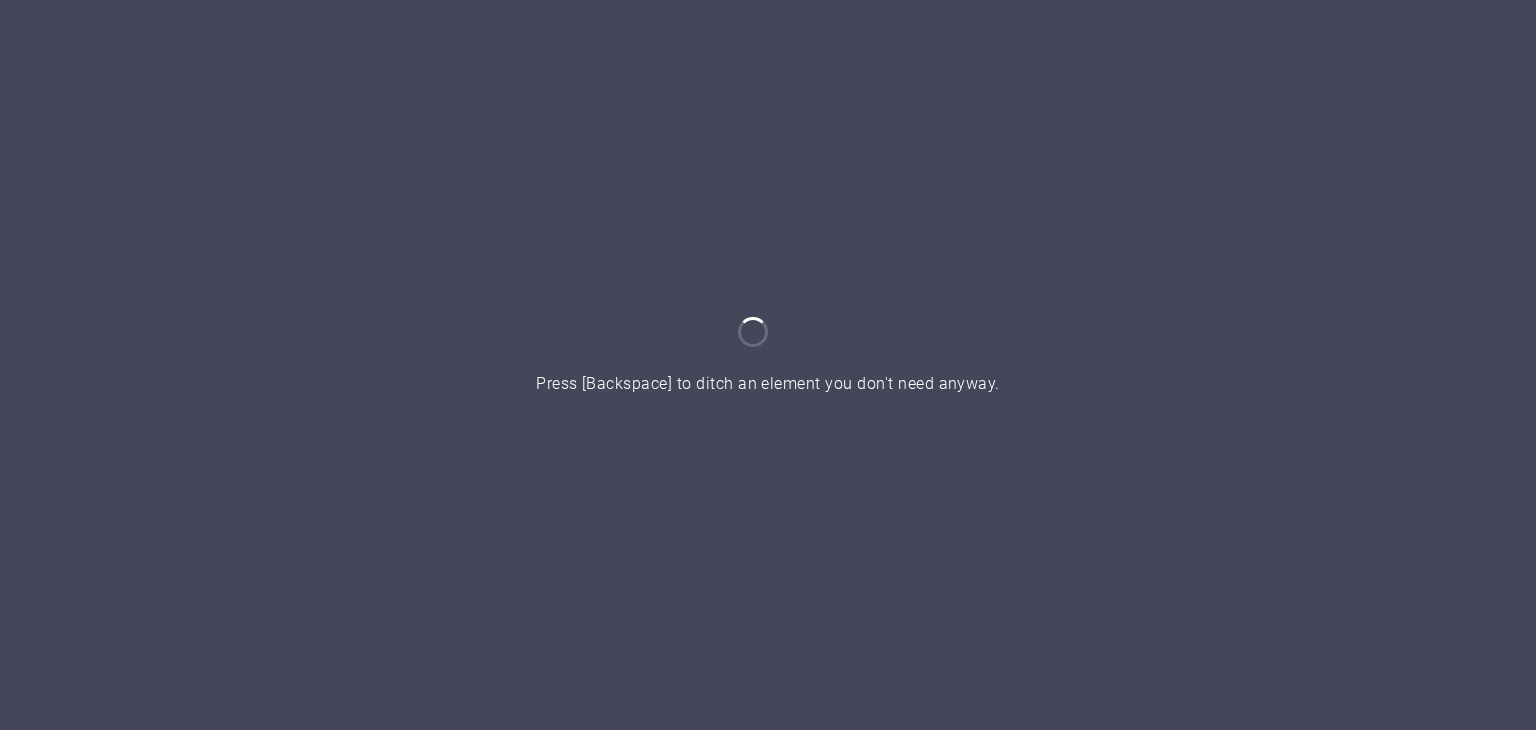 scroll, scrollTop: 0, scrollLeft: 0, axis: both 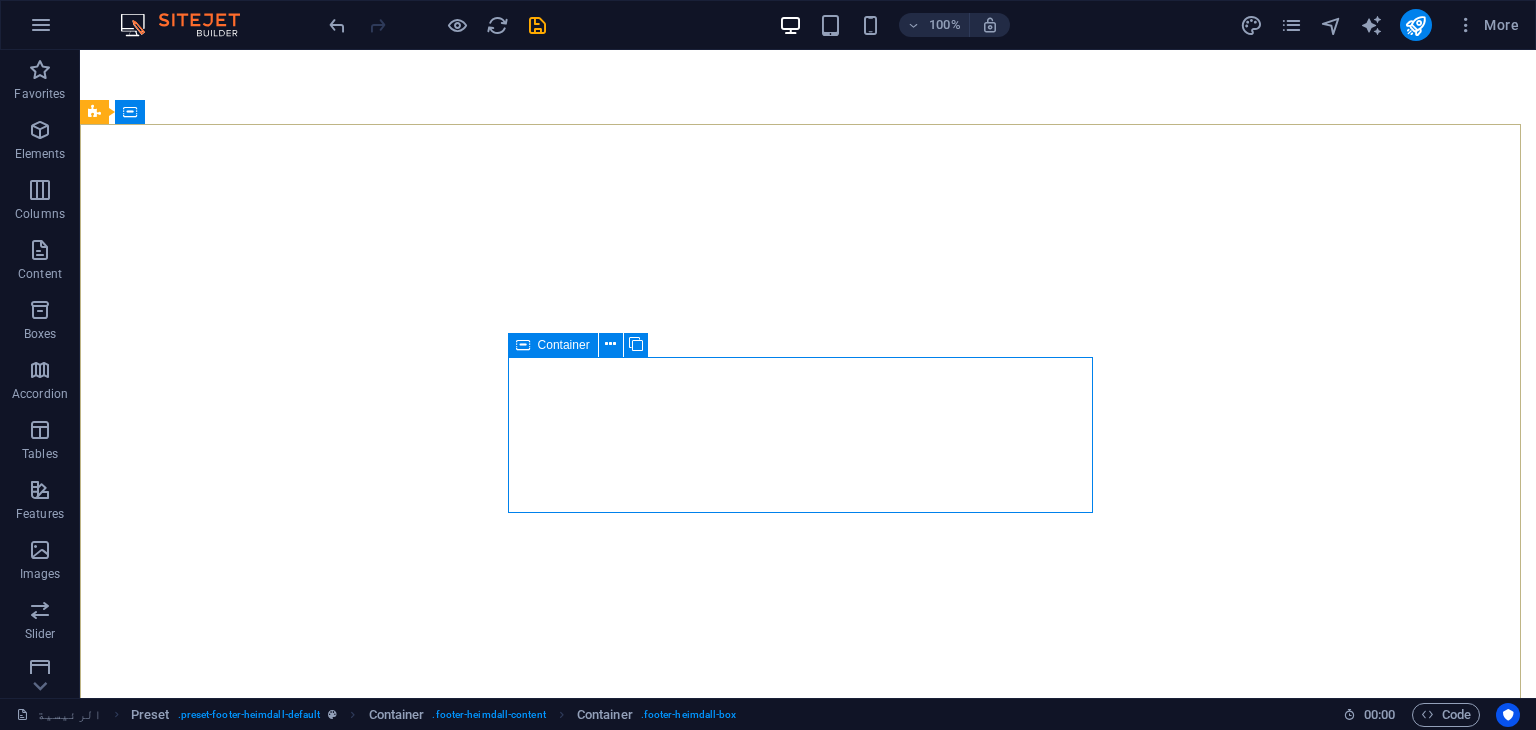 click at bounding box center (523, 345) 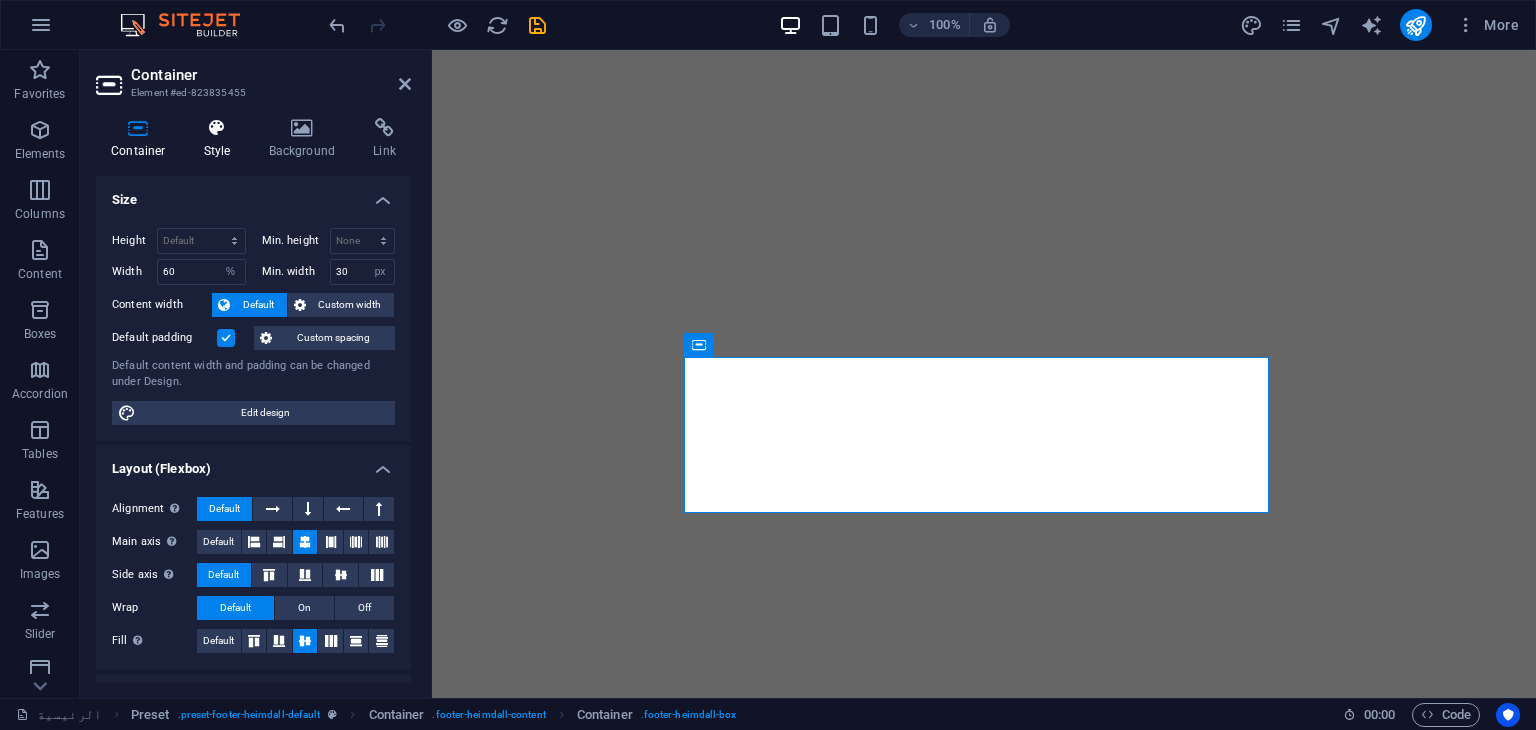 click on "Style" at bounding box center (221, 139) 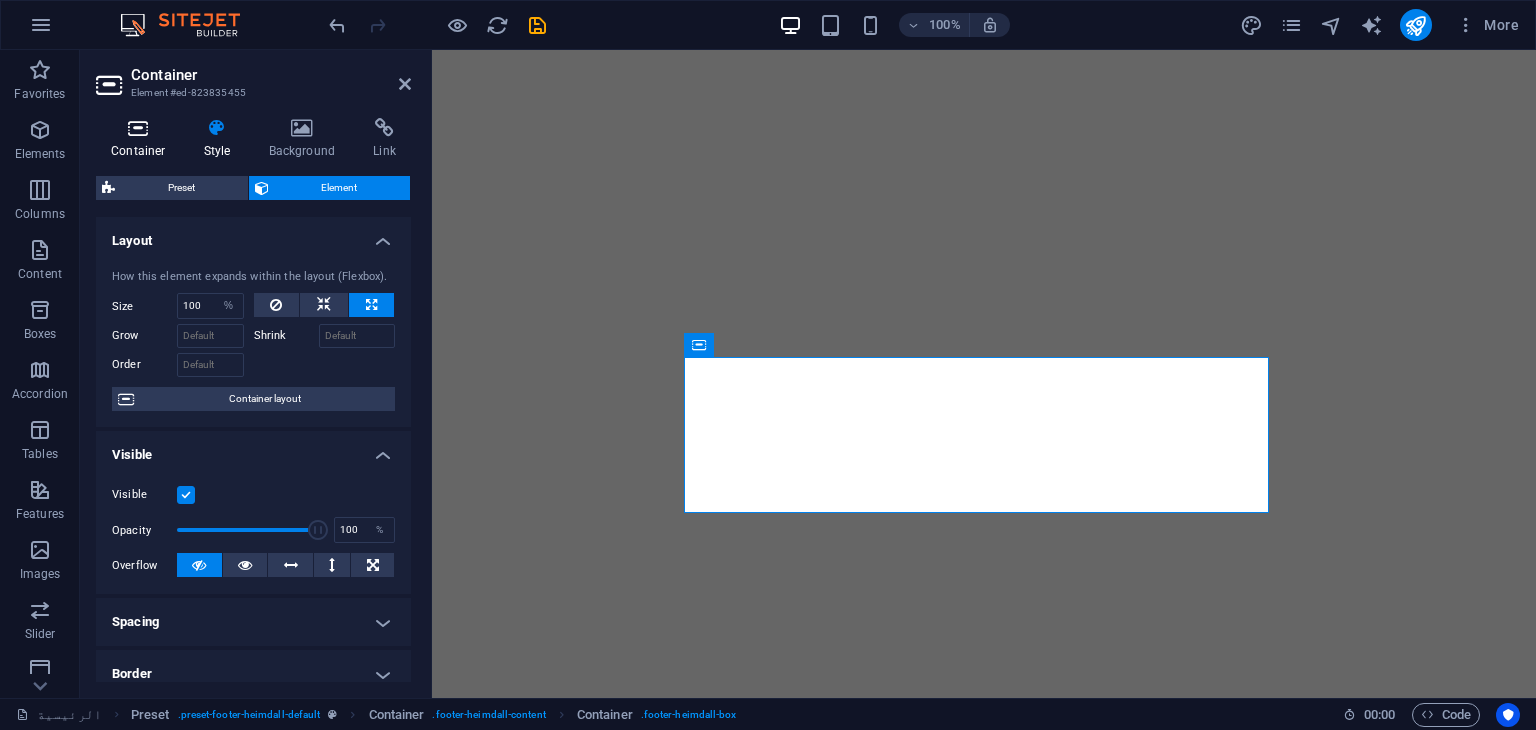 click at bounding box center [138, 128] 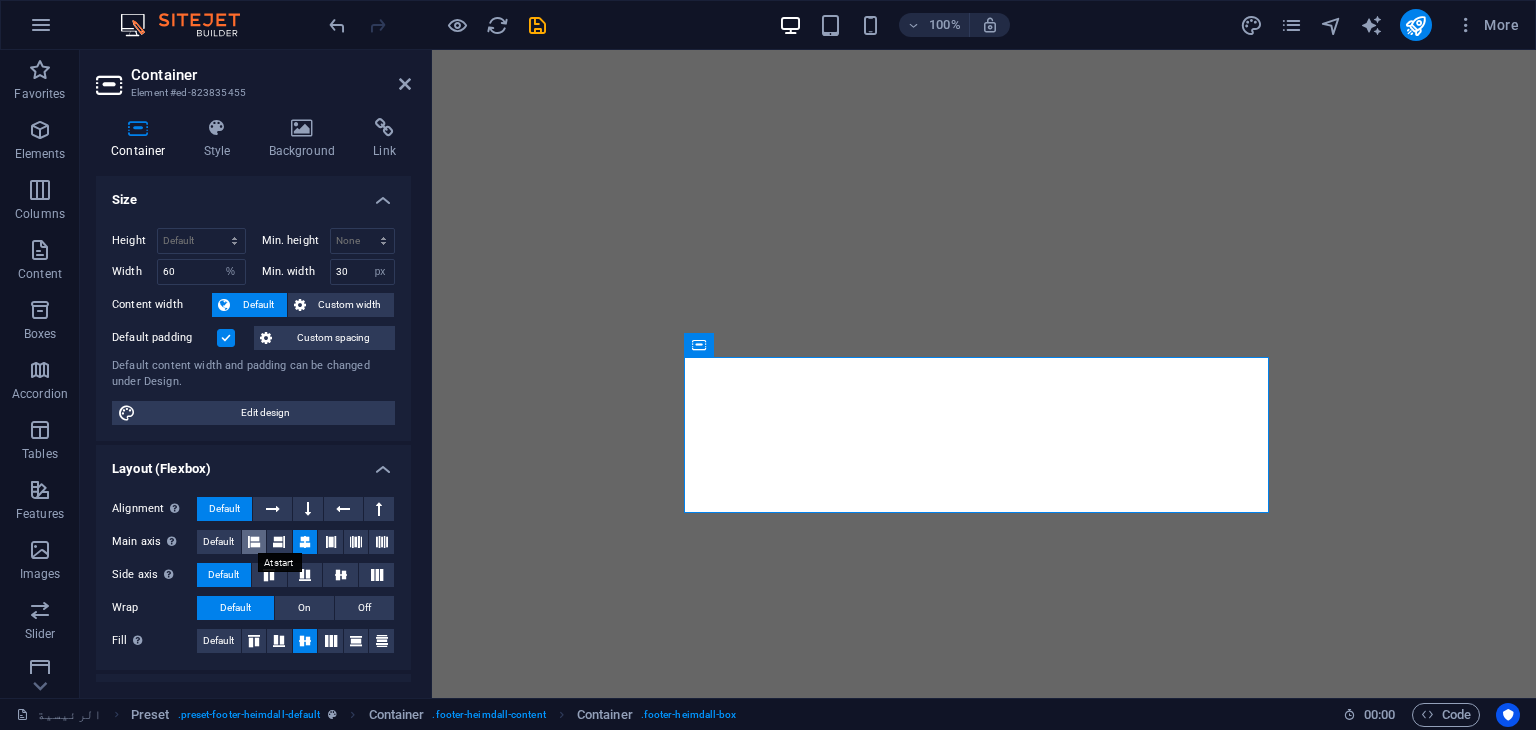 click at bounding box center [254, 542] 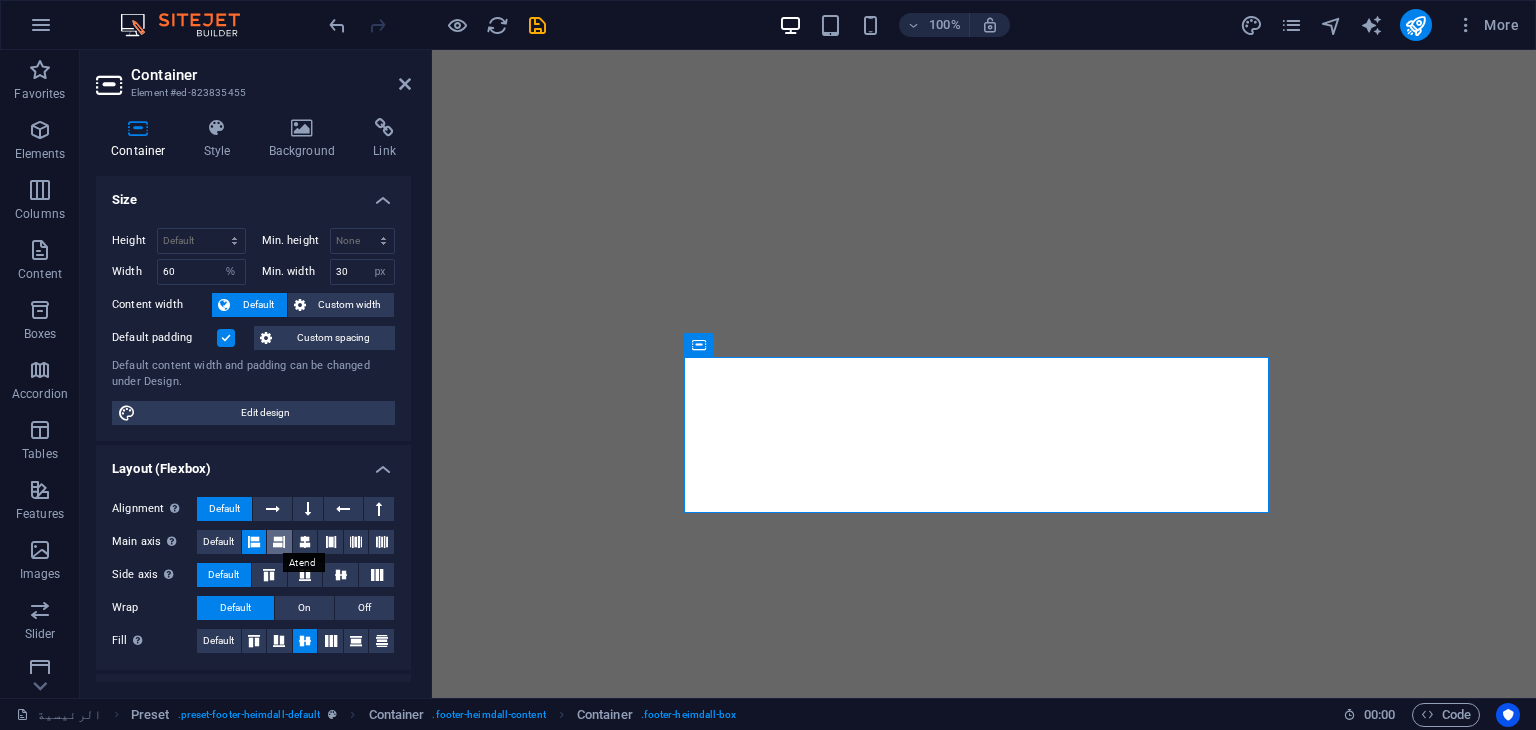 click at bounding box center (279, 542) 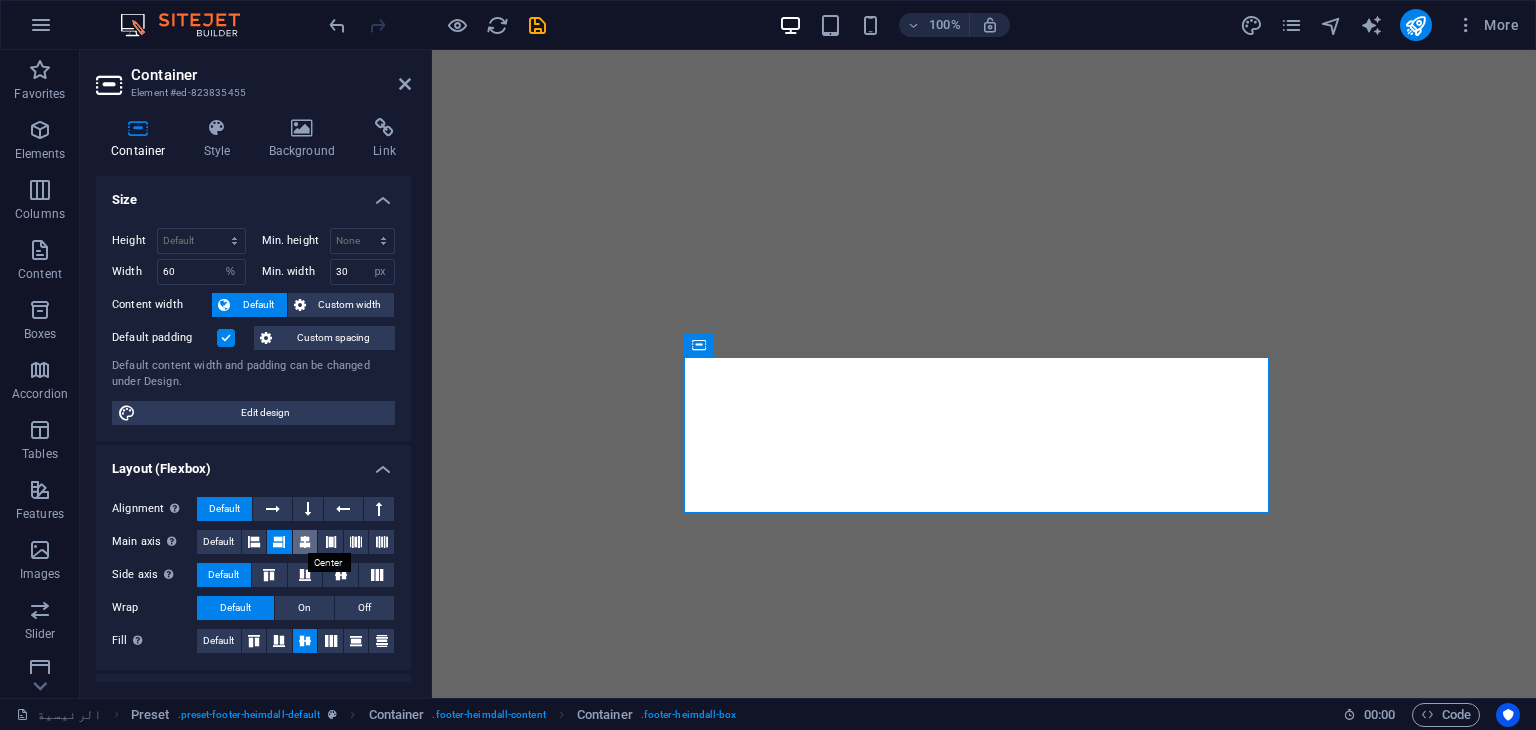 click at bounding box center (305, 542) 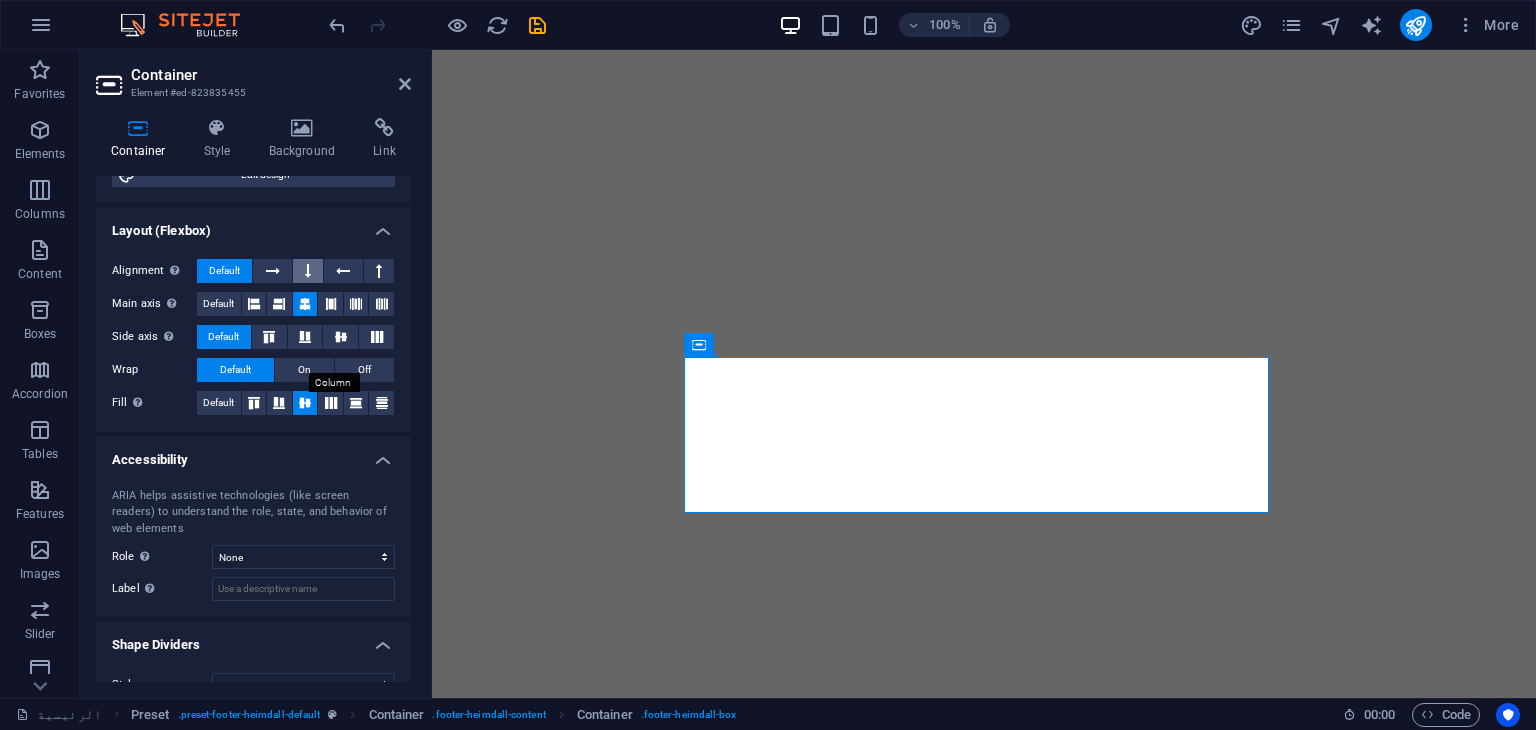 scroll, scrollTop: 0, scrollLeft: 0, axis: both 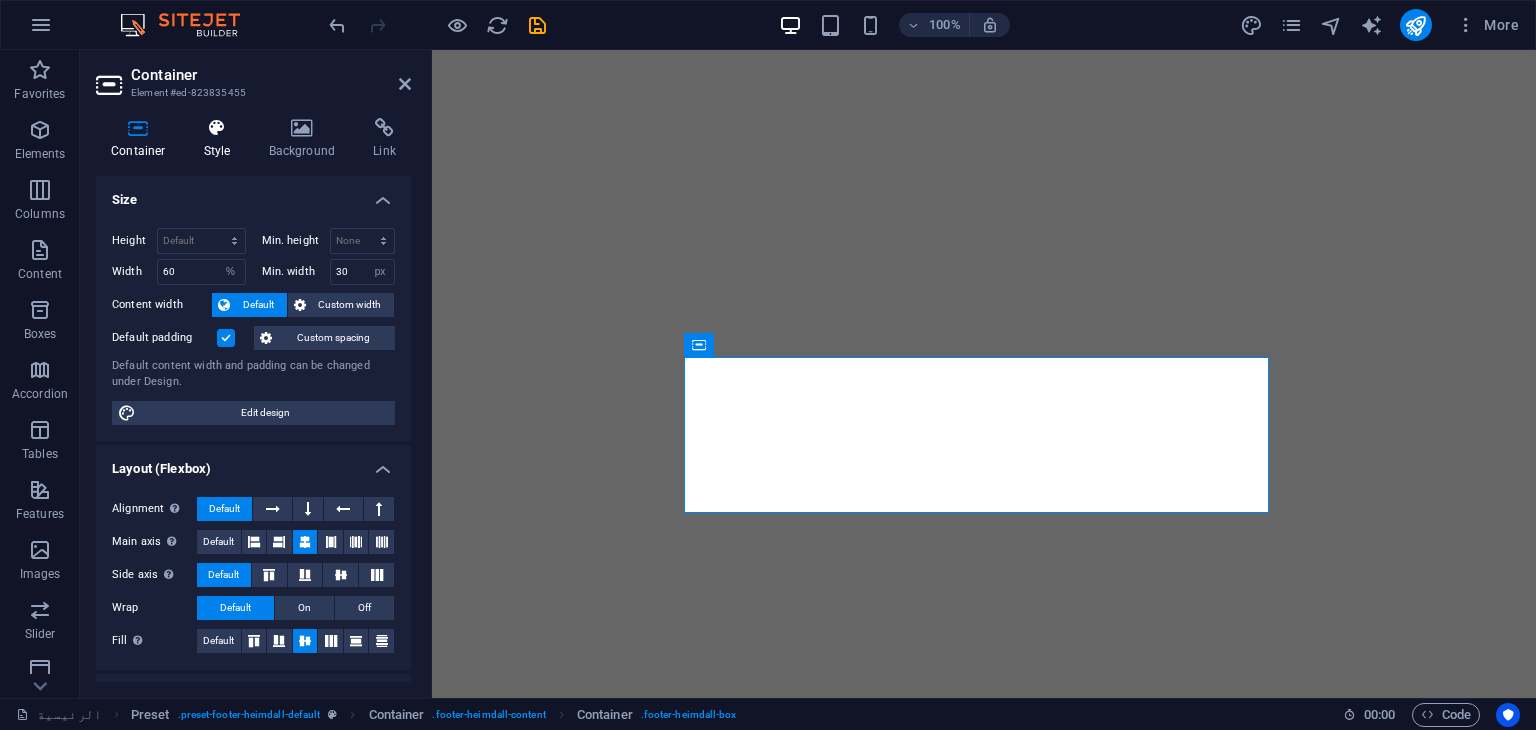 click on "Style" at bounding box center (221, 139) 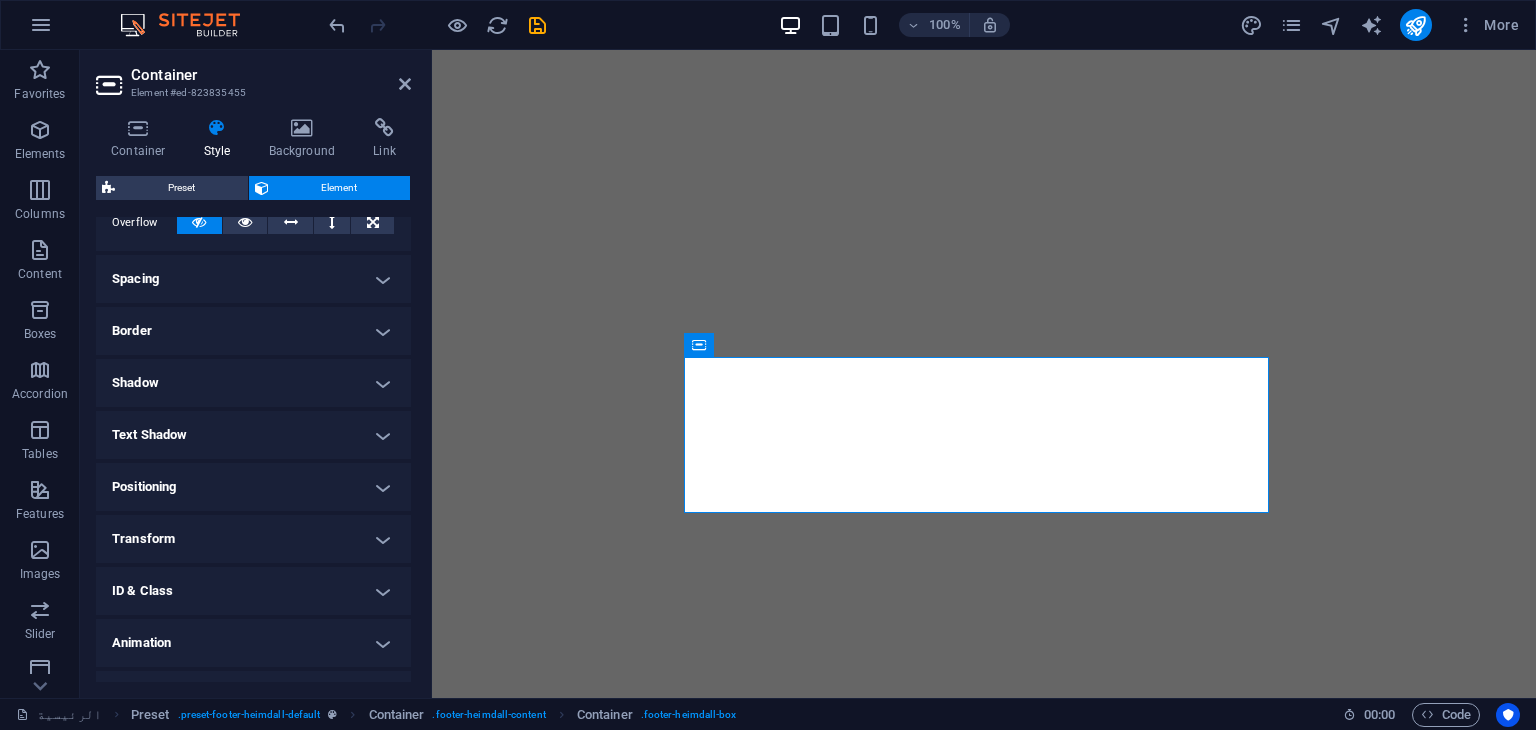 scroll, scrollTop: 0, scrollLeft: 0, axis: both 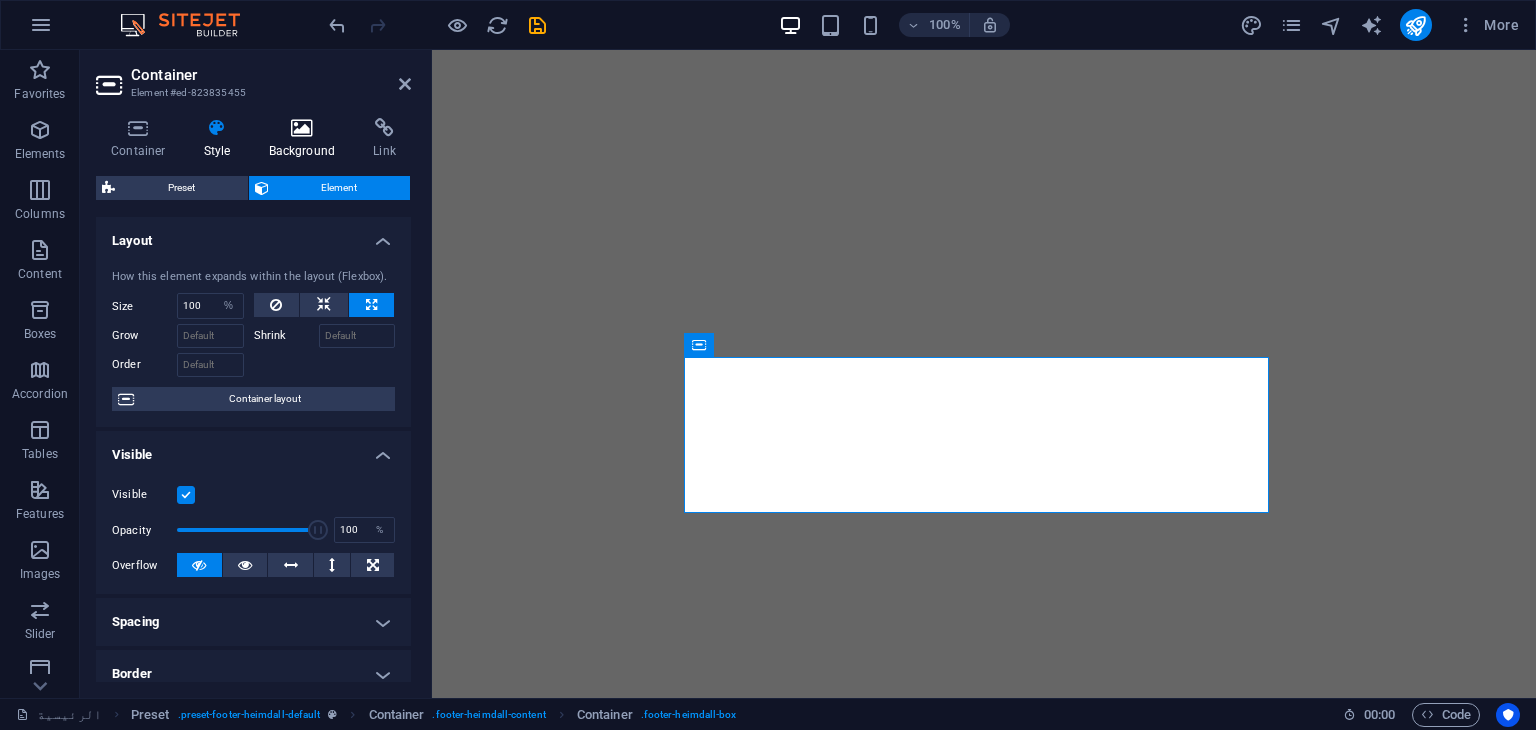 click on "Background" at bounding box center [306, 139] 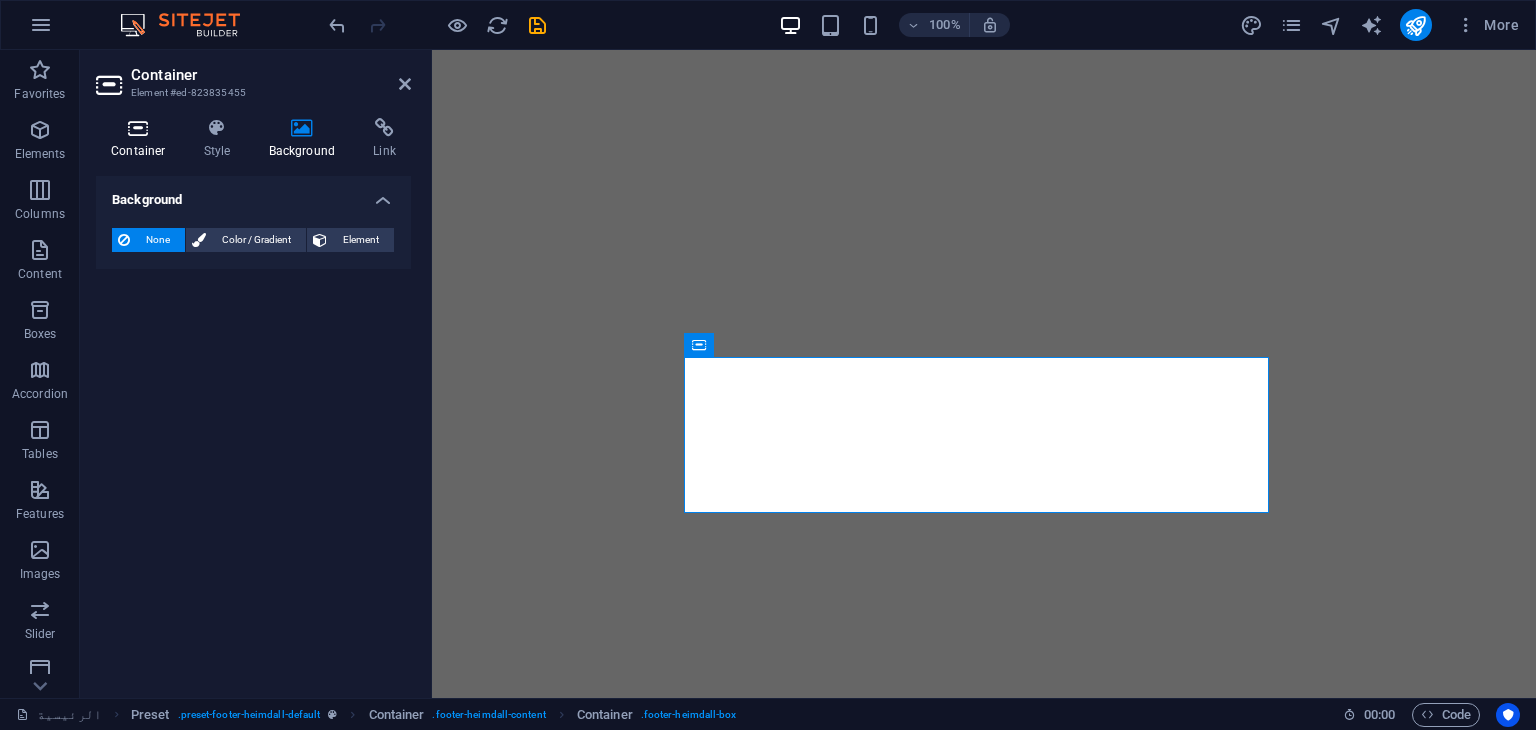 click at bounding box center [138, 128] 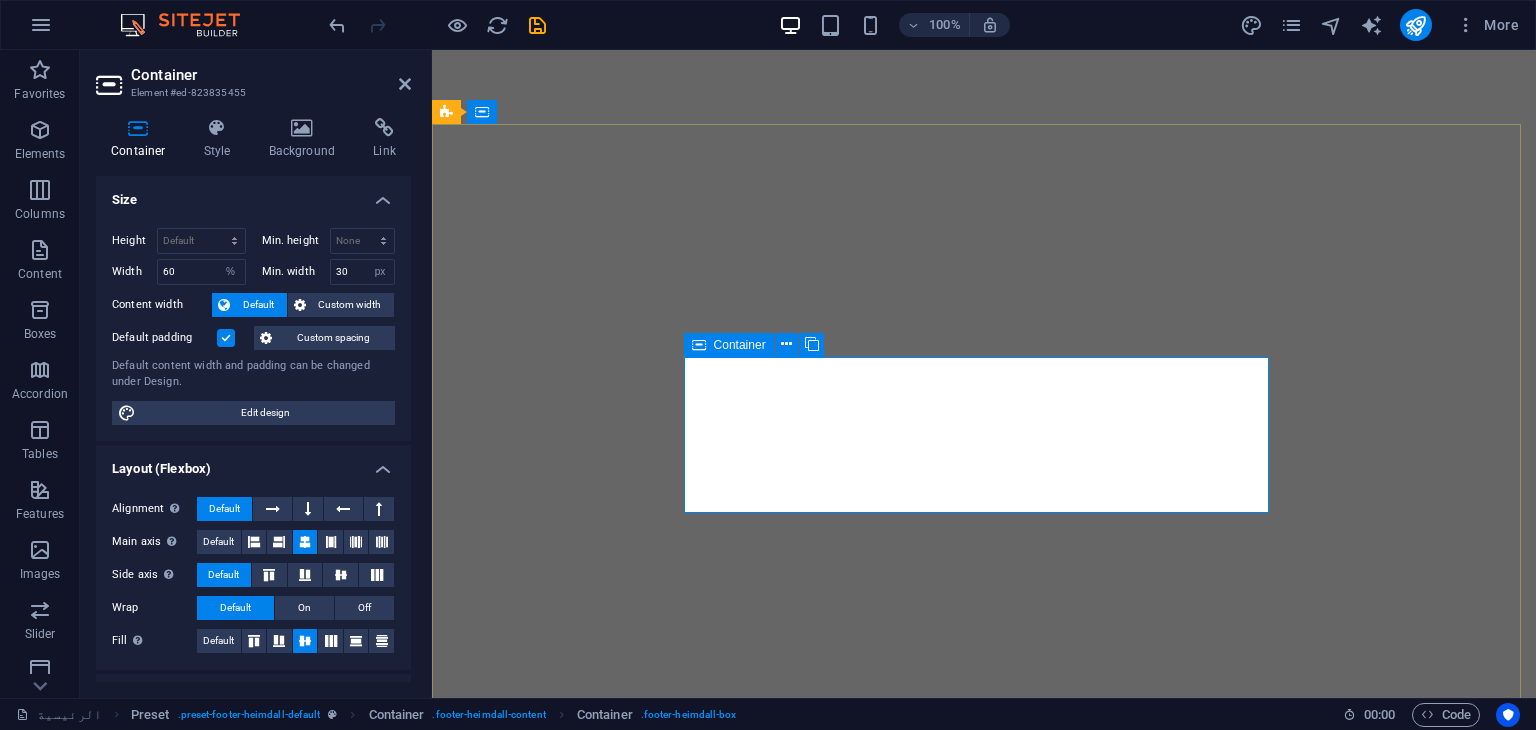 click at bounding box center (699, 345) 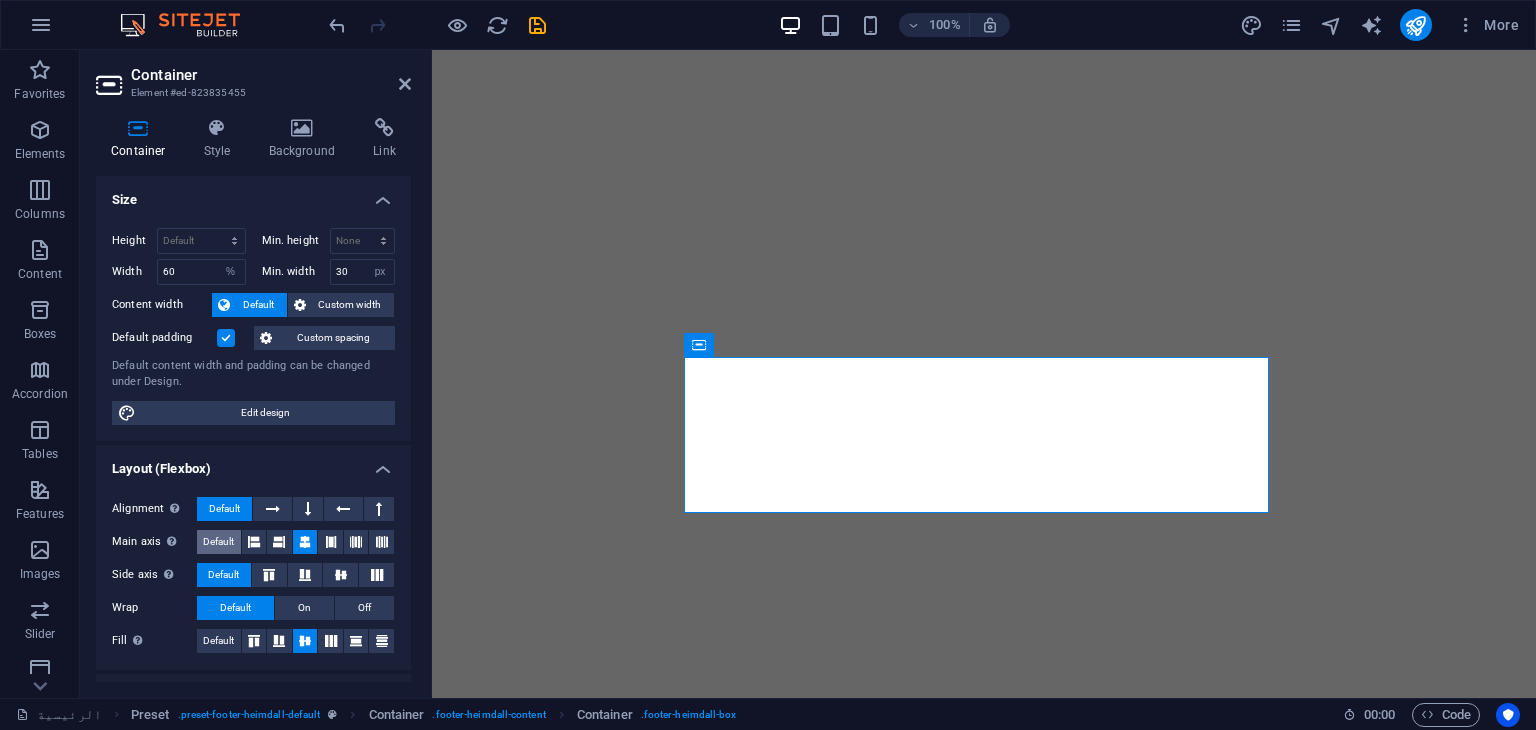 click on "Default" at bounding box center (218, 542) 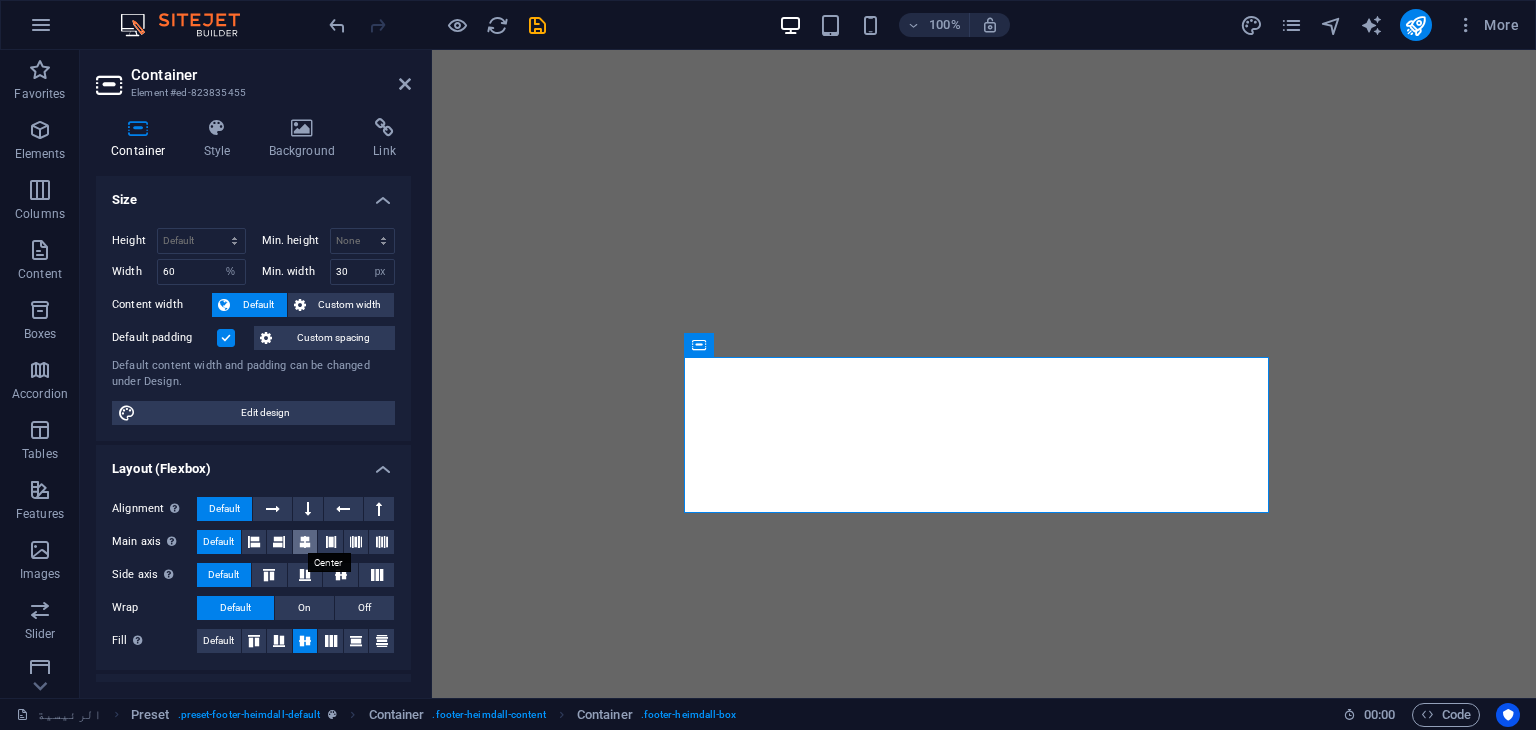 click at bounding box center (305, 542) 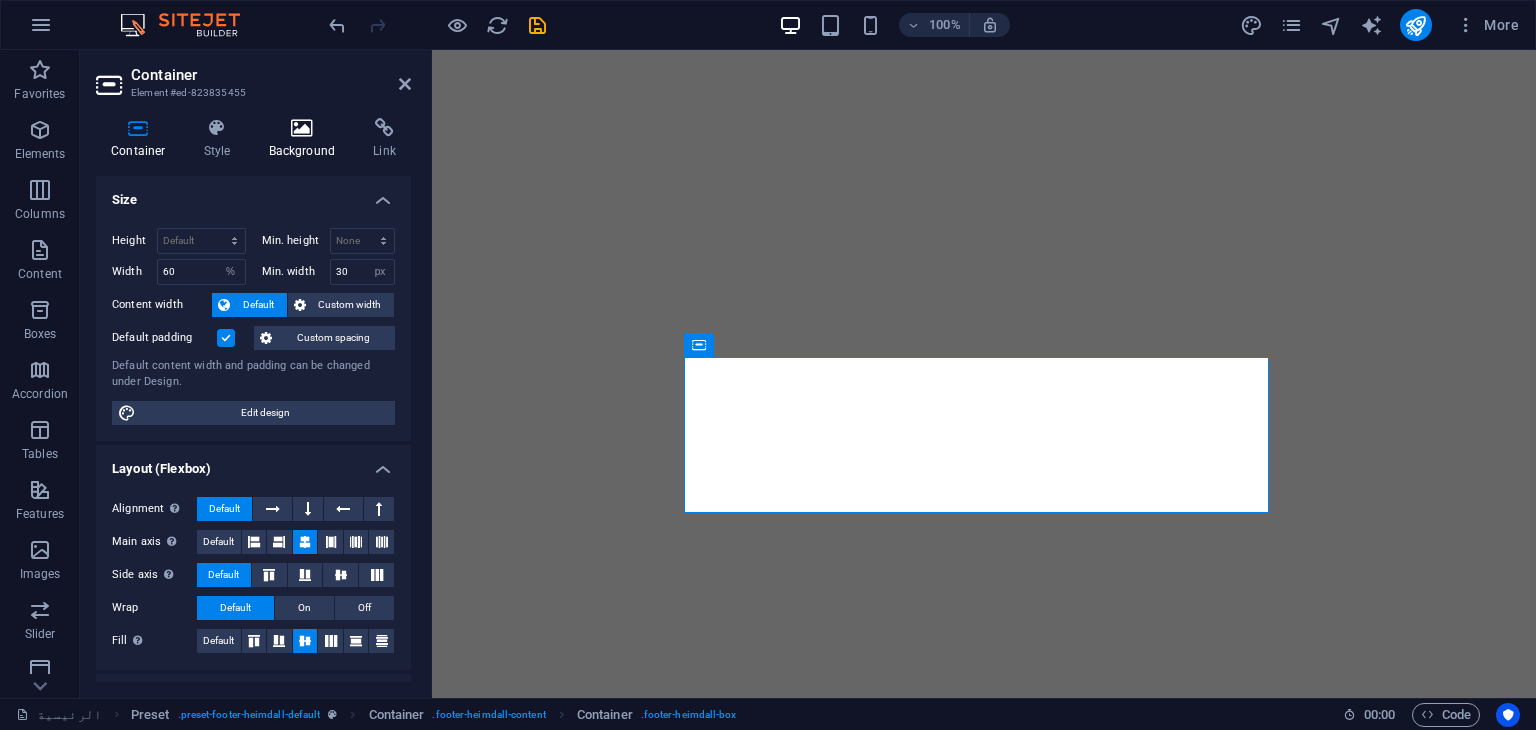 click on "Background" at bounding box center [306, 139] 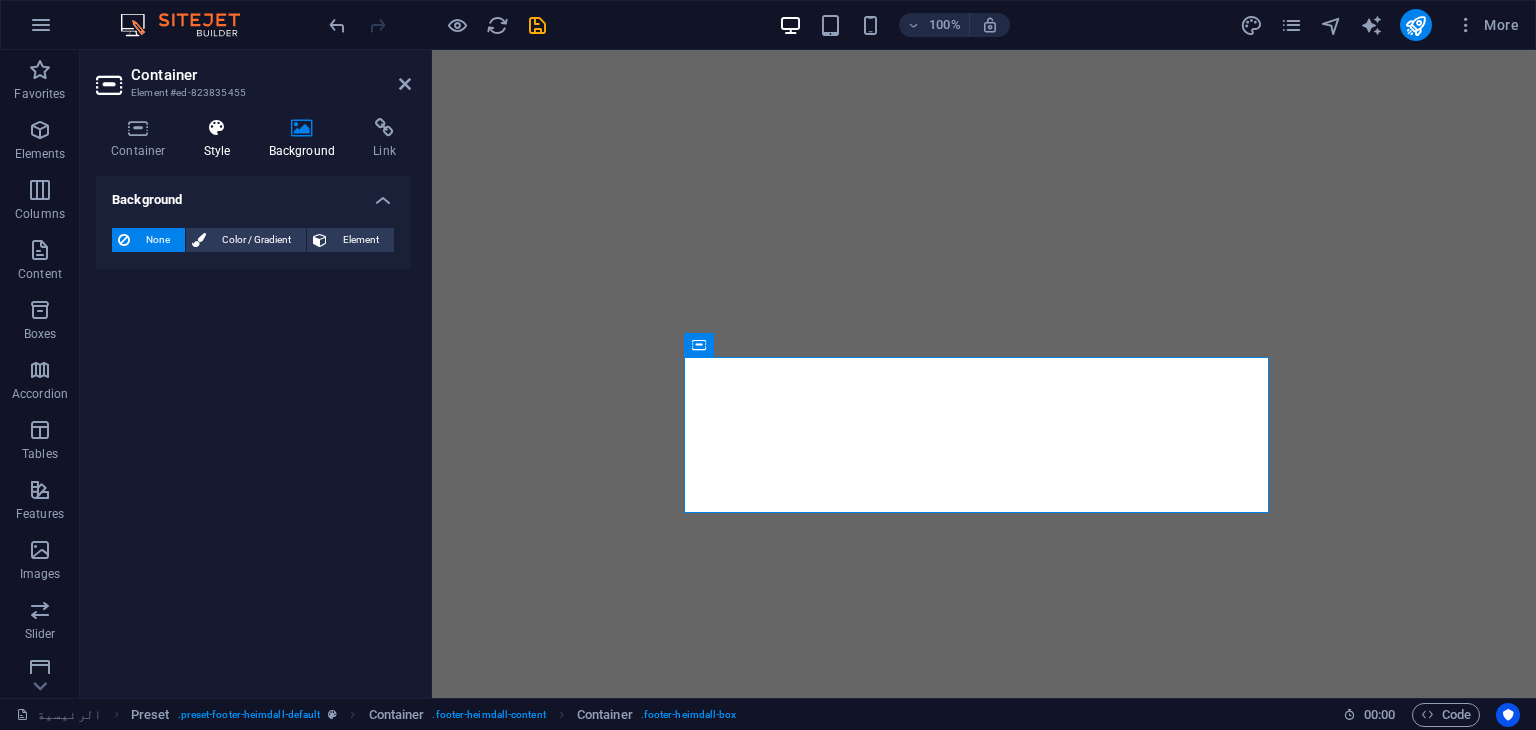 click on "Style" at bounding box center (221, 139) 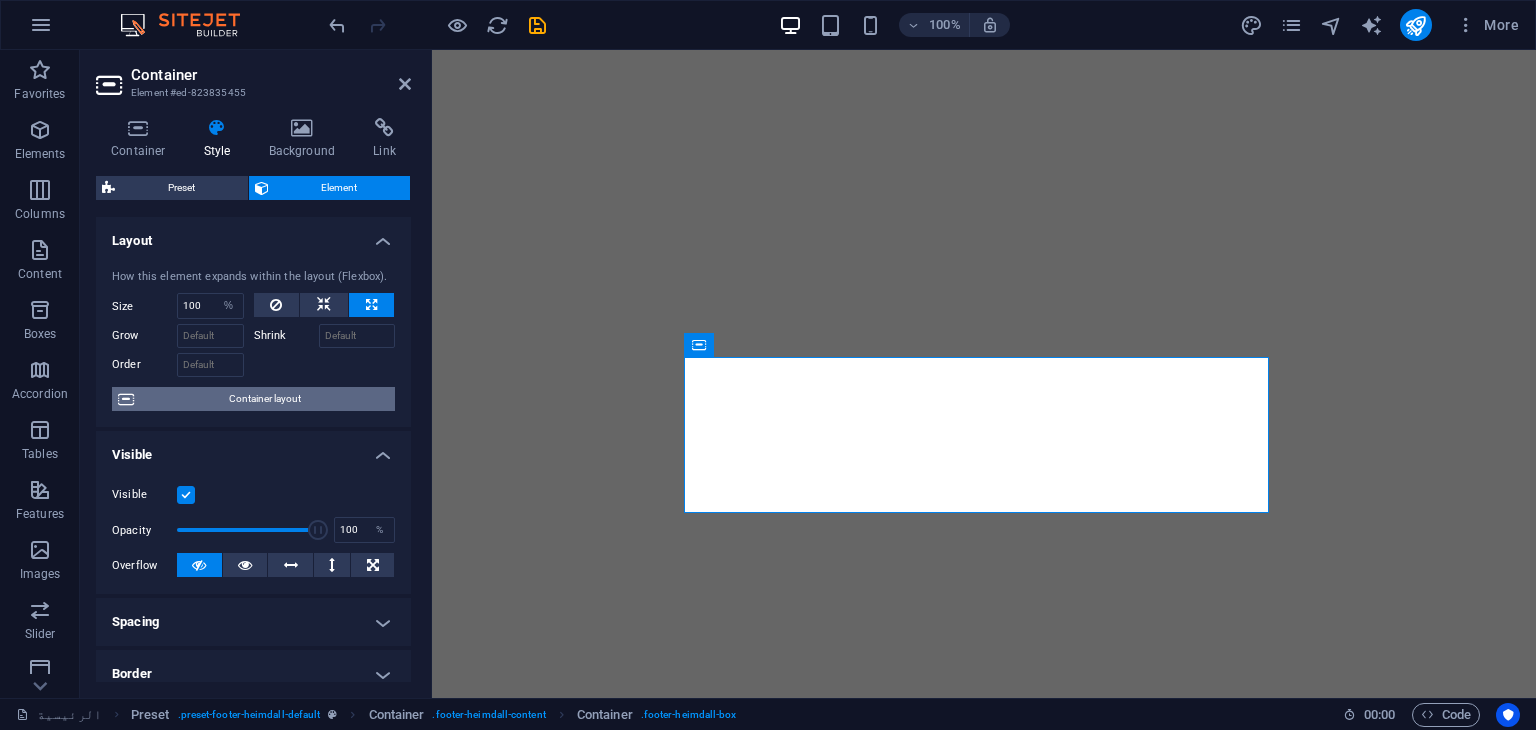 scroll, scrollTop: 54, scrollLeft: 0, axis: vertical 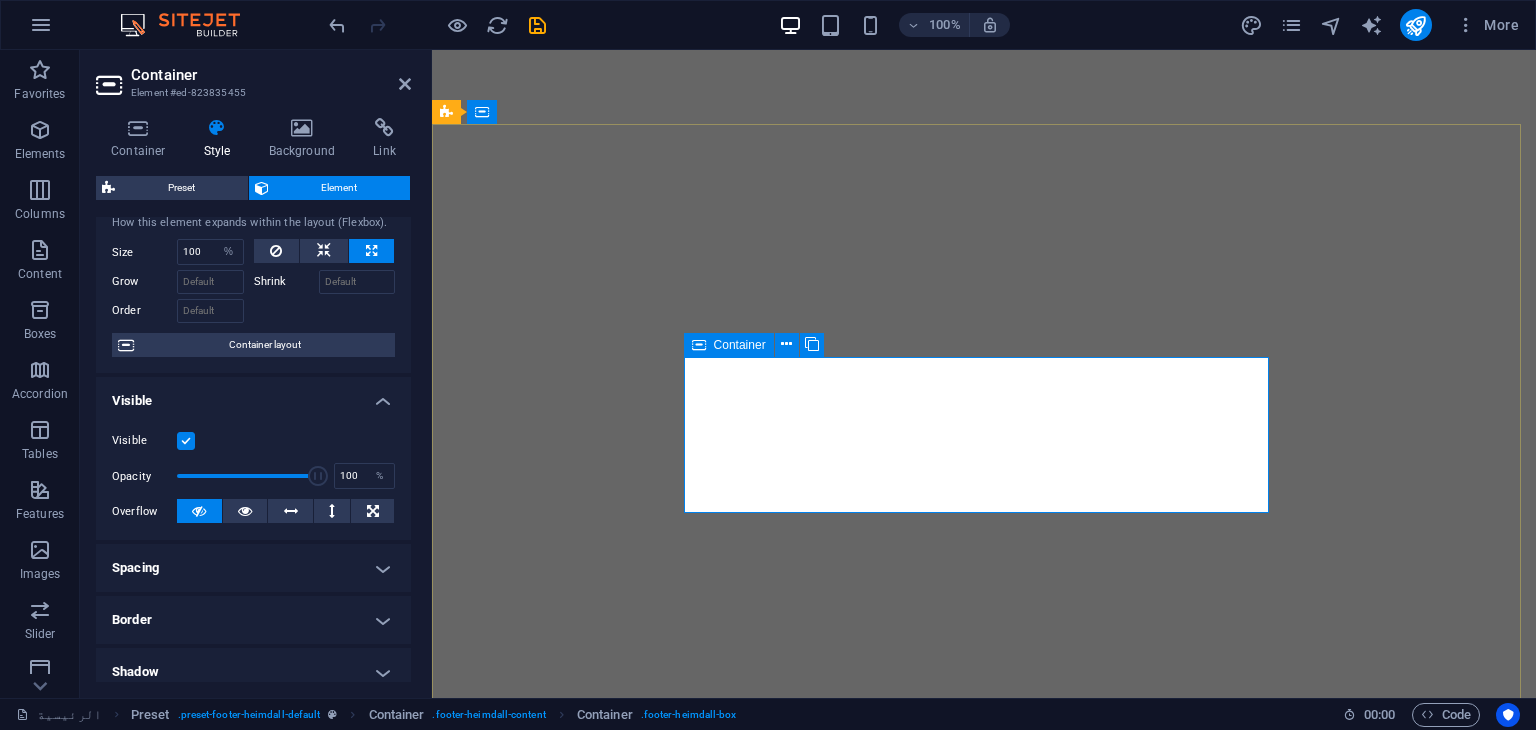 click at bounding box center (699, 345) 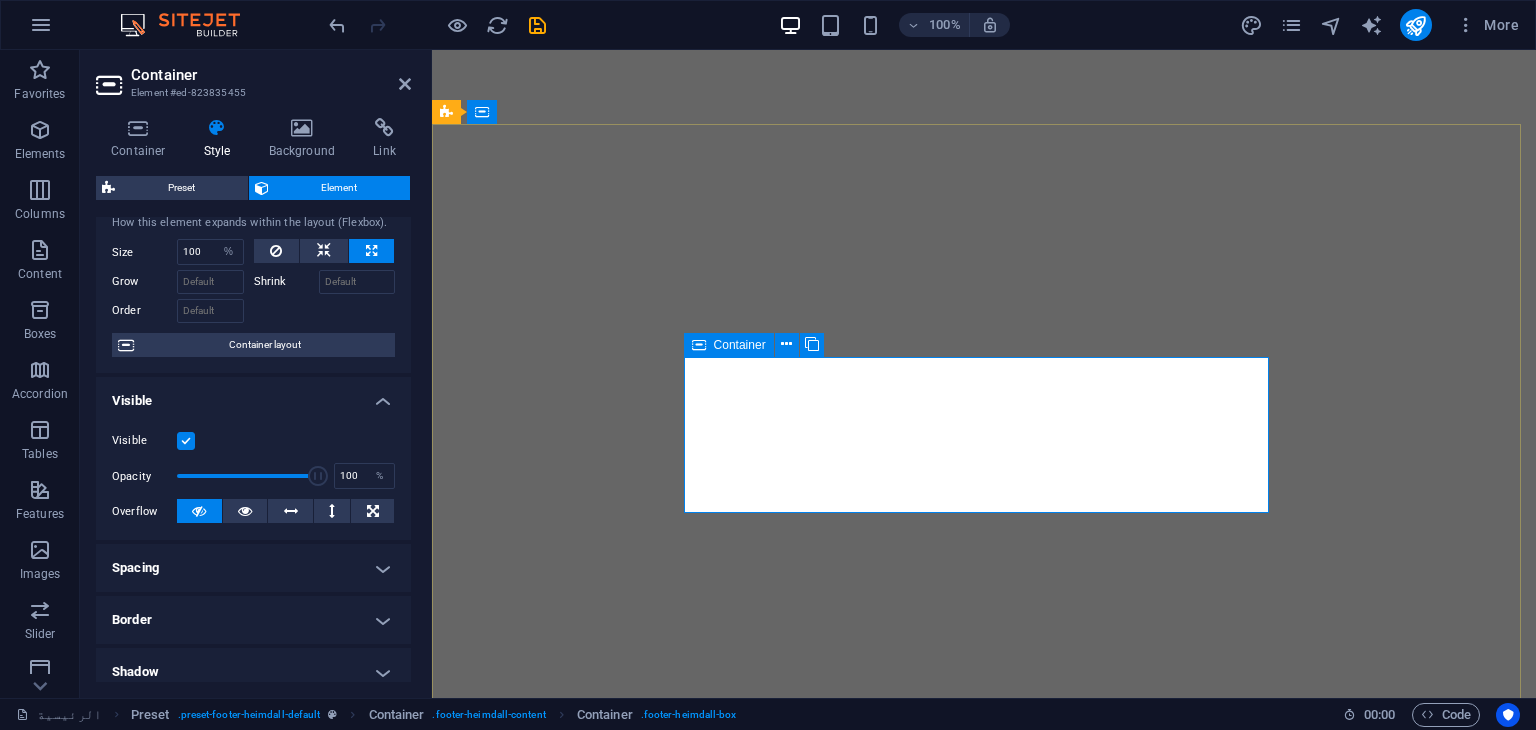 click at bounding box center [699, 345] 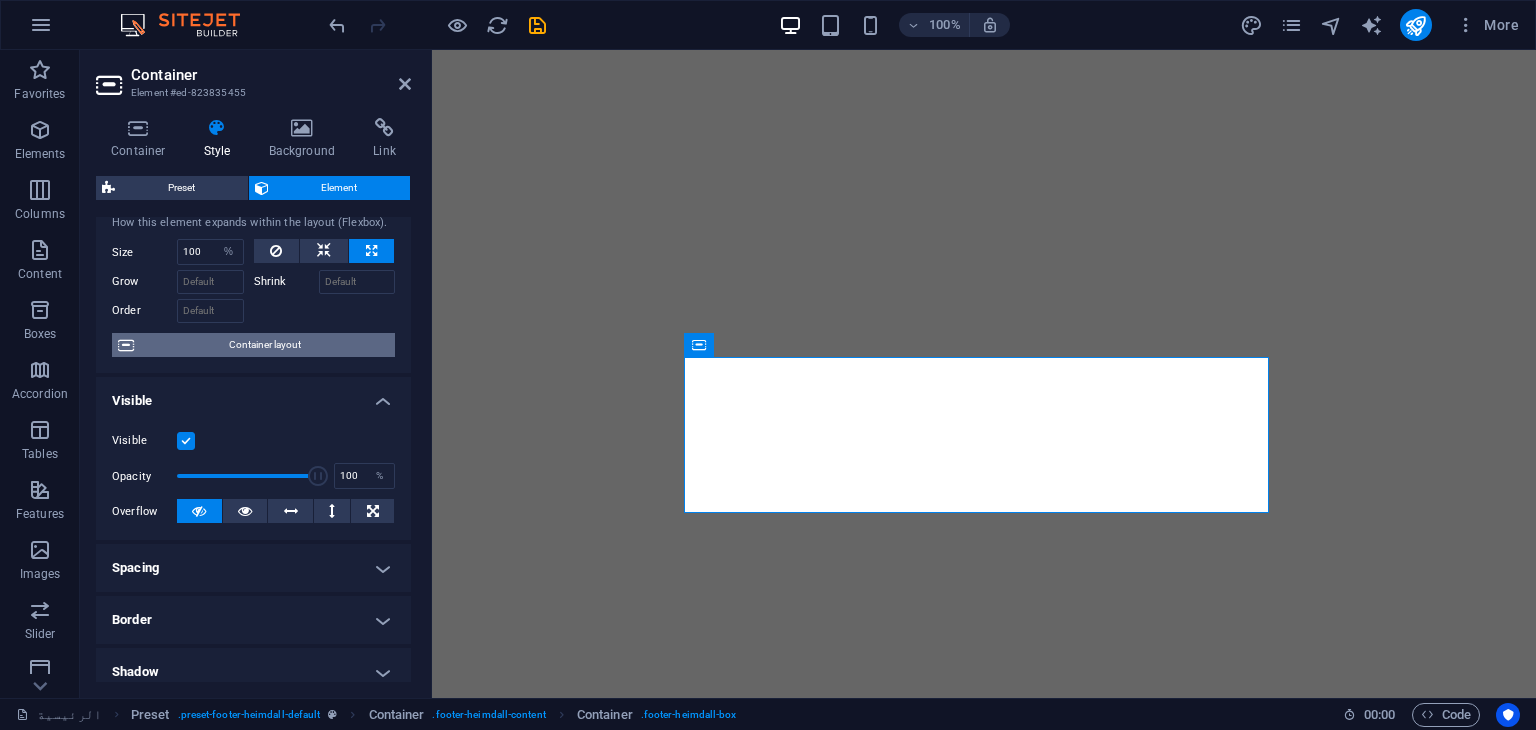 click on "Container layout" at bounding box center [264, 345] 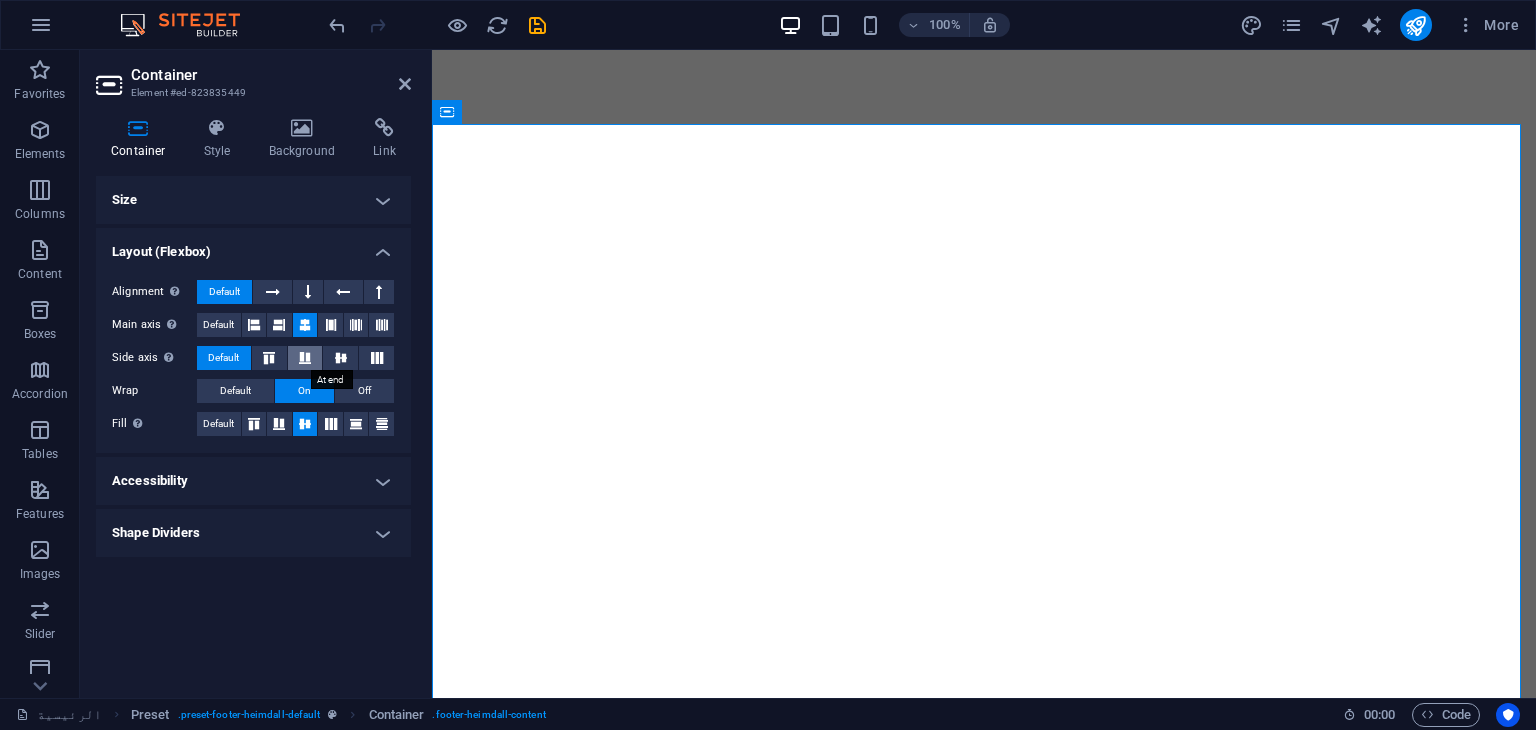 click at bounding box center [305, 358] 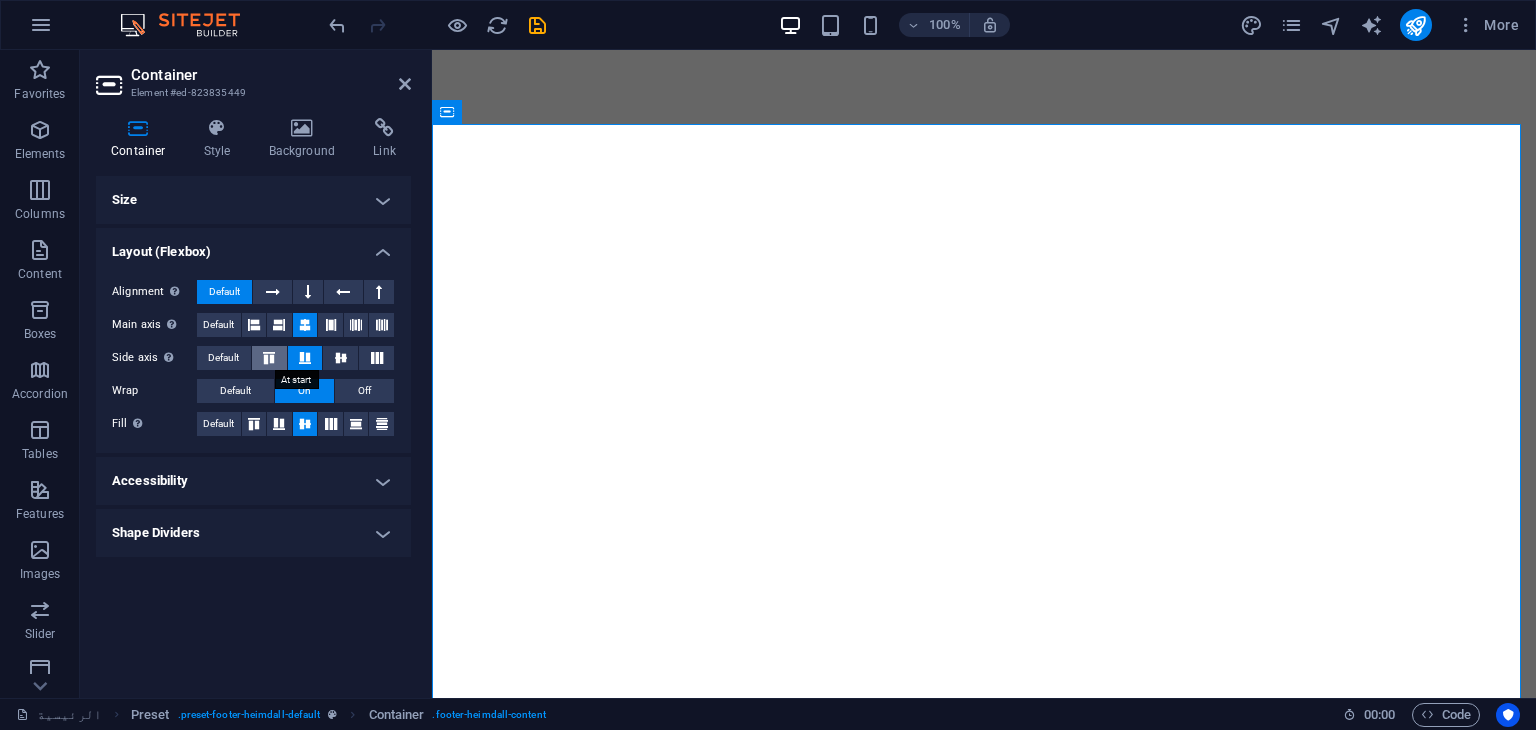 click at bounding box center (269, 358) 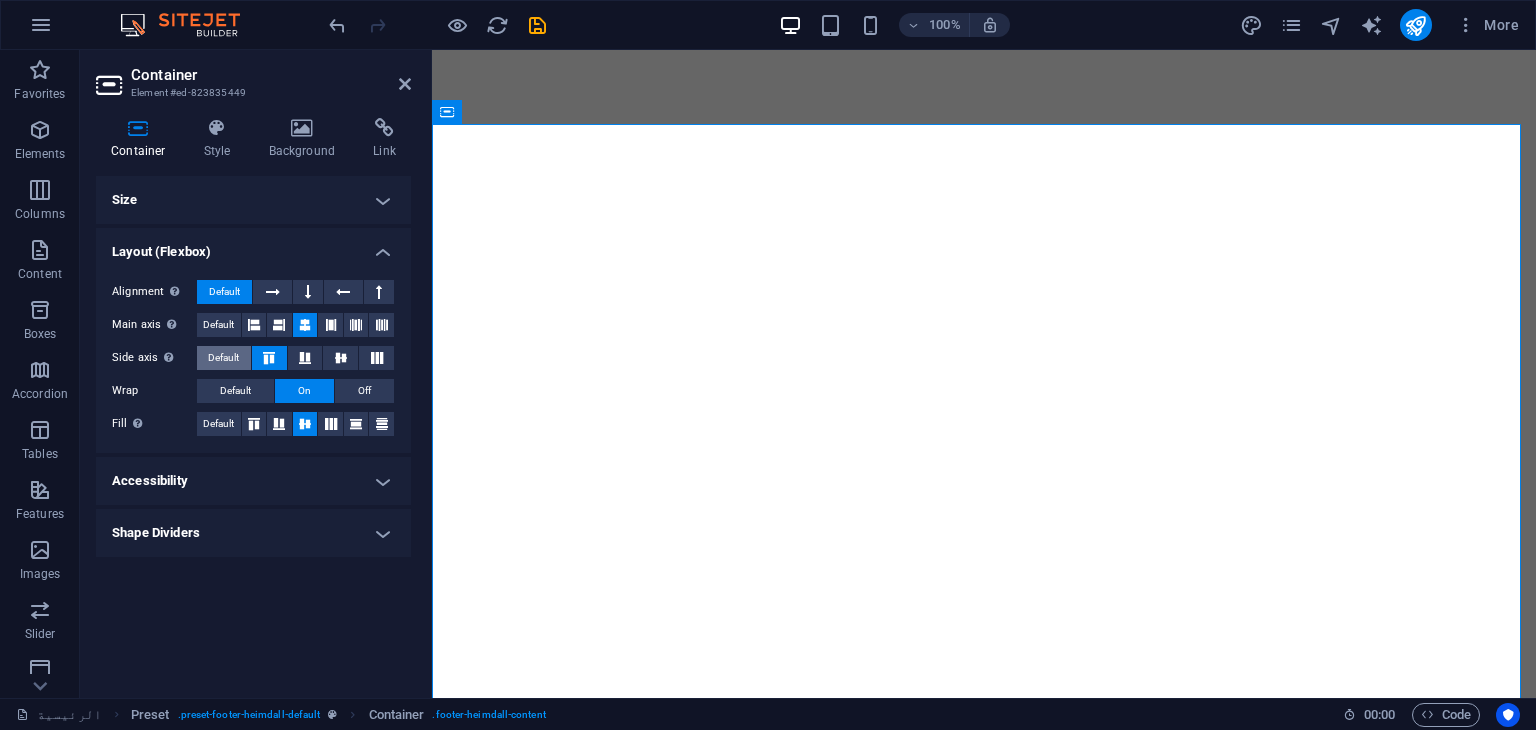 click on "Default" at bounding box center (224, 358) 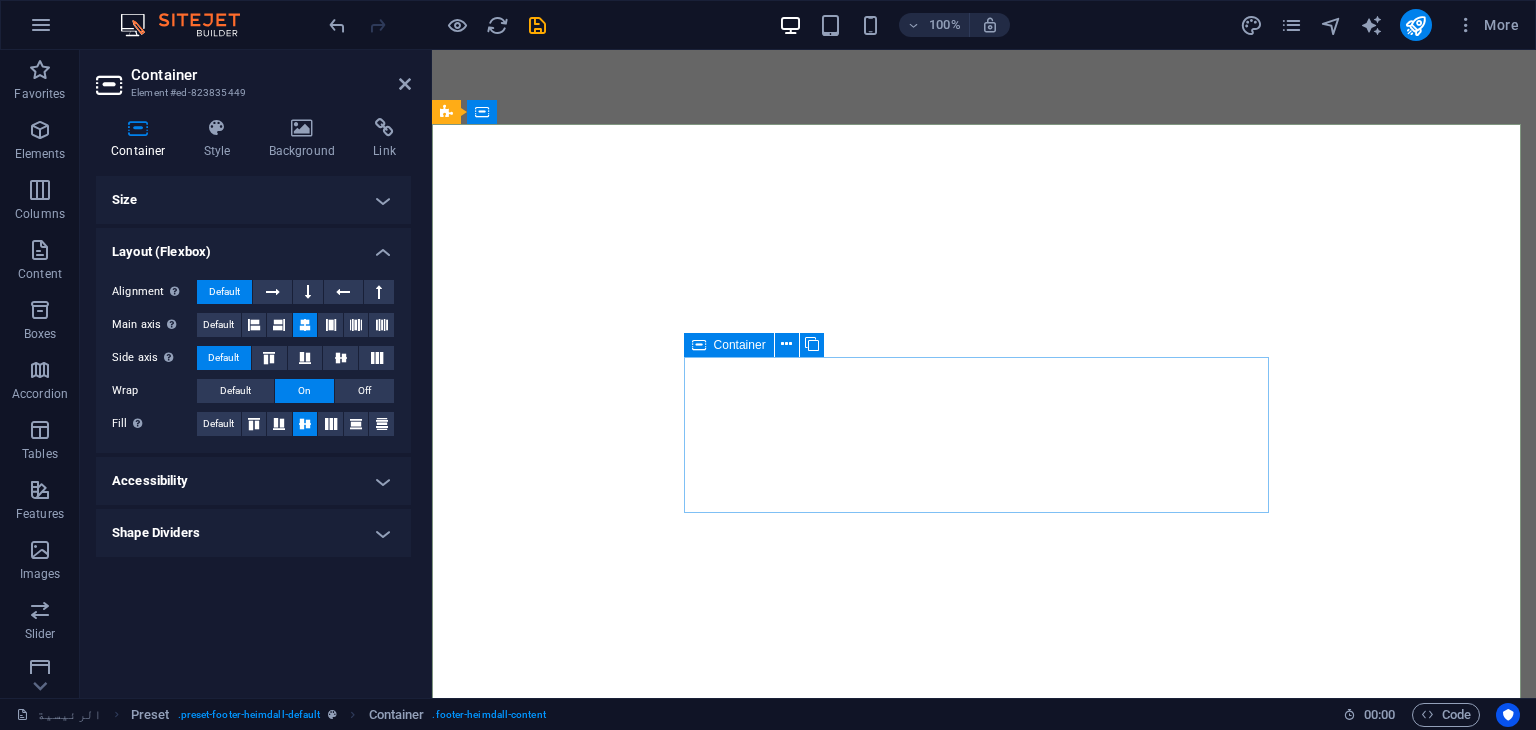 click at bounding box center [699, 345] 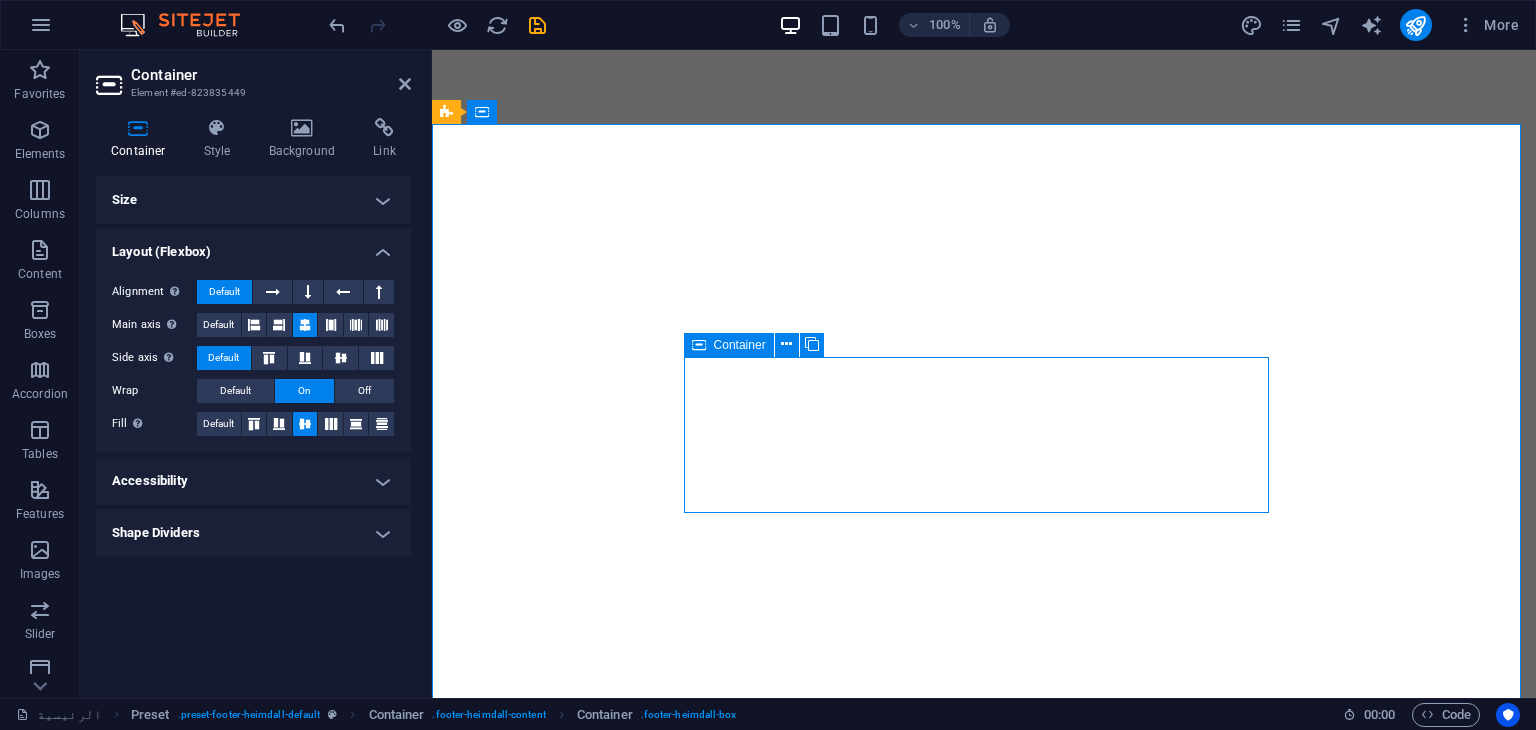 click at bounding box center [699, 345] 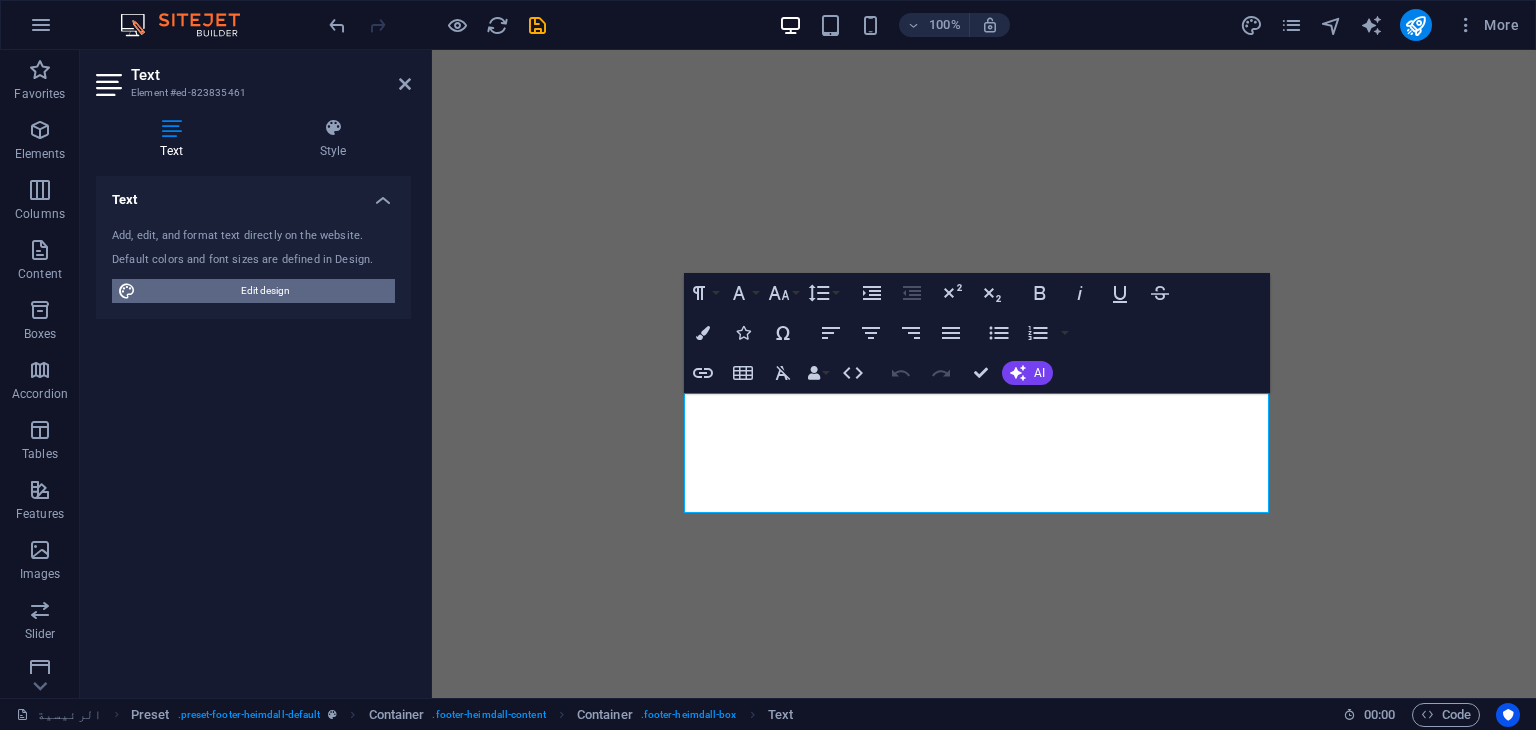 click on "Edit design" at bounding box center [265, 291] 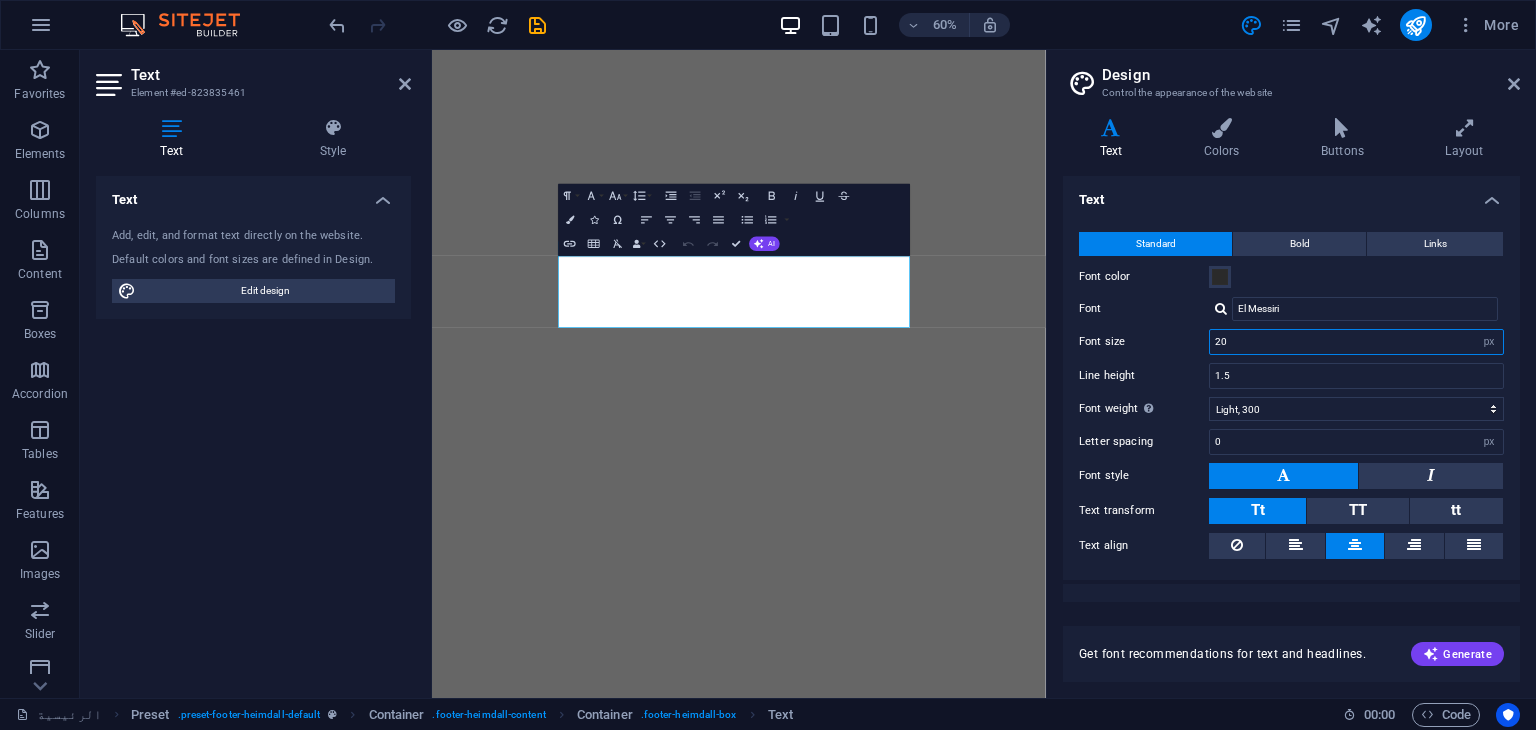 click on "20" at bounding box center (1356, 342) 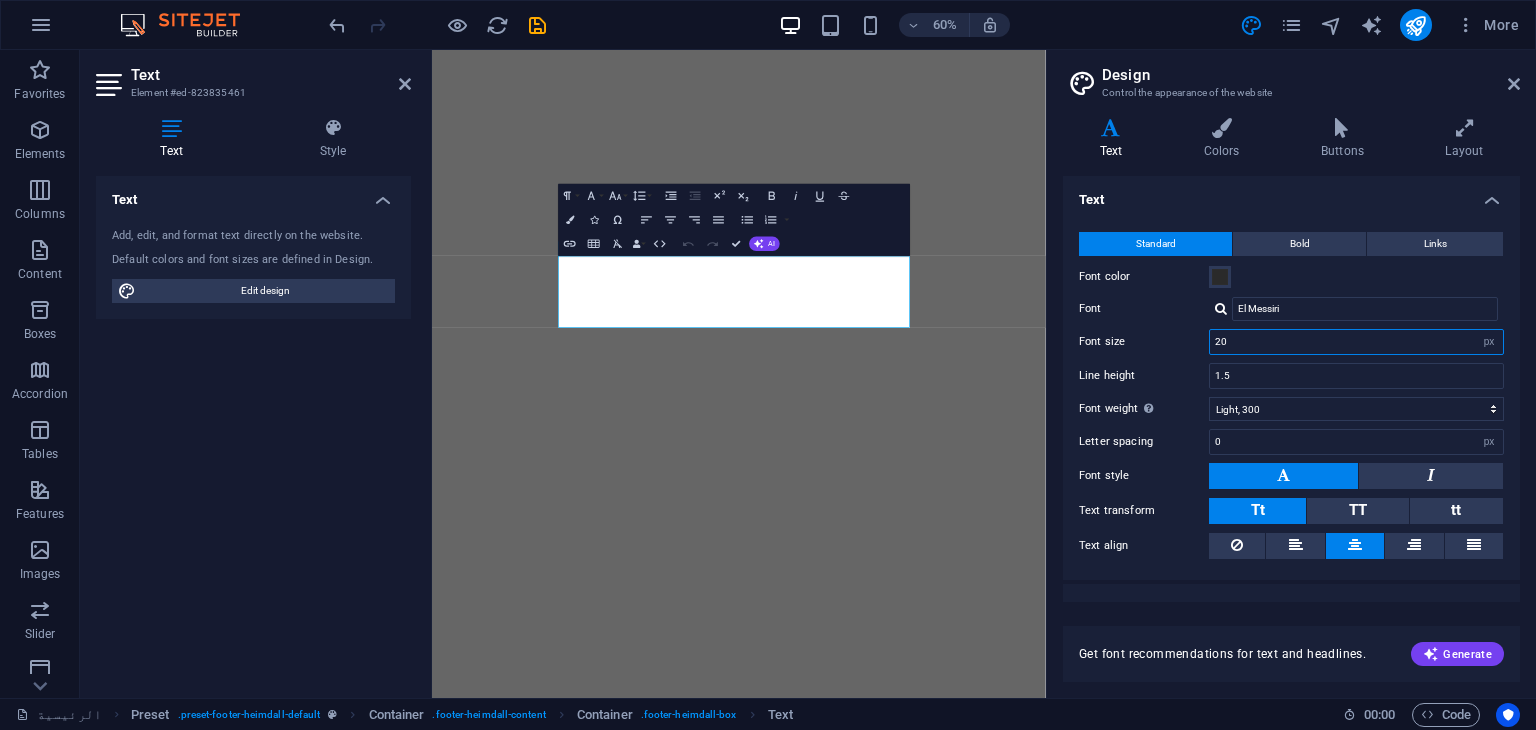 click on "20" at bounding box center [1356, 342] 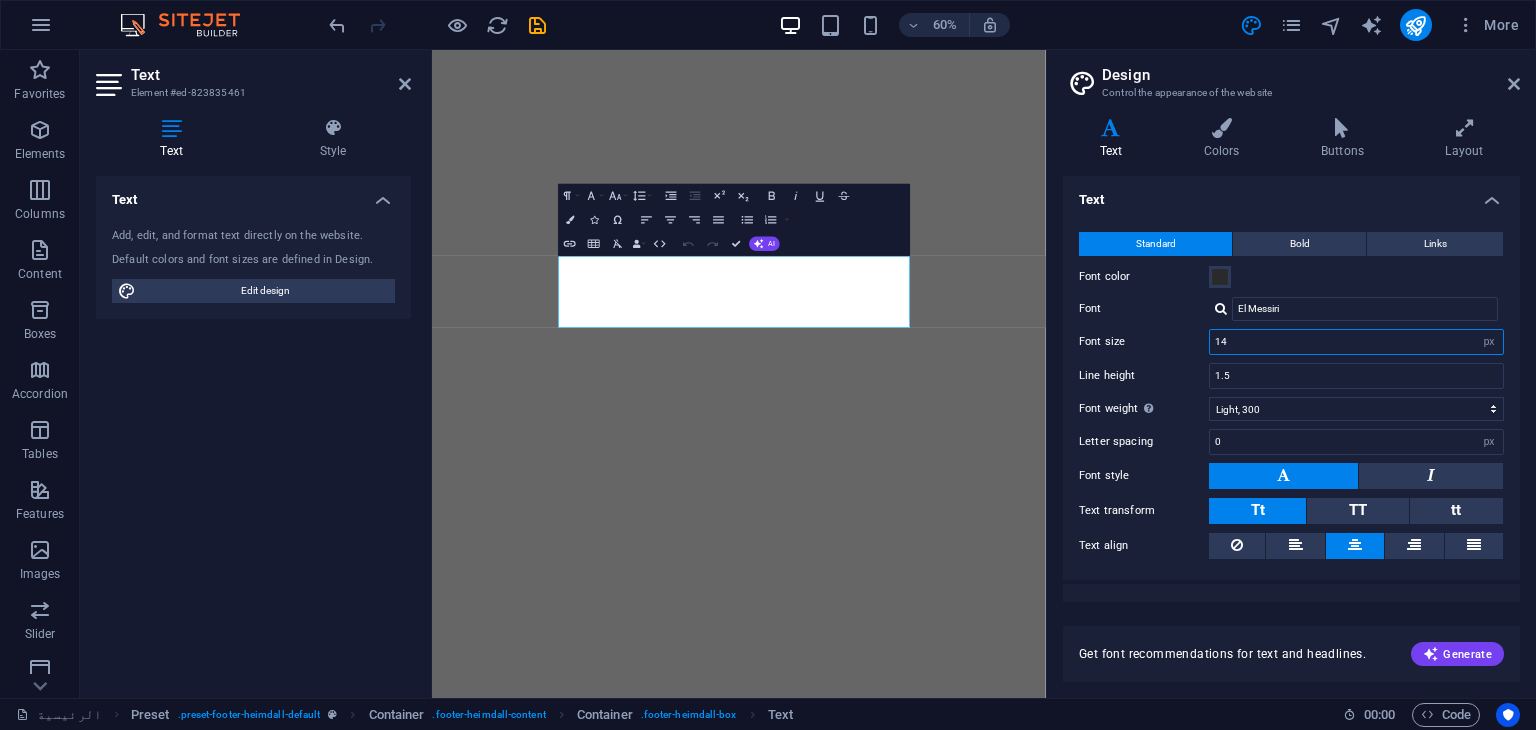 type on "14" 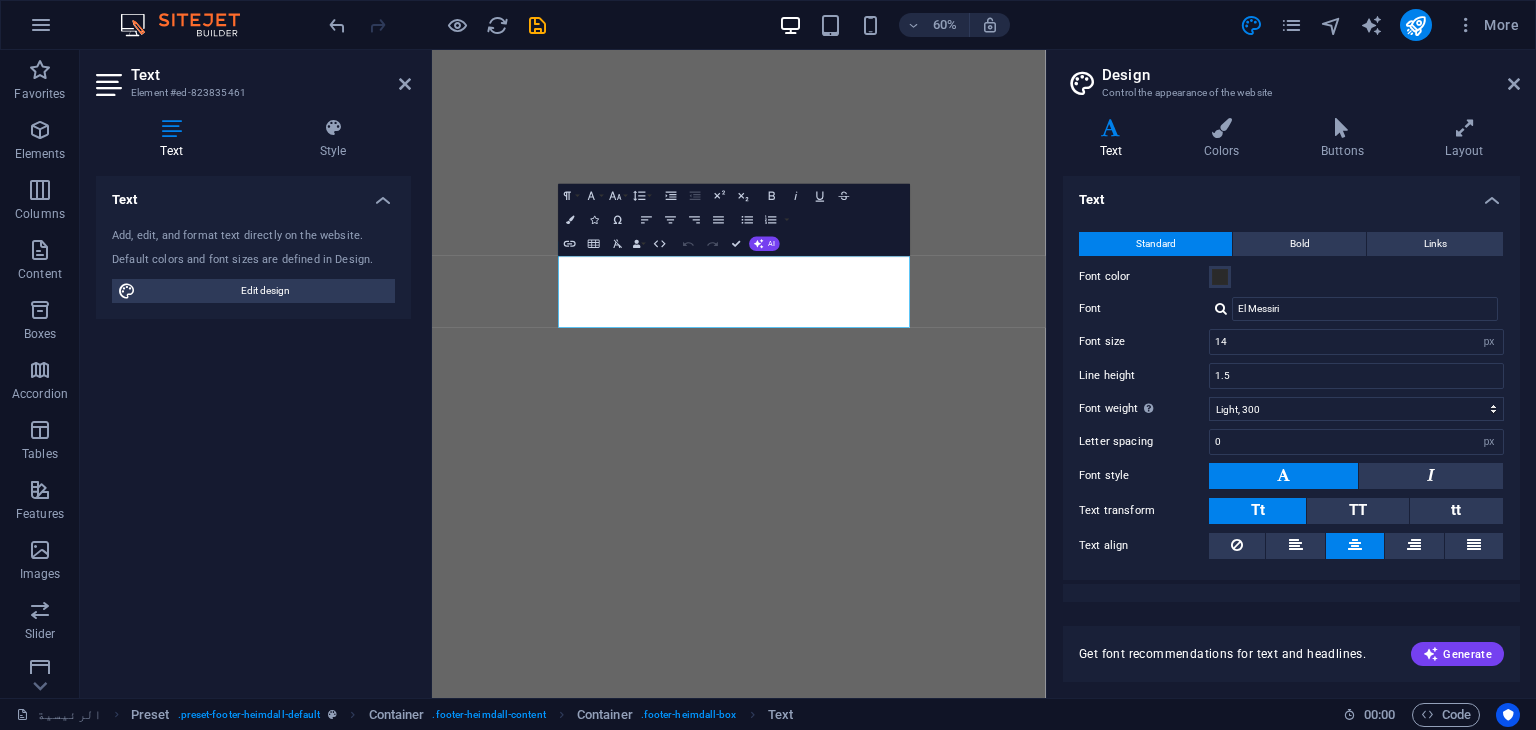 click on "Font" at bounding box center [1144, 309] 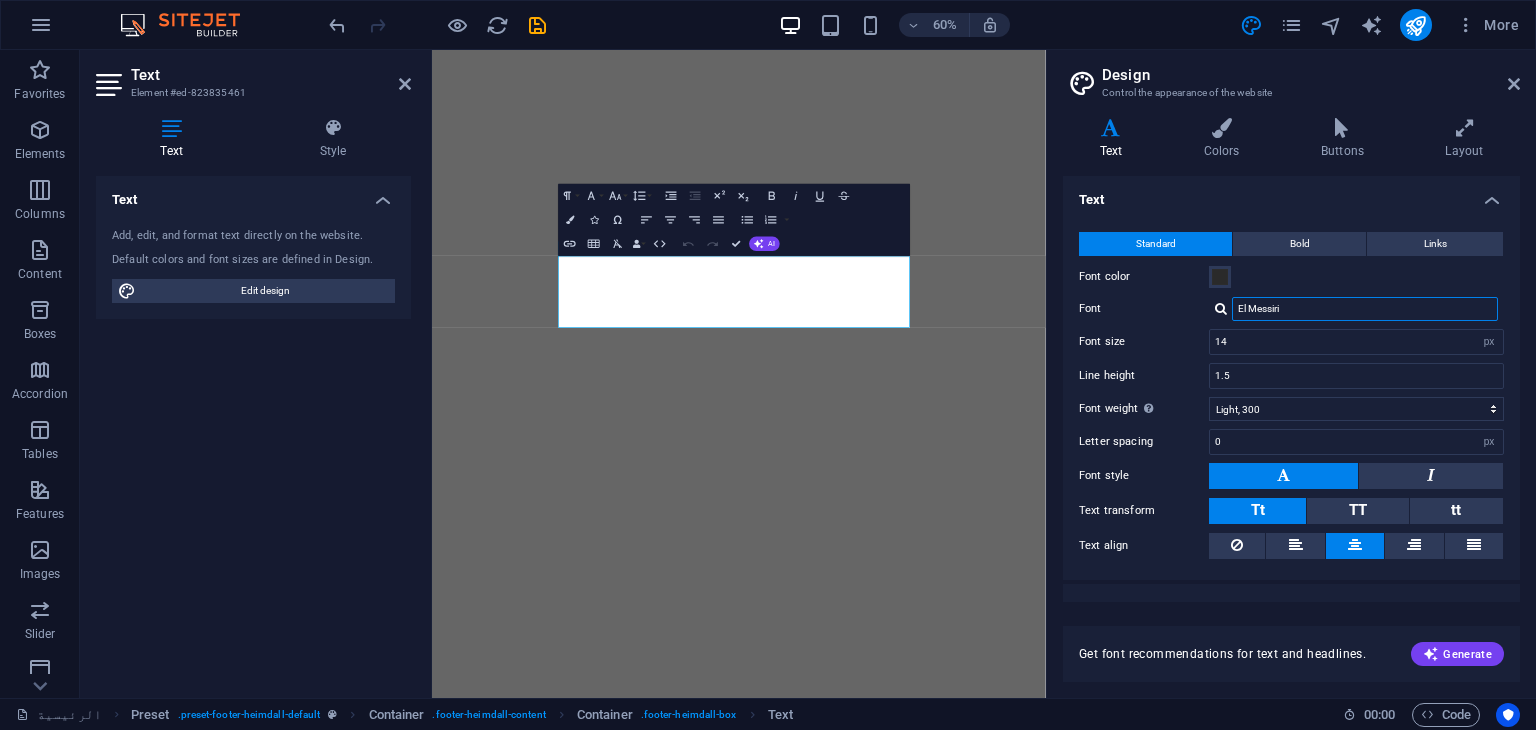 click on "El Messiri" at bounding box center (1365, 309) 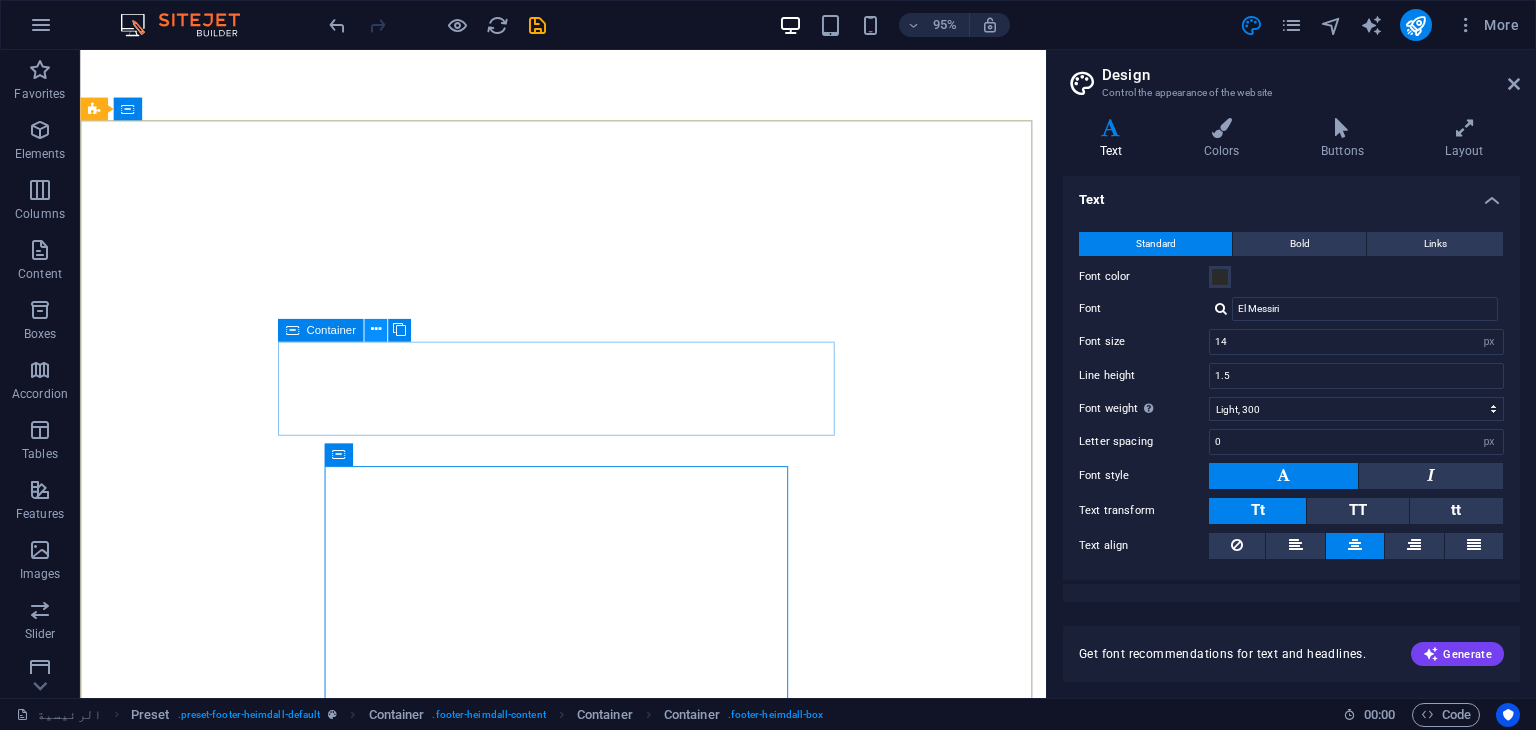 click at bounding box center [375, 330] 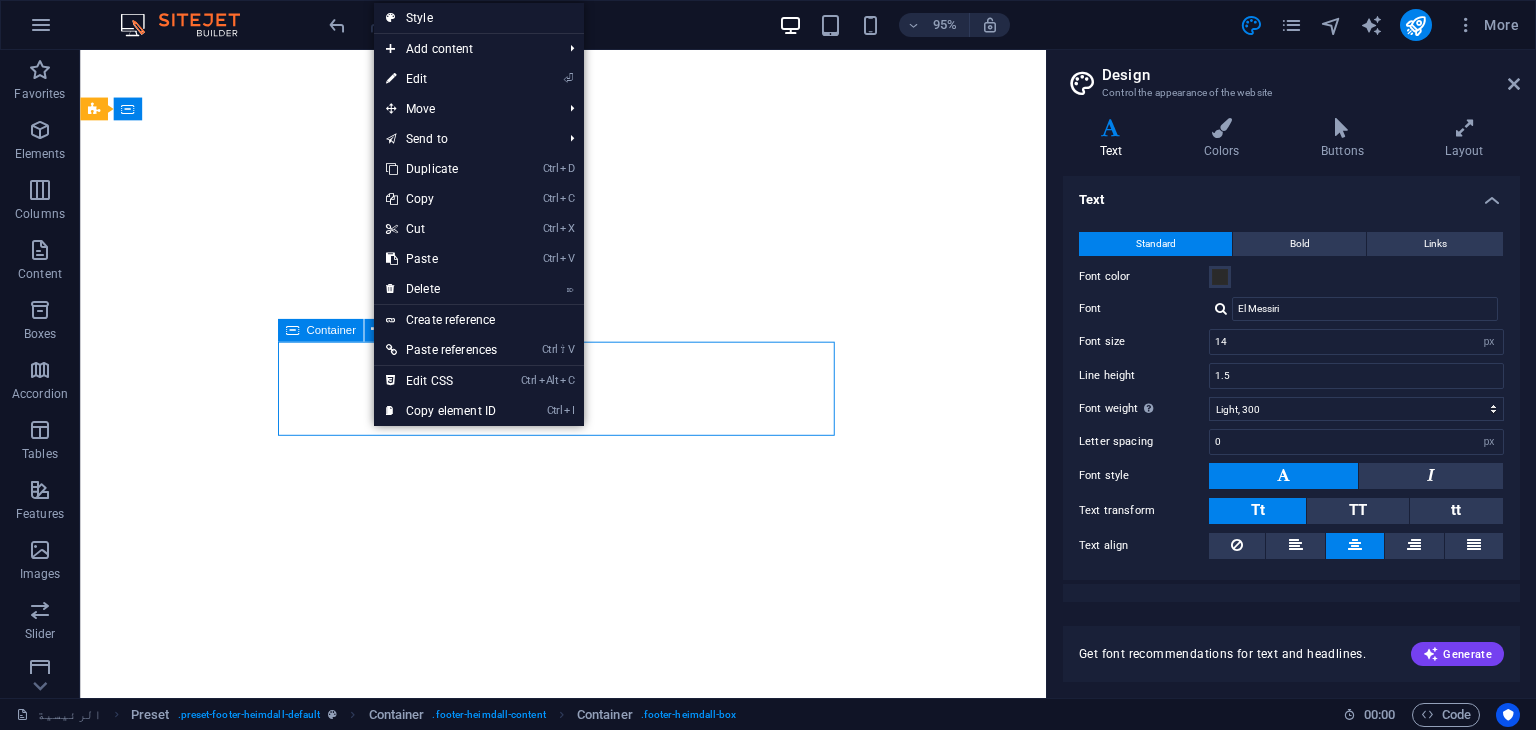 click on "Container" at bounding box center [330, 329] 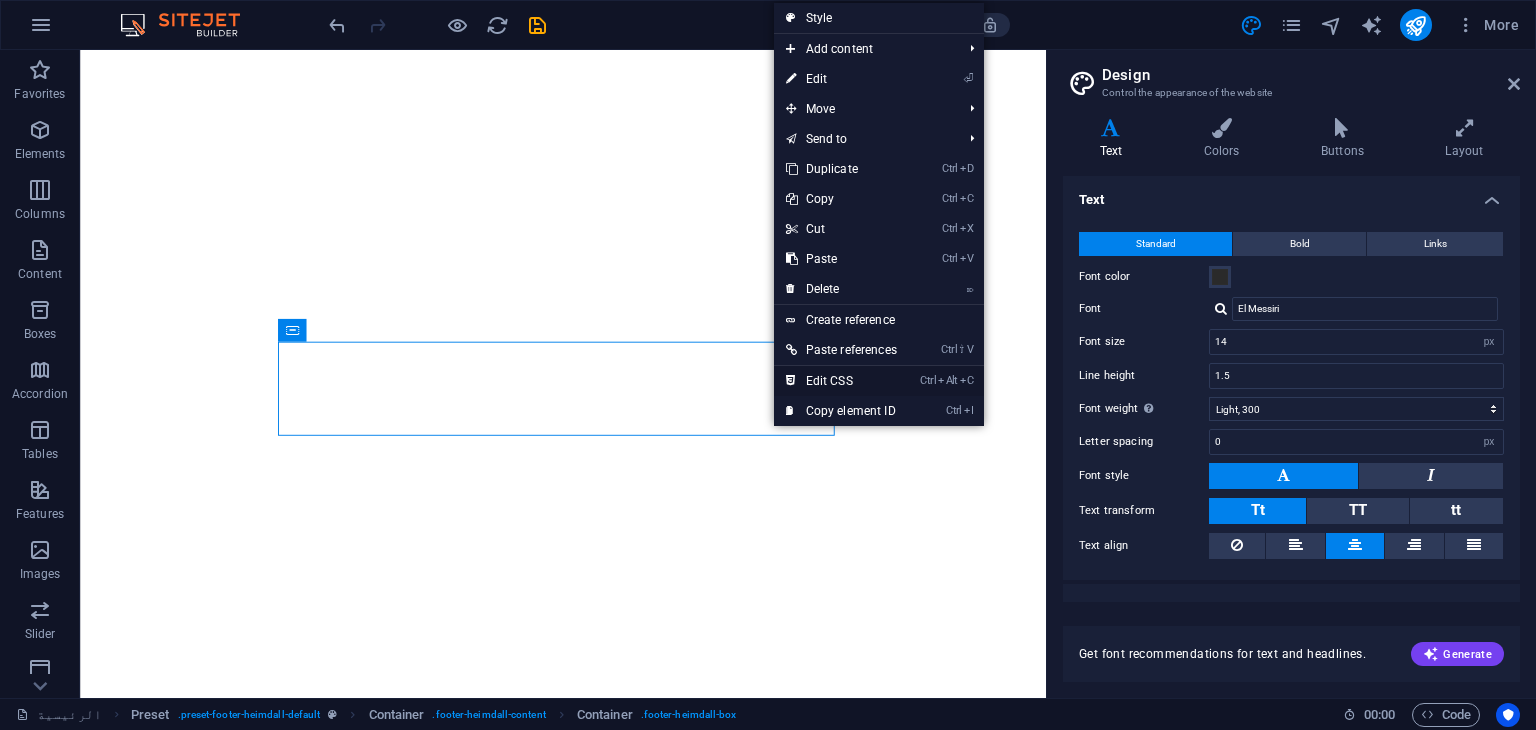 click on "Ctrl Alt C  Edit CSS" at bounding box center [841, 381] 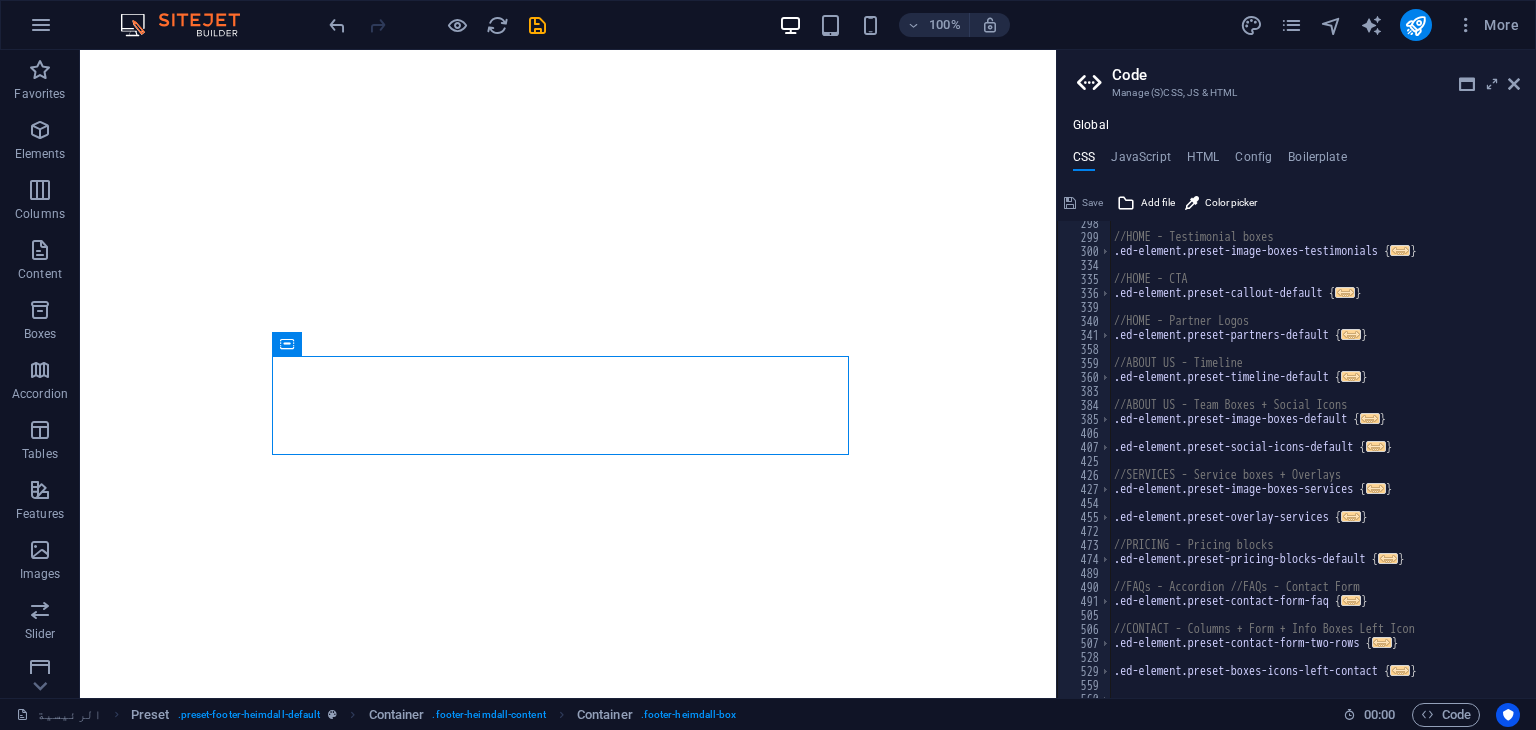scroll, scrollTop: 1974, scrollLeft: 0, axis: vertical 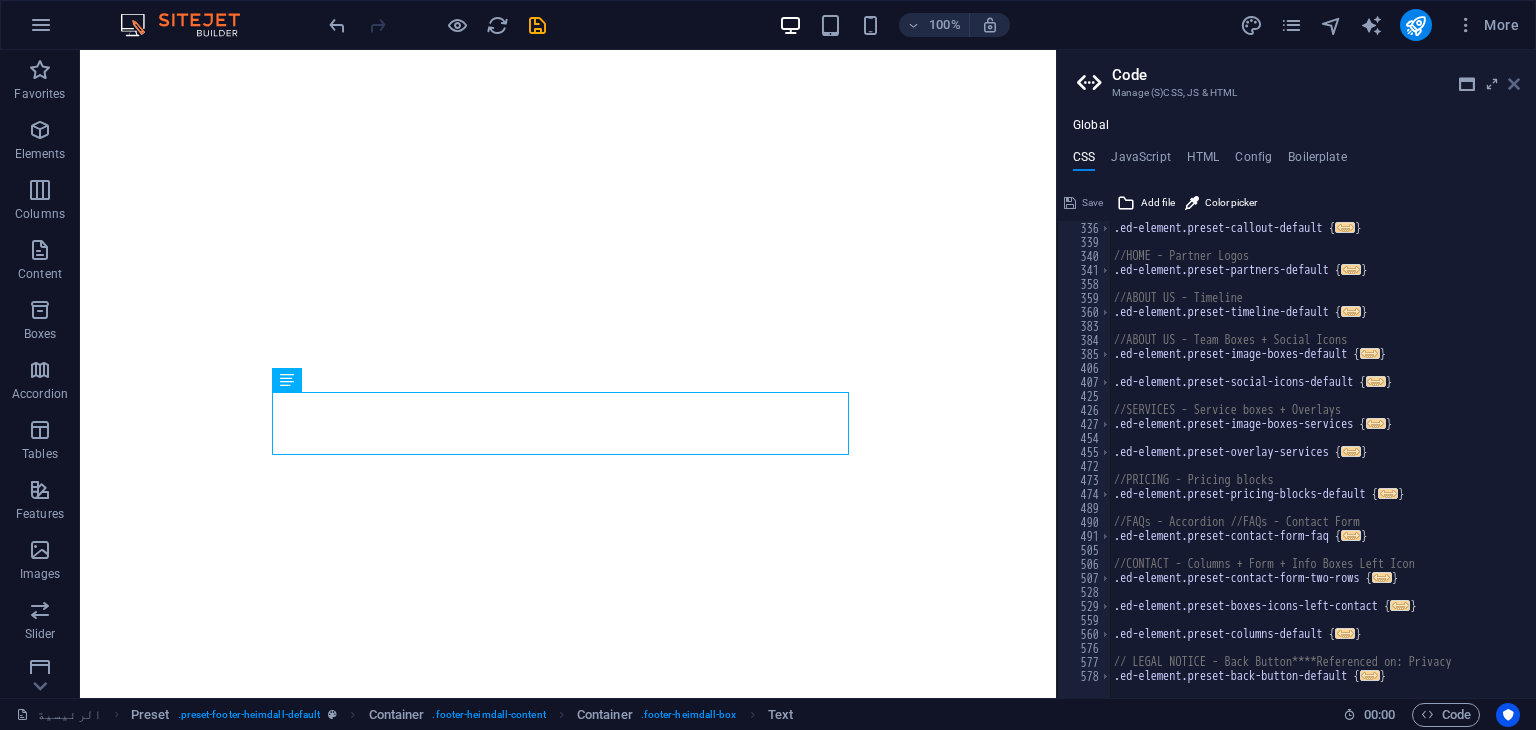 click at bounding box center [1514, 84] 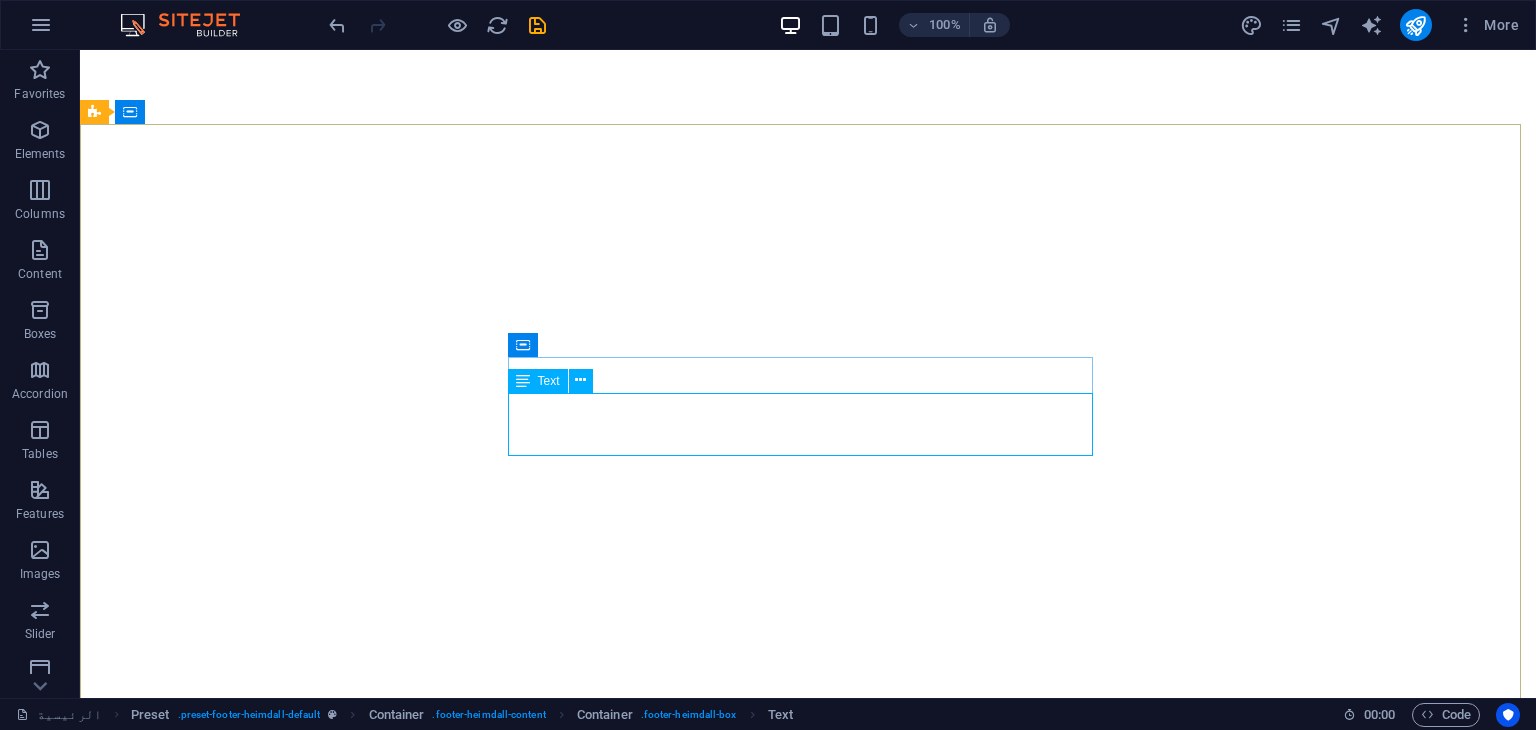 click at bounding box center (523, 381) 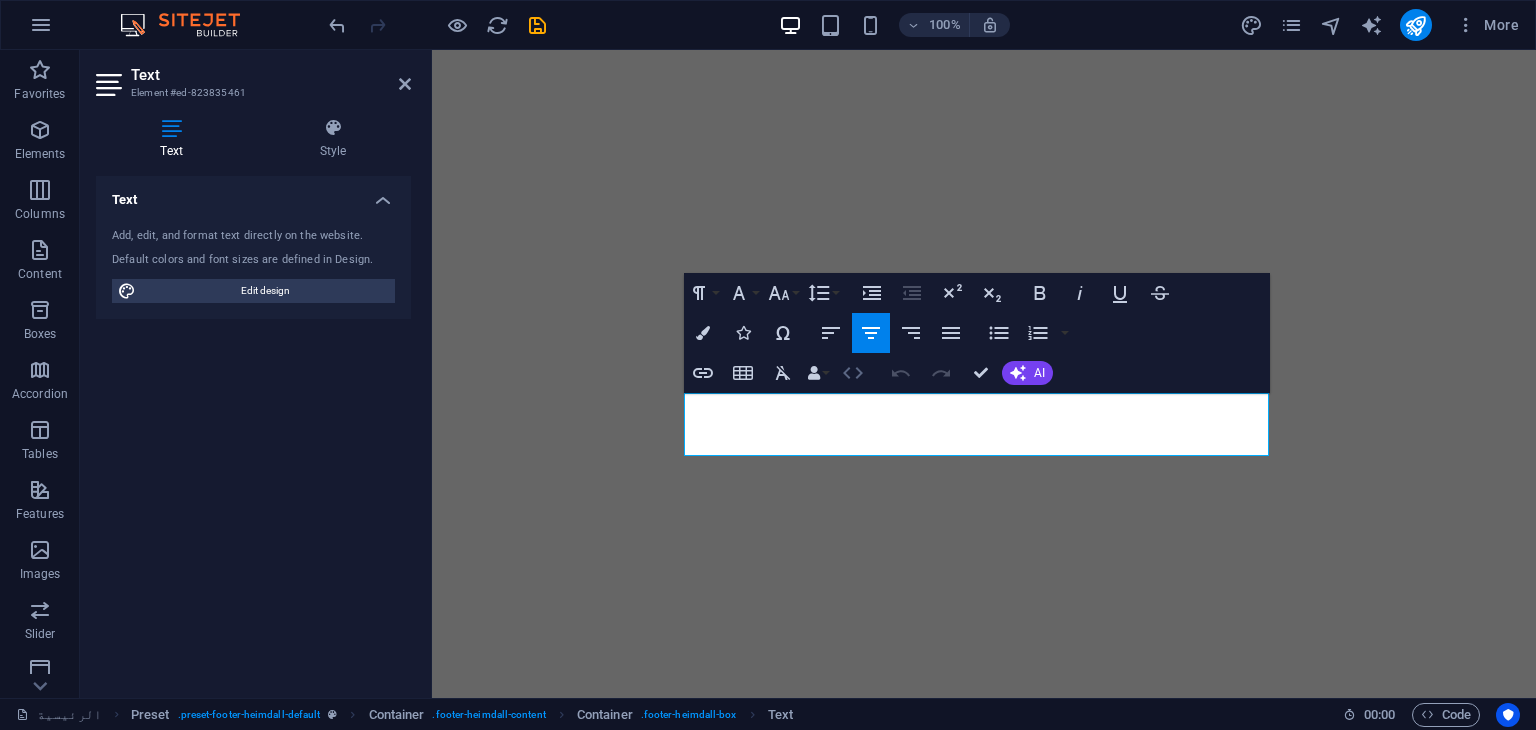 click 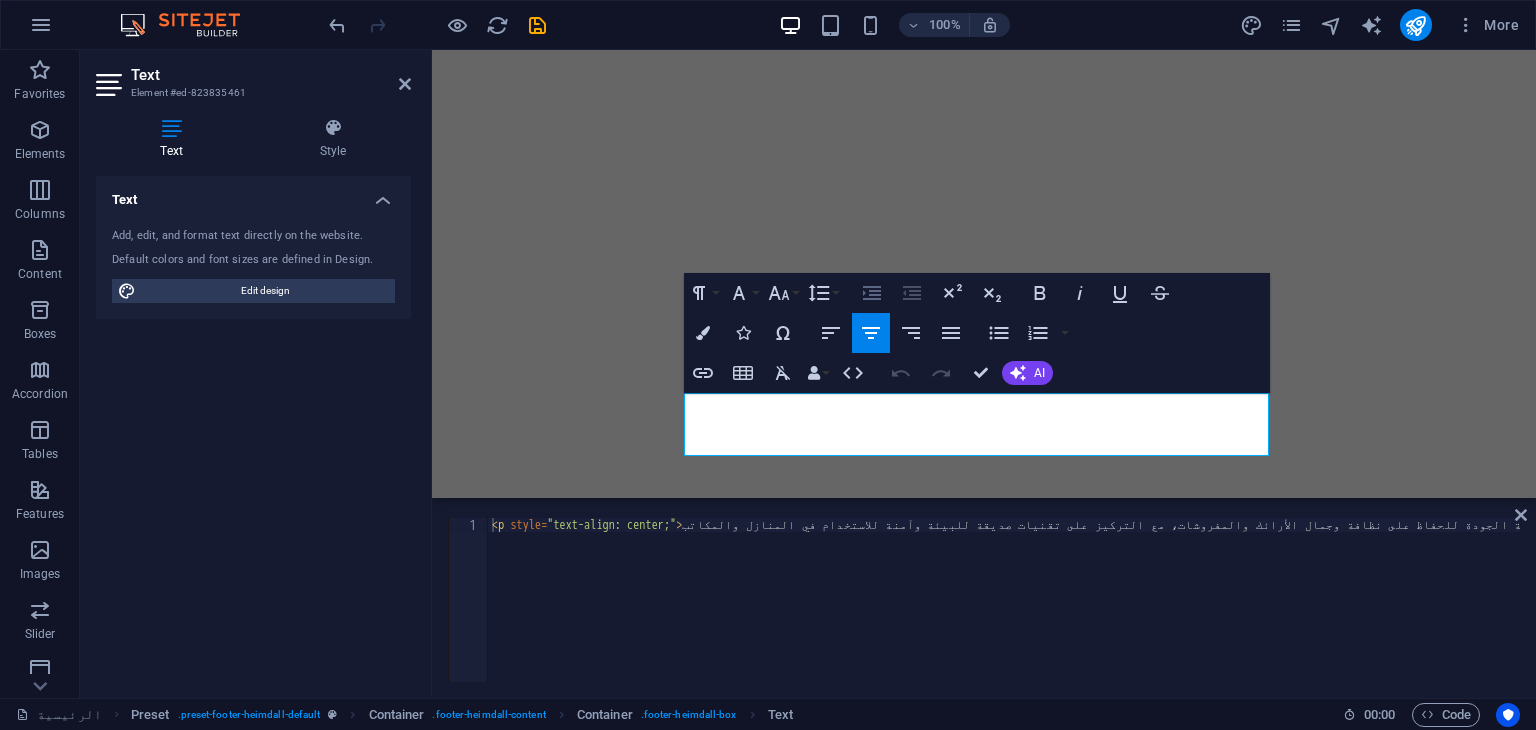 click 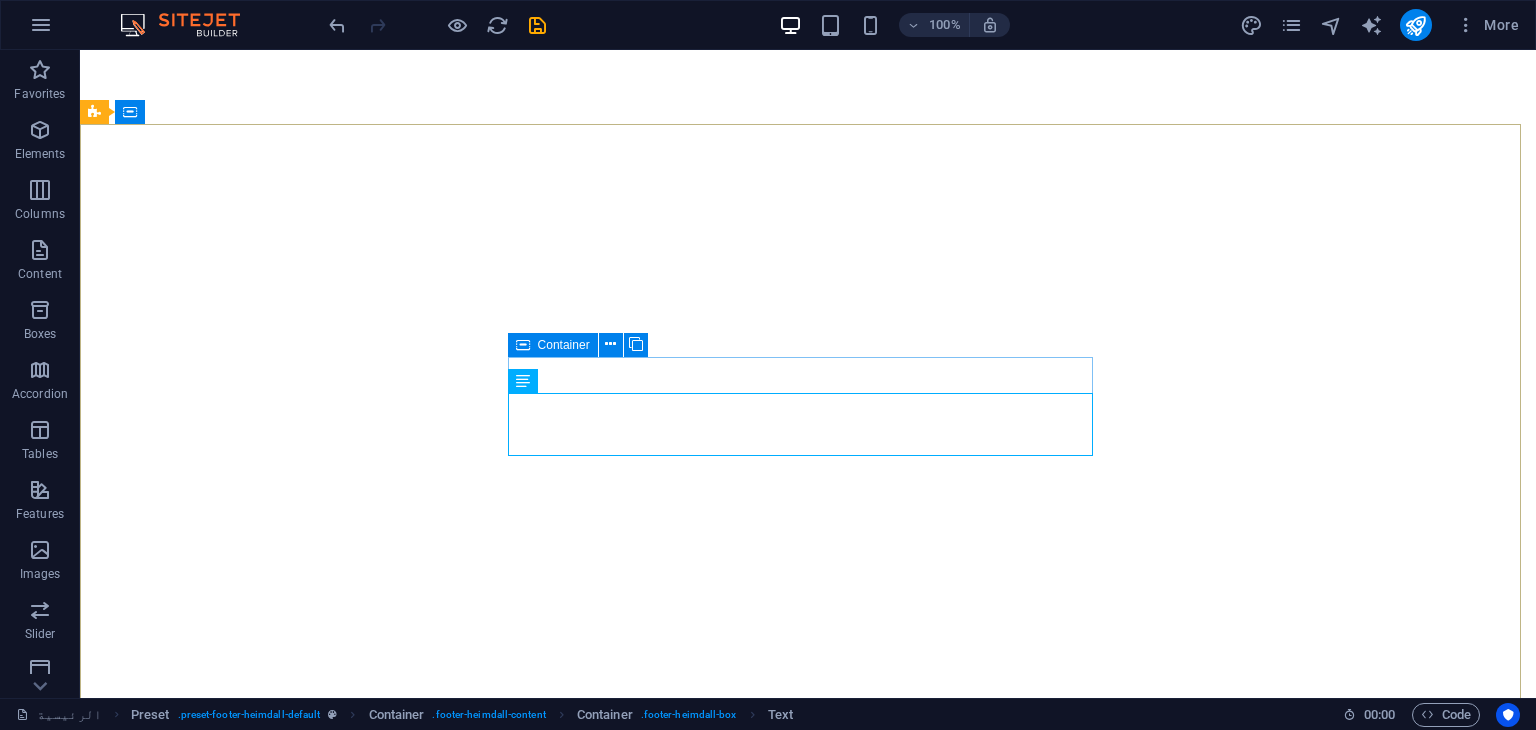 click on "Container" at bounding box center [553, 345] 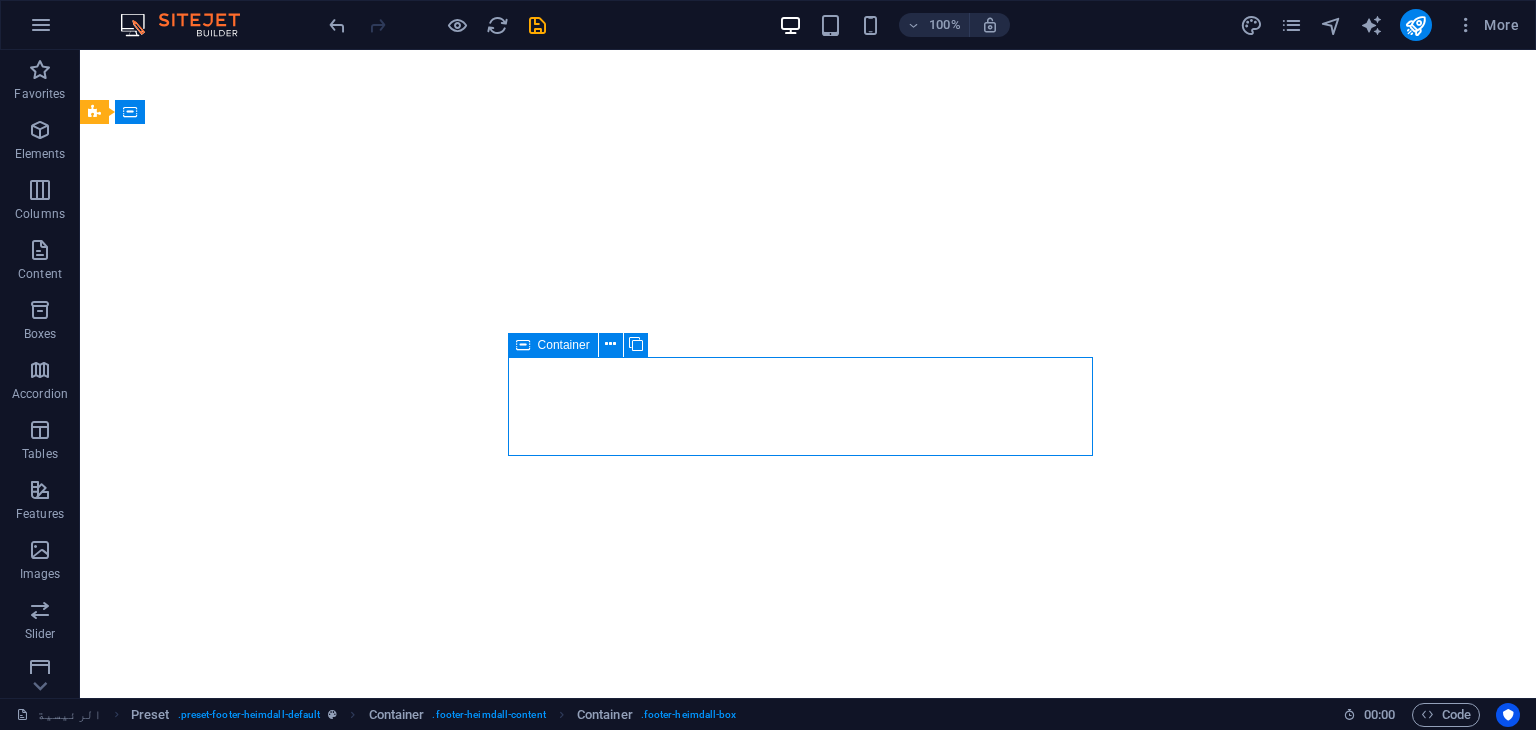 click on "Container" at bounding box center (553, 345) 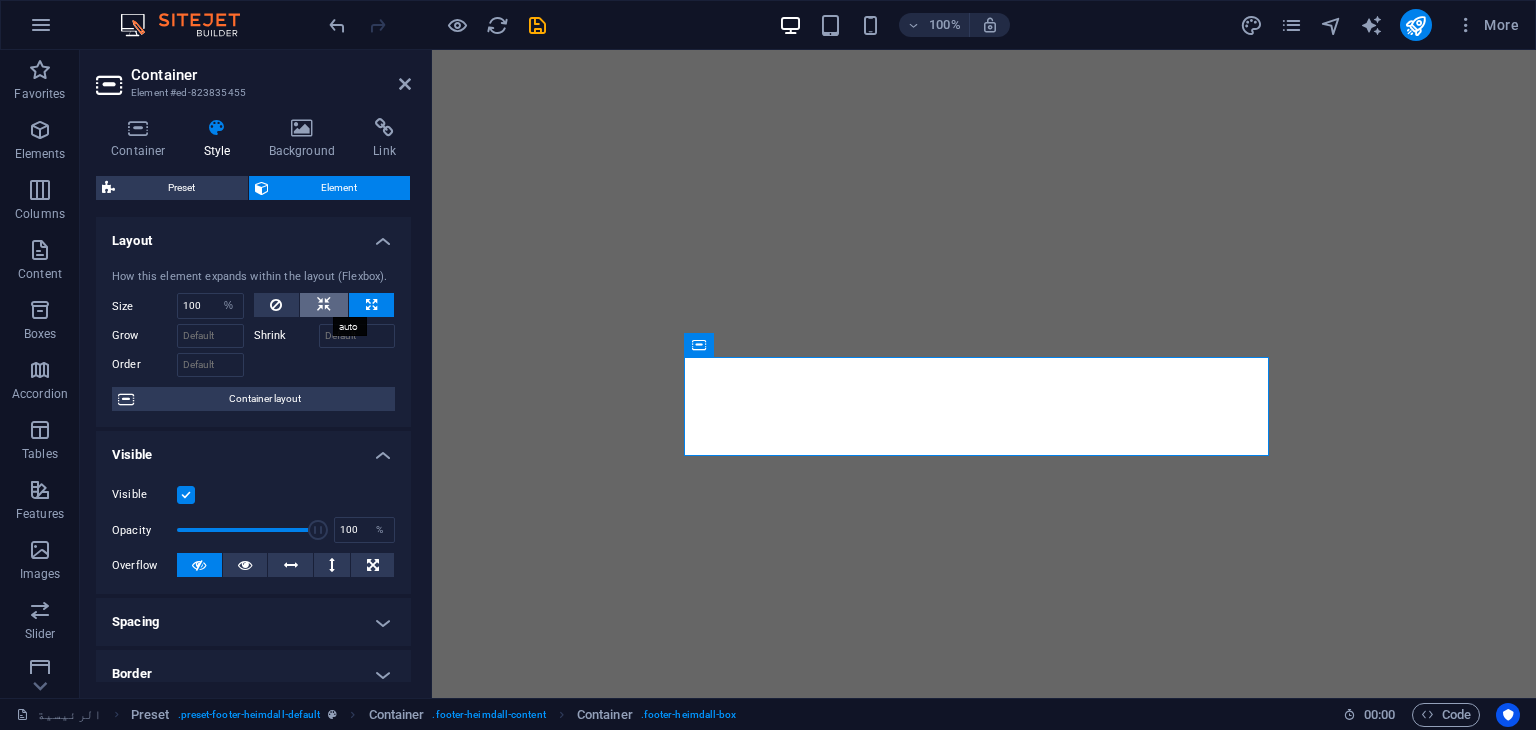 click at bounding box center [324, 305] 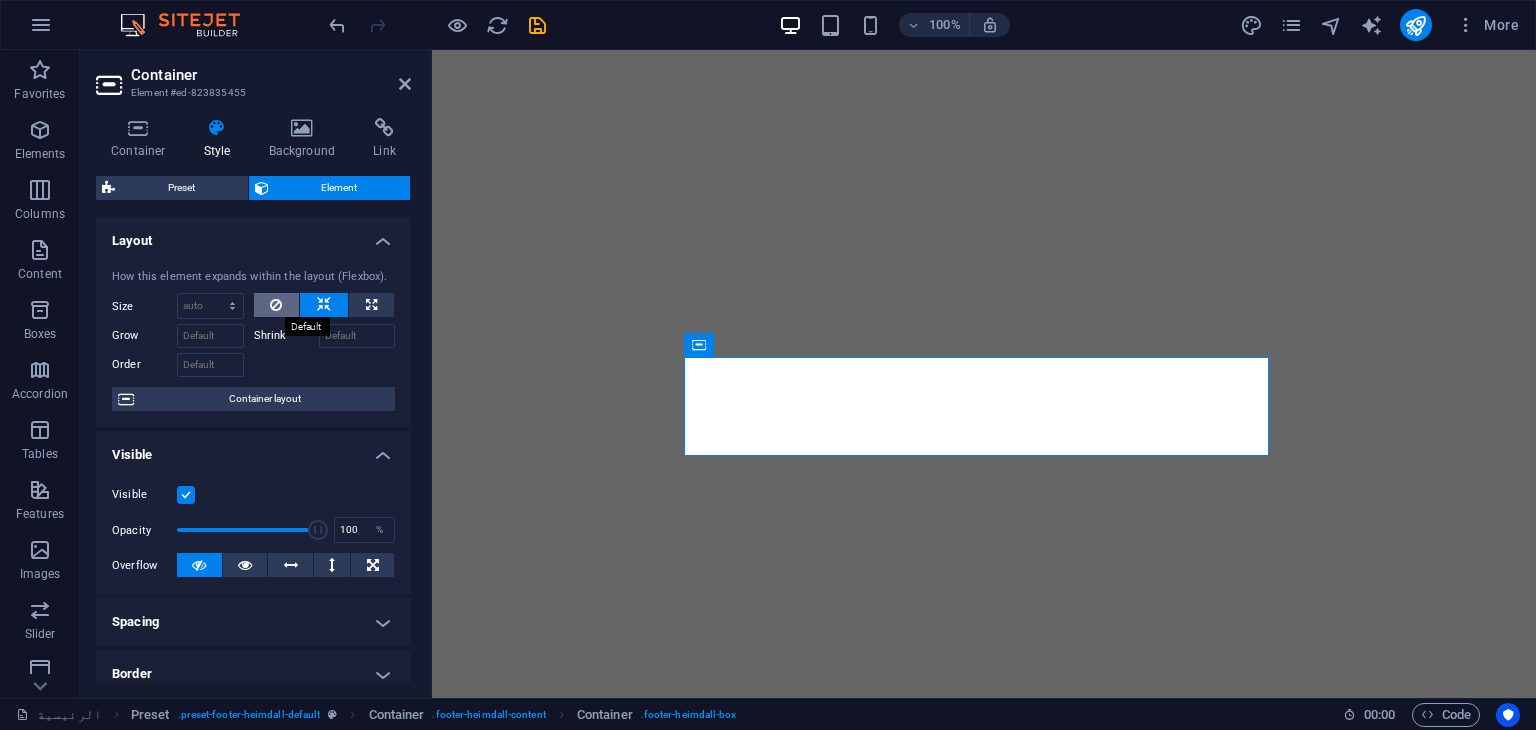 click at bounding box center [276, 305] 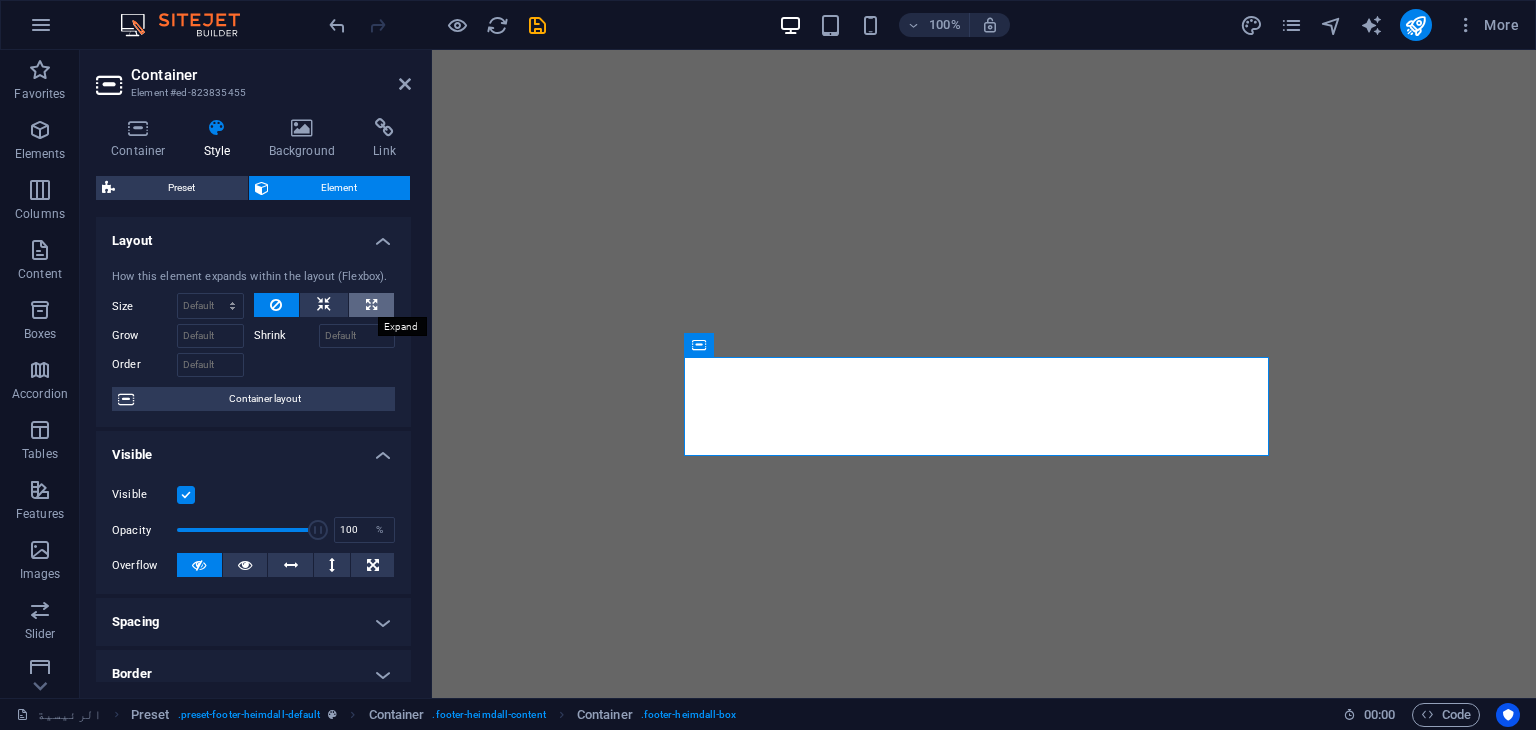 click at bounding box center (371, 305) 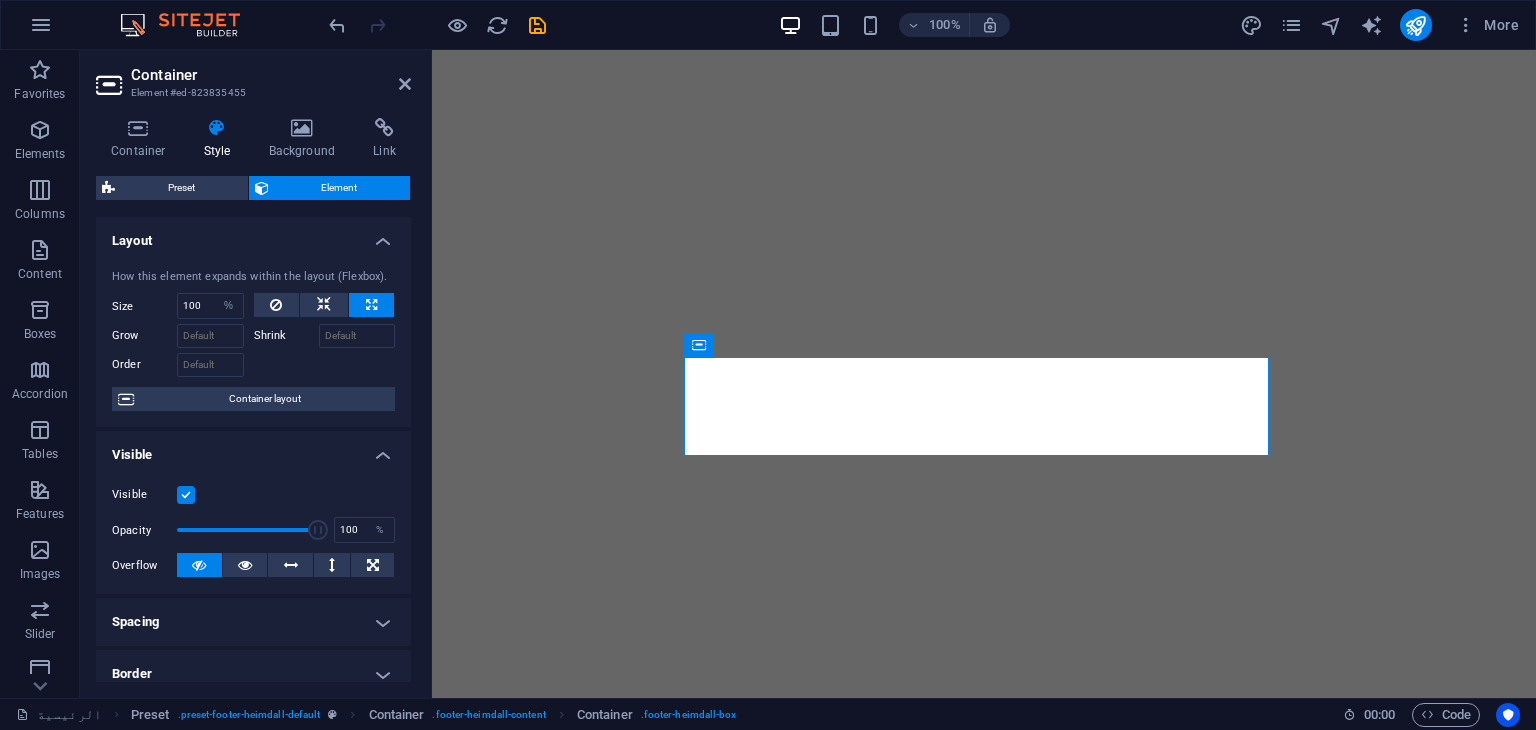click on "Container Style Background Link Size Height Default px rem % vh vw Min. height None px rem % vh vw Width [SIZE] Default px rem % em vh vw Min. width [SIZE] None px rem % vh vw Content width Default Custom width Width Default px rem % em vh vw Min. width None px rem % vh vw Default padding Custom spacing Default content width and padding can be changed under Design. Edit design Layout (Flexbox) Alignment Determines the flex direction. Default Main axis Determine how elements should behave along the main axis inside this container (justify content). Default Side axis Control the vertical direction of the element inside of the container (align items). Default Wrap Default On Off Fill Controls the distances and direction of elements on the y-axis across several lines (align content). Default Accessibility ARIA helps assistive technologies (like screen readers) to understand the role, state, and behavior of web elements Role The ARIA role defines the purpose of an element. None Alert Article Banner Timer" at bounding box center [253, 400] 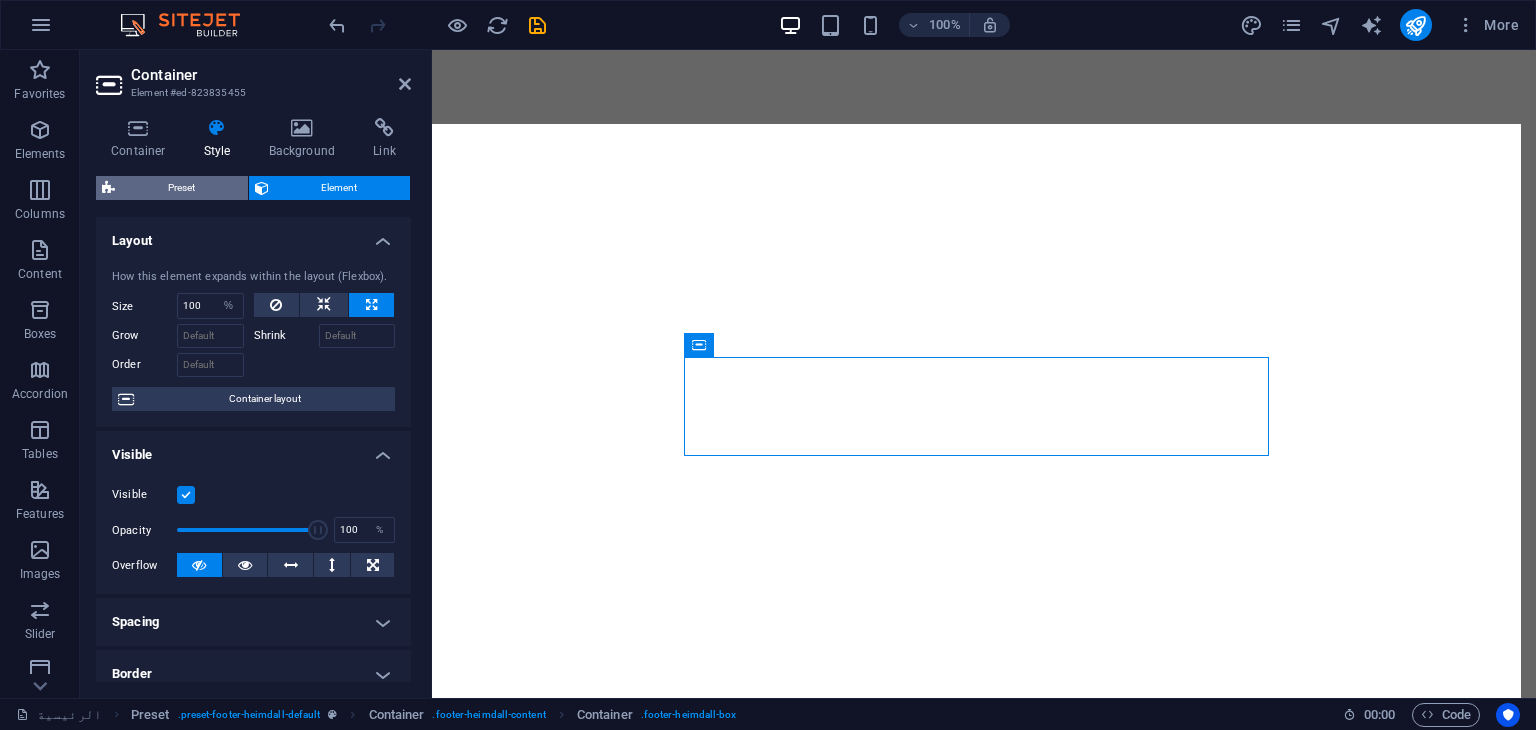 click on "Preset" at bounding box center [181, 188] 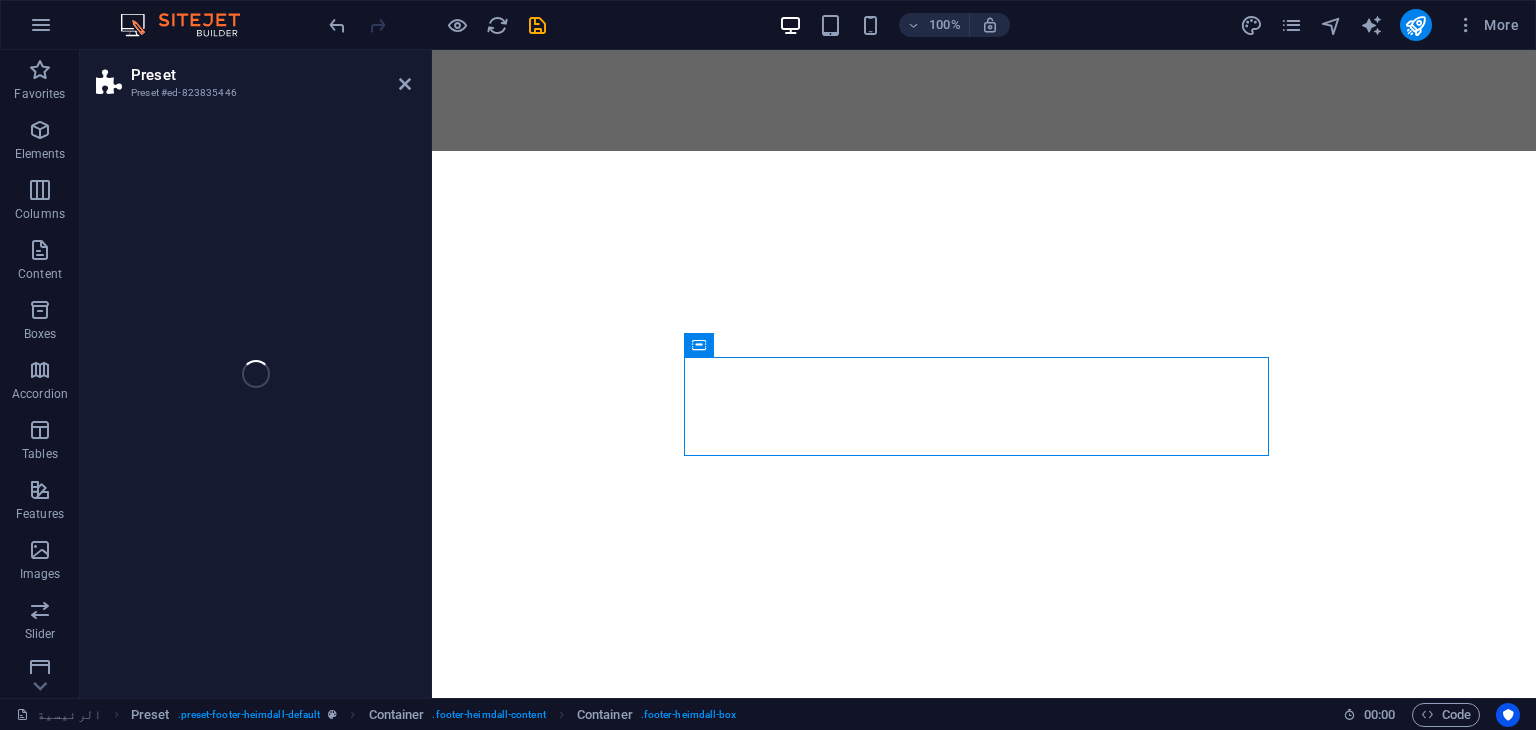 select on "footer" 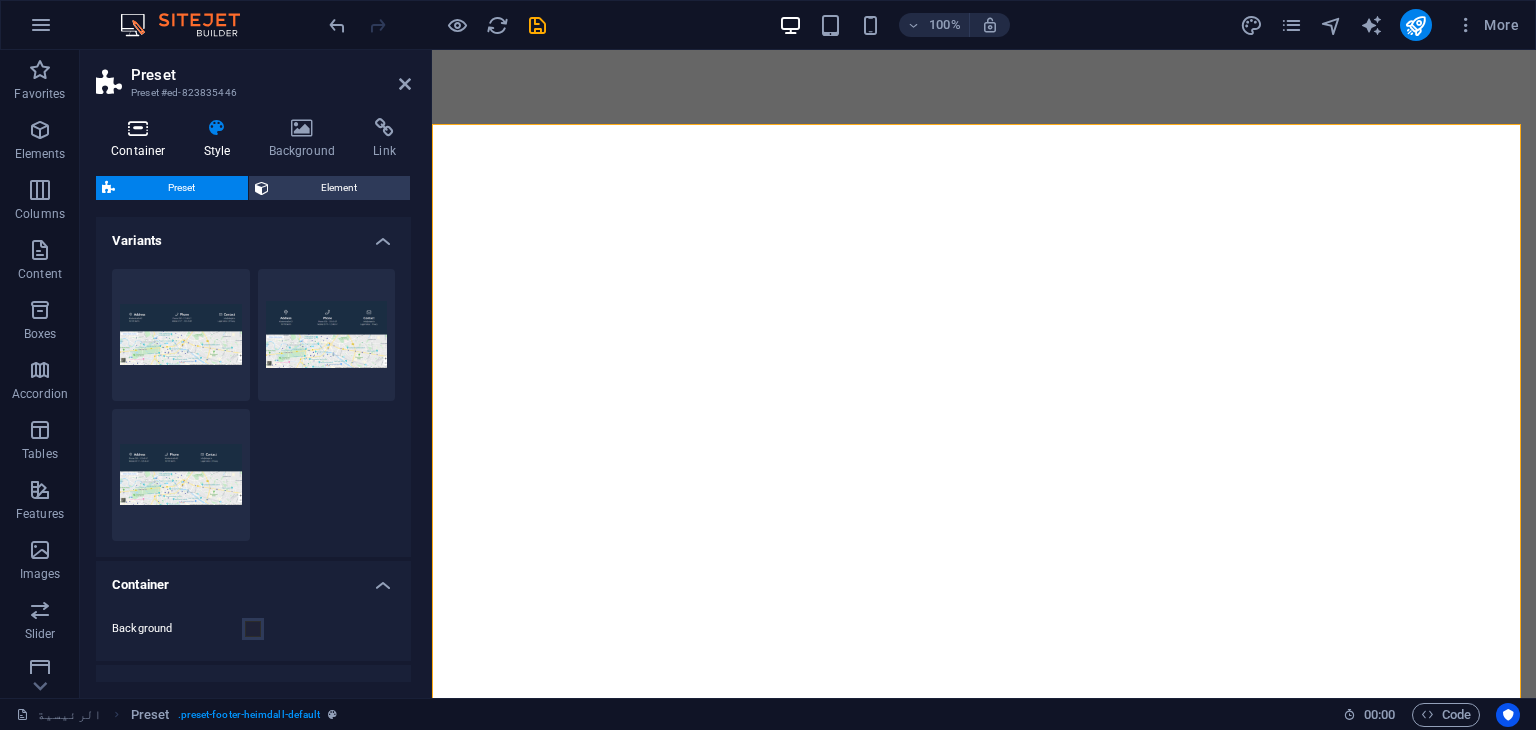 click on "Container" at bounding box center (142, 139) 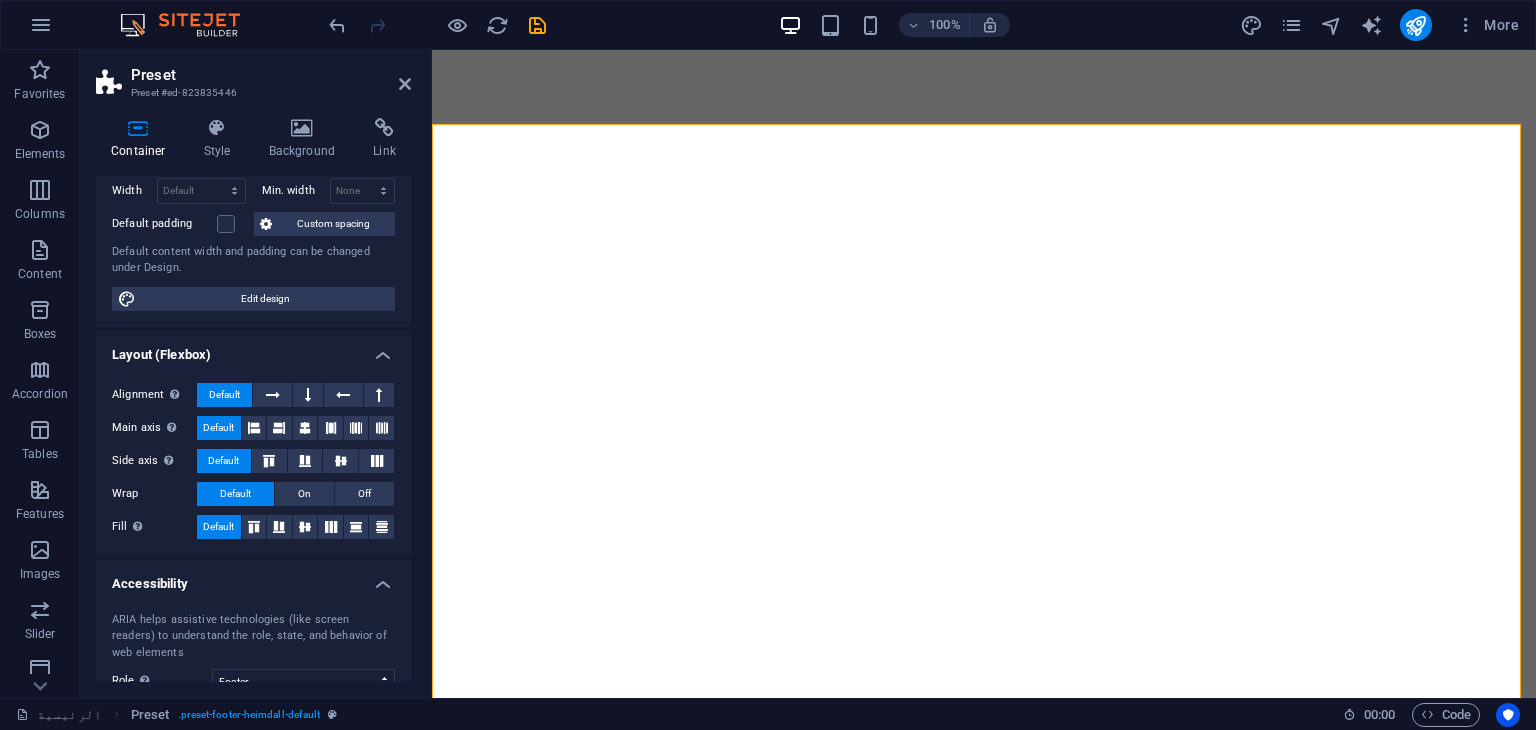scroll, scrollTop: 0, scrollLeft: 0, axis: both 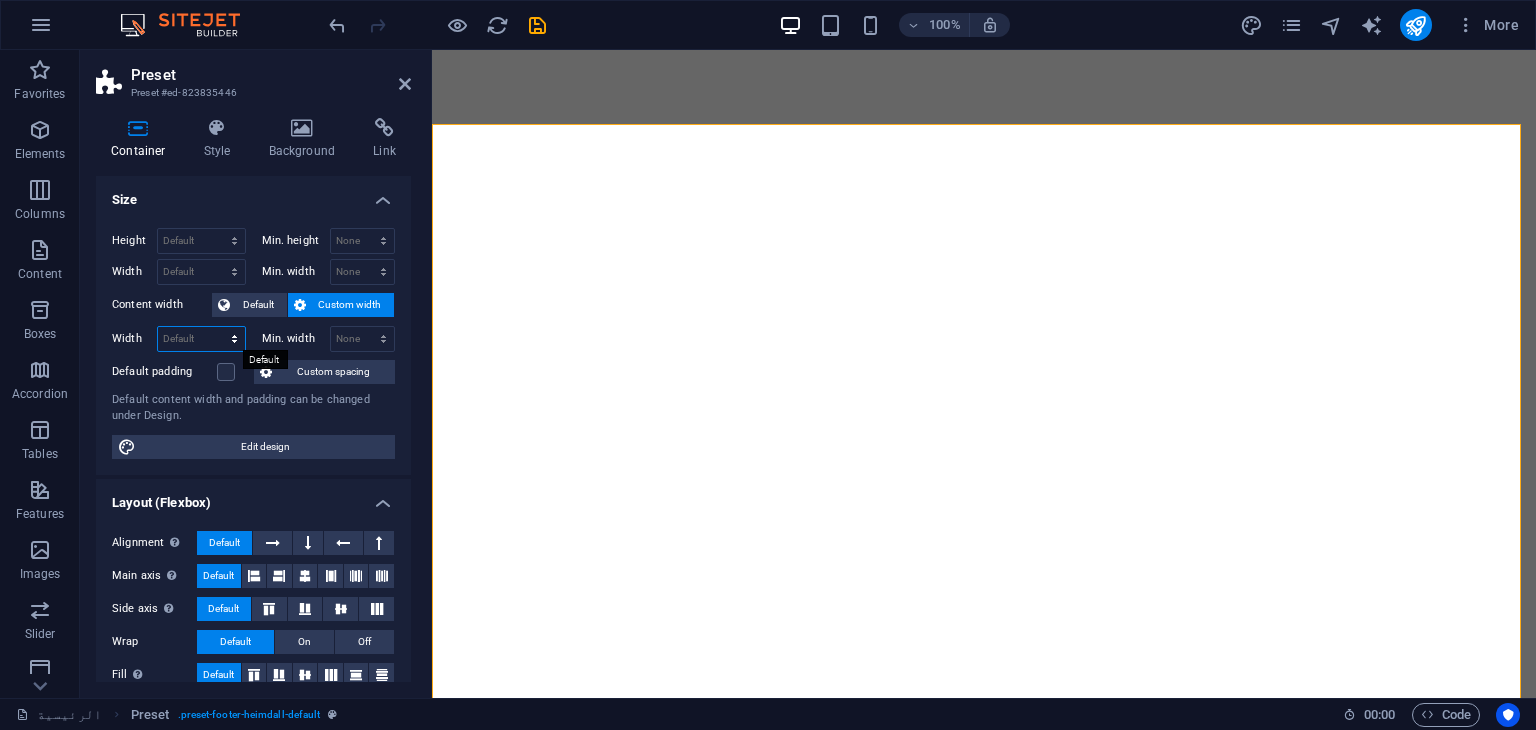 click on "Default px rem % em vh vw" at bounding box center [201, 339] 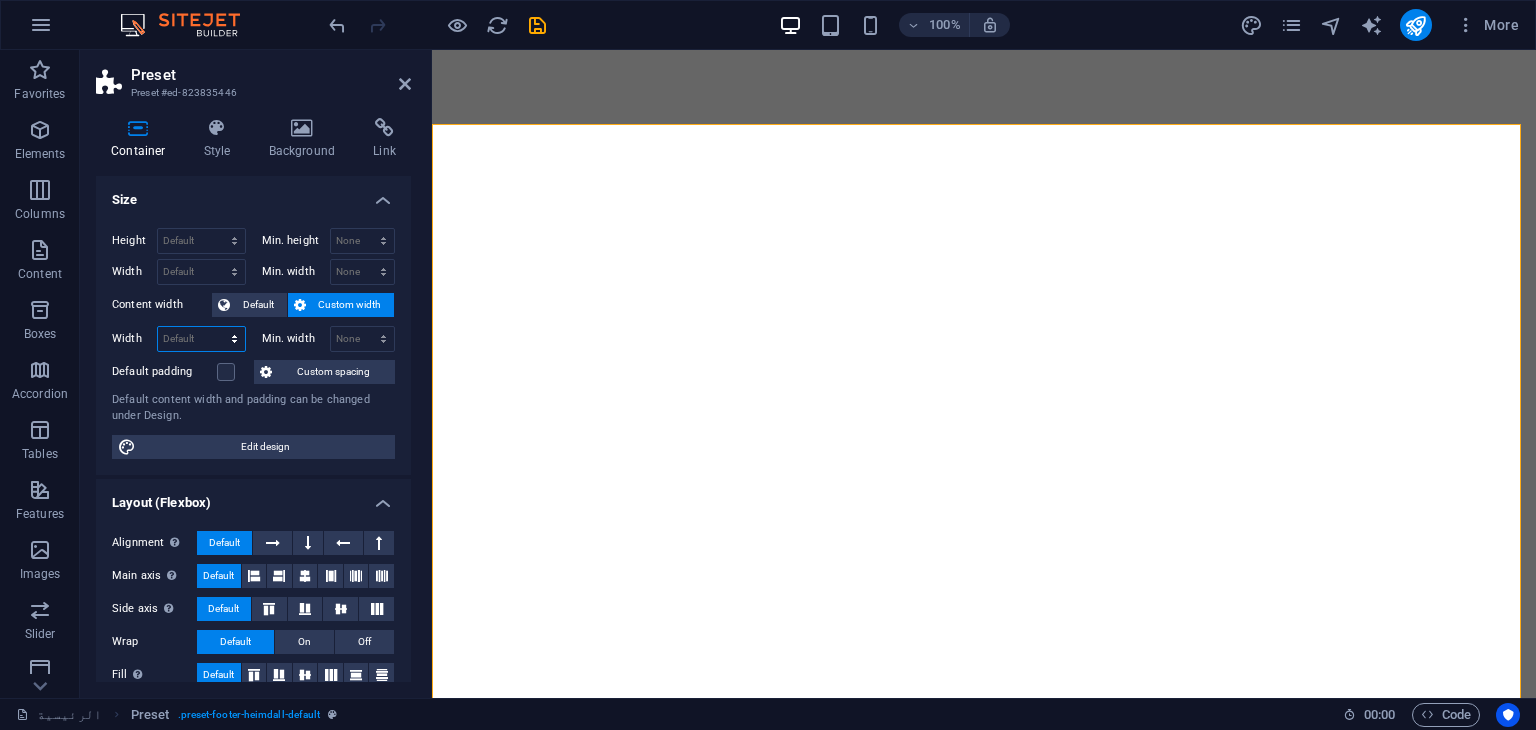 select on "px" 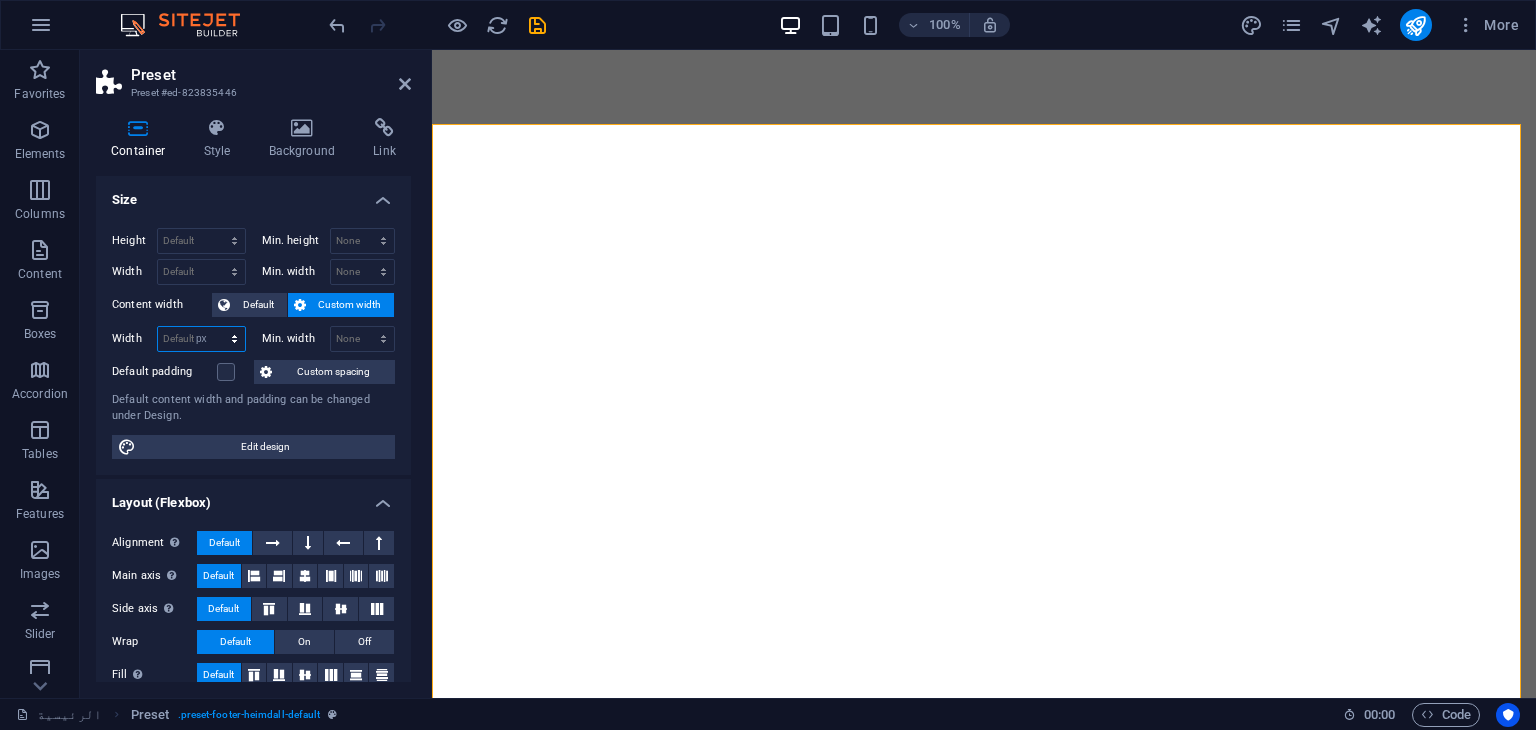 click on "Default px rem % em vh vw" at bounding box center [201, 339] 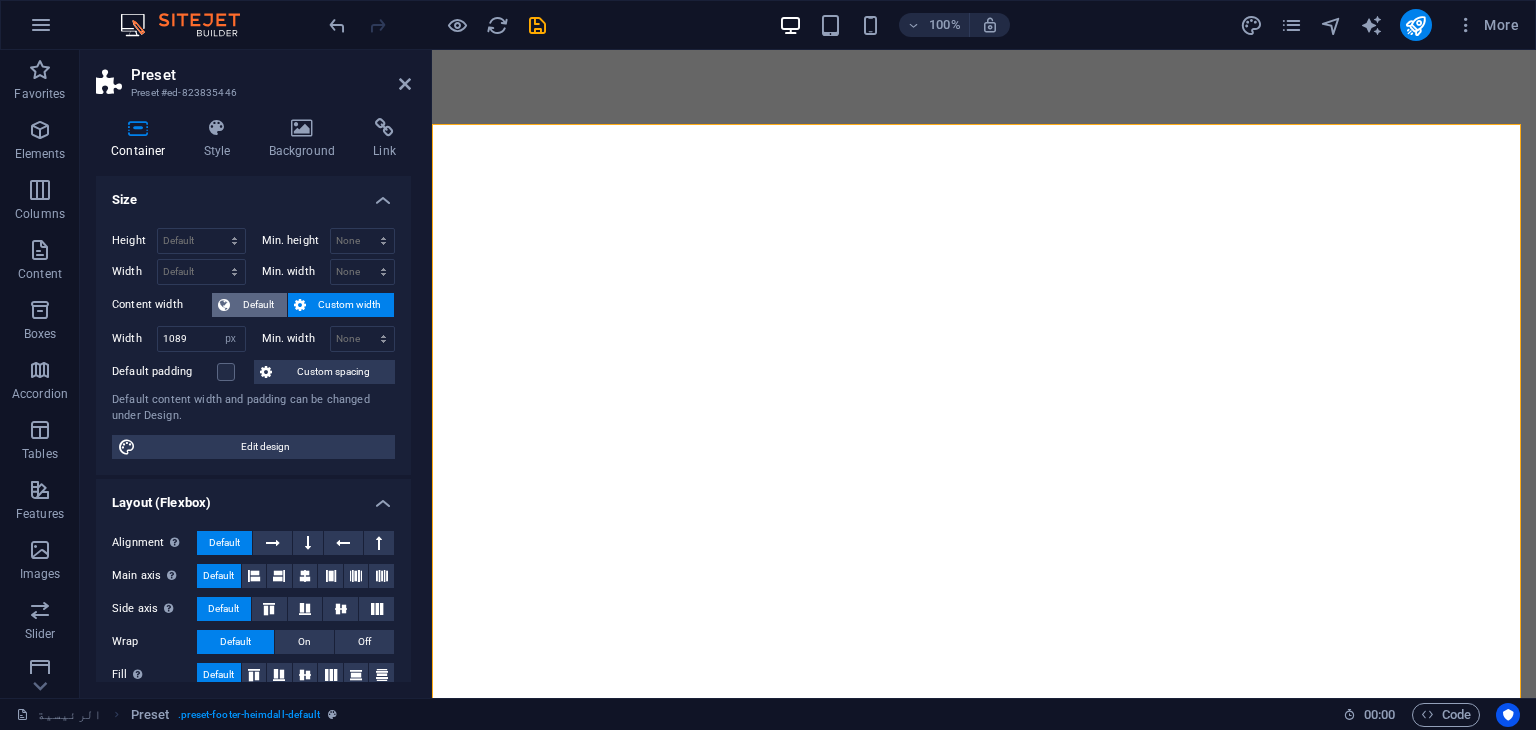 click at bounding box center (224, 305) 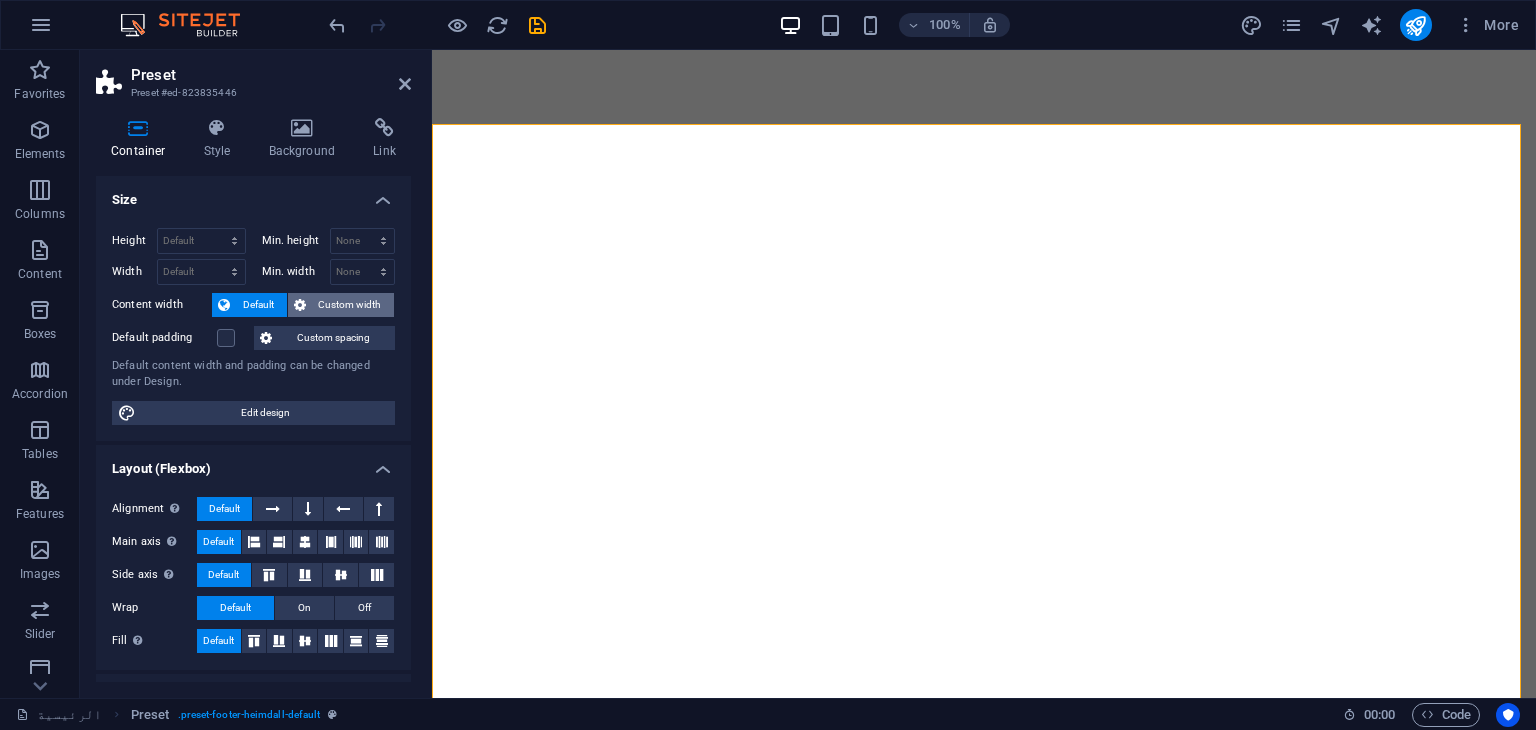 click on "Custom width" at bounding box center [350, 305] 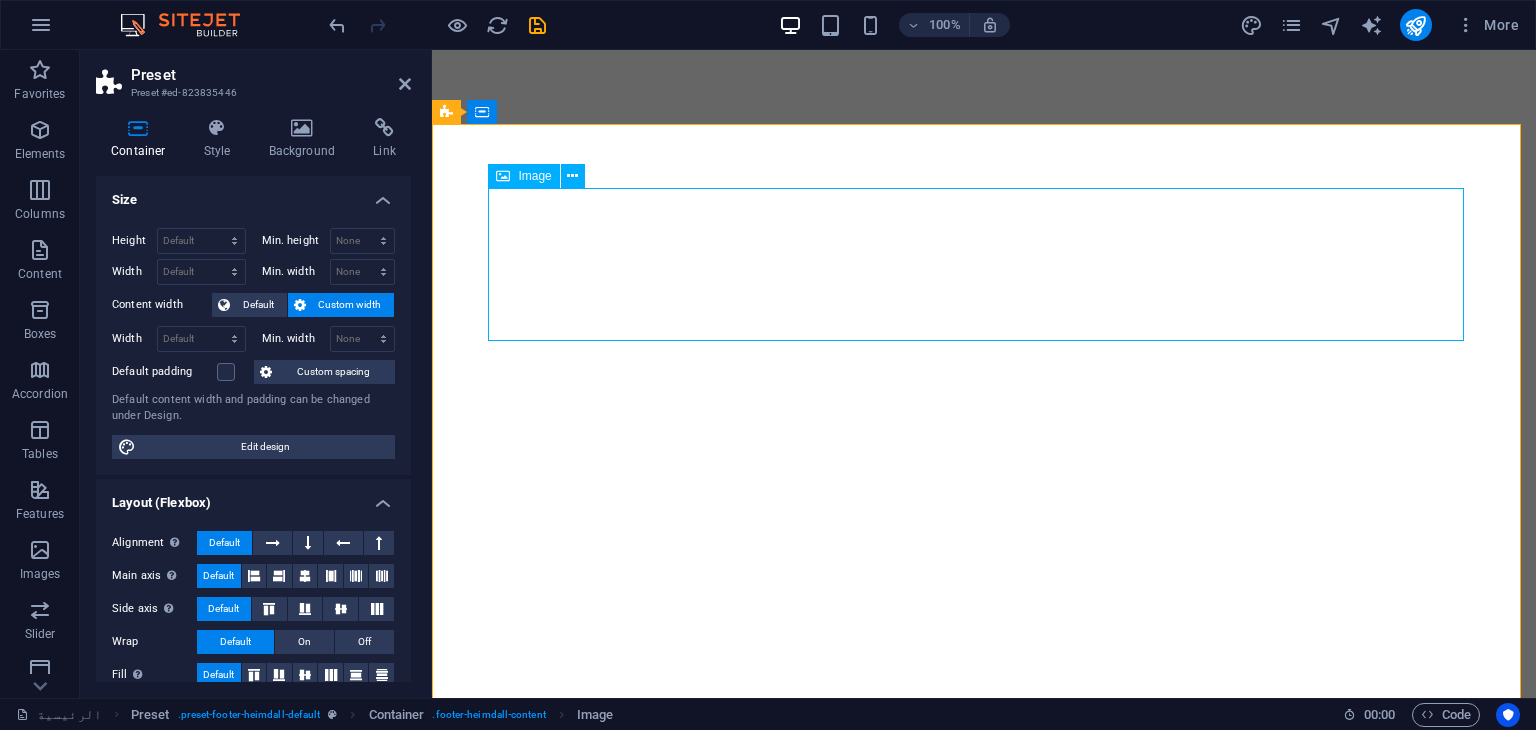 select on "px" 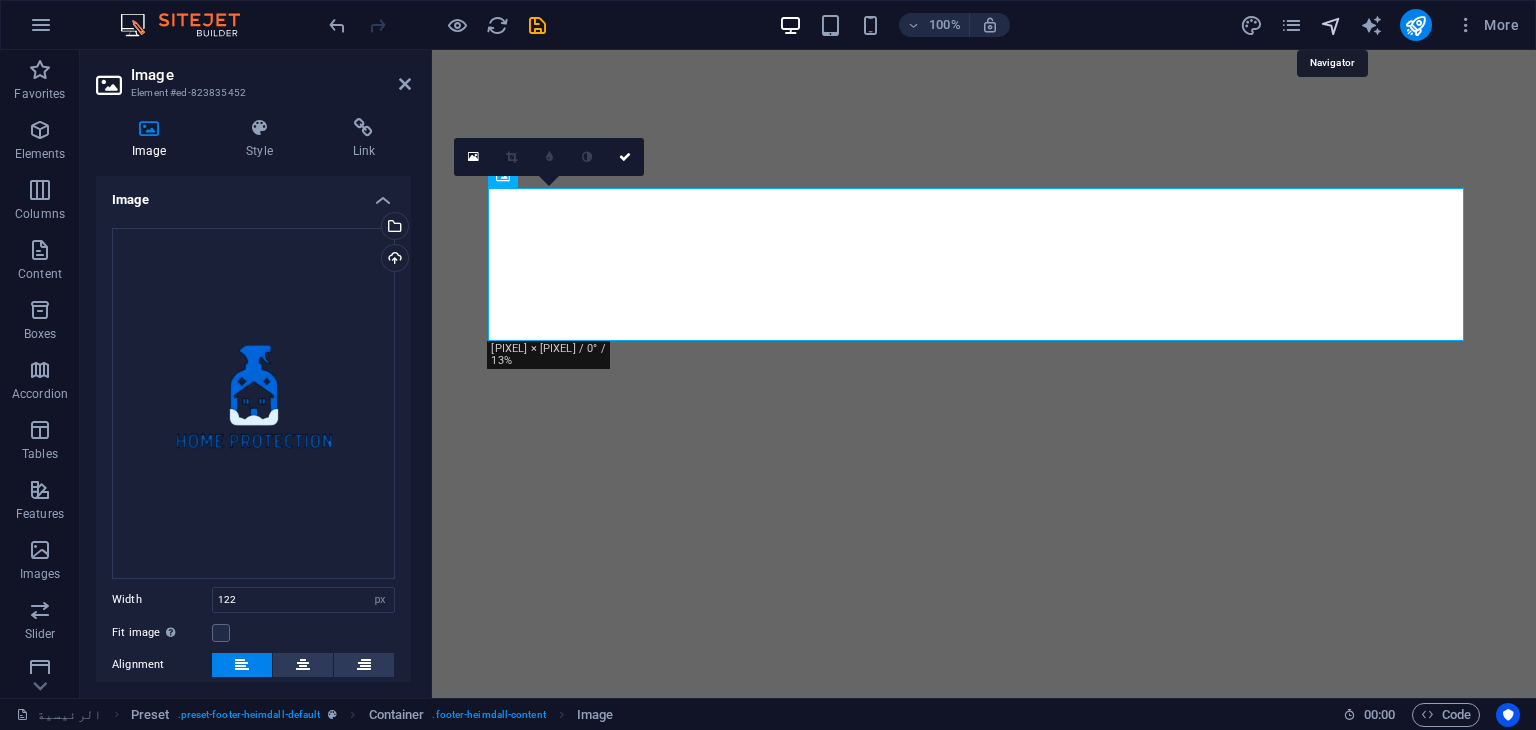 click at bounding box center [1331, 25] 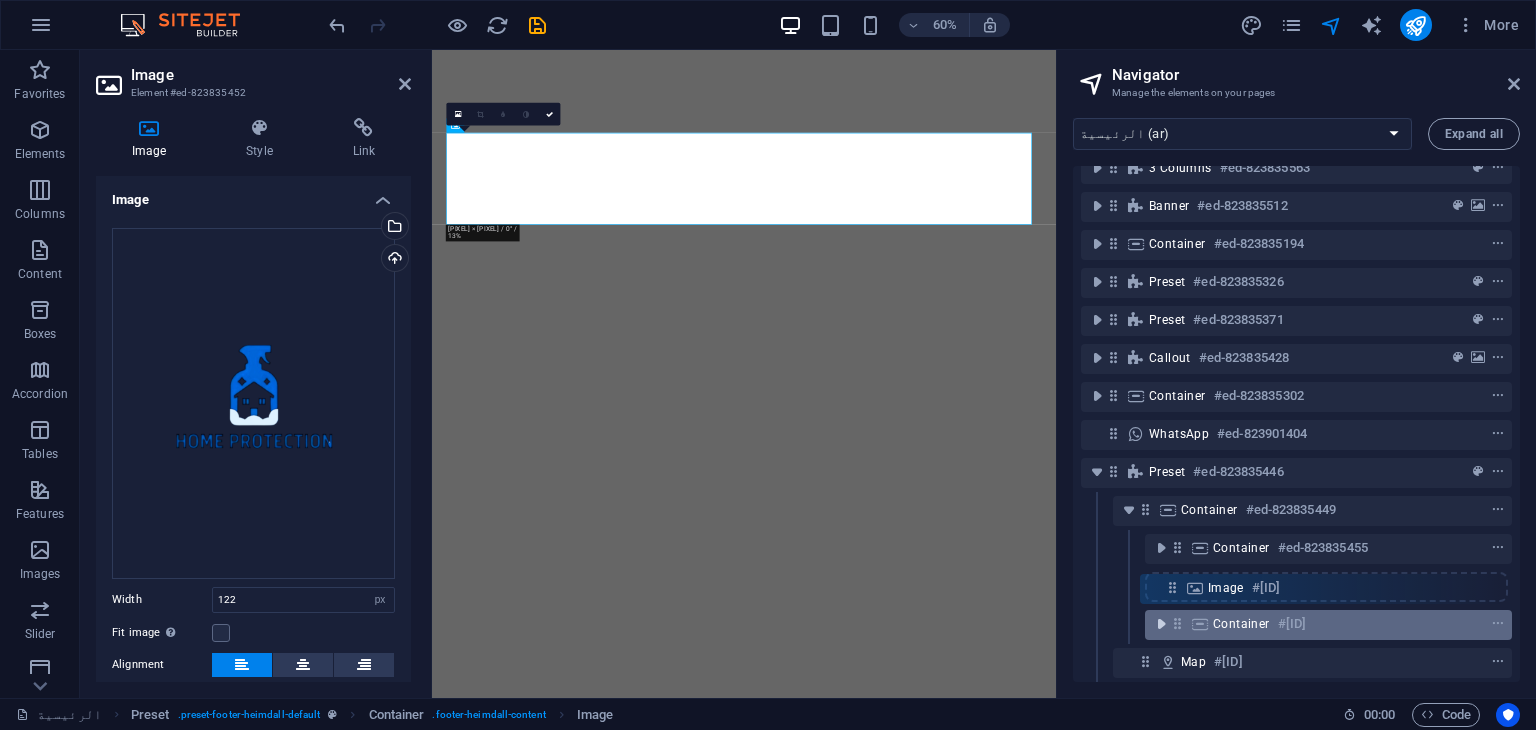scroll, scrollTop: 24, scrollLeft: 0, axis: vertical 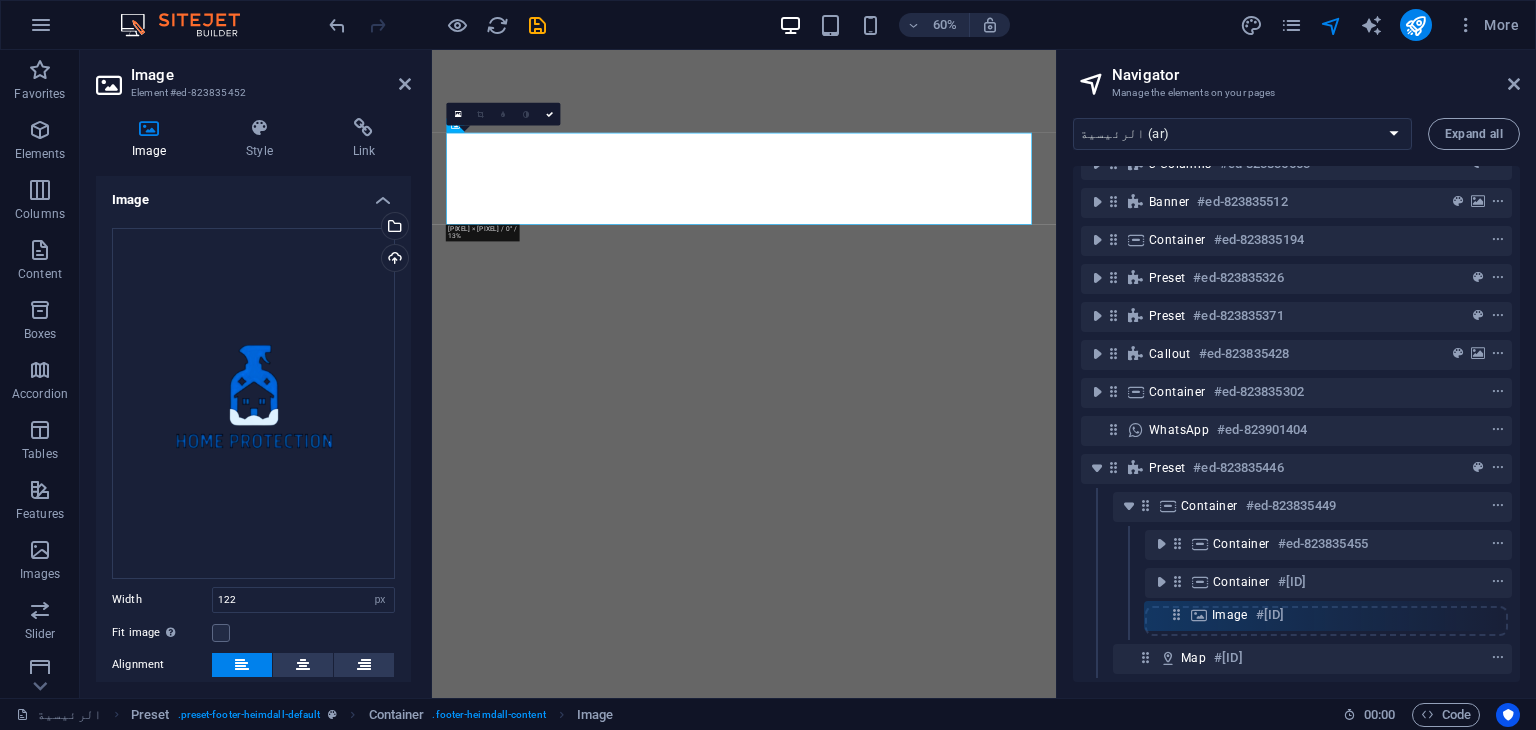 drag, startPoint x: 1179, startPoint y: 573, endPoint x: 1177, endPoint y: 625, distance: 52.03845 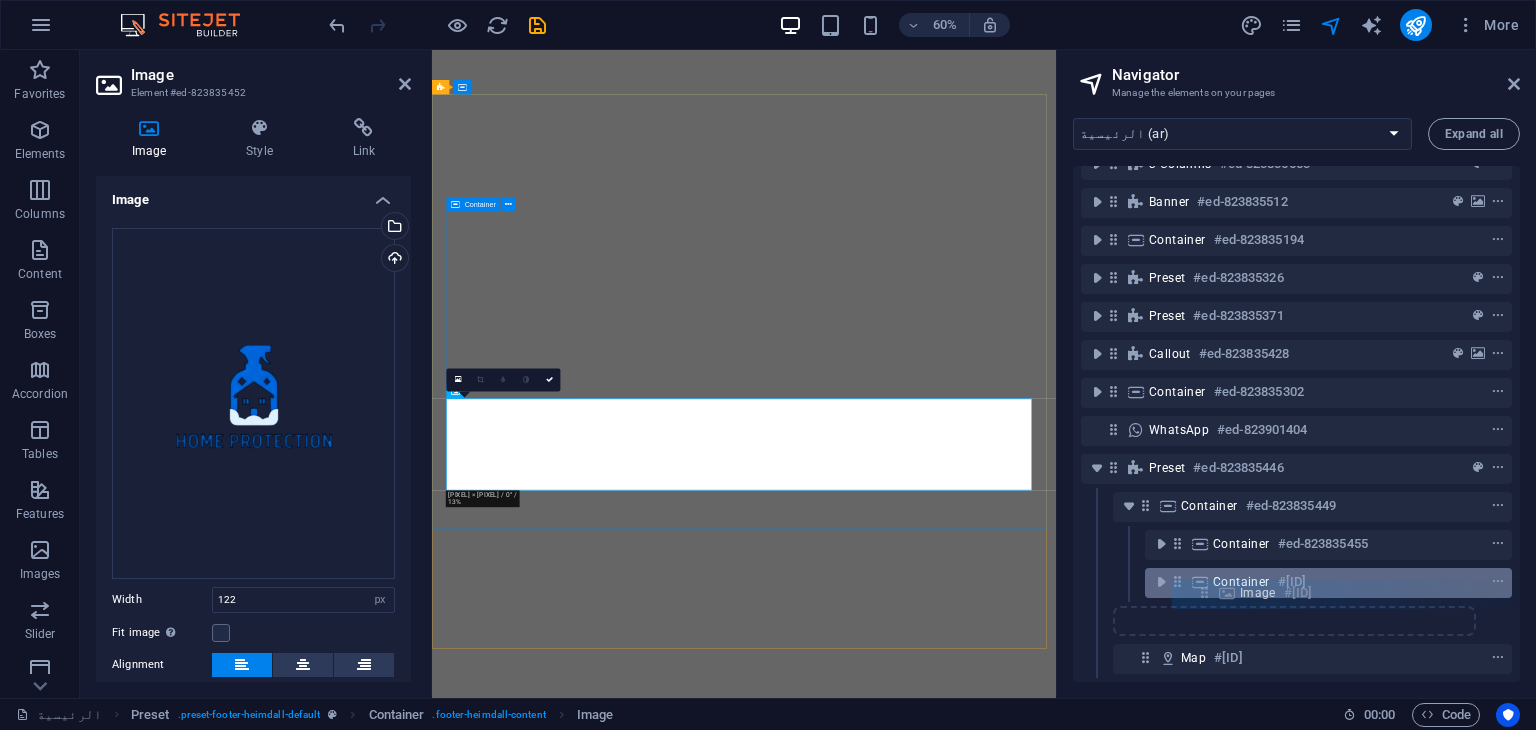 drag, startPoint x: 1180, startPoint y: 625, endPoint x: 1212, endPoint y: 597, distance: 42.520584 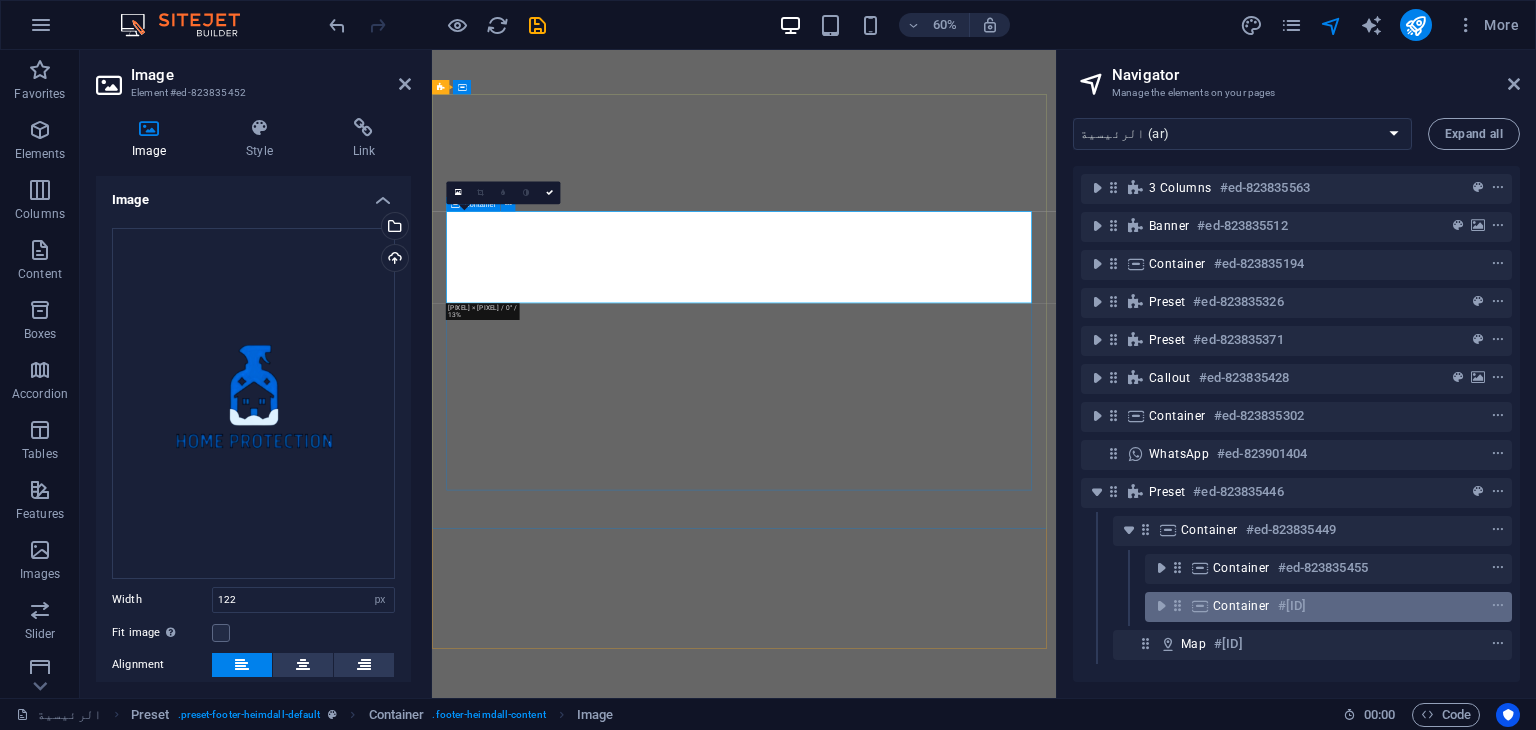 scroll, scrollTop: 1, scrollLeft: 0, axis: vertical 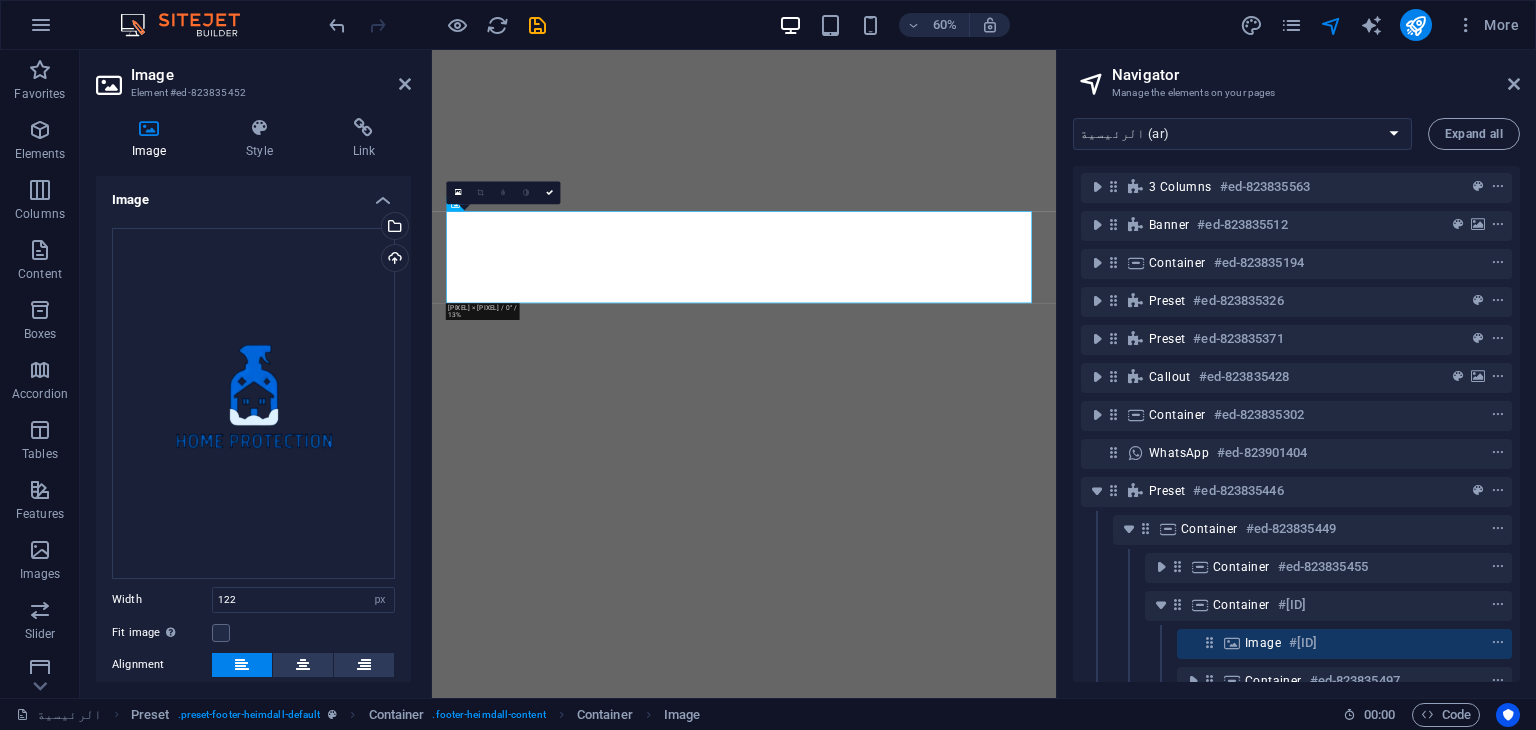 click on "Image #ed-[ID]" at bounding box center [1344, 644] 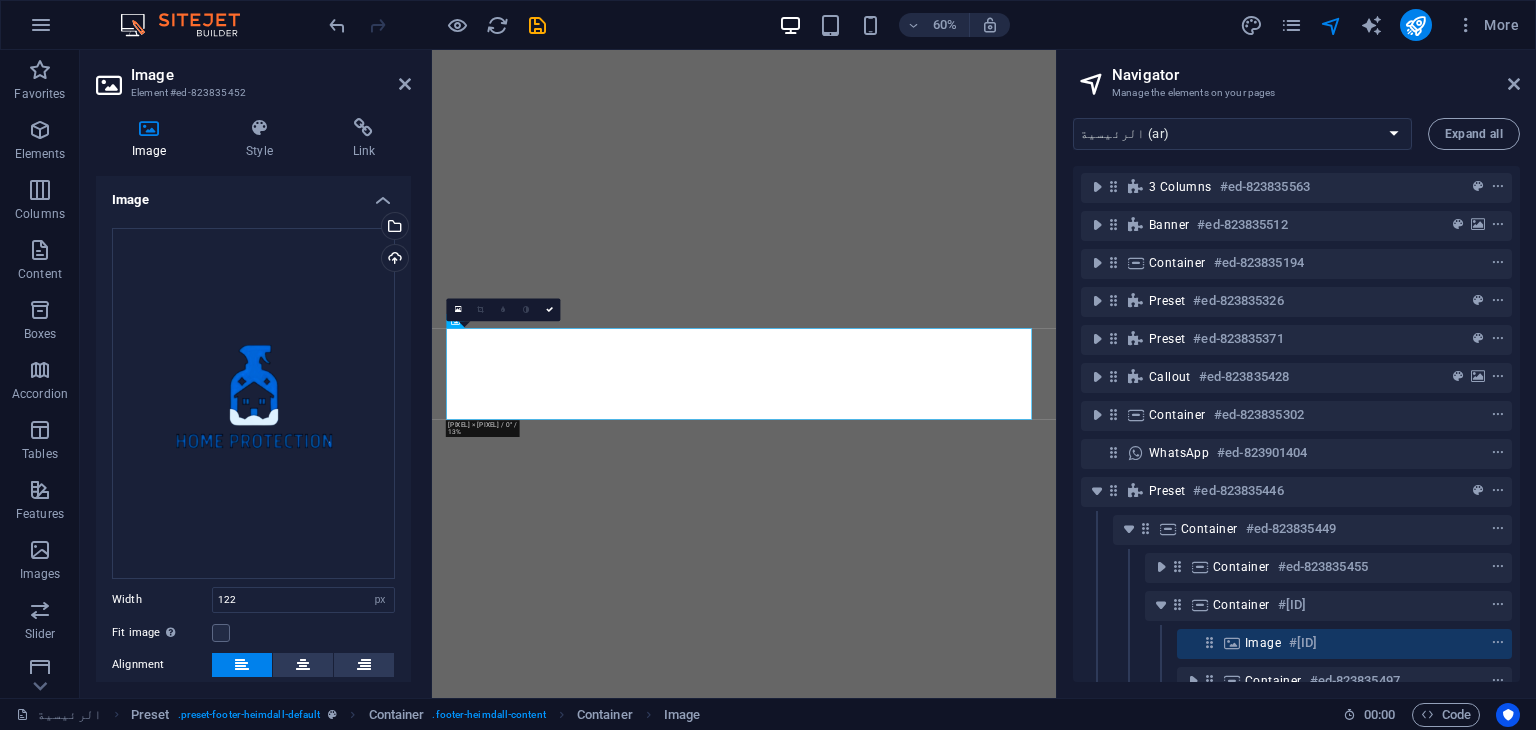 scroll, scrollTop: 77, scrollLeft: 0, axis: vertical 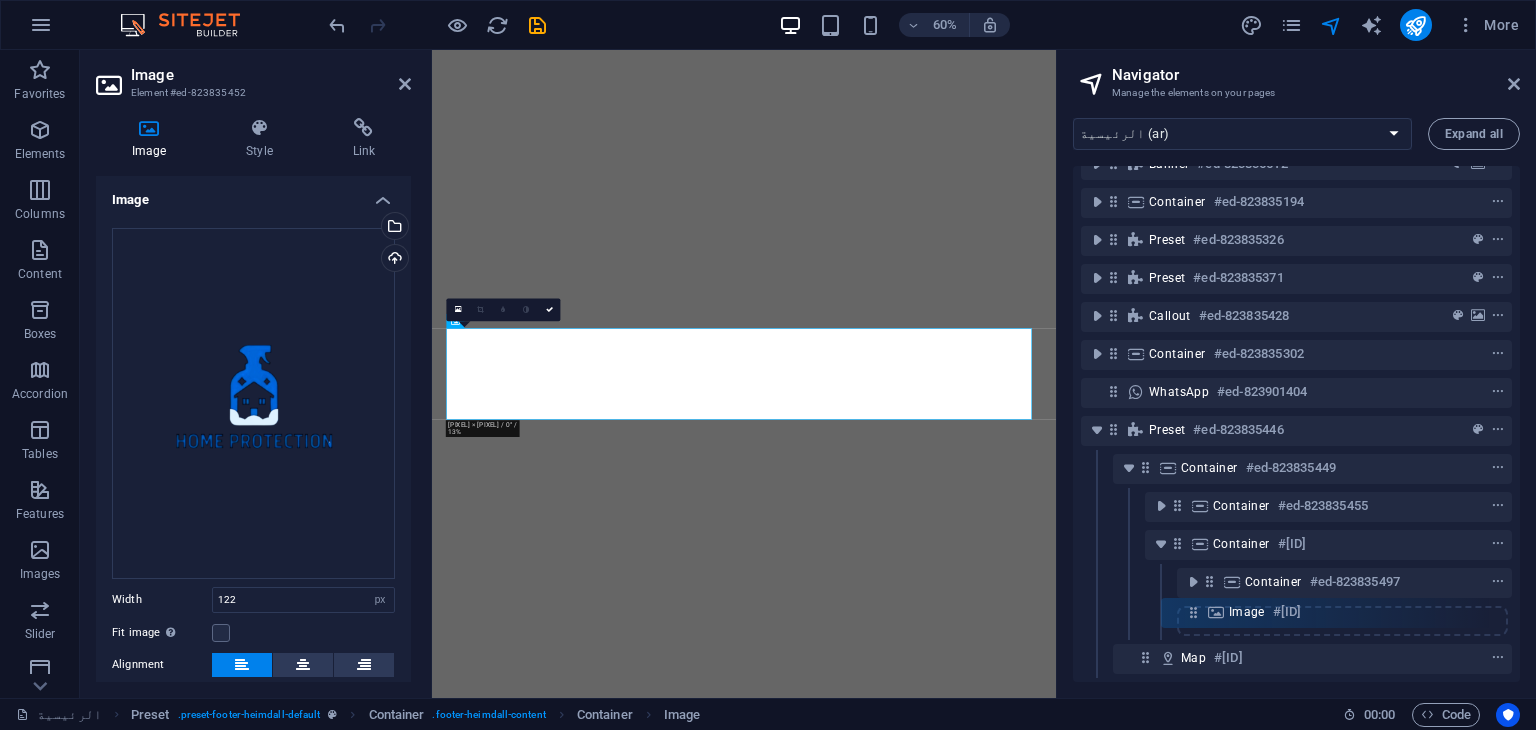 drag, startPoint x: 1212, startPoint y: 565, endPoint x: 1196, endPoint y: 618, distance: 55.362442 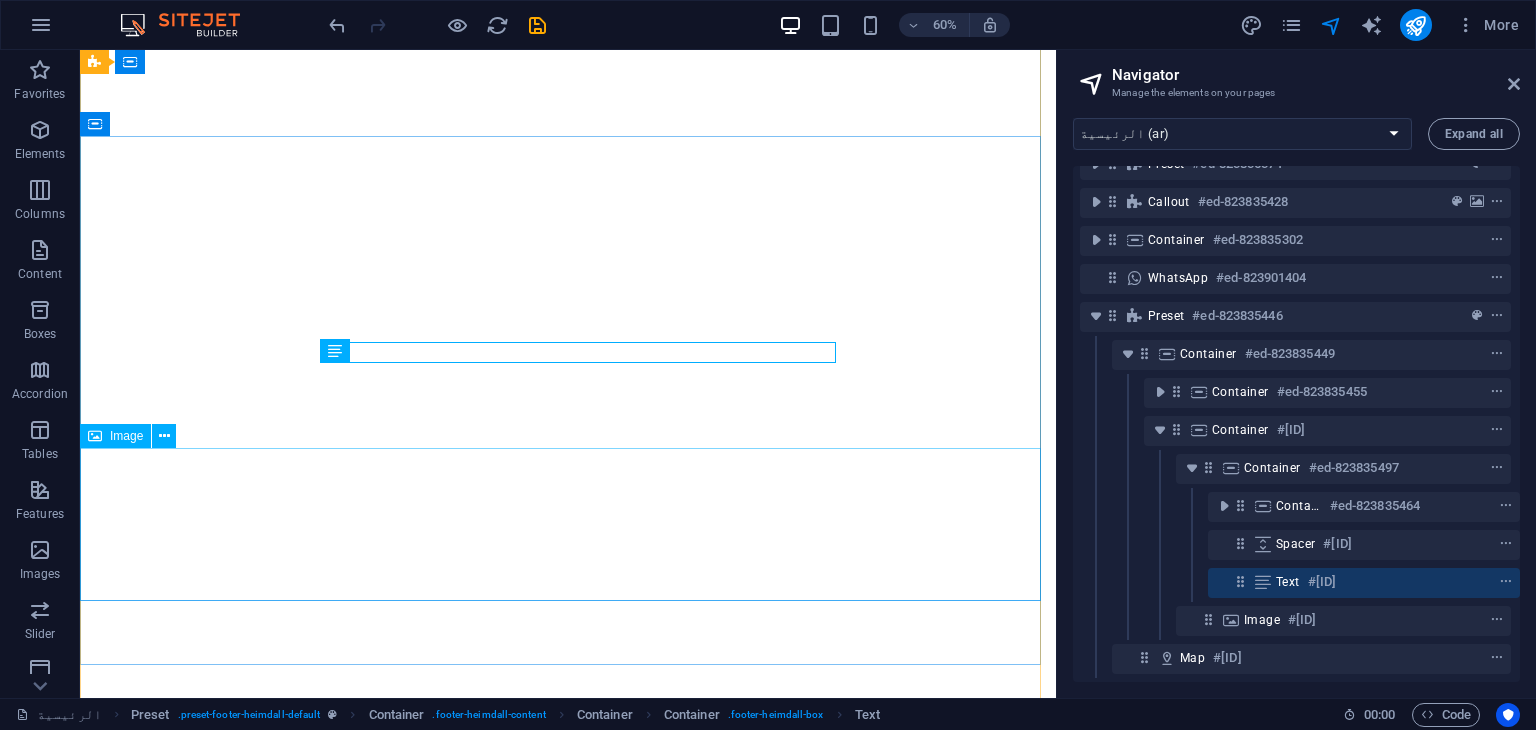 scroll, scrollTop: 191, scrollLeft: 4, axis: both 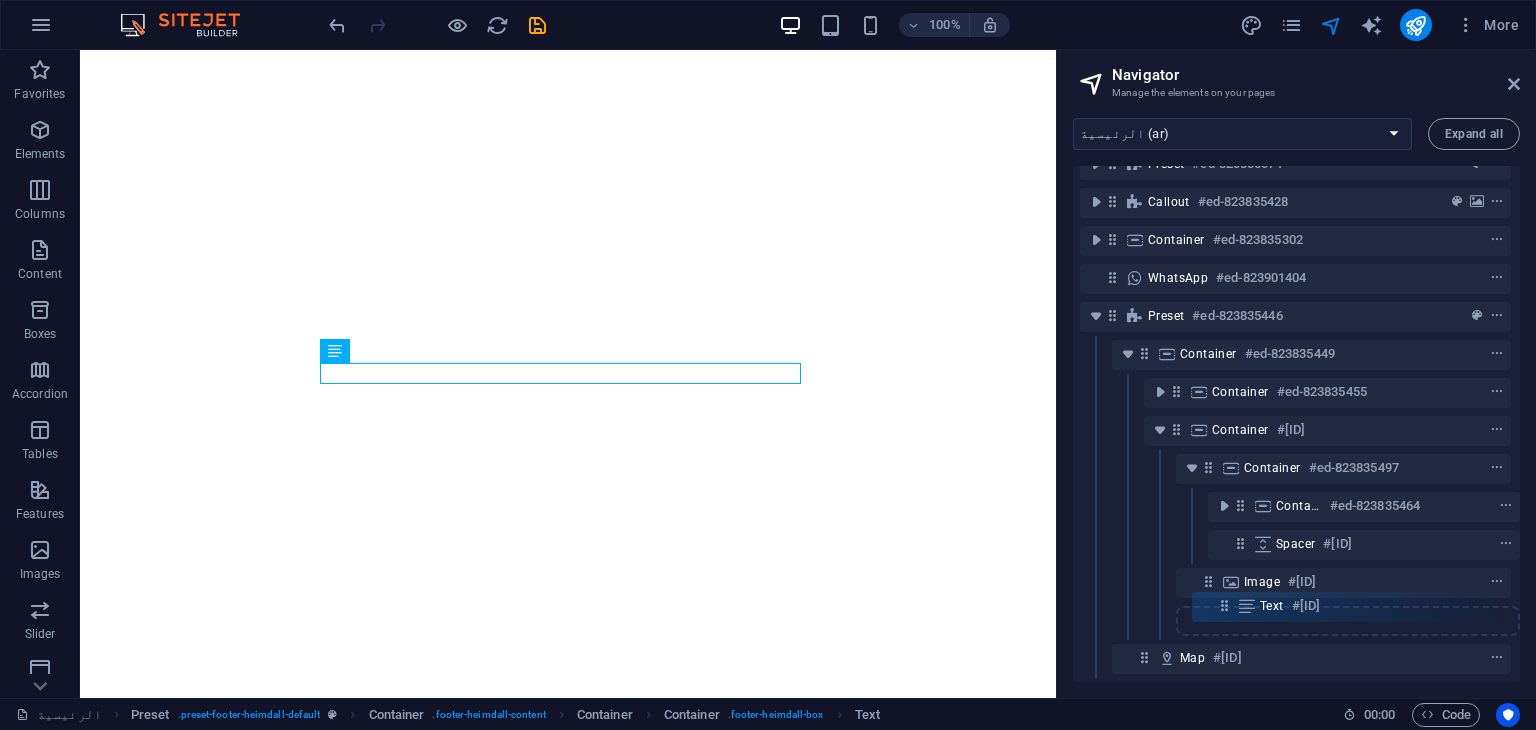 drag, startPoint x: 1234, startPoint y: 573, endPoint x: 1222, endPoint y: 617, distance: 45.607018 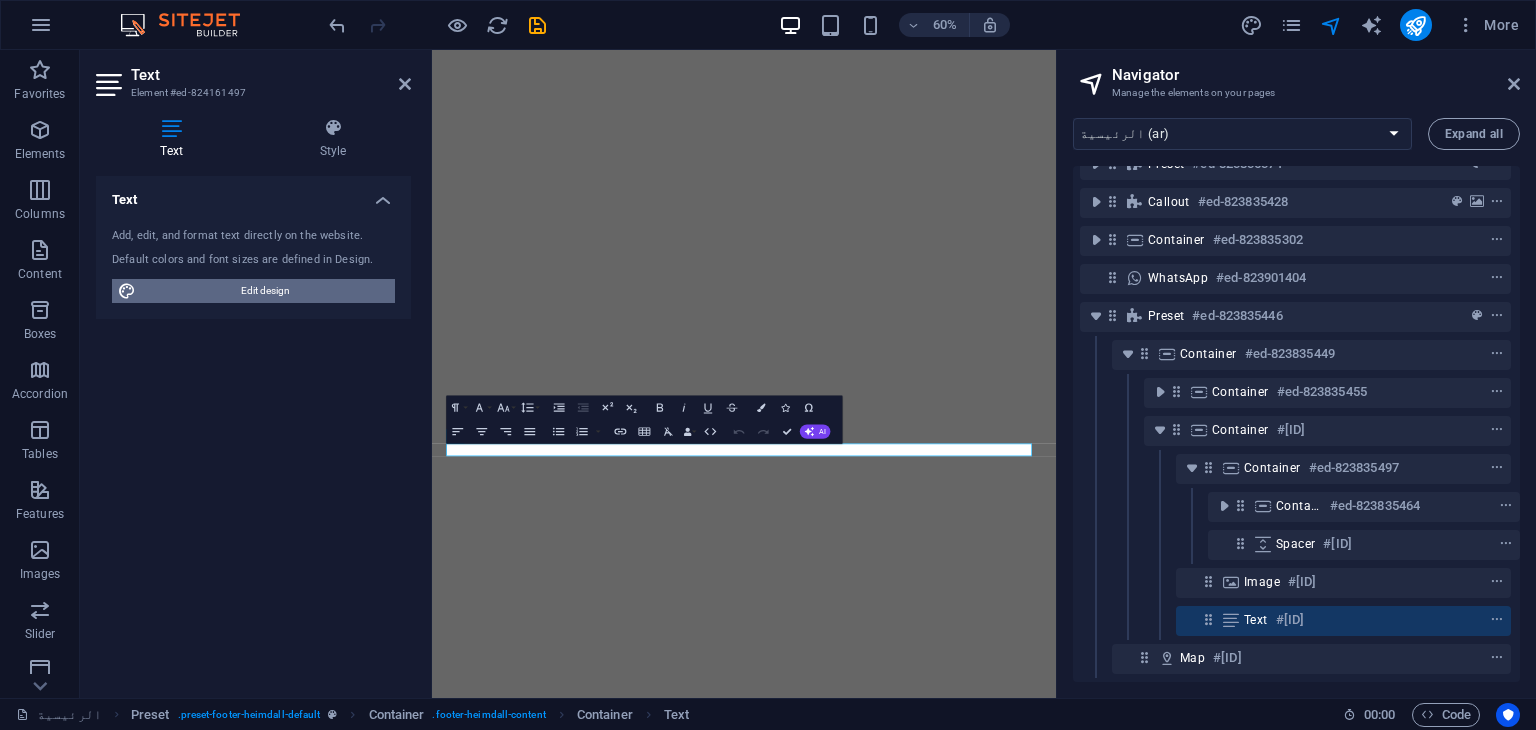click on "Edit design" at bounding box center (265, 291) 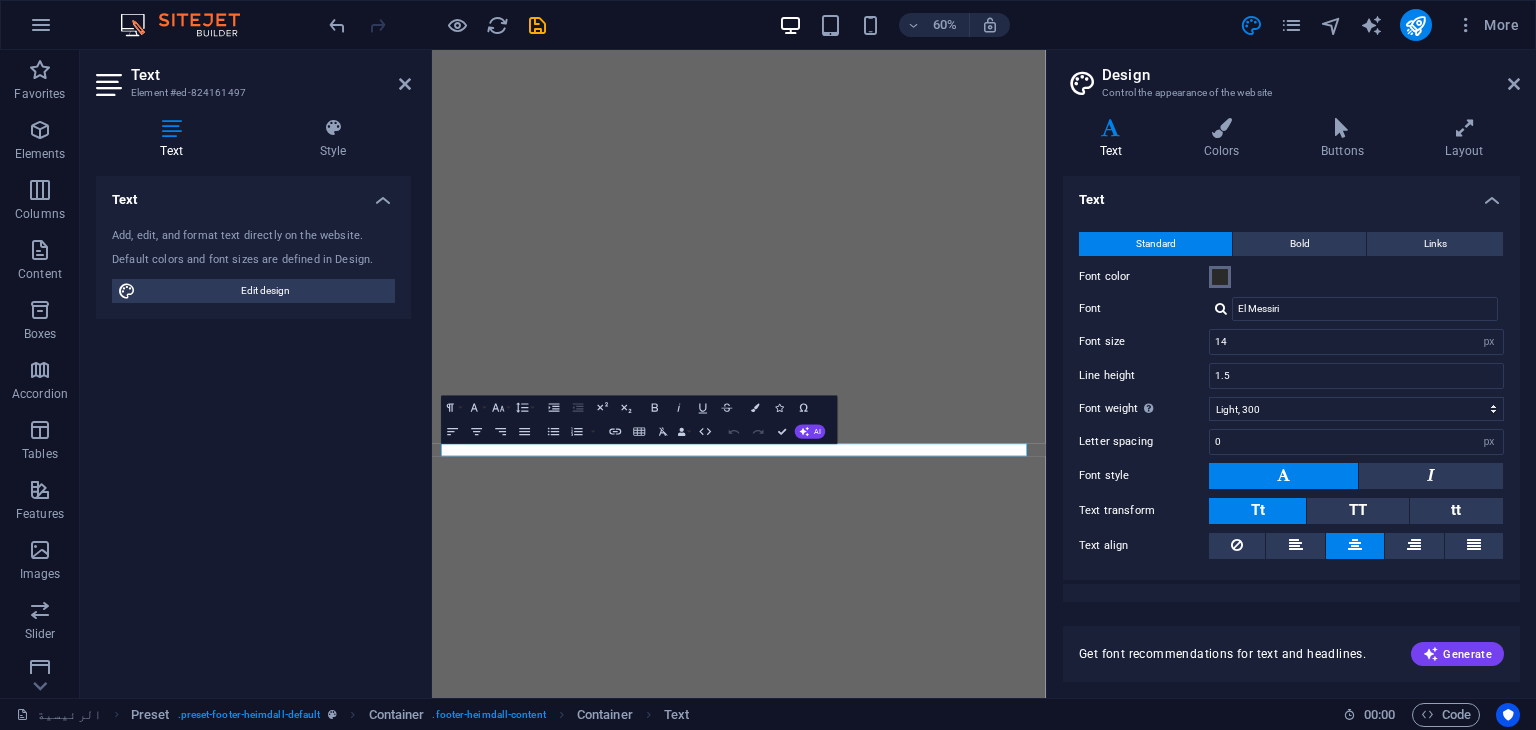 click on "Font color" at bounding box center (1220, 277) 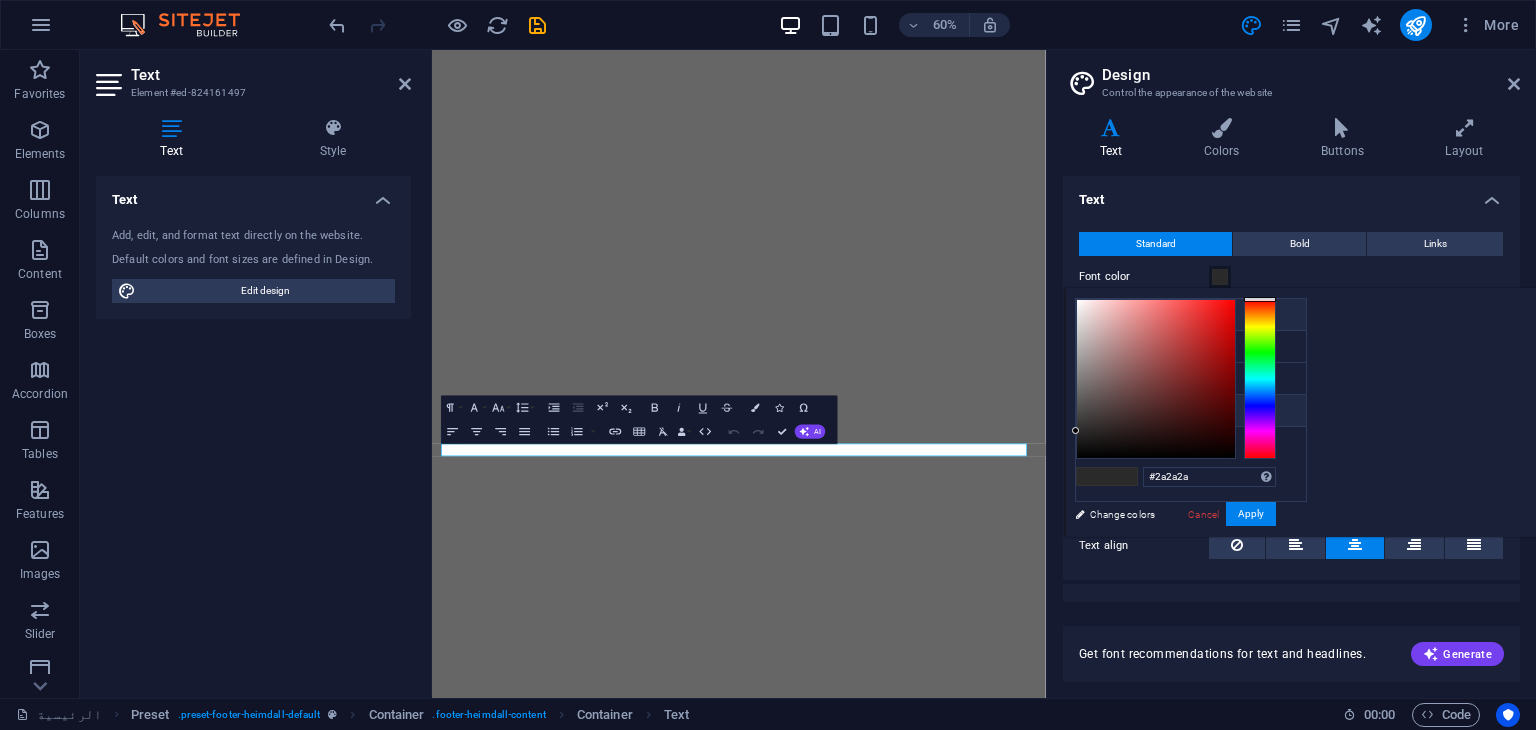 click on "Background color
#ffffff" at bounding box center (1191, 315) 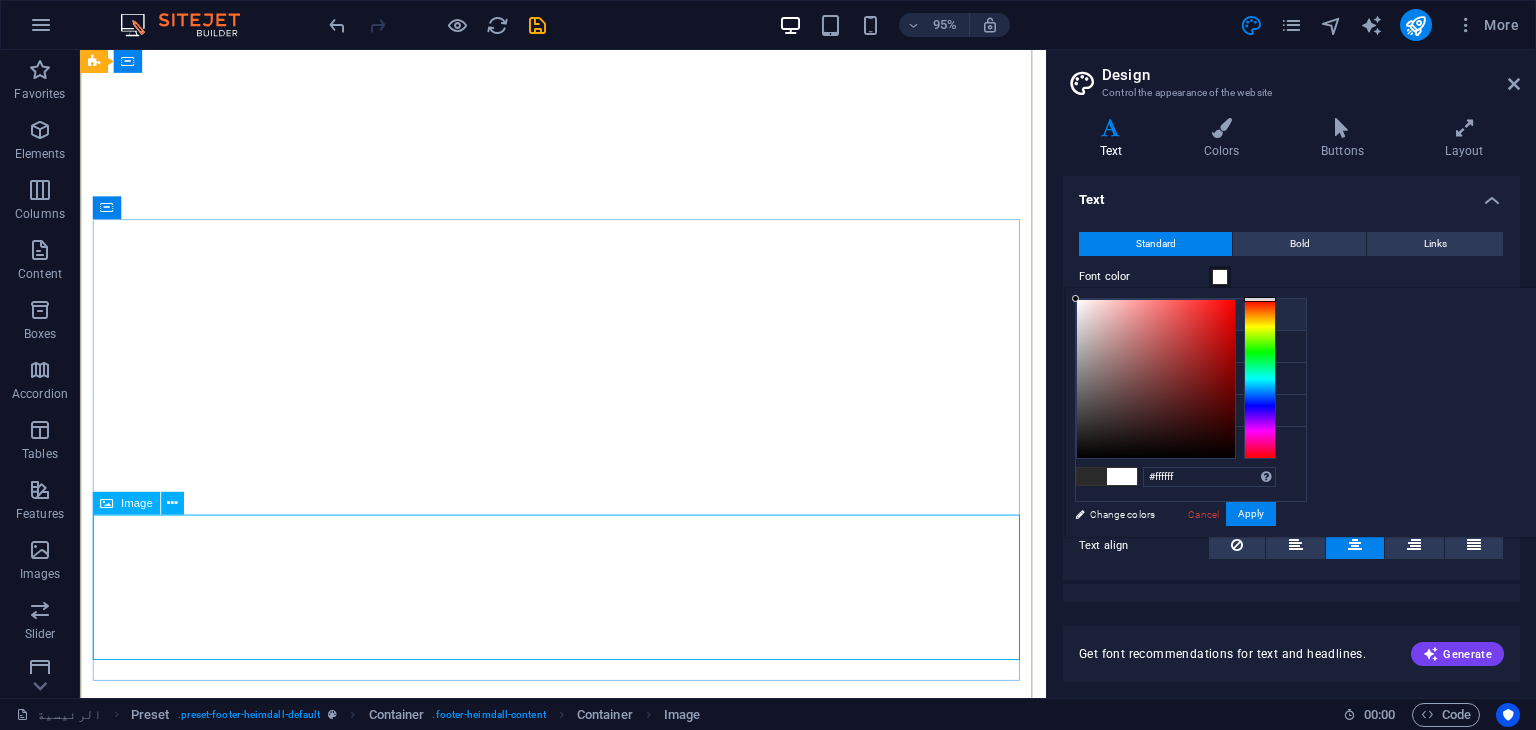 click on "Image" at bounding box center (126, 503) 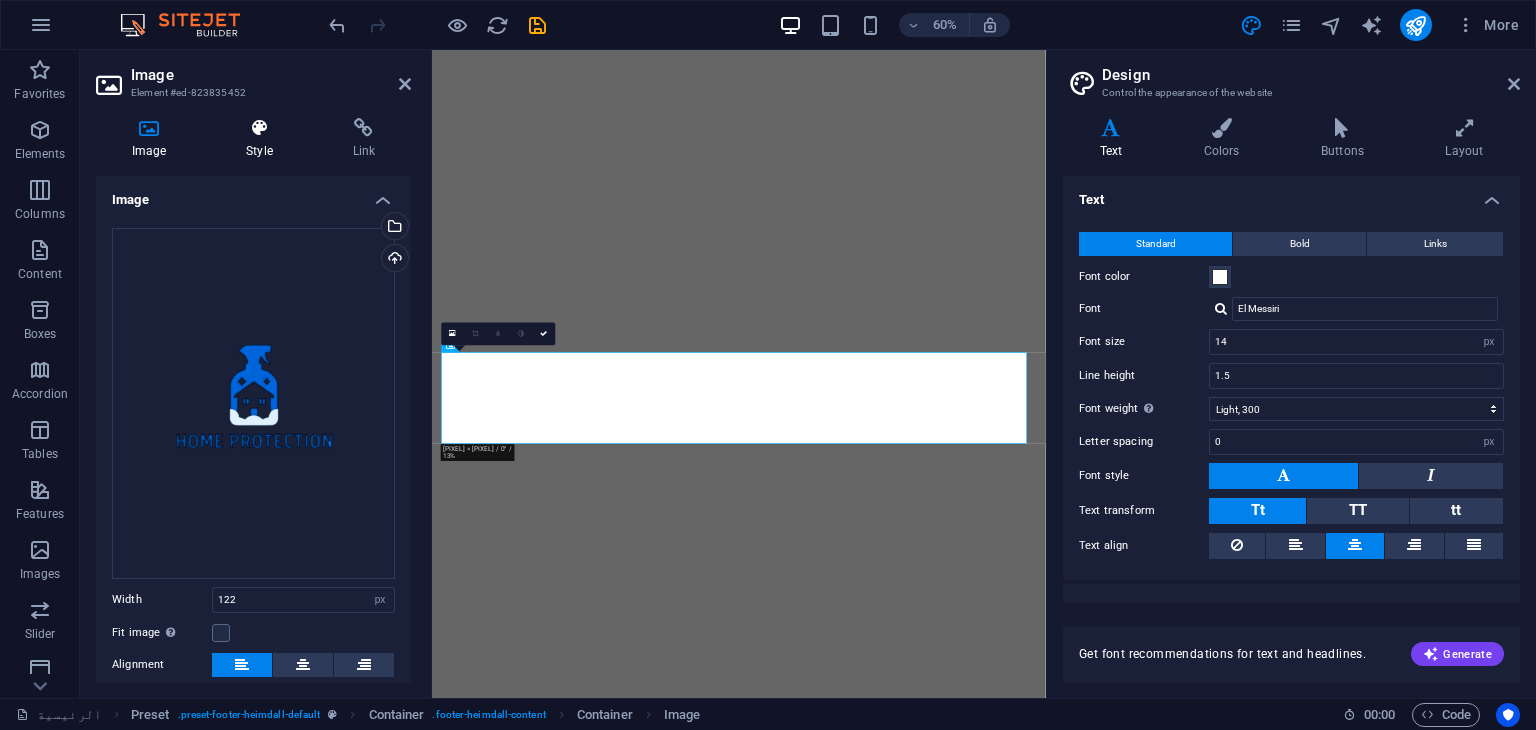 click at bounding box center [259, 128] 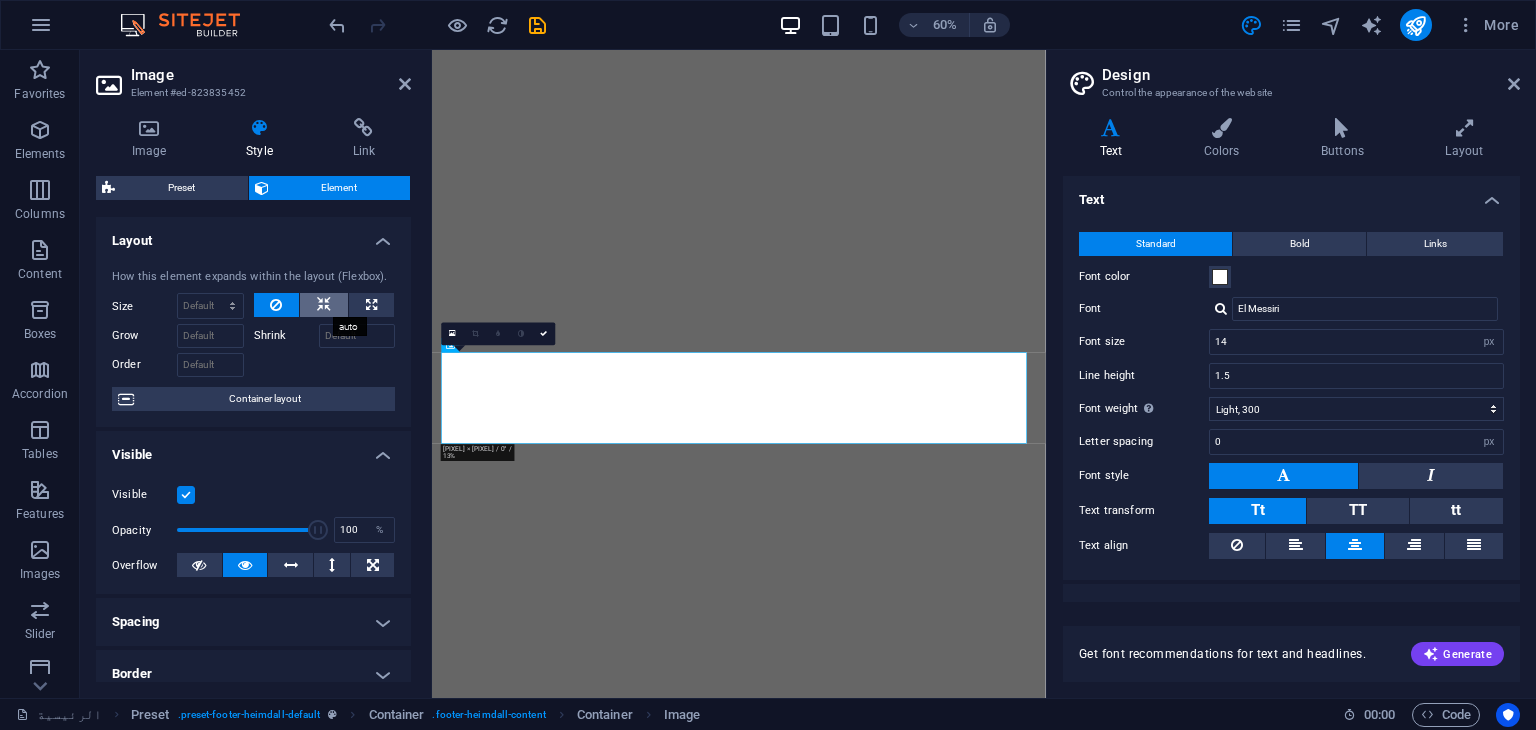 click at bounding box center (324, 305) 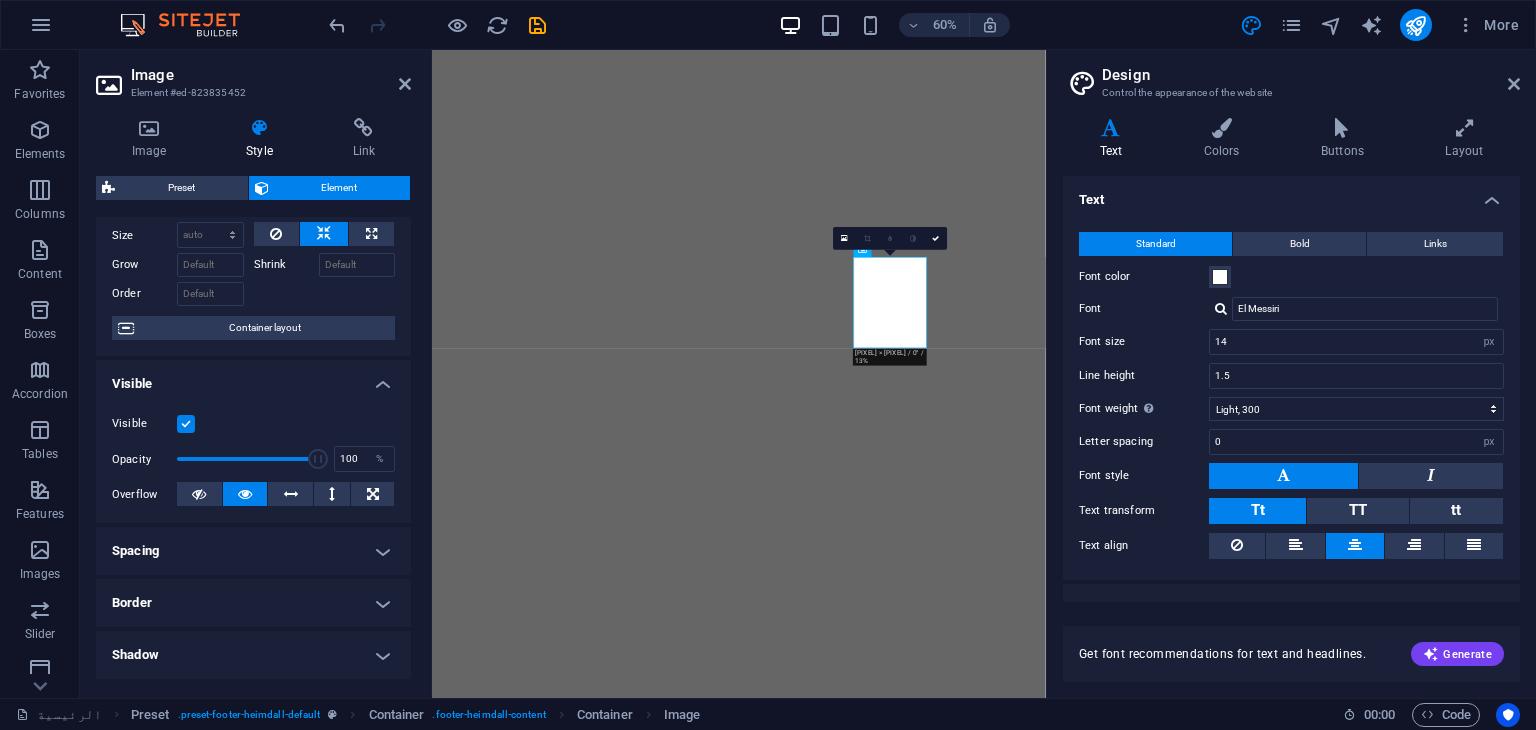scroll, scrollTop: 0, scrollLeft: 0, axis: both 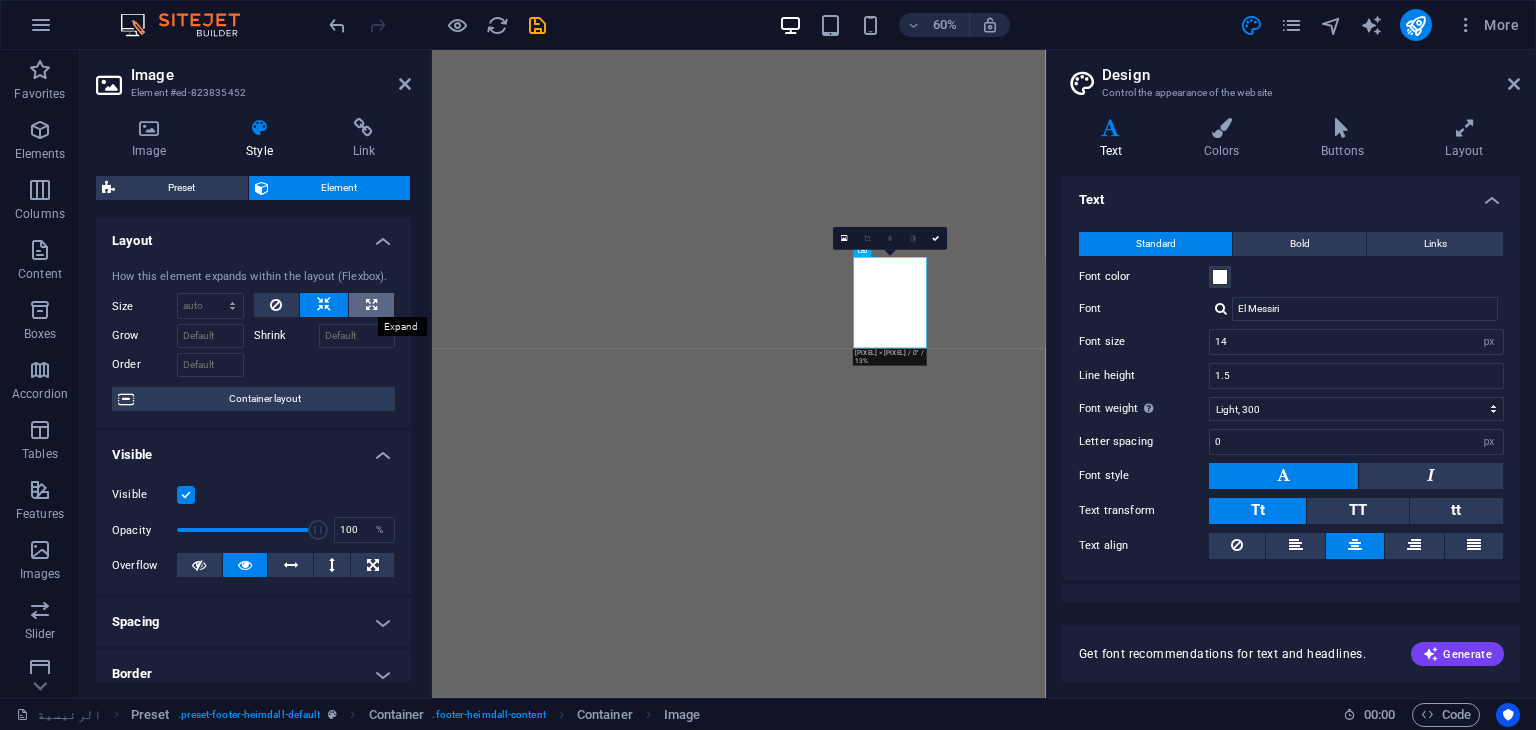 click at bounding box center [371, 305] 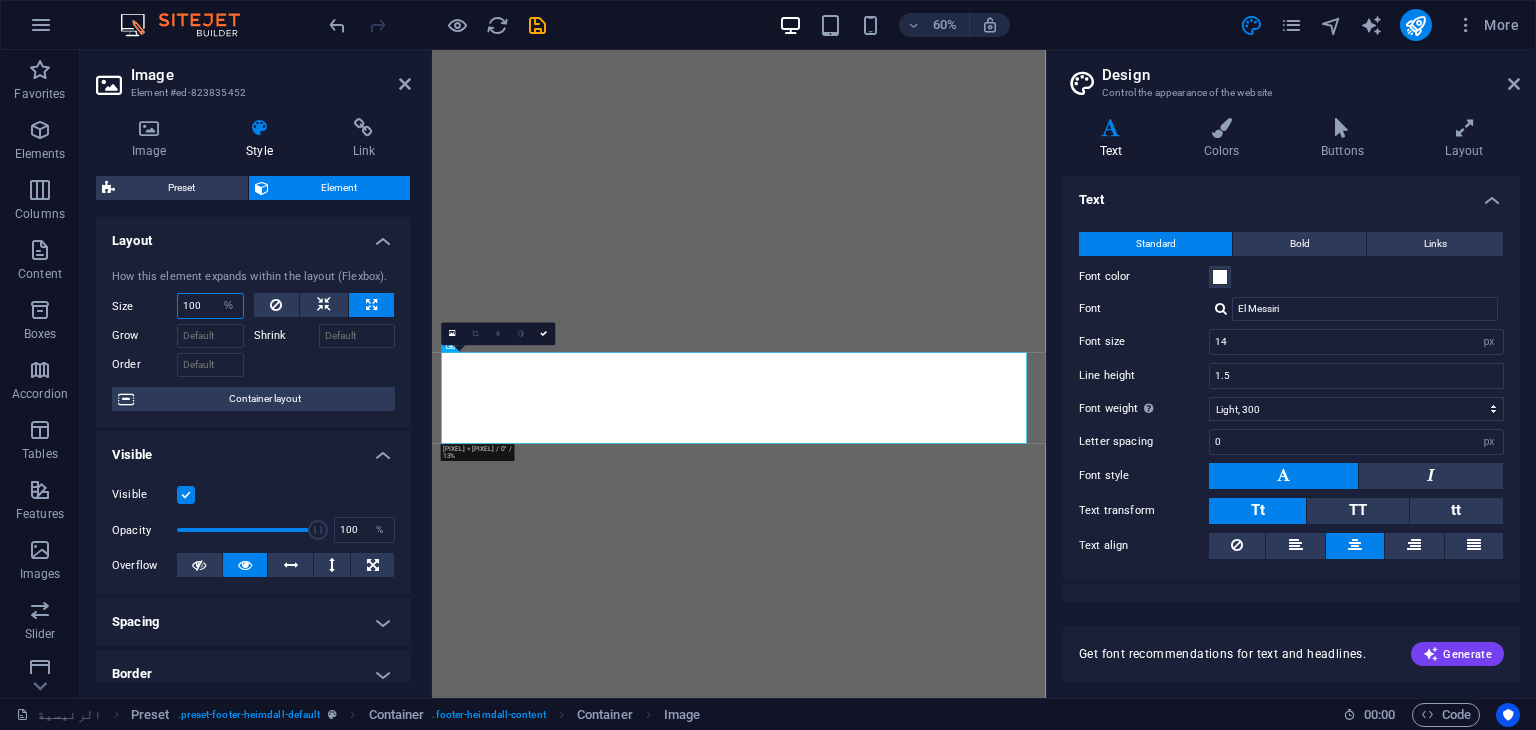 click on "100" at bounding box center (210, 306) 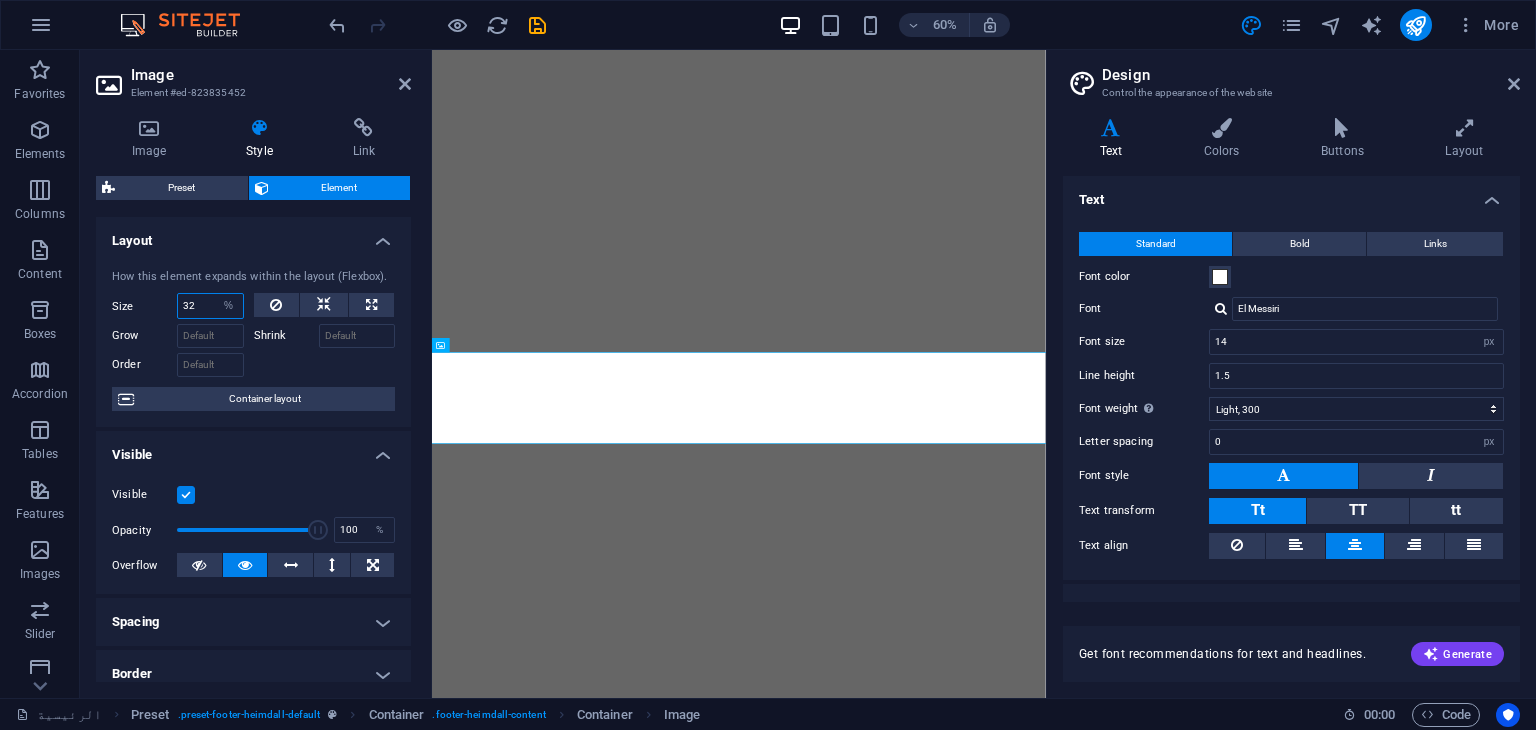 type on "3" 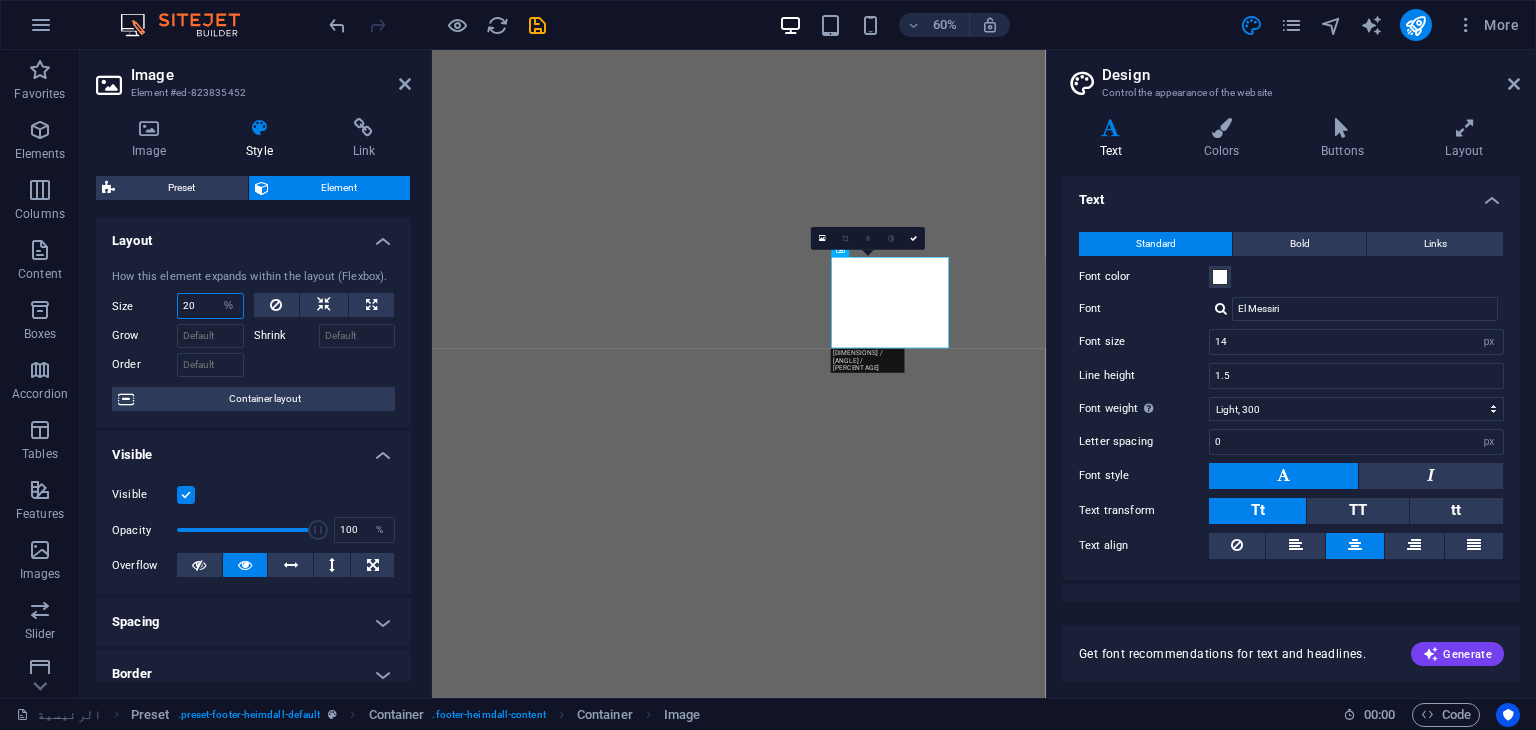 type on "2" 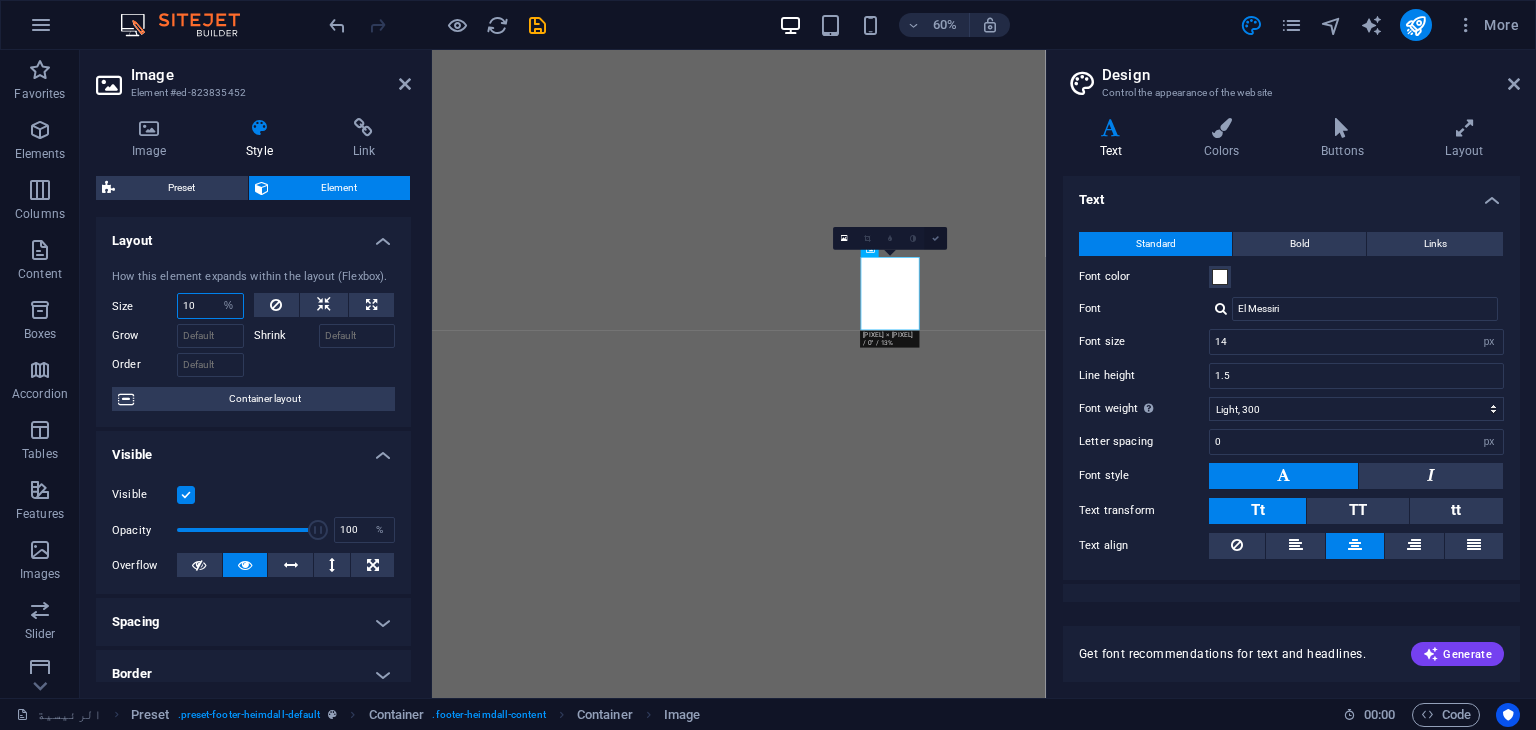 type on "10" 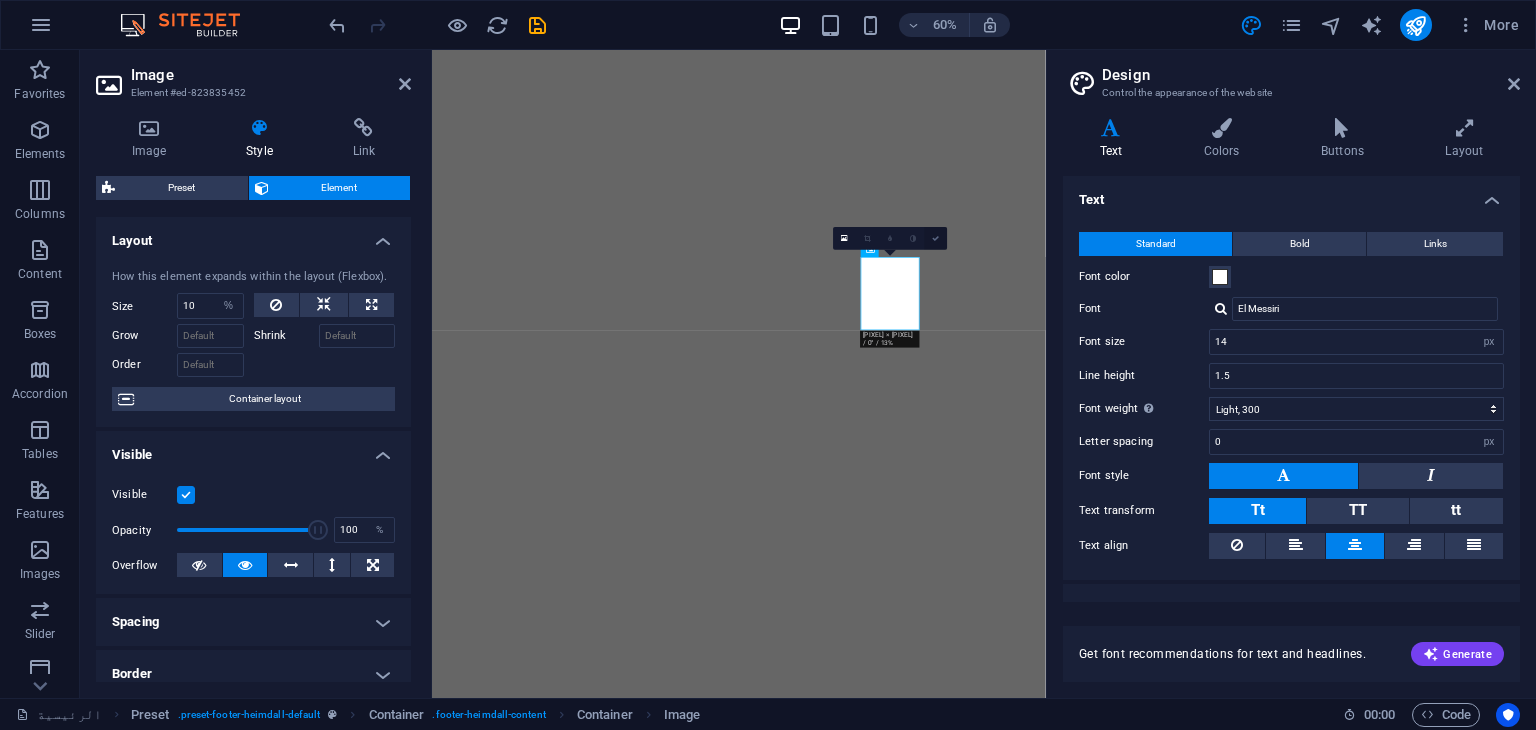 click at bounding box center (936, 238) 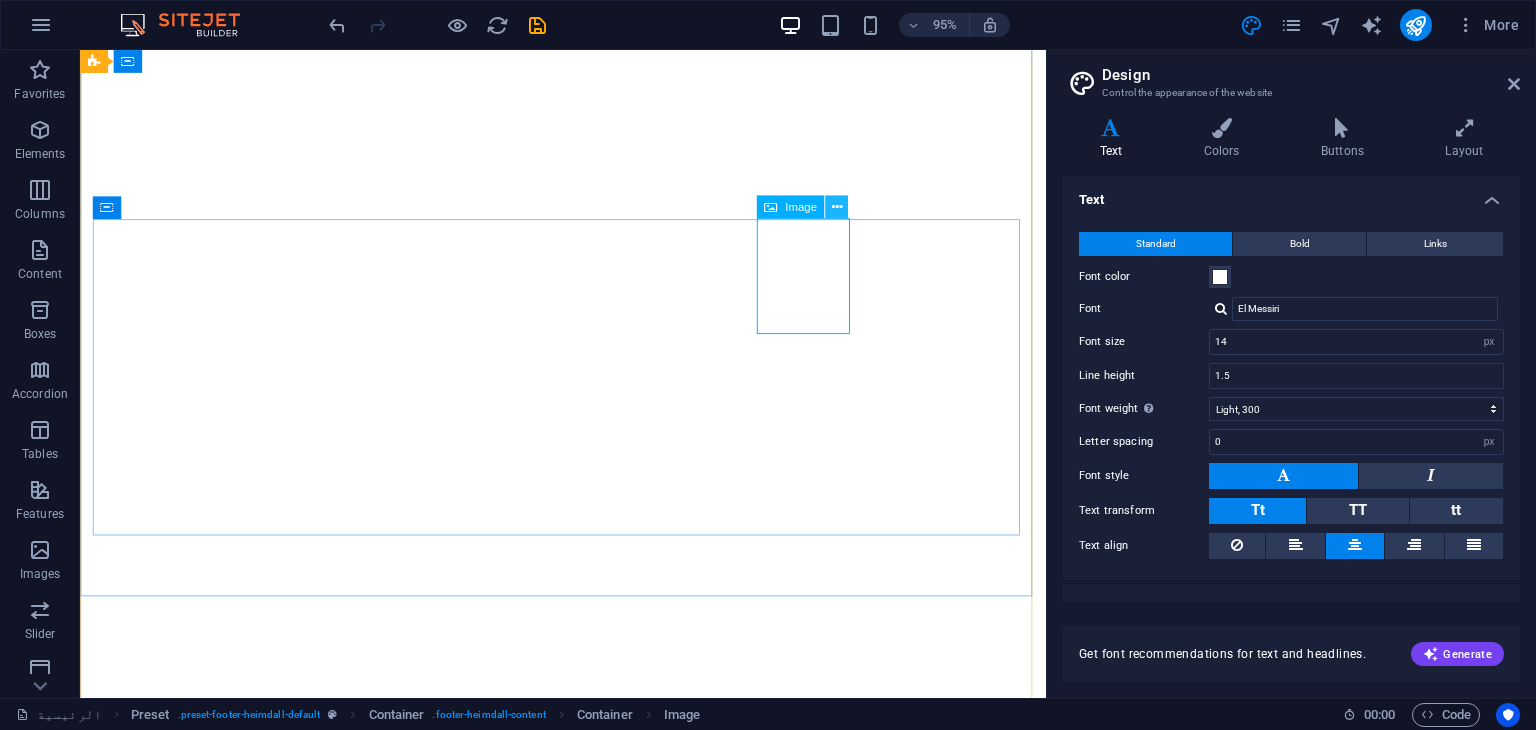 click at bounding box center (836, 207) 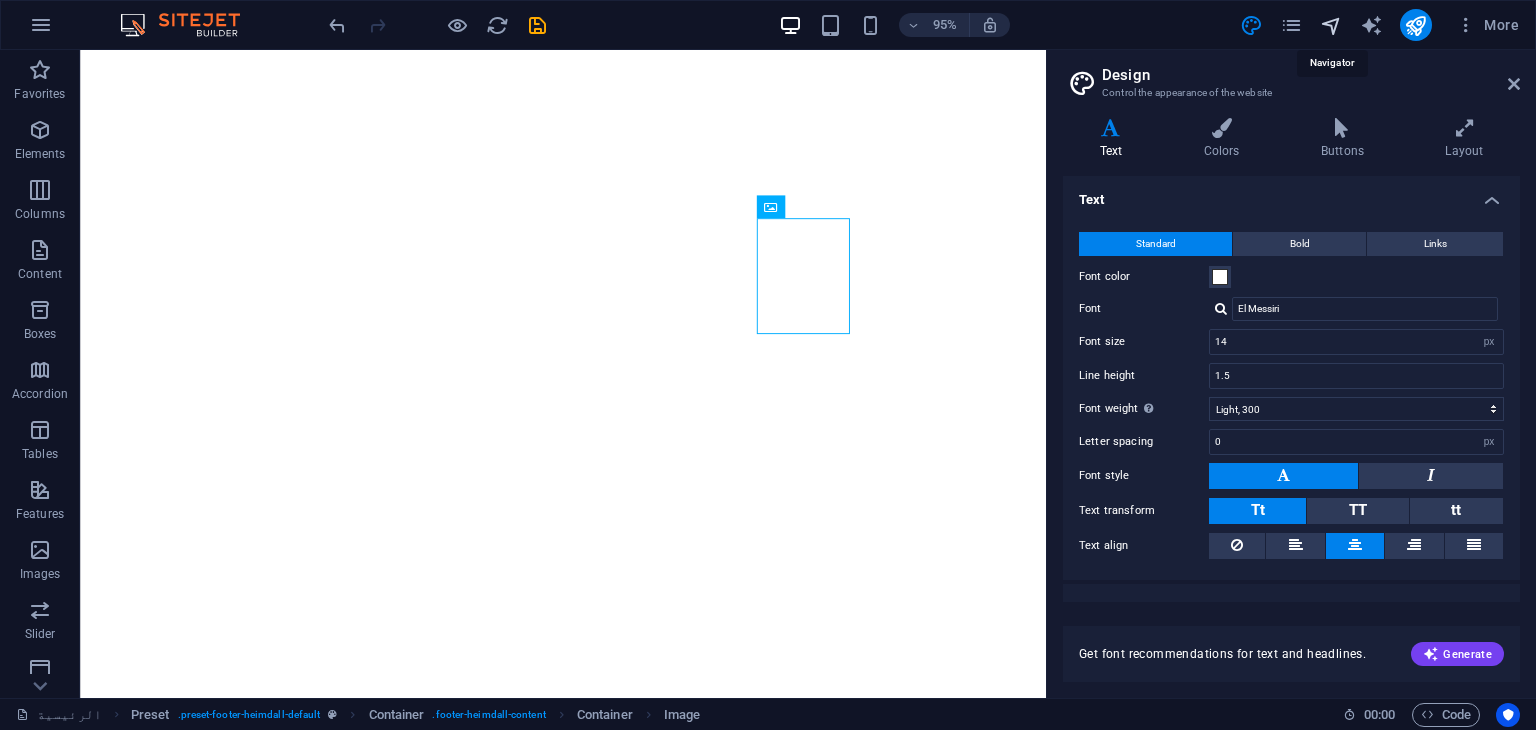 click at bounding box center [1331, 25] 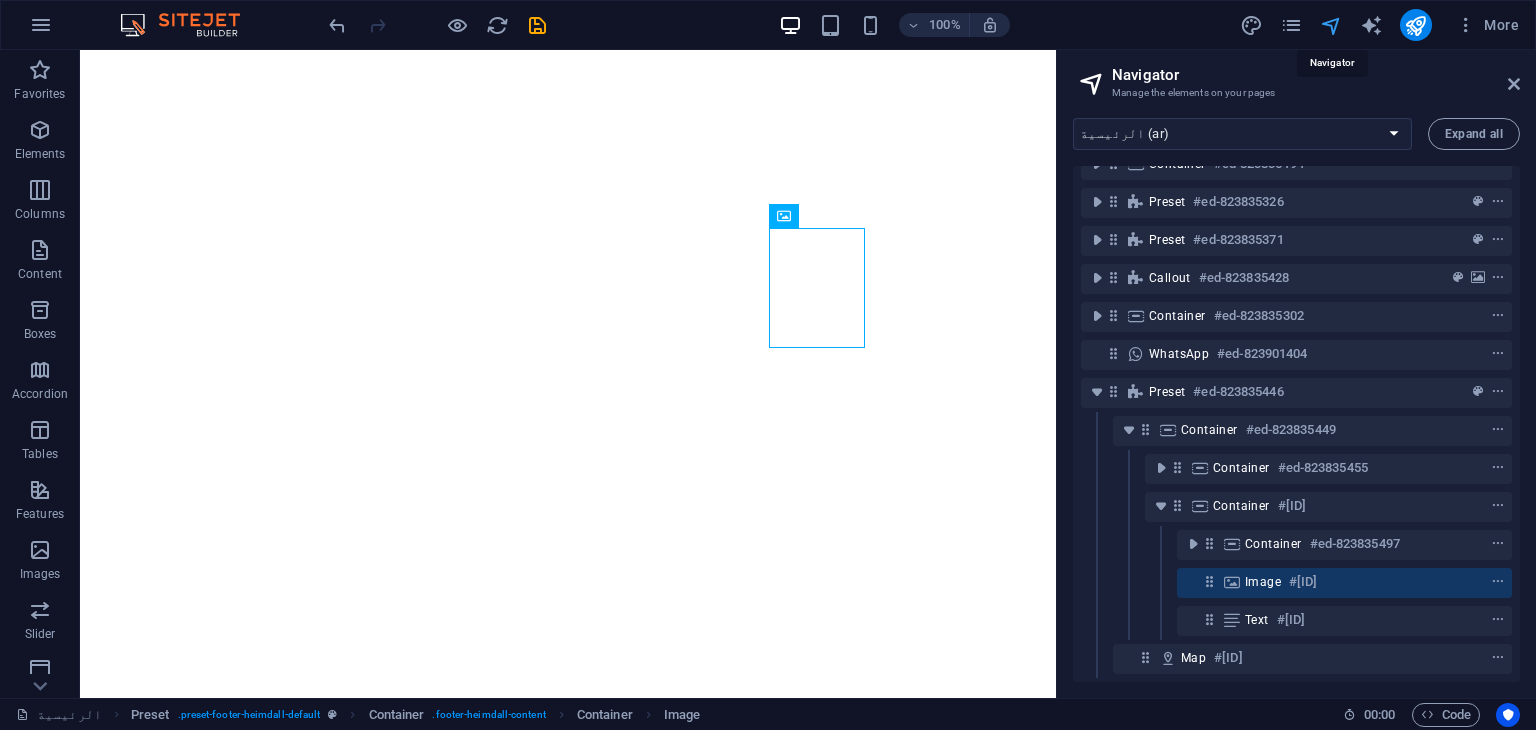 scroll, scrollTop: 115, scrollLeft: 0, axis: vertical 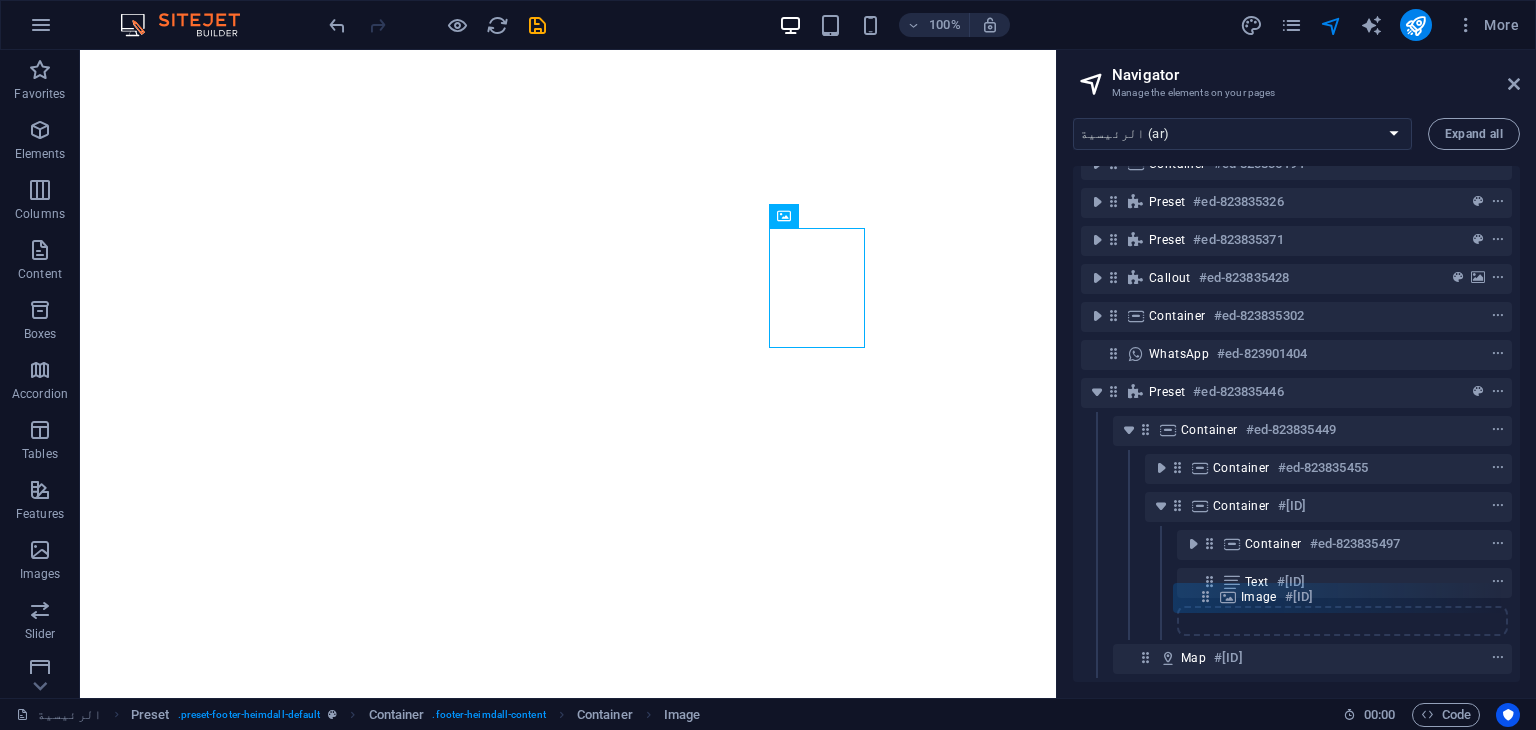 drag, startPoint x: 1210, startPoint y: 571, endPoint x: 1206, endPoint y: 607, distance: 36.221542 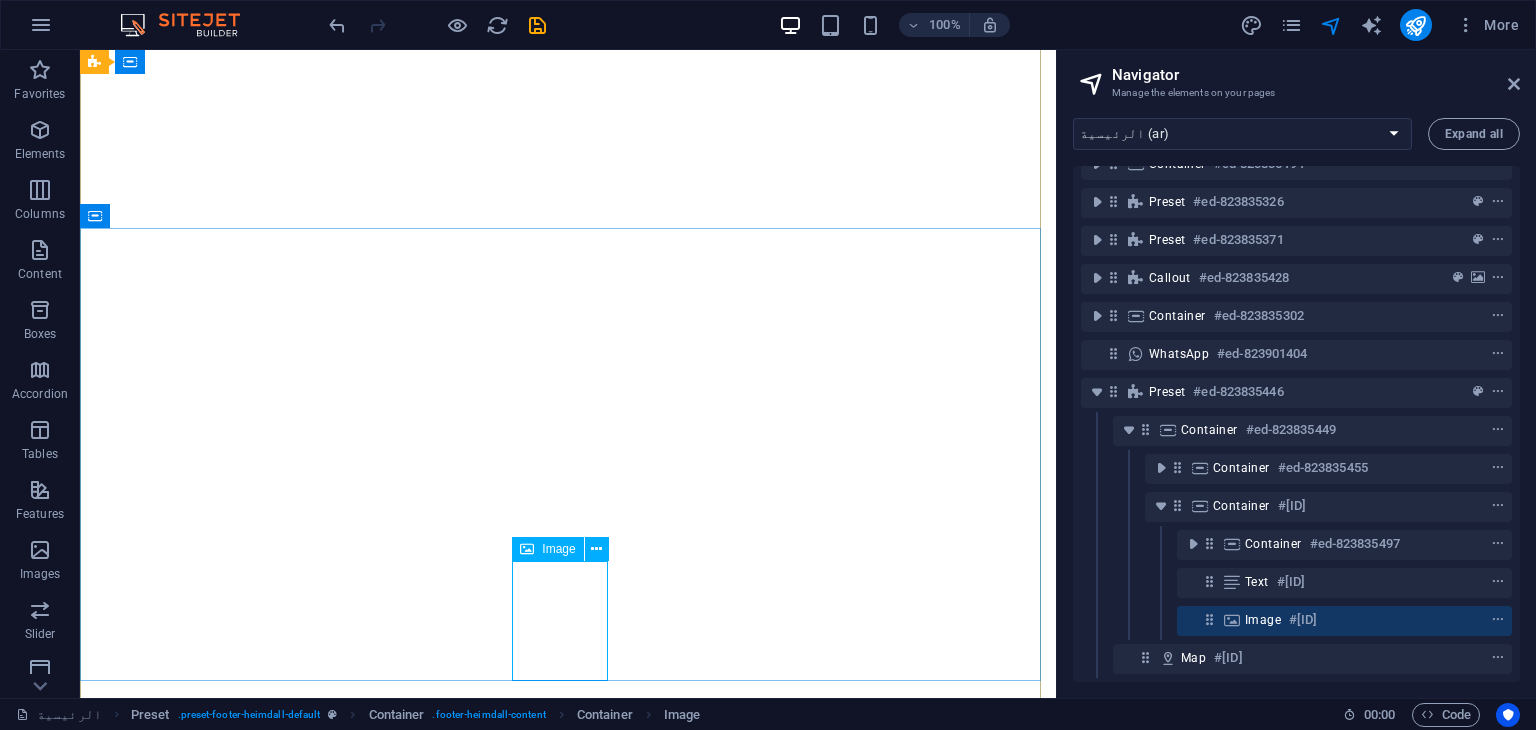 click at bounding box center (527, 549) 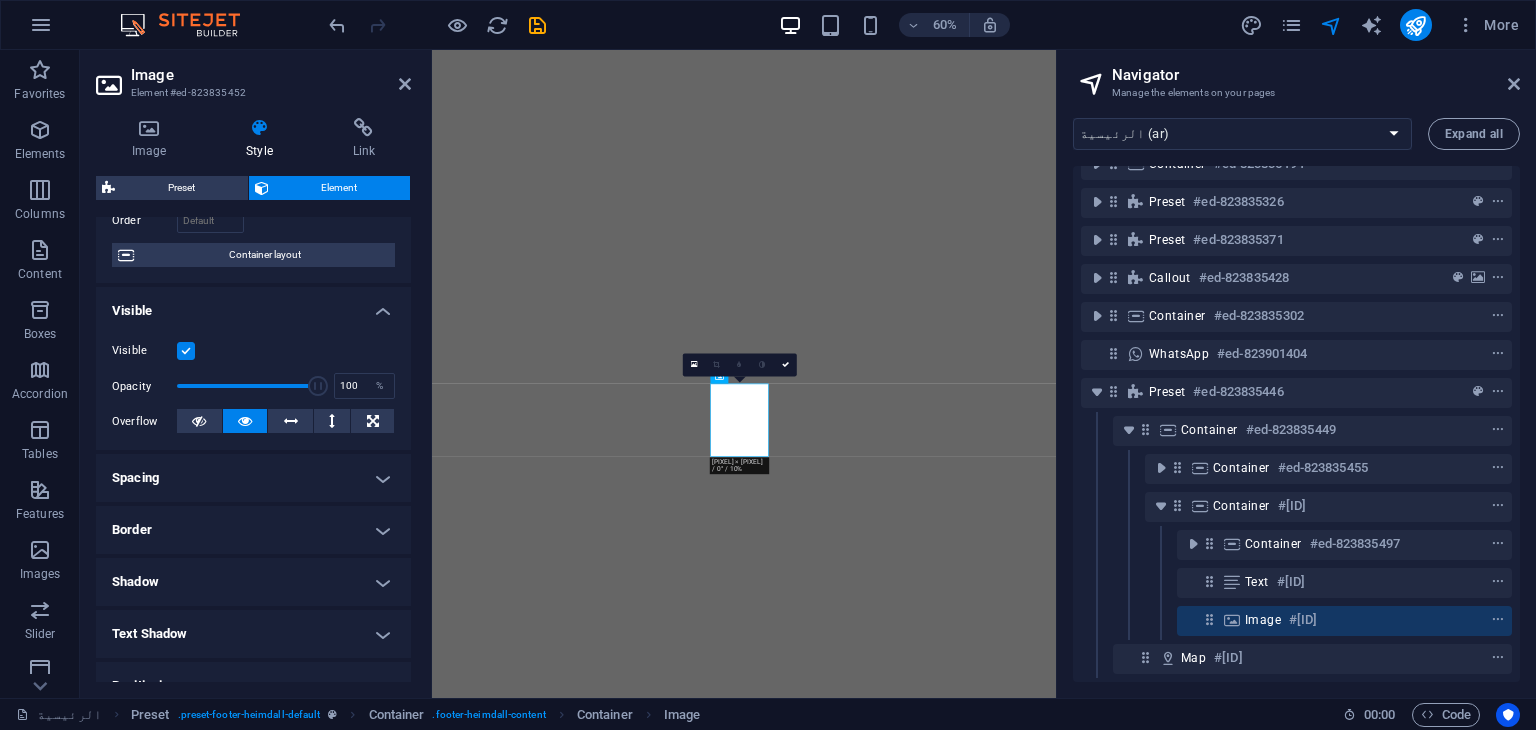 scroll, scrollTop: 0, scrollLeft: 0, axis: both 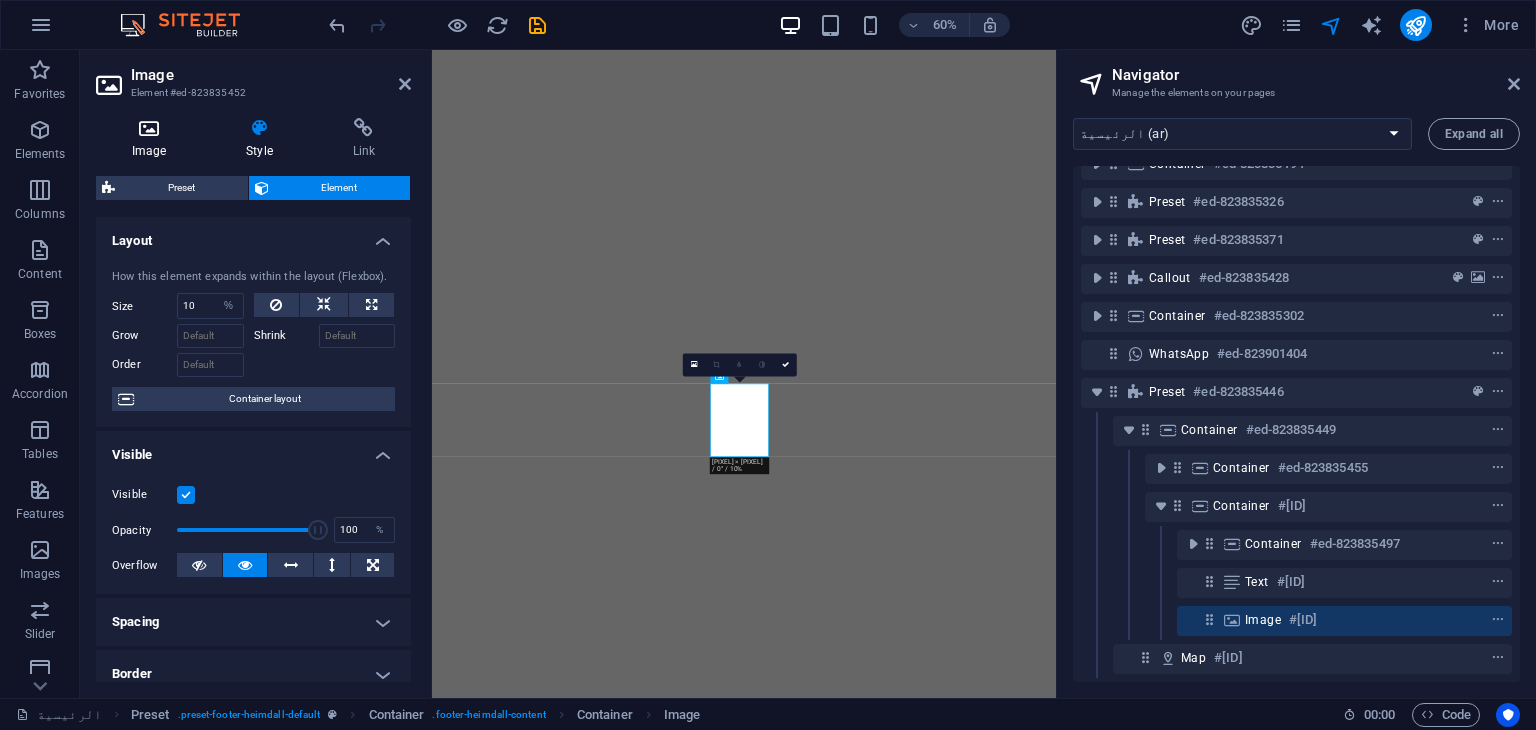 click at bounding box center [149, 128] 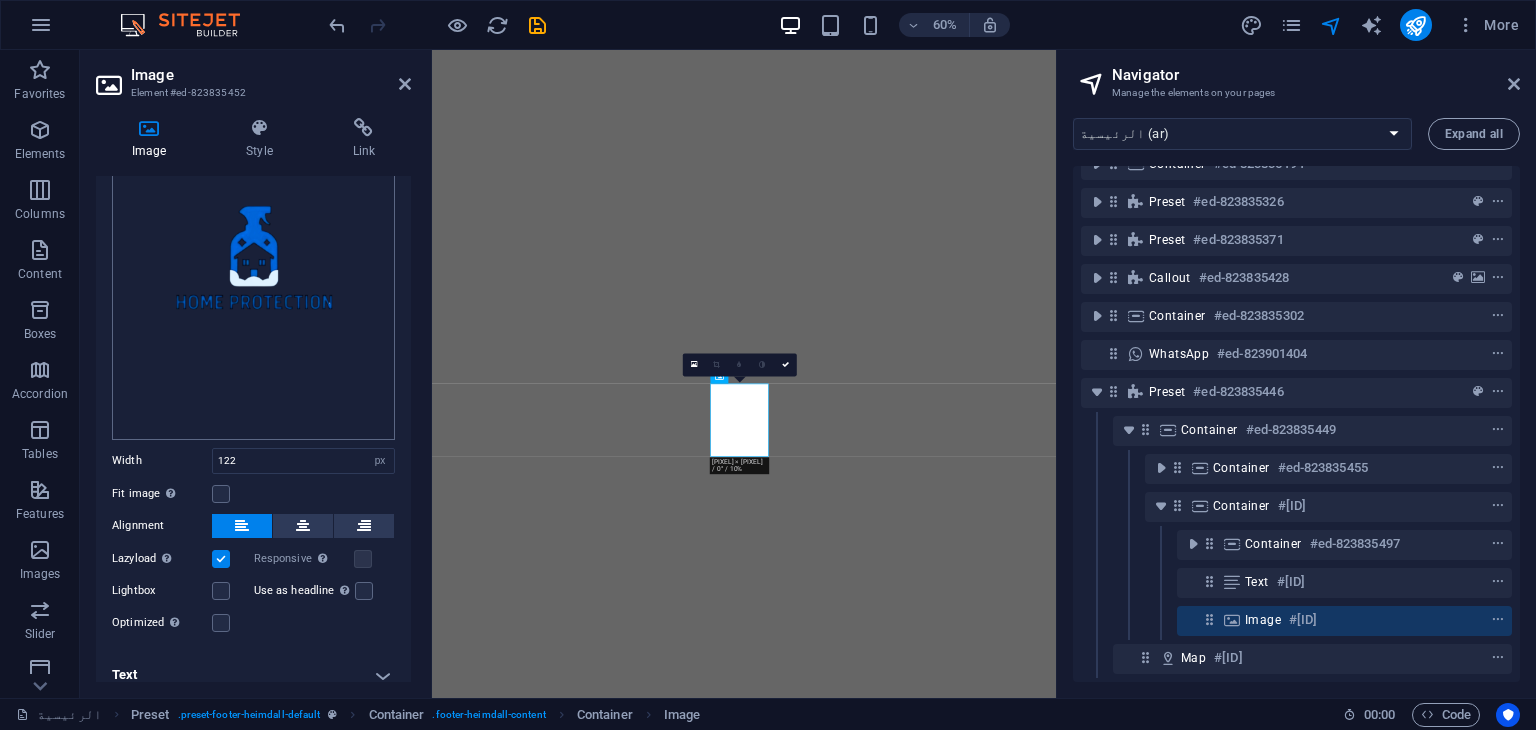 scroll, scrollTop: 150, scrollLeft: 0, axis: vertical 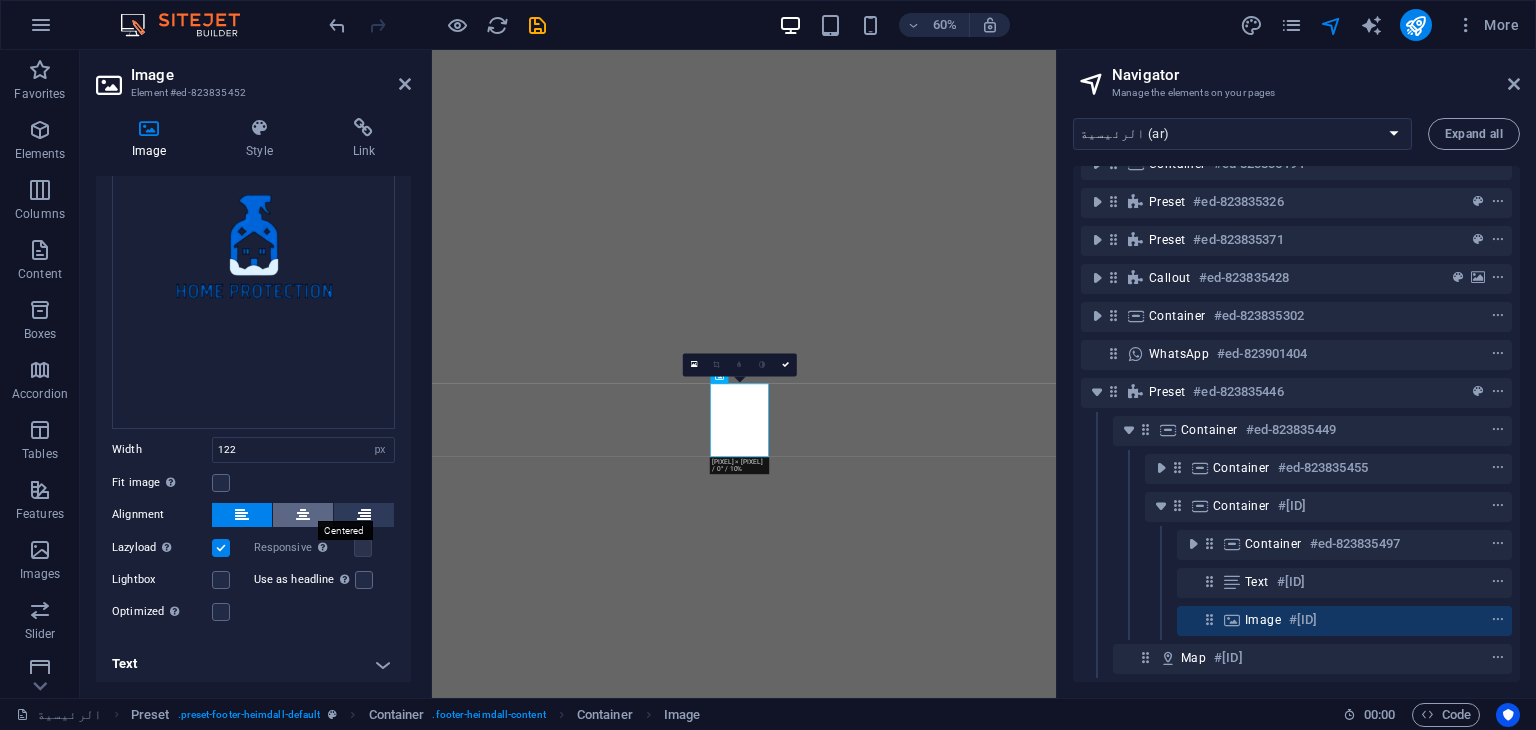 click at bounding box center (303, 515) 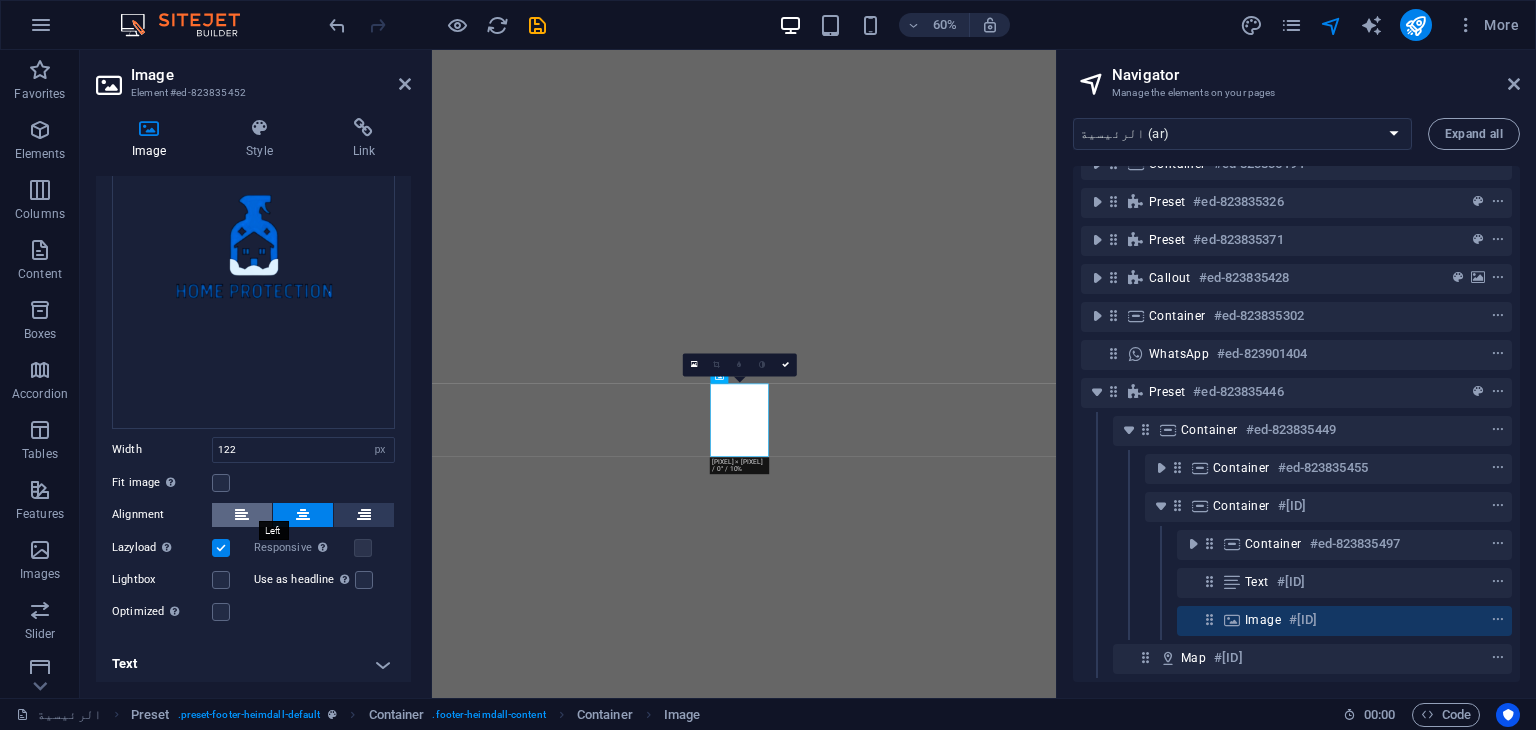 click at bounding box center (242, 515) 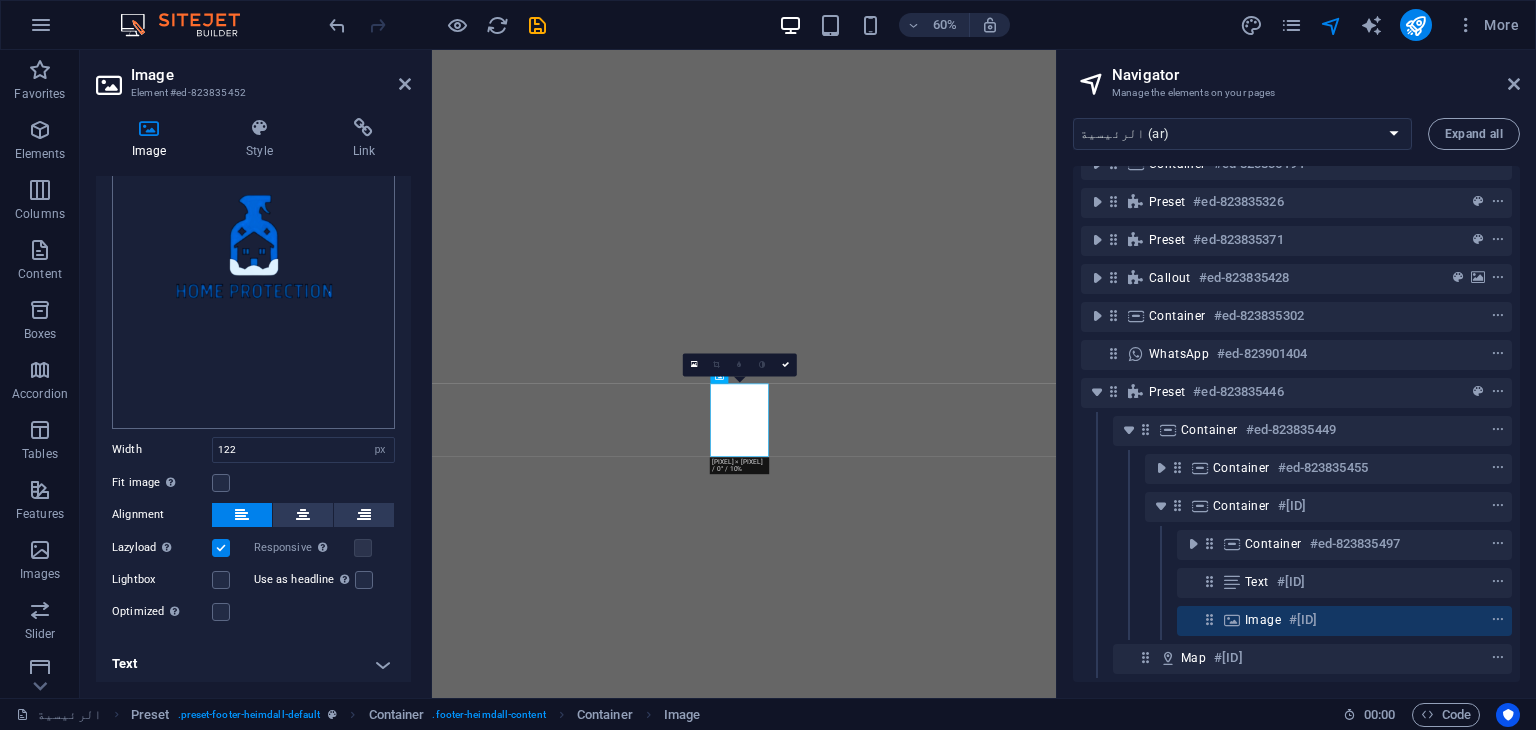 scroll, scrollTop: 0, scrollLeft: 0, axis: both 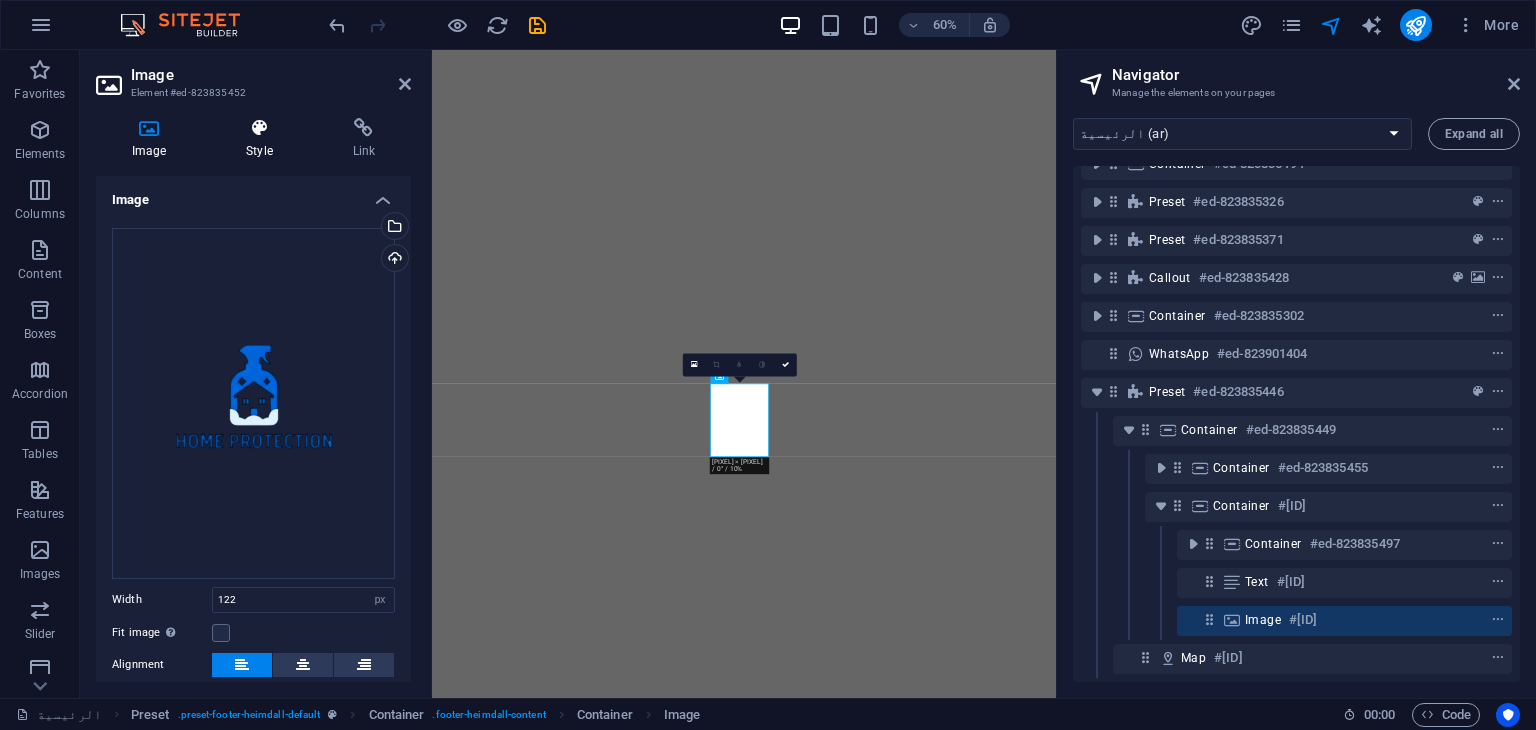 click at bounding box center [259, 128] 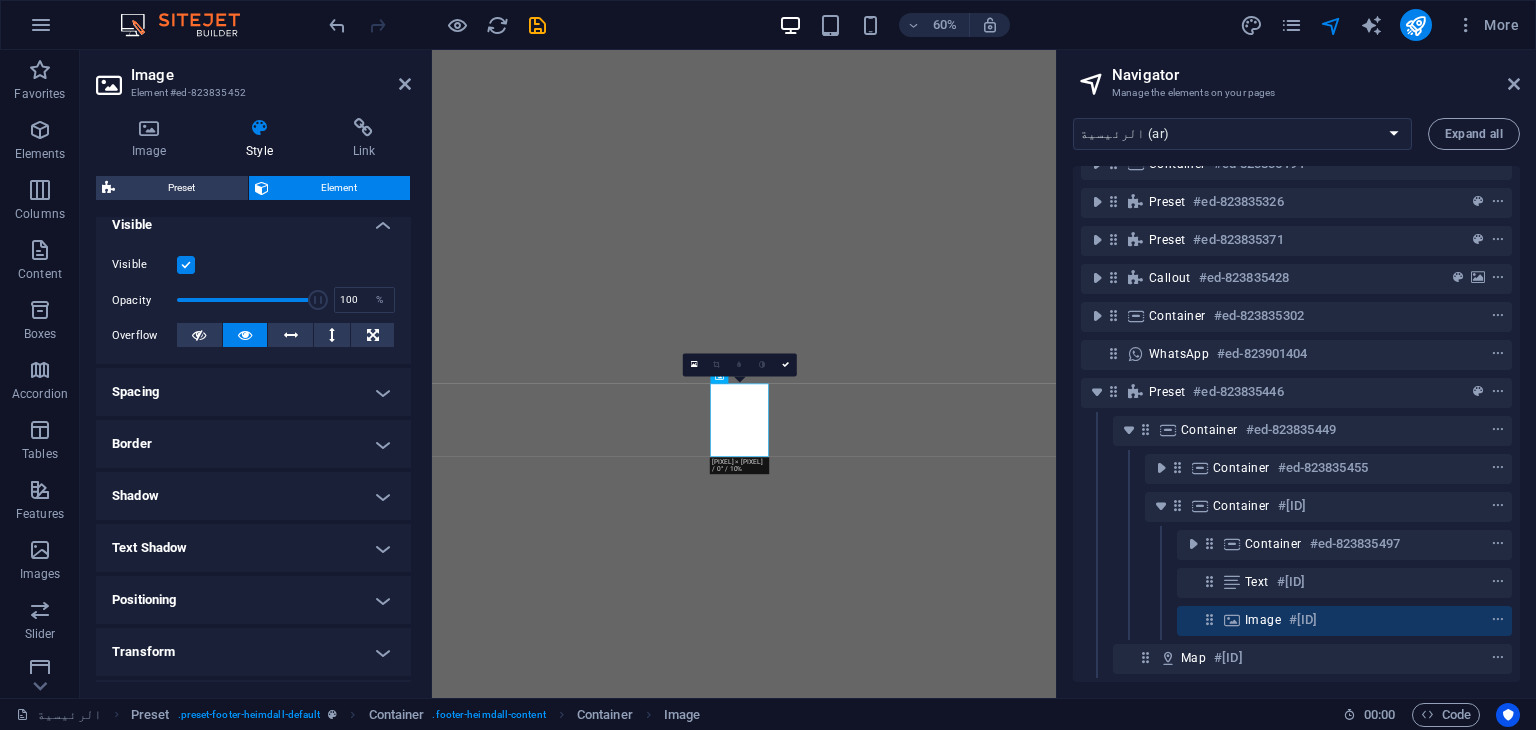 scroll, scrollTop: 0, scrollLeft: 0, axis: both 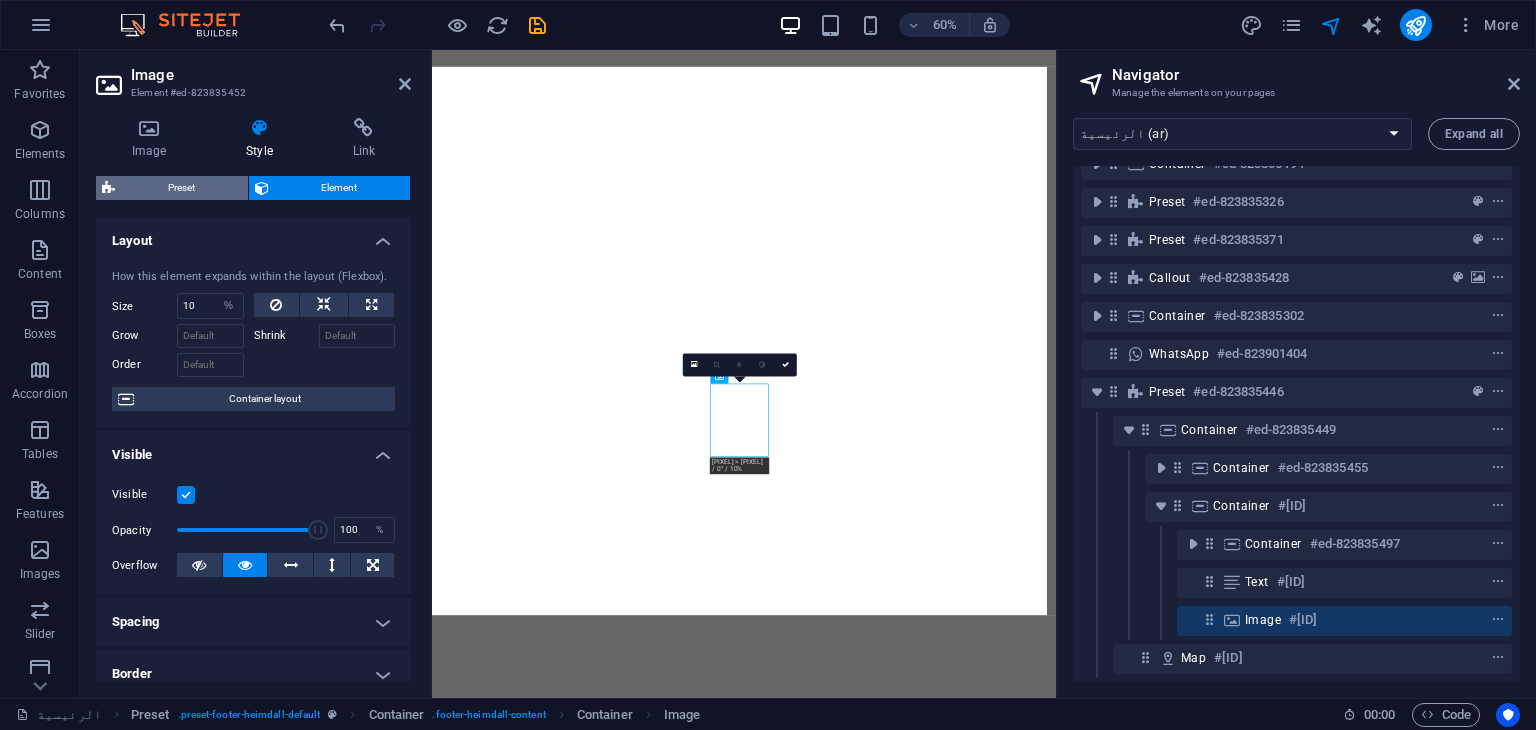 click on "Preset" at bounding box center [181, 188] 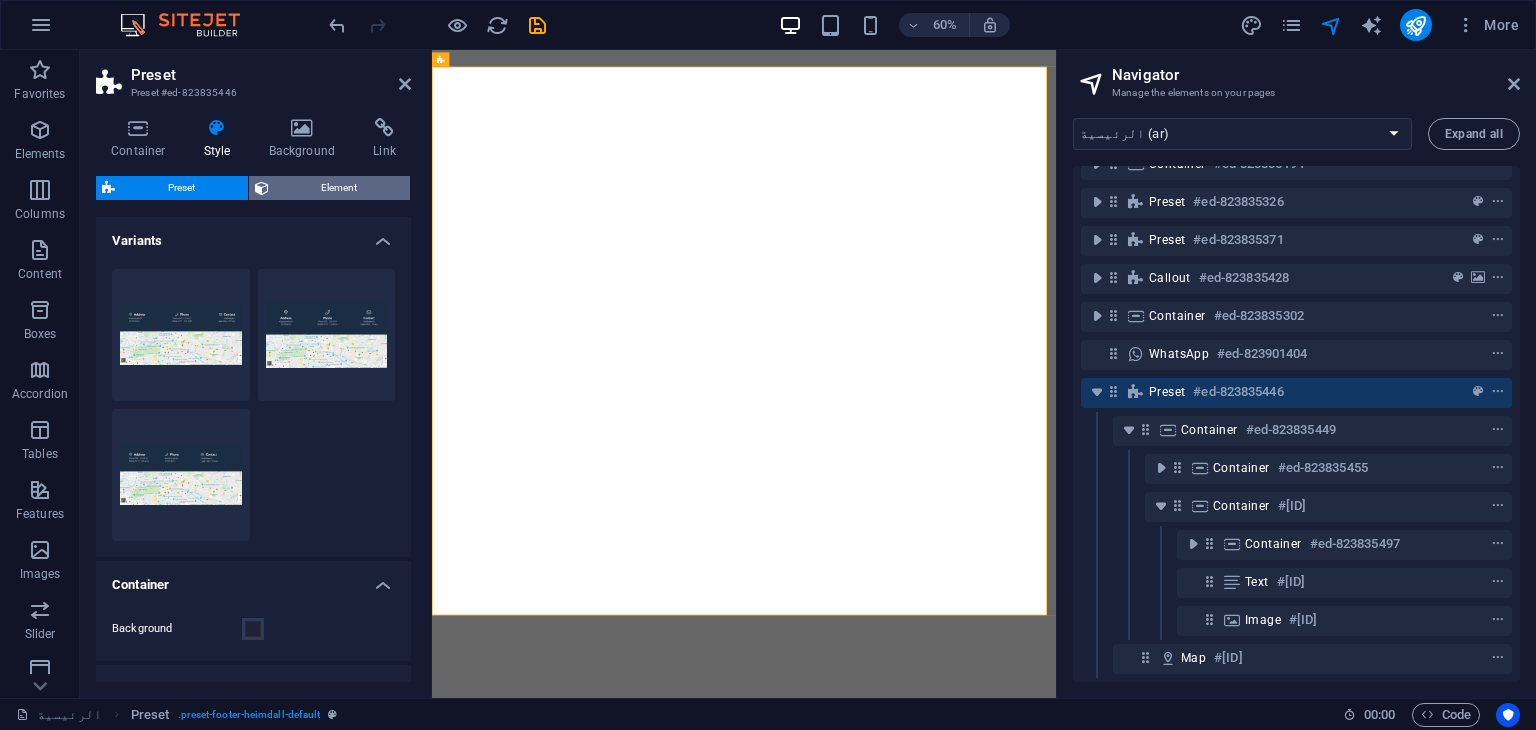 click on "Element" at bounding box center [340, 188] 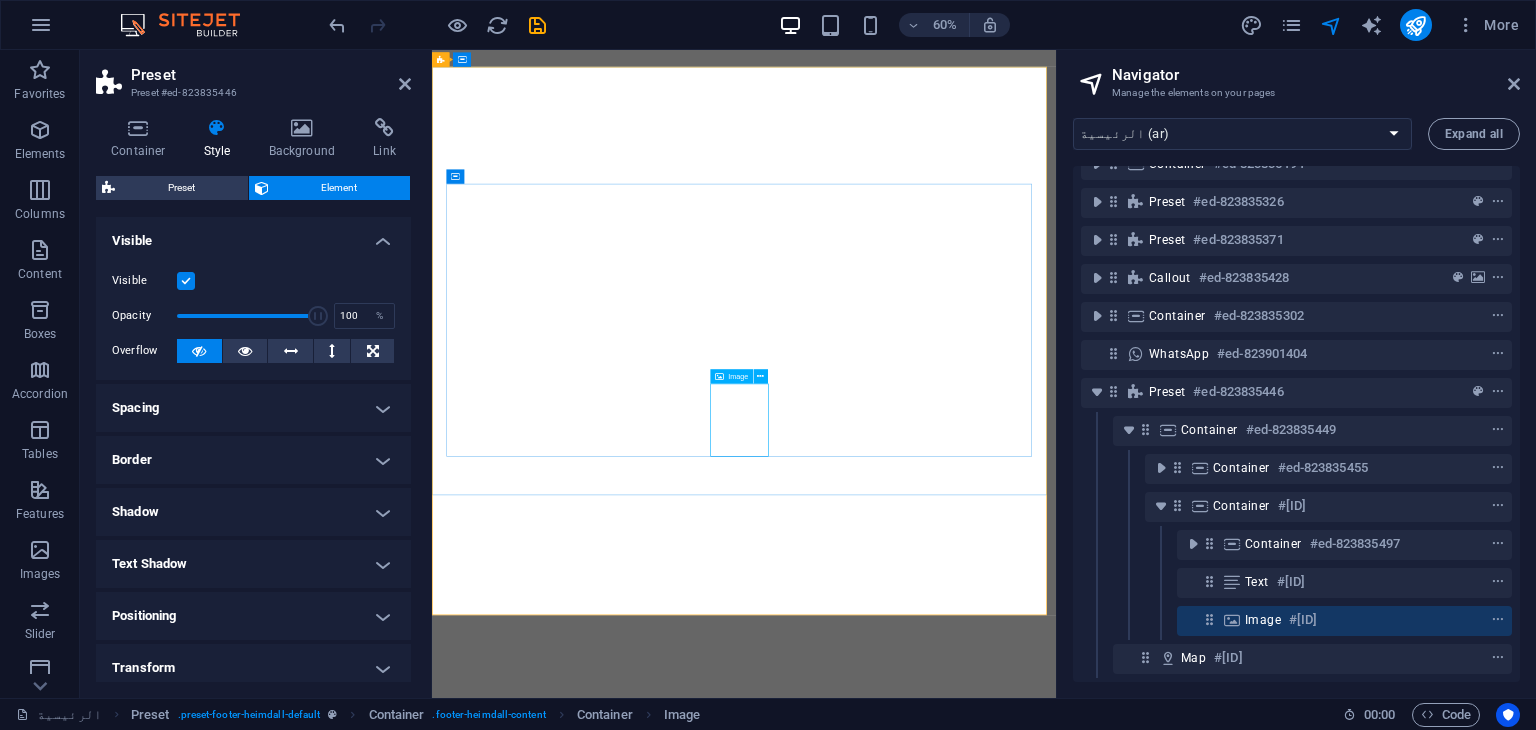 click at bounding box center [719, 376] 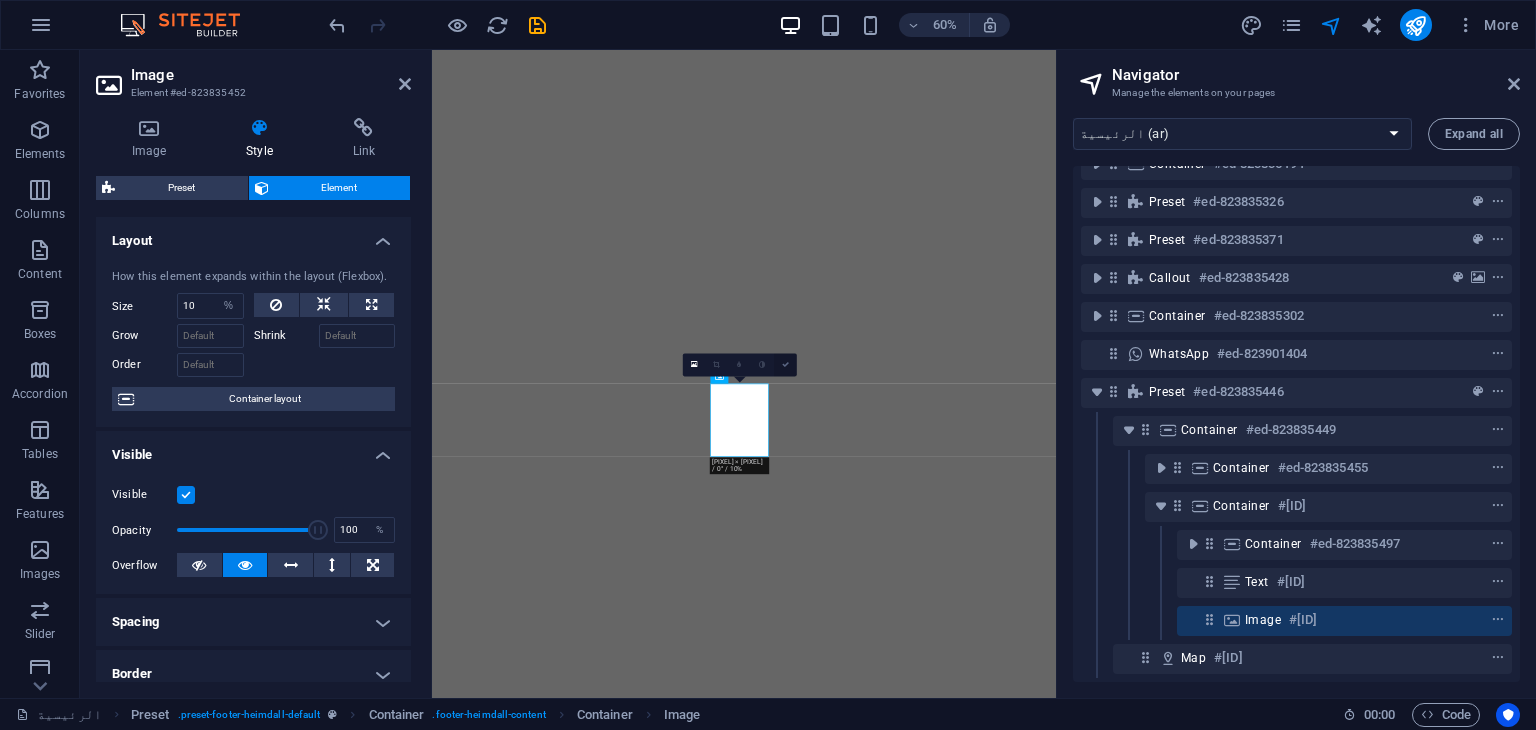 click at bounding box center [785, 364] 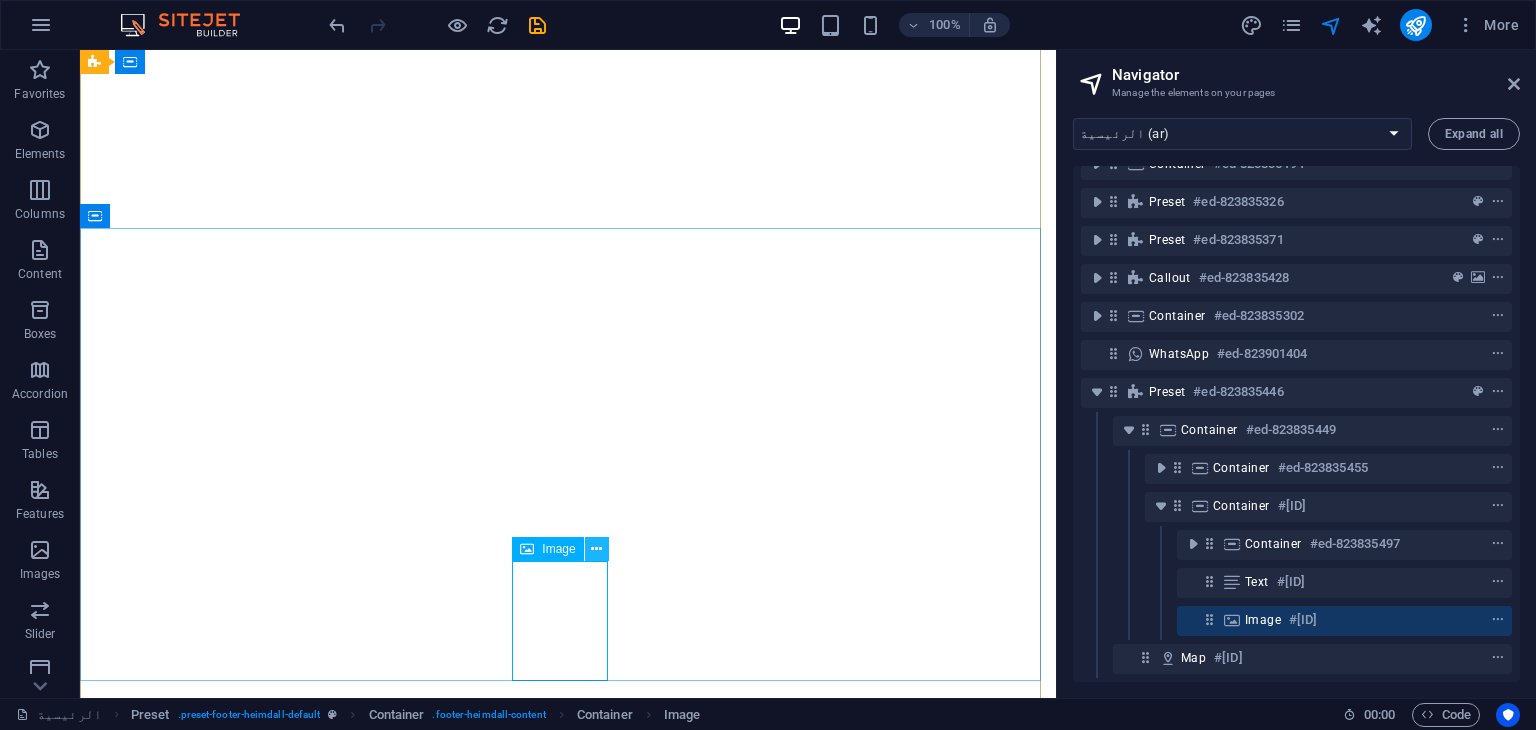 click at bounding box center (597, 549) 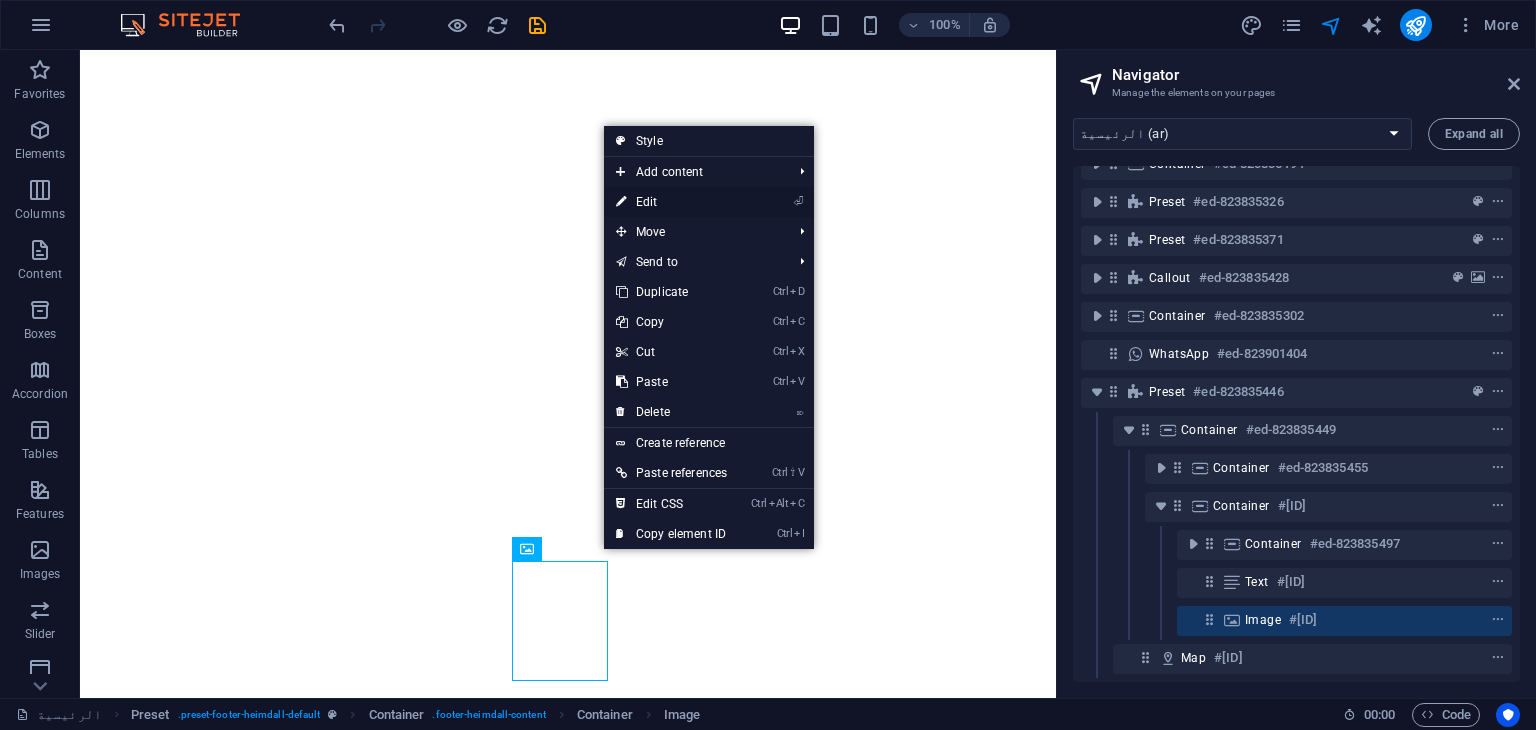 click on "⏎  Edit" at bounding box center (671, 202) 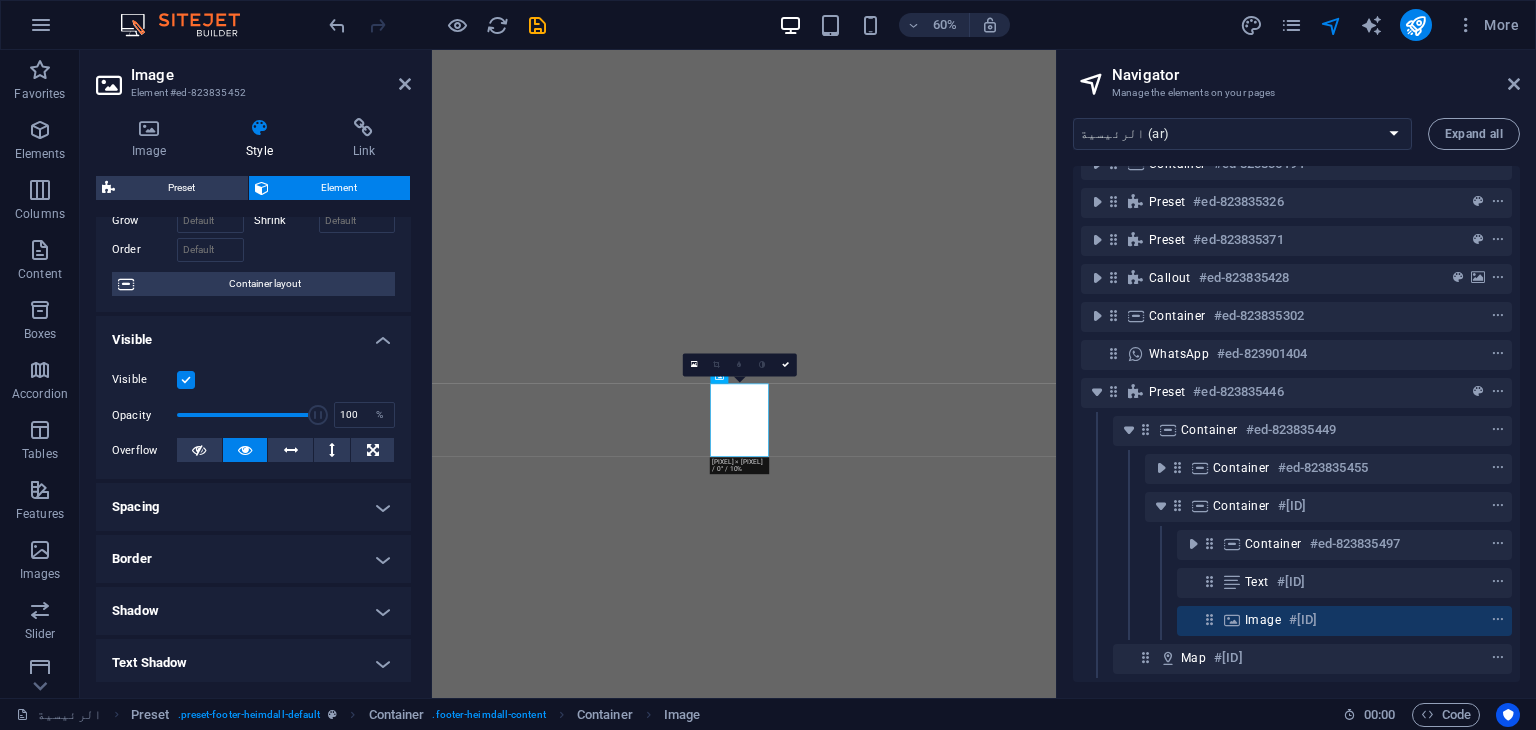 scroll, scrollTop: 107, scrollLeft: 0, axis: vertical 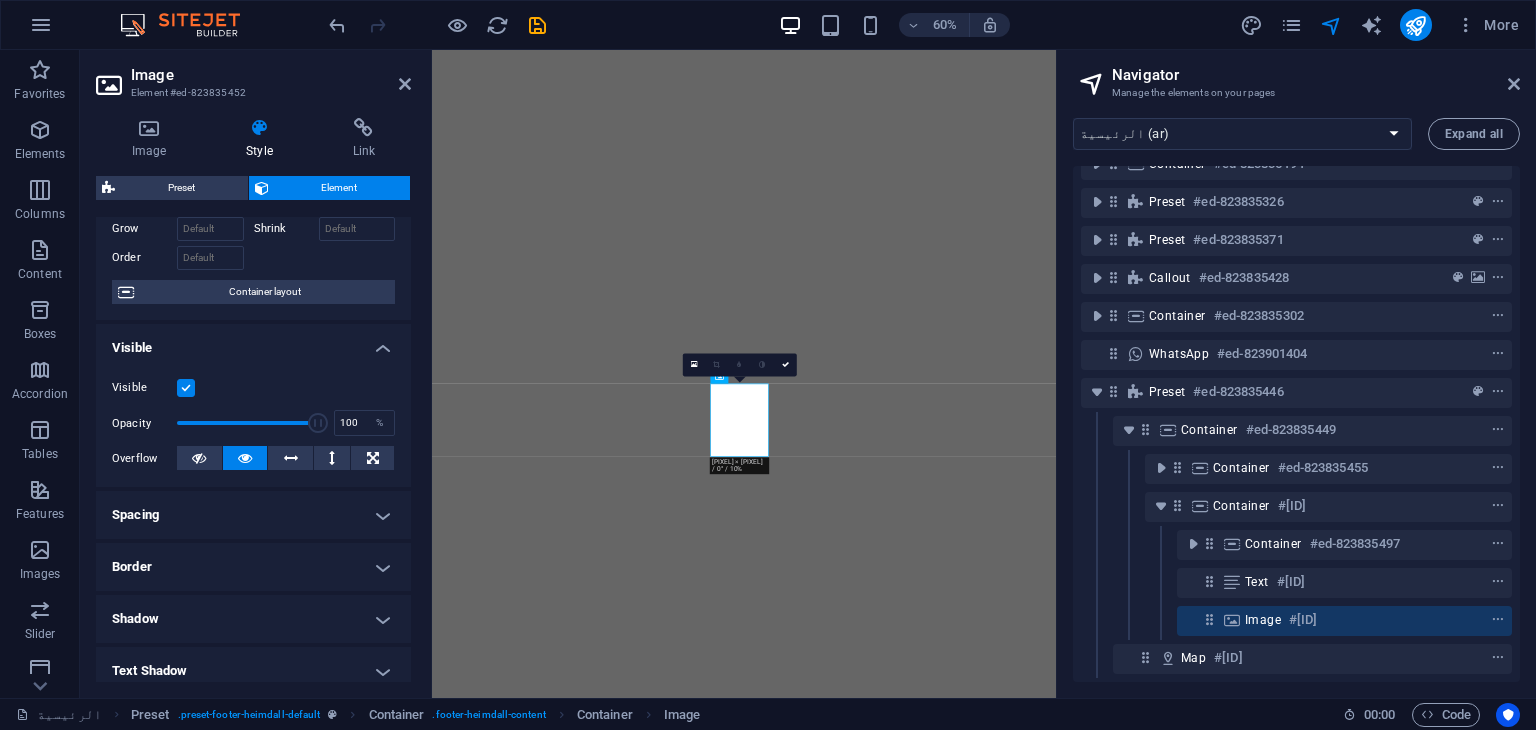 click on "Spacing" at bounding box center [253, 515] 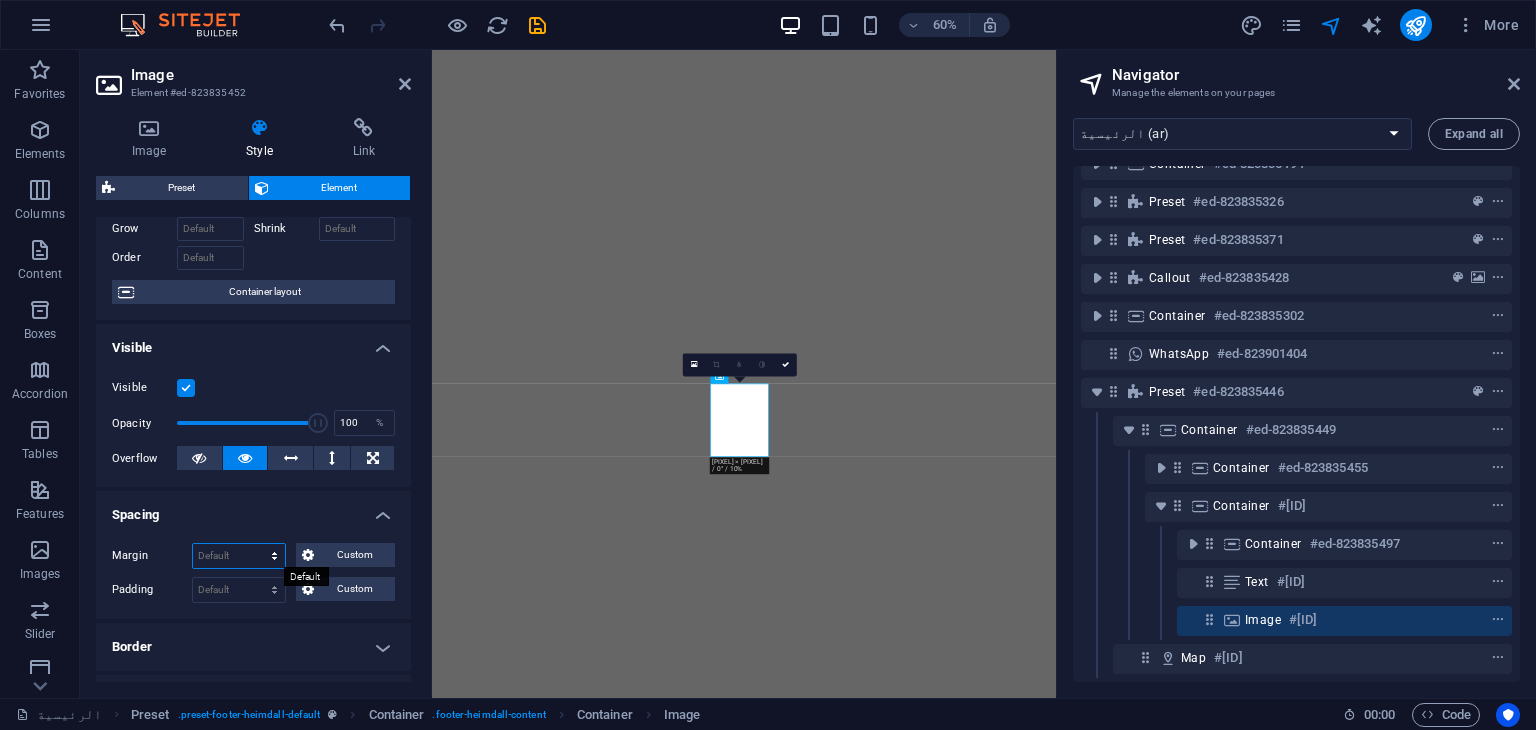 click on "Default auto px % rem vw vh Custom" at bounding box center (239, 556) 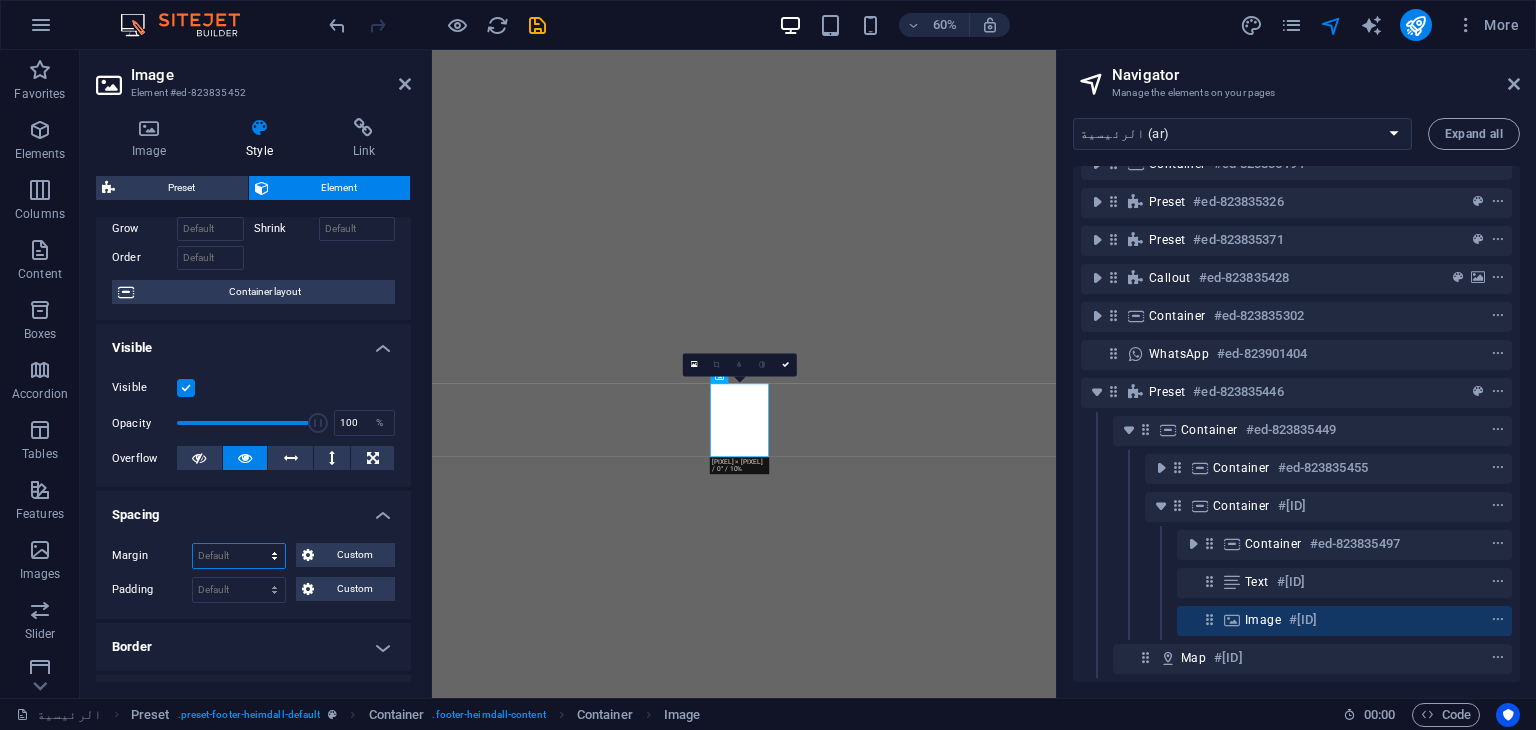 select on "px" 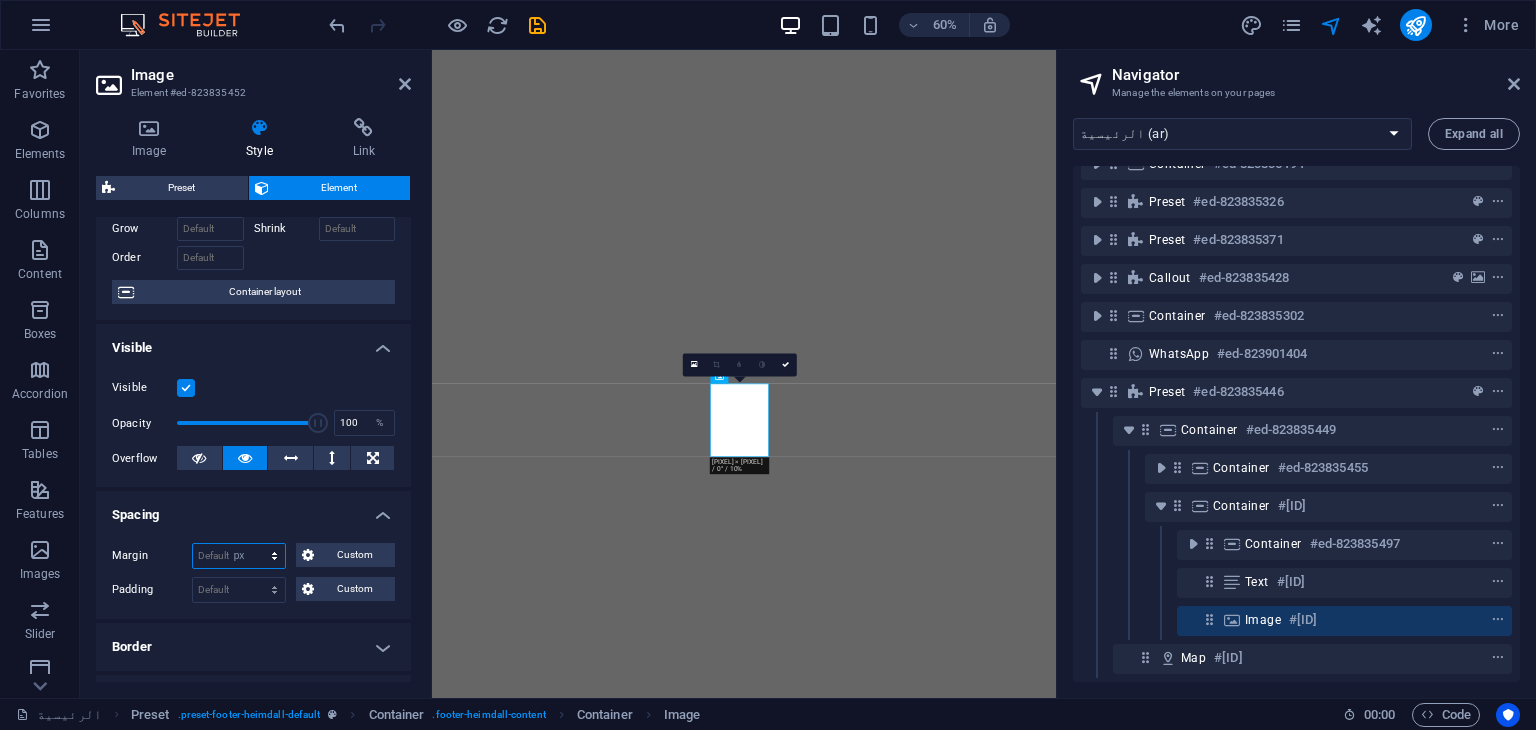 click on "Default auto px % rem vw vh Custom" at bounding box center [239, 556] 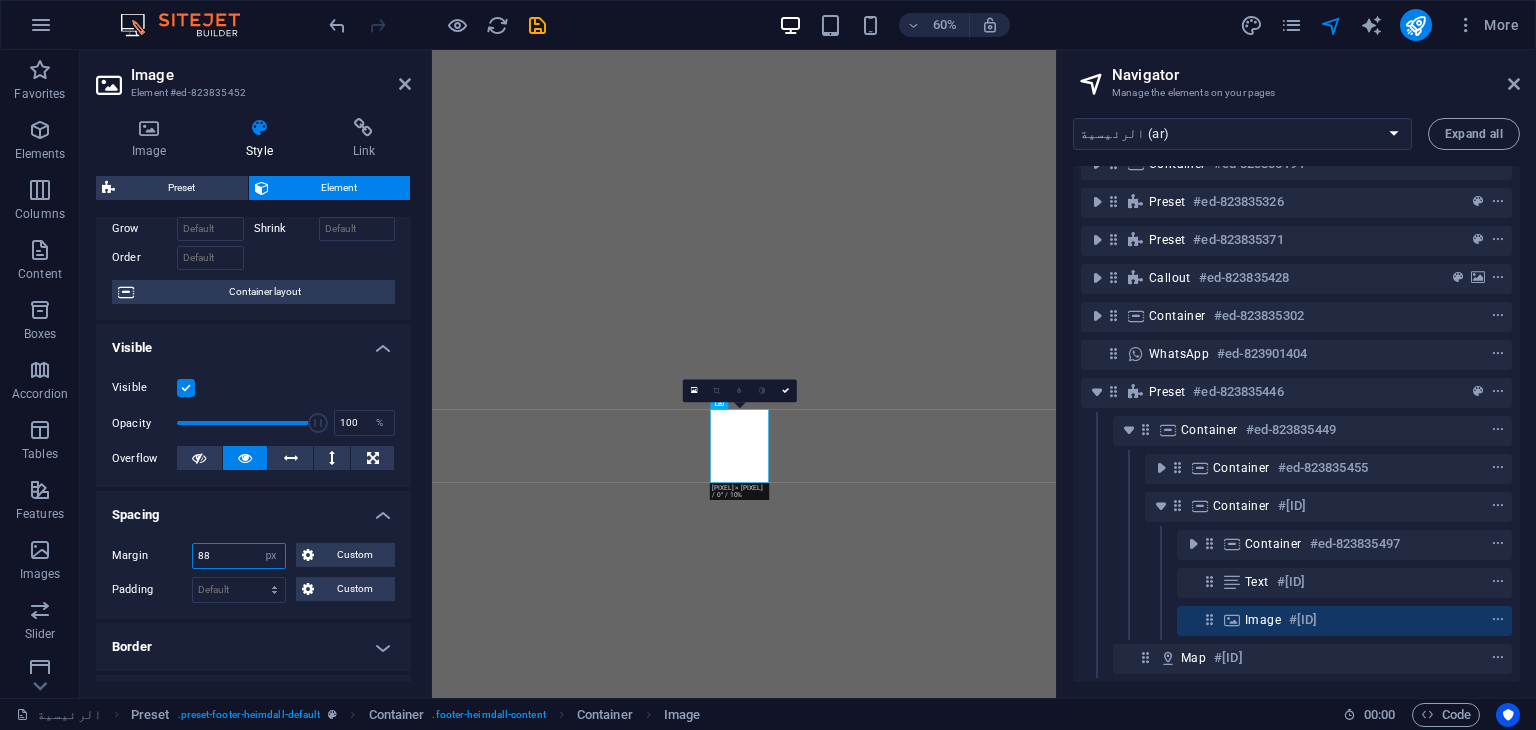 type on "8" 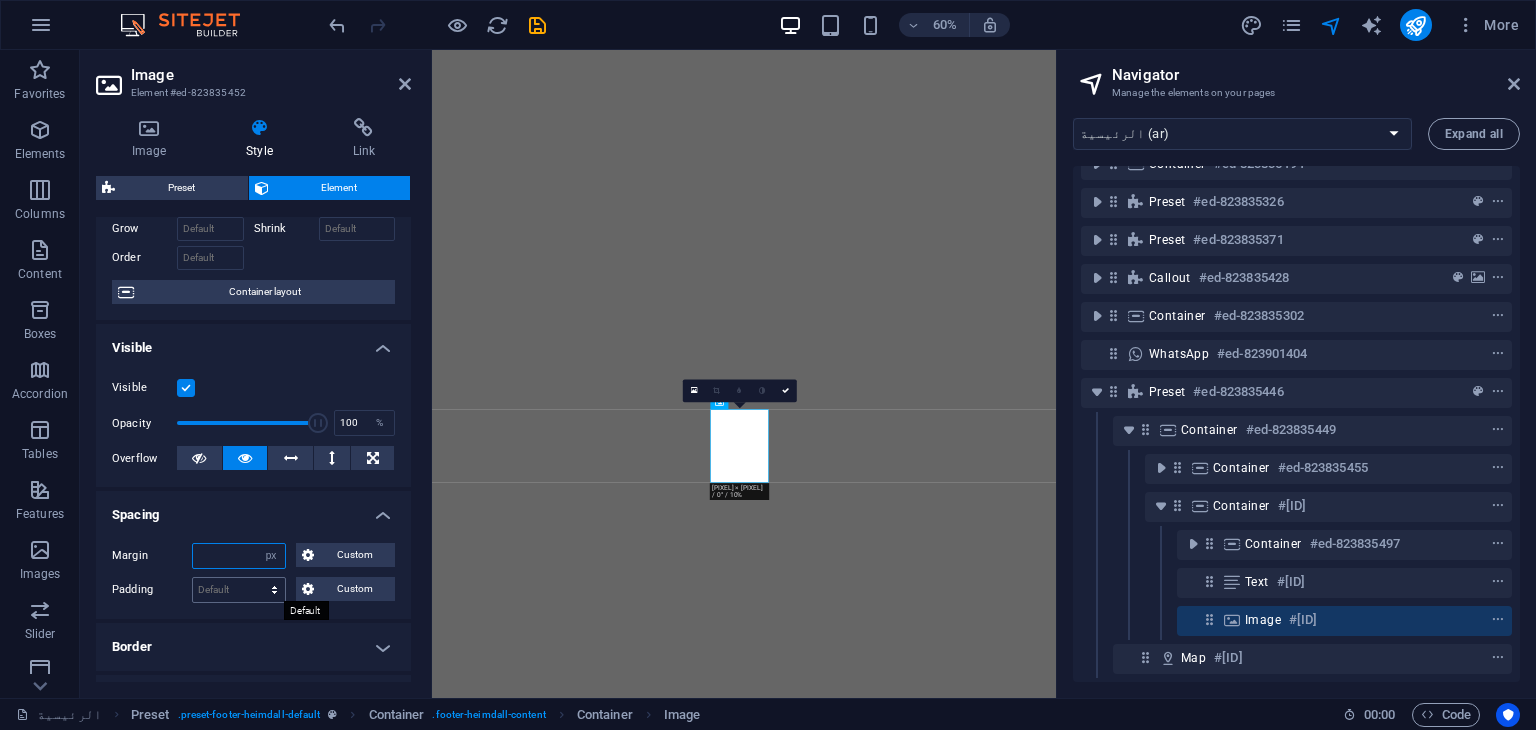 type 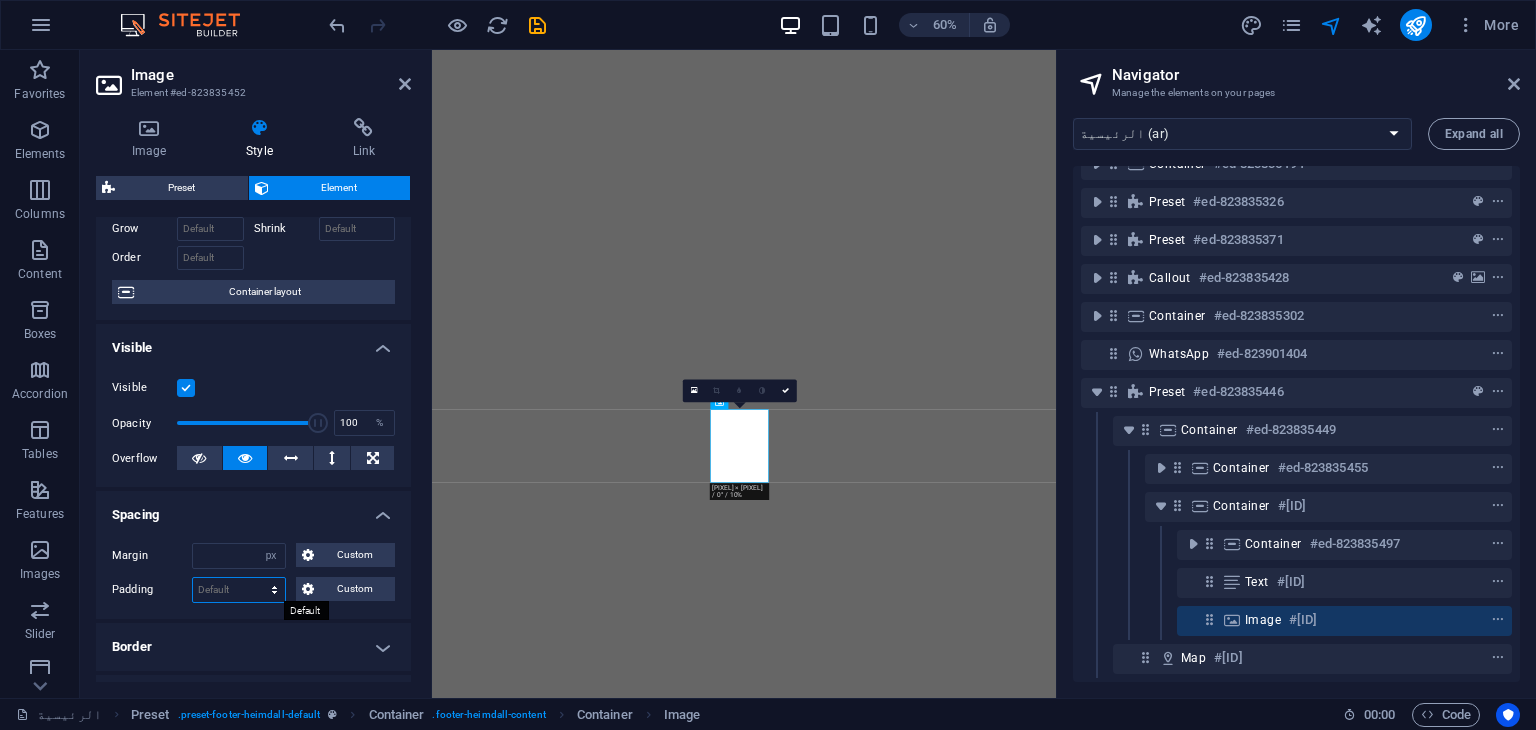 click on "Default px rem % vh vw Custom" at bounding box center [239, 590] 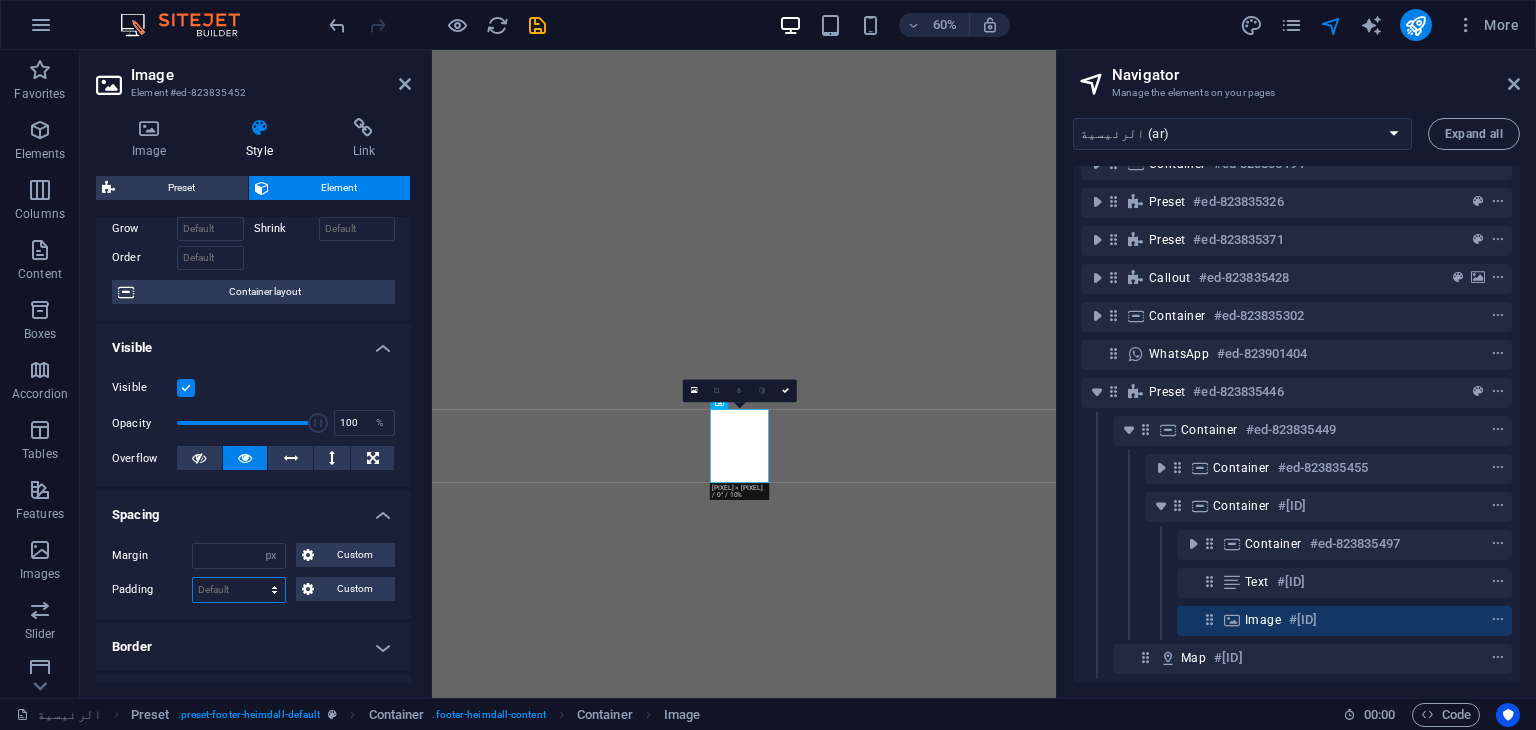 select on "%" 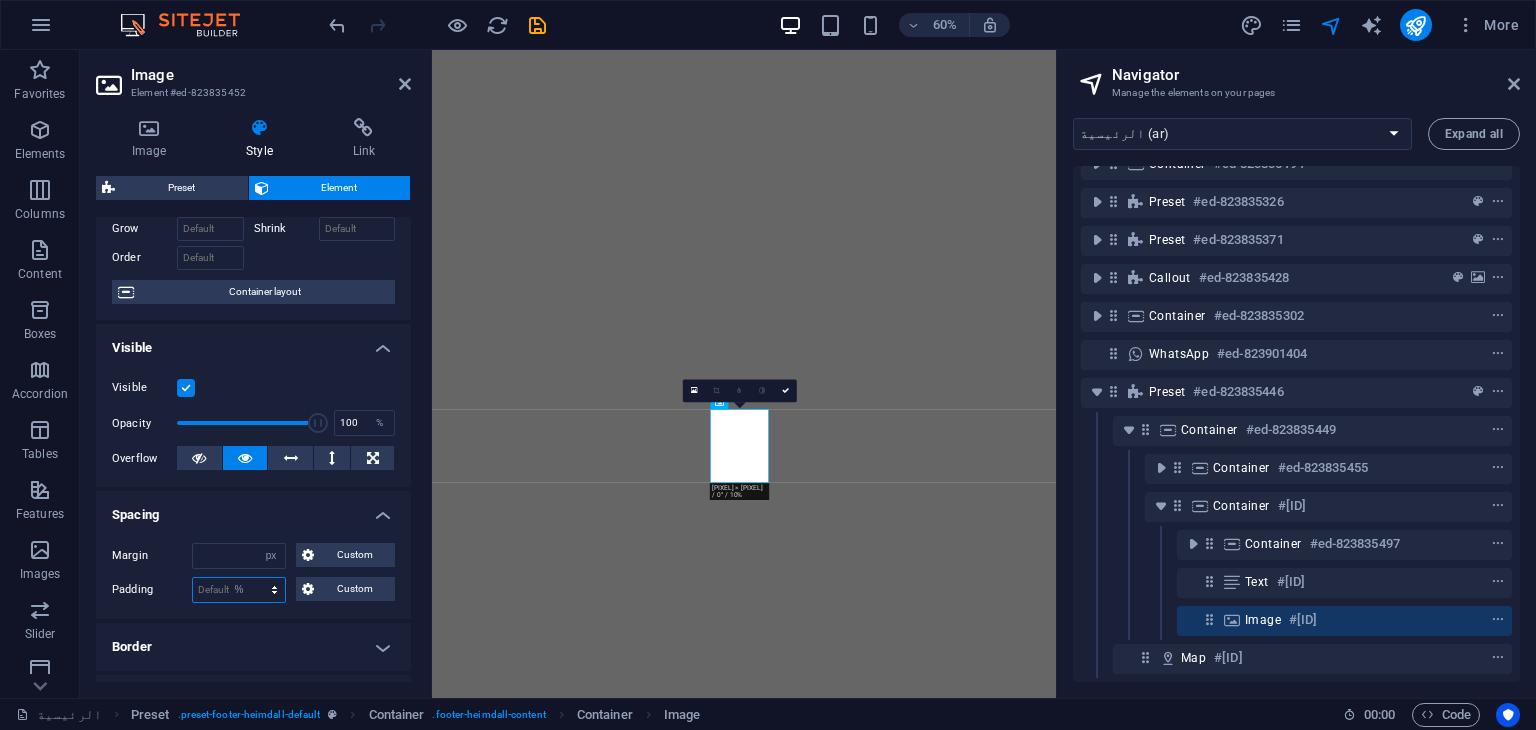 click on "Default px rem % vh vw Custom" at bounding box center [239, 590] 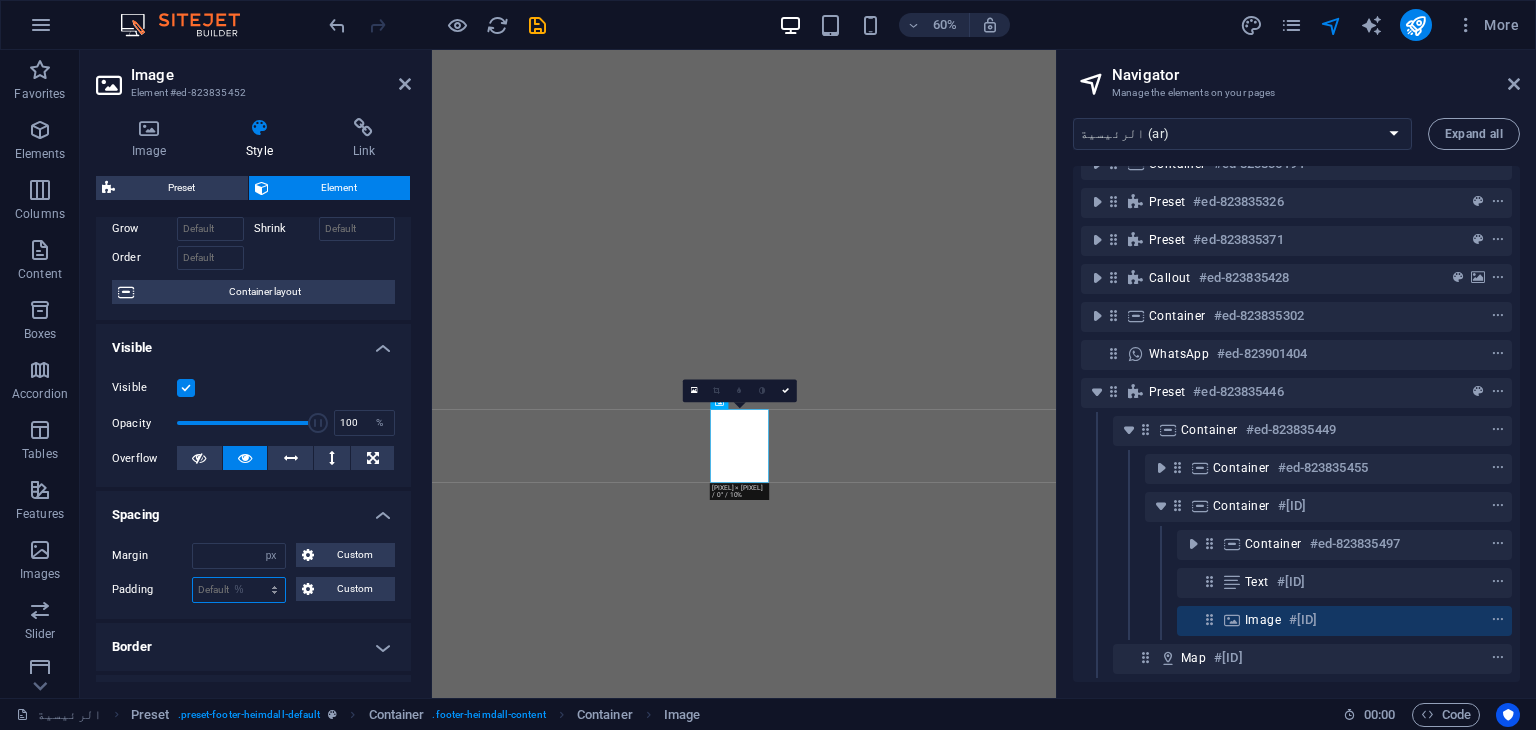 type on "100" 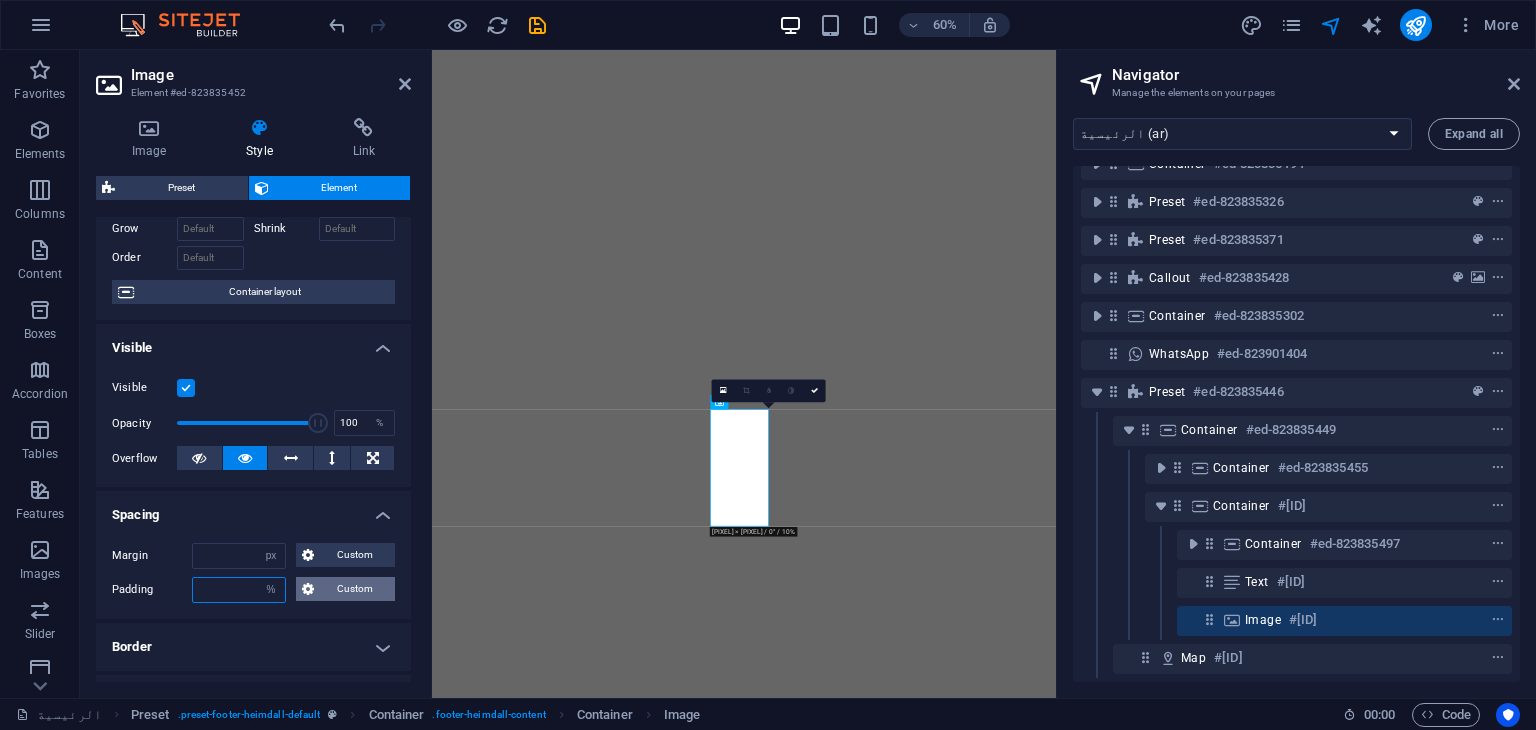 type on "2" 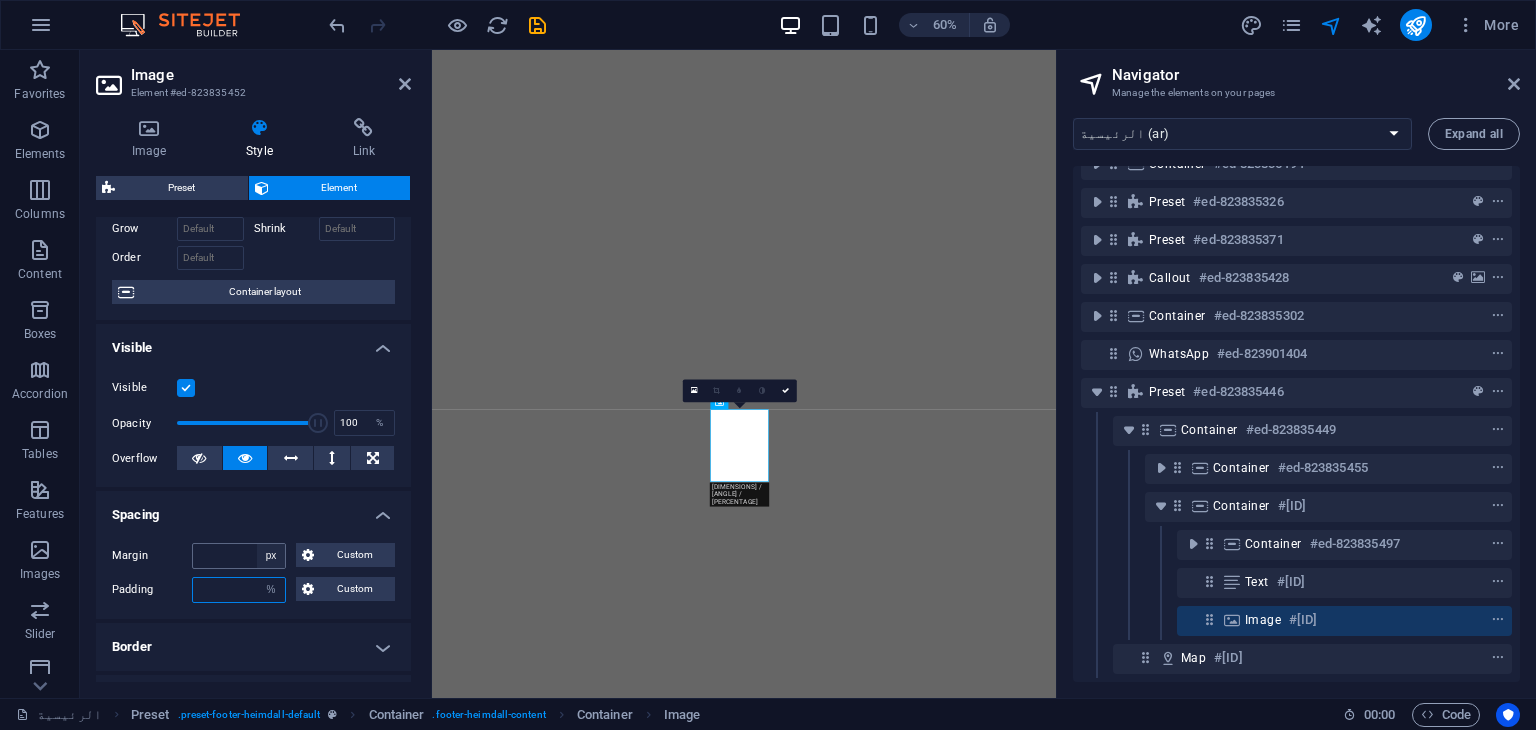 type 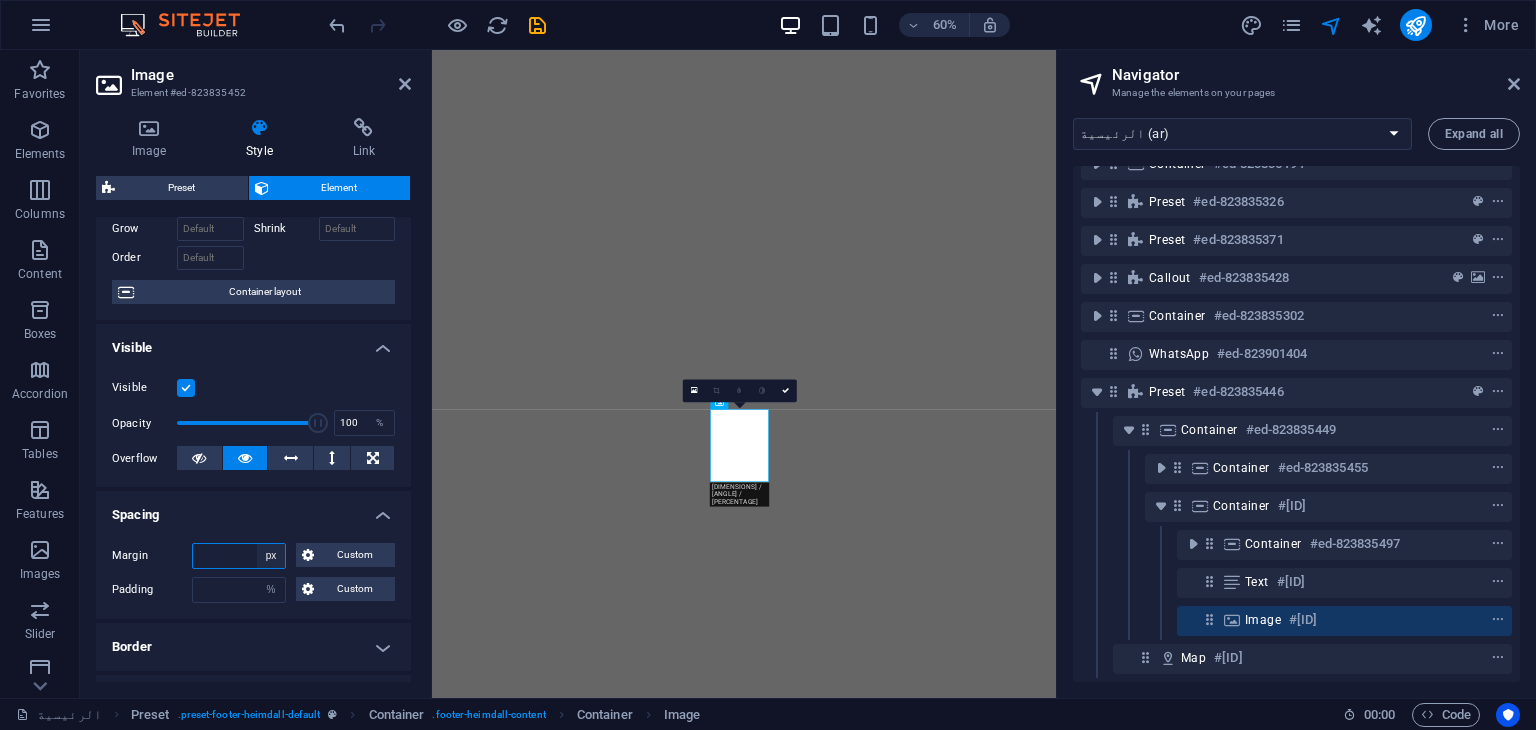 click on "Default auto px % rem vw vh Custom" at bounding box center (271, 556) 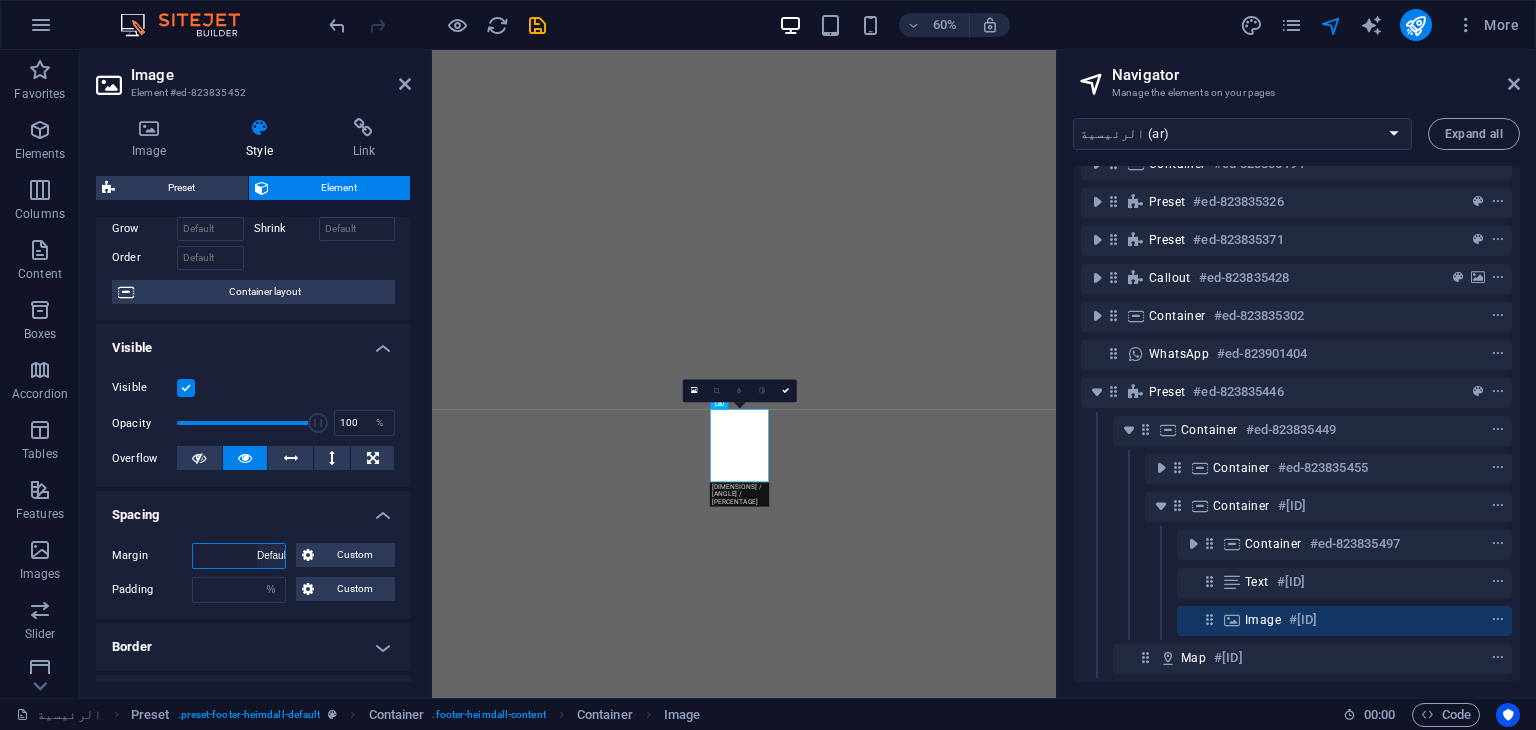click on "Default auto px % rem vw vh Custom" at bounding box center (271, 556) 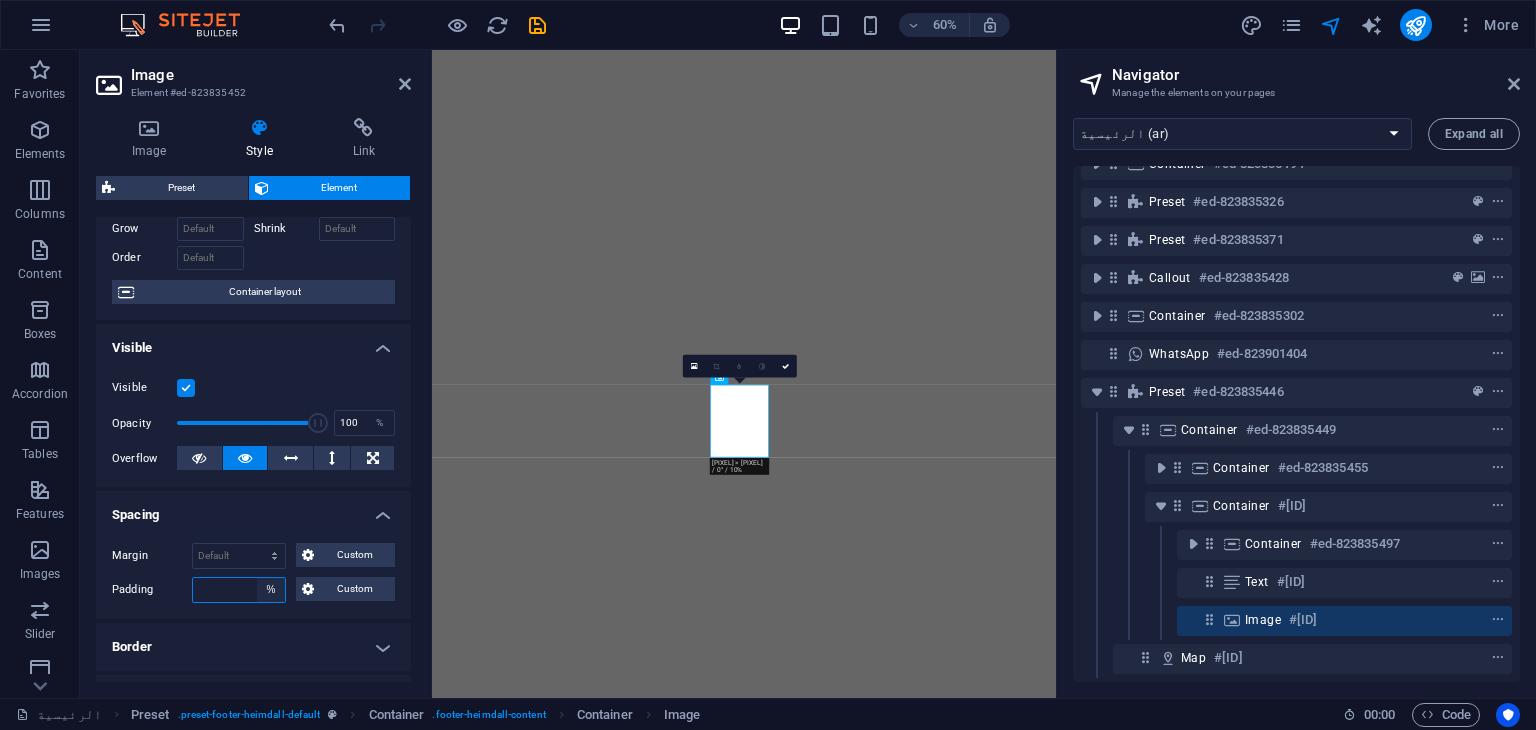 click on "Default px rem % vh vw Custom" at bounding box center [271, 590] 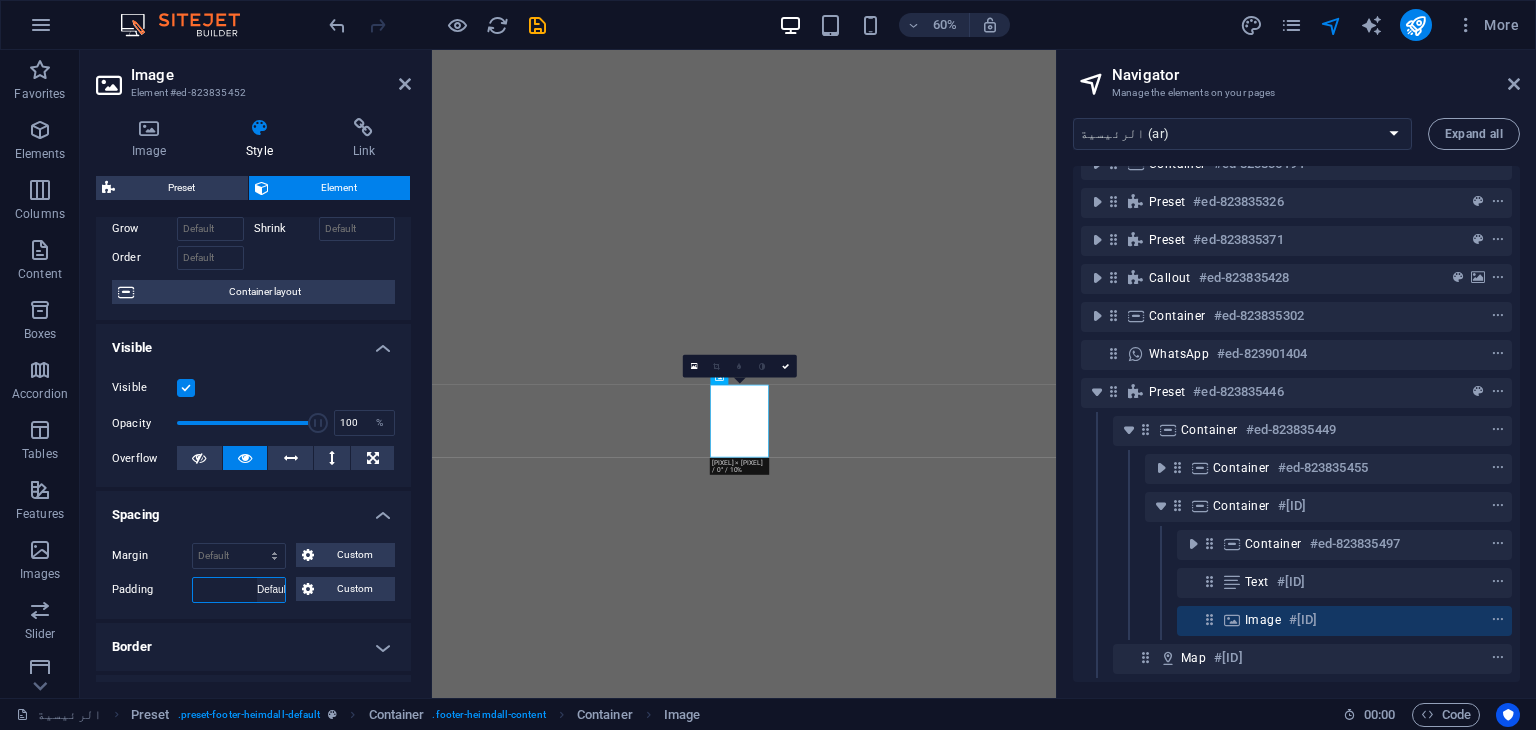 click on "Default px rem % vh vw Custom" at bounding box center (271, 590) 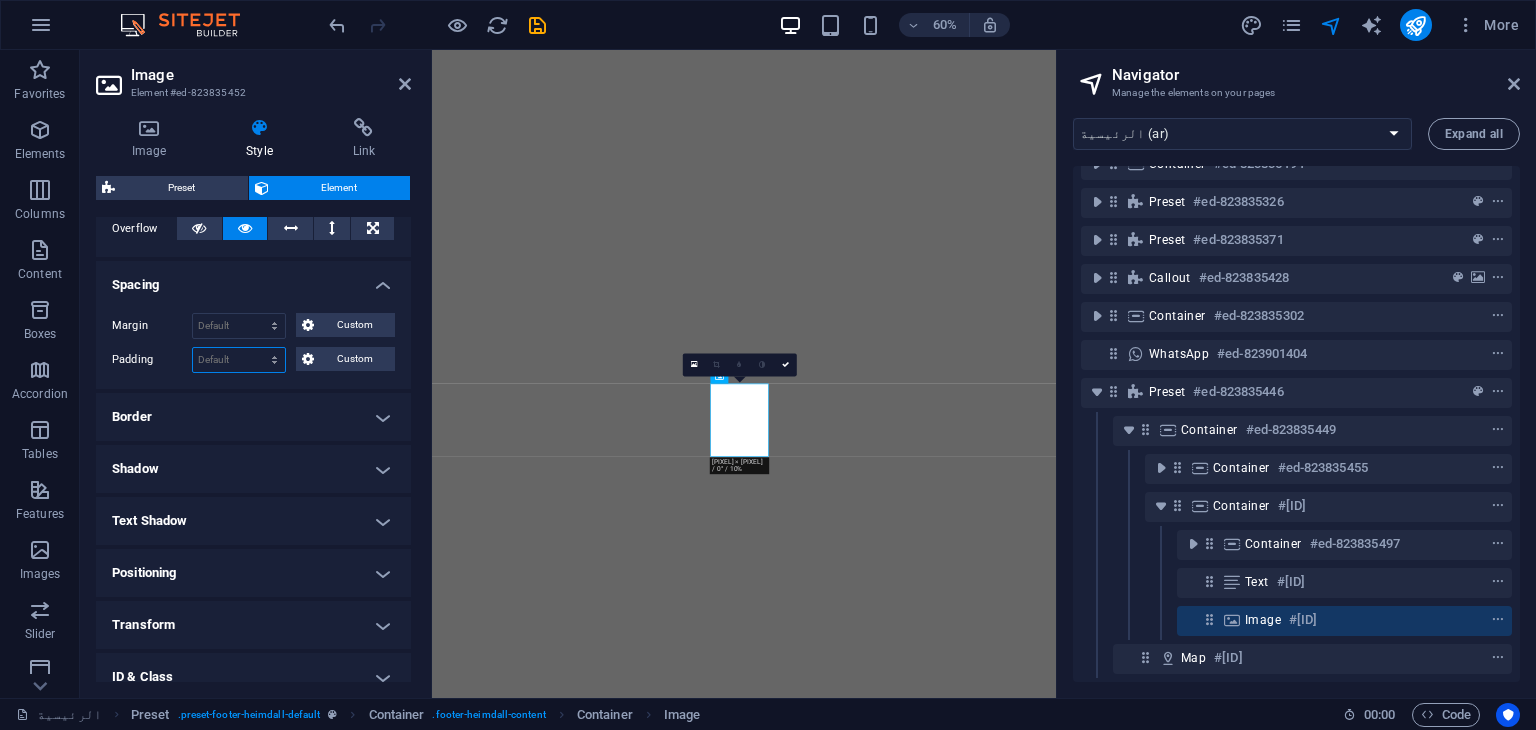 scroll, scrollTop: 0, scrollLeft: 0, axis: both 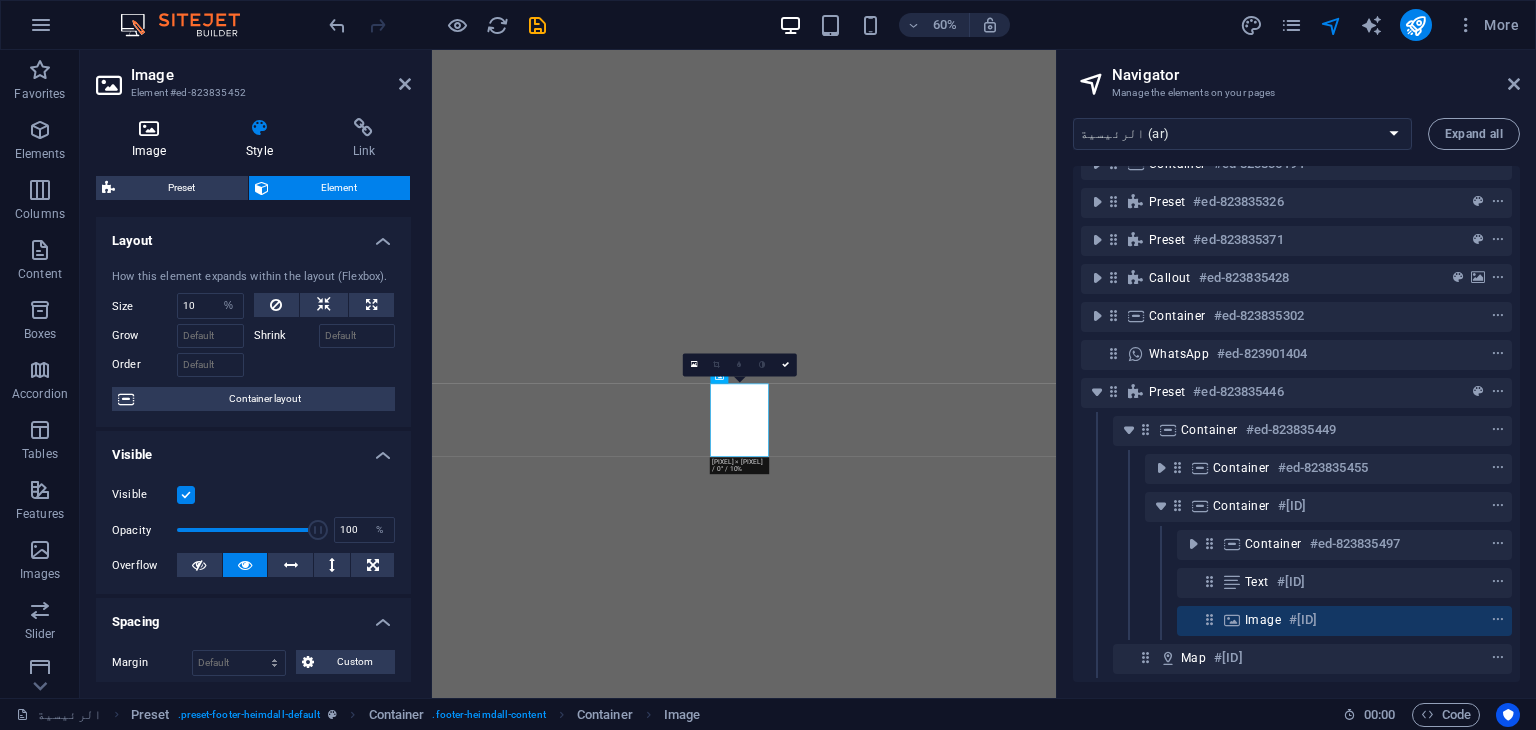 click on "Image" at bounding box center [153, 139] 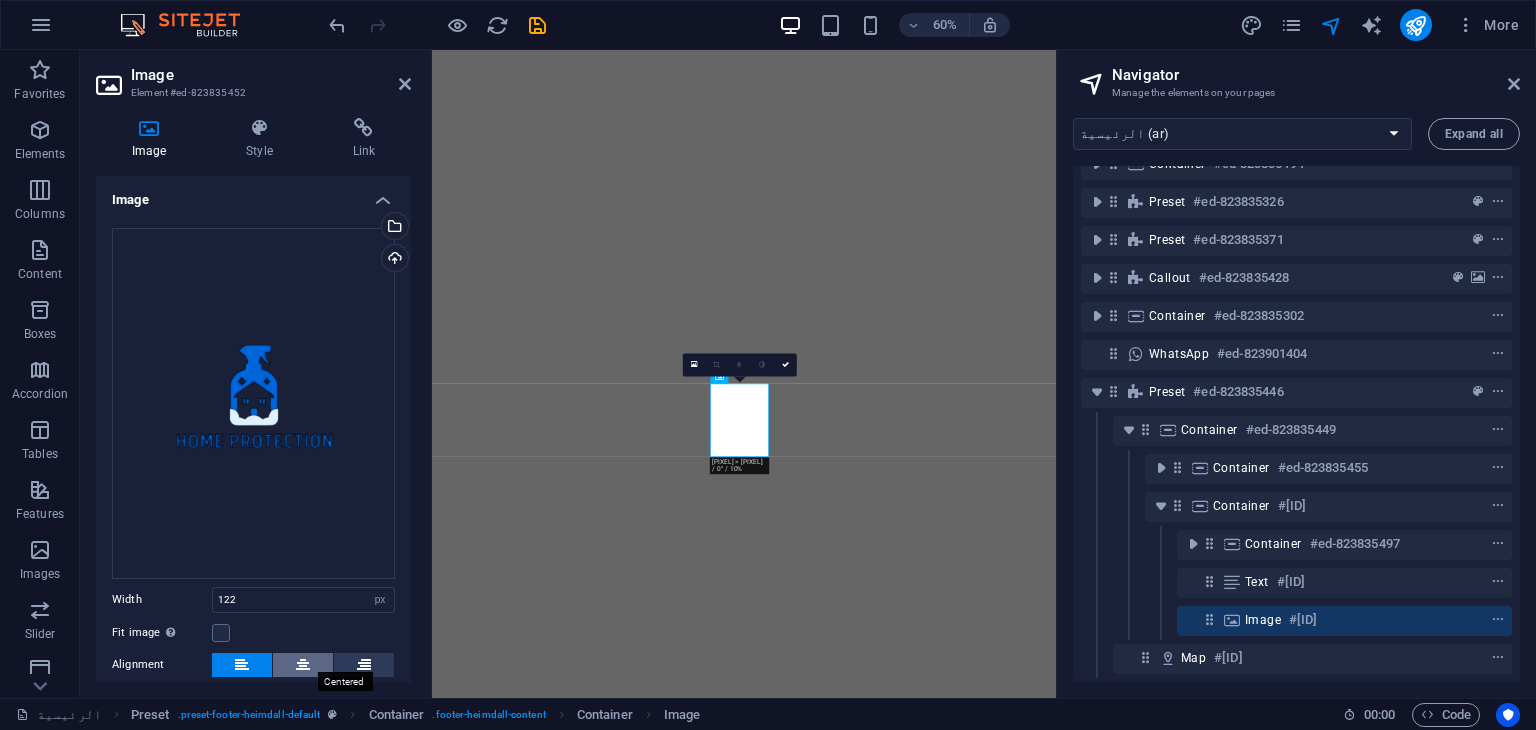 click at bounding box center (303, 665) 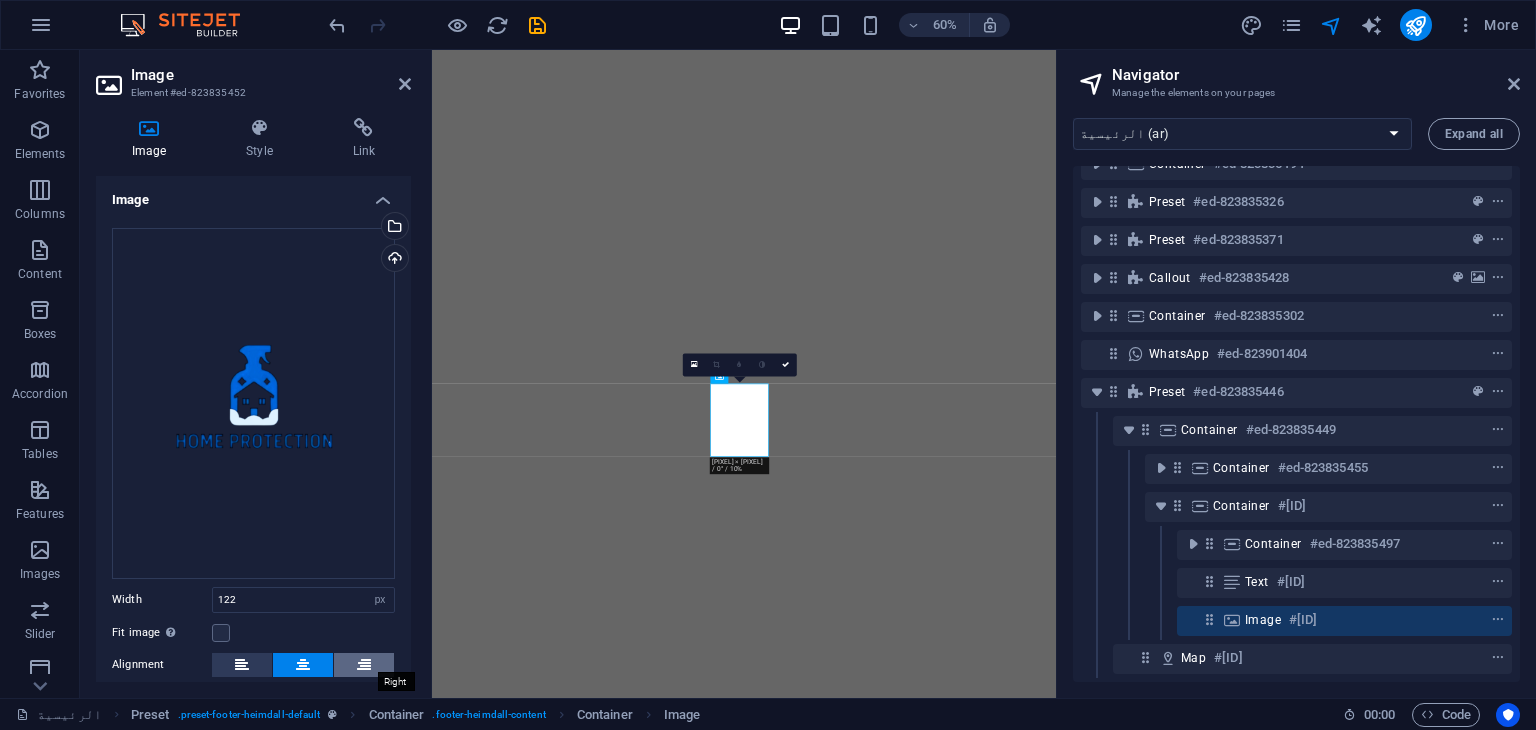 click at bounding box center [364, 665] 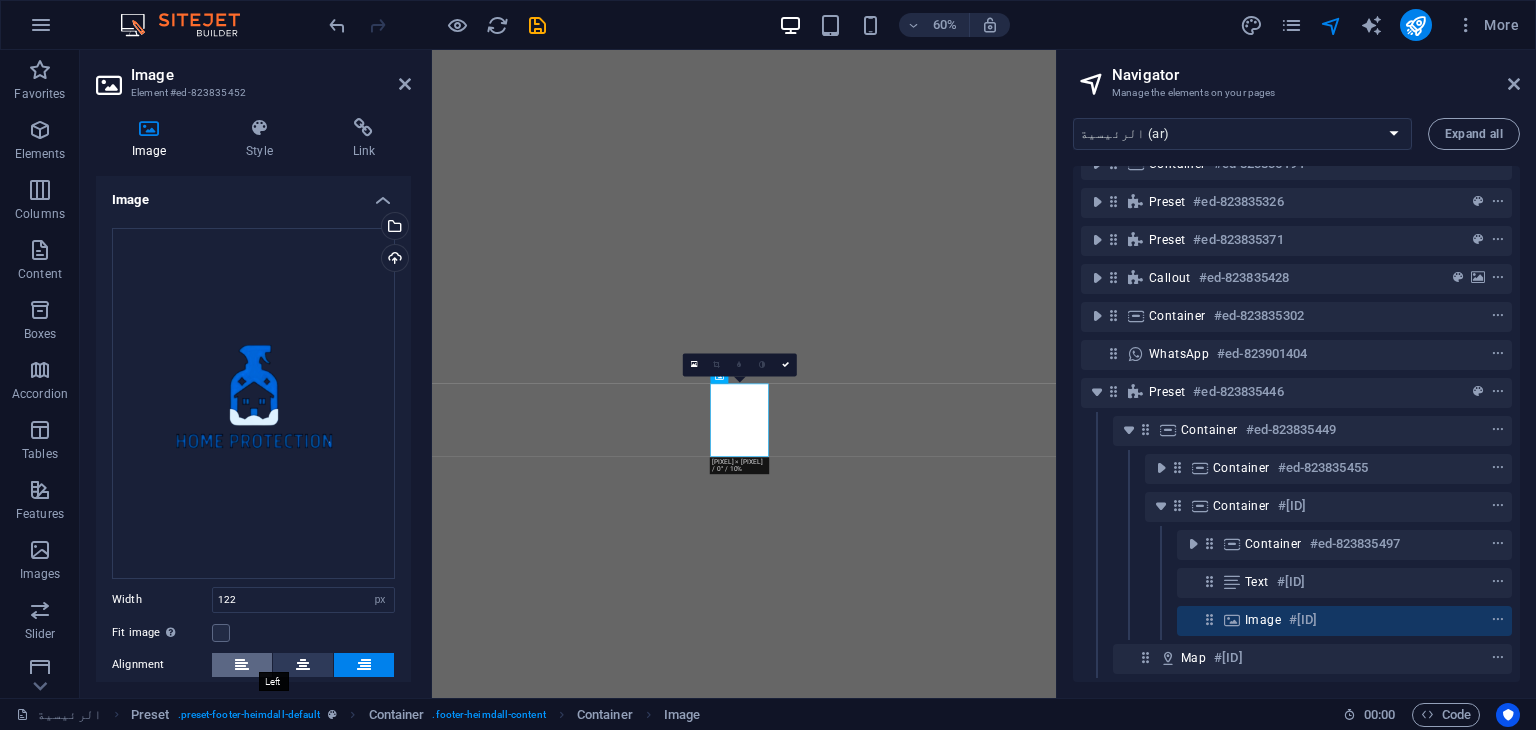 click at bounding box center (242, 665) 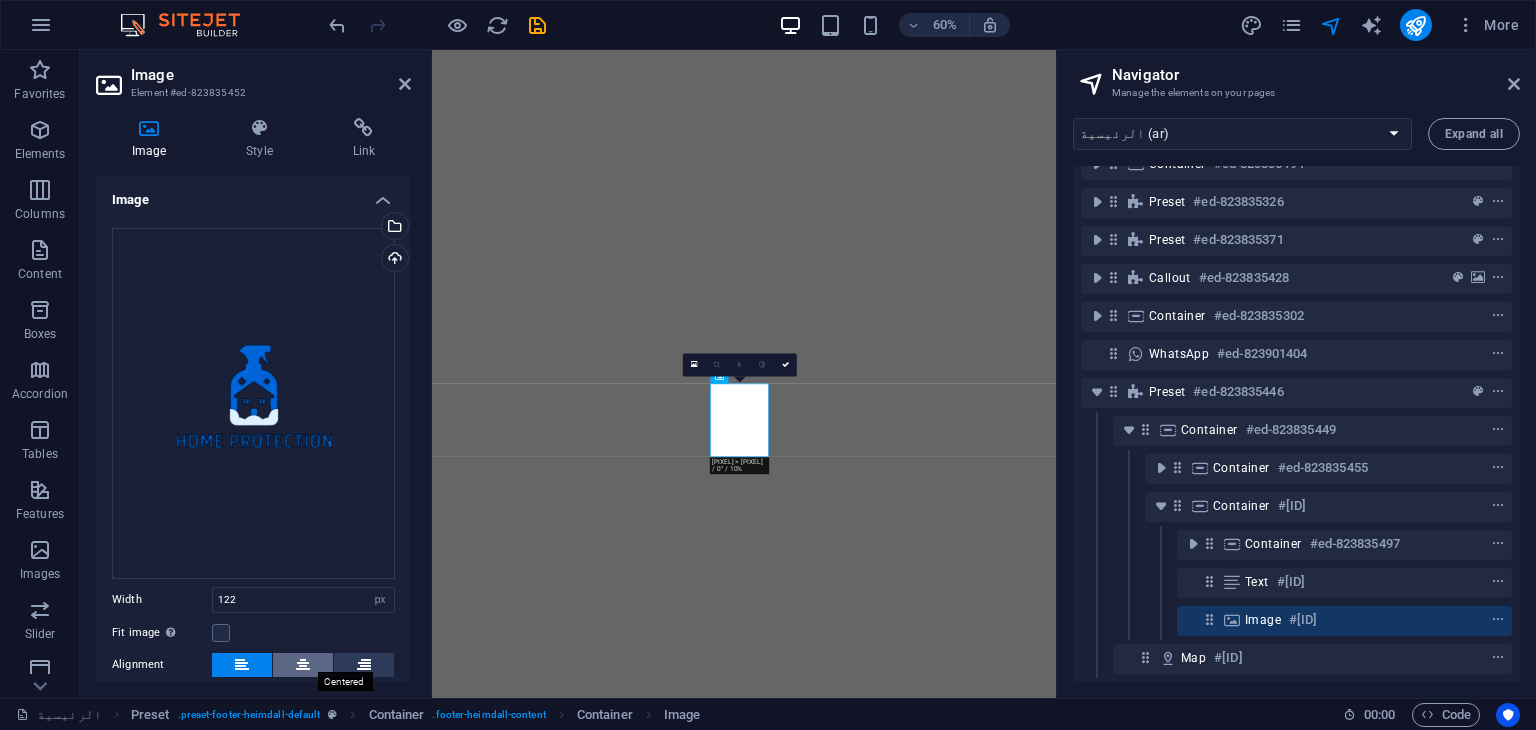 click at bounding box center [303, 665] 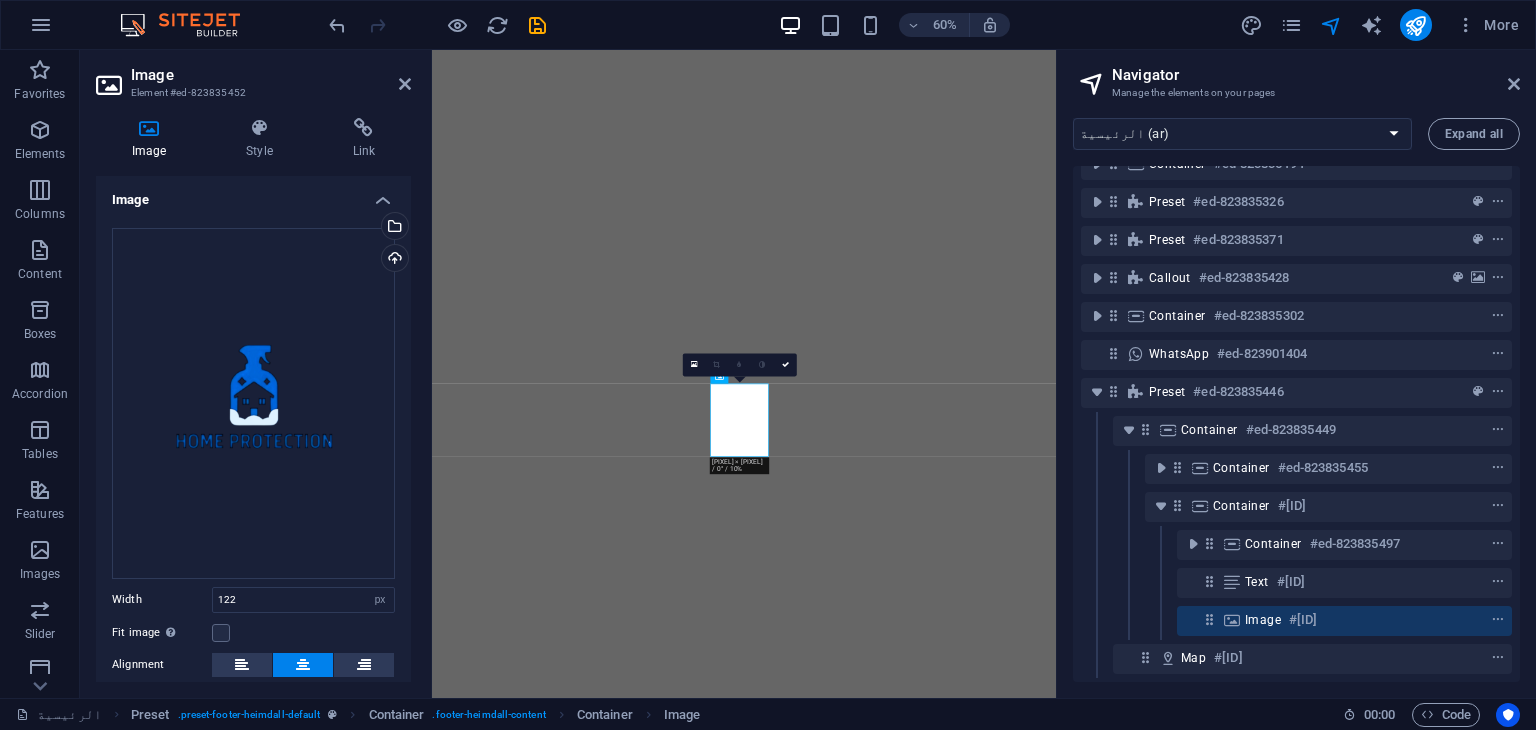 scroll, scrollTop: 150, scrollLeft: 0, axis: vertical 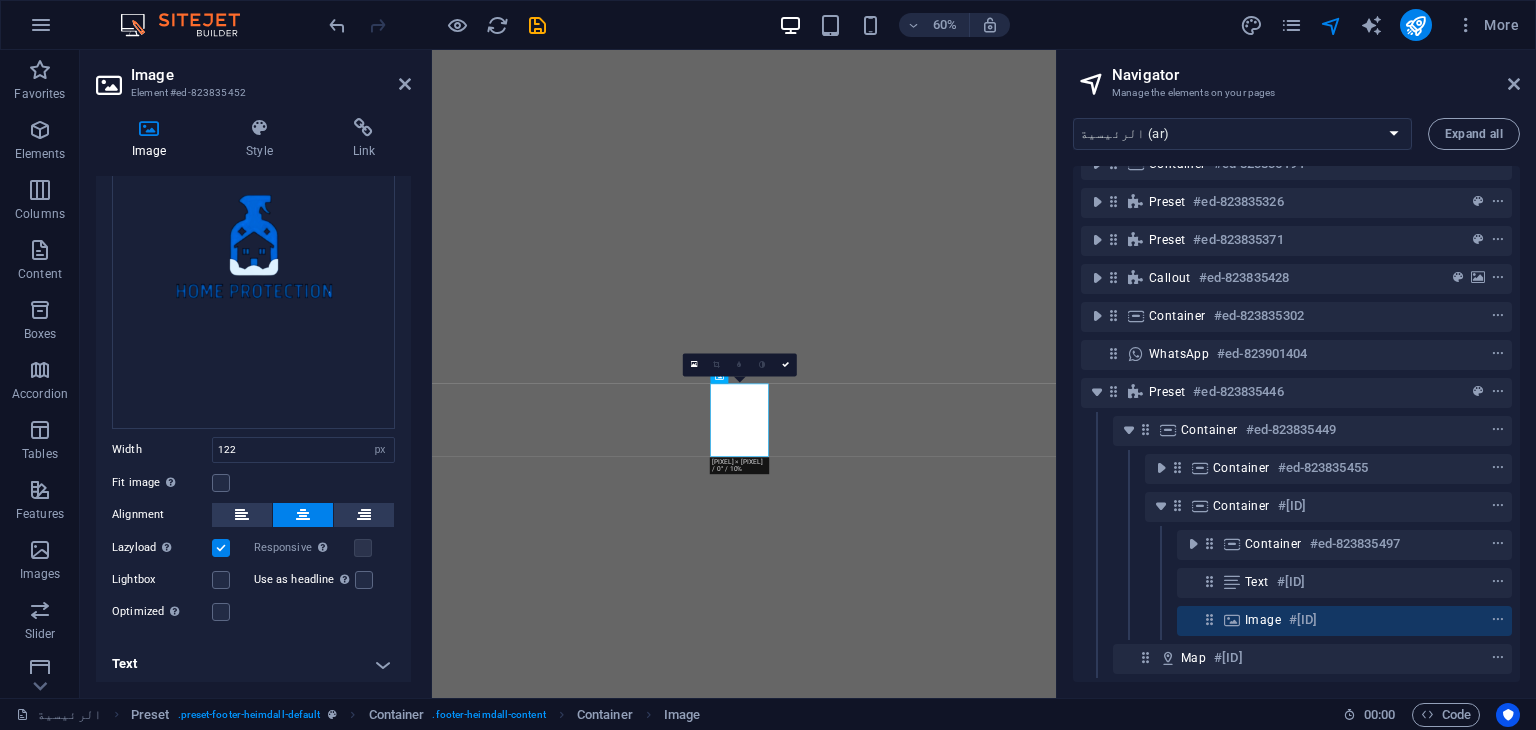 click on "Text" at bounding box center [253, 664] 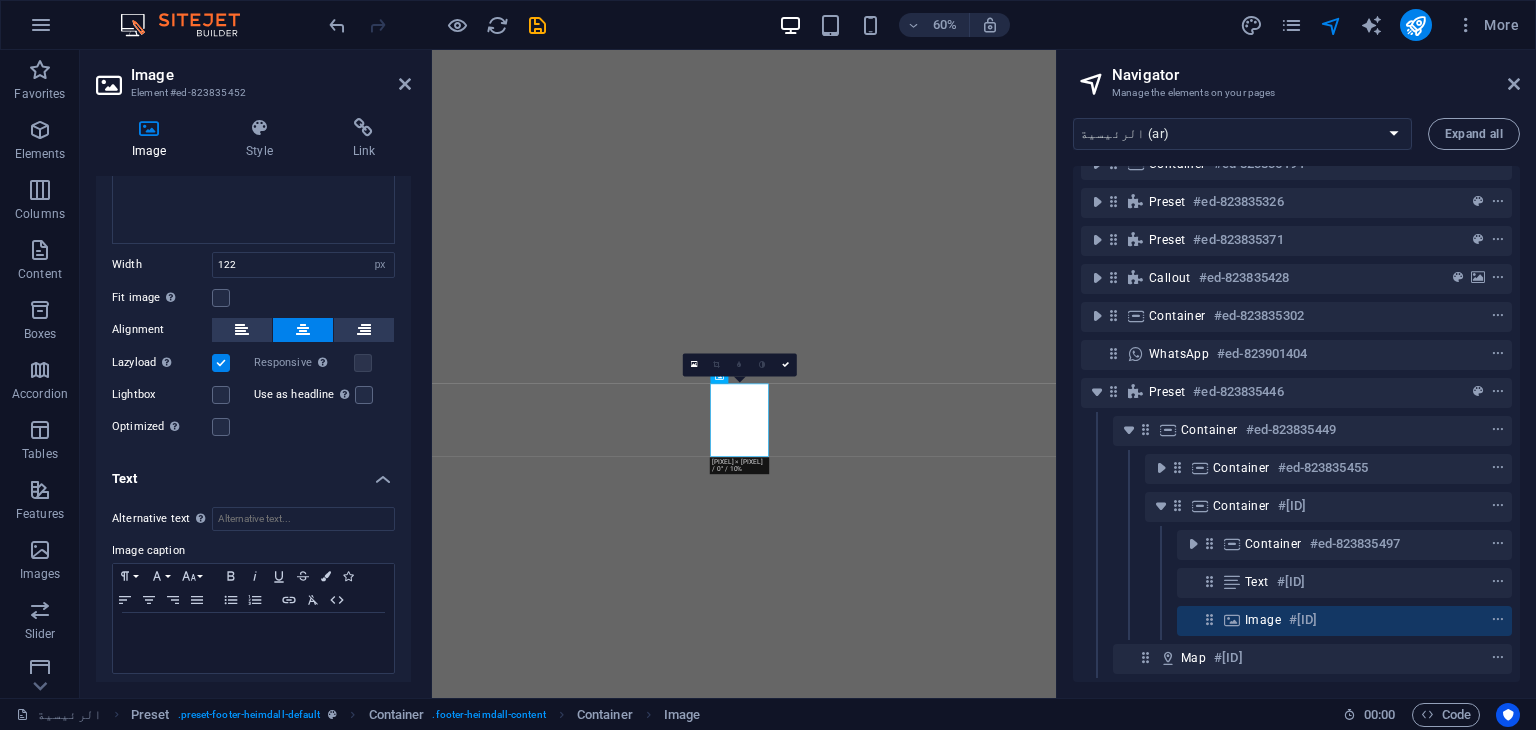 scroll, scrollTop: 338, scrollLeft: 0, axis: vertical 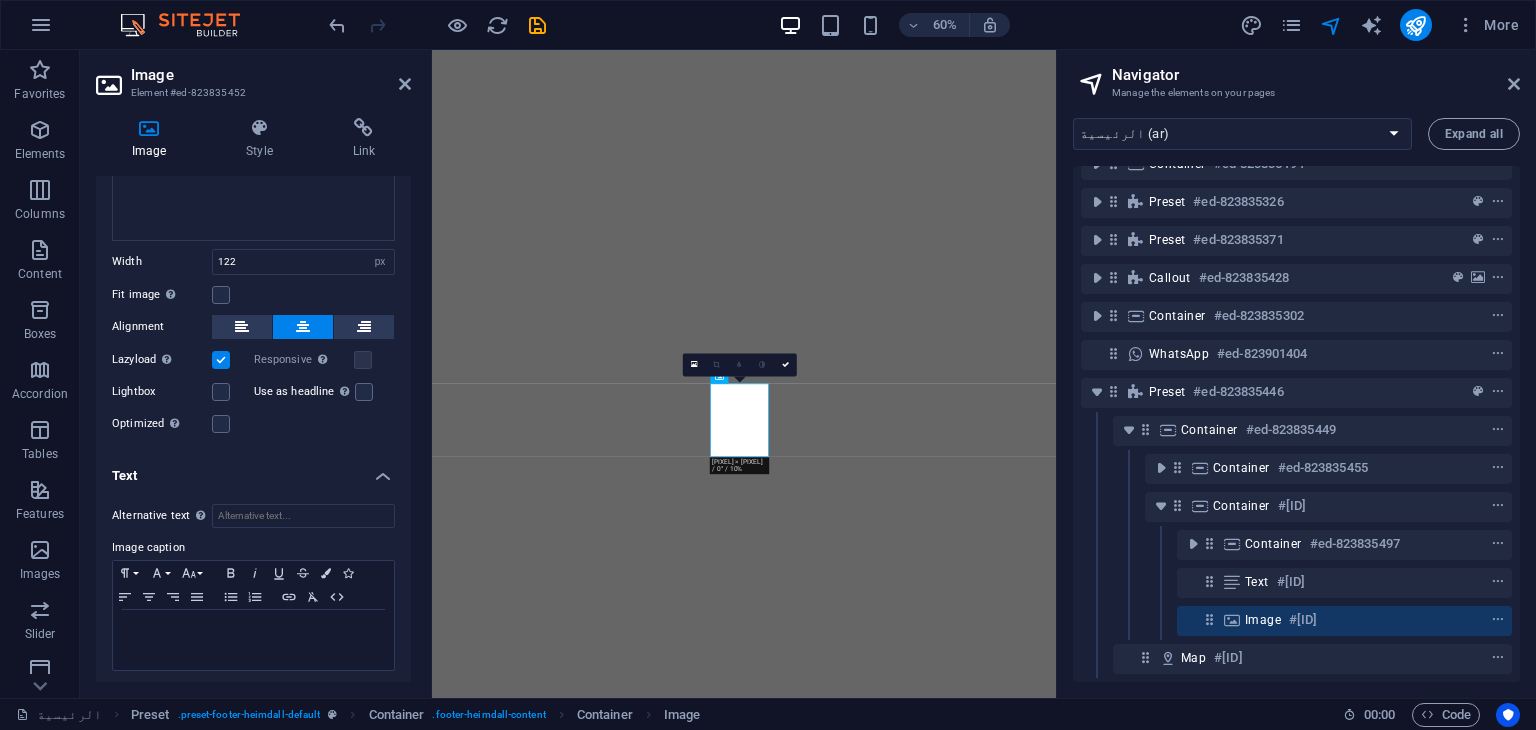 click on "Text" at bounding box center [253, 470] 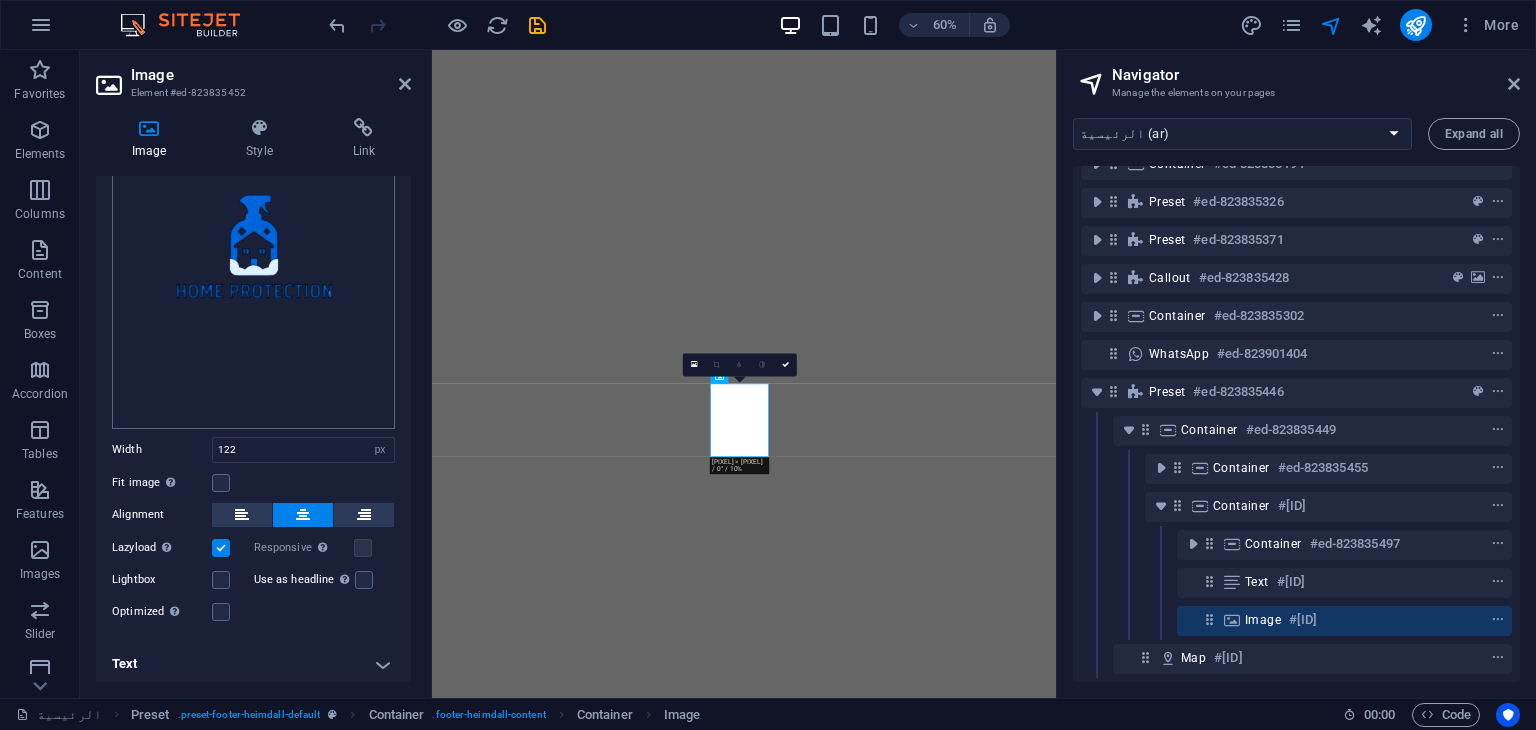 scroll, scrollTop: 0, scrollLeft: 0, axis: both 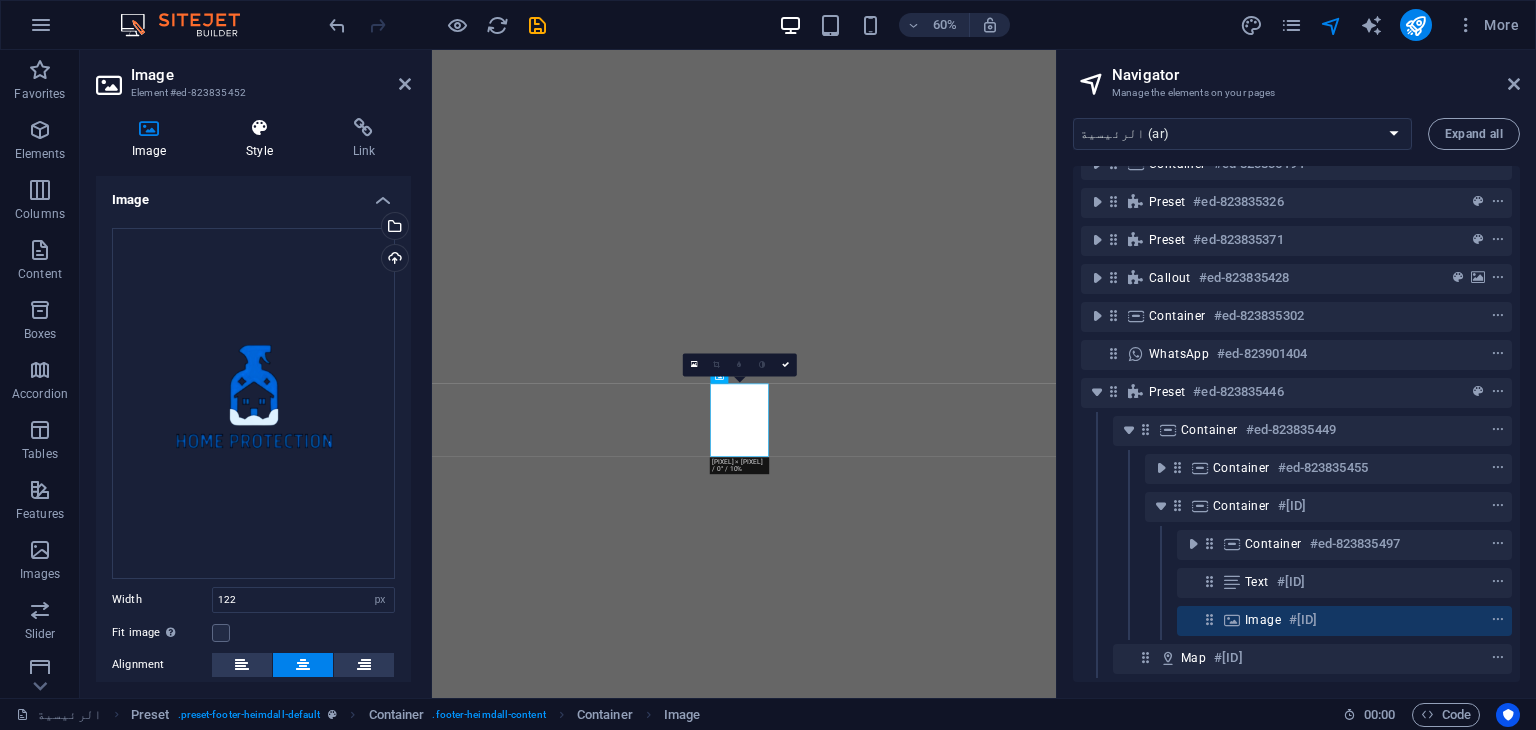 click at bounding box center (259, 128) 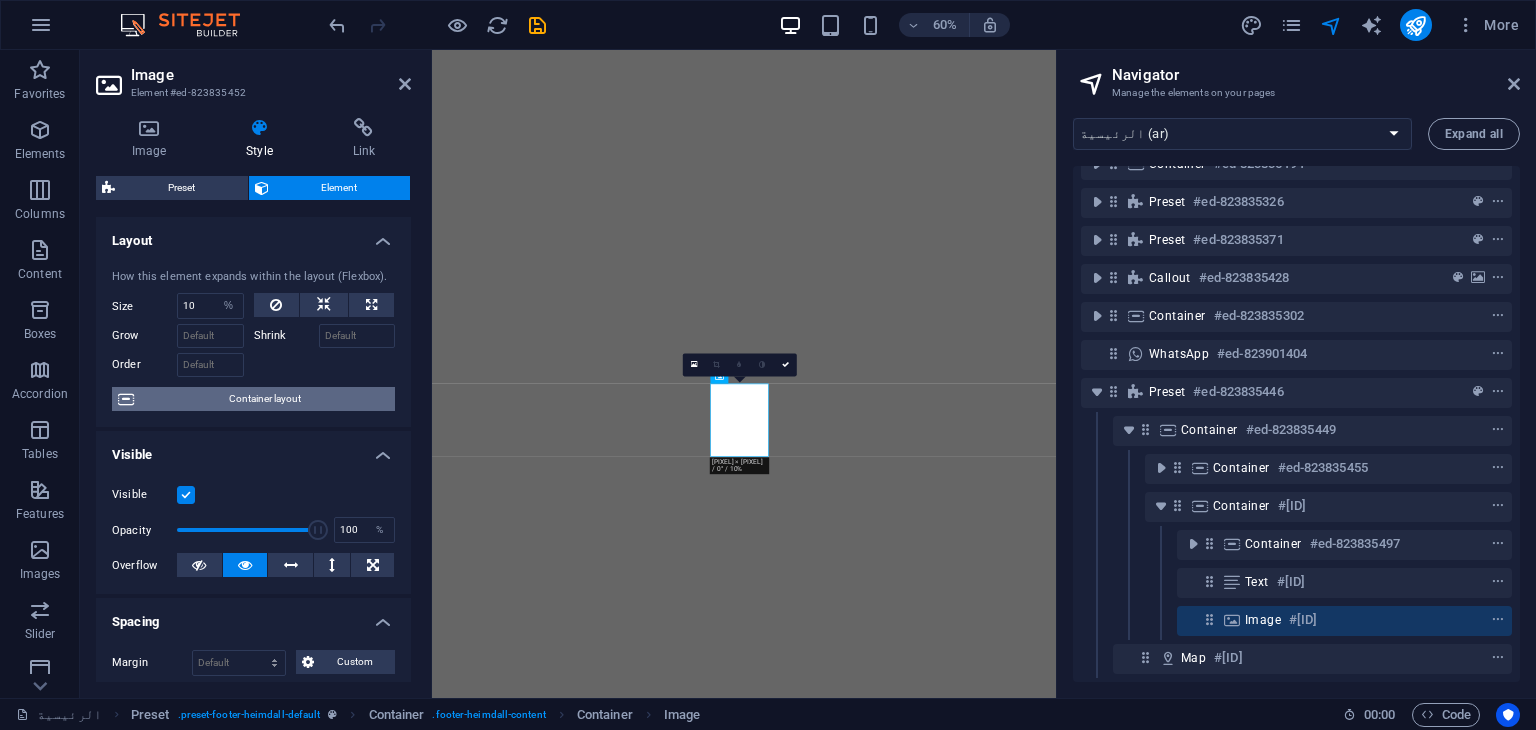 click on "Container layout" at bounding box center (264, 399) 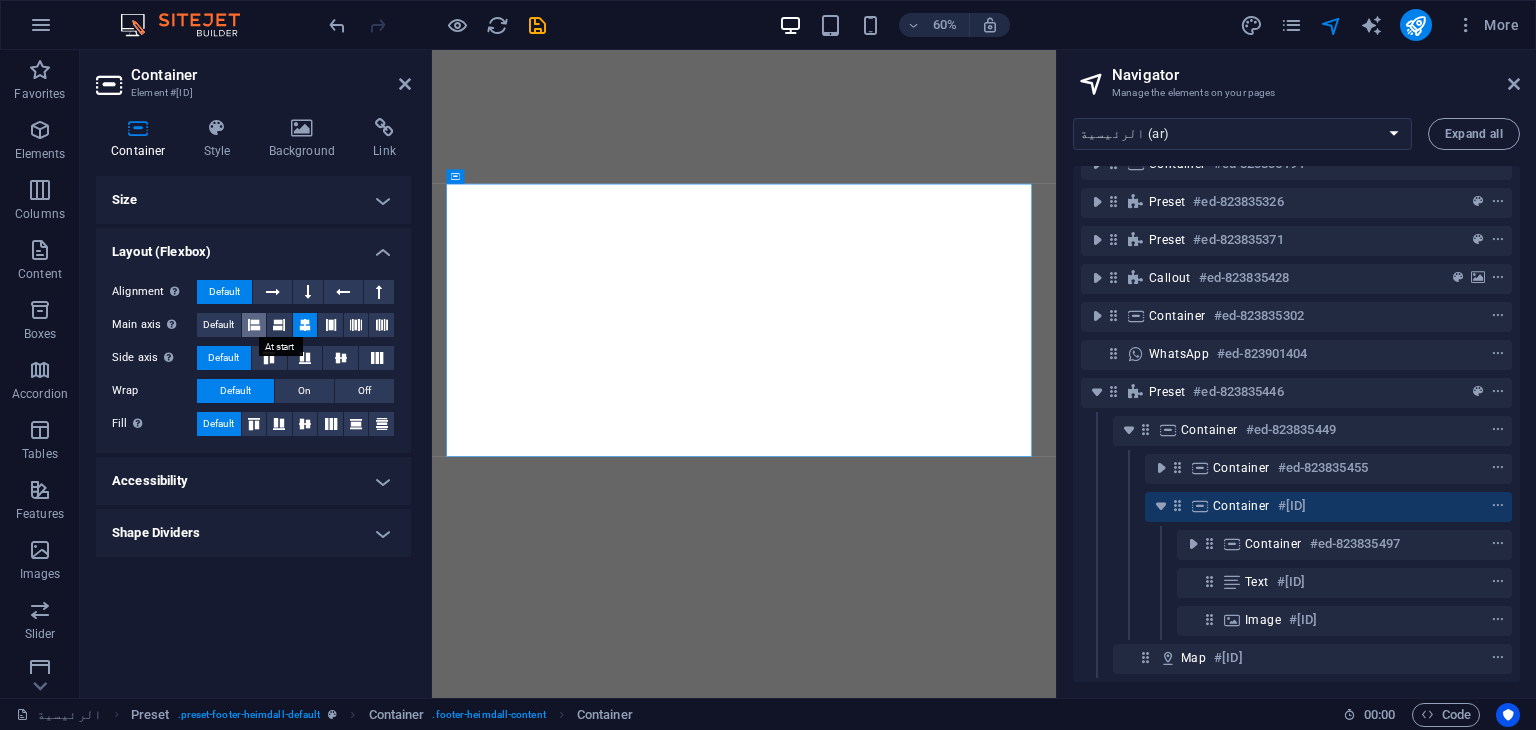 click at bounding box center [254, 325] 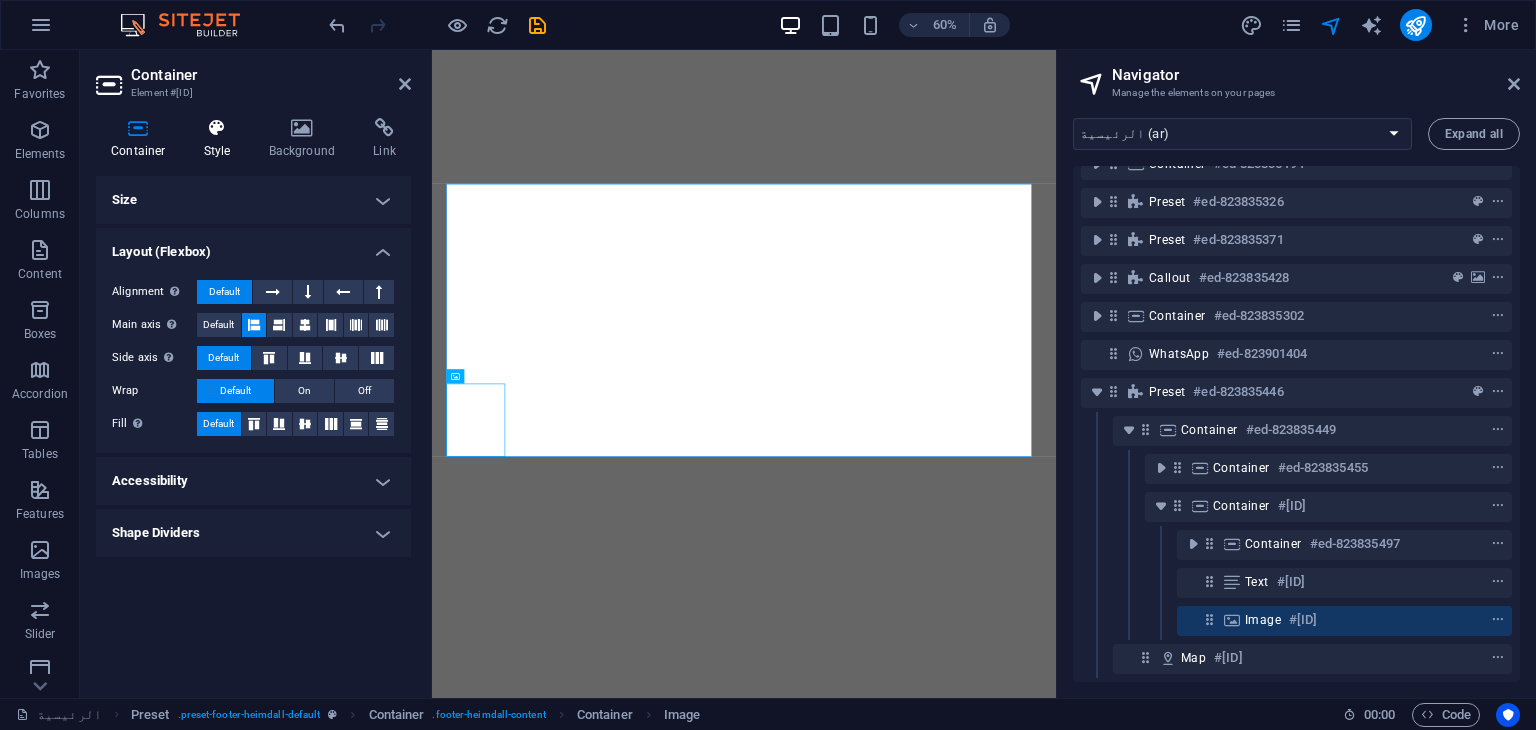 click at bounding box center (217, 128) 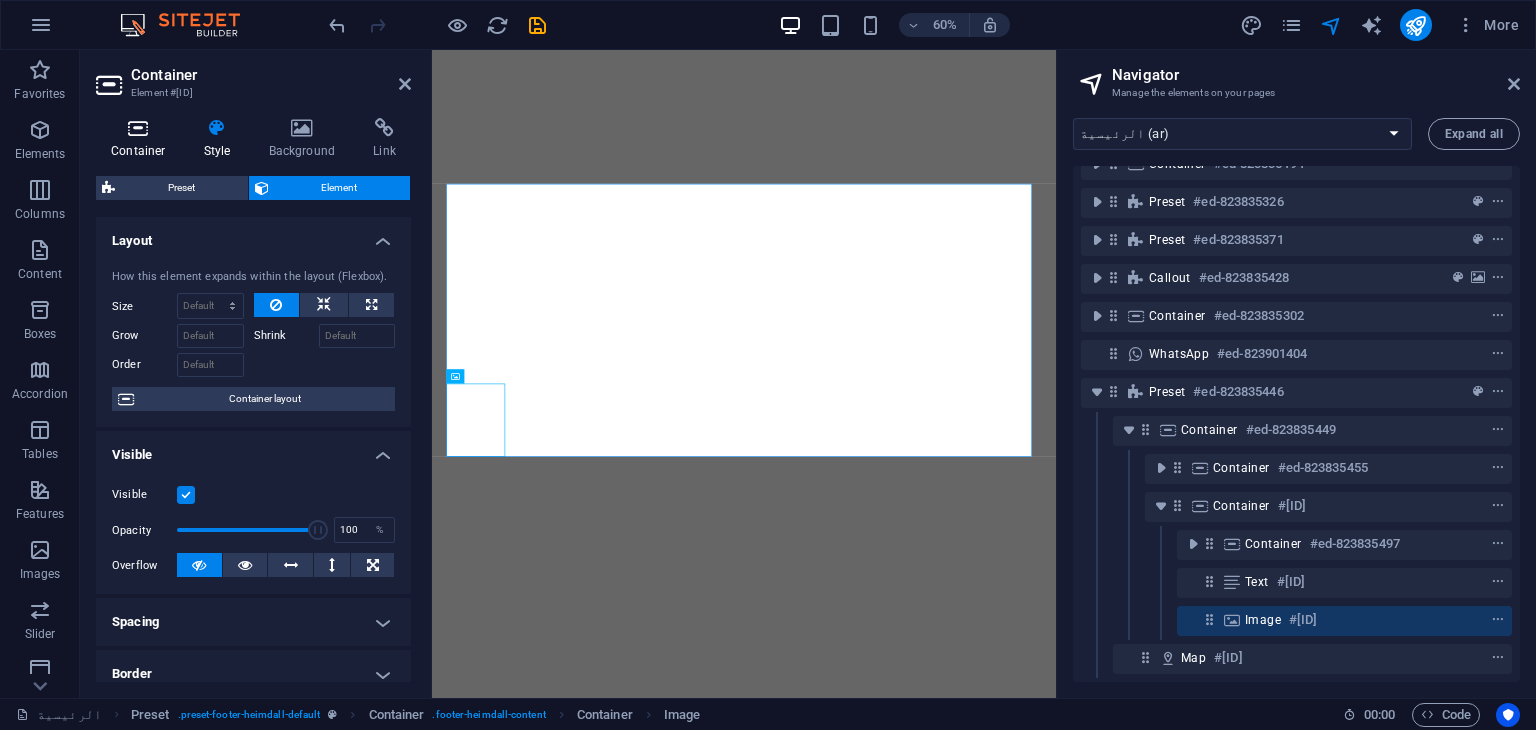 click at bounding box center (138, 128) 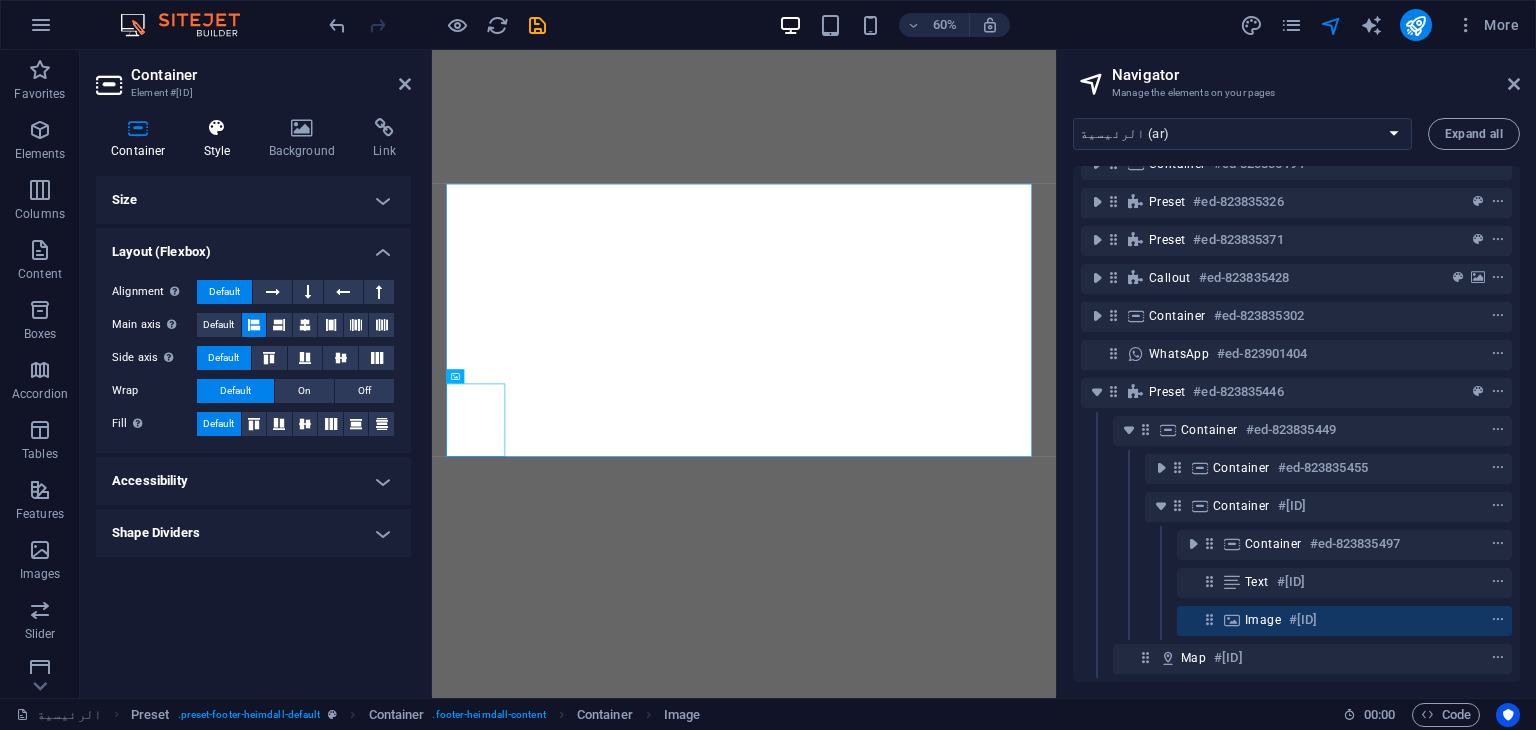 click on "Style" at bounding box center (221, 139) 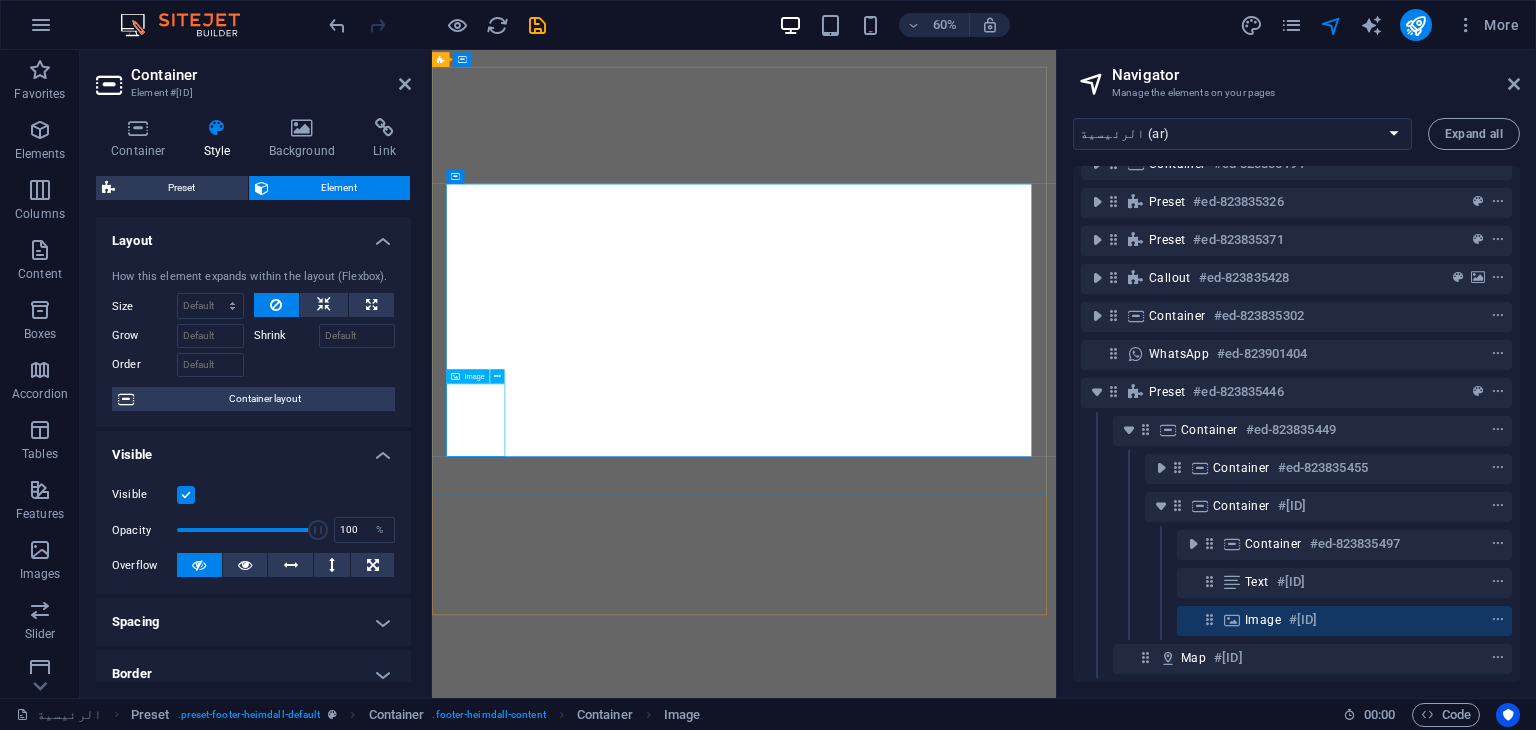 select on "%" 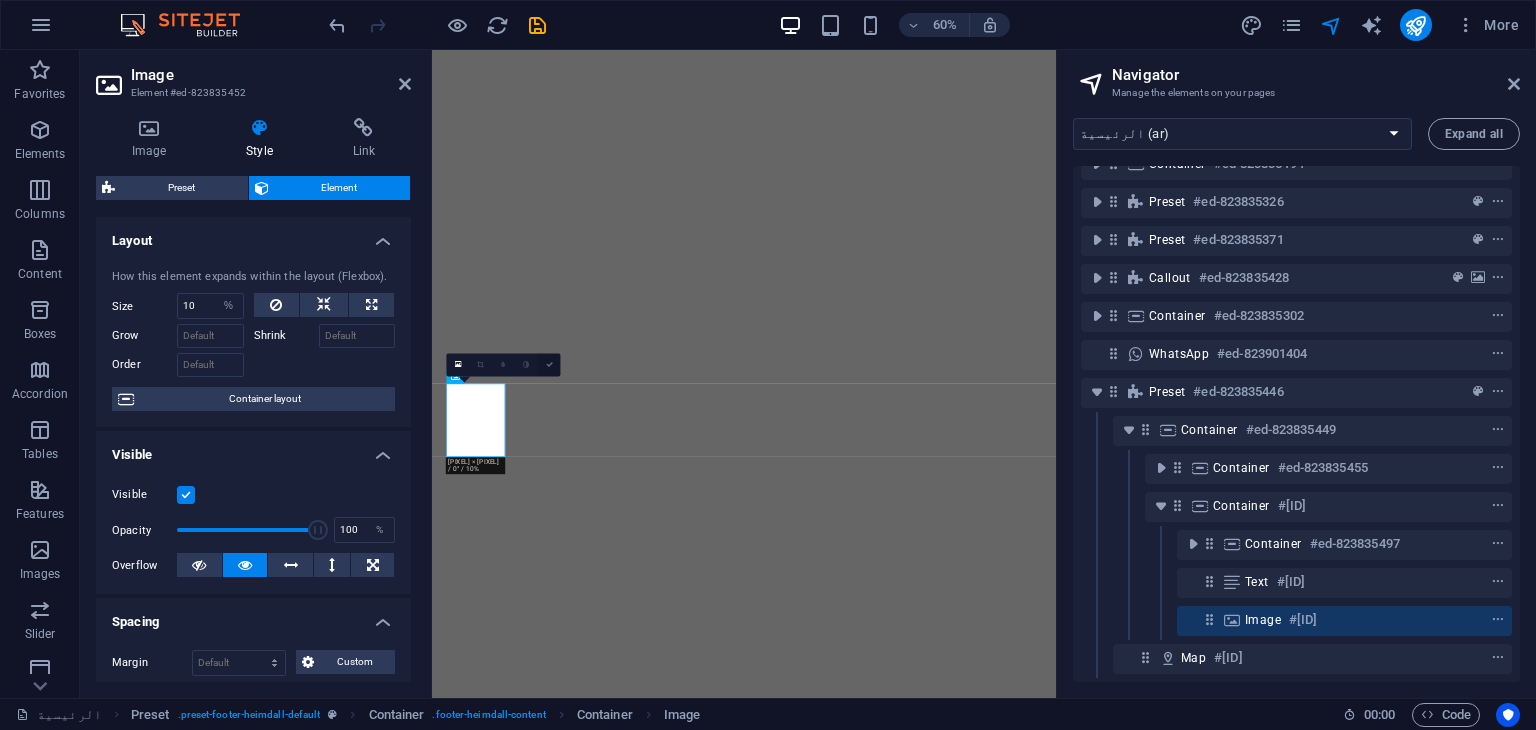 click at bounding box center [549, 365] 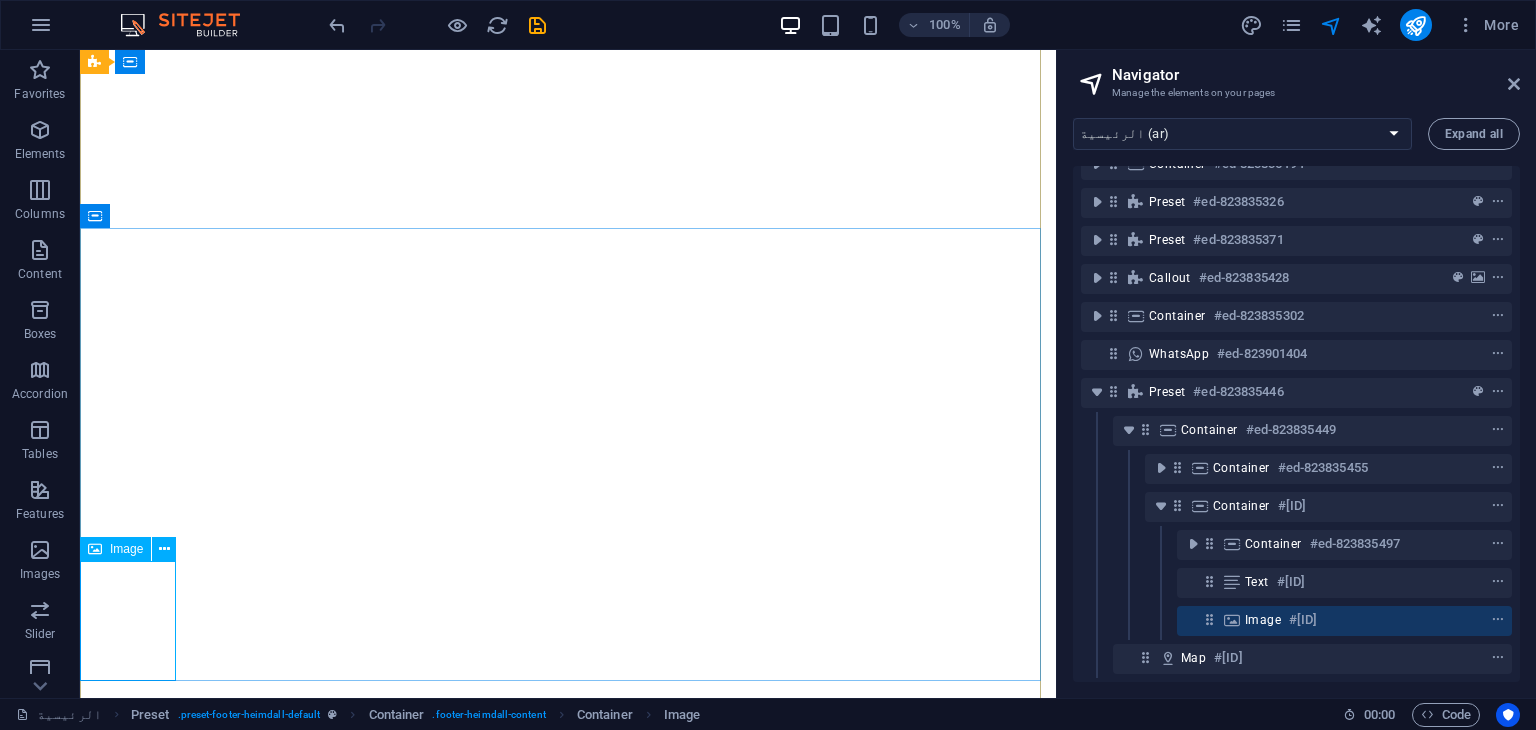 click at bounding box center (95, 549) 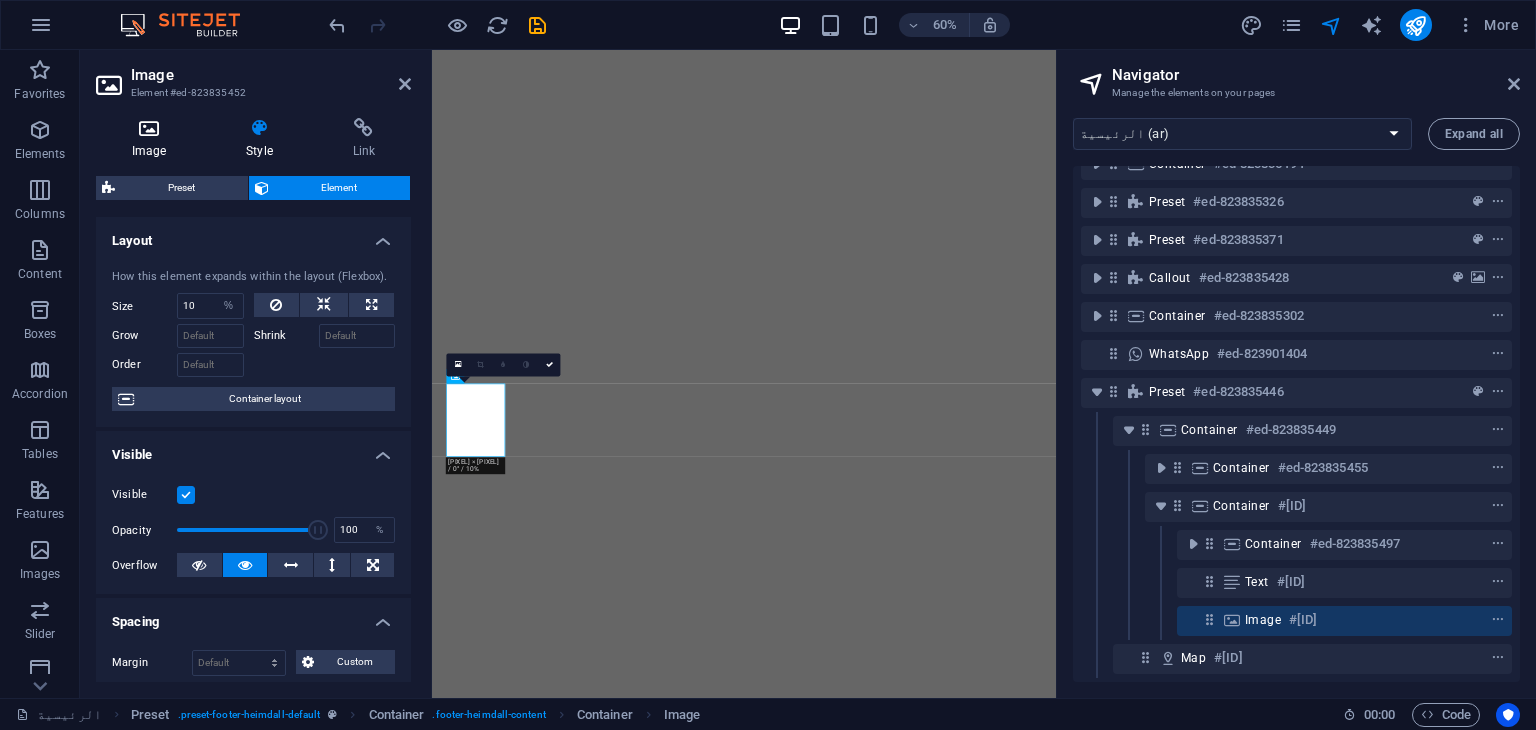 click on "Image" at bounding box center [153, 139] 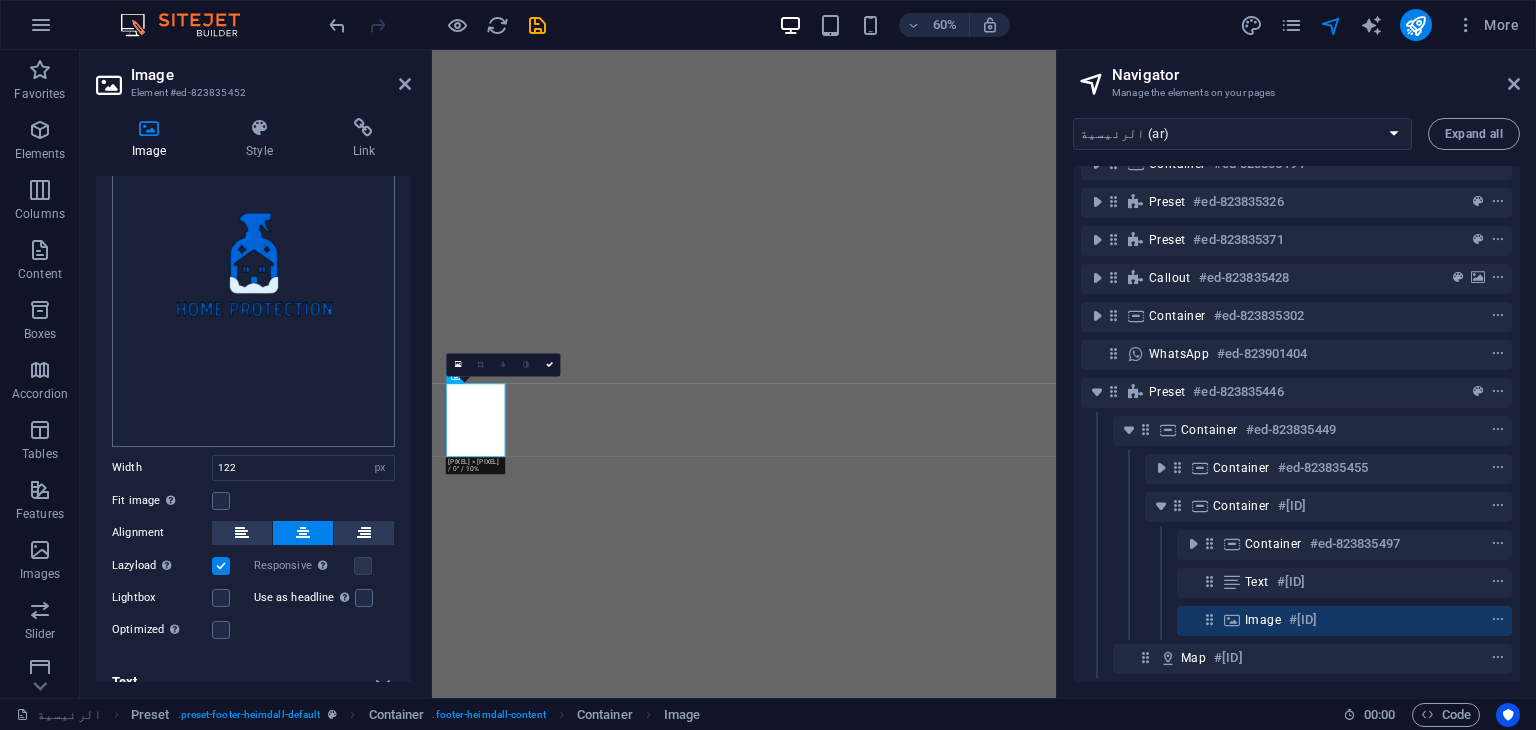 scroll, scrollTop: 150, scrollLeft: 0, axis: vertical 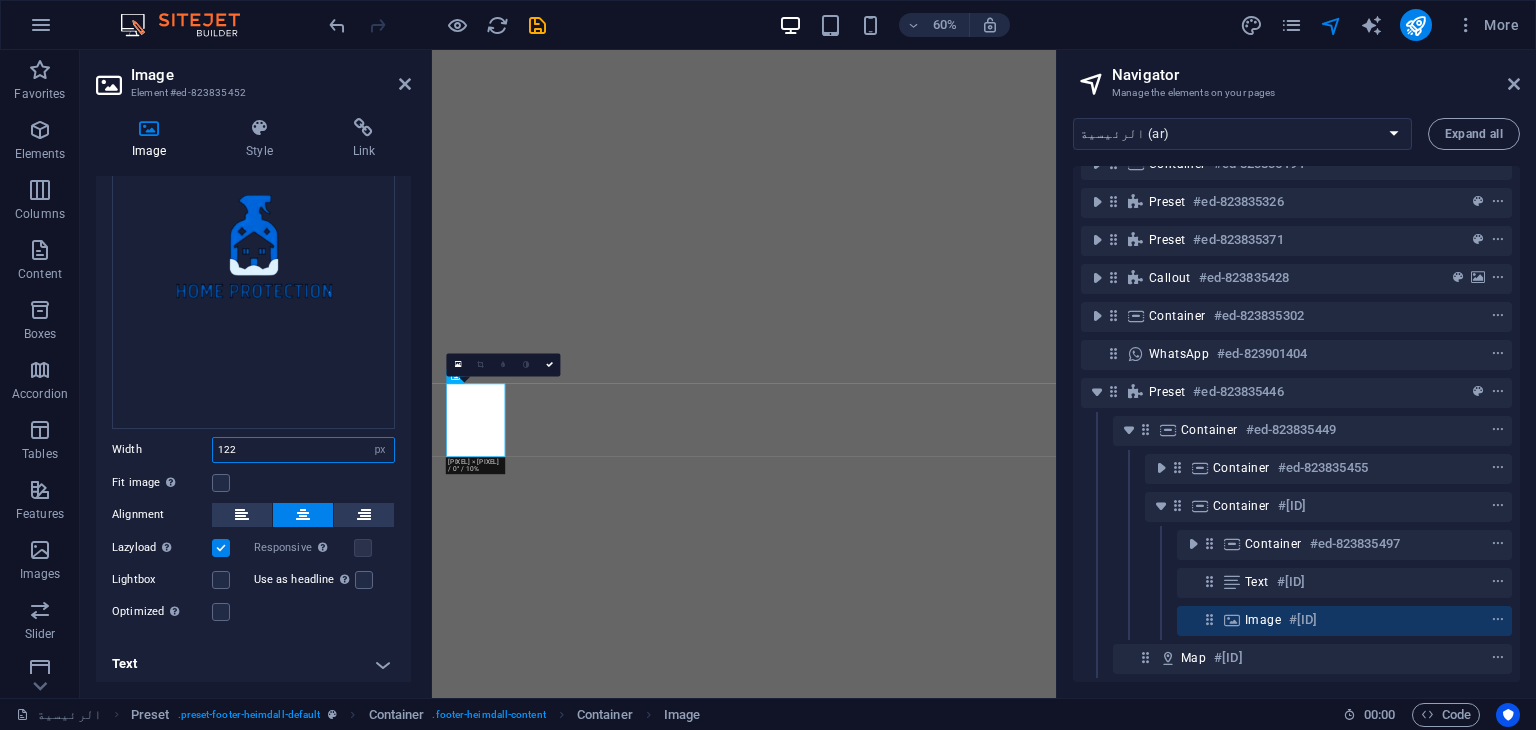 click on "122" at bounding box center (303, 450) 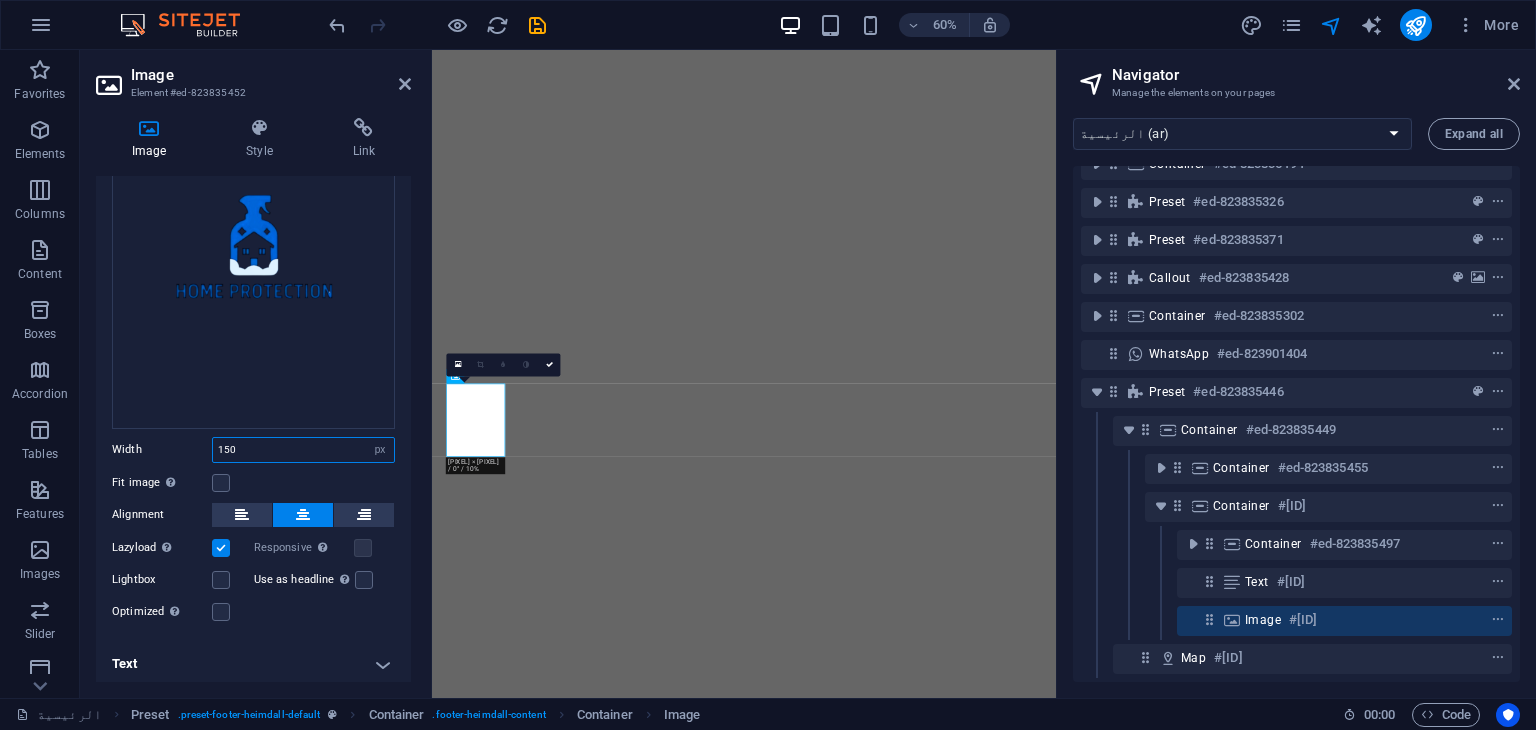 type on "150" 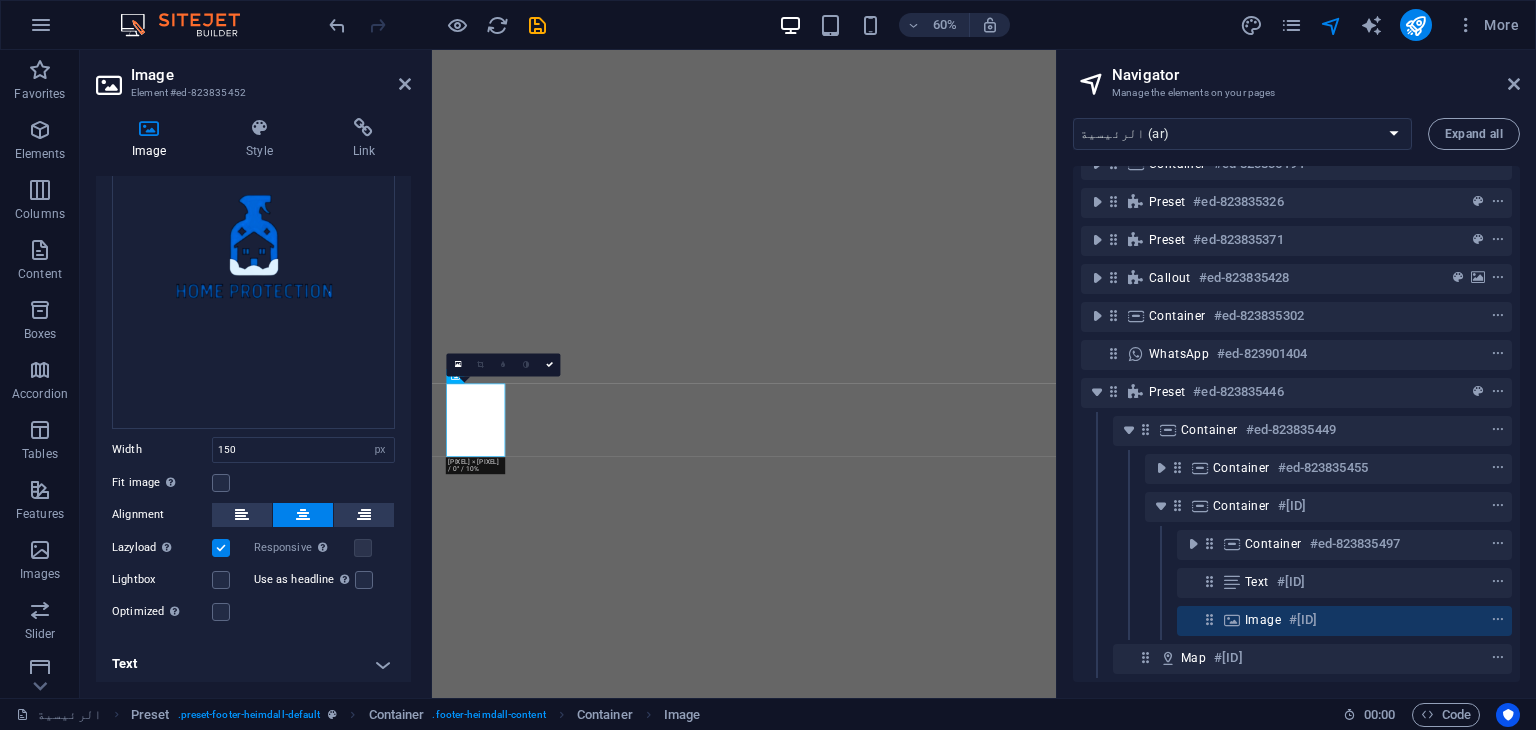 click on "Fit image Automatically fit image to a fixed width and height" at bounding box center (253, 483) 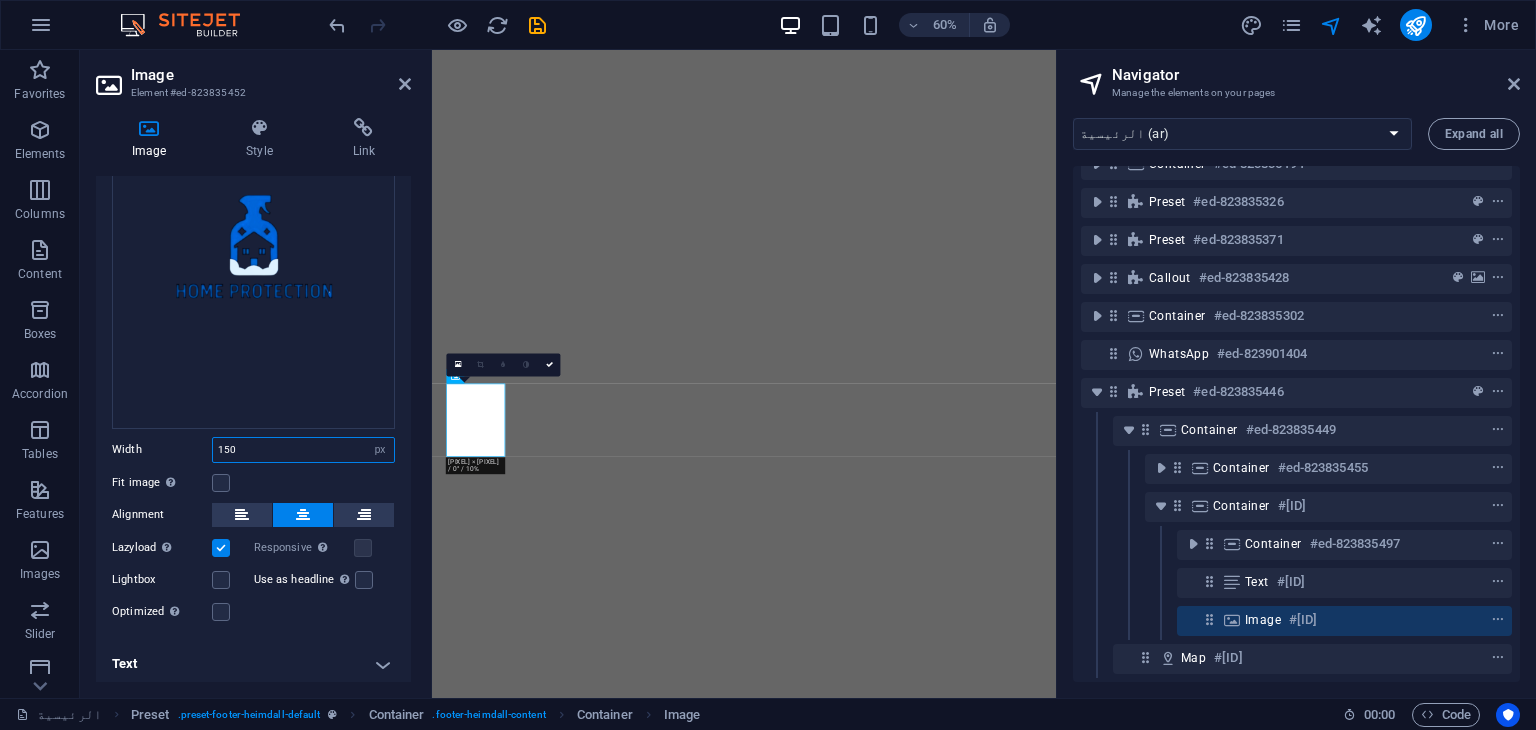 click on "150" at bounding box center [303, 450] 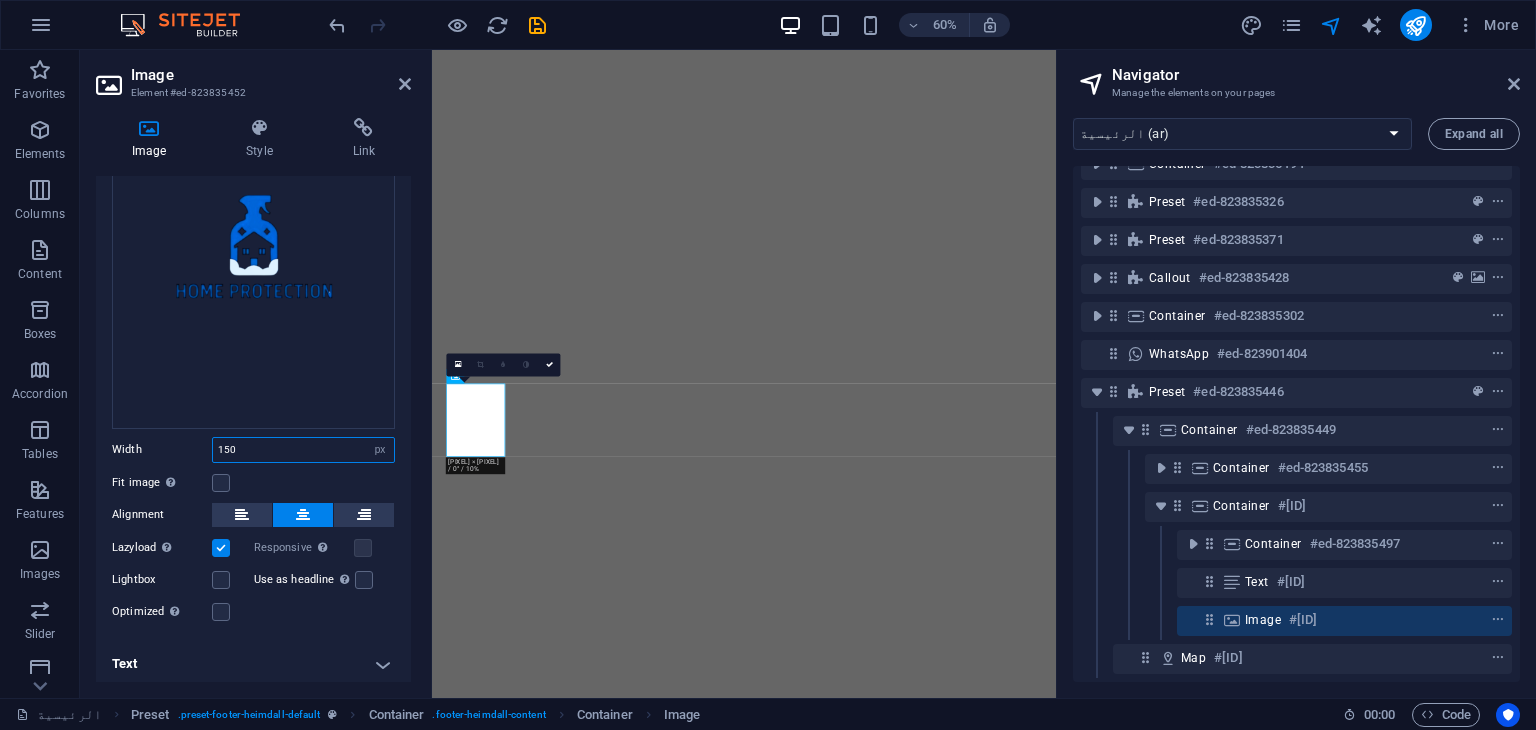 click on "150" at bounding box center [303, 450] 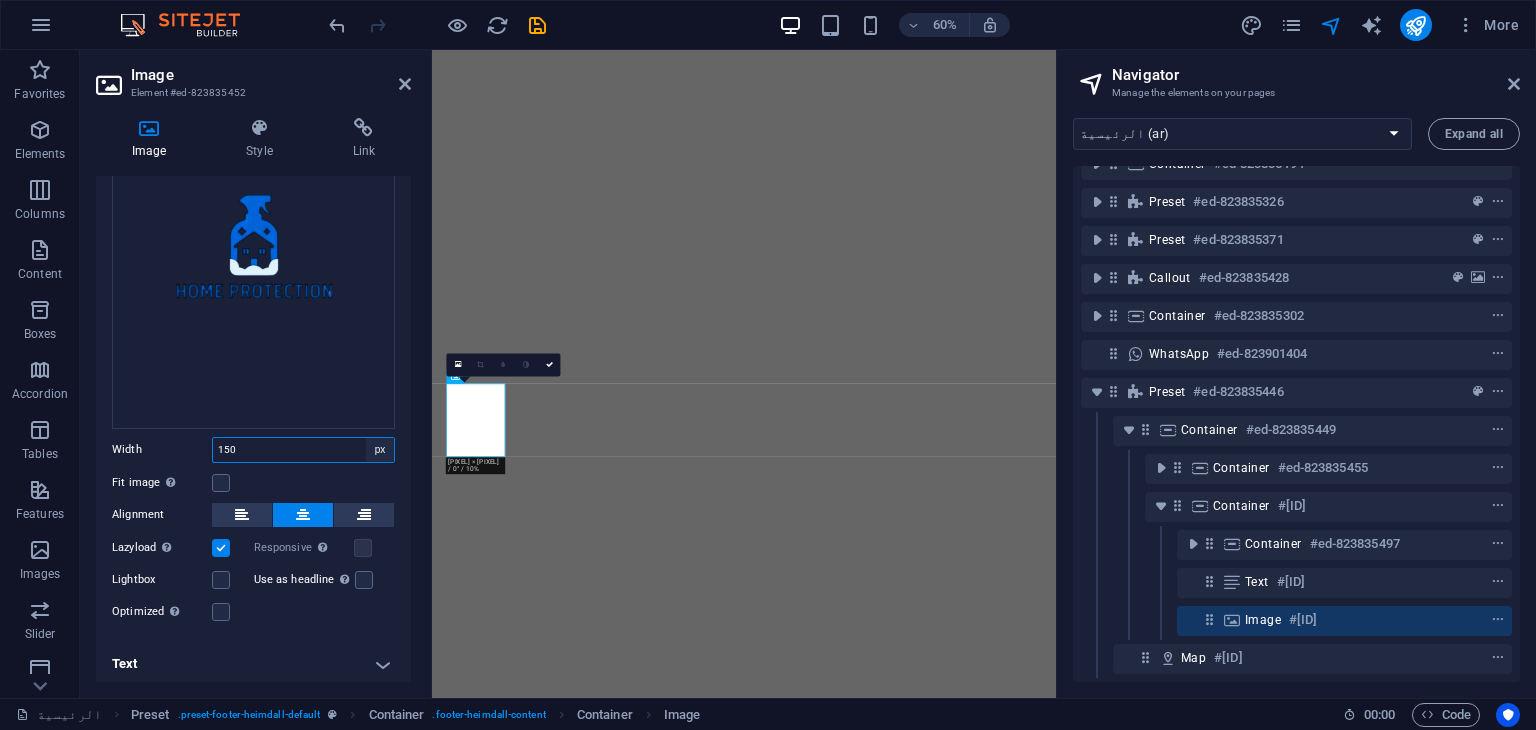 click on "Default auto px rem % em vh vw" at bounding box center [380, 450] 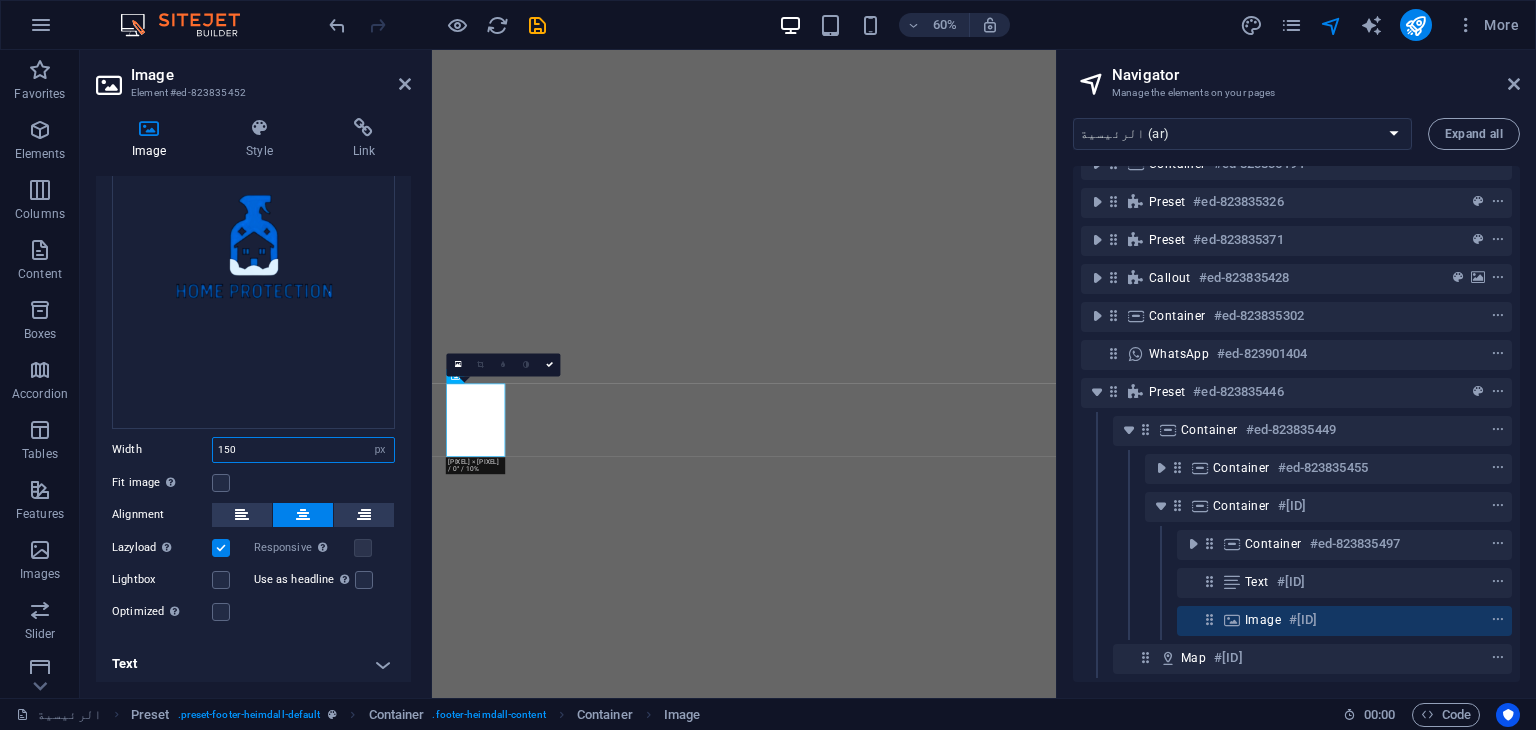select on "%" 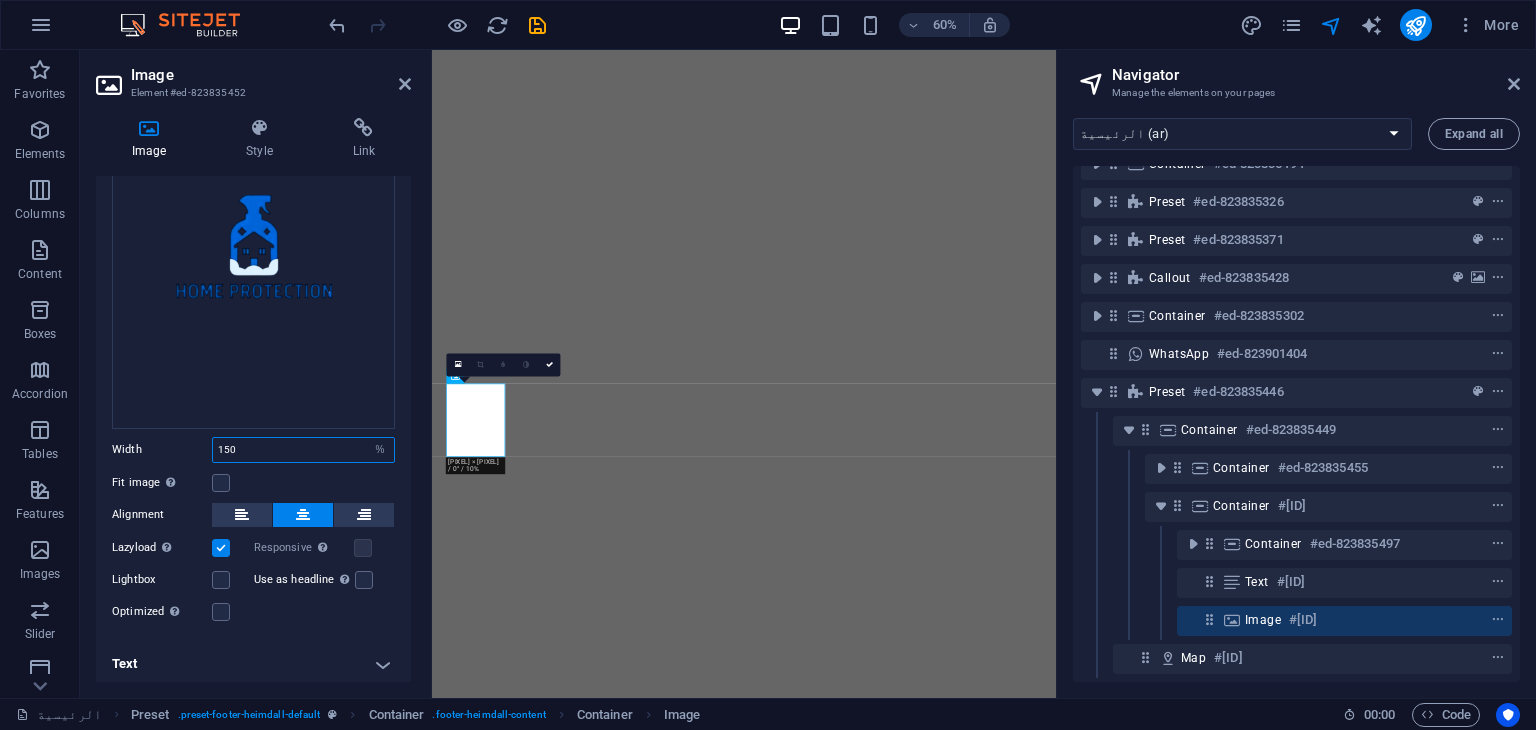 click on "Default auto px rem % em vh vw" at bounding box center [380, 450] 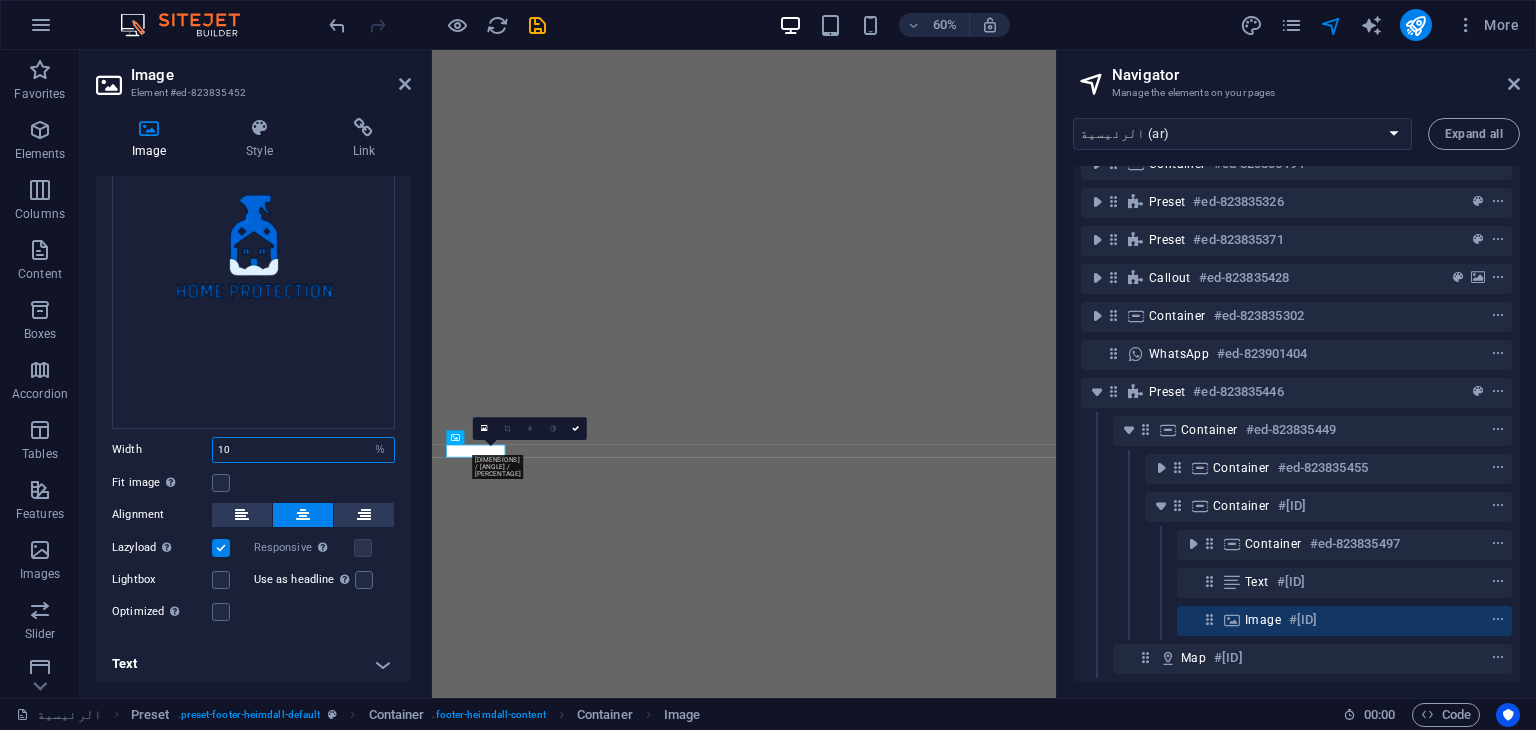 click on "10" at bounding box center (303, 450) 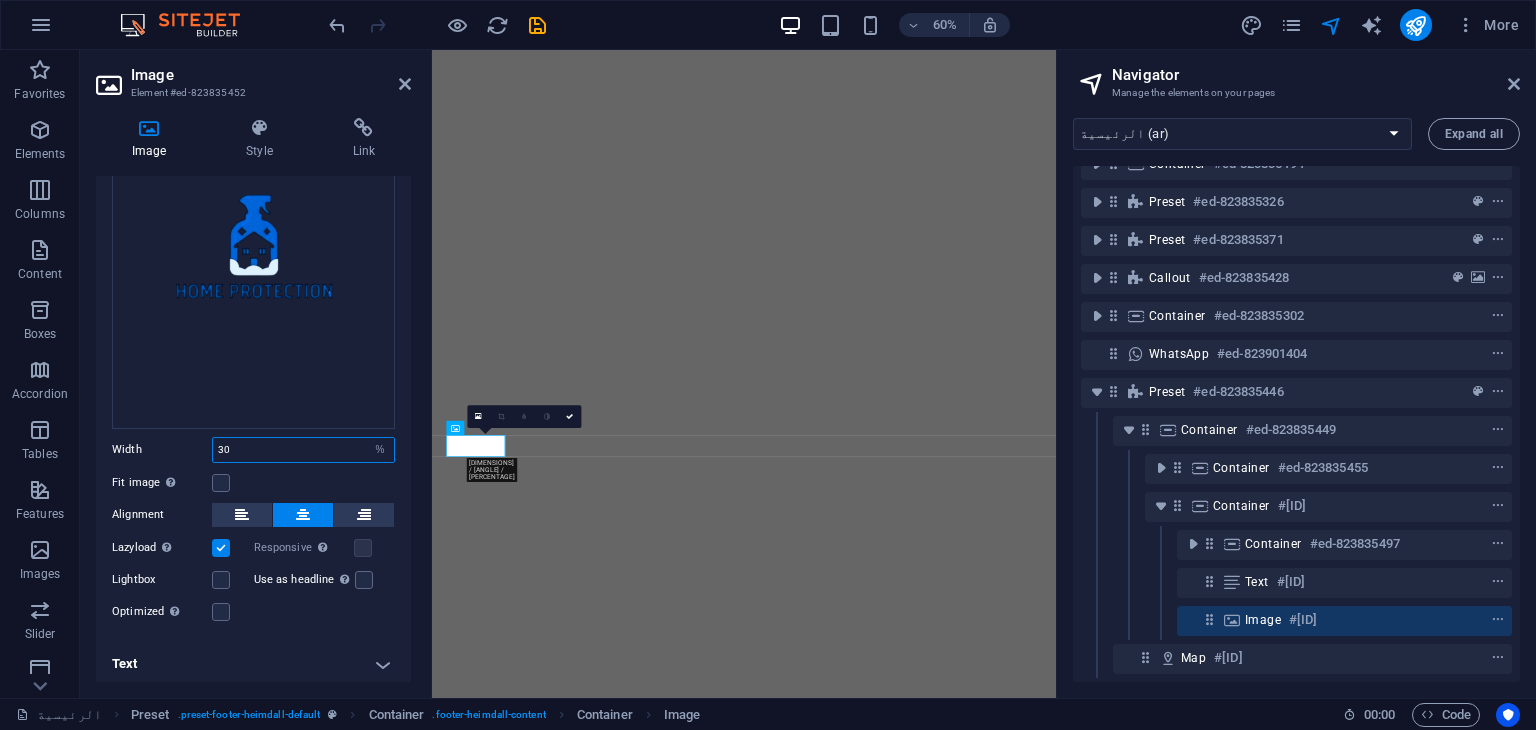 type on "3" 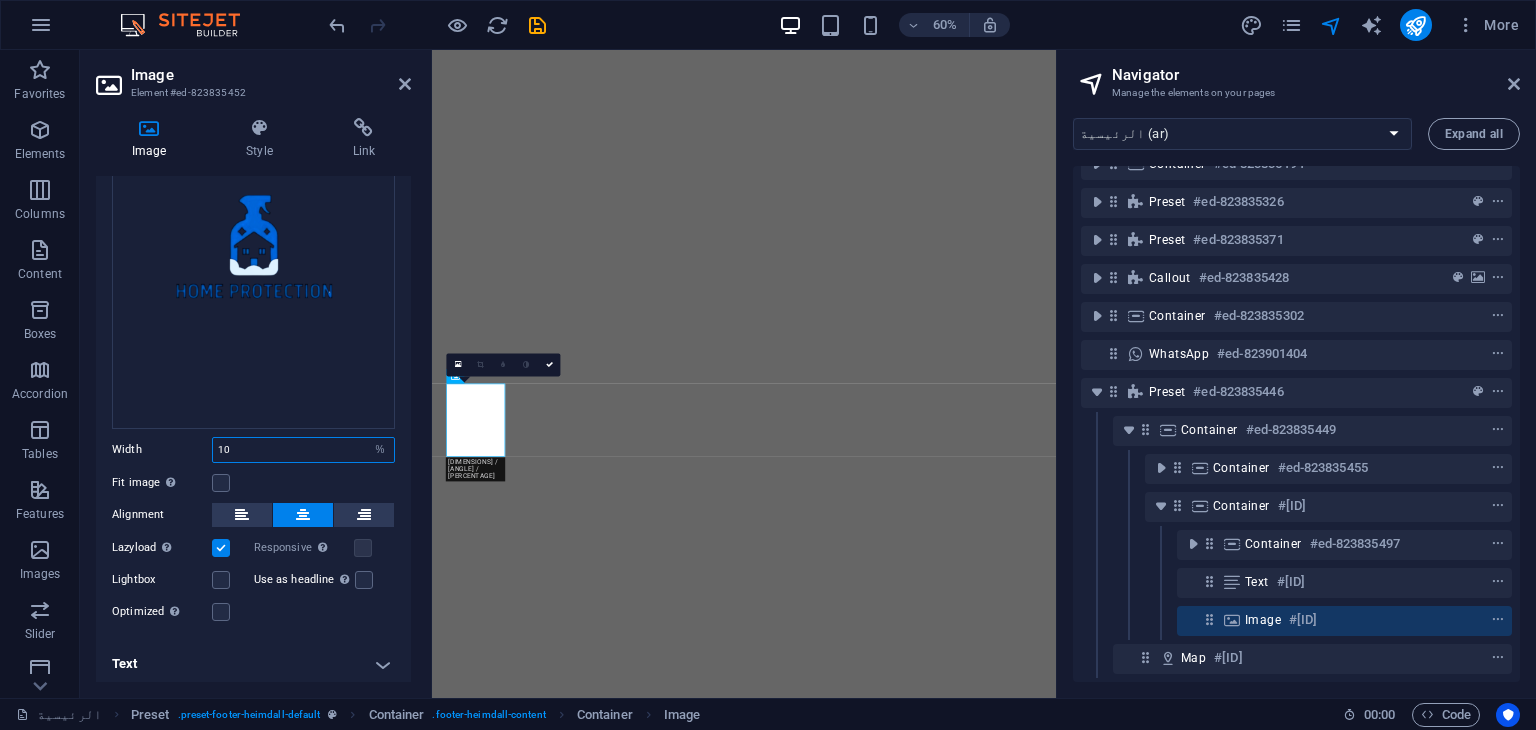 type on "1" 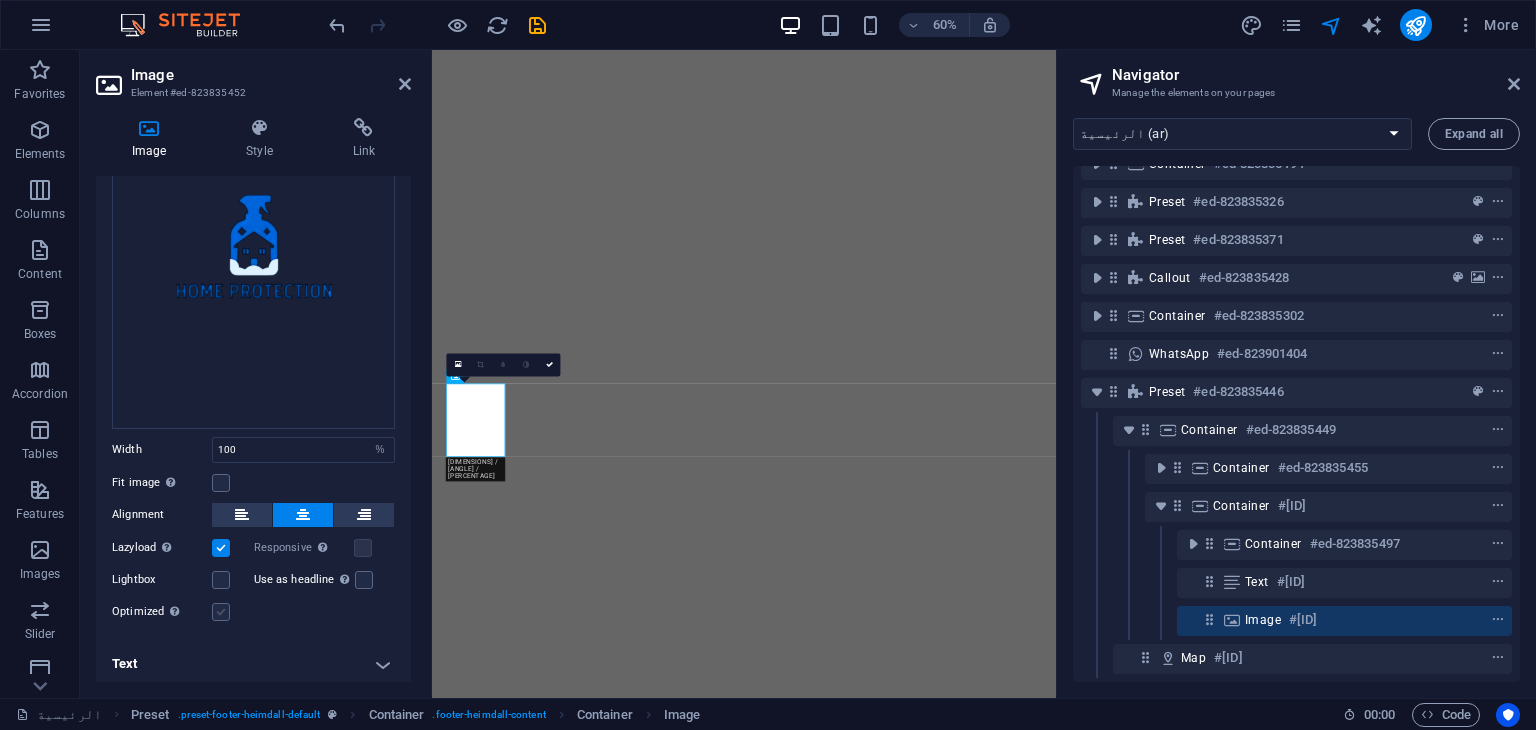 click at bounding box center [221, 612] 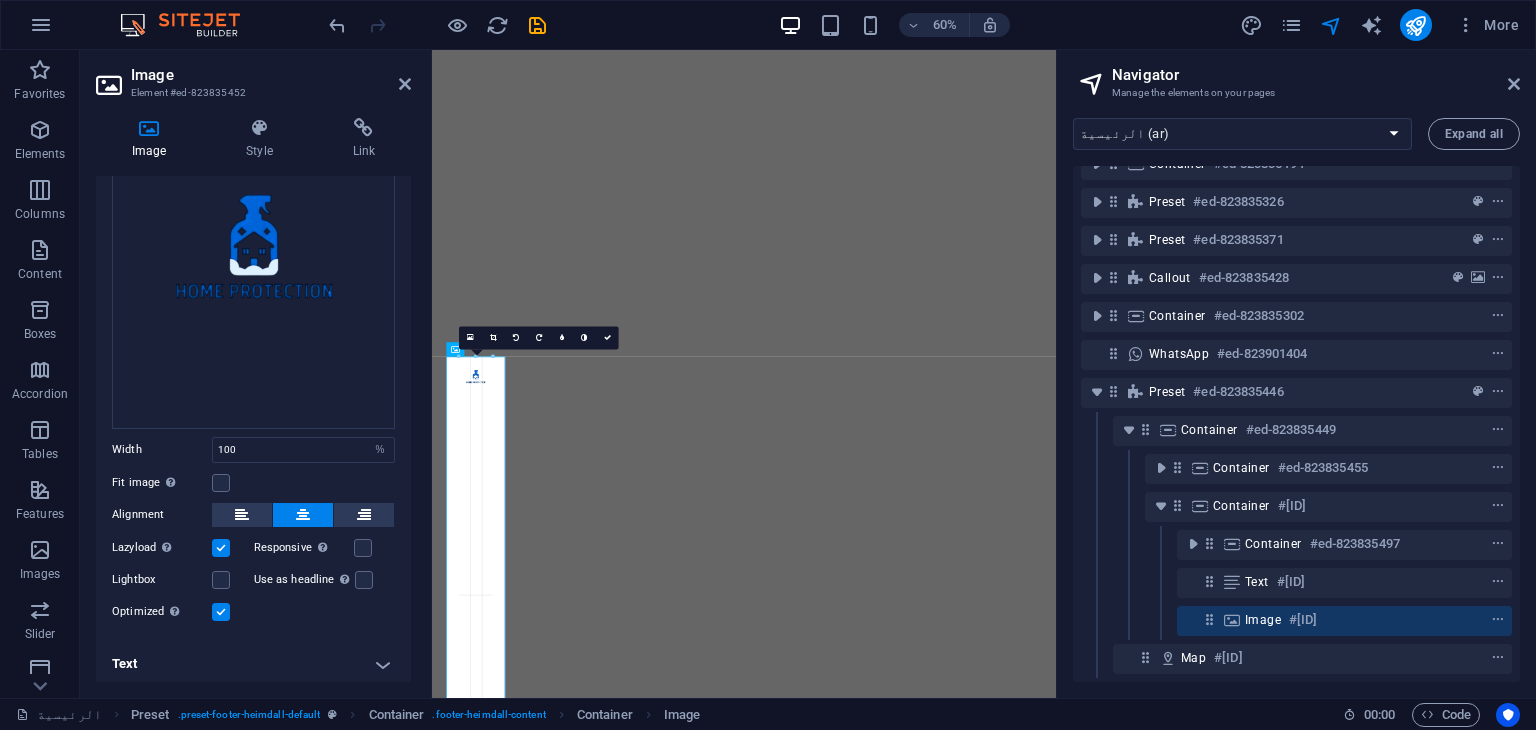 drag, startPoint x: 504, startPoint y: 386, endPoint x: 460, endPoint y: 473, distance: 97.49359 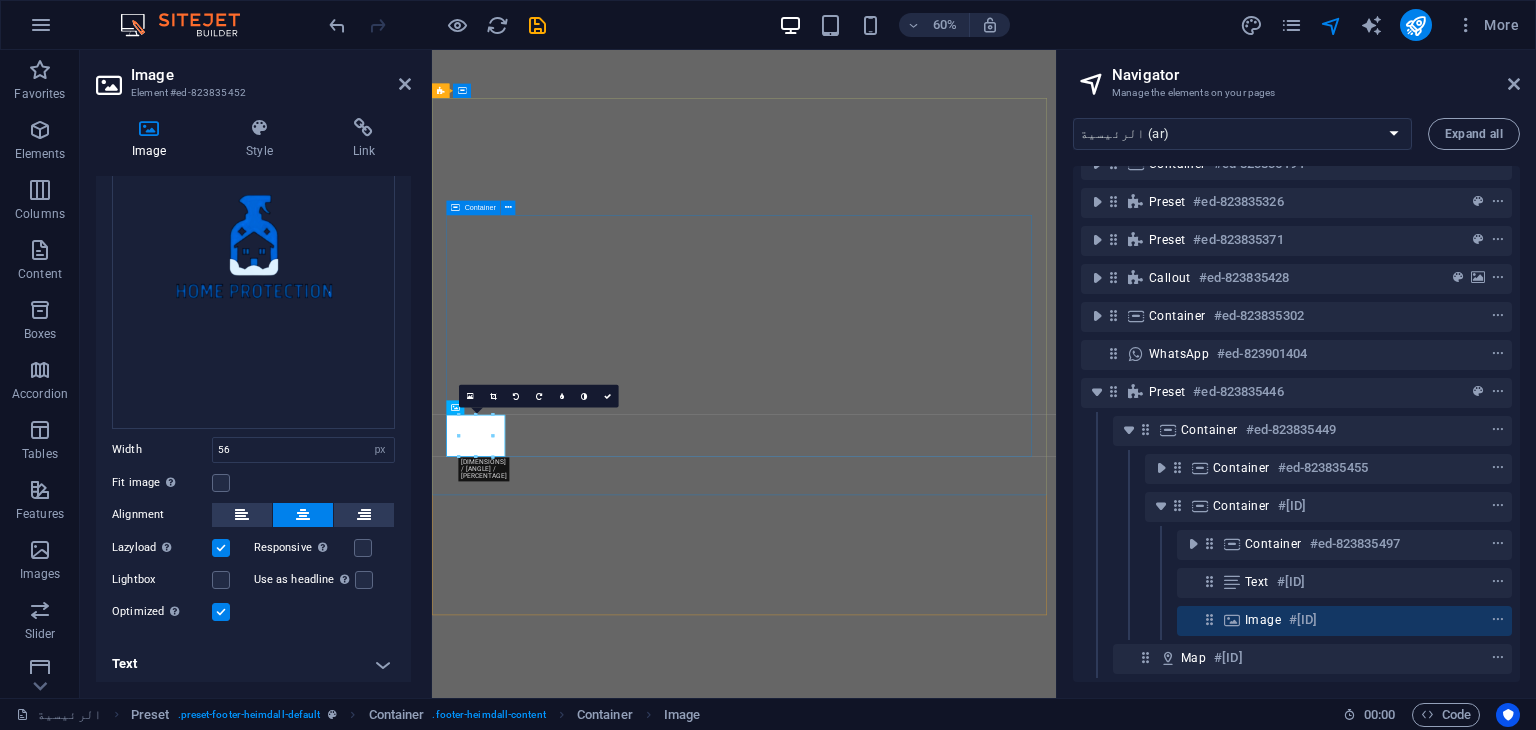 type on "100" 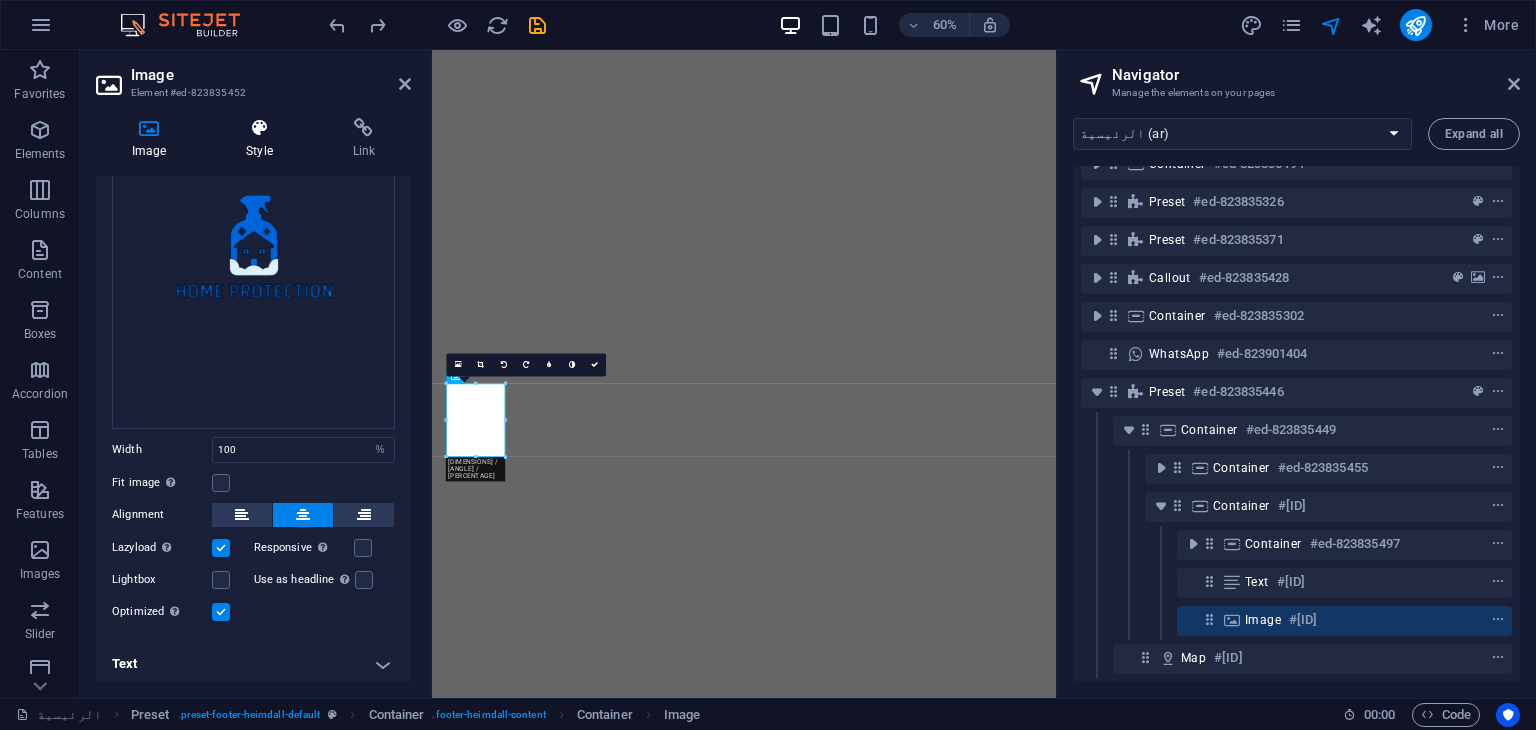 click on "Style" at bounding box center (263, 139) 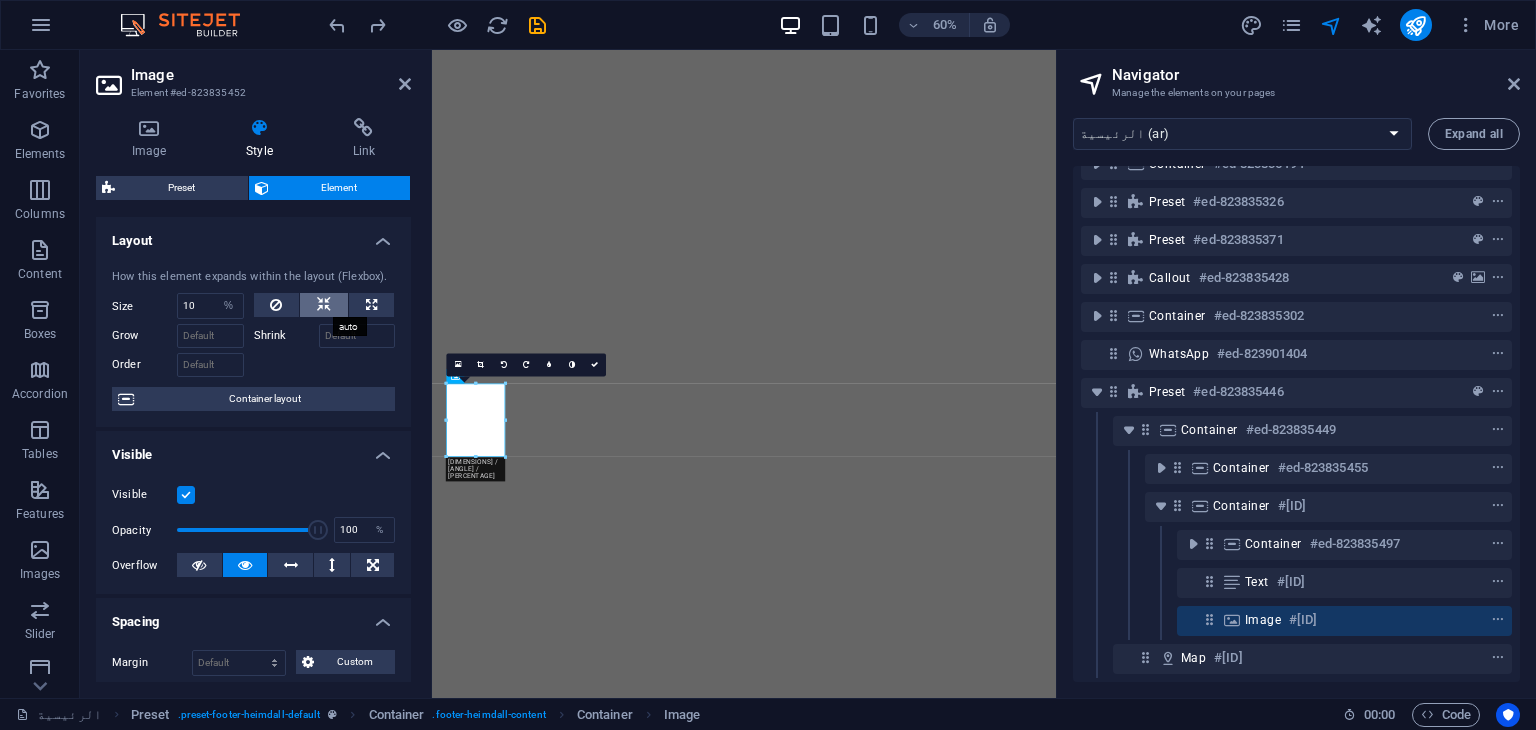click at bounding box center (324, 305) 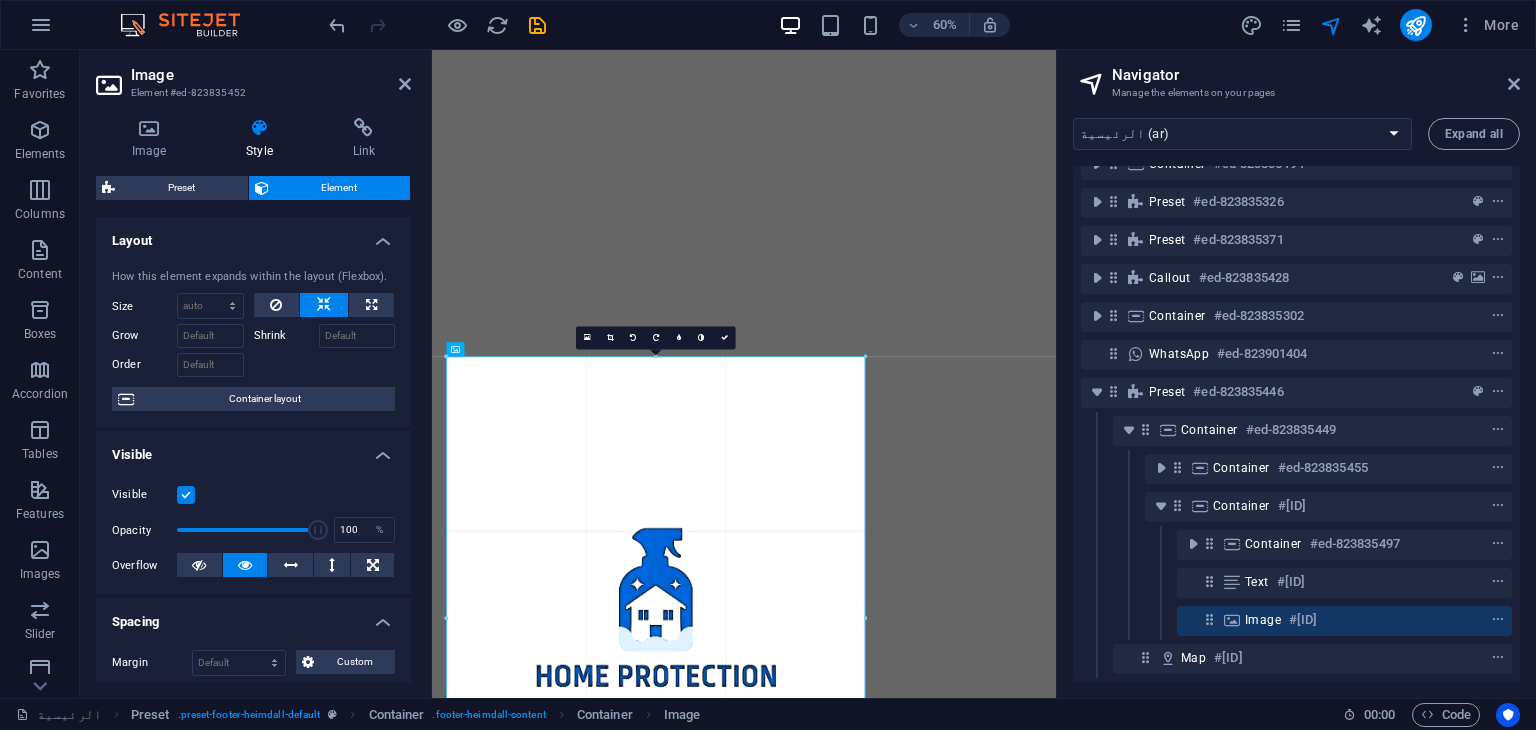 drag, startPoint x: 1012, startPoint y: 357, endPoint x: 588, endPoint y: 671, distance: 527.6097 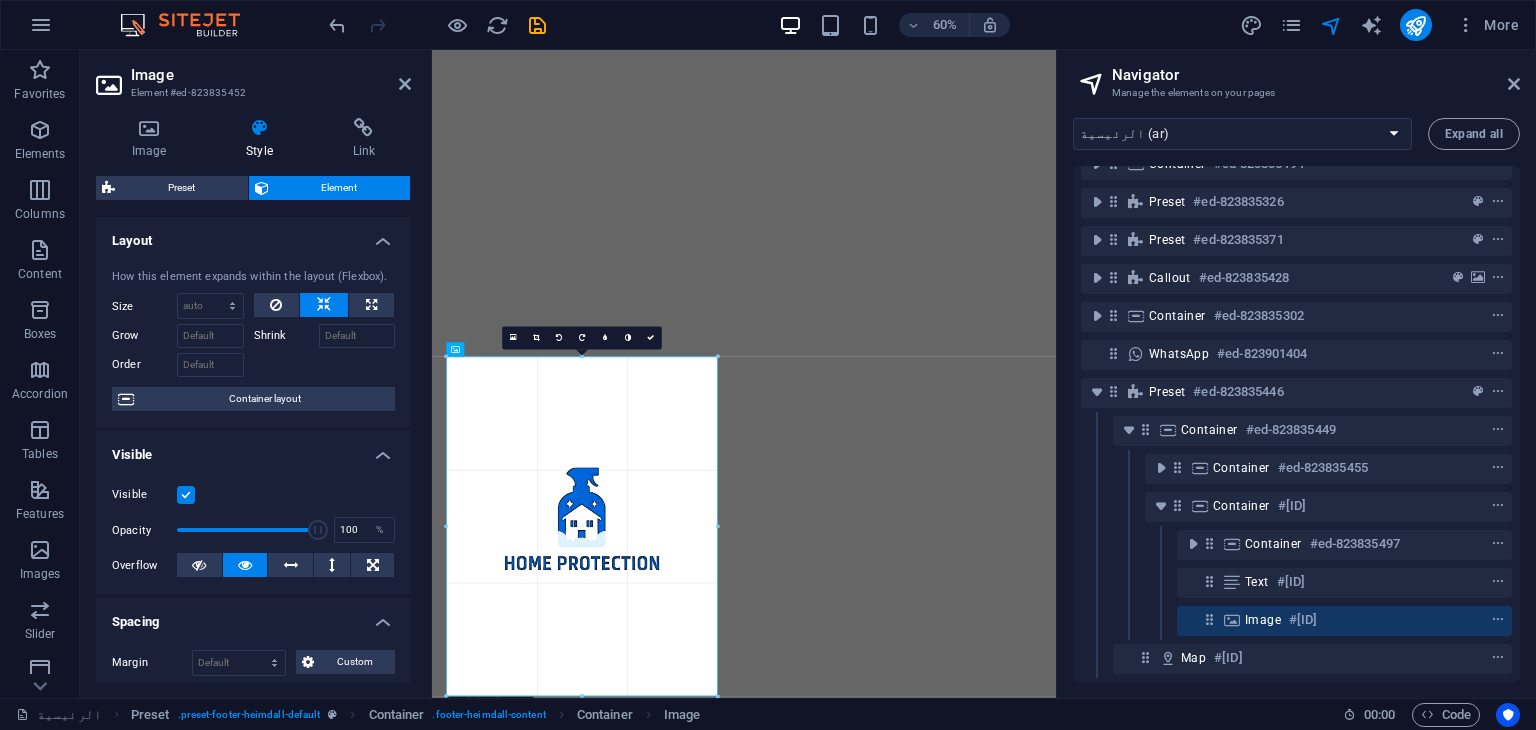 drag, startPoint x: 864, startPoint y: 355, endPoint x: 530, endPoint y: 658, distance: 450.96008 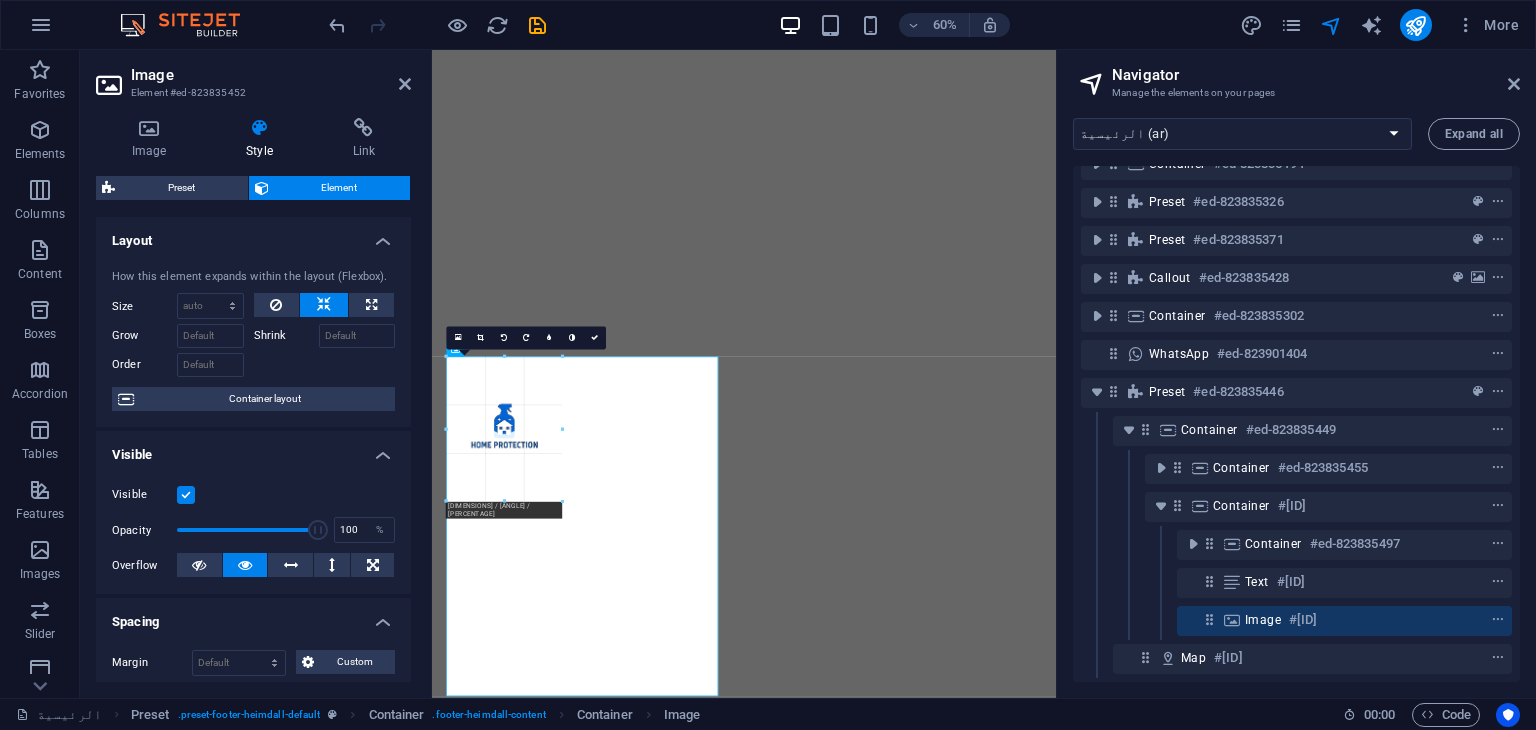 drag, startPoint x: 720, startPoint y: 354, endPoint x: 454, endPoint y: 693, distance: 430.90253 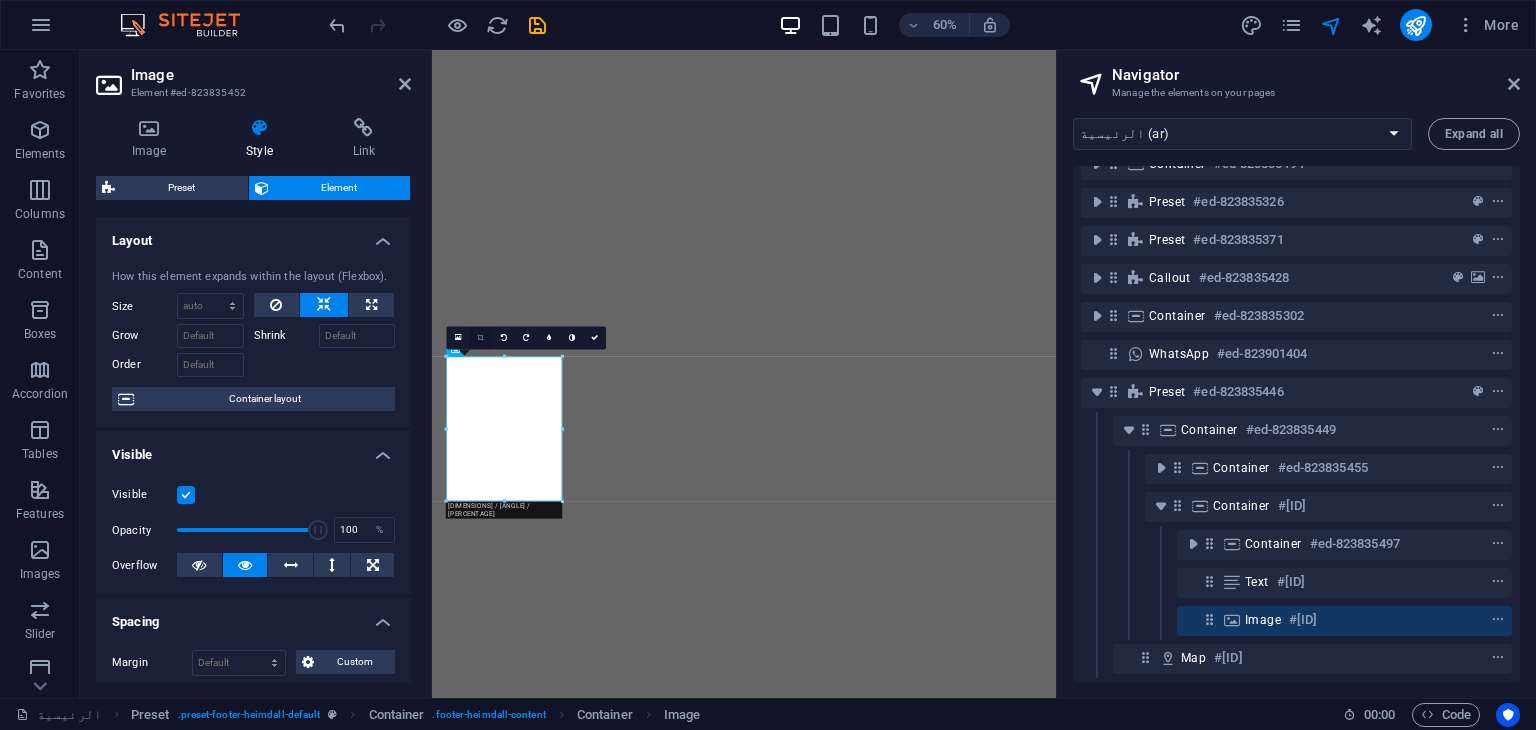click at bounding box center [480, 337] 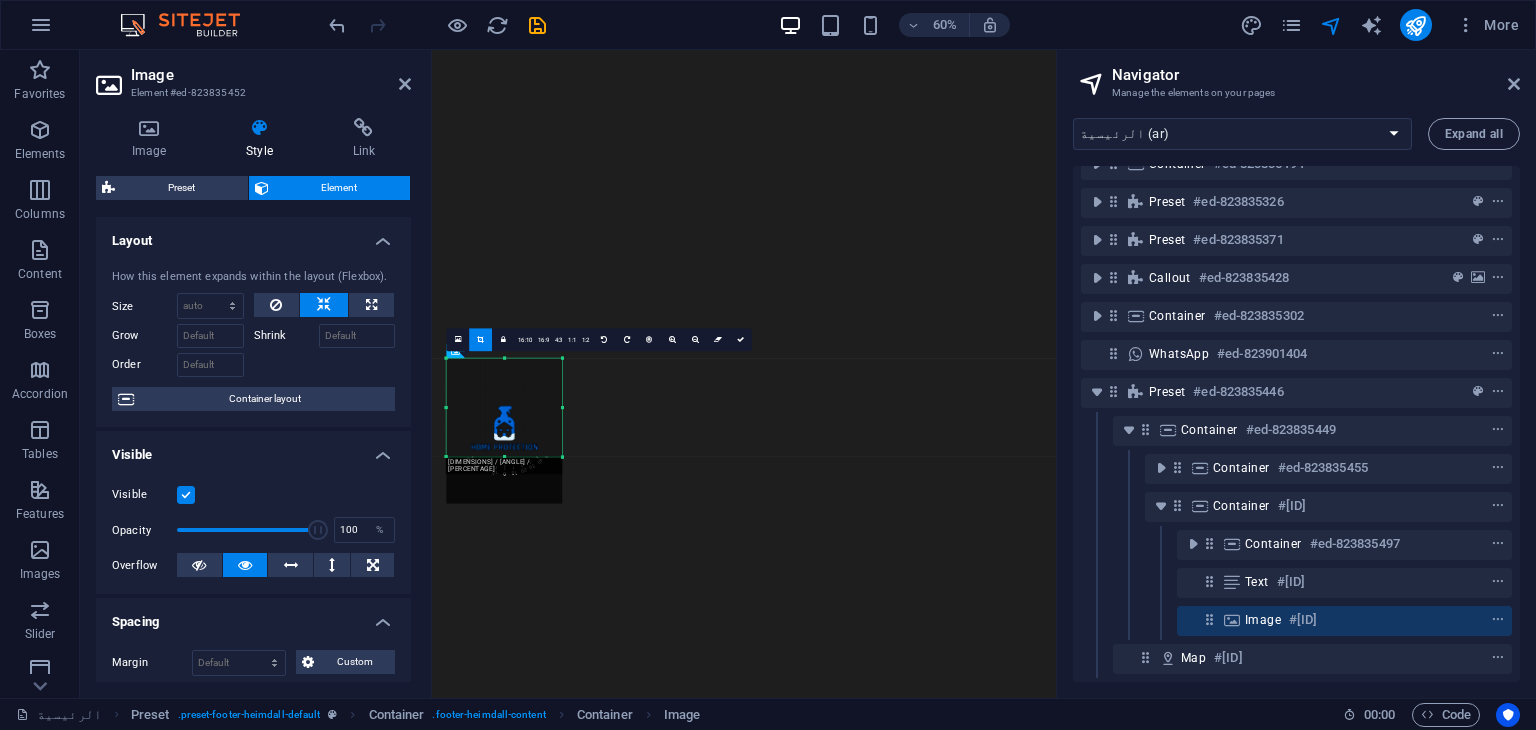 drag, startPoint x: 503, startPoint y: 502, endPoint x: 516, endPoint y: 425, distance: 78.08969 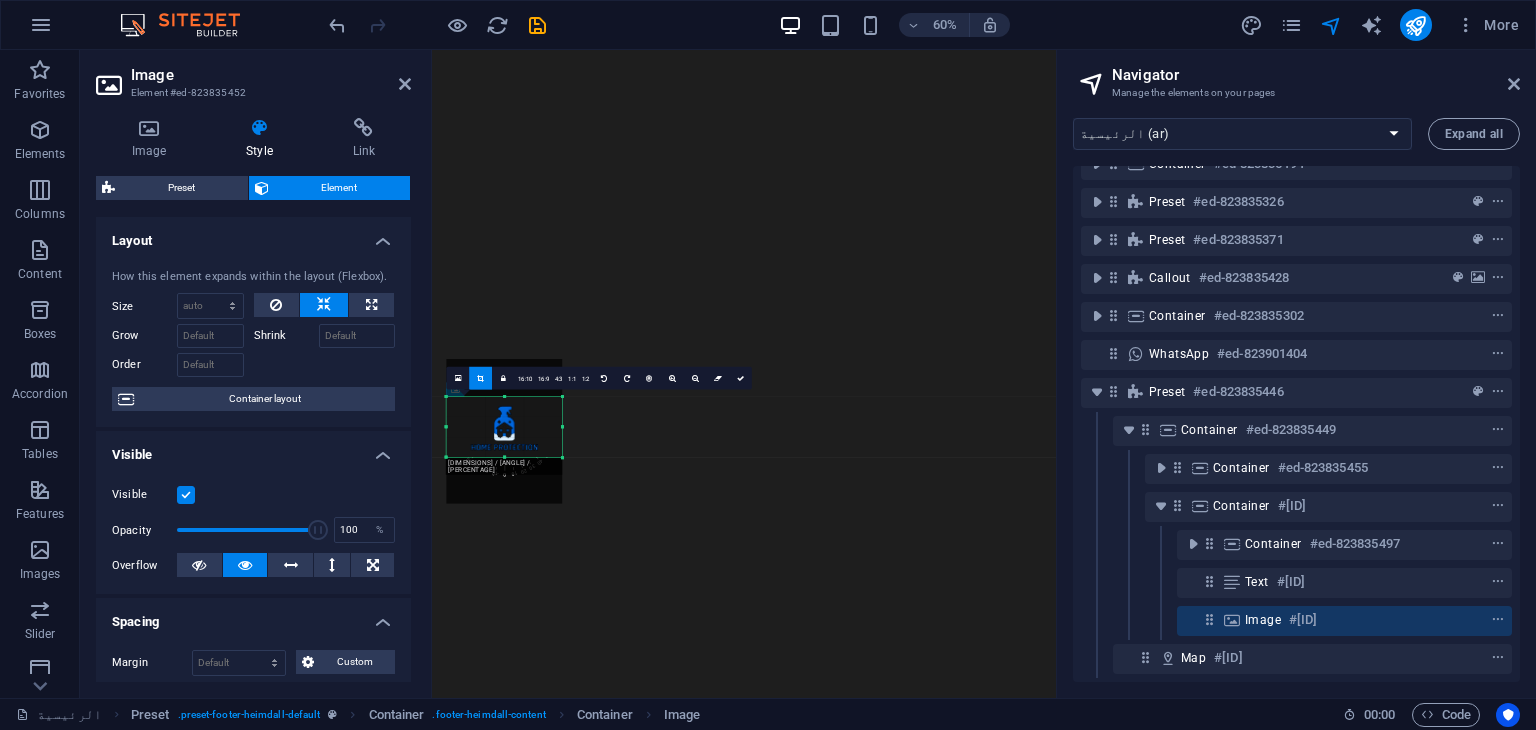 drag, startPoint x: 507, startPoint y: 358, endPoint x: 513, endPoint y: 421, distance: 63.28507 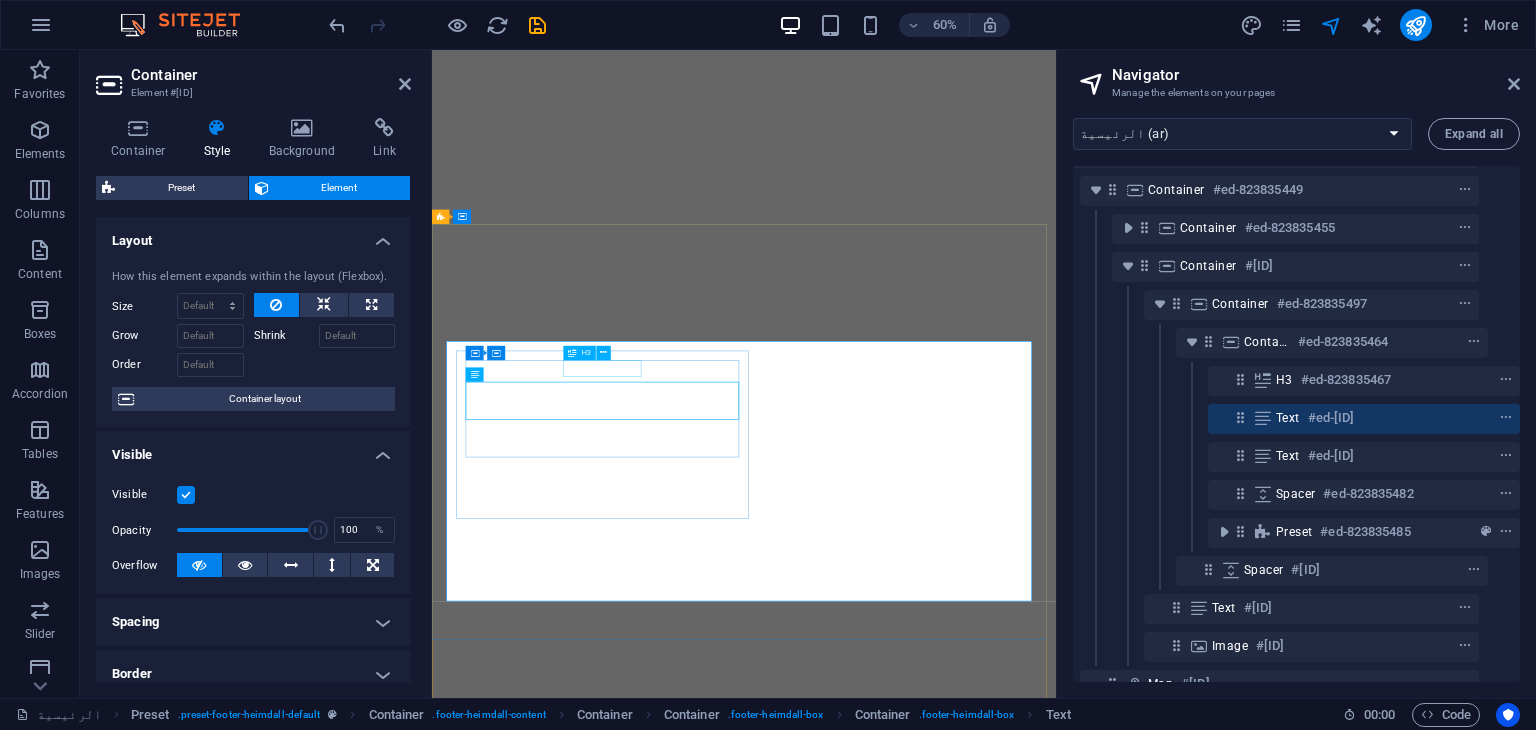 scroll, scrollTop: 343, scrollLeft: 36, axis: both 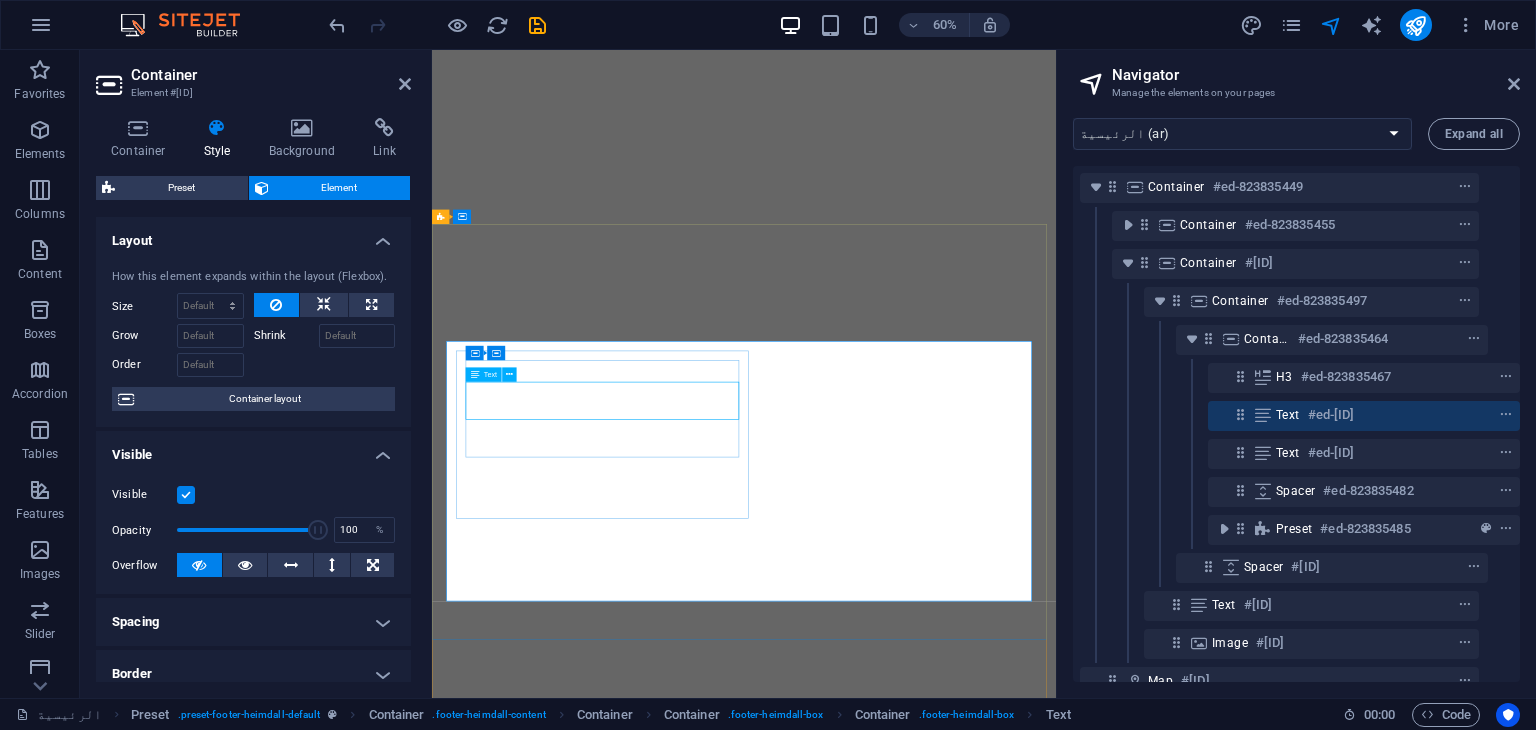 click at bounding box center [475, 374] 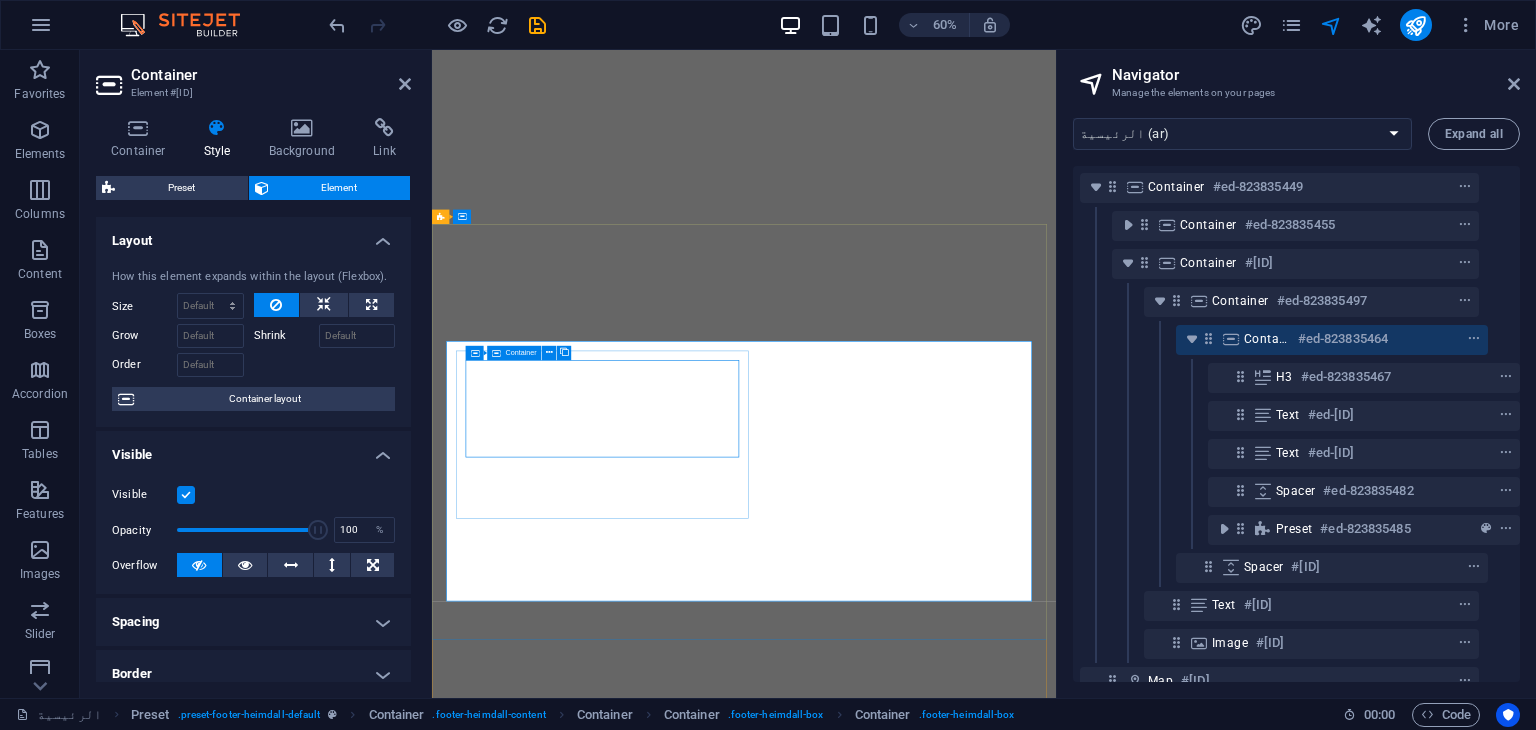 click at bounding box center [496, 353] 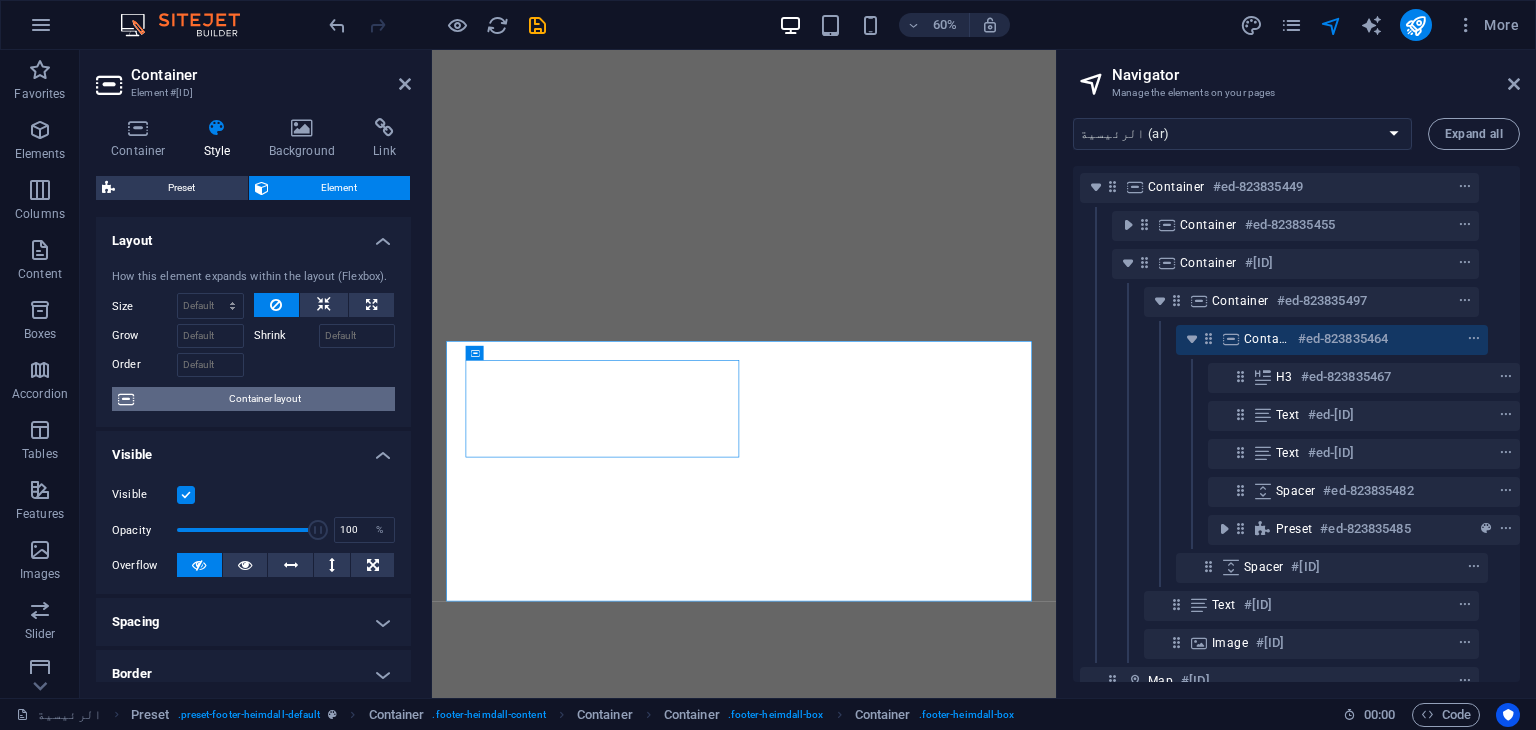 click on "Container layout" at bounding box center [264, 399] 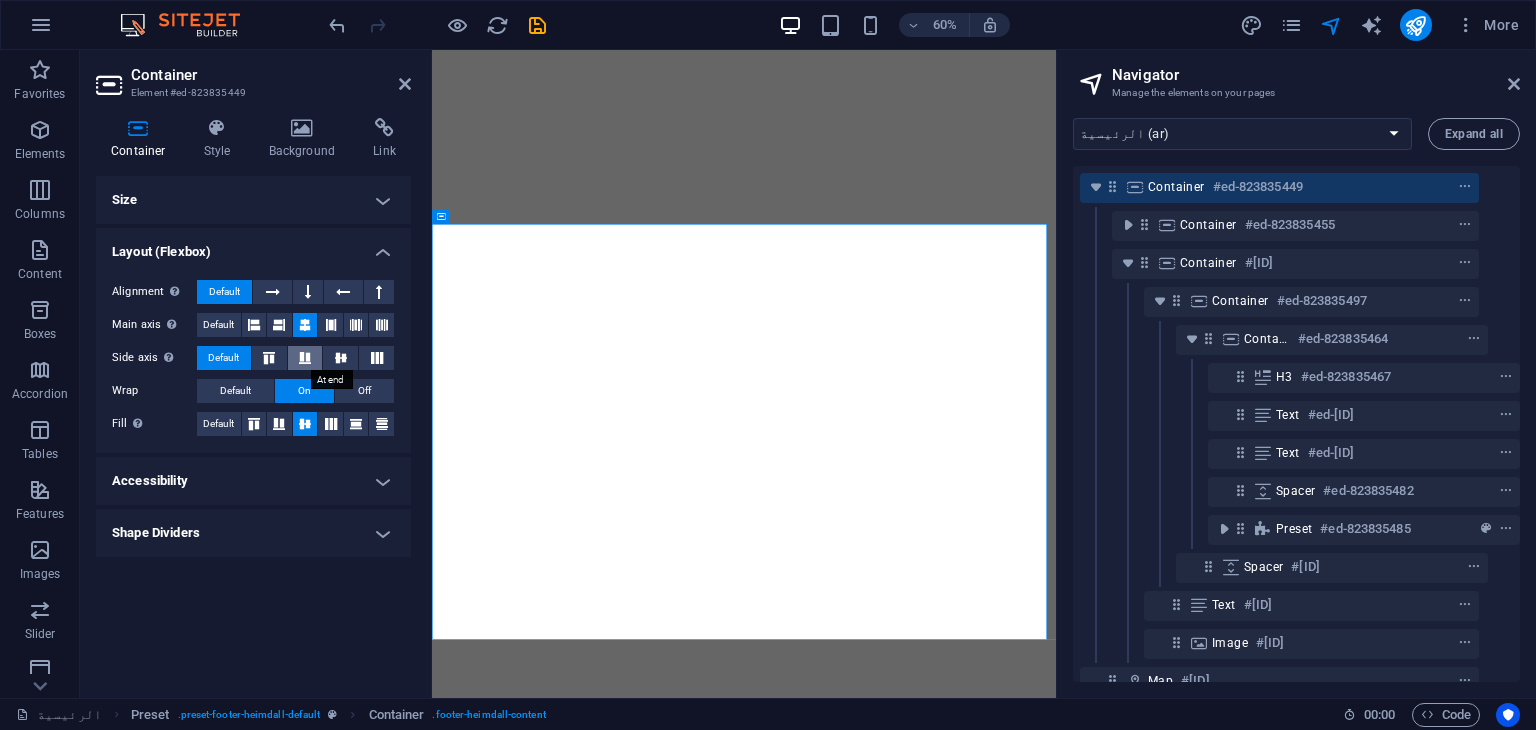 click at bounding box center (305, 358) 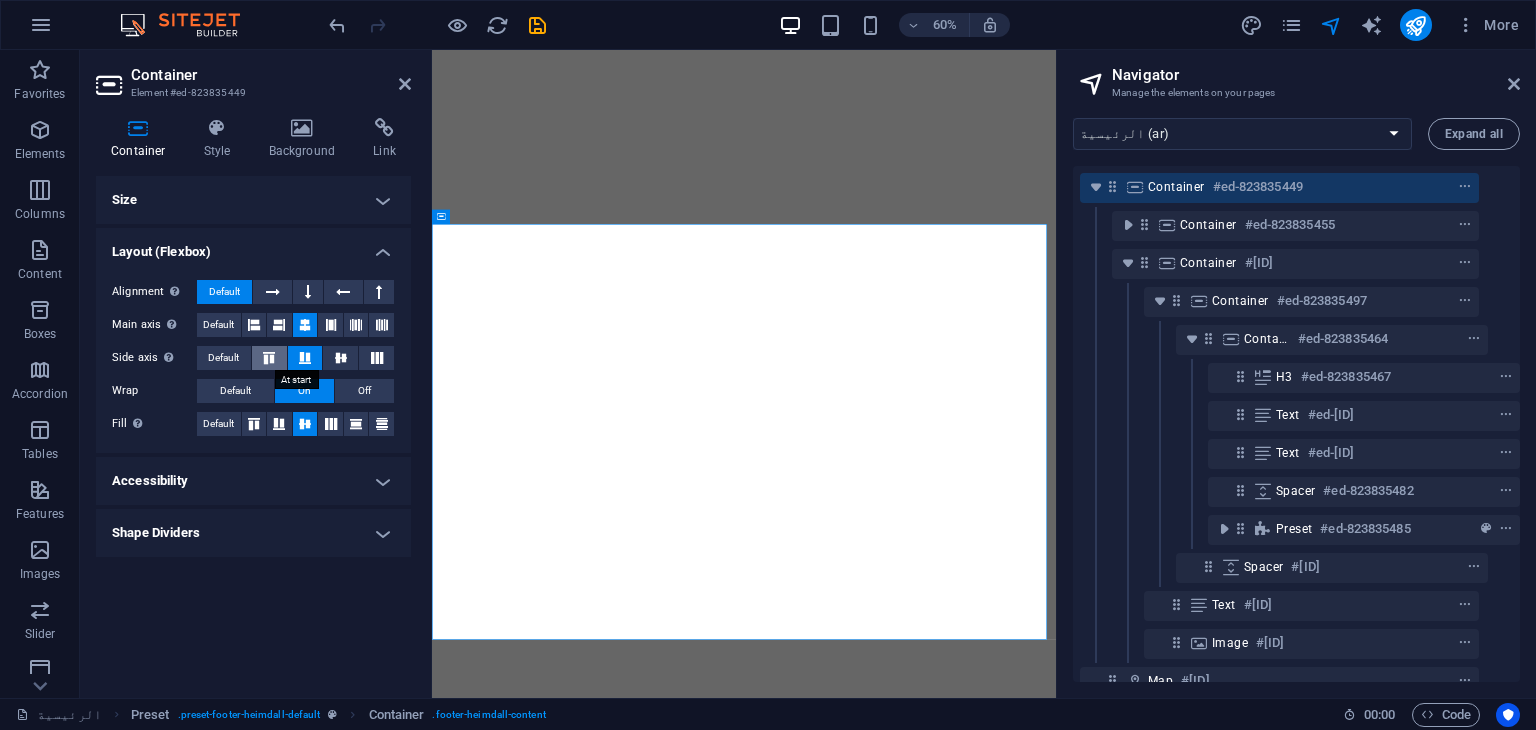 click at bounding box center [269, 358] 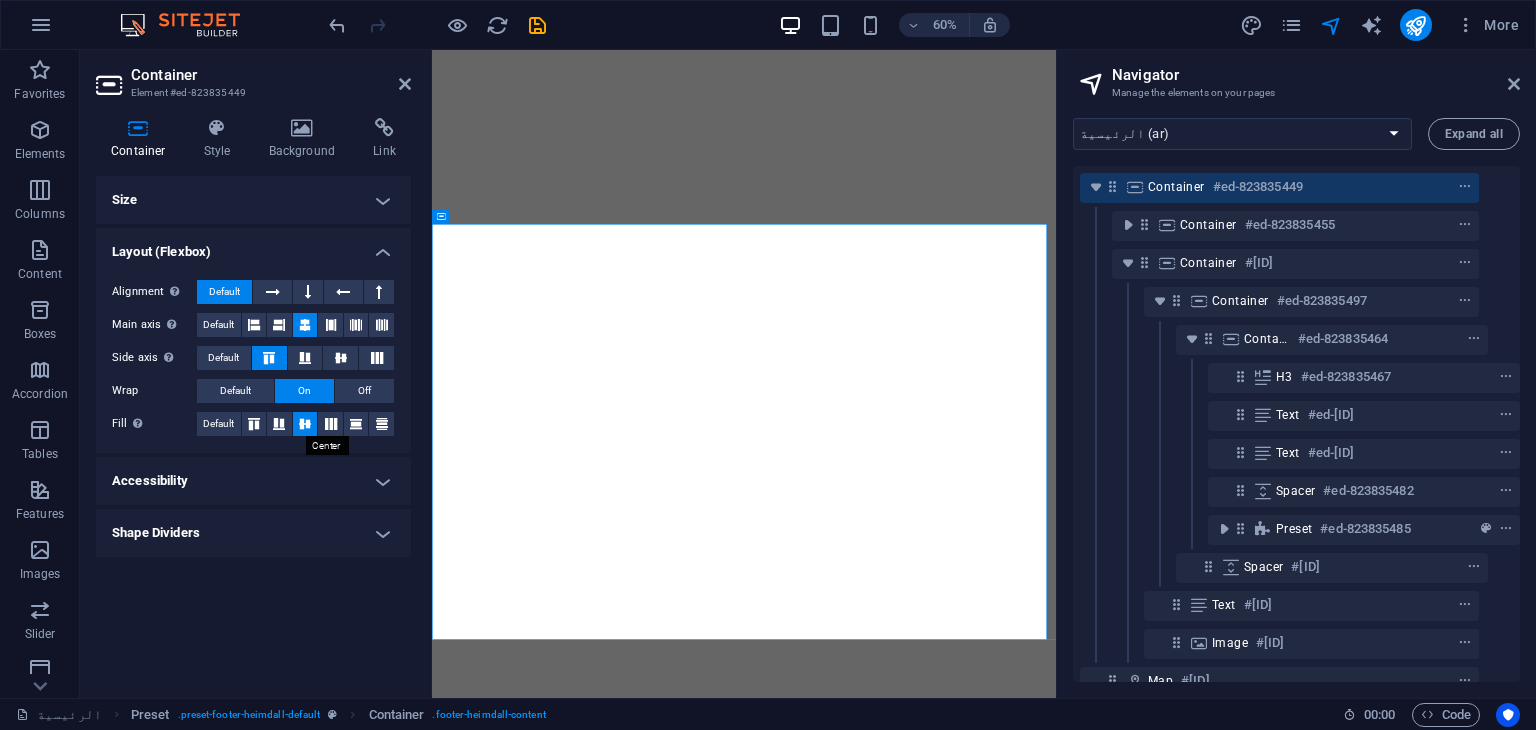 click at bounding box center (305, 424) 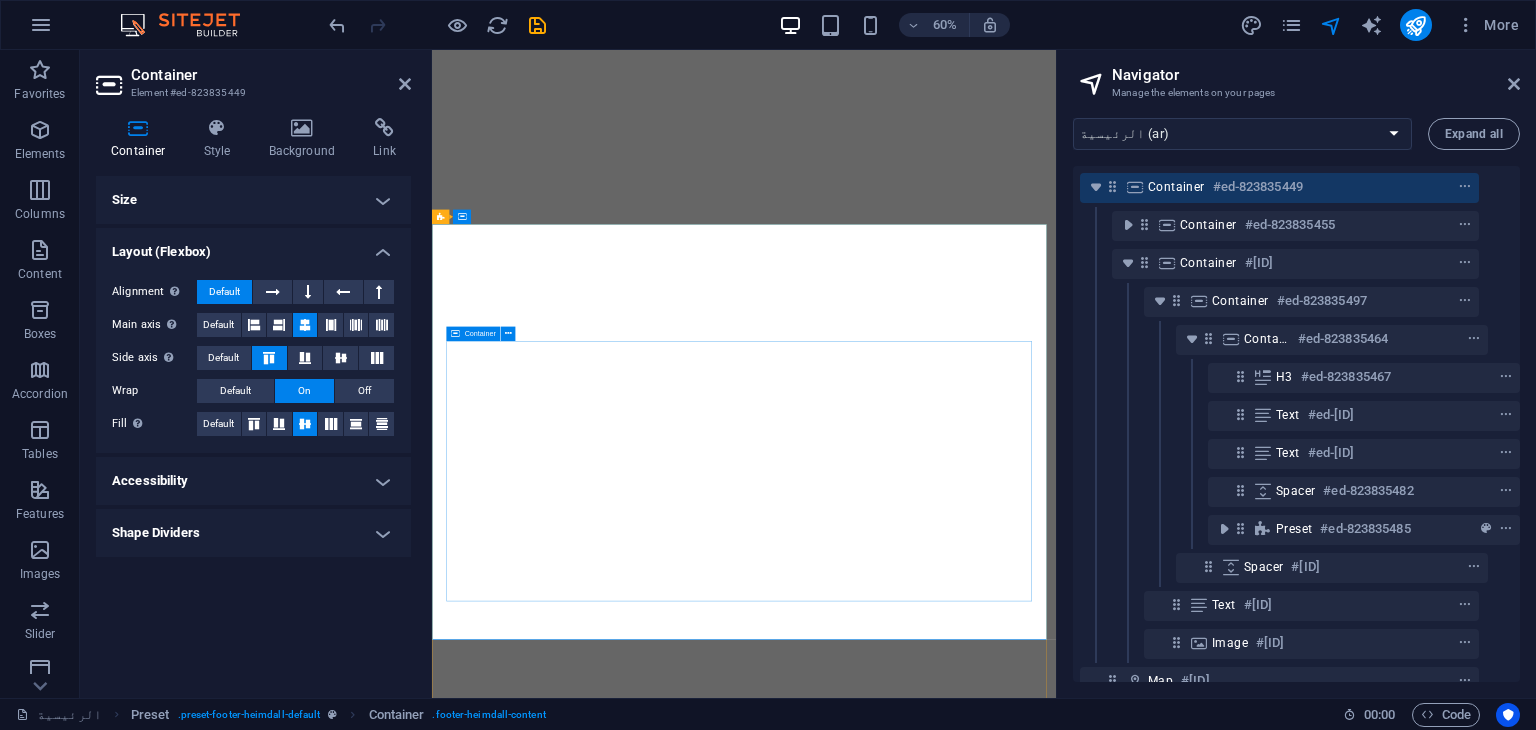 click on "Container" at bounding box center (474, 333) 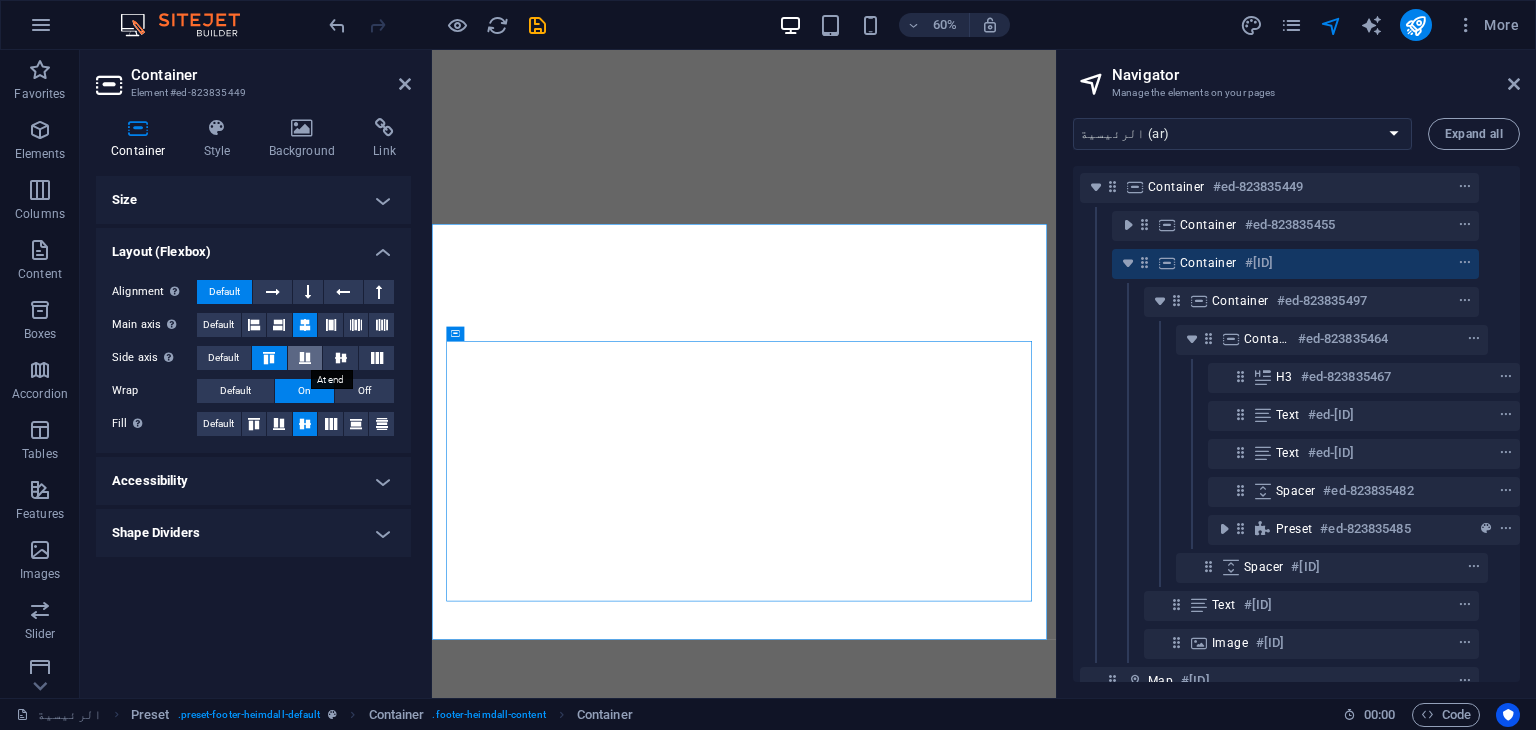 click at bounding box center (305, 358) 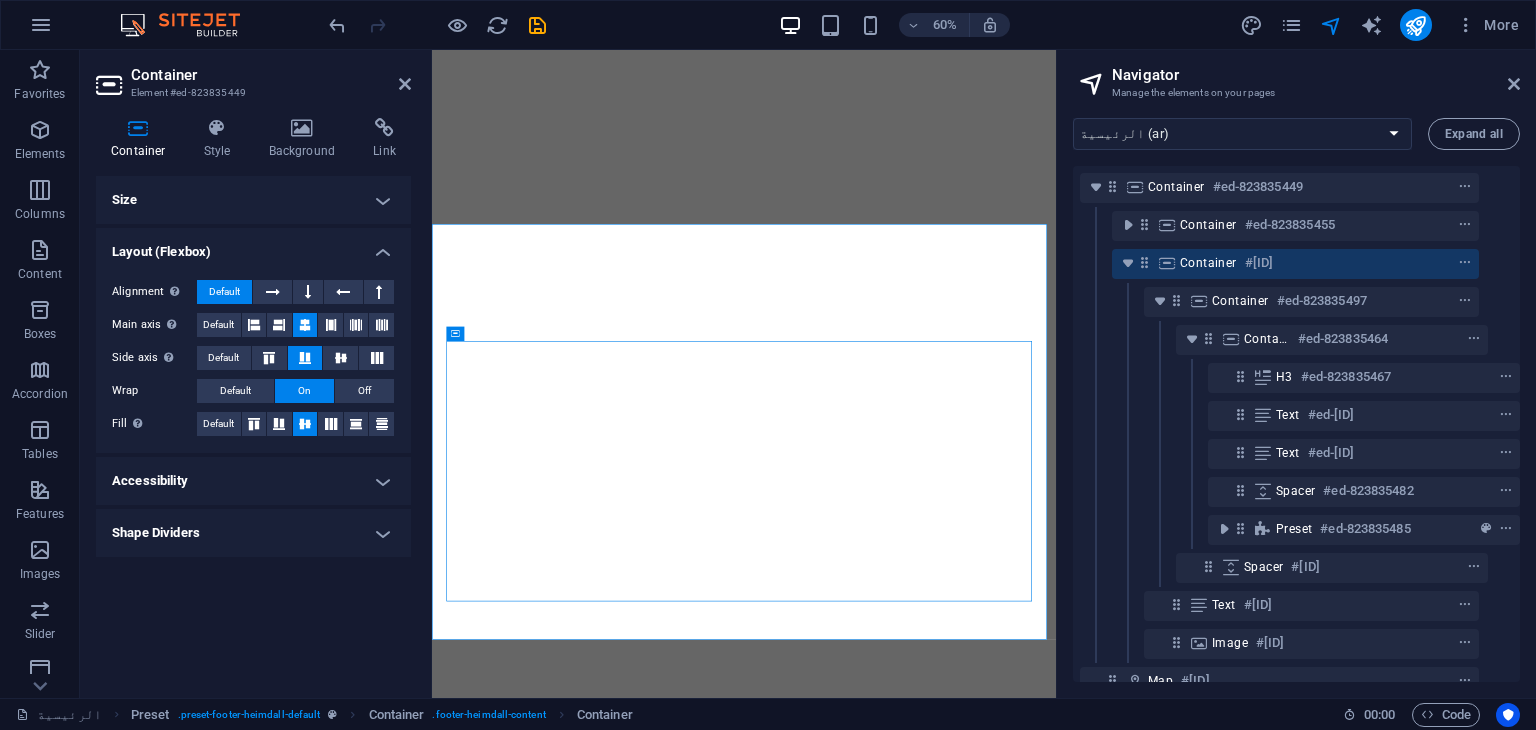 click at bounding box center [305, 358] 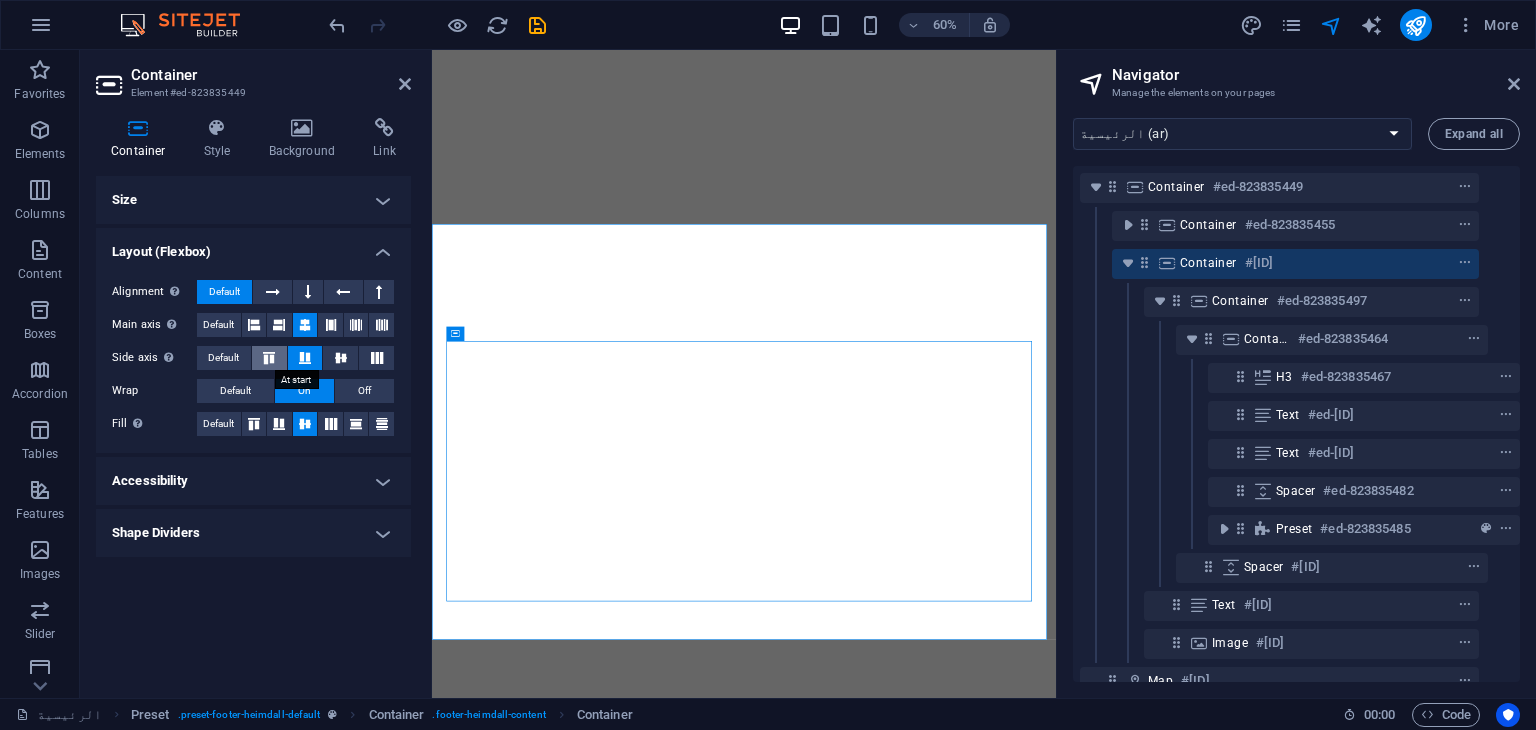 click at bounding box center (269, 358) 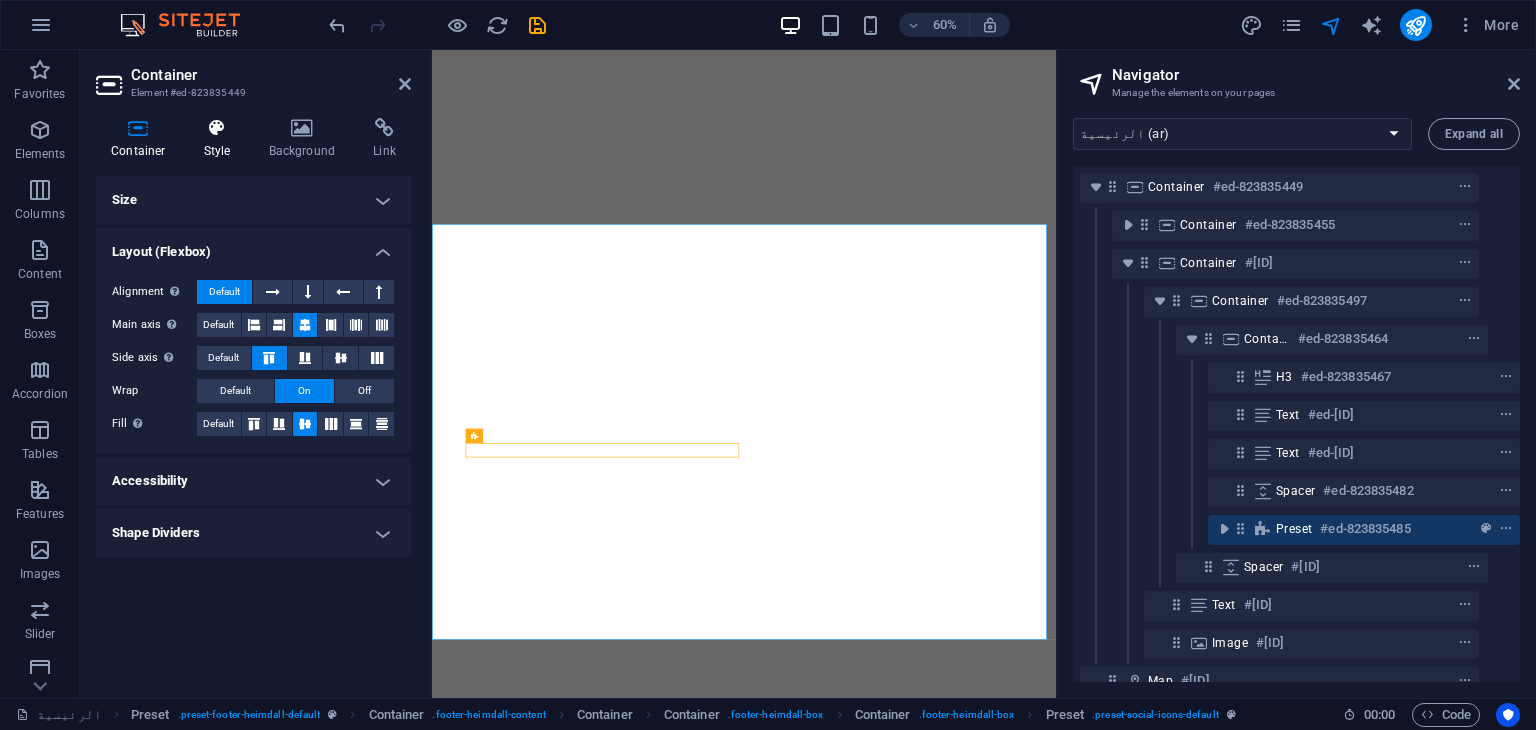 click at bounding box center [217, 128] 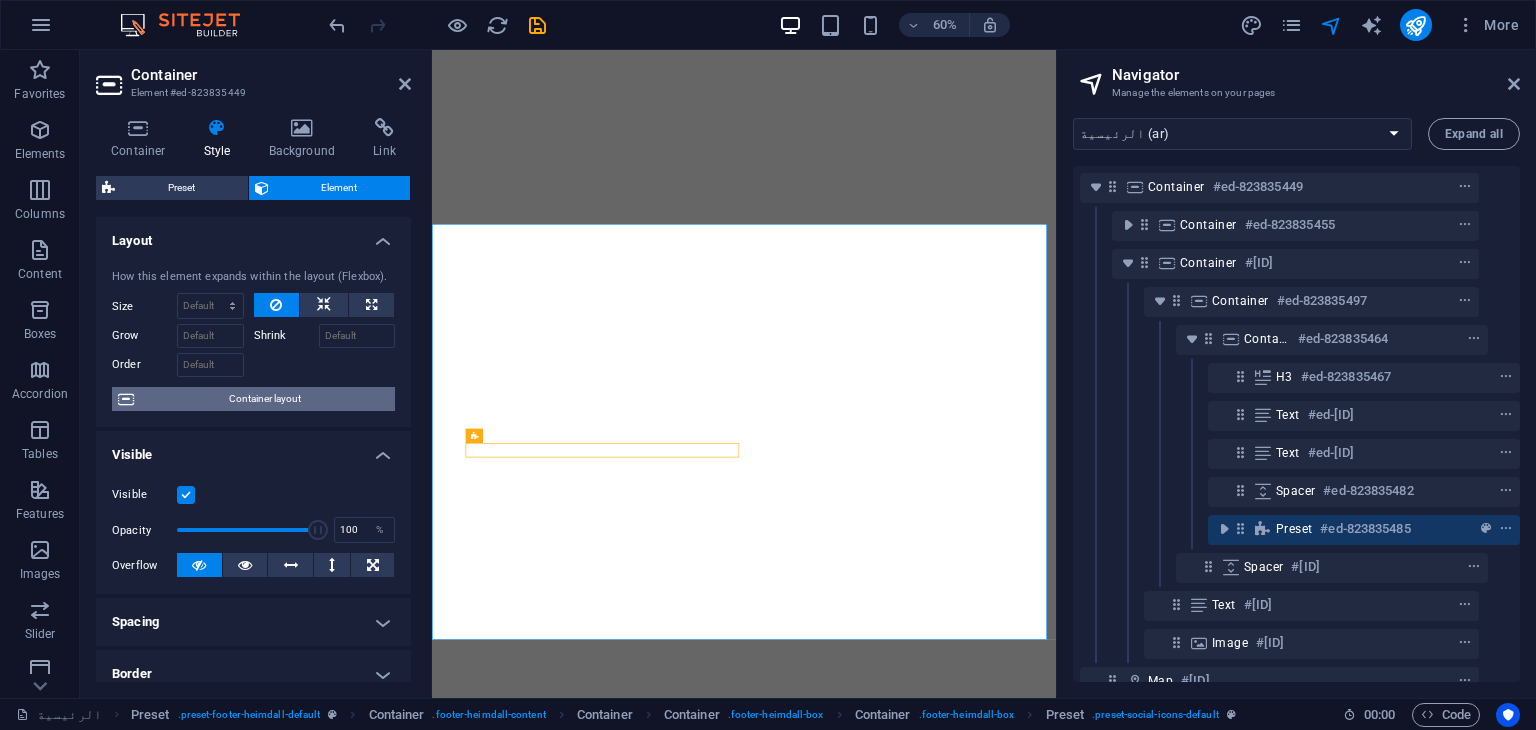 click on "Container layout" at bounding box center (264, 399) 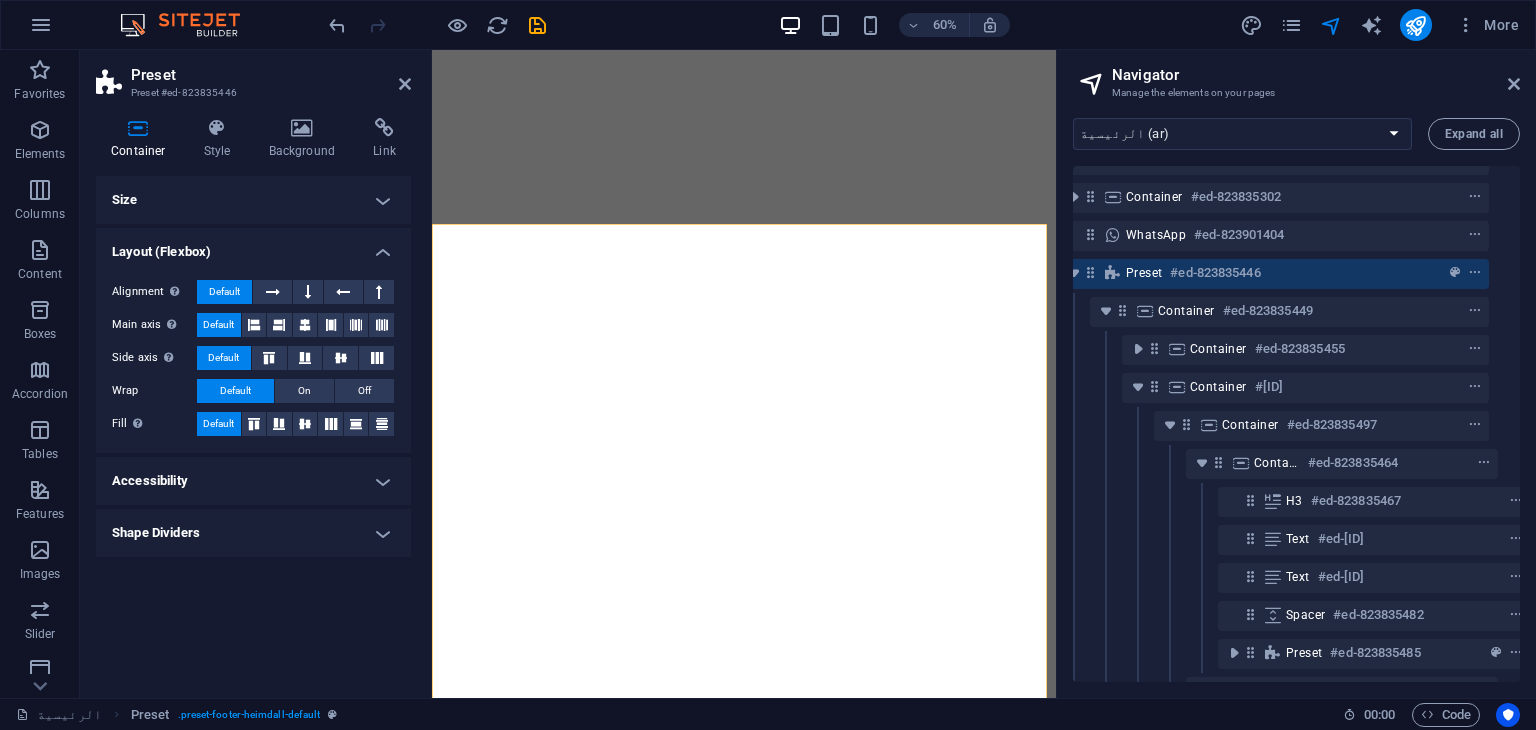 scroll, scrollTop: 76, scrollLeft: 8, axis: both 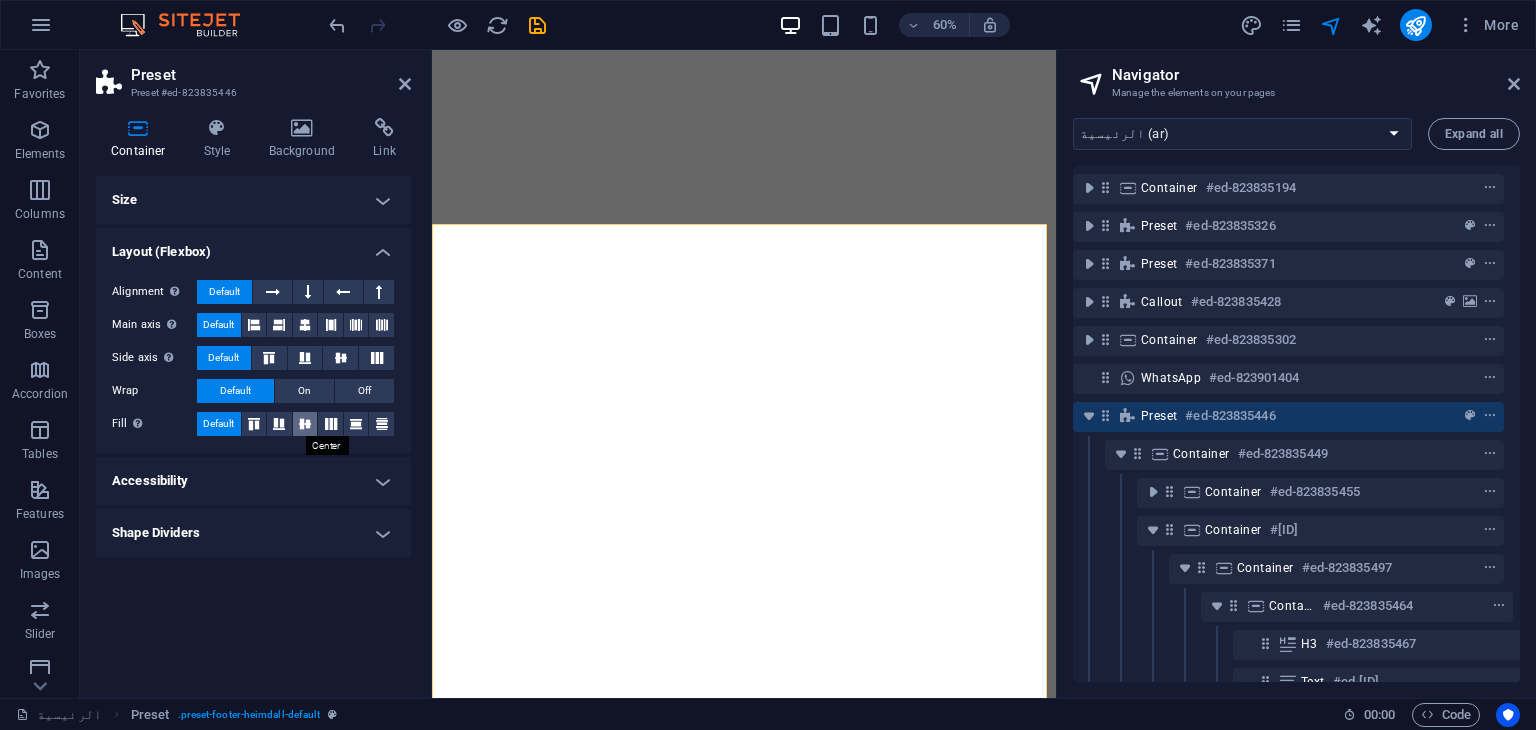 click at bounding box center (305, 424) 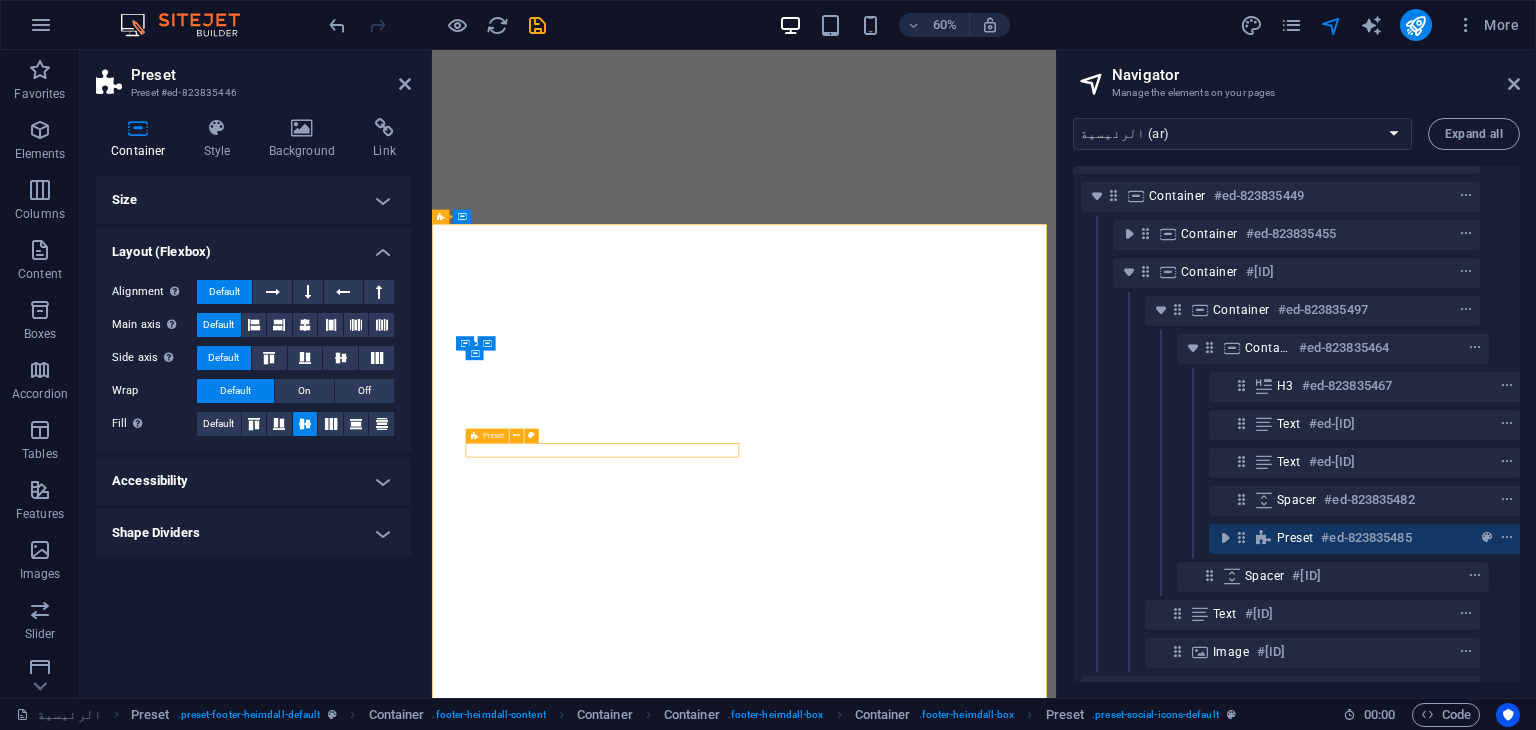scroll, scrollTop: 381, scrollLeft: 36, axis: both 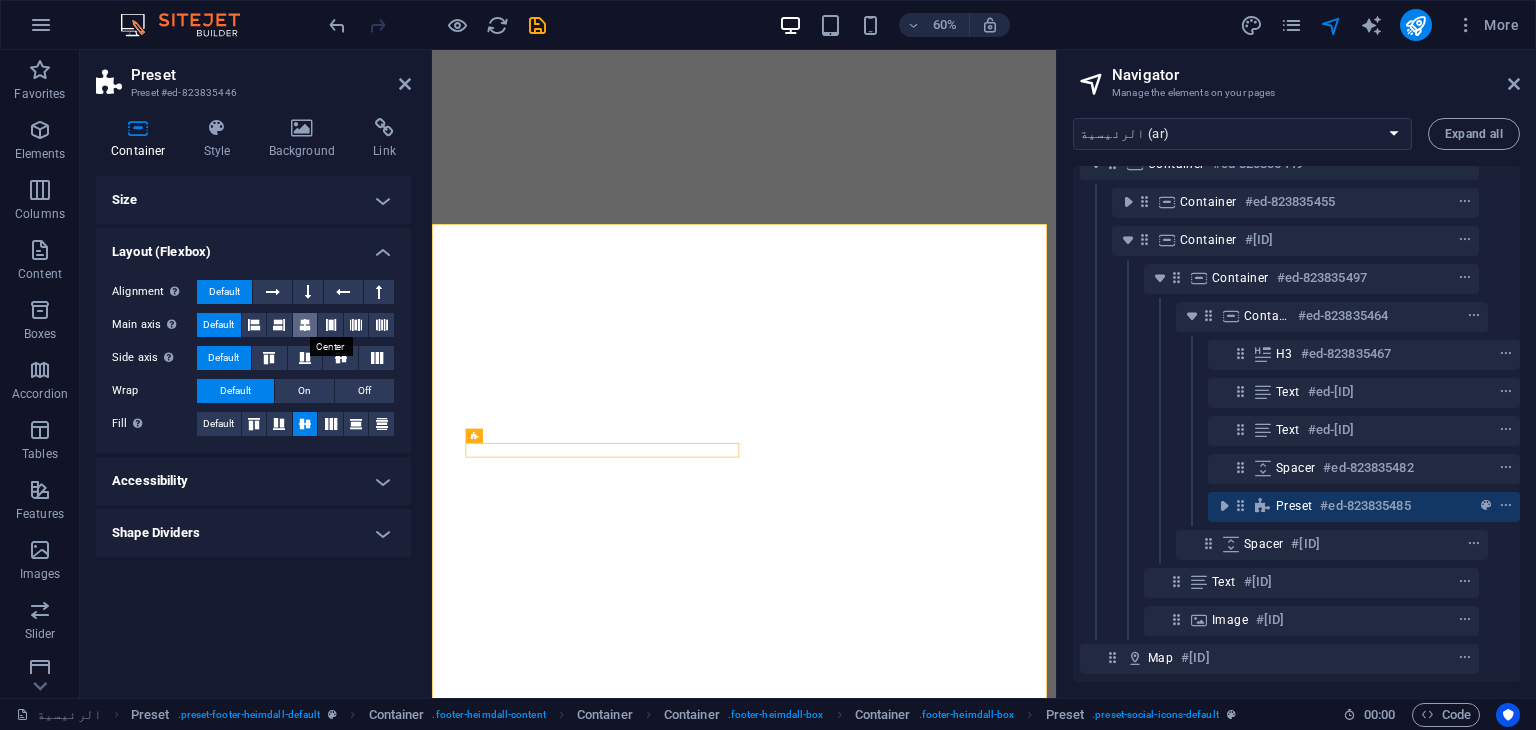 click at bounding box center [305, 325] 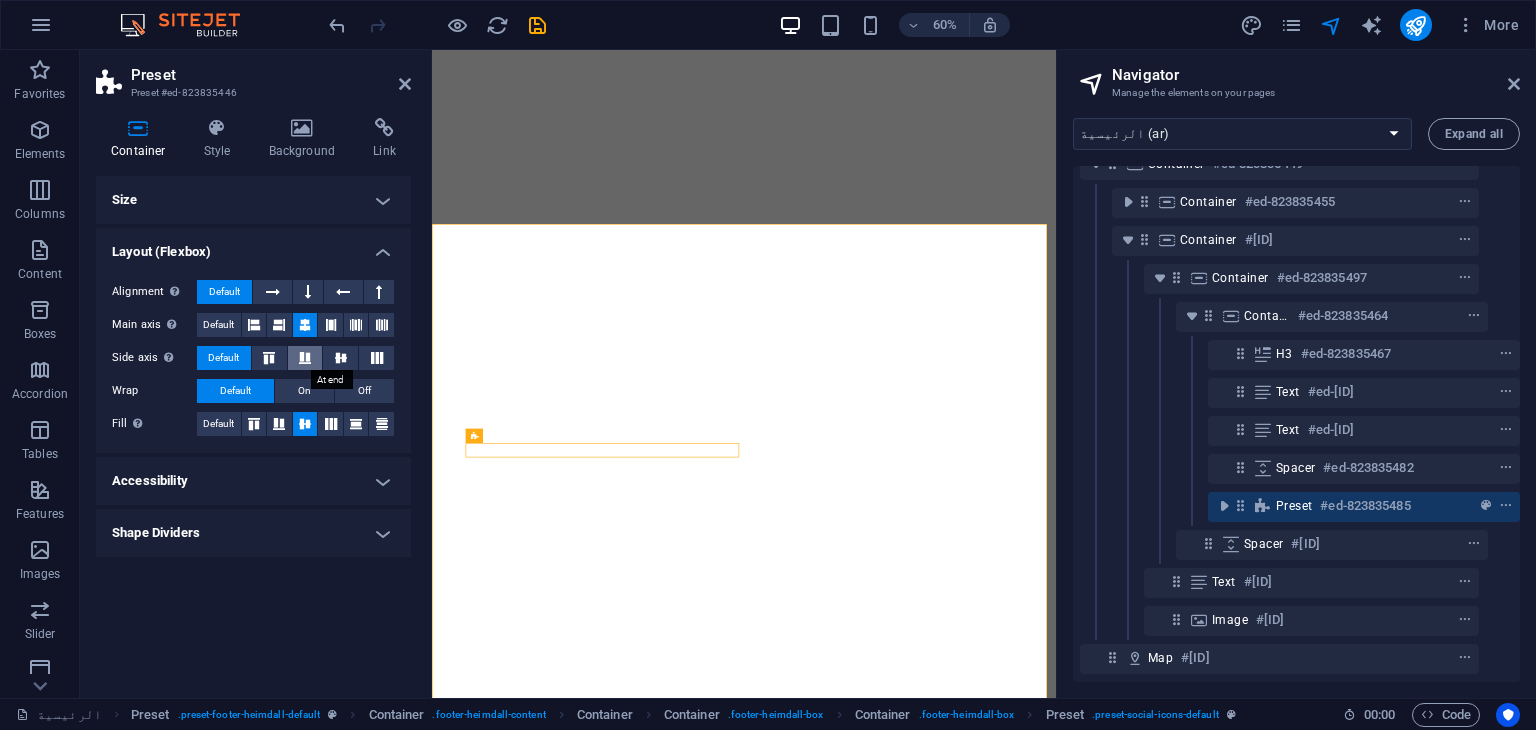 click at bounding box center (305, 358) 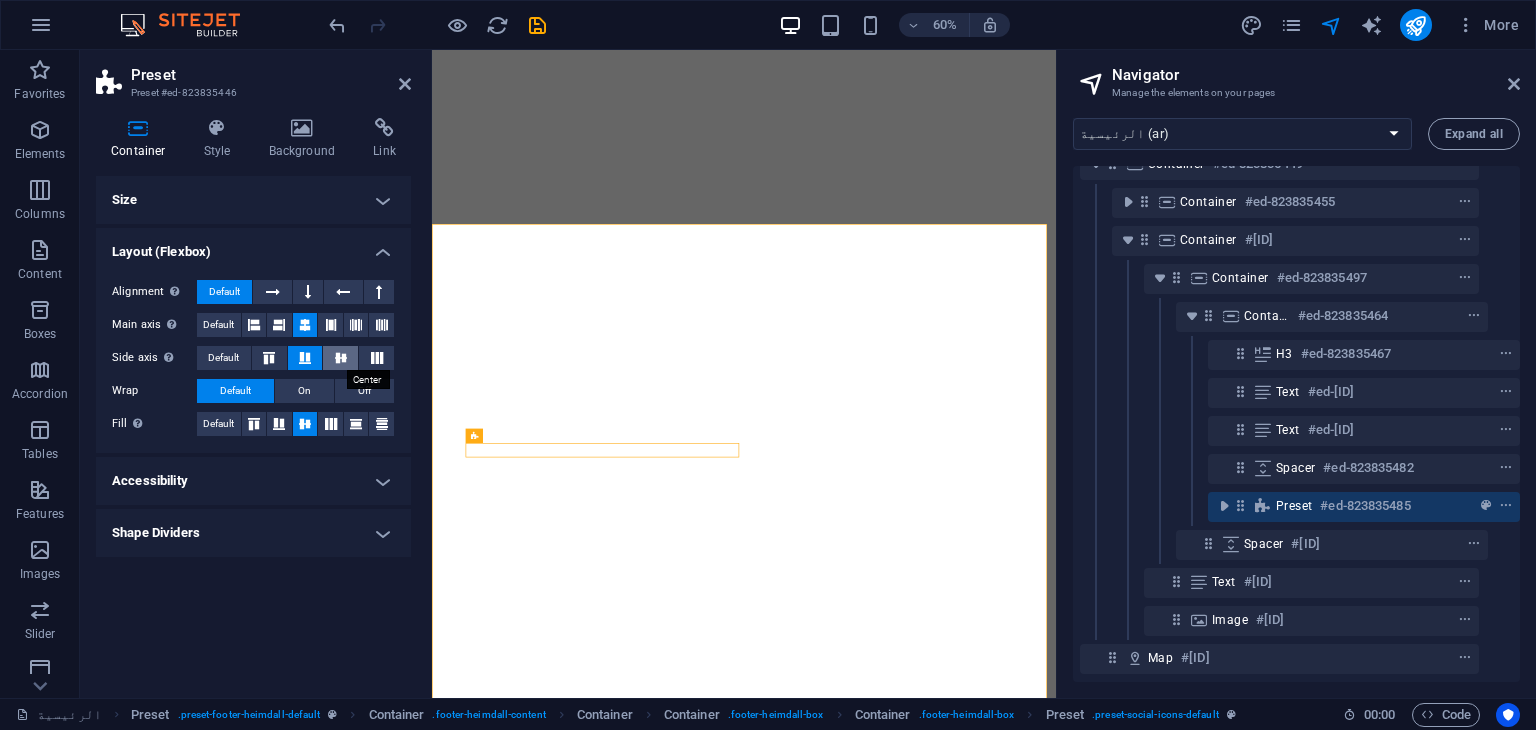 click at bounding box center (341, 358) 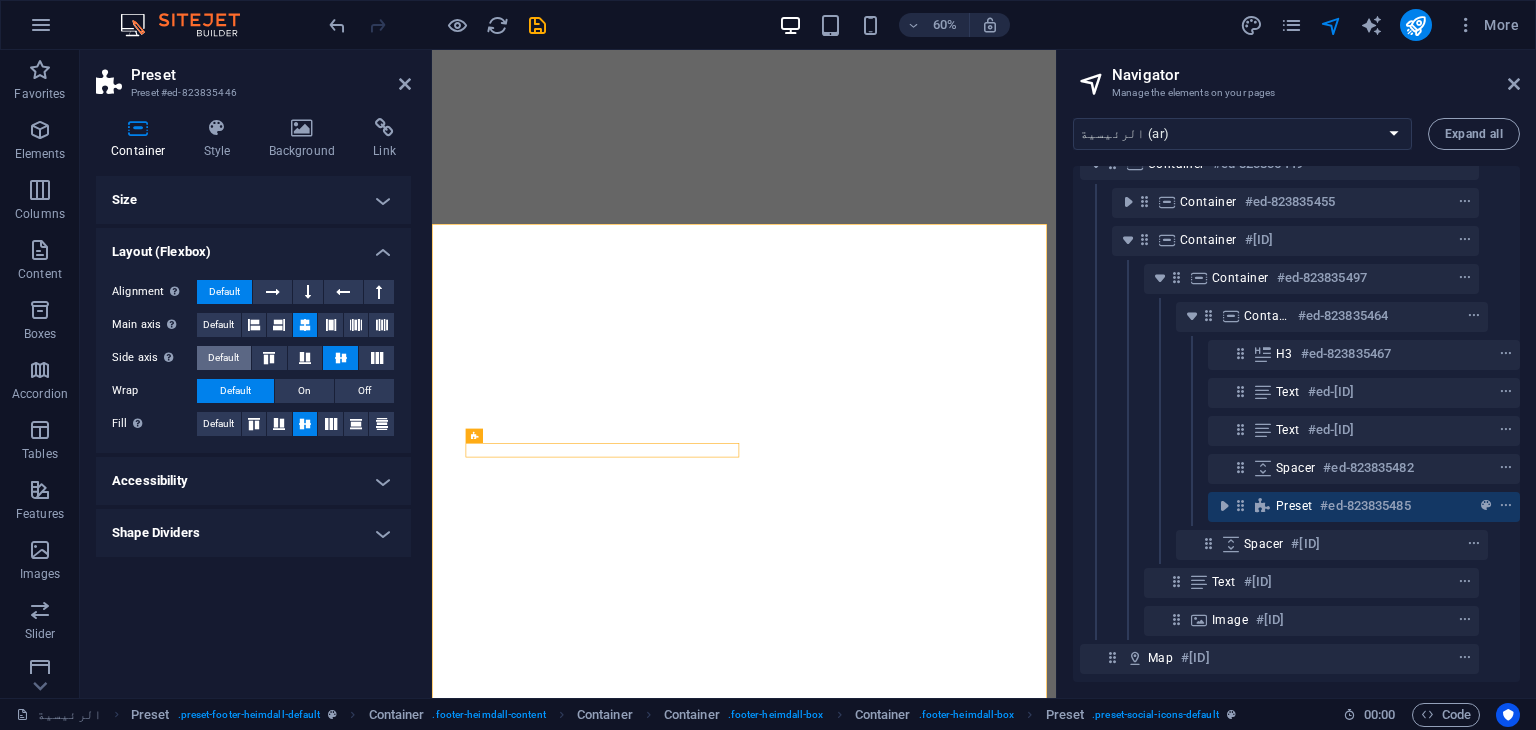 click on "Default" at bounding box center [223, 358] 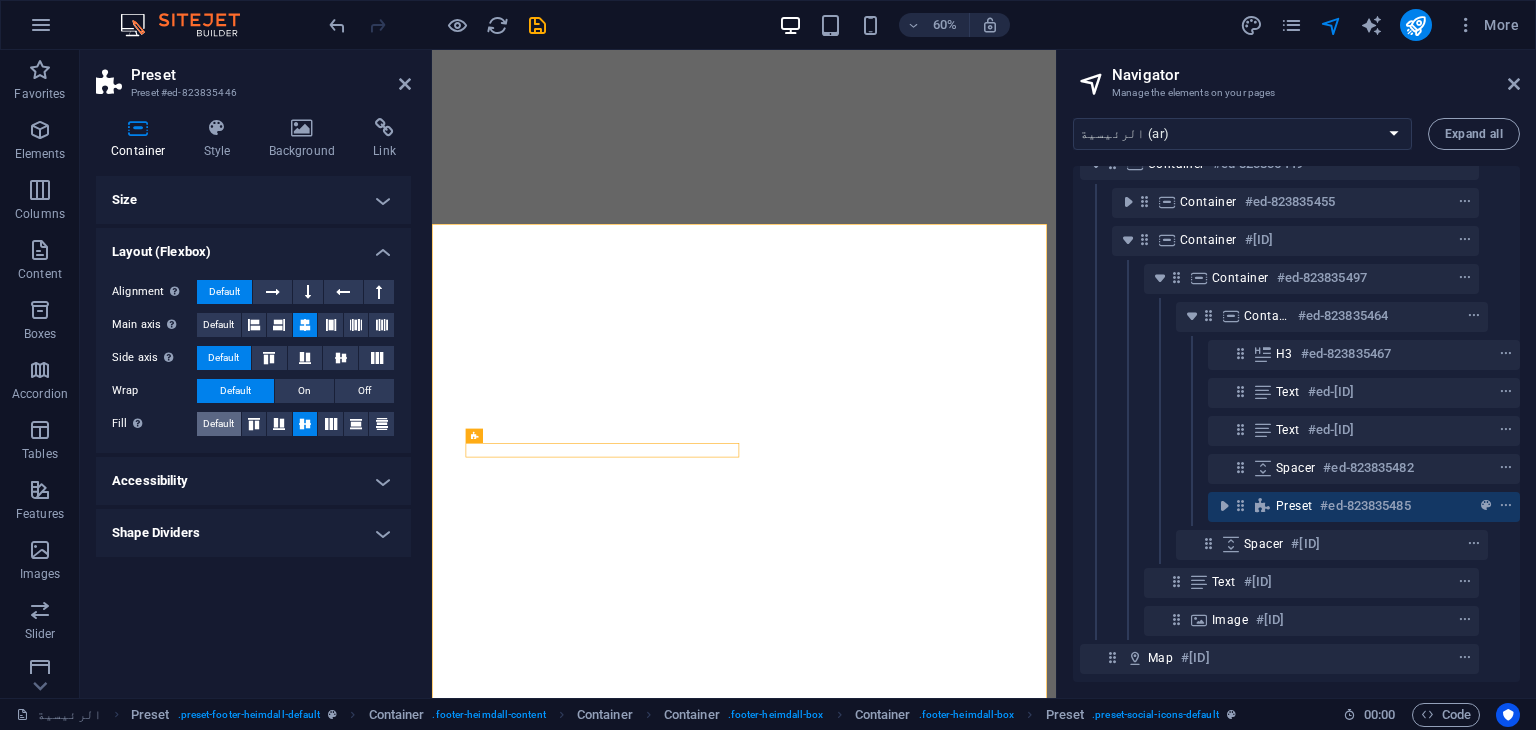 click on "Default" at bounding box center [218, 424] 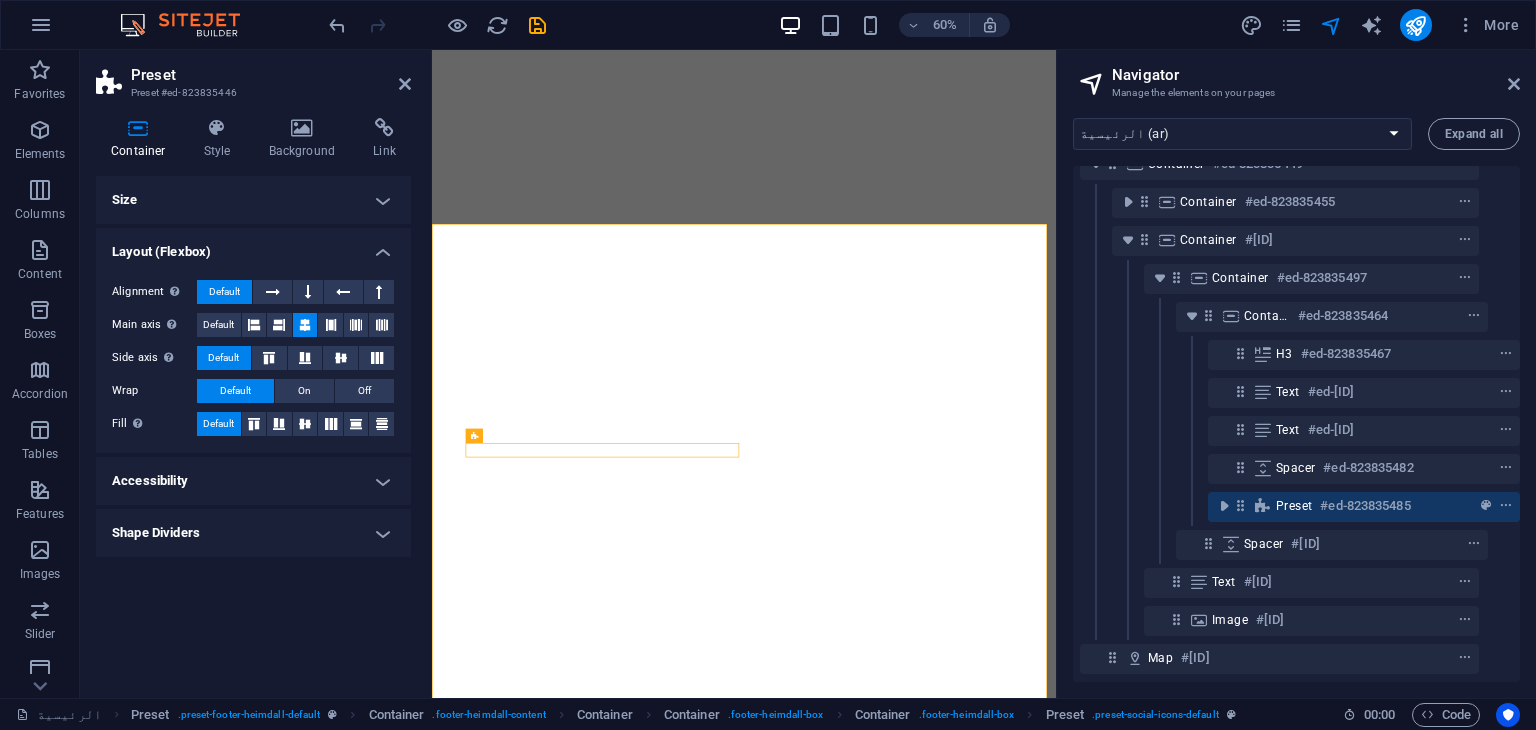 click on "Wrap Default On Off" at bounding box center [253, 391] 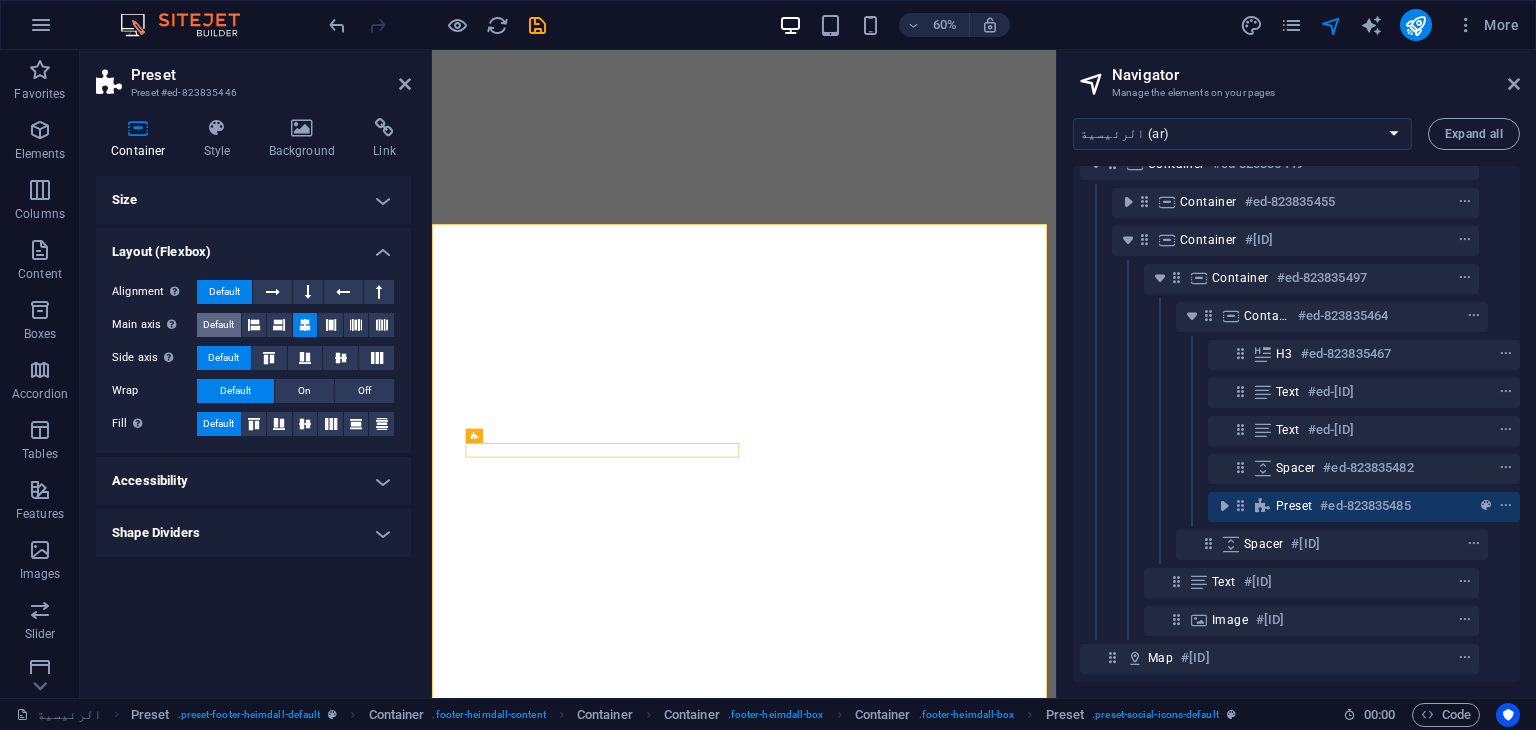 click on "Default" at bounding box center [218, 325] 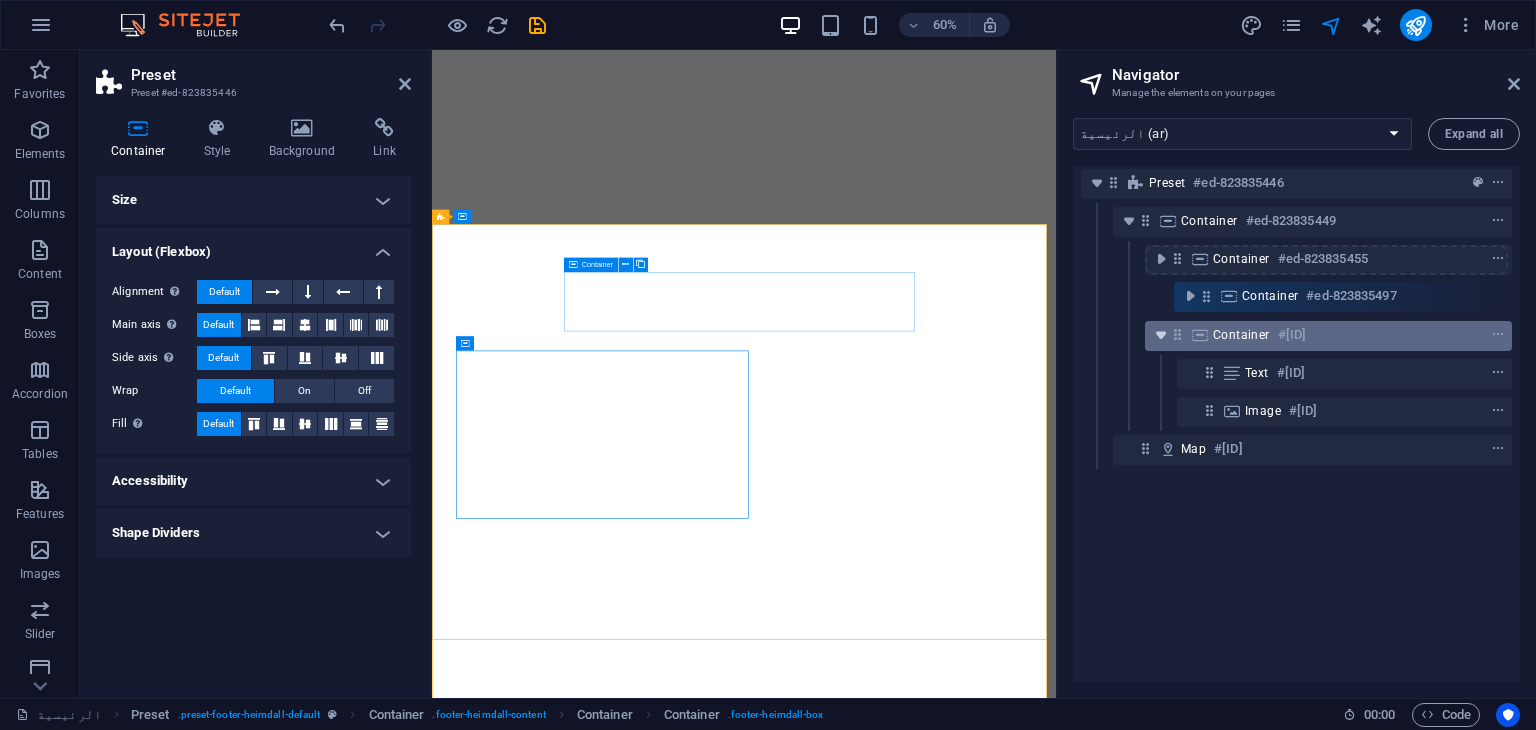 scroll, scrollTop: 304, scrollLeft: 0, axis: vertical 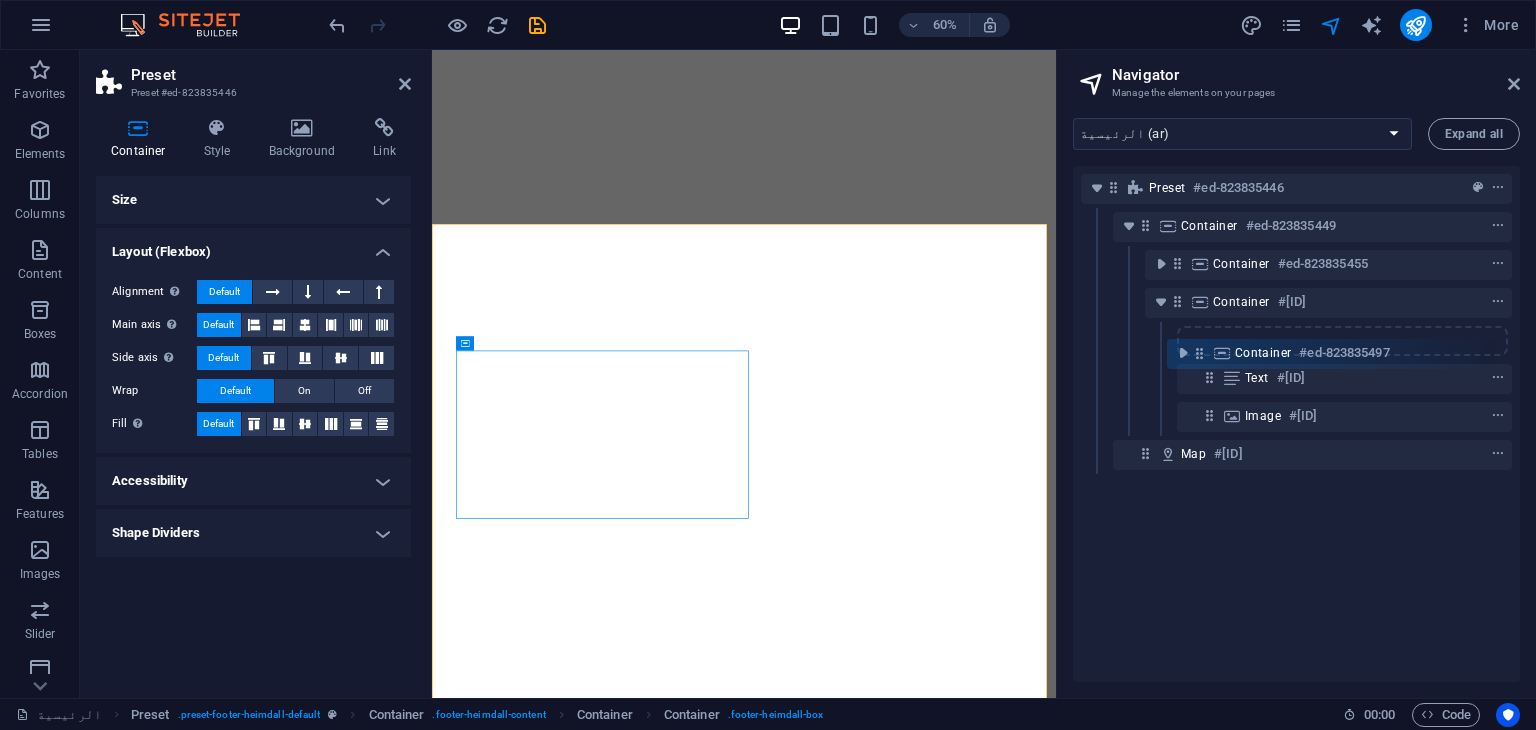 drag, startPoint x: 1174, startPoint y: 261, endPoint x: 1164, endPoint y: 357, distance: 96.519424 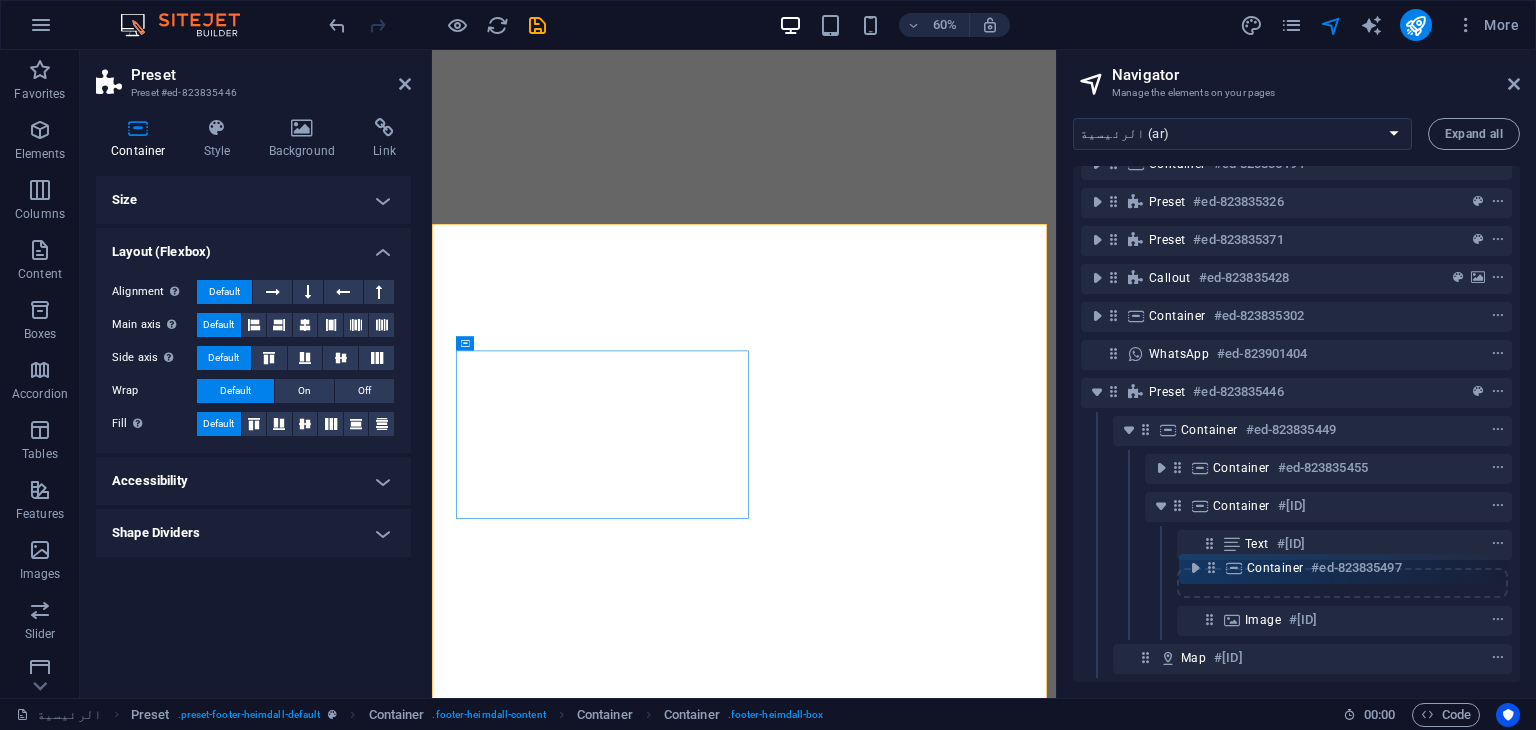 drag, startPoint x: 1207, startPoint y: 527, endPoint x: 1210, endPoint y: 573, distance: 46.09772 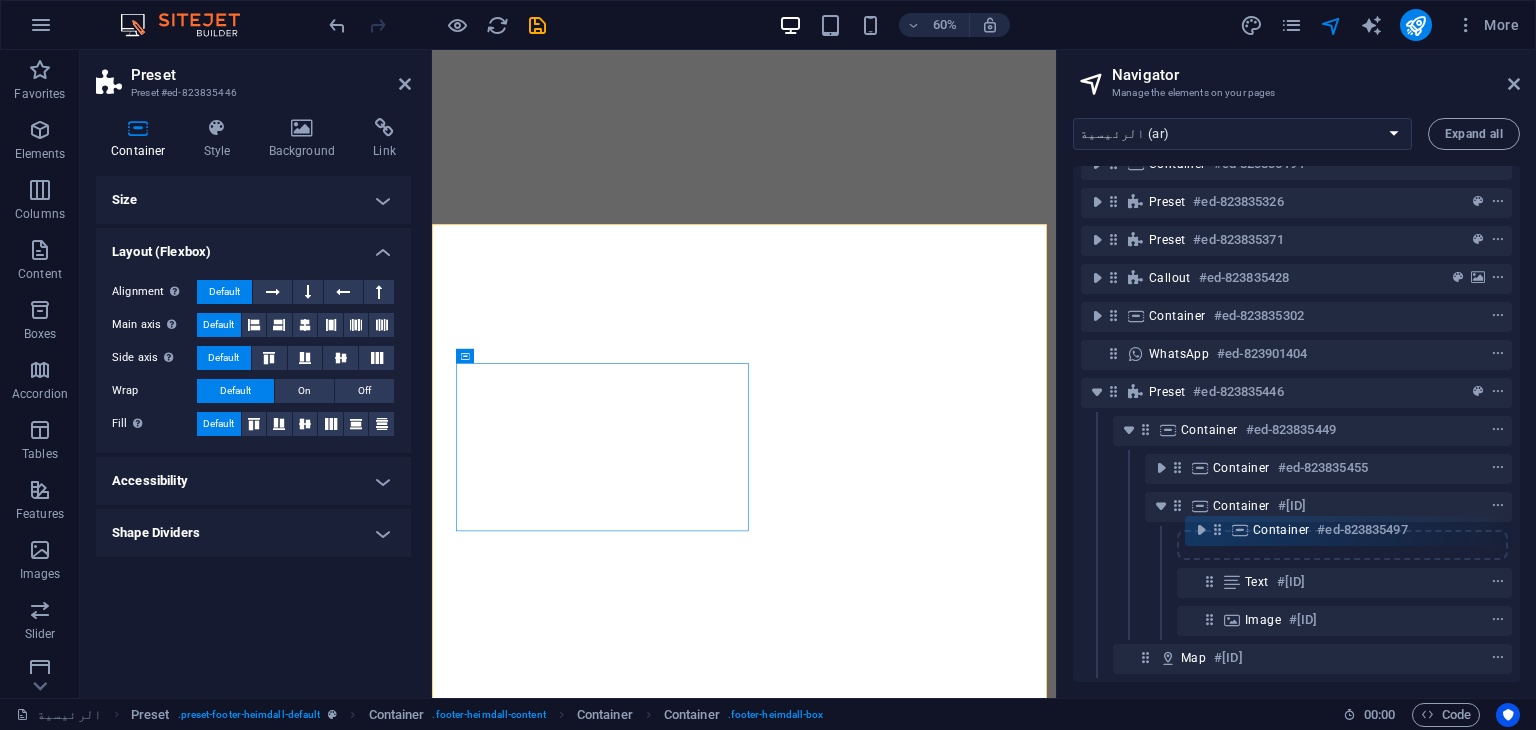 drag, startPoint x: 1212, startPoint y: 573, endPoint x: 1220, endPoint y: 531, distance: 42.755116 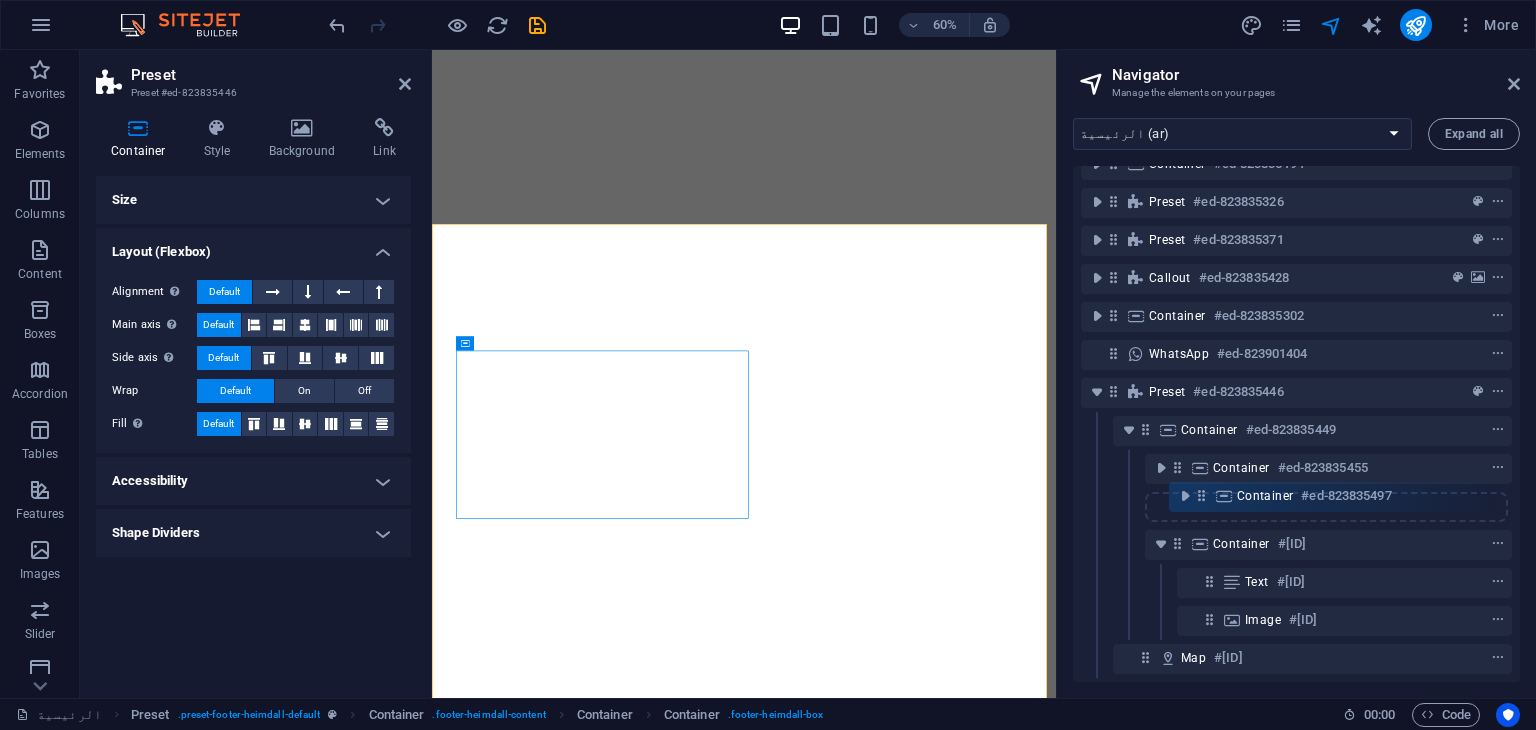 drag, startPoint x: 1206, startPoint y: 531, endPoint x: 1197, endPoint y: 493, distance: 39.051247 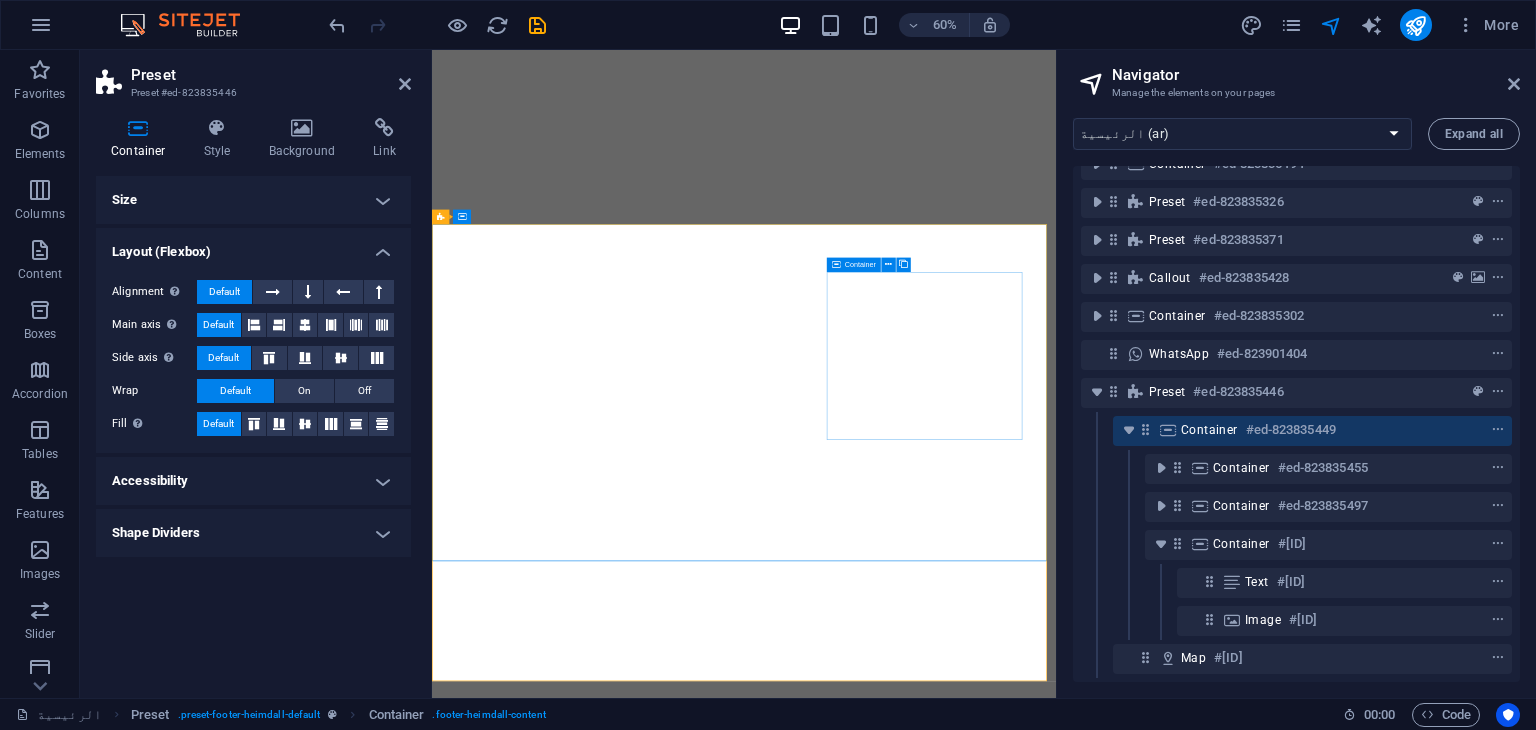 click on "Container" at bounding box center (860, 264) 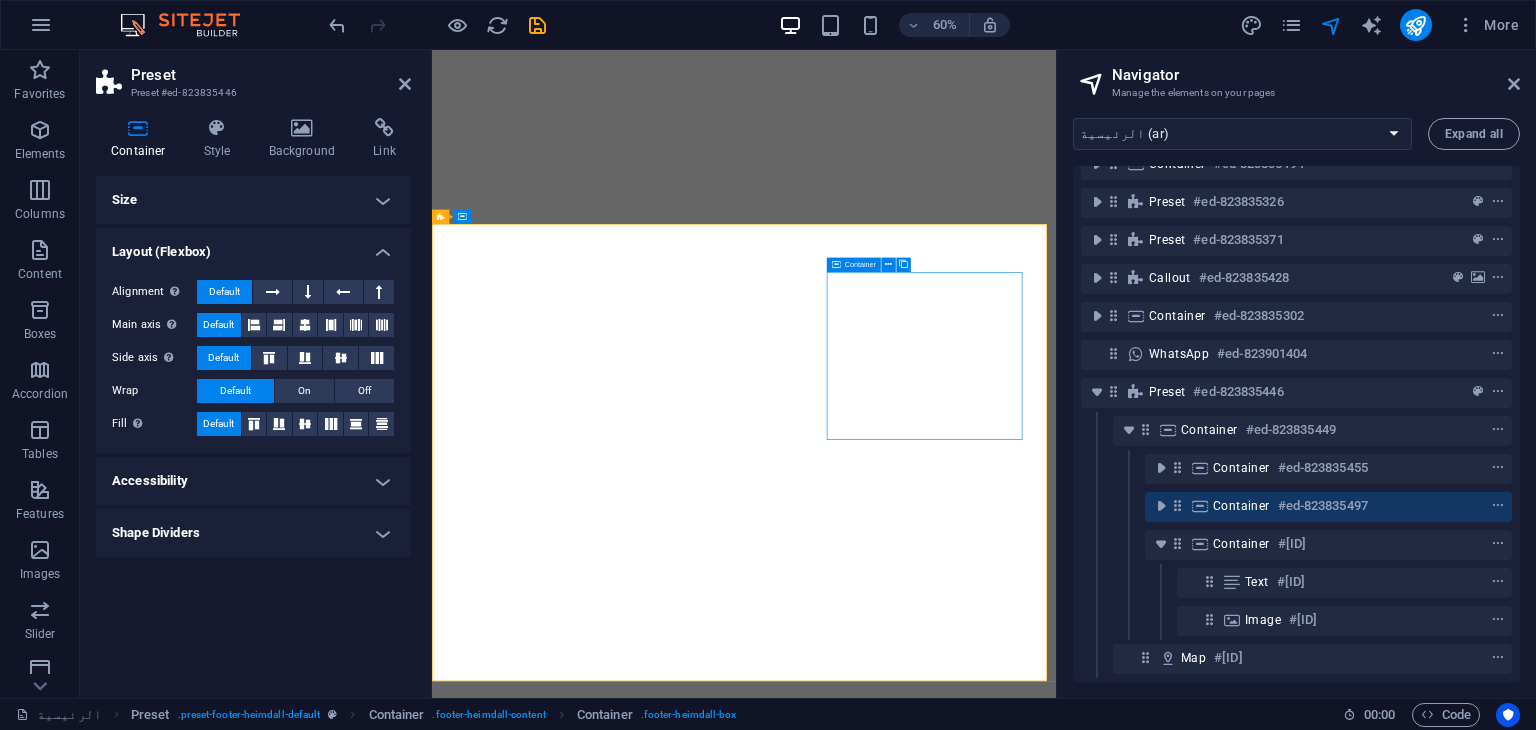 click on "Container" at bounding box center [860, 264] 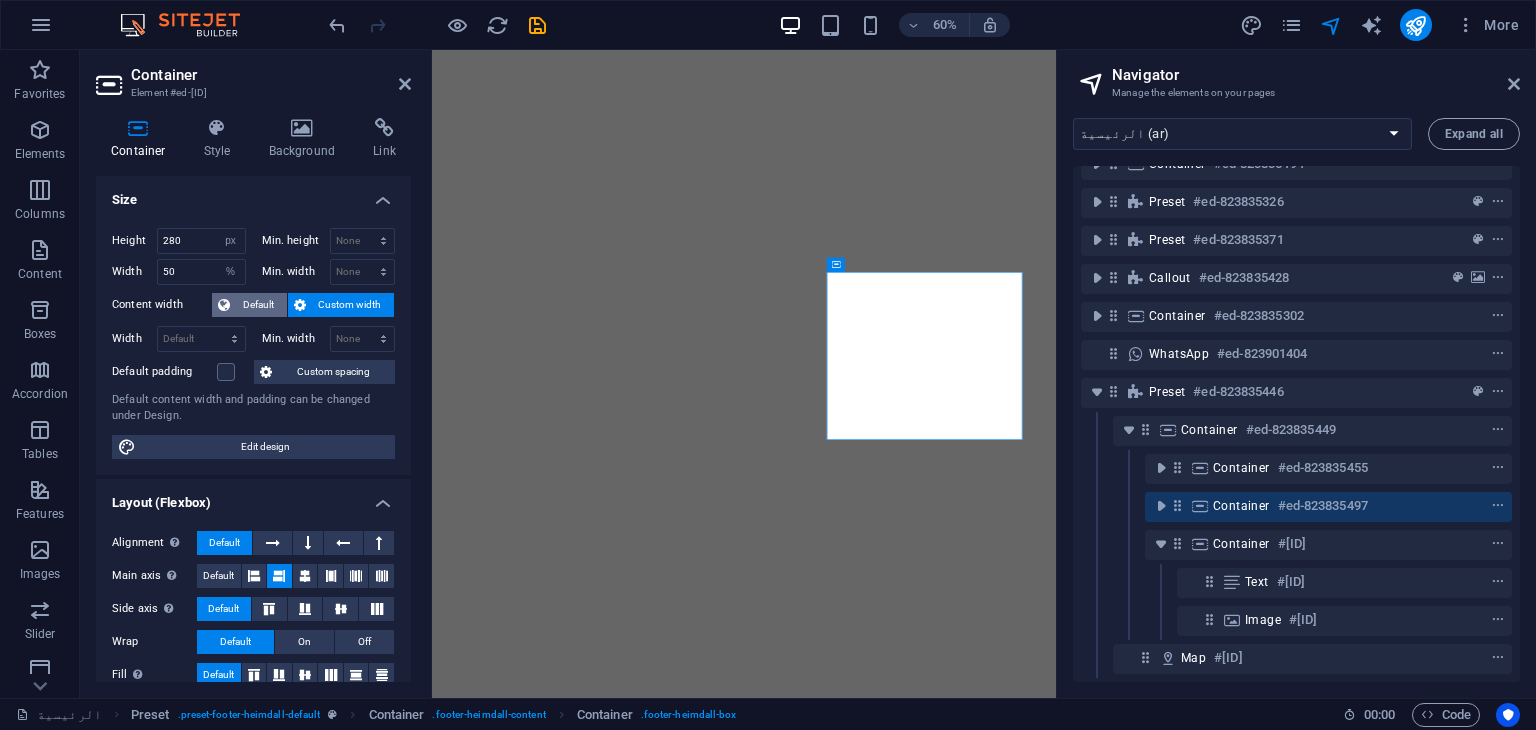 click on "Default" at bounding box center (258, 305) 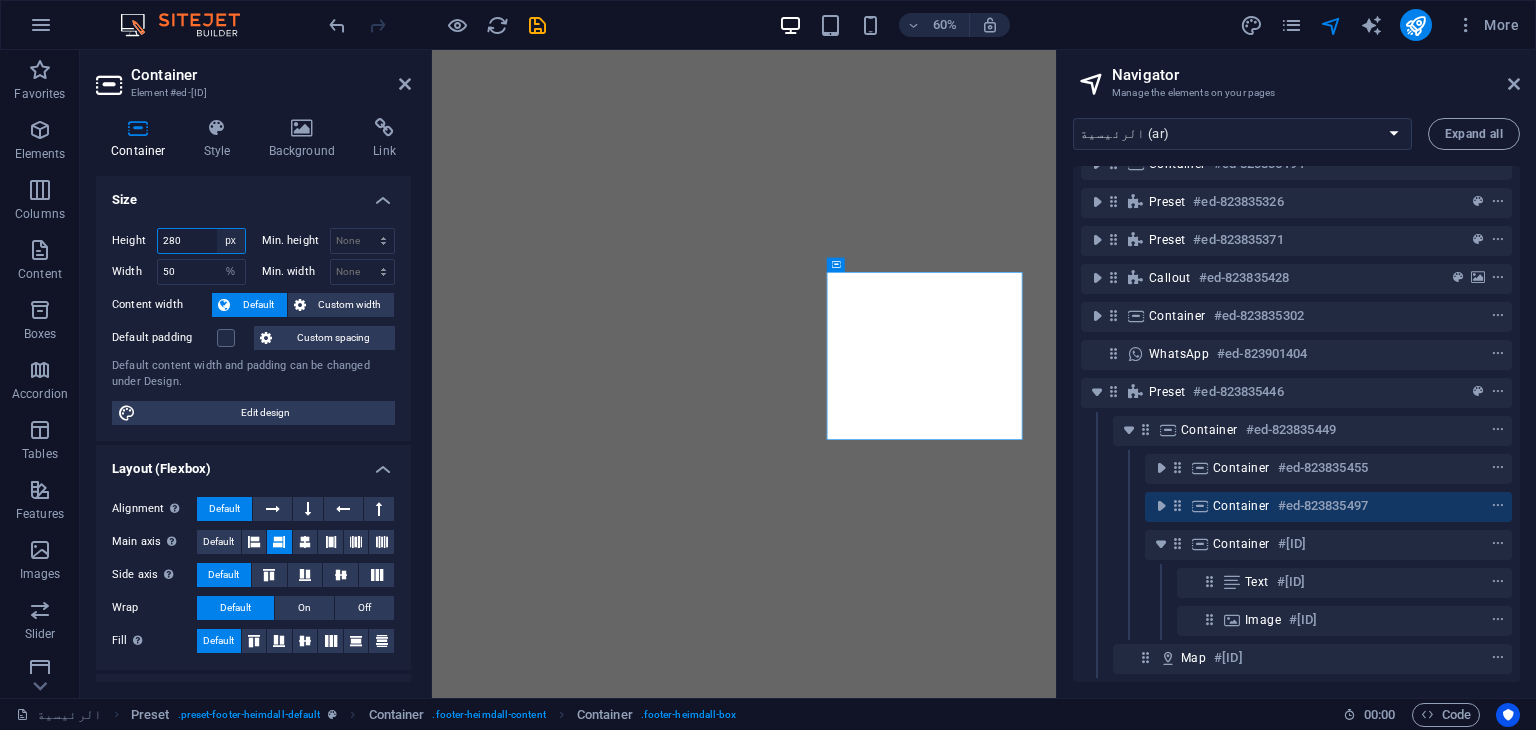 click on "Default px rem % vh vw" at bounding box center (231, 241) 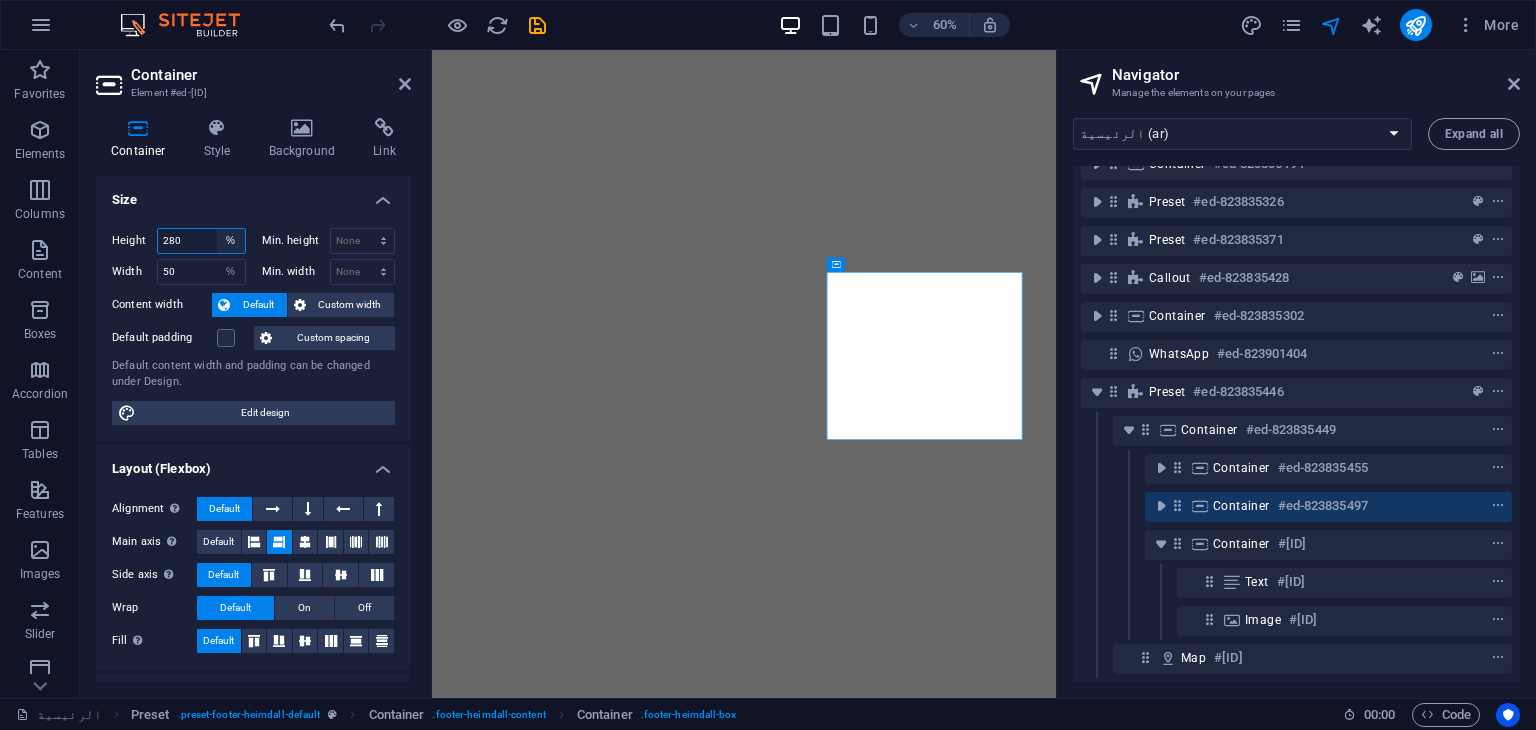 click on "Default px rem % vh vw" at bounding box center (231, 241) 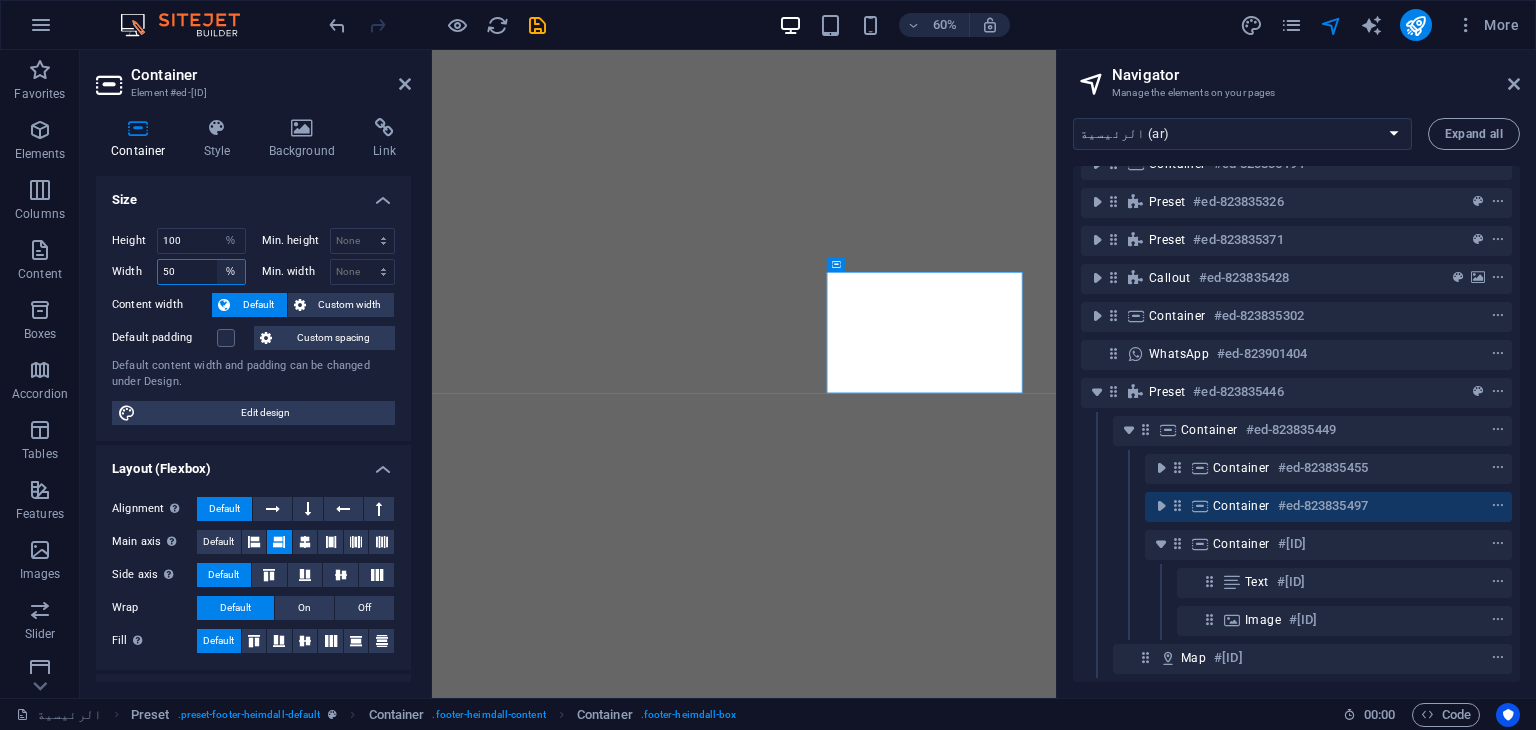 click on "Default px rem % em vh vw" at bounding box center (231, 272) 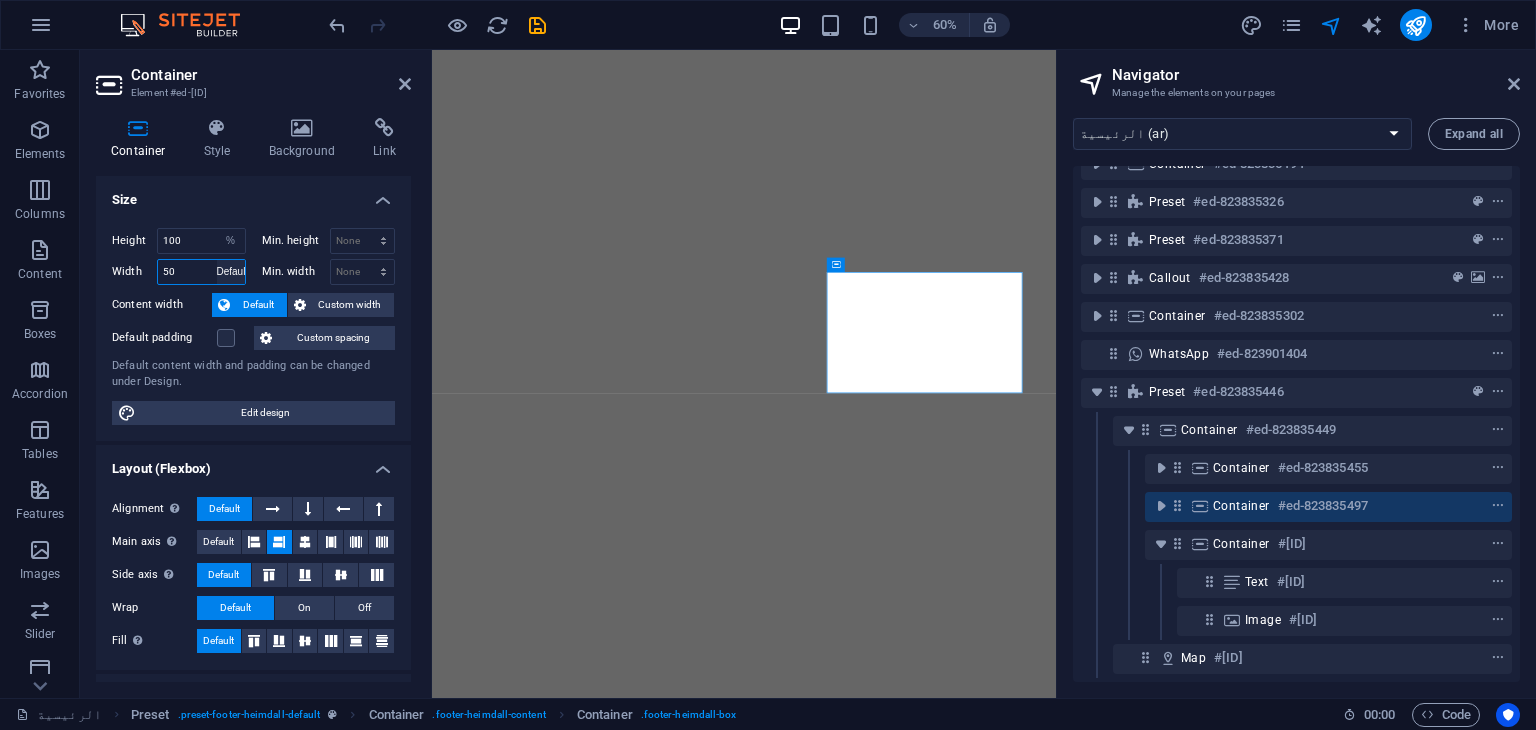 click on "Default px rem % em vh vw" at bounding box center (231, 272) 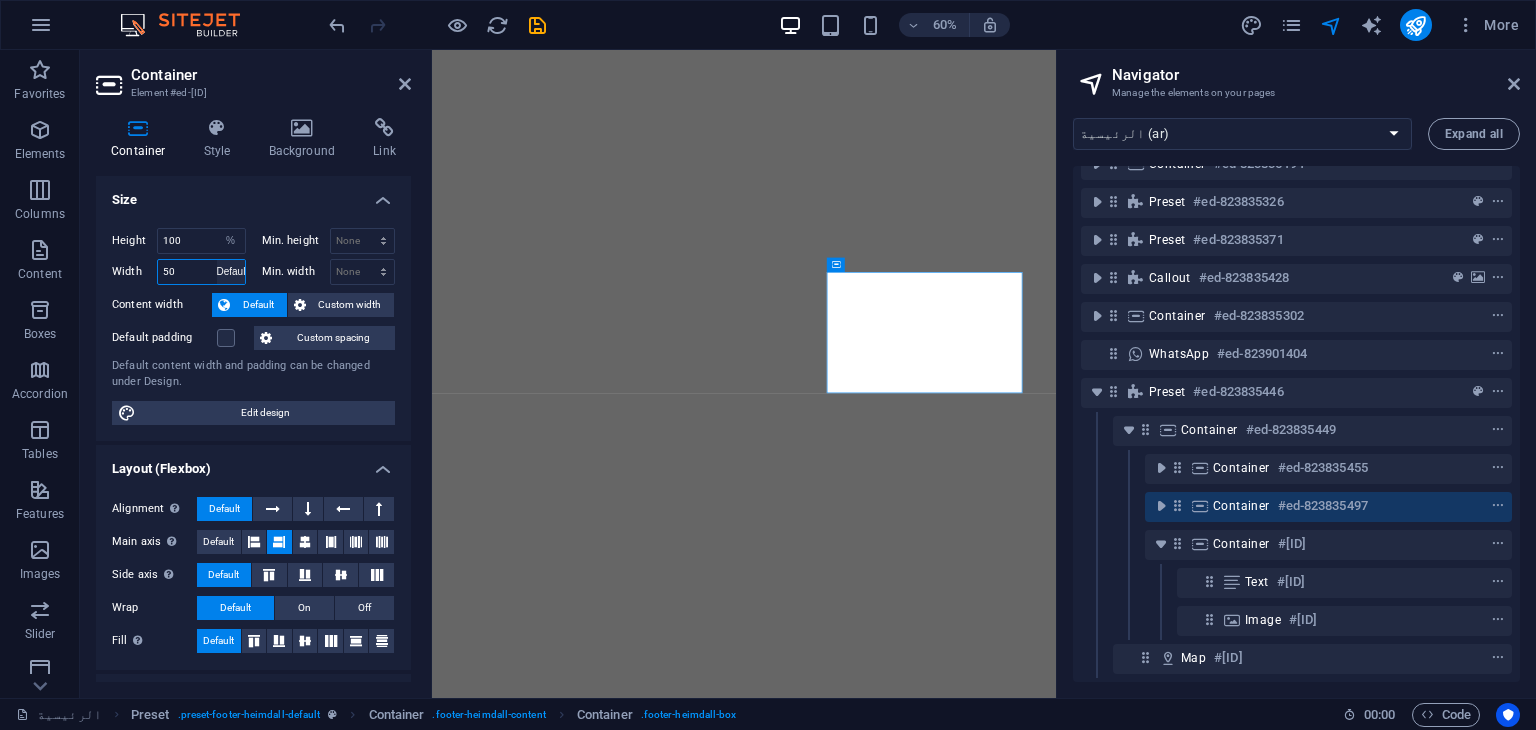 type 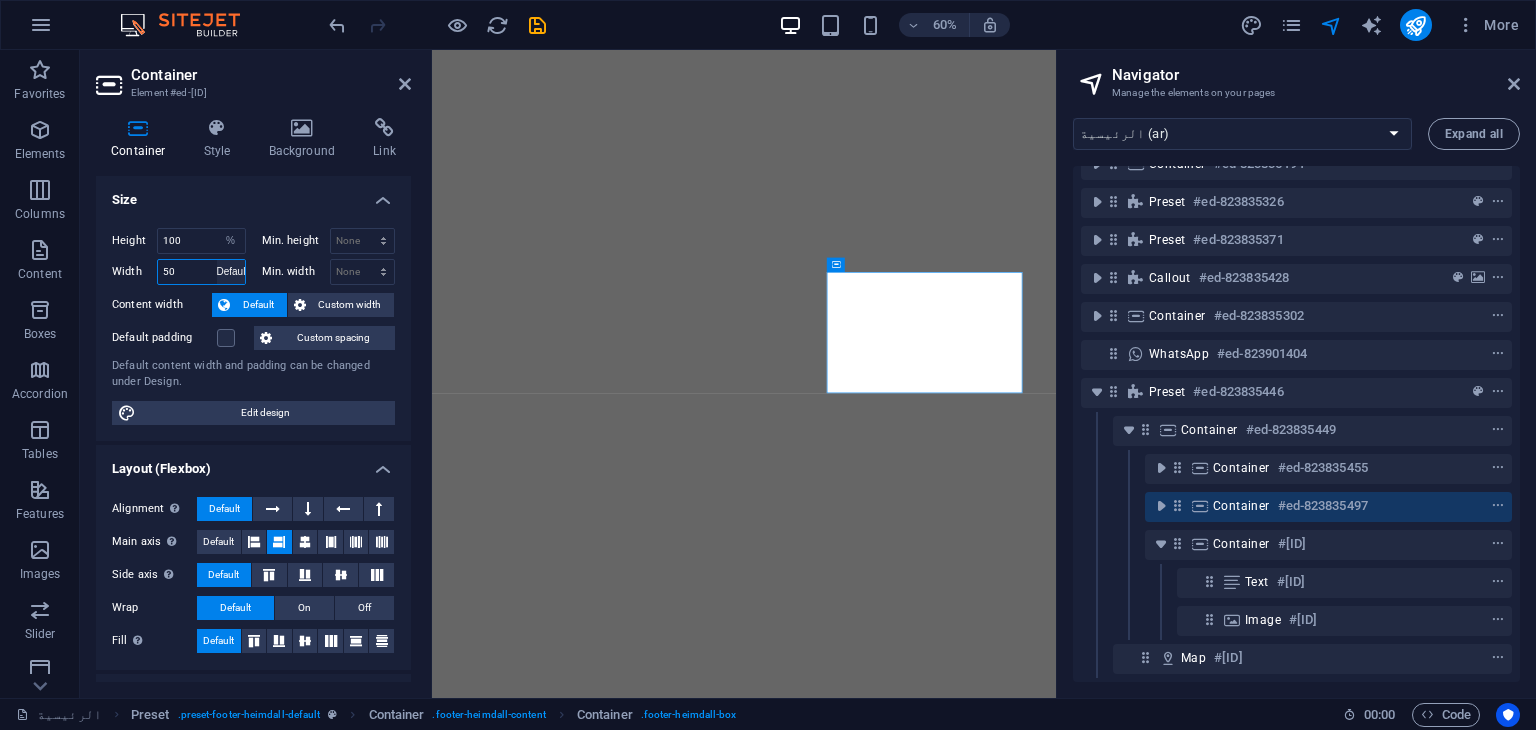 select on "DISABLED_OPTION_VALUE" 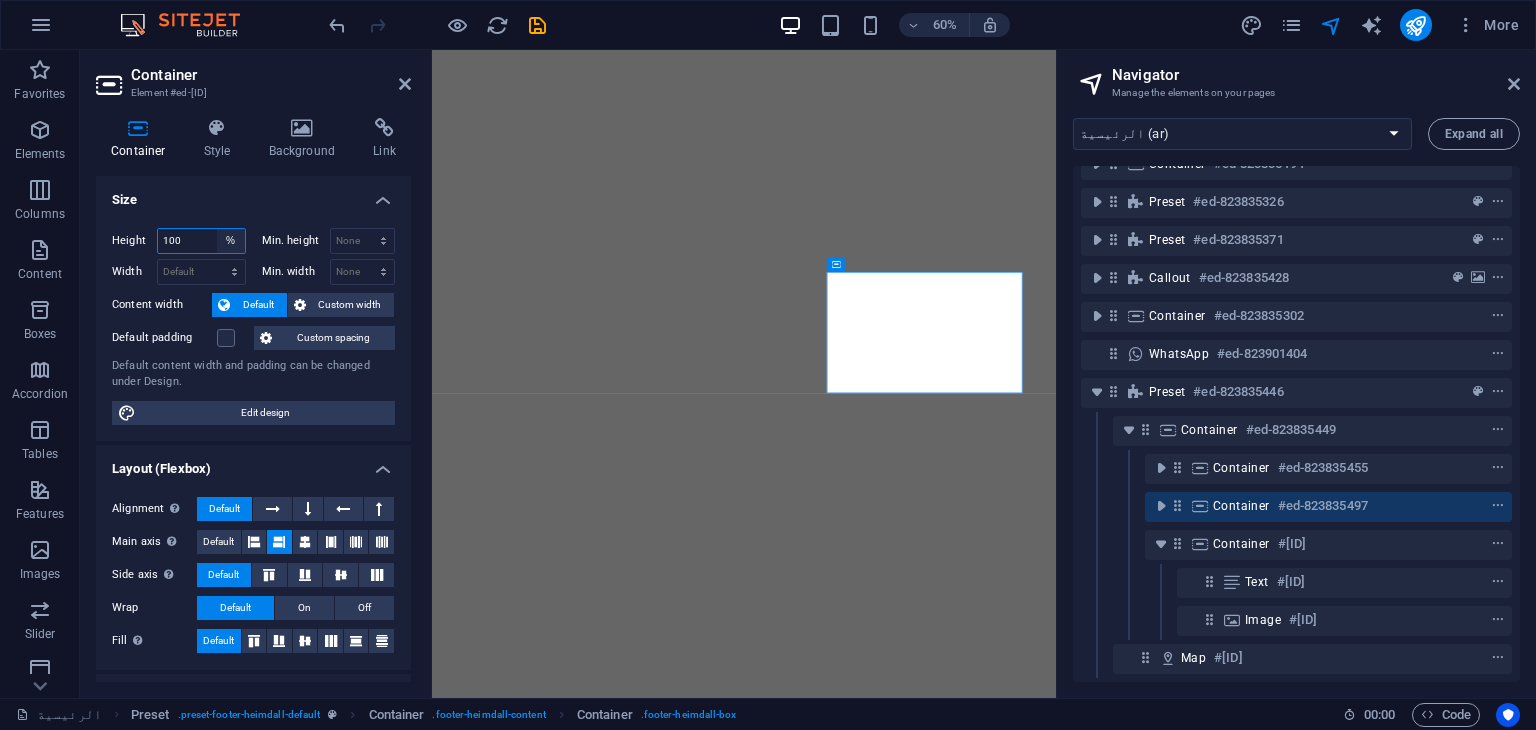 click on "Default px rem % vh vw" at bounding box center [231, 241] 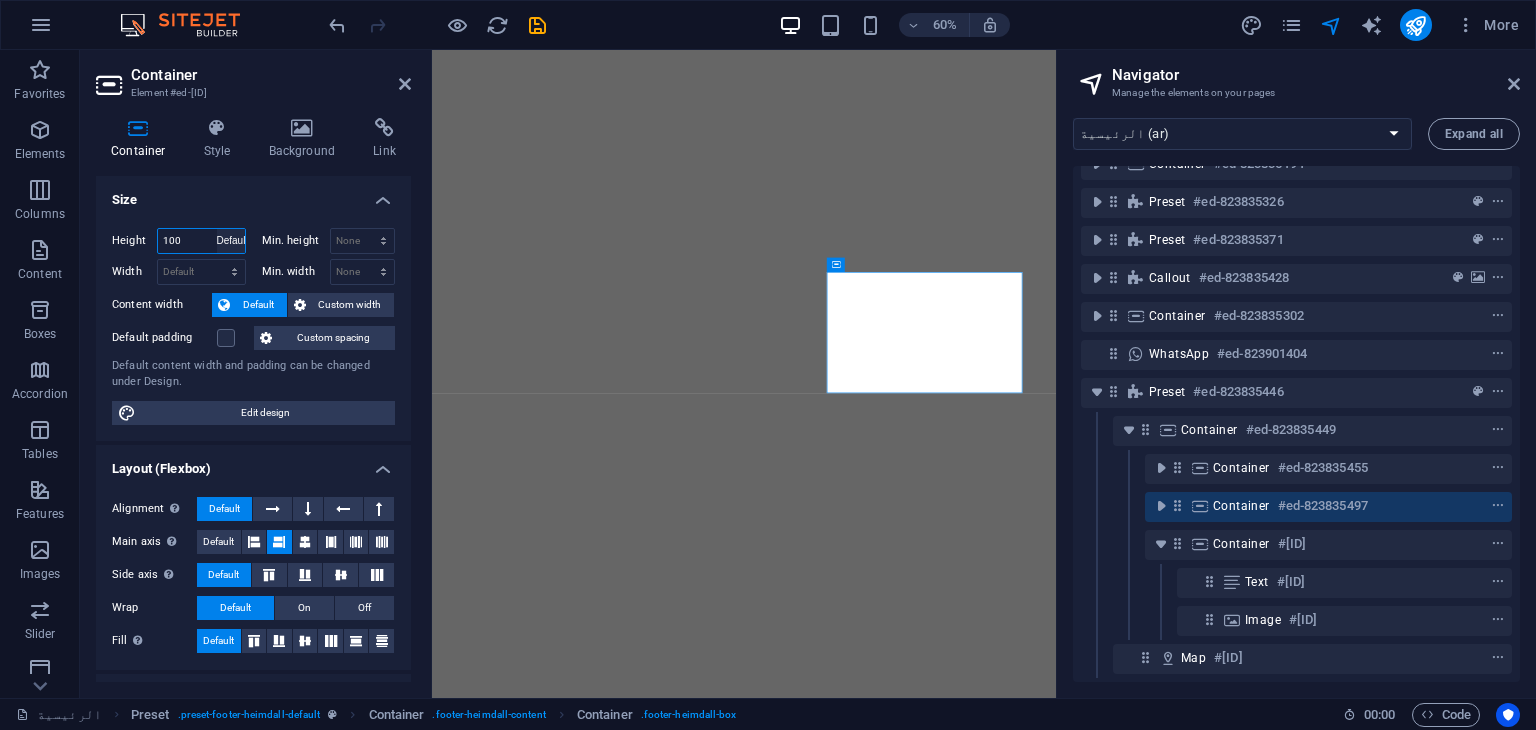 click on "Default px rem % vh vw" at bounding box center [231, 241] 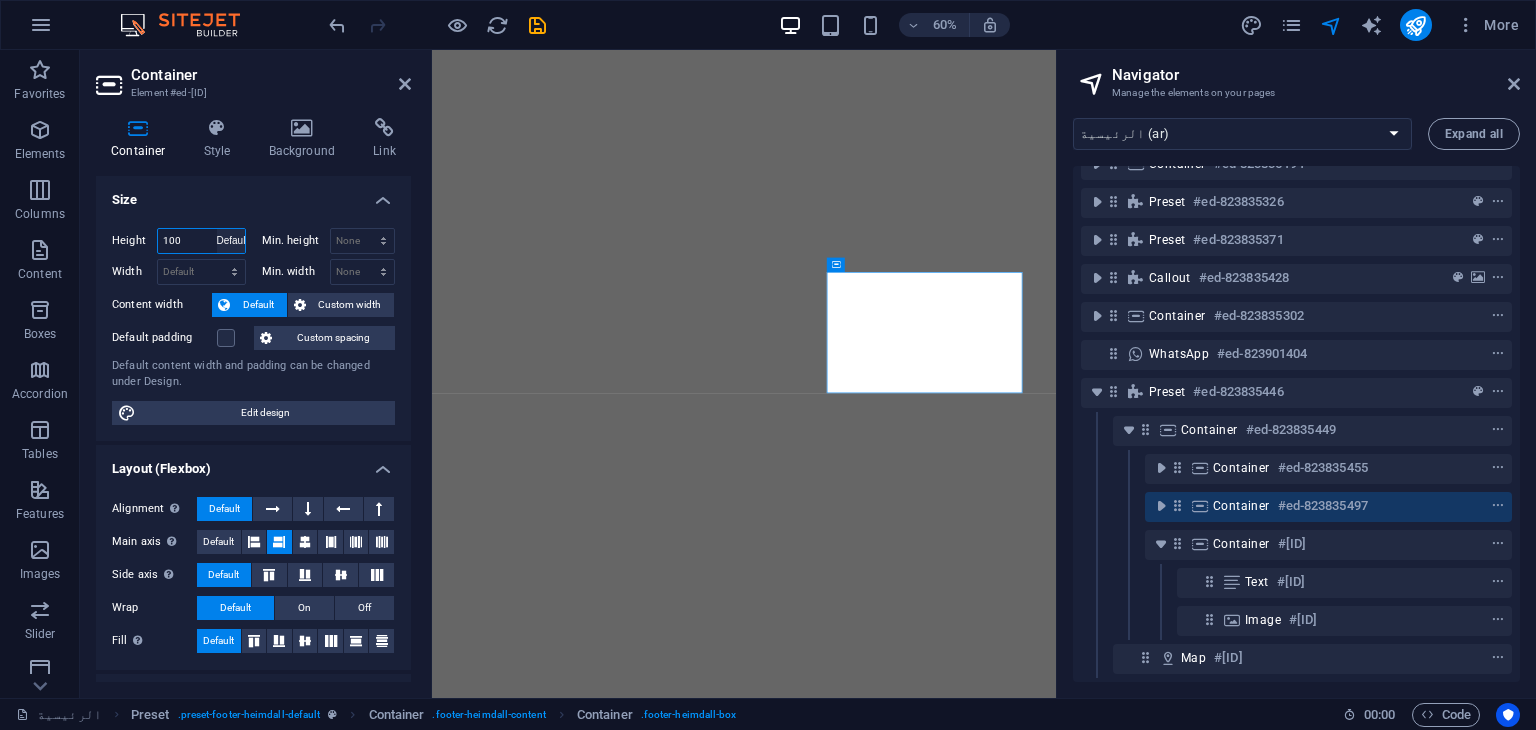 type 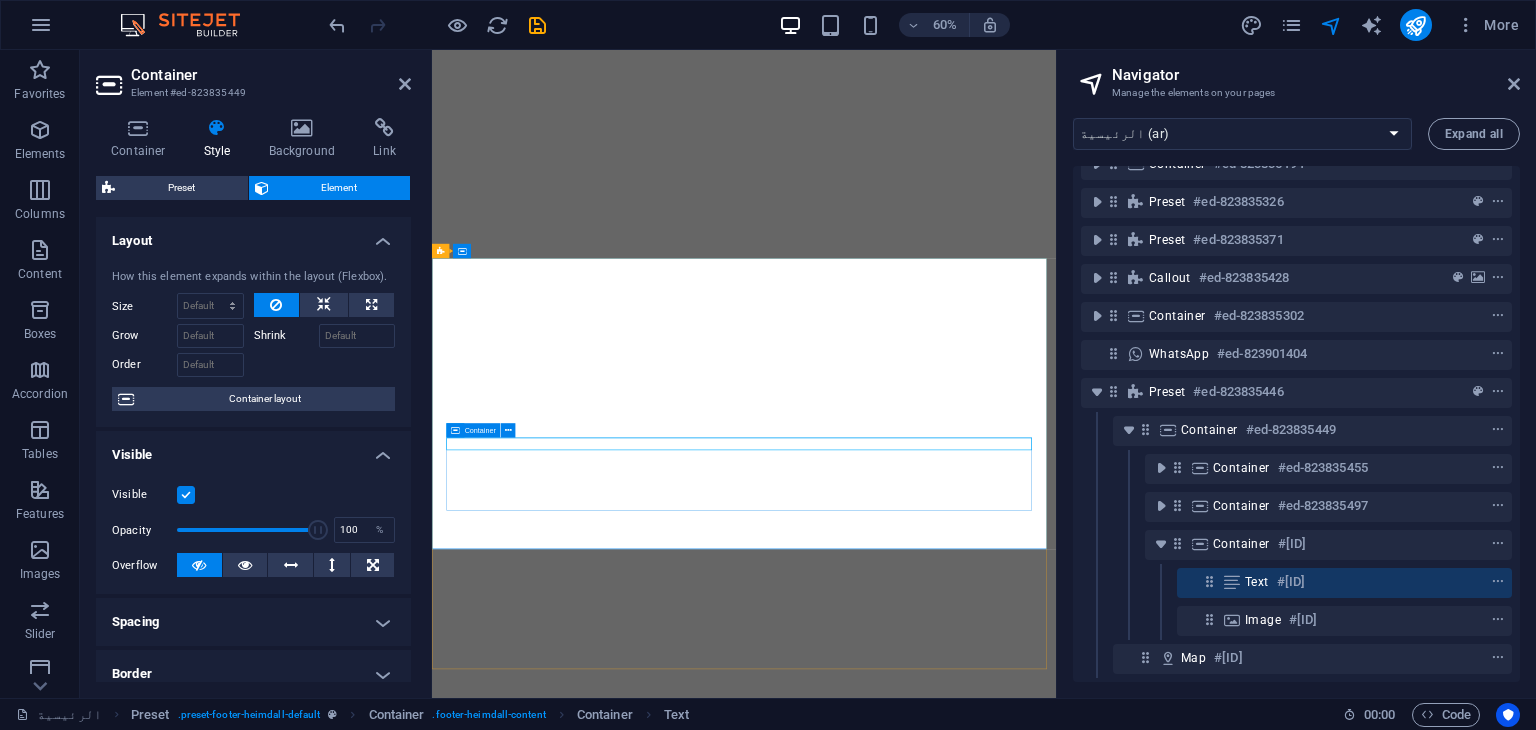 click at bounding box center (455, 430) 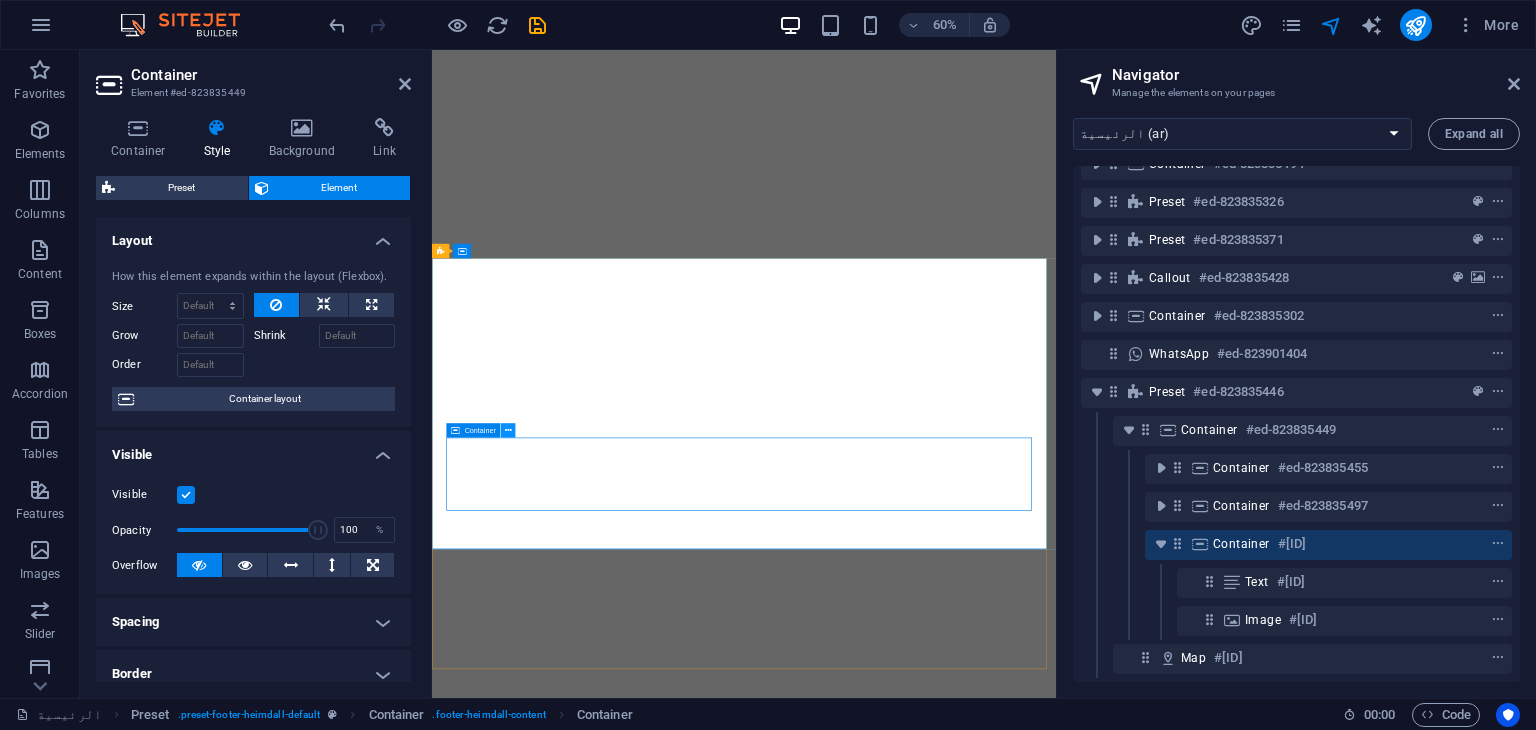 click at bounding box center [508, 430] 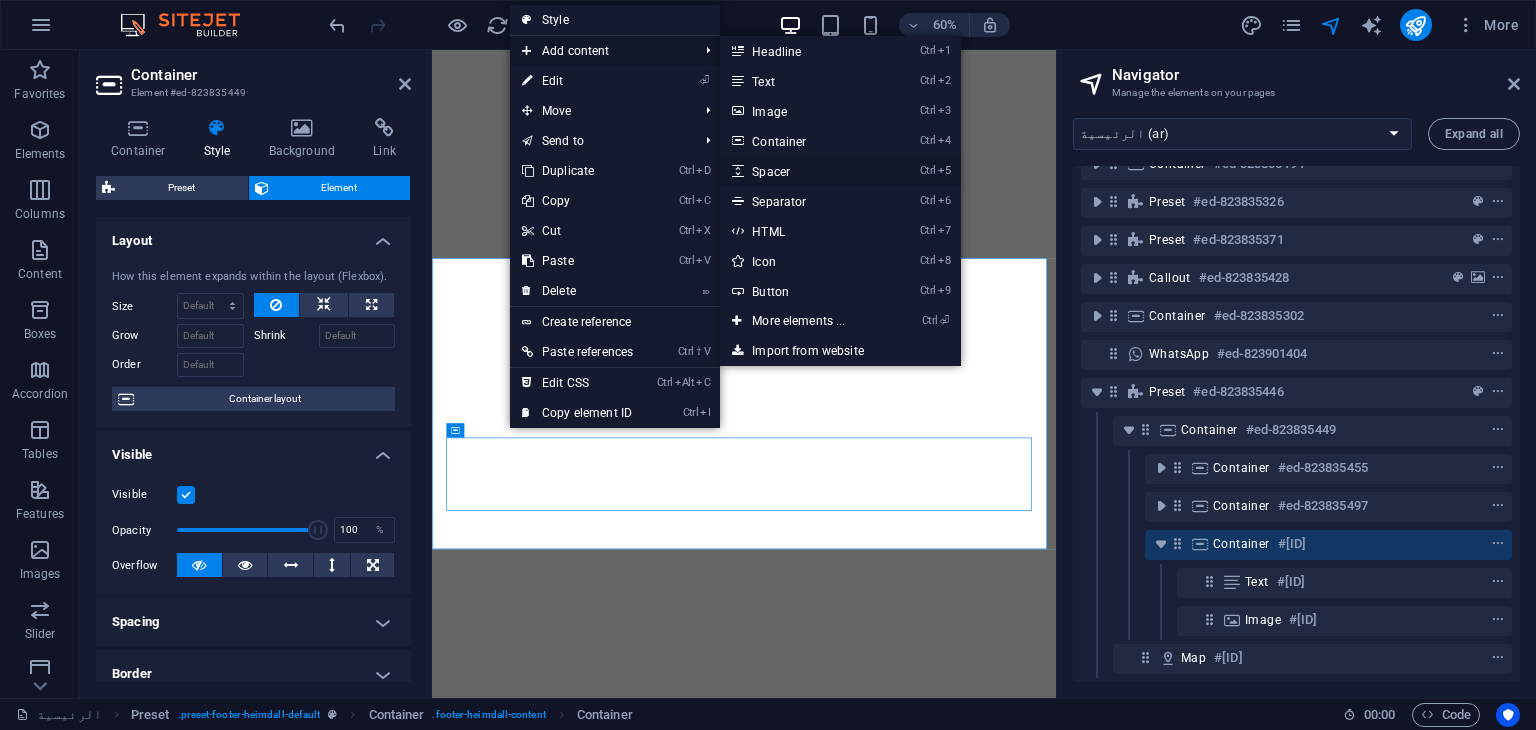 click on "Ctrl 5  Spacer" at bounding box center [802, 171] 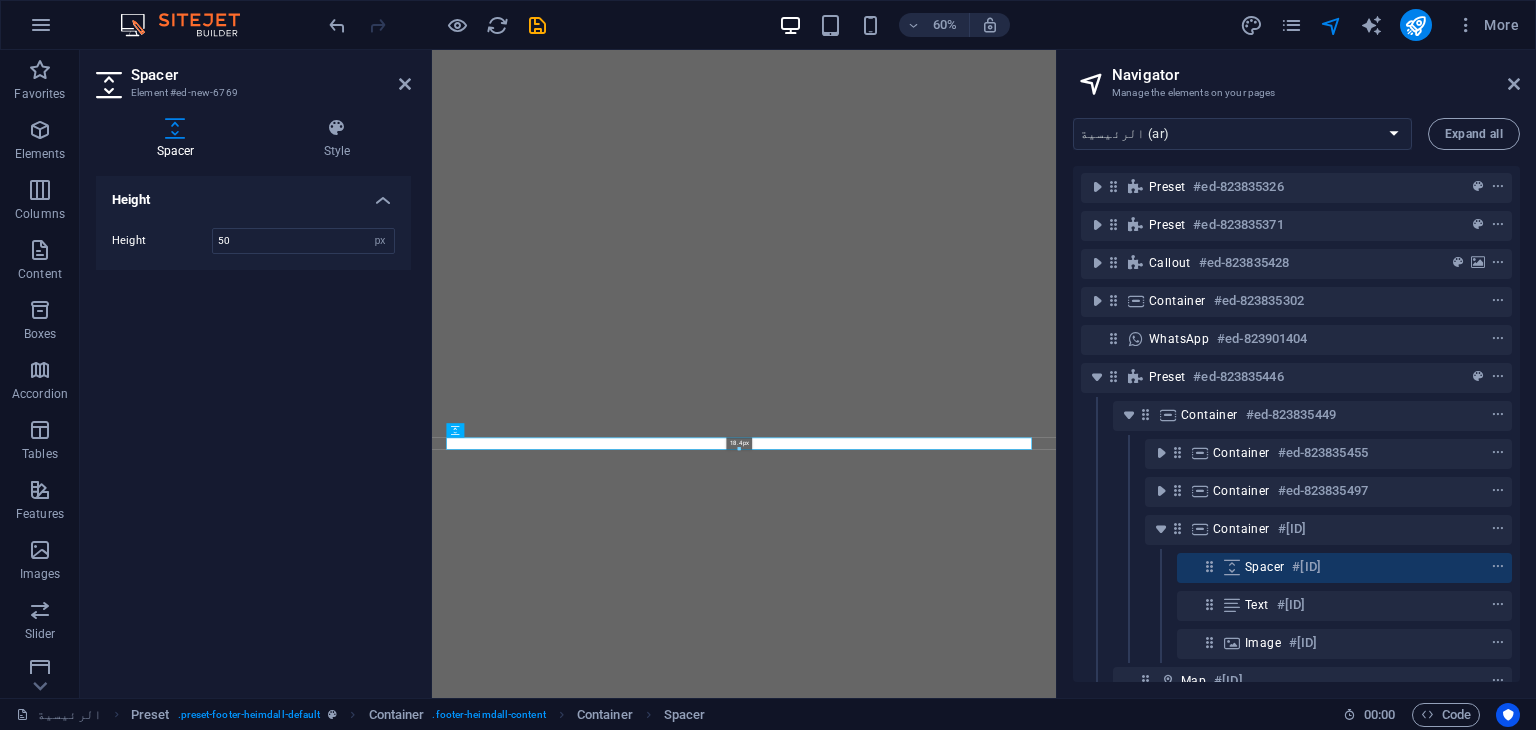 drag, startPoint x: 741, startPoint y: 468, endPoint x: 766, endPoint y: 398, distance: 74.330345 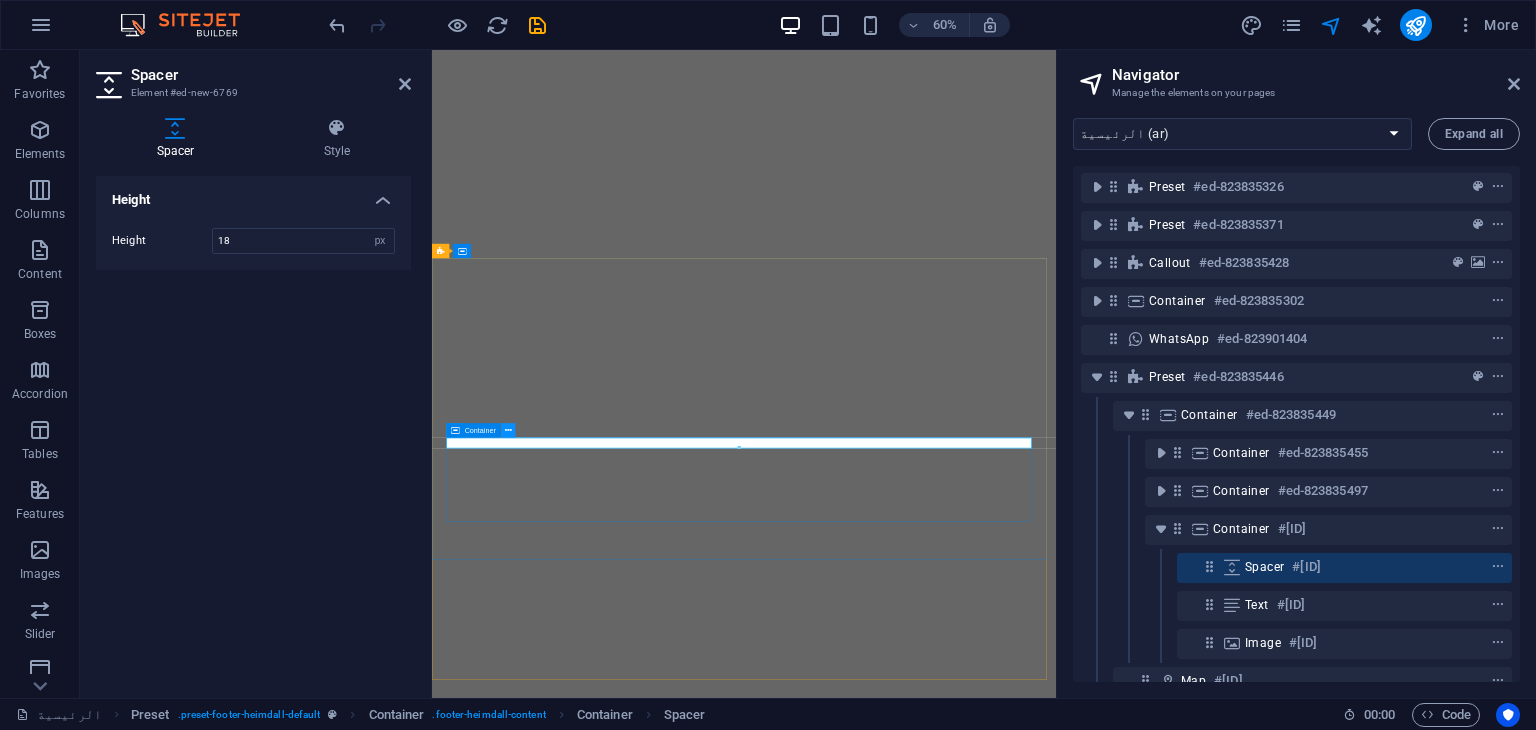 click at bounding box center (508, 430) 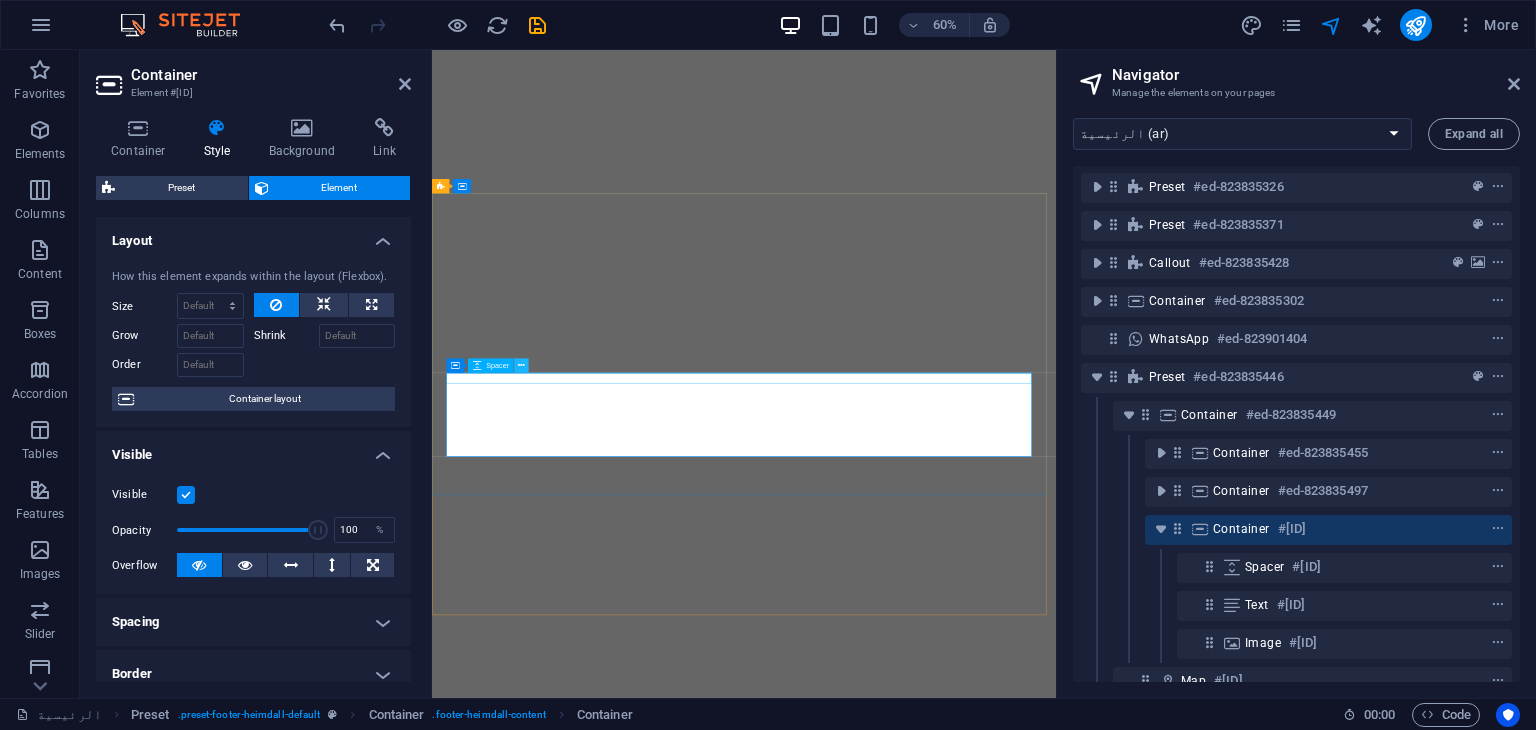 click at bounding box center (521, 365) 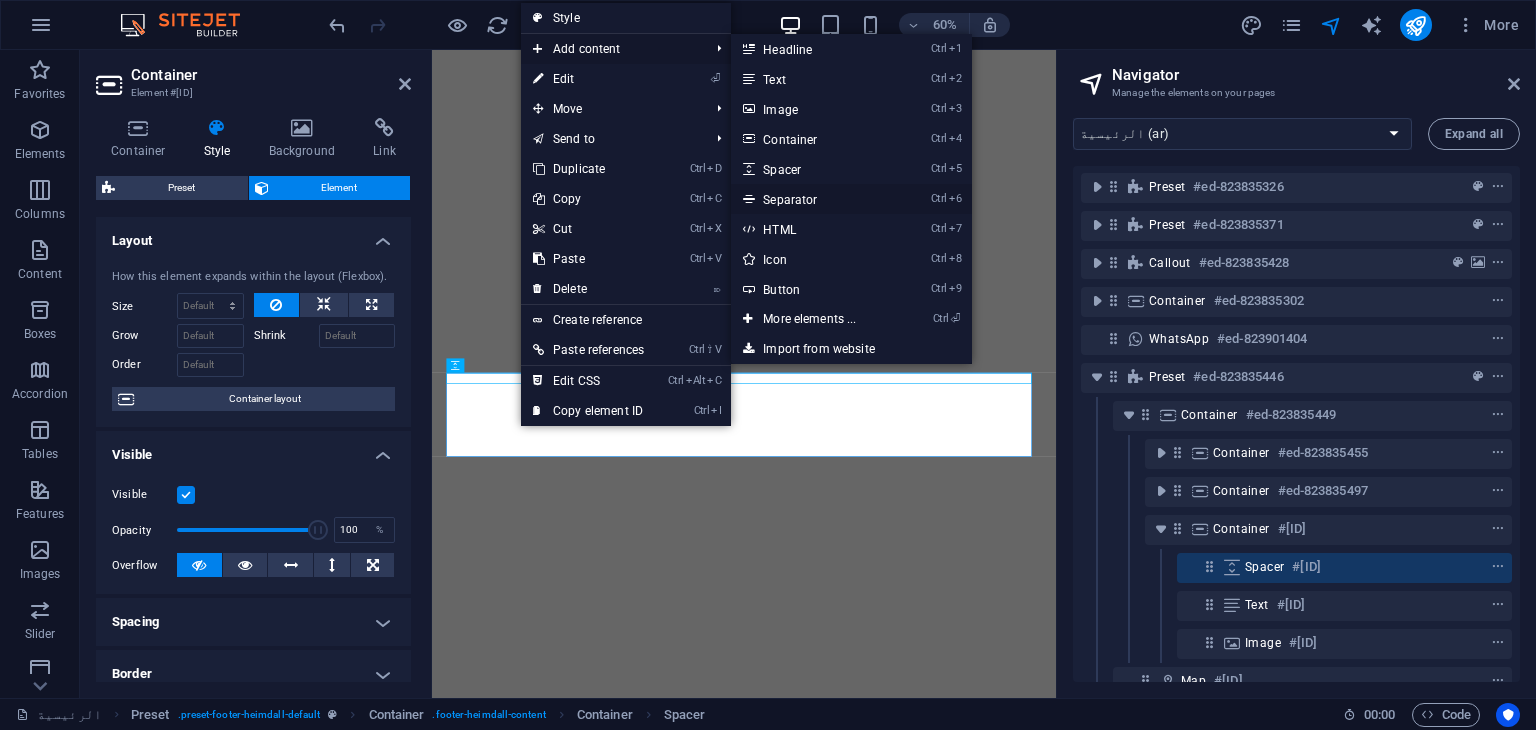 click on "Ctrl 6  Separator" at bounding box center [813, 199] 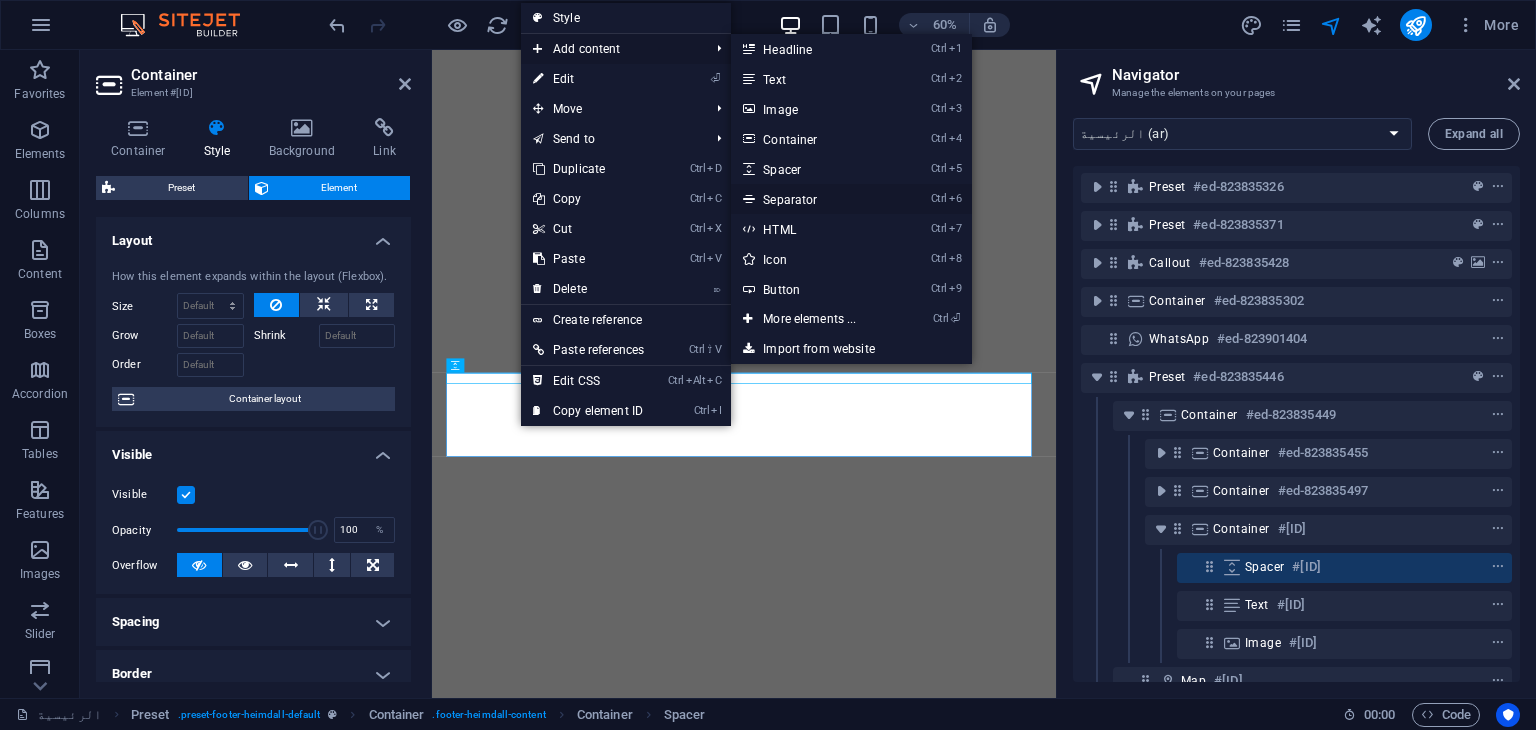 select on "%" 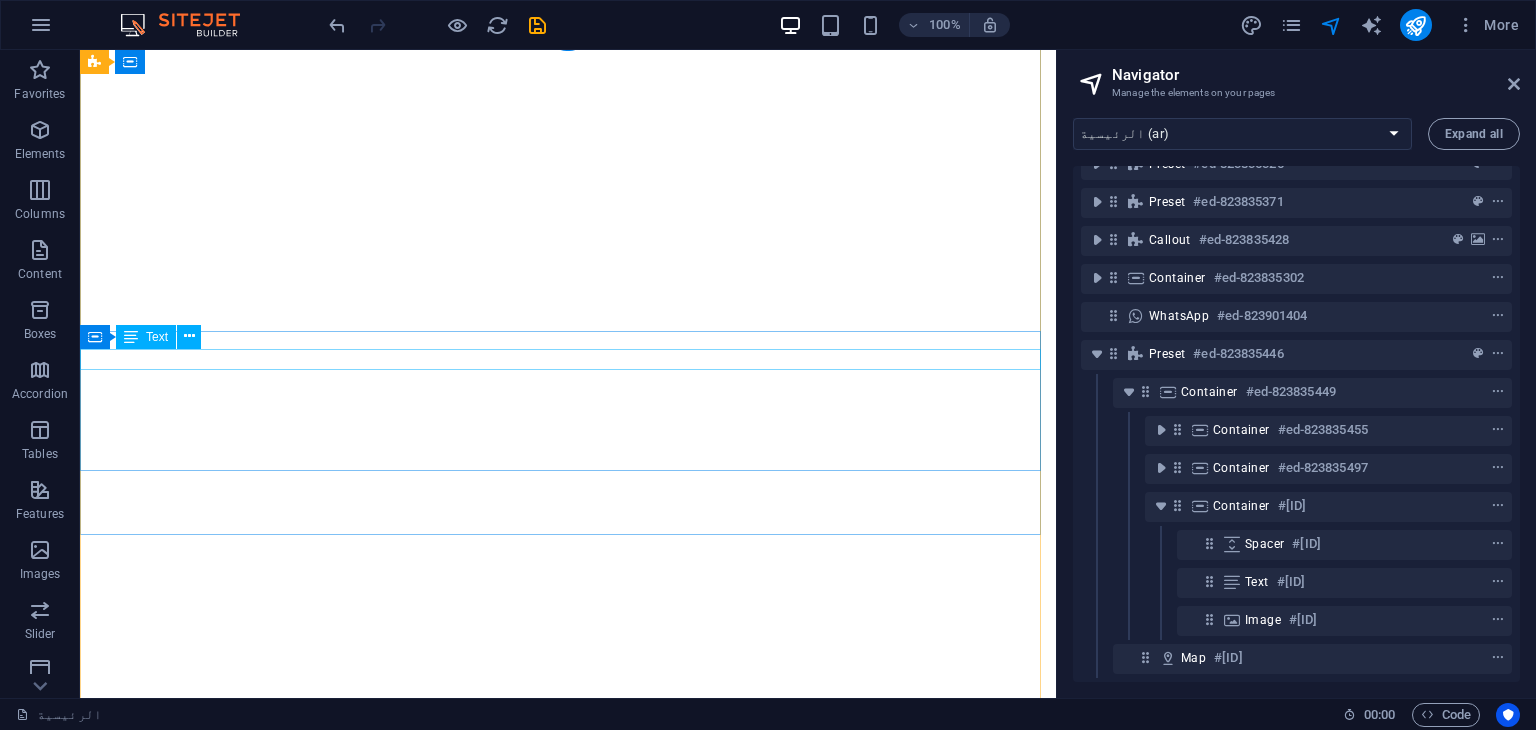 scroll, scrollTop: 153, scrollLeft: 0, axis: vertical 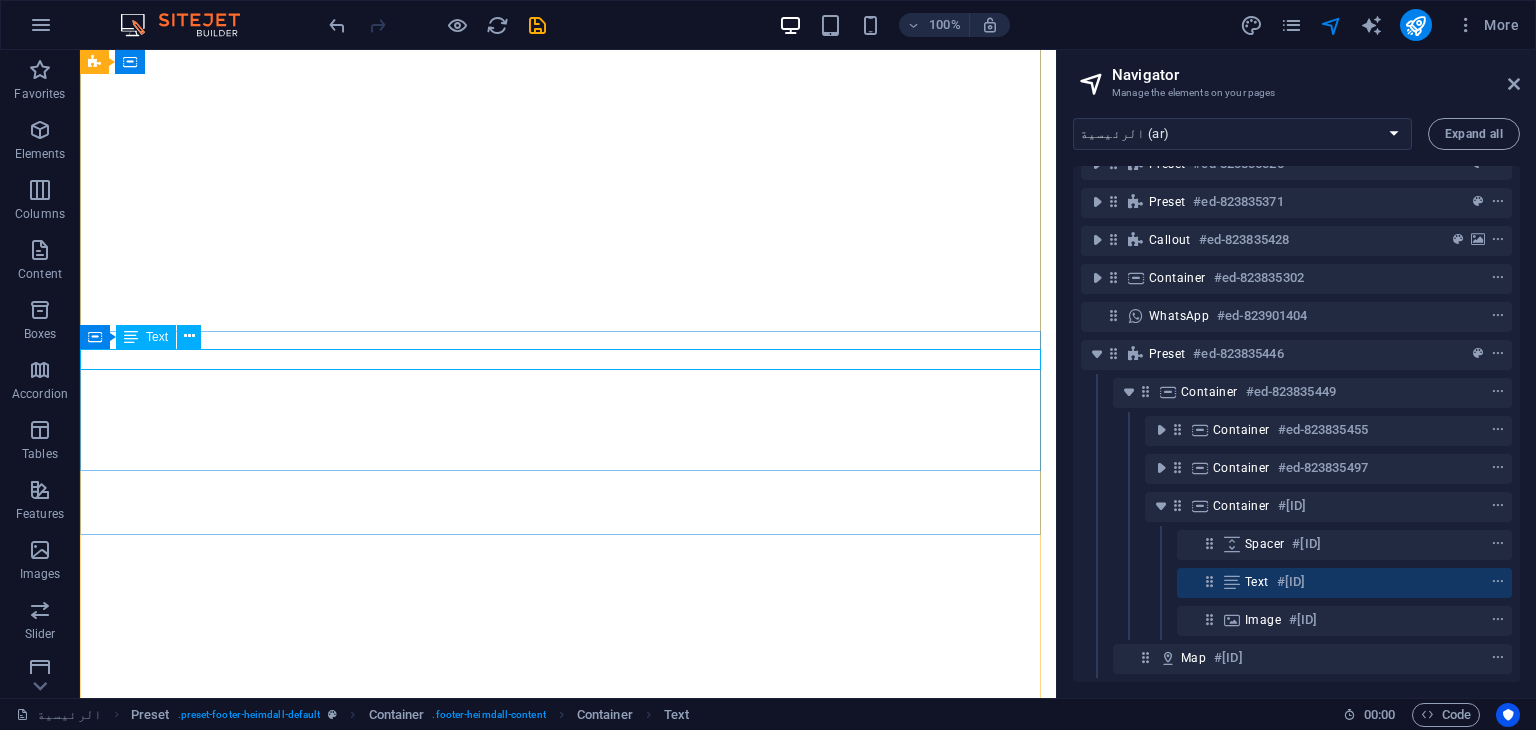 click at bounding box center [131, 337] 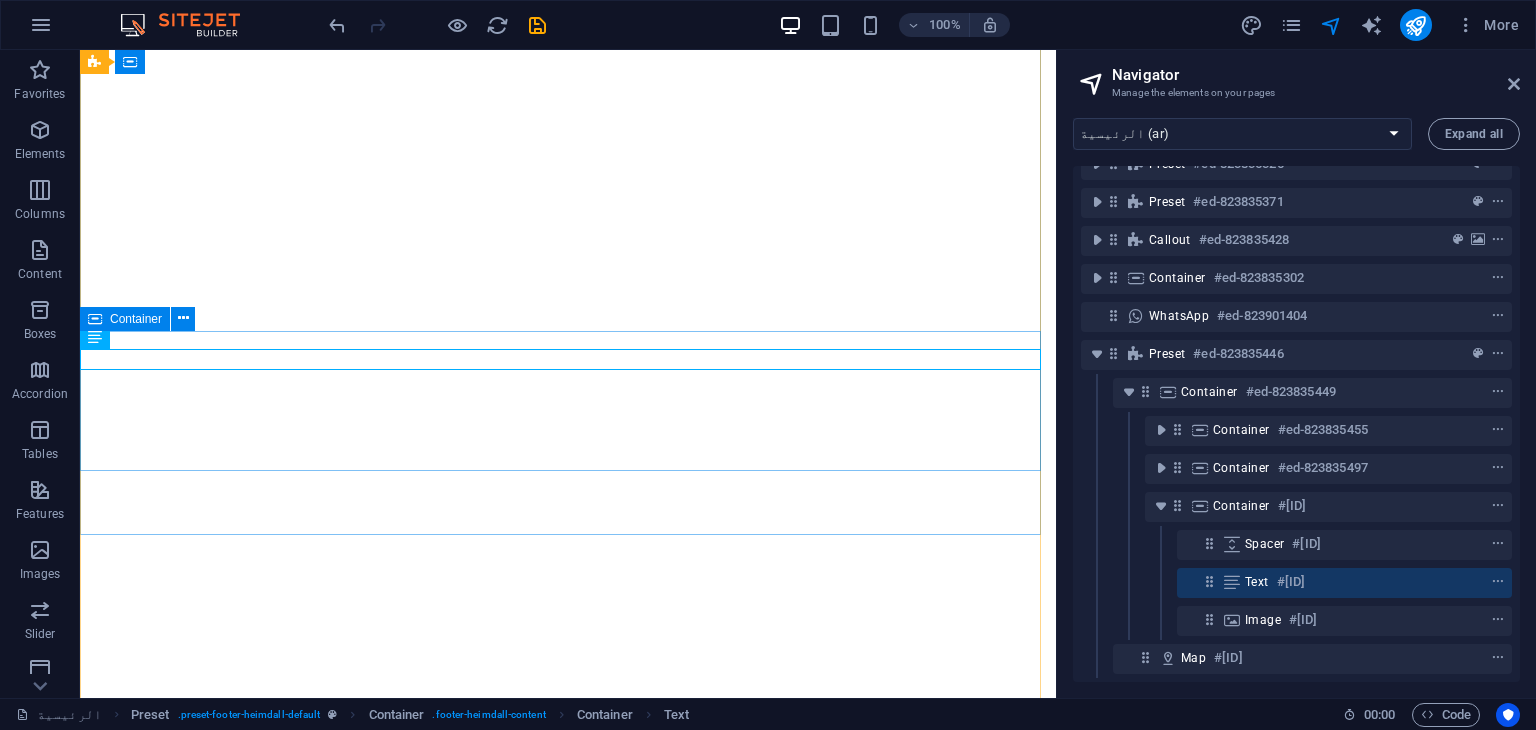click at bounding box center [95, 319] 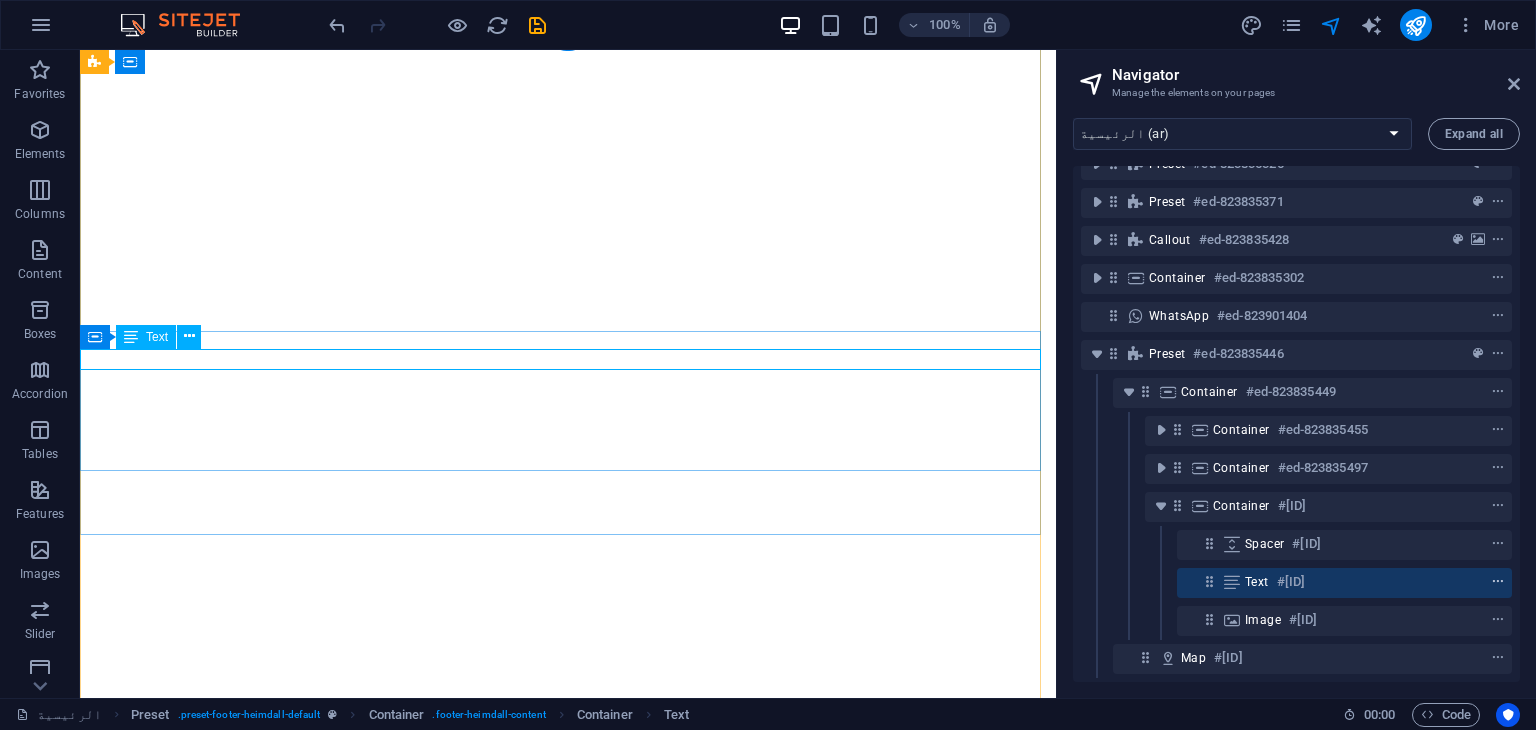 click at bounding box center (1498, 582) 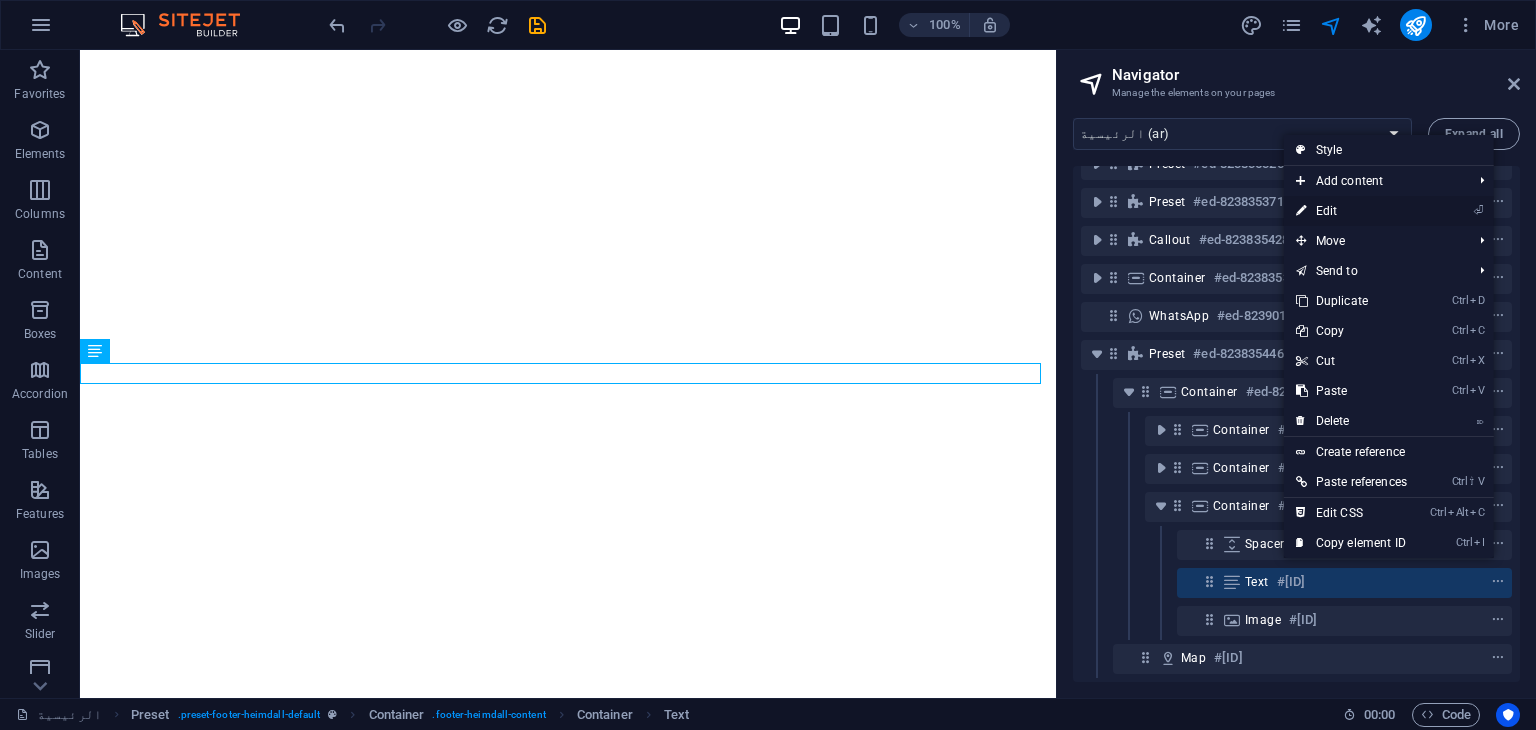 click on "⏎  Edit" at bounding box center [1351, 211] 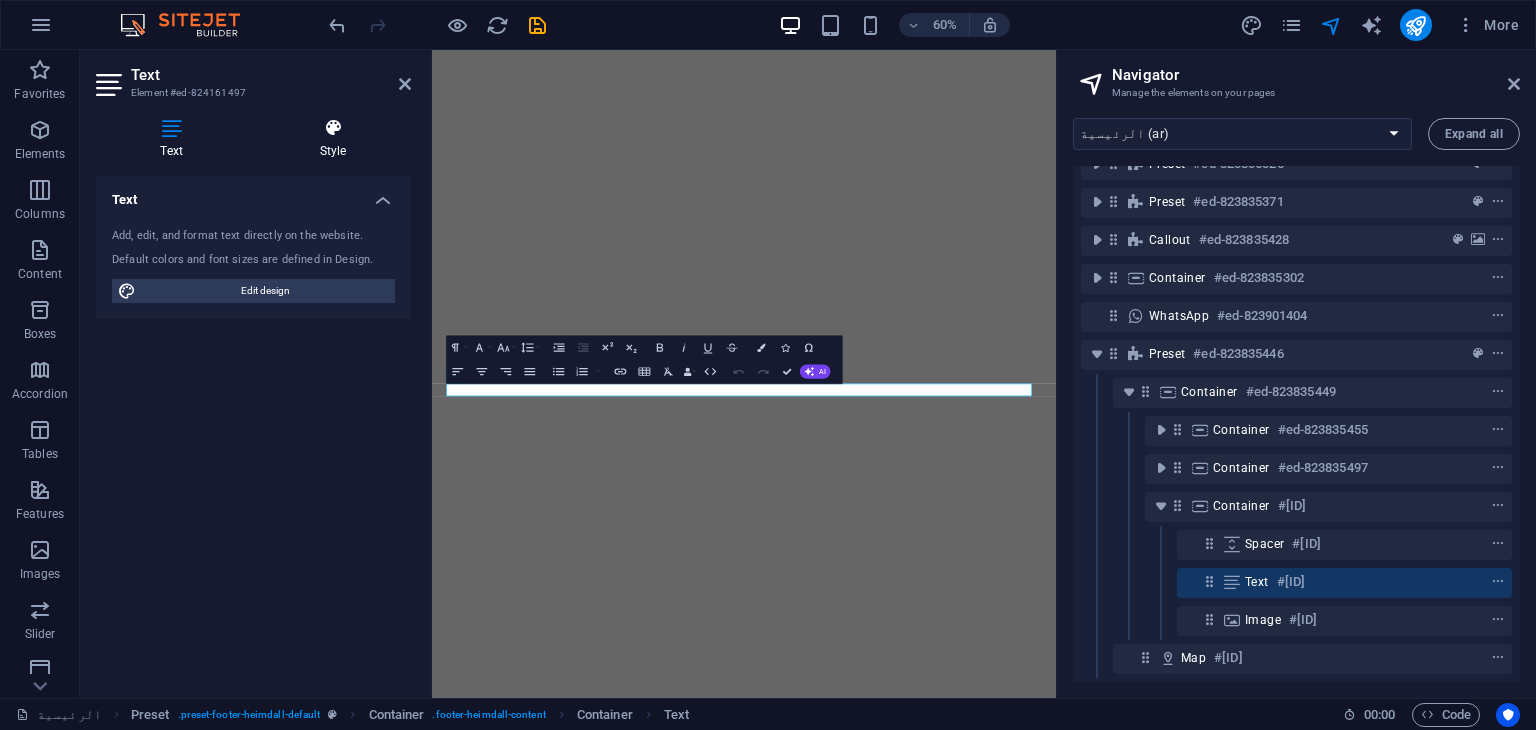 click on "Style" at bounding box center [333, 139] 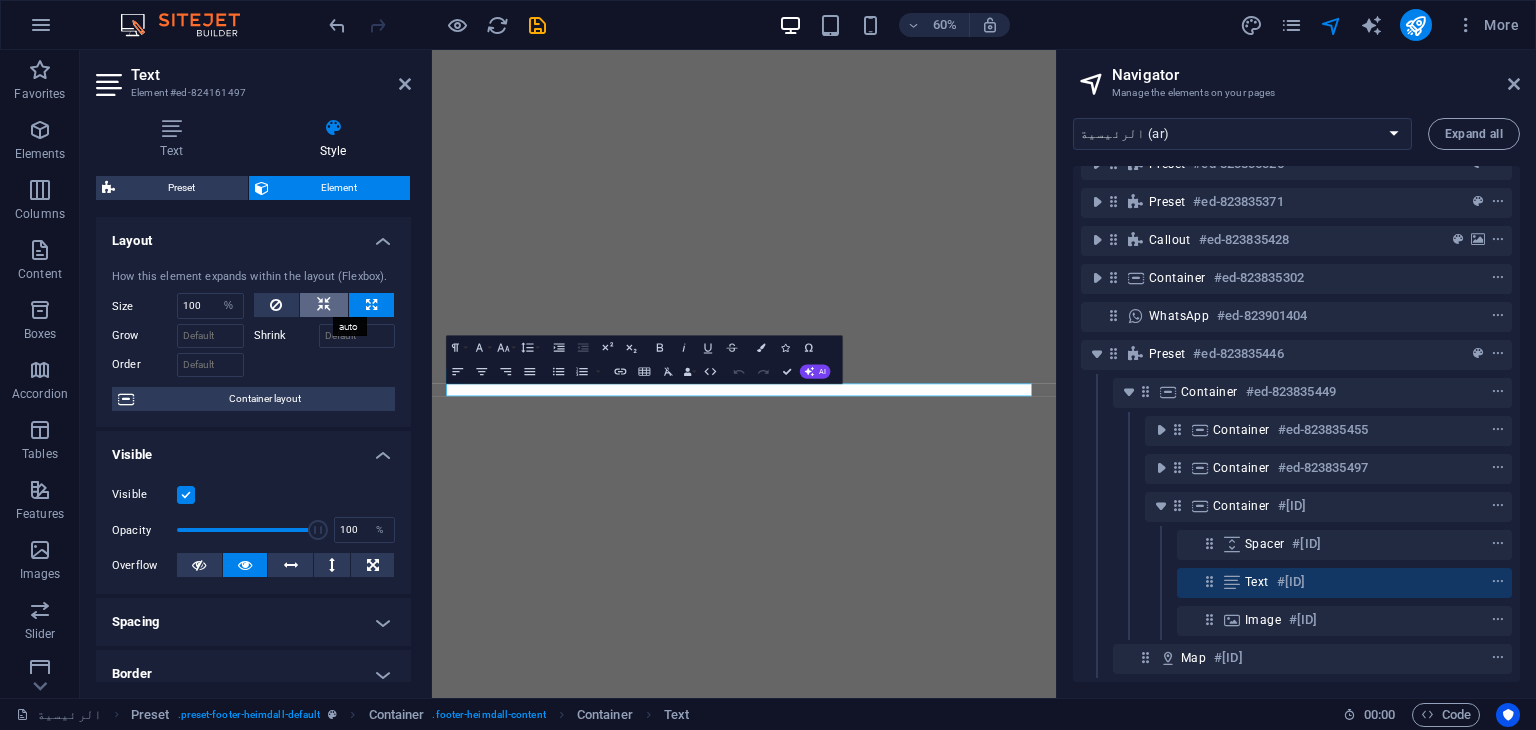 click at bounding box center (324, 305) 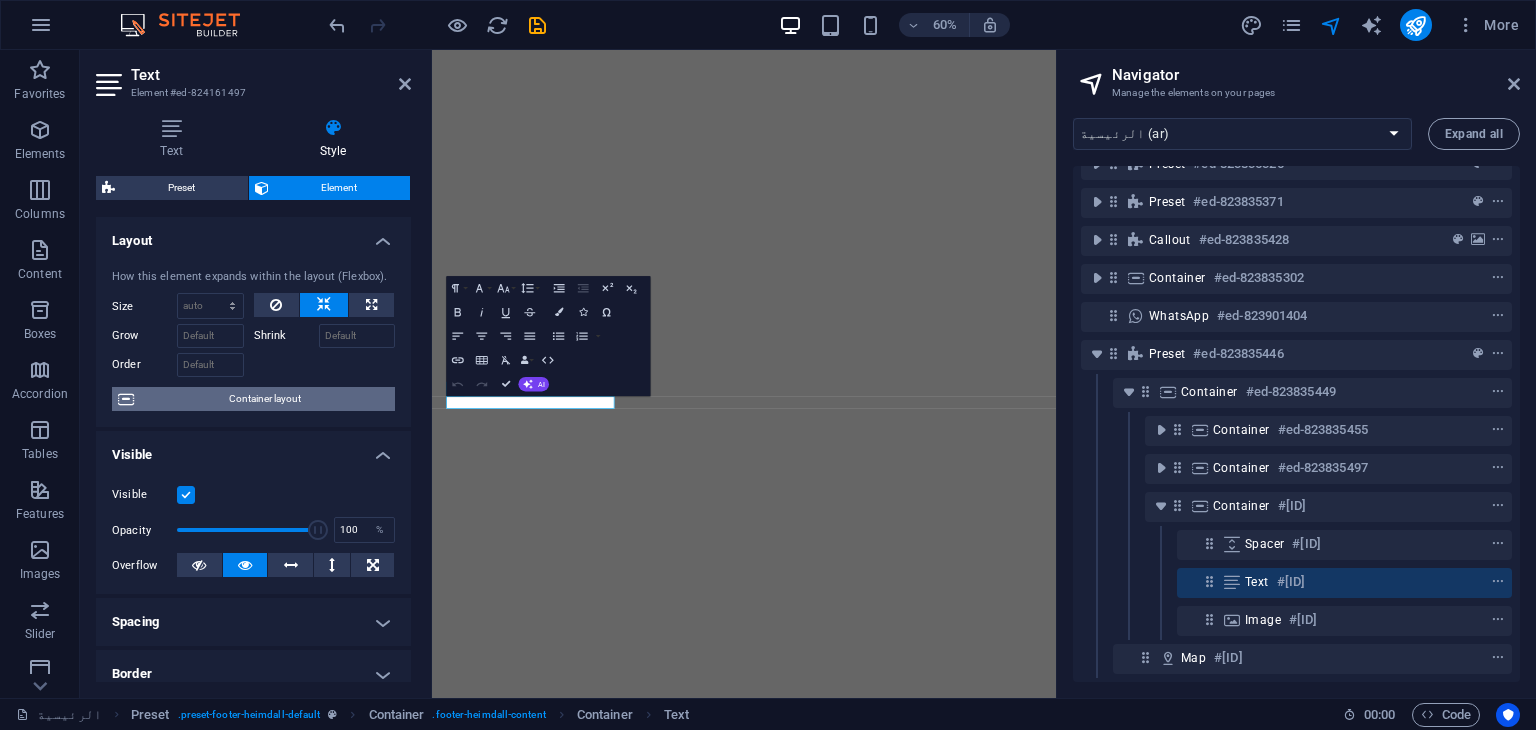 click on "Container layout" at bounding box center [264, 399] 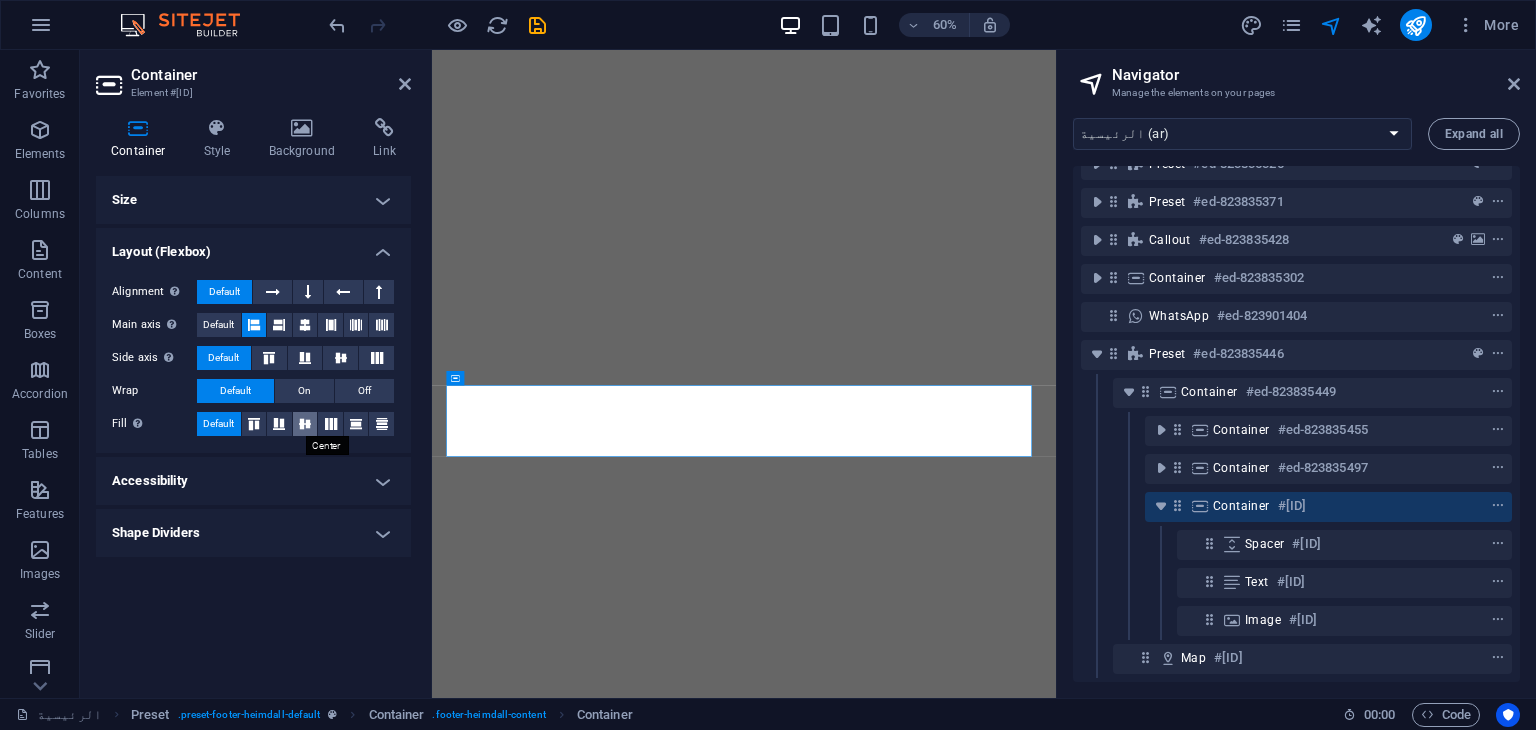 click at bounding box center [305, 424] 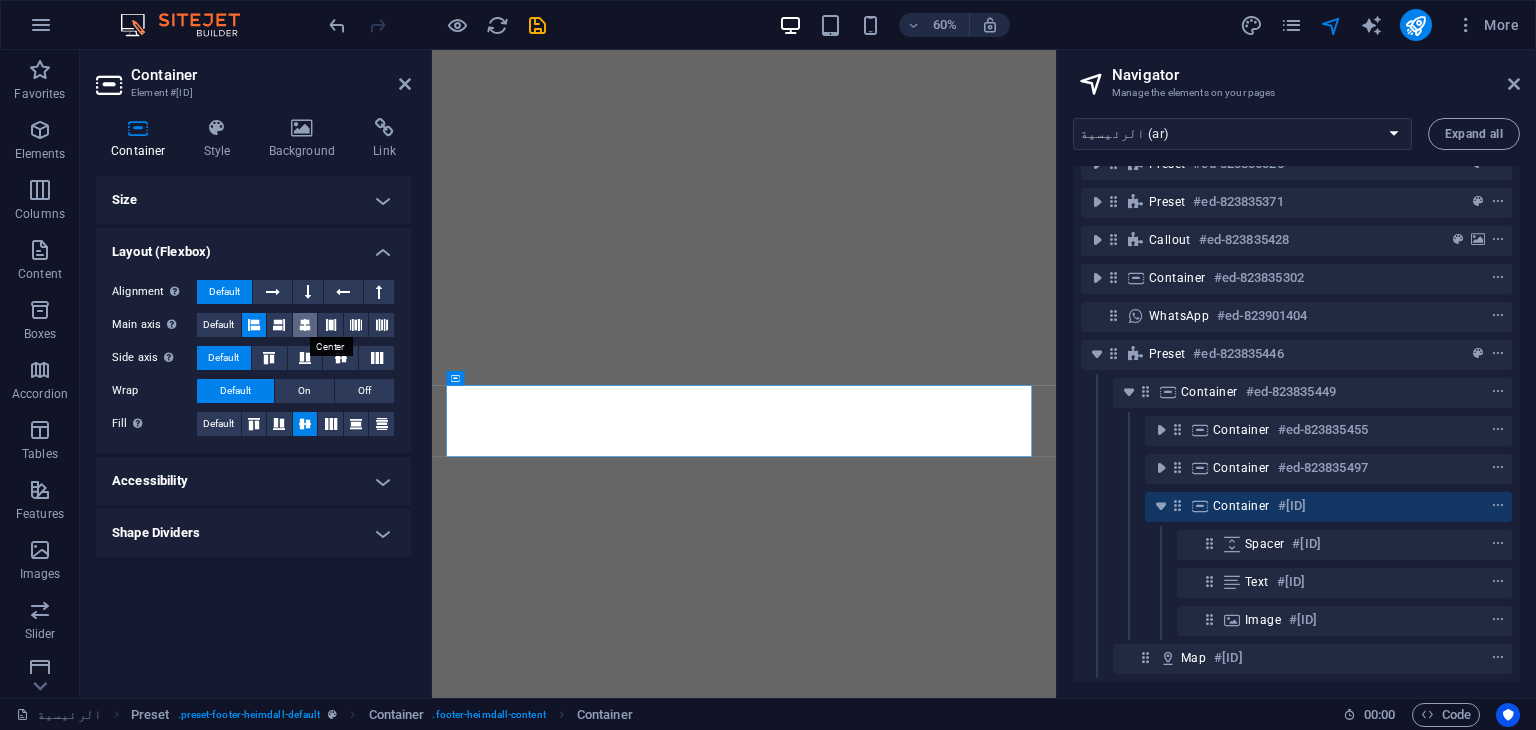 click at bounding box center (305, 325) 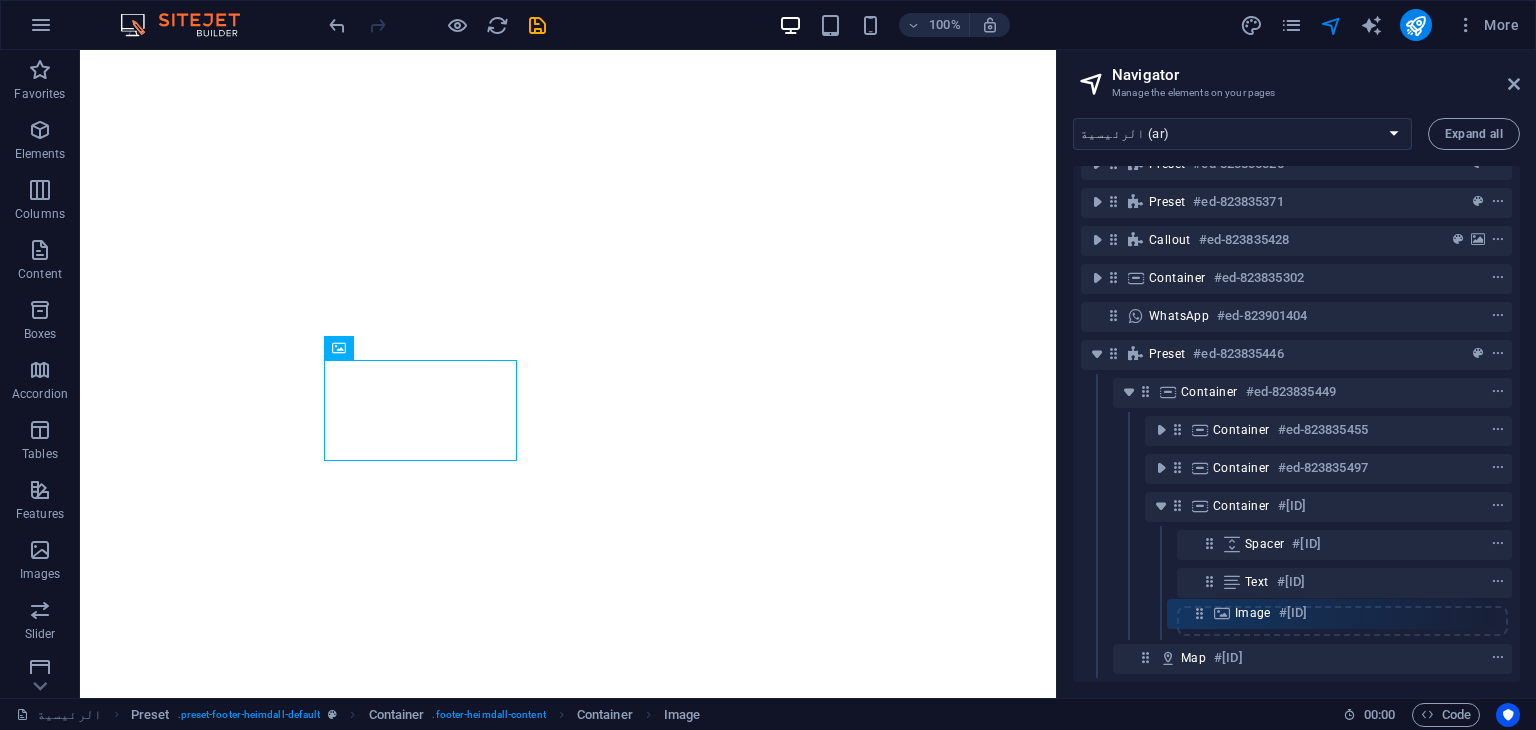 drag, startPoint x: 1214, startPoint y: 561, endPoint x: 1204, endPoint y: 613, distance: 52.95281 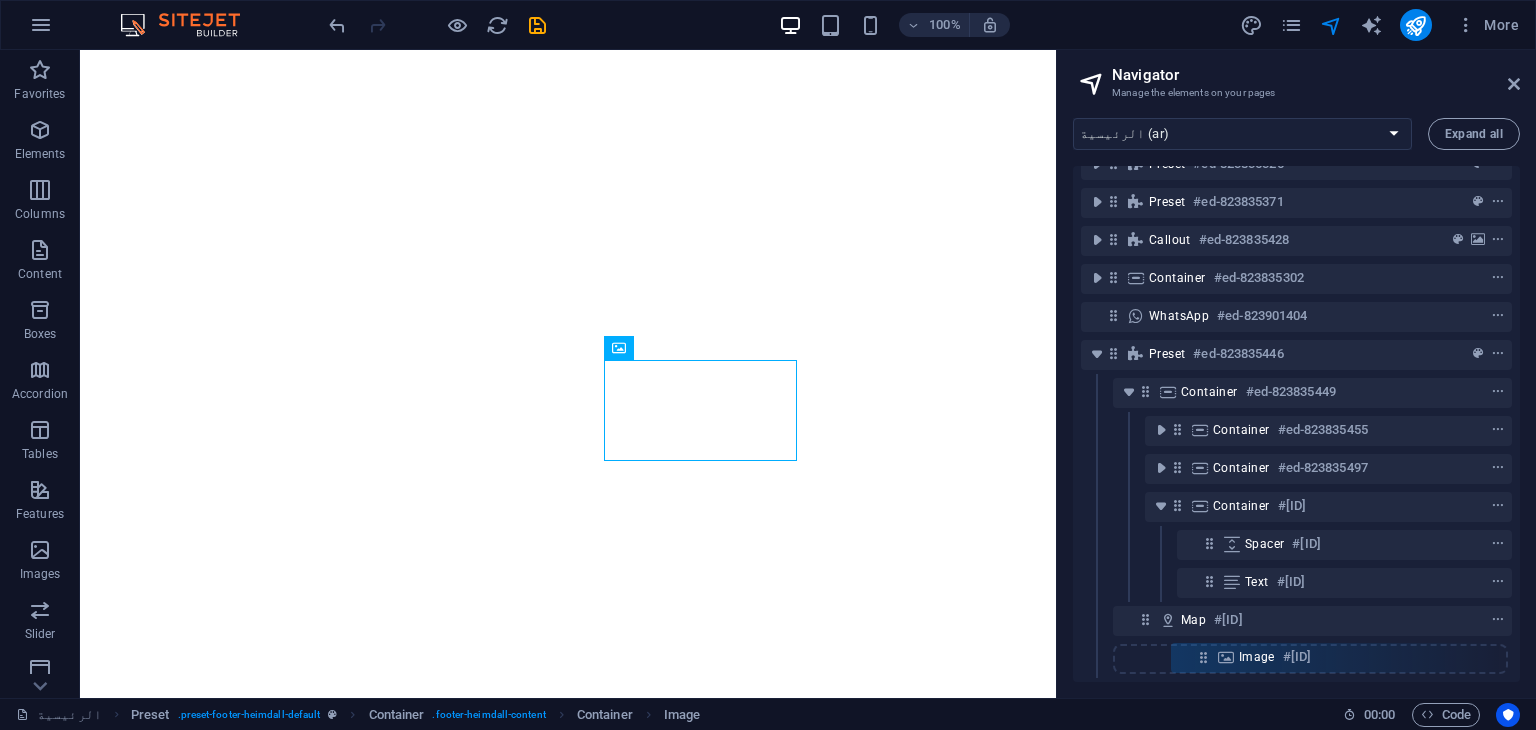 drag, startPoint x: 1212, startPoint y: 605, endPoint x: 1206, endPoint y: 665, distance: 60.299255 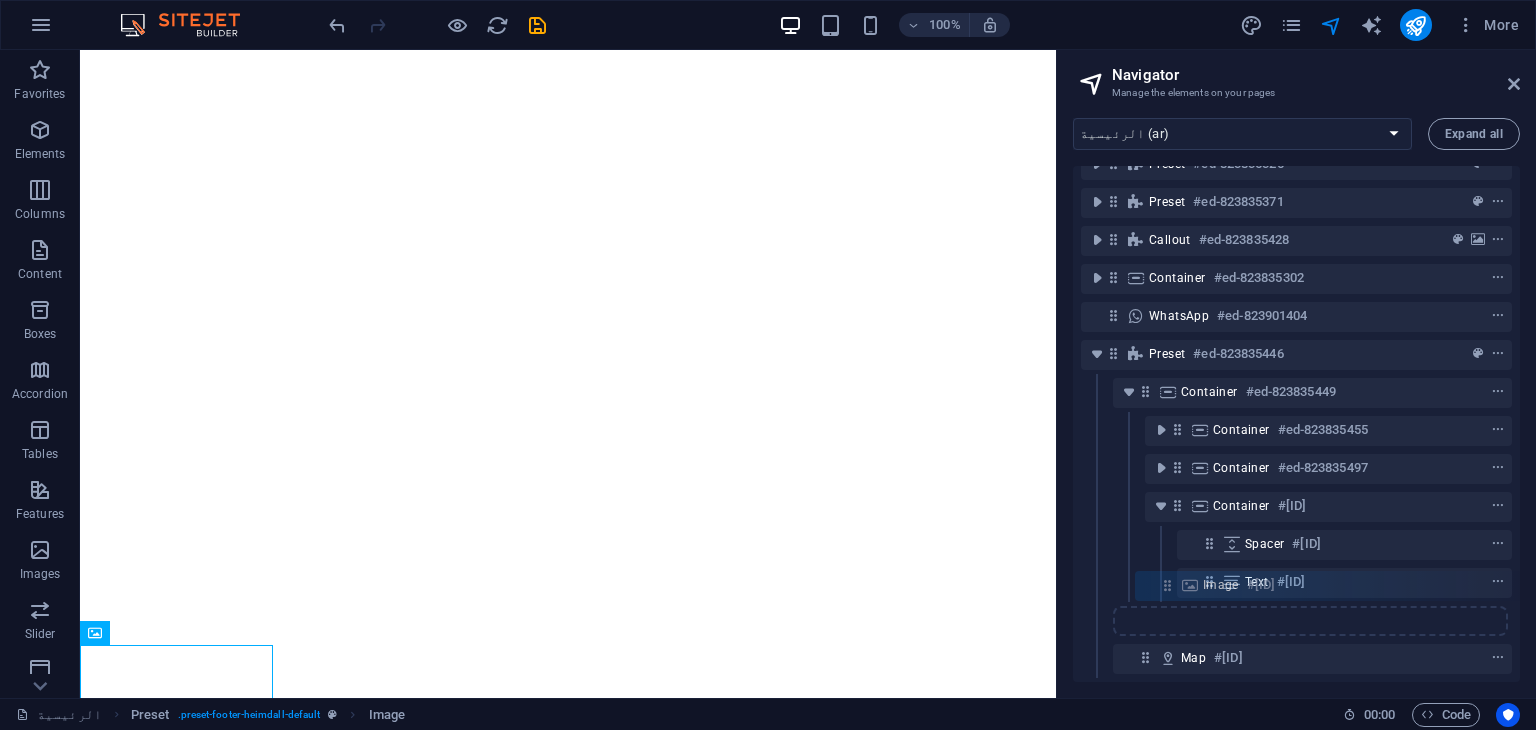 drag, startPoint x: 1147, startPoint y: 643, endPoint x: 1172, endPoint y: 585, distance: 63.15853 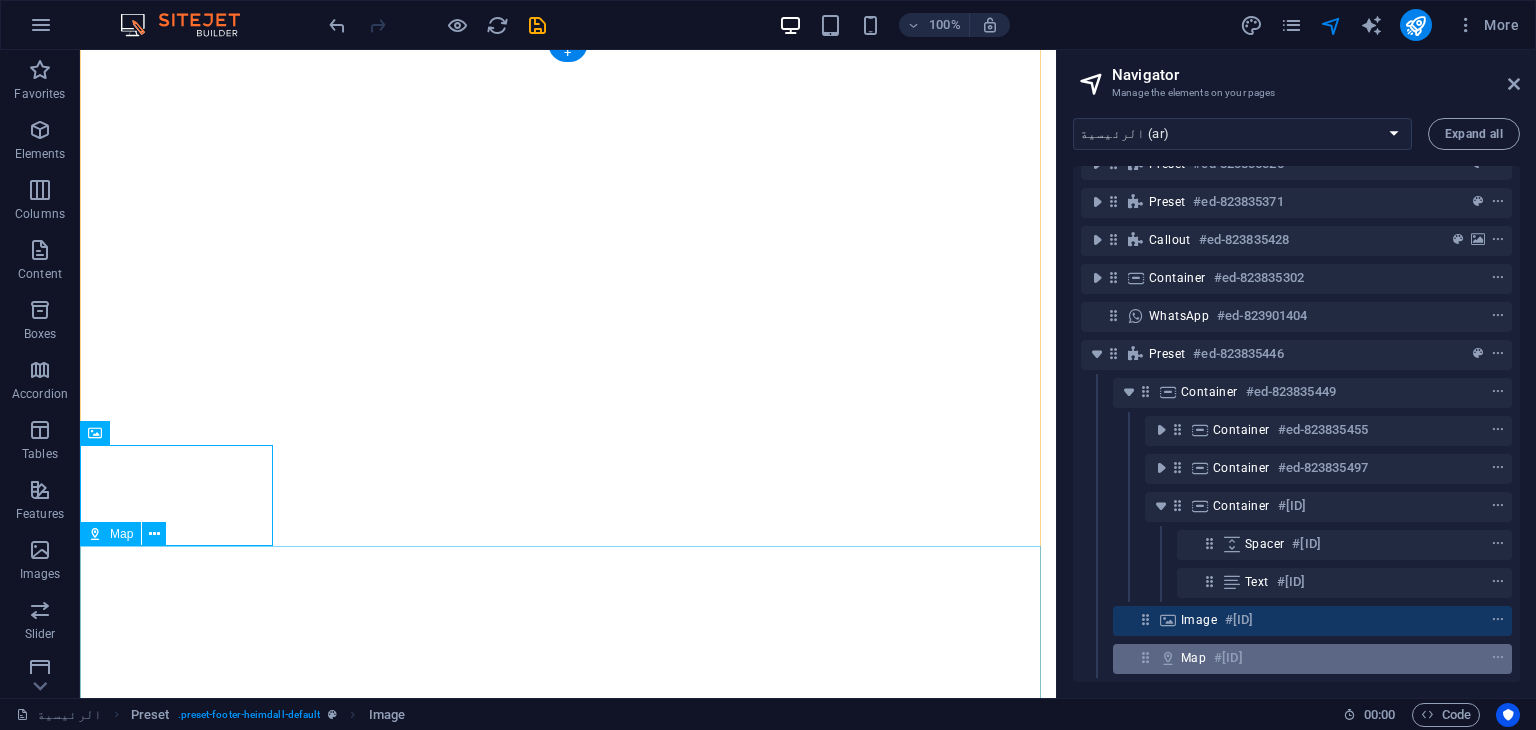 click on "Map #[ID]" at bounding box center [1312, 659] 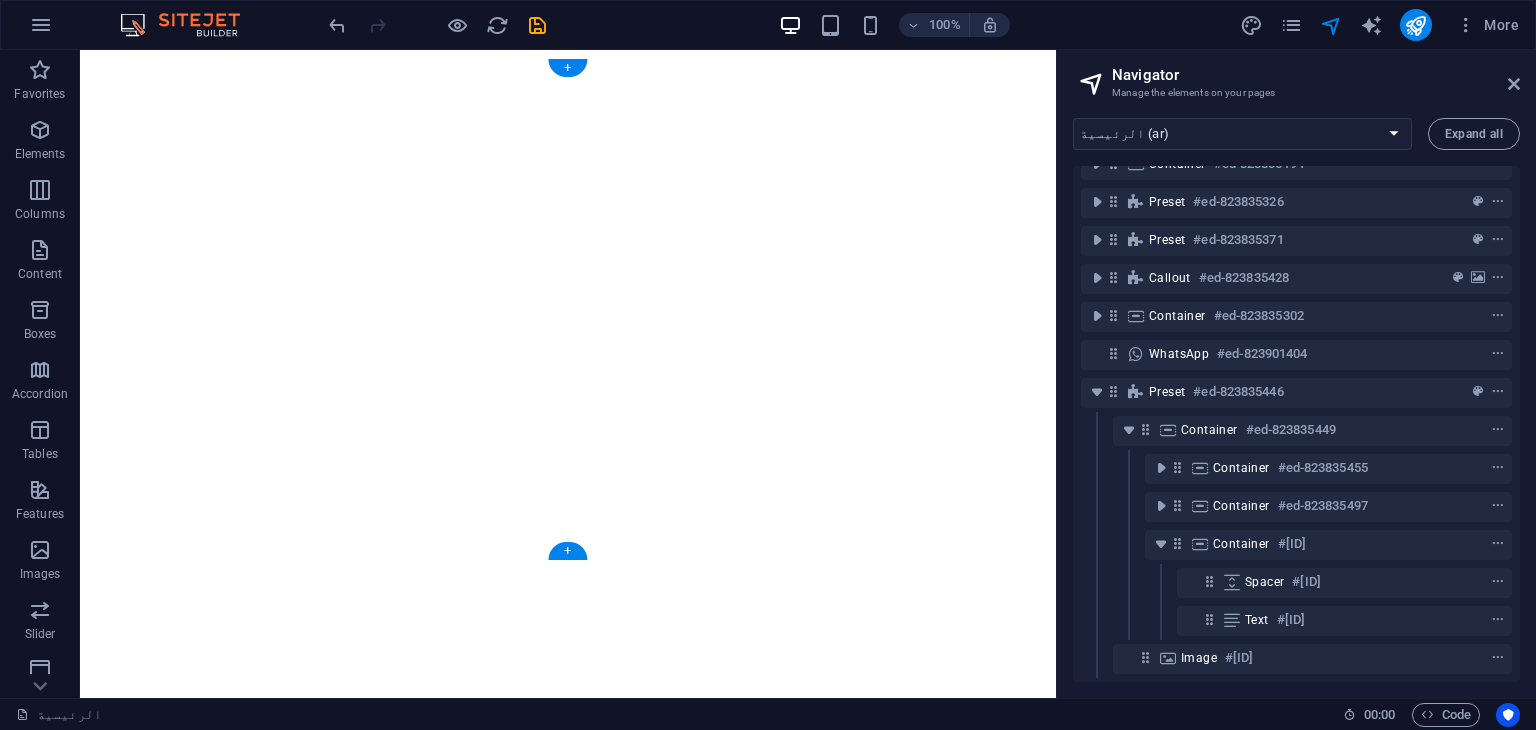 scroll, scrollTop: 115, scrollLeft: 0, axis: vertical 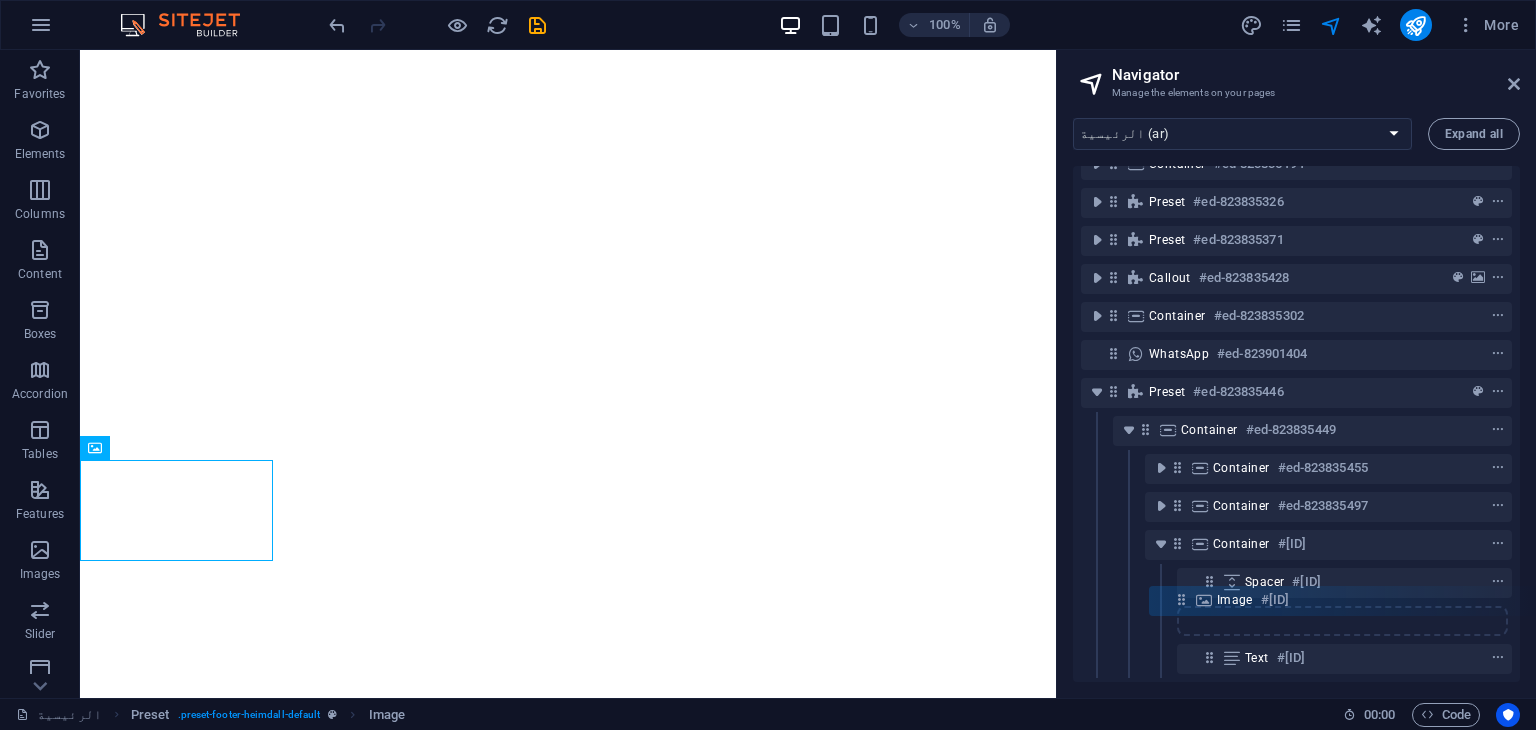 drag, startPoint x: 1138, startPoint y: 641, endPoint x: 1176, endPoint y: 592, distance: 62.008064 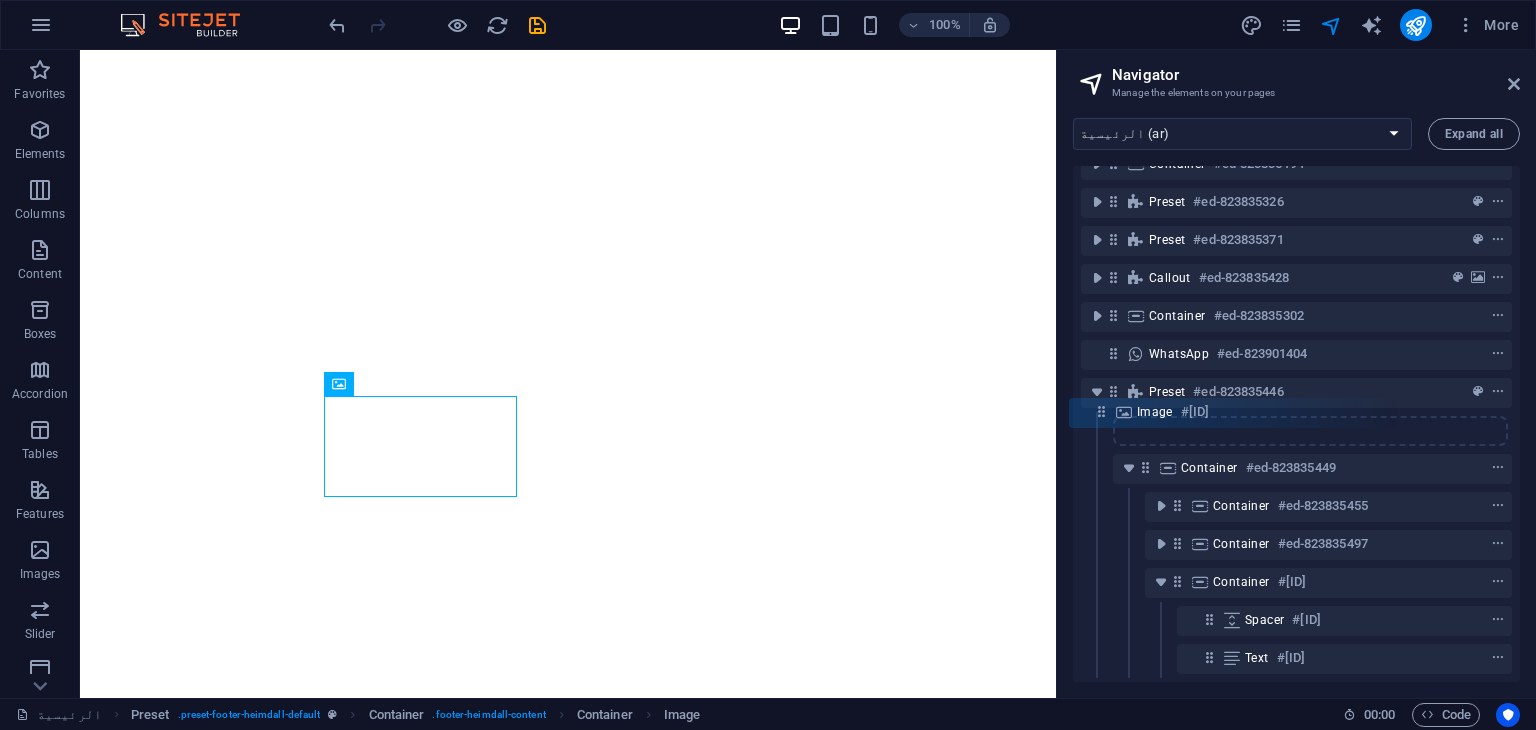 drag, startPoint x: 1216, startPoint y: 603, endPoint x: 1098, endPoint y: 408, distance: 227.92323 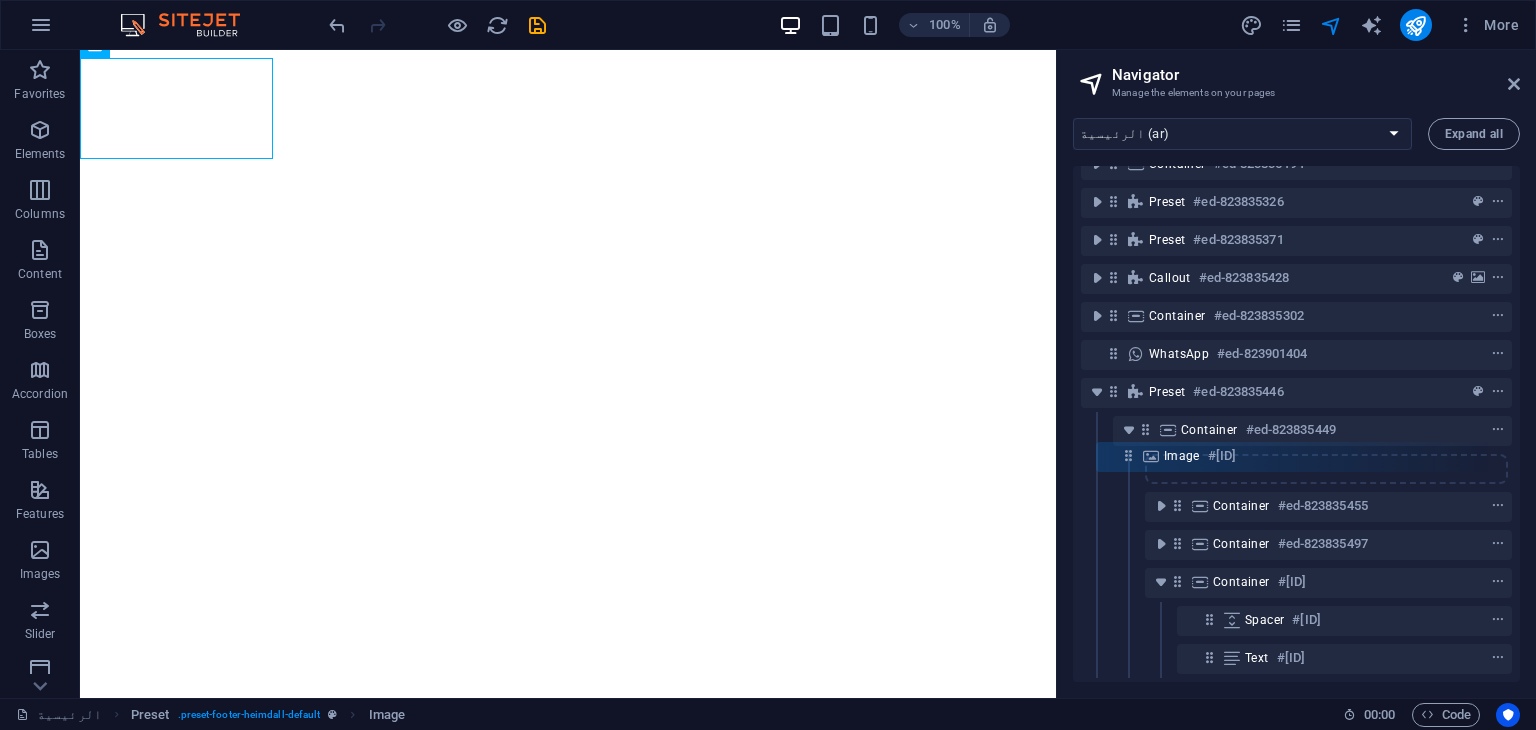 drag, startPoint x: 1148, startPoint y: 415, endPoint x: 1131, endPoint y: 461, distance: 49.0408 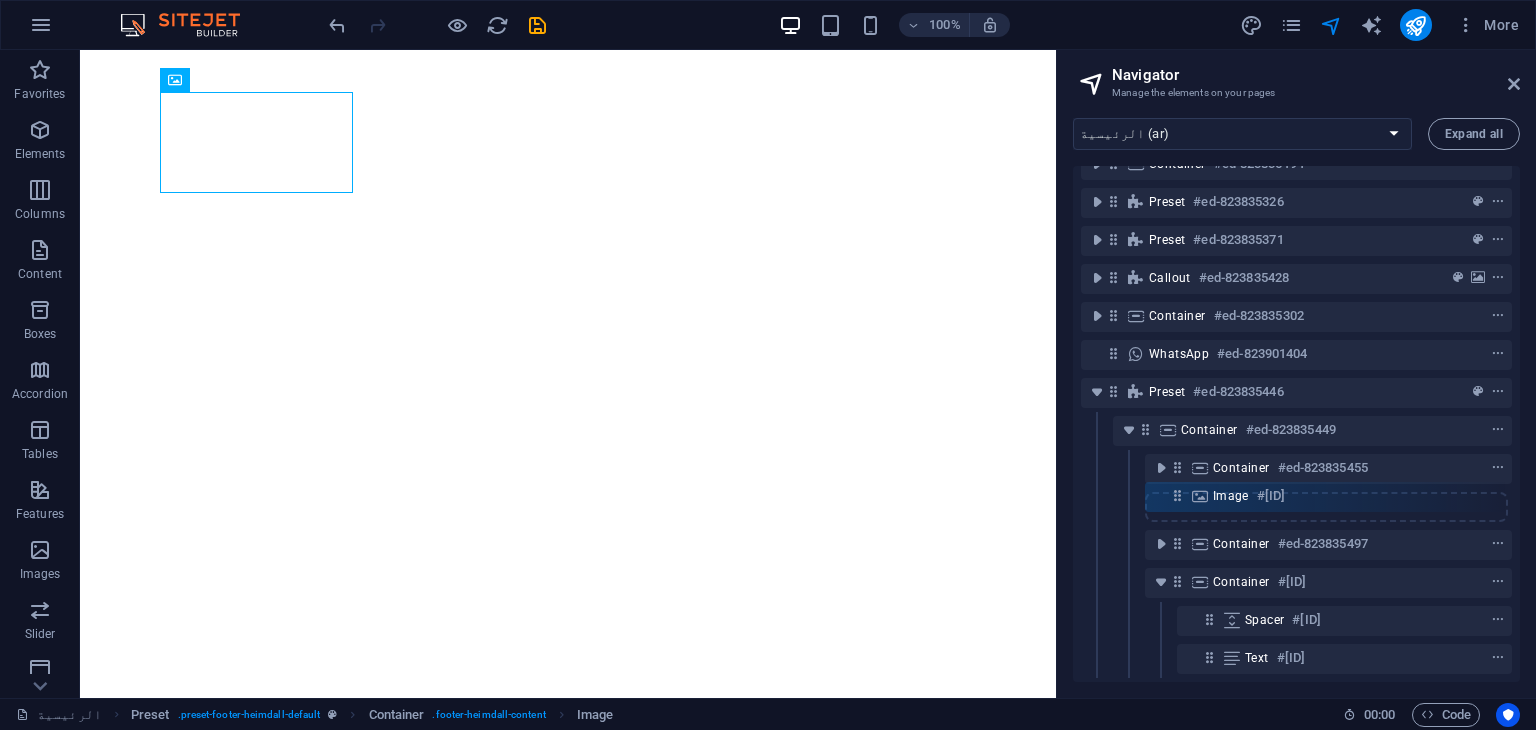 drag, startPoint x: 1172, startPoint y: 453, endPoint x: 1172, endPoint y: 502, distance: 49 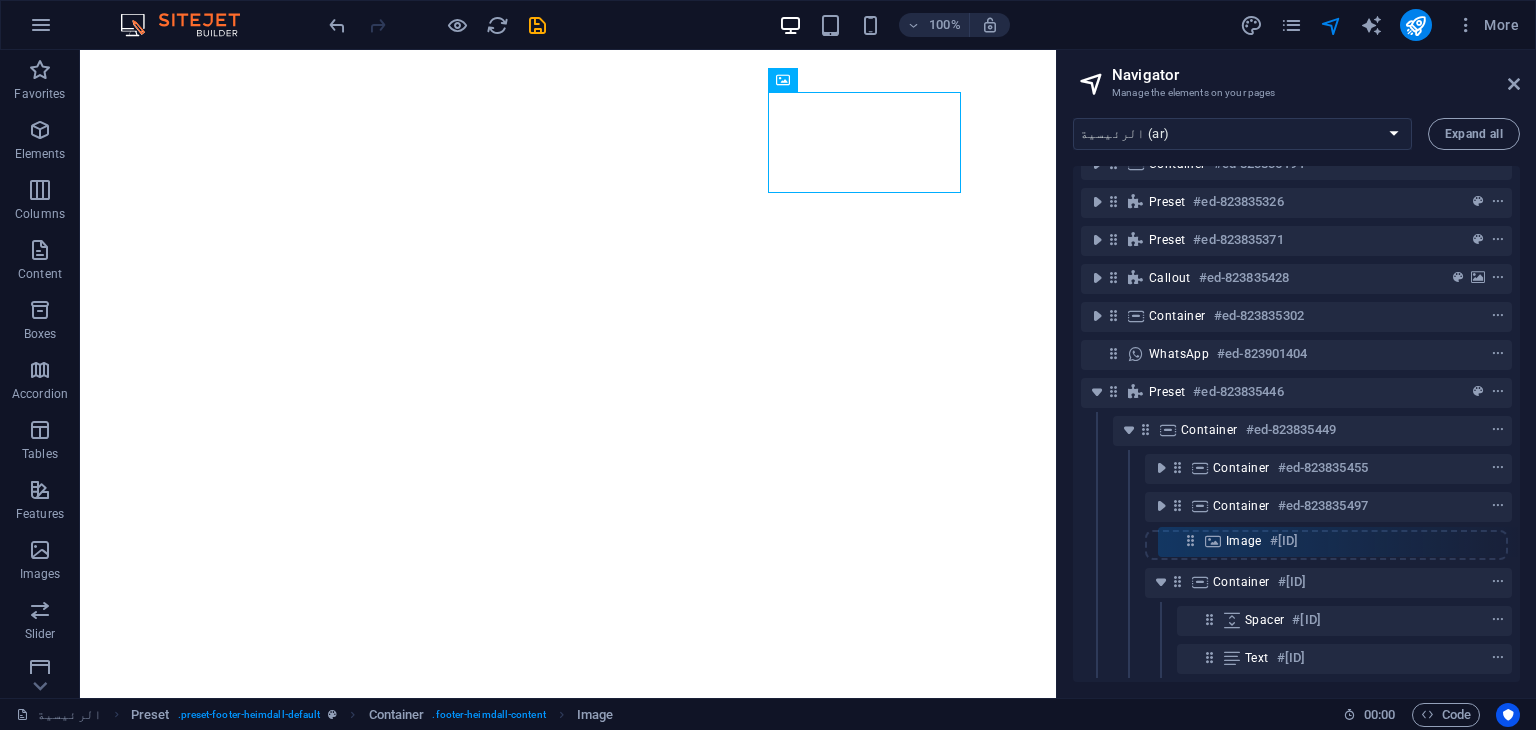 drag, startPoint x: 1181, startPoint y: 489, endPoint x: 1197, endPoint y: 547, distance: 60.166435 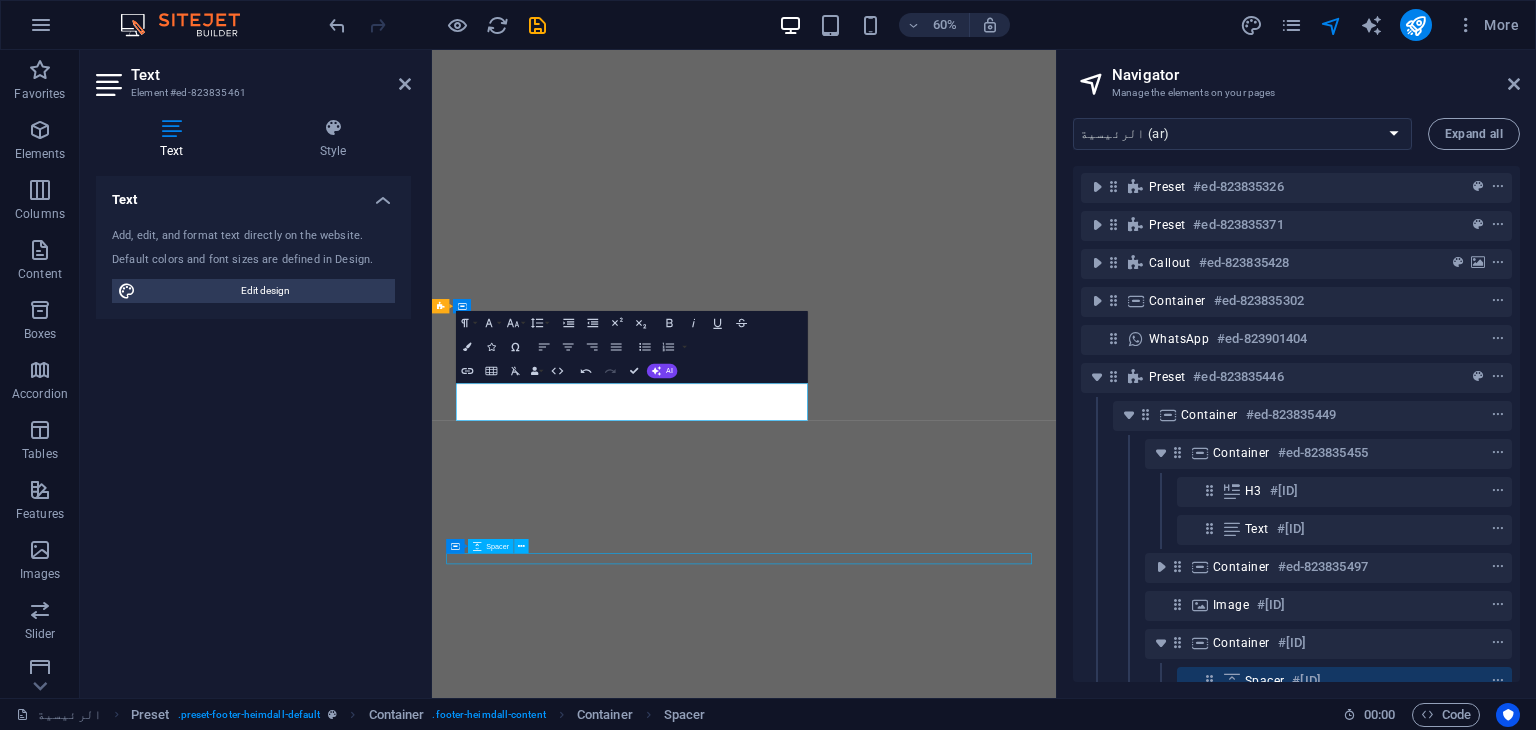 scroll, scrollTop: 191, scrollLeft: 0, axis: vertical 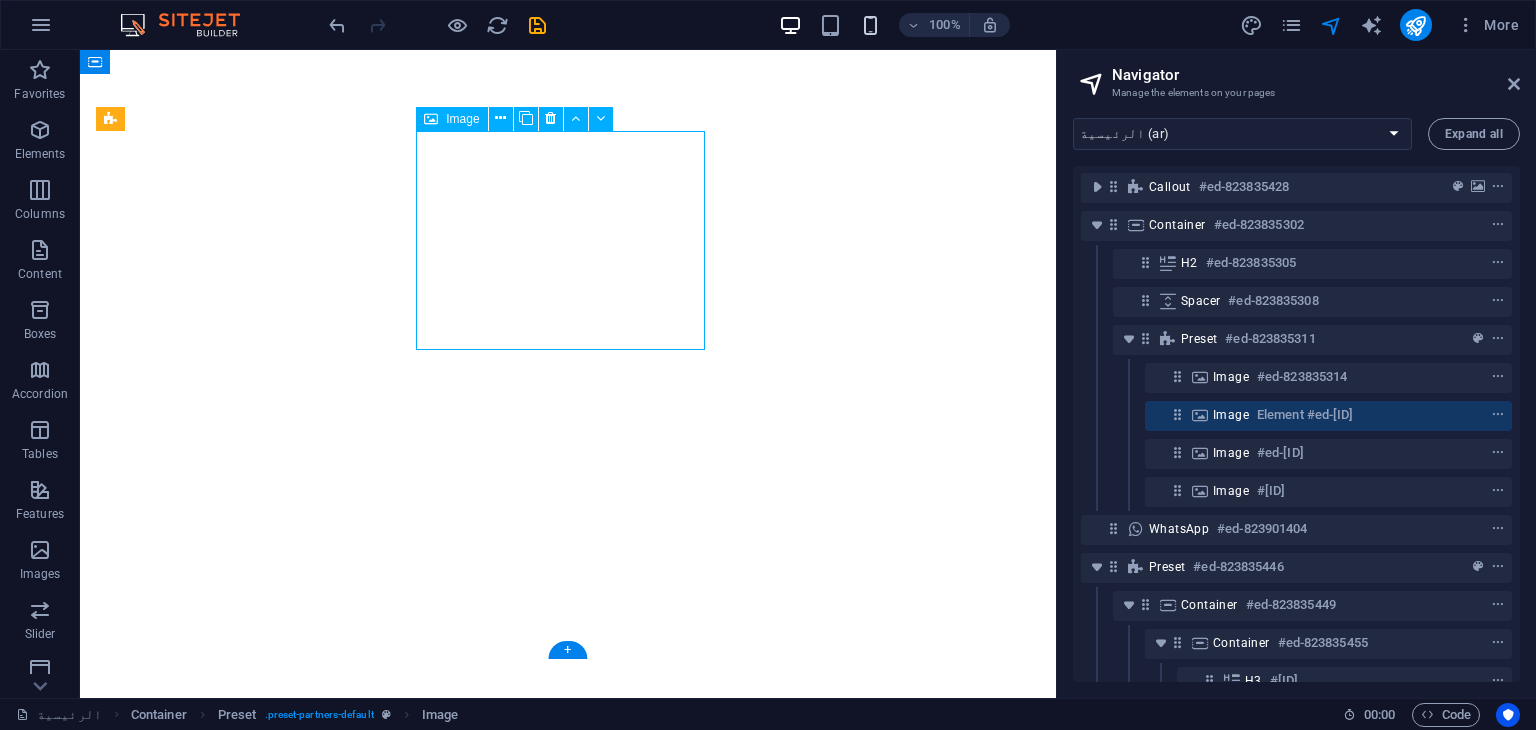 select on "px" 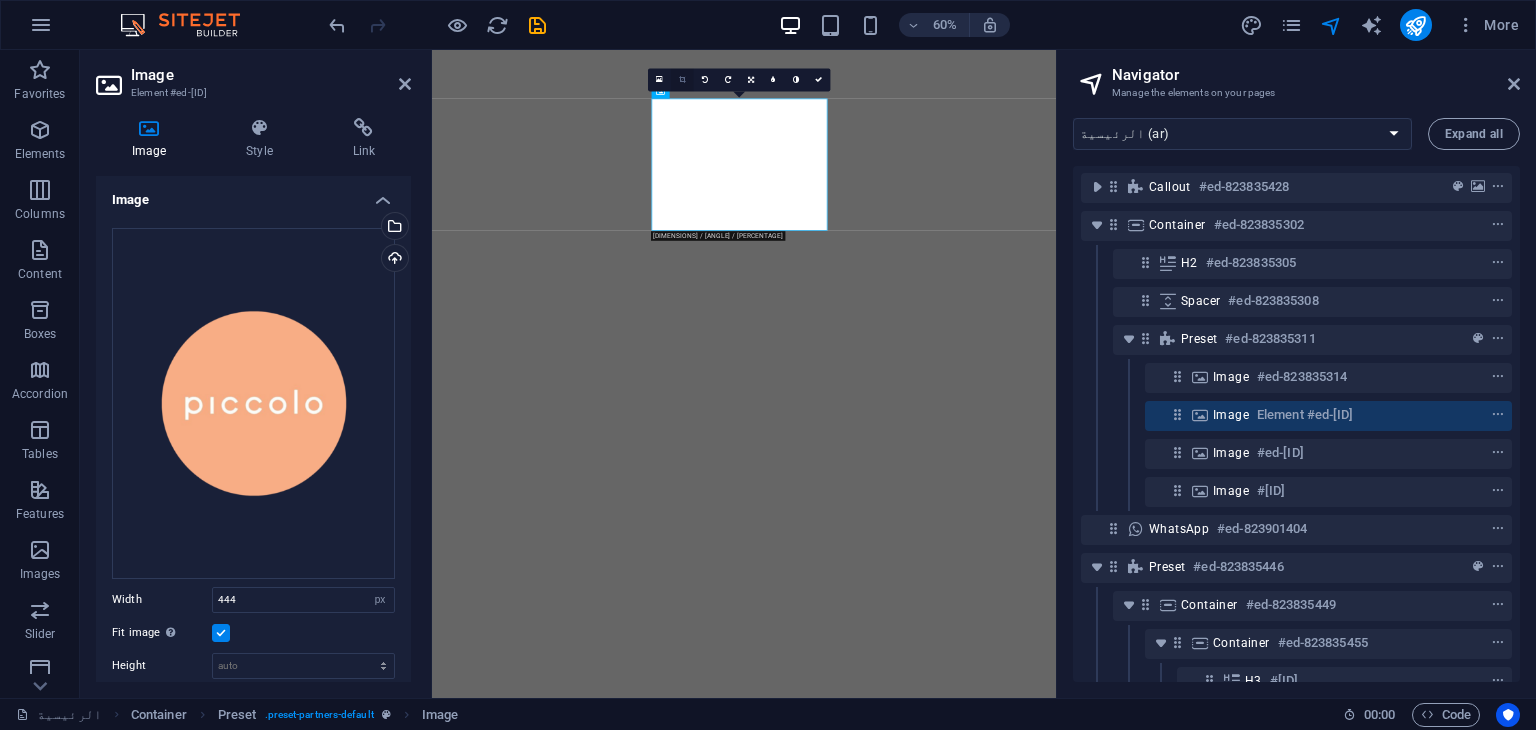 click at bounding box center (682, 80) 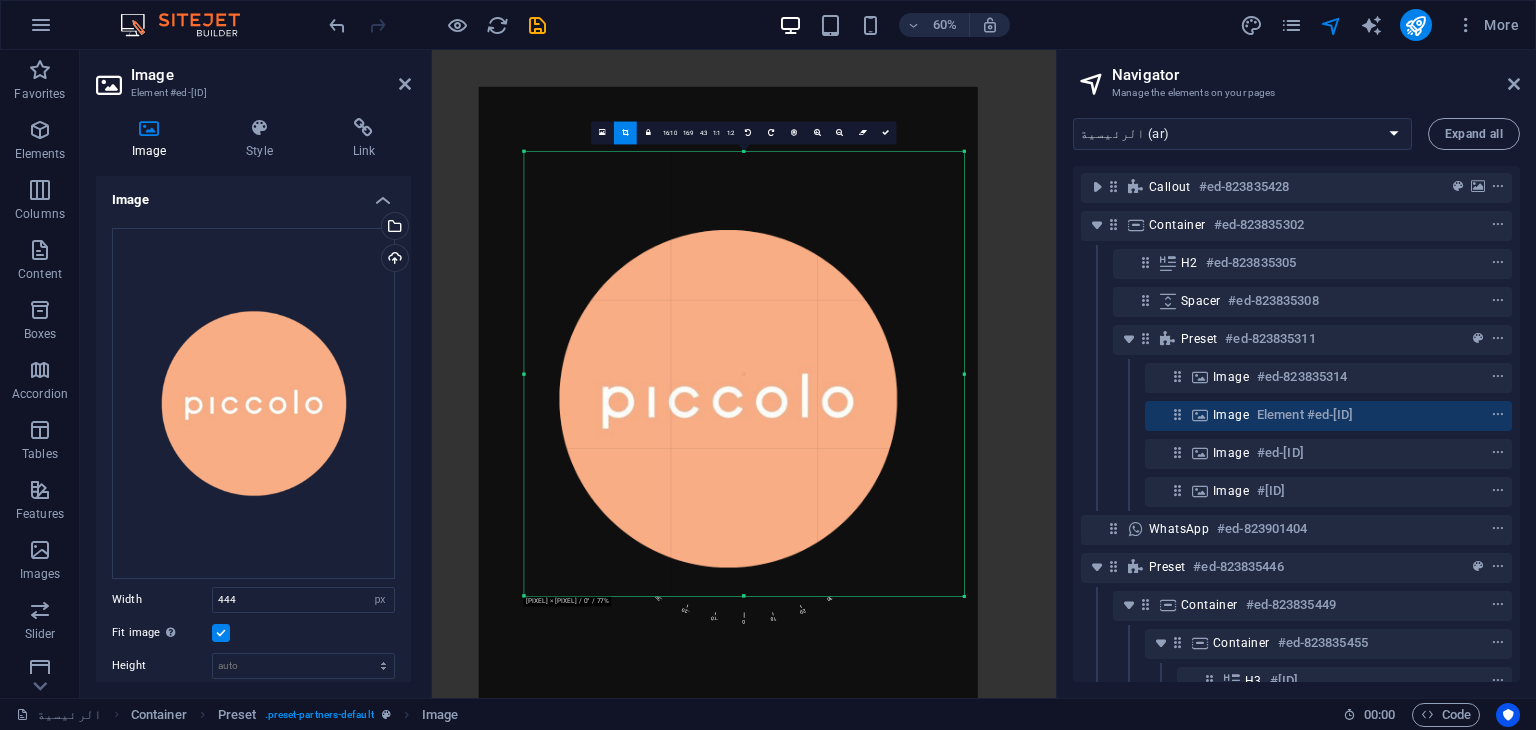 drag, startPoint x: 506, startPoint y: 610, endPoint x: 560, endPoint y: 561, distance: 72.91776 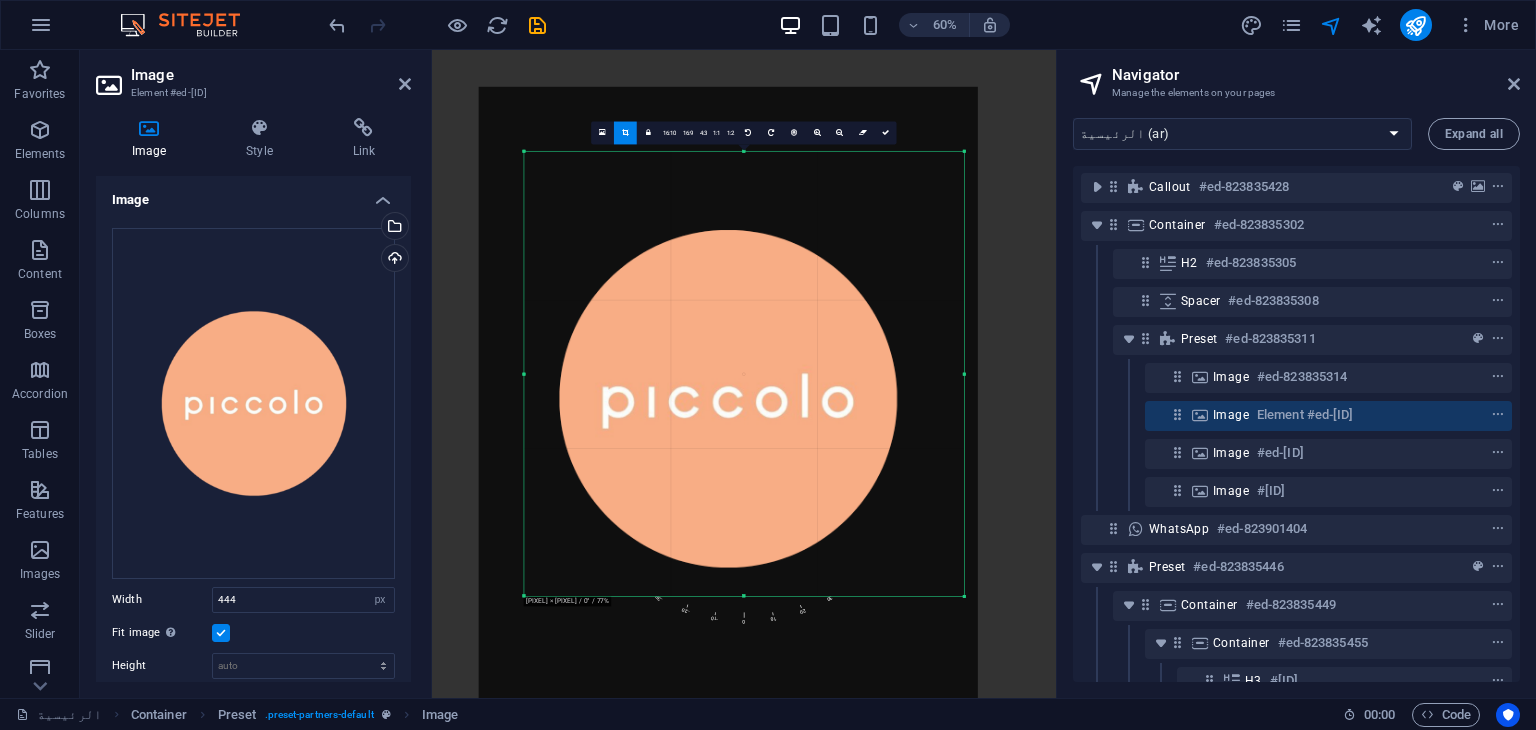 click at bounding box center [744, 941] 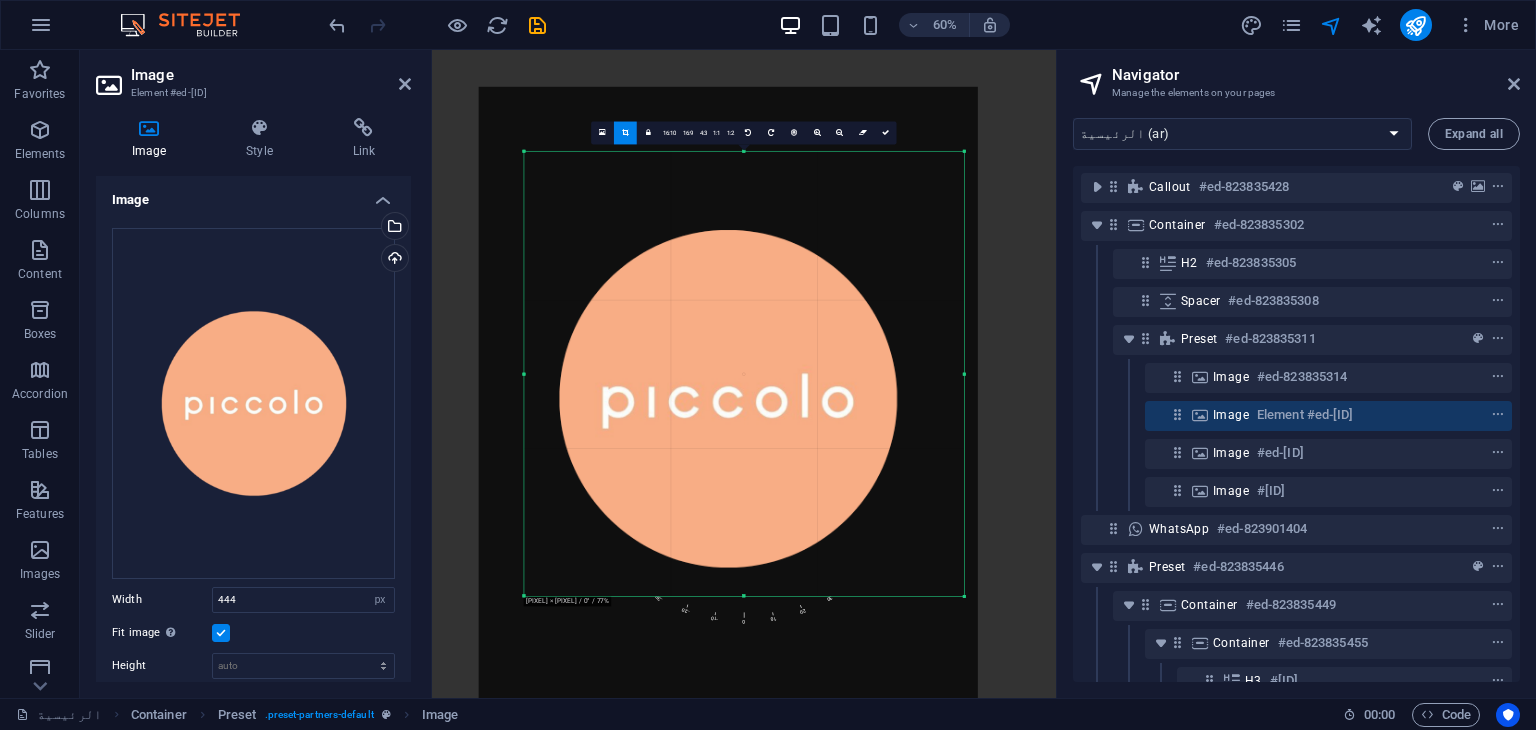 click at bounding box center [744, 941] 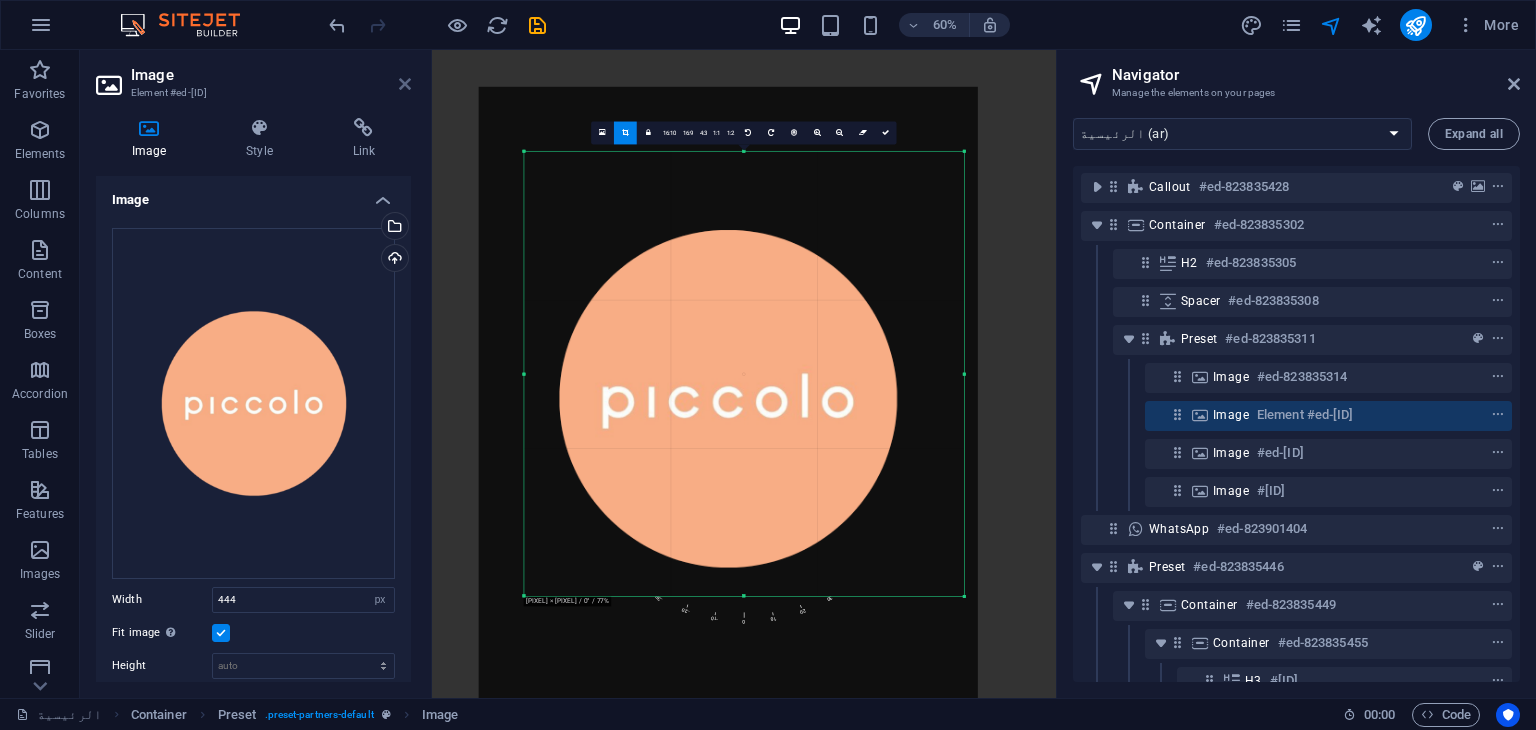 click at bounding box center [405, 84] 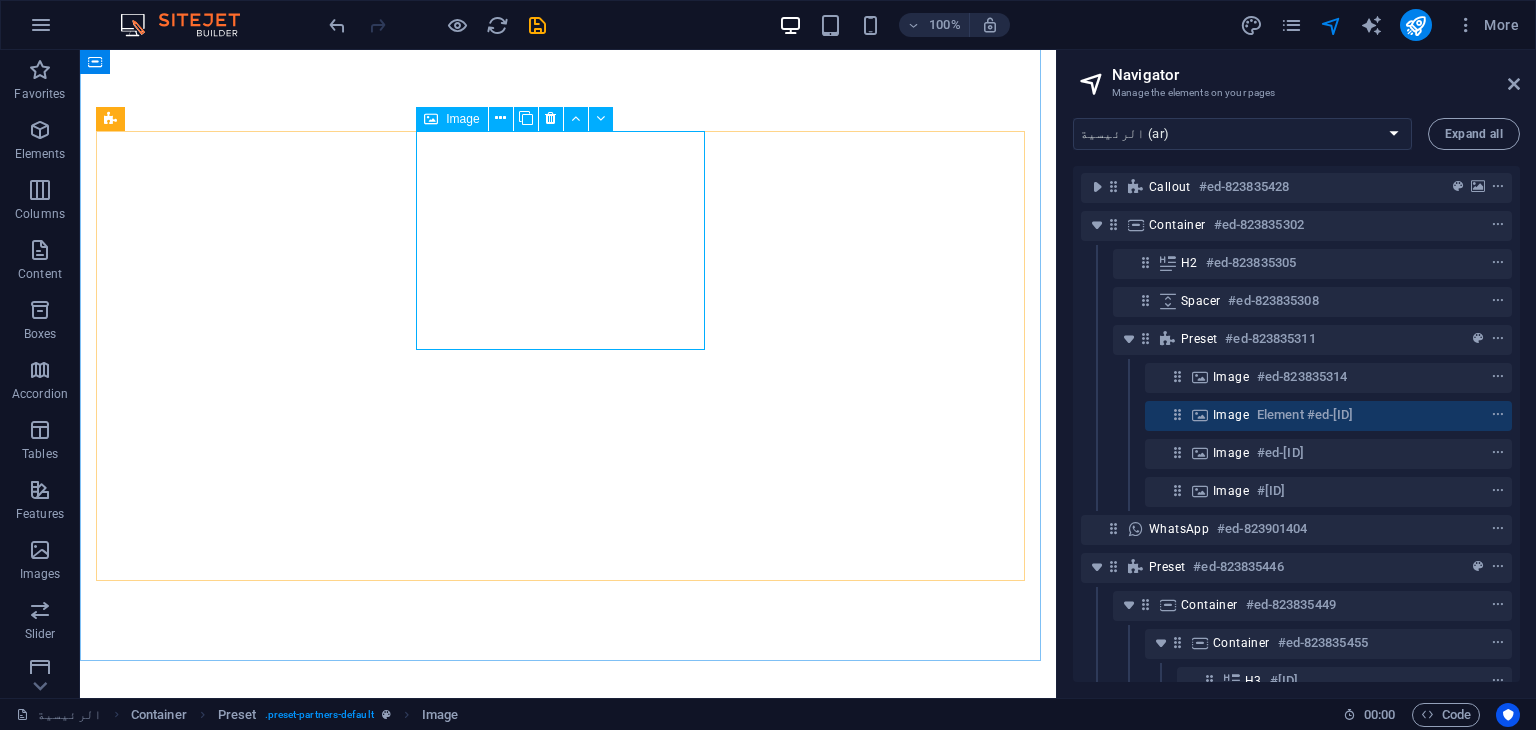 click on "Image" at bounding box center [451, 119] 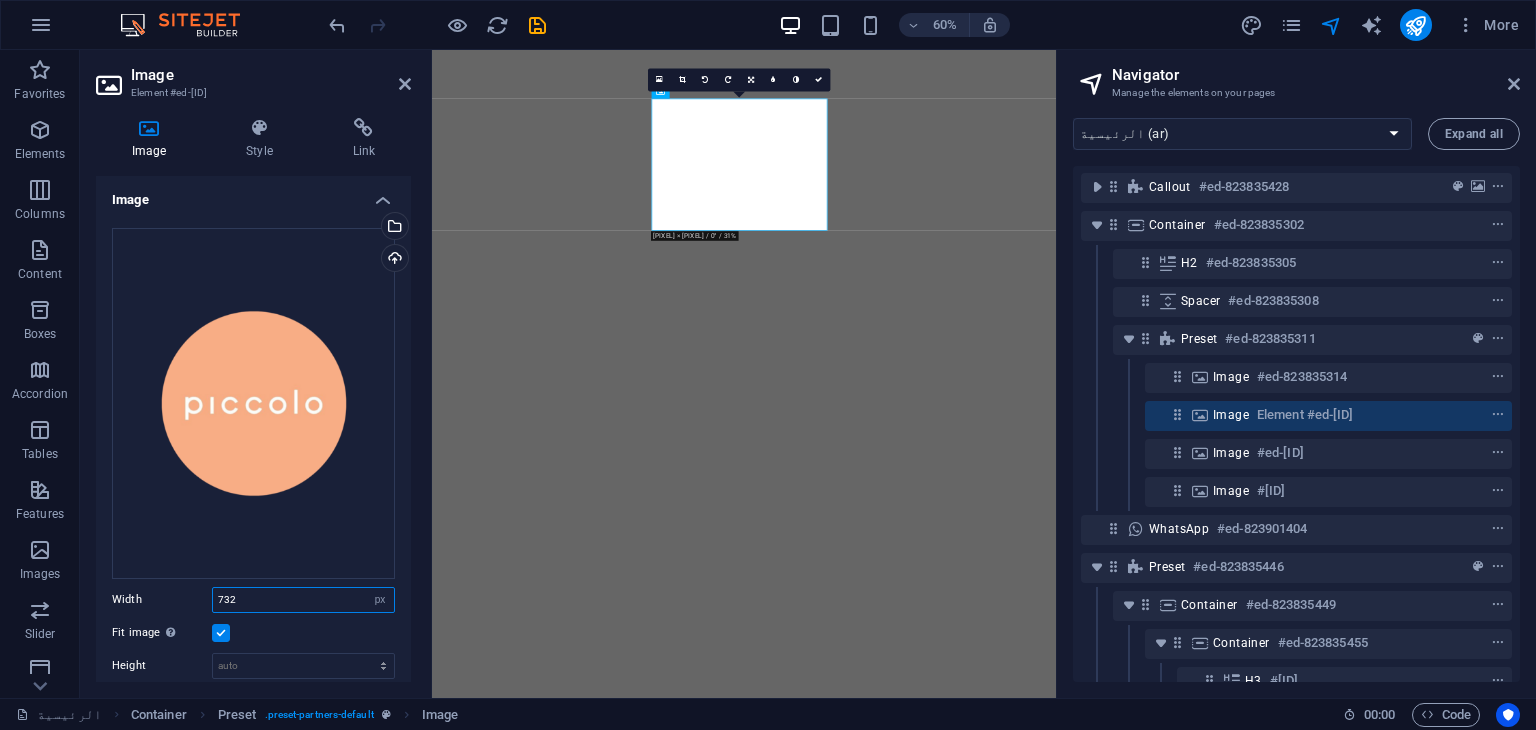 click on "732" at bounding box center (303, 600) 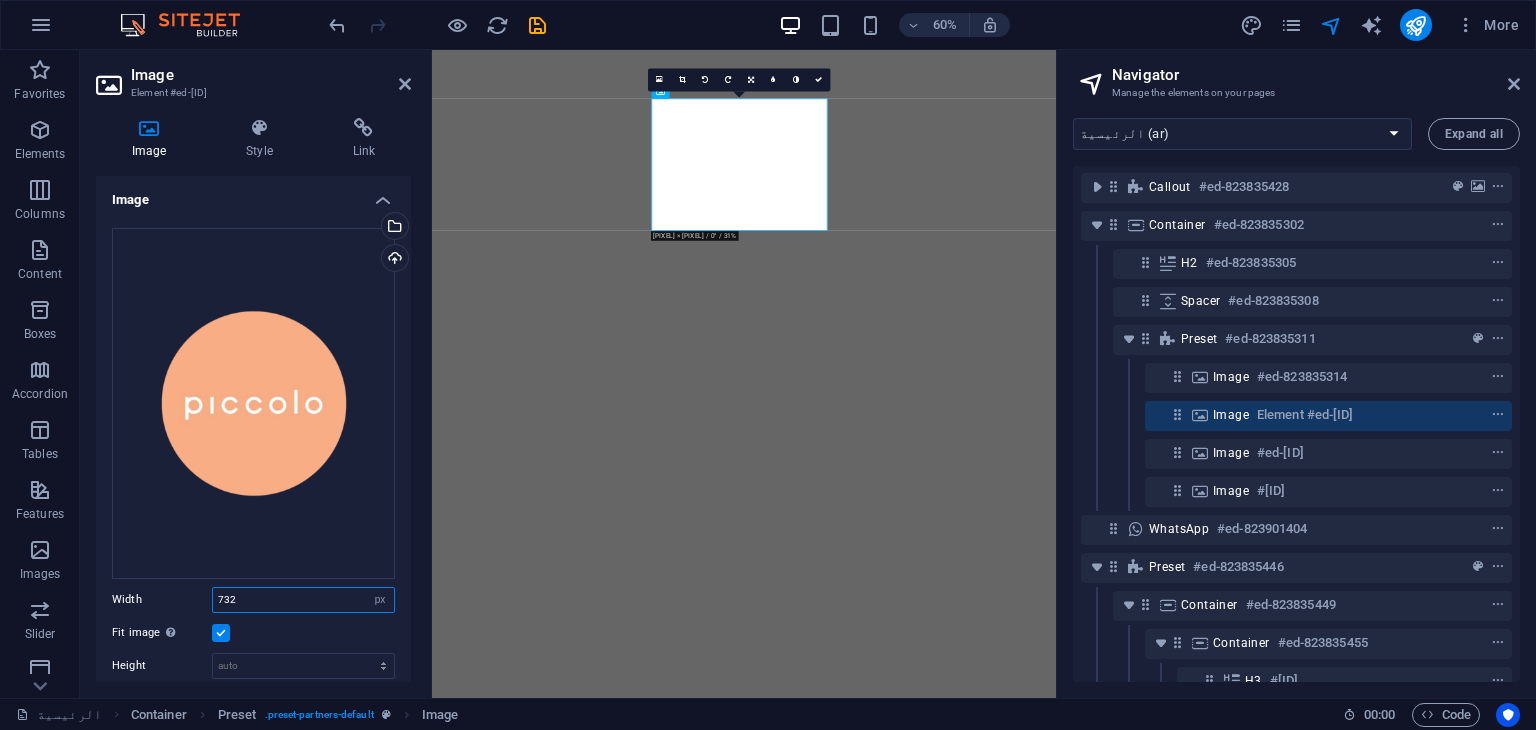 click on "732" at bounding box center [303, 600] 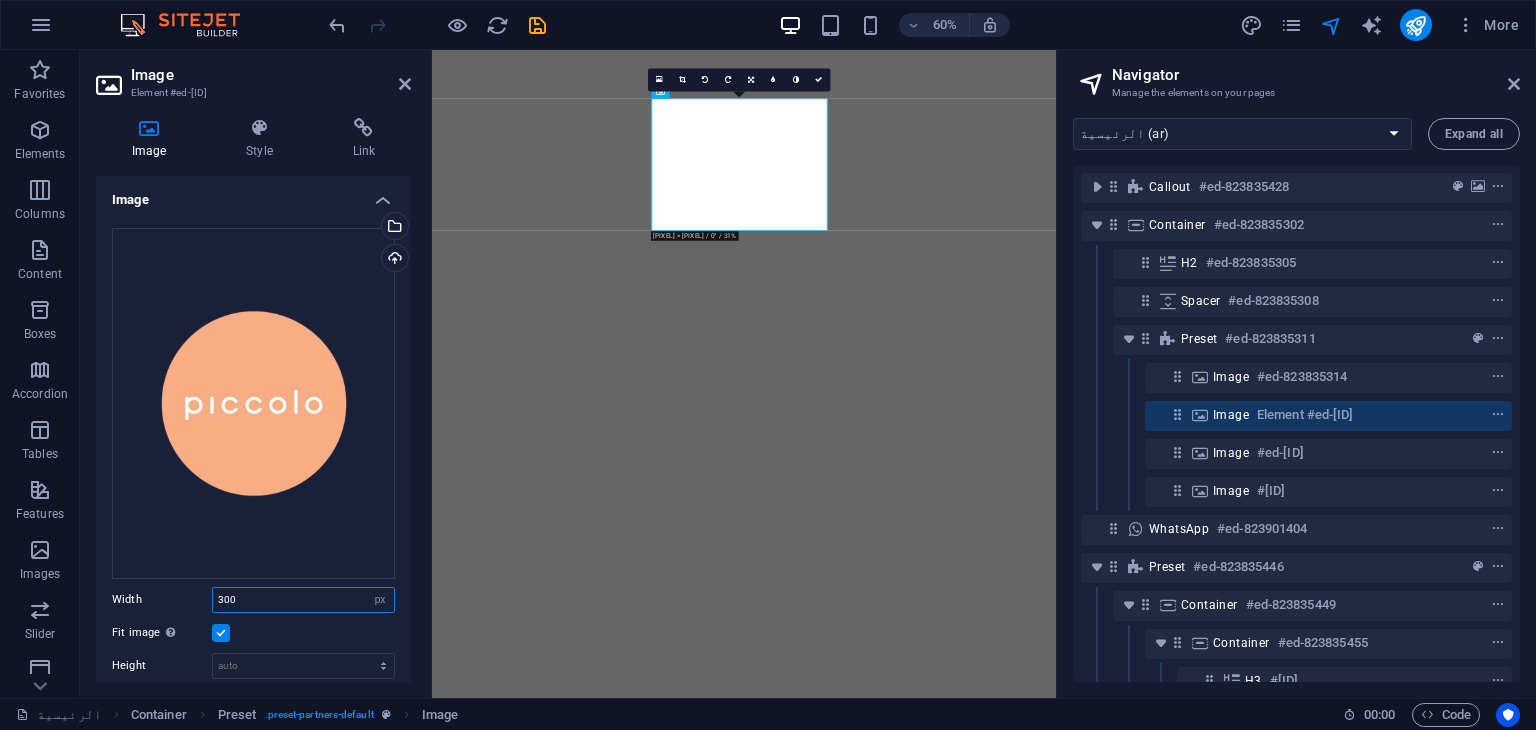 type on "300" 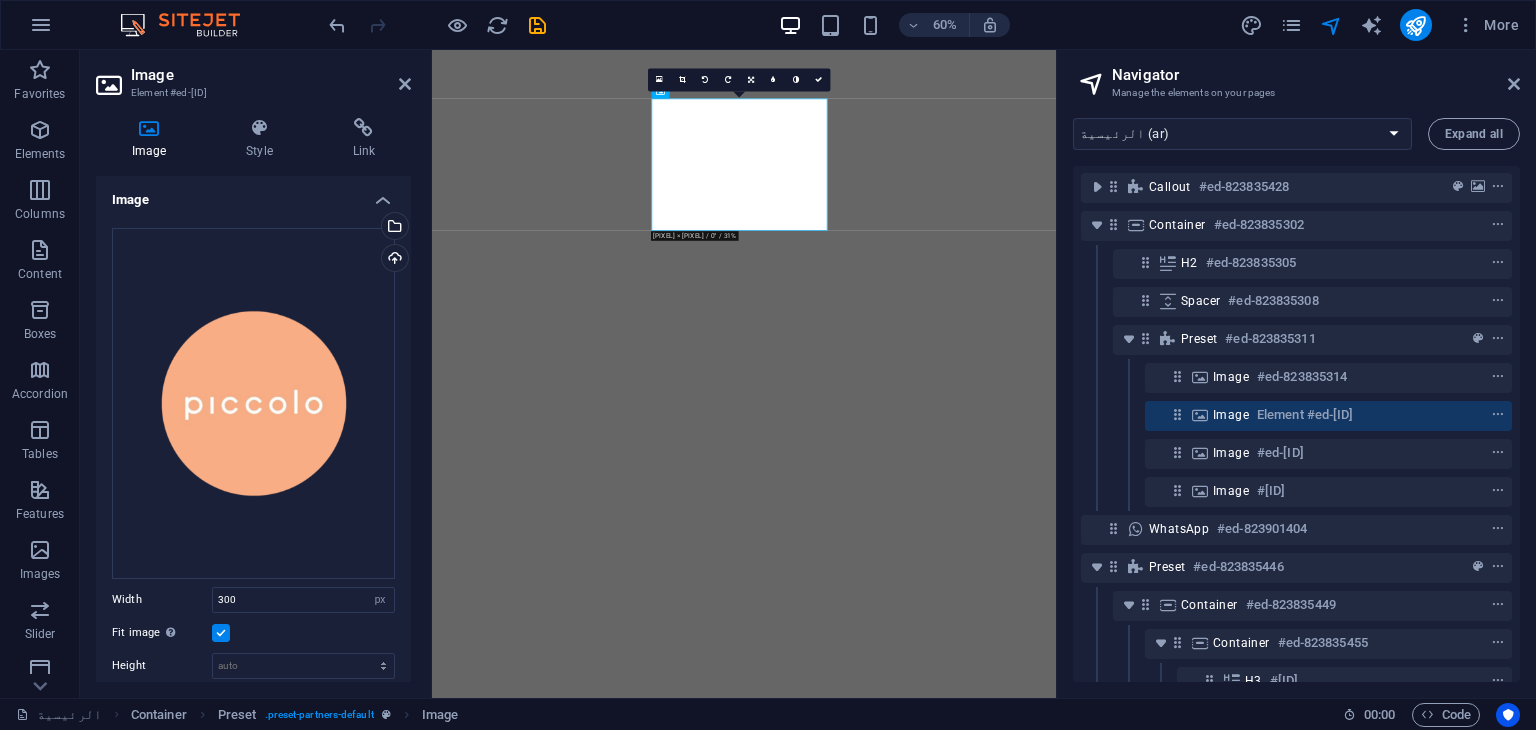 click on "Drag files here, click to choose files or select files from Files or our free stock photos & videos Select files from the file manager, stock photos, or upload file(s) Upload Width 300 Default auto px rem % em vh vw Fit image Automatically fit image to a fixed width and height Height Default auto px Alignment Lazyload Loading images after the page loads improves page speed. Responsive Automatically load retina image and smartphone optimized sizes. Lightbox Use as headline The image will be wrapped in an H1 headline tag. Useful for giving alternative text the weight of an H1 headline, e.g. for the logo. Leave unchecked if uncertain. Optimized Images are compressed to improve page speed. Position Direction Custom X offset 50 px rem % vh vw Y offset 50 px rem % vh vw" at bounding box center (253, 568) 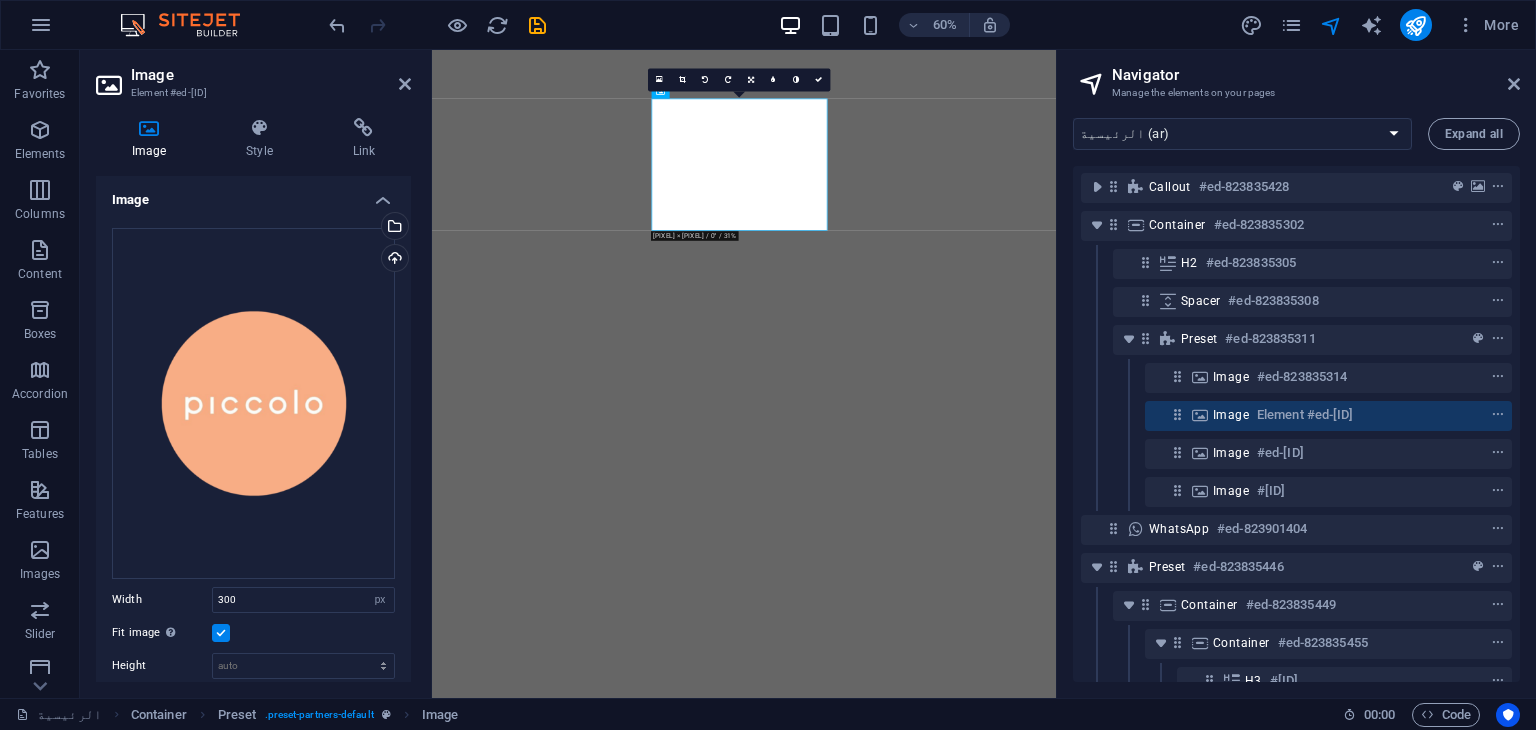 click on "Image" at bounding box center (253, 194) 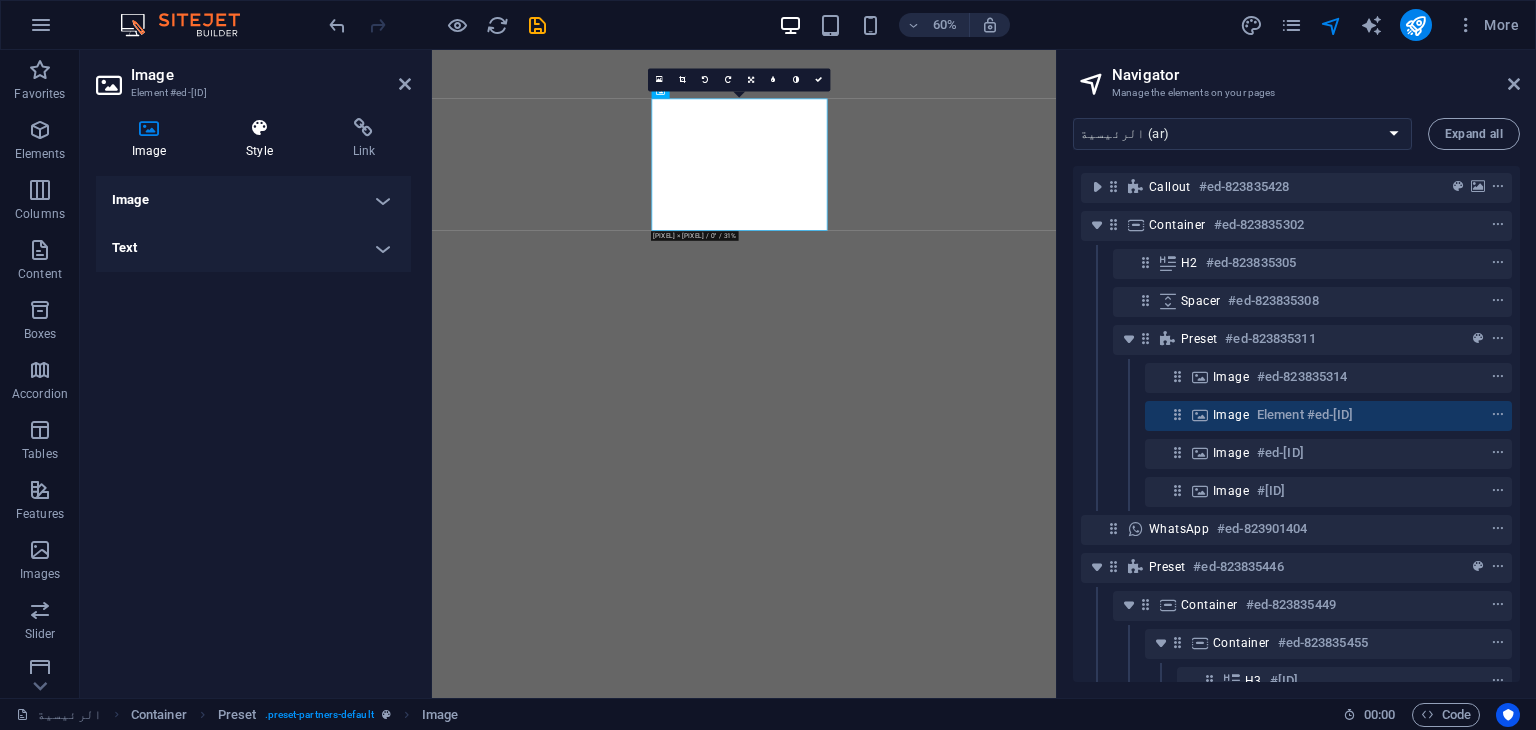 click on "Style" at bounding box center (263, 139) 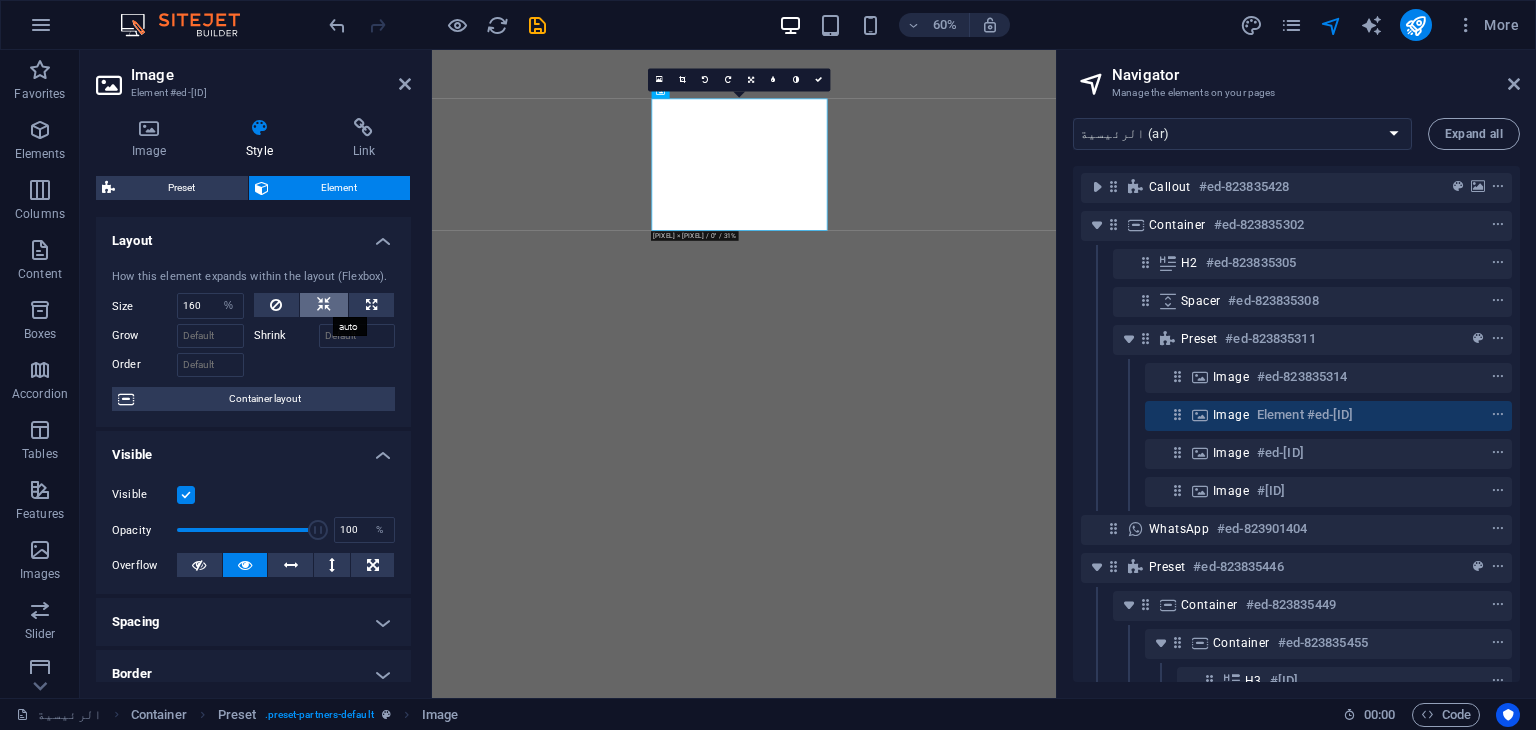 click at bounding box center [324, 305] 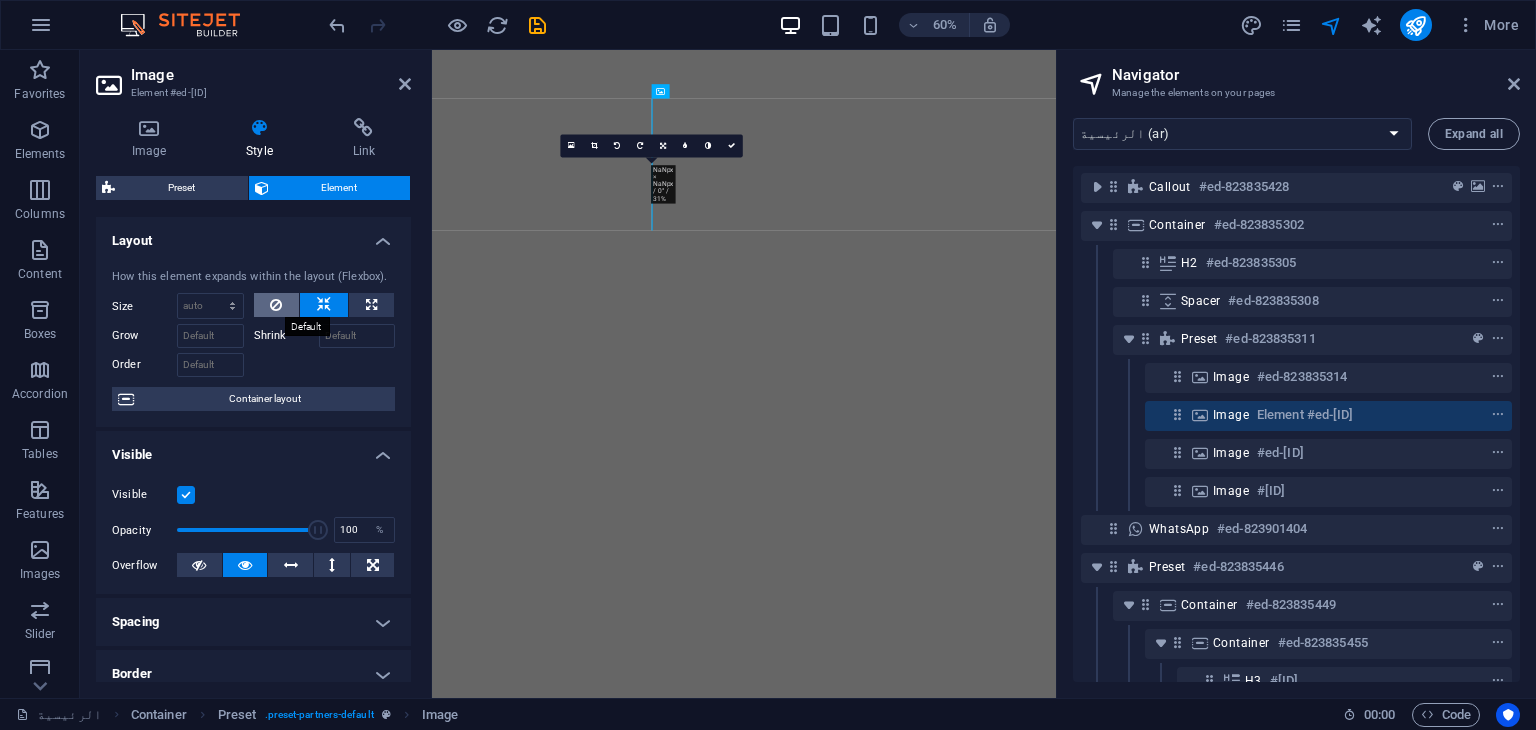 click at bounding box center (277, 305) 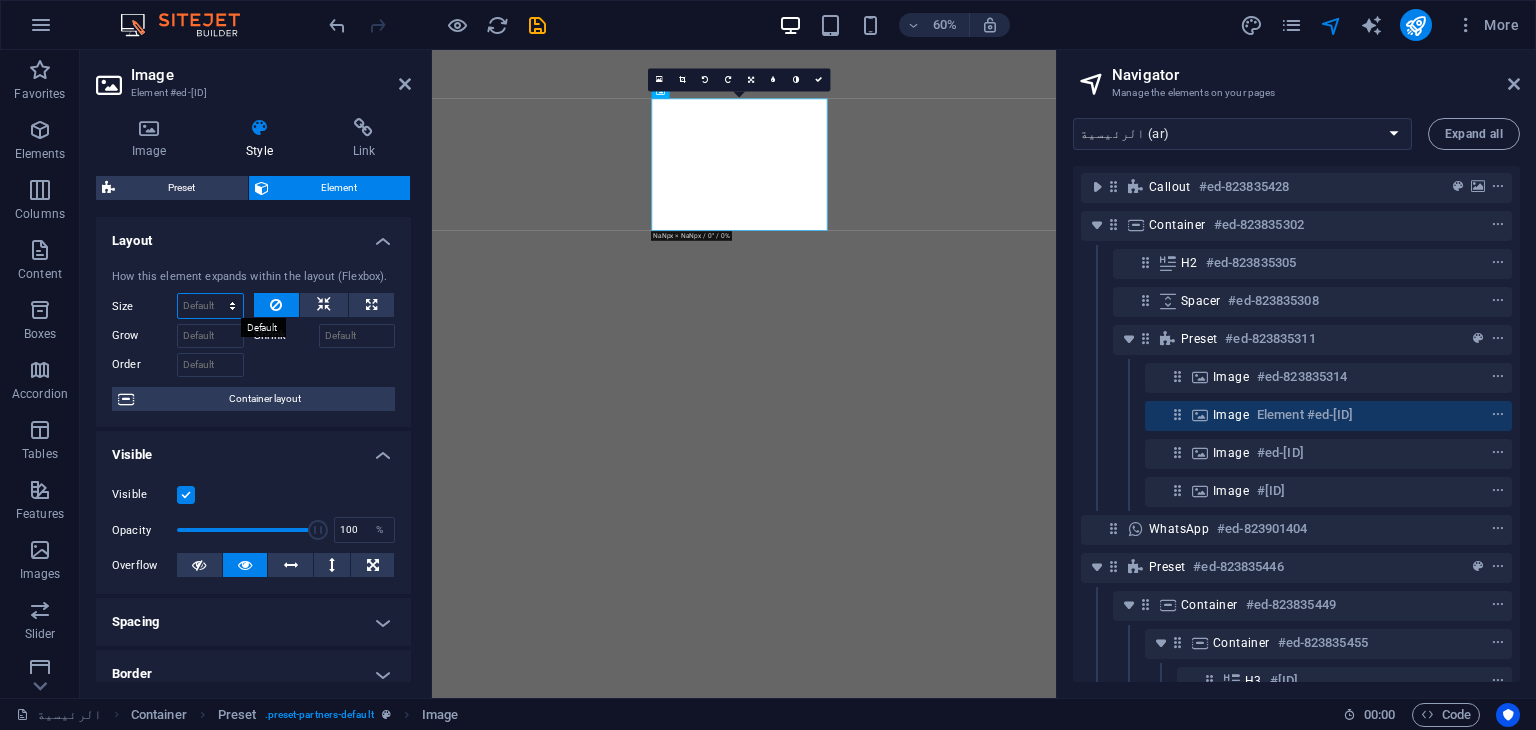 click on "Default auto px % 1/1 1/2 1/3 1/4 1/5 1/6 1/7 1/8 1/9 1/10" at bounding box center (210, 306) 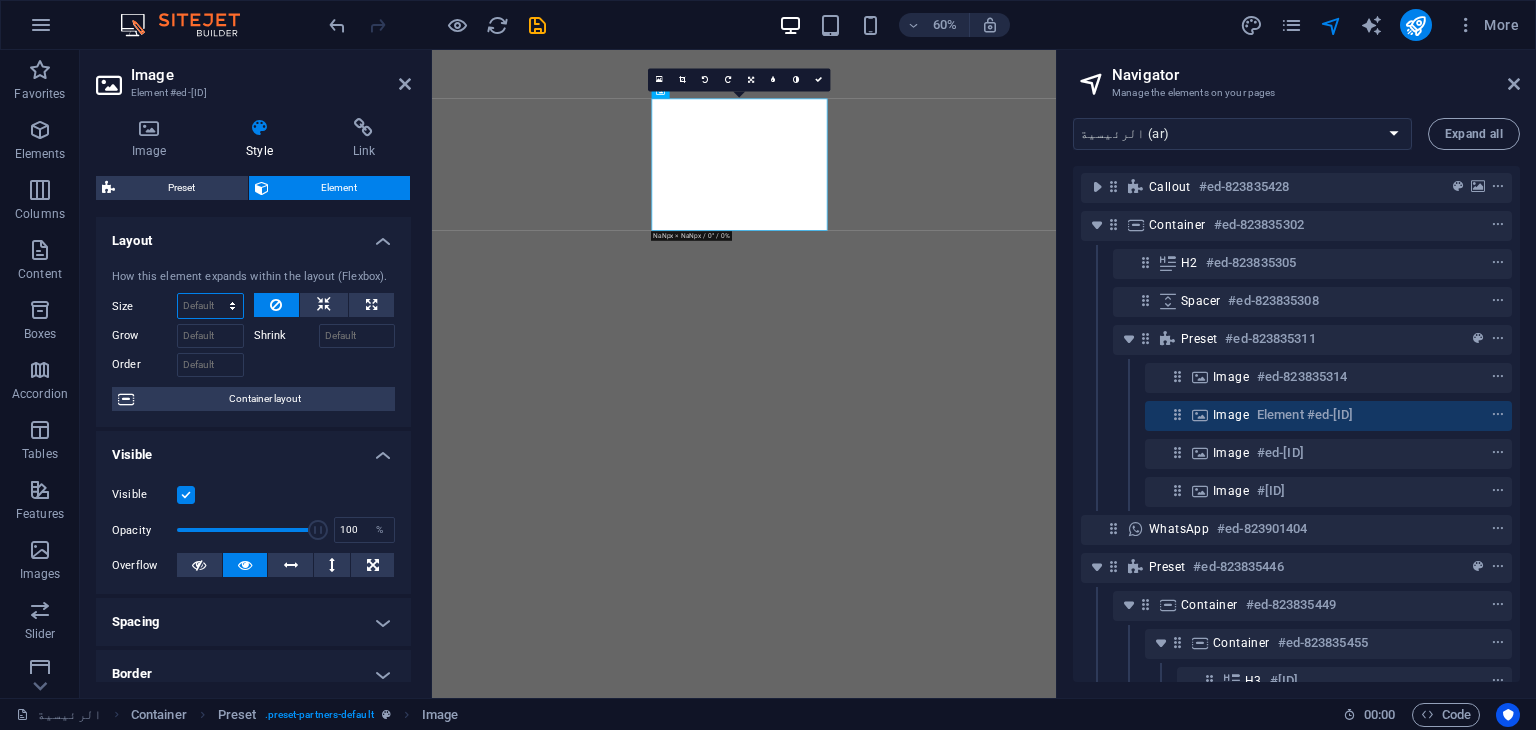 select on "1/8" 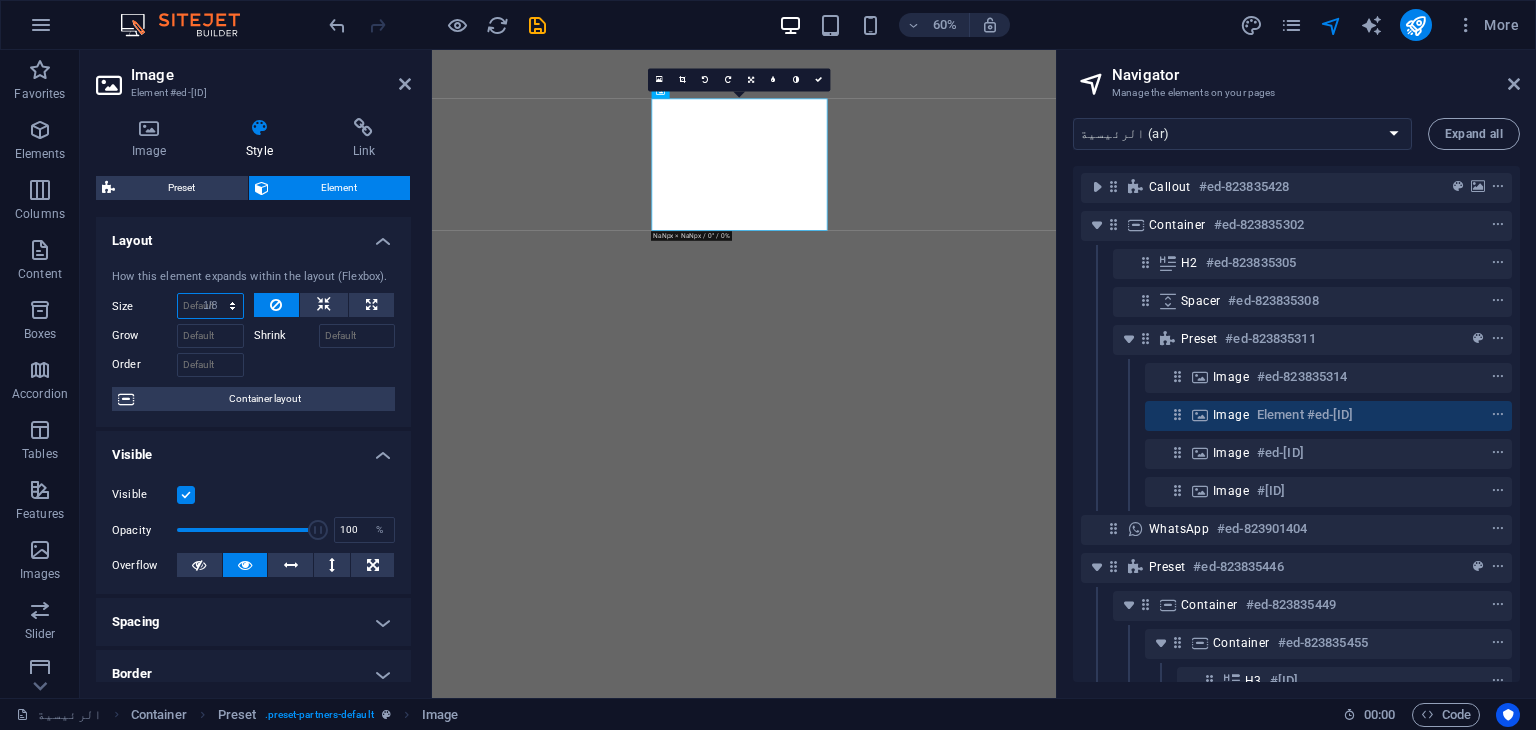 click on "Default auto px % 1/1 1/2 1/3 1/4 1/5 1/6 1/7 1/8 1/9 1/10" at bounding box center [210, 306] 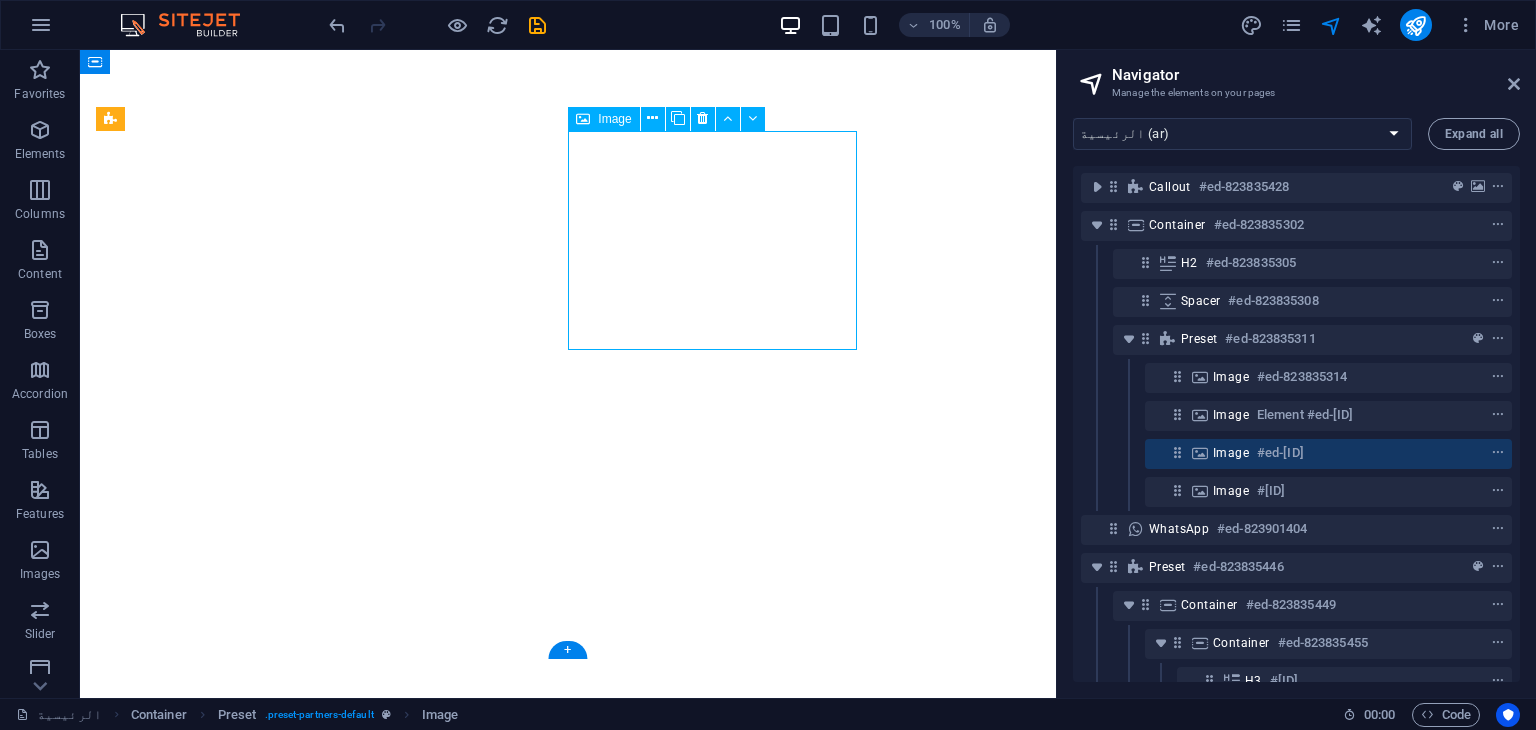 select on "px" 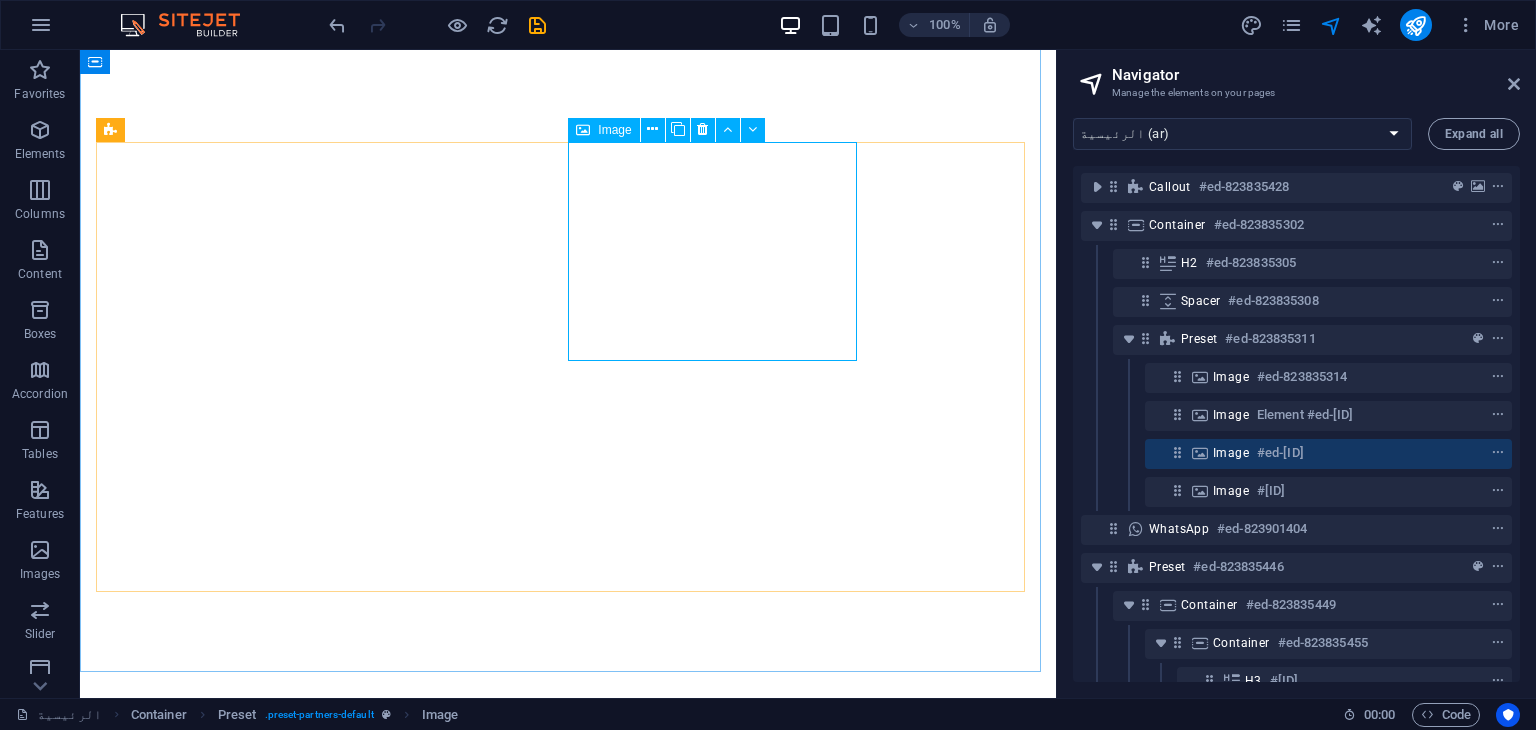 click at bounding box center [583, 130] 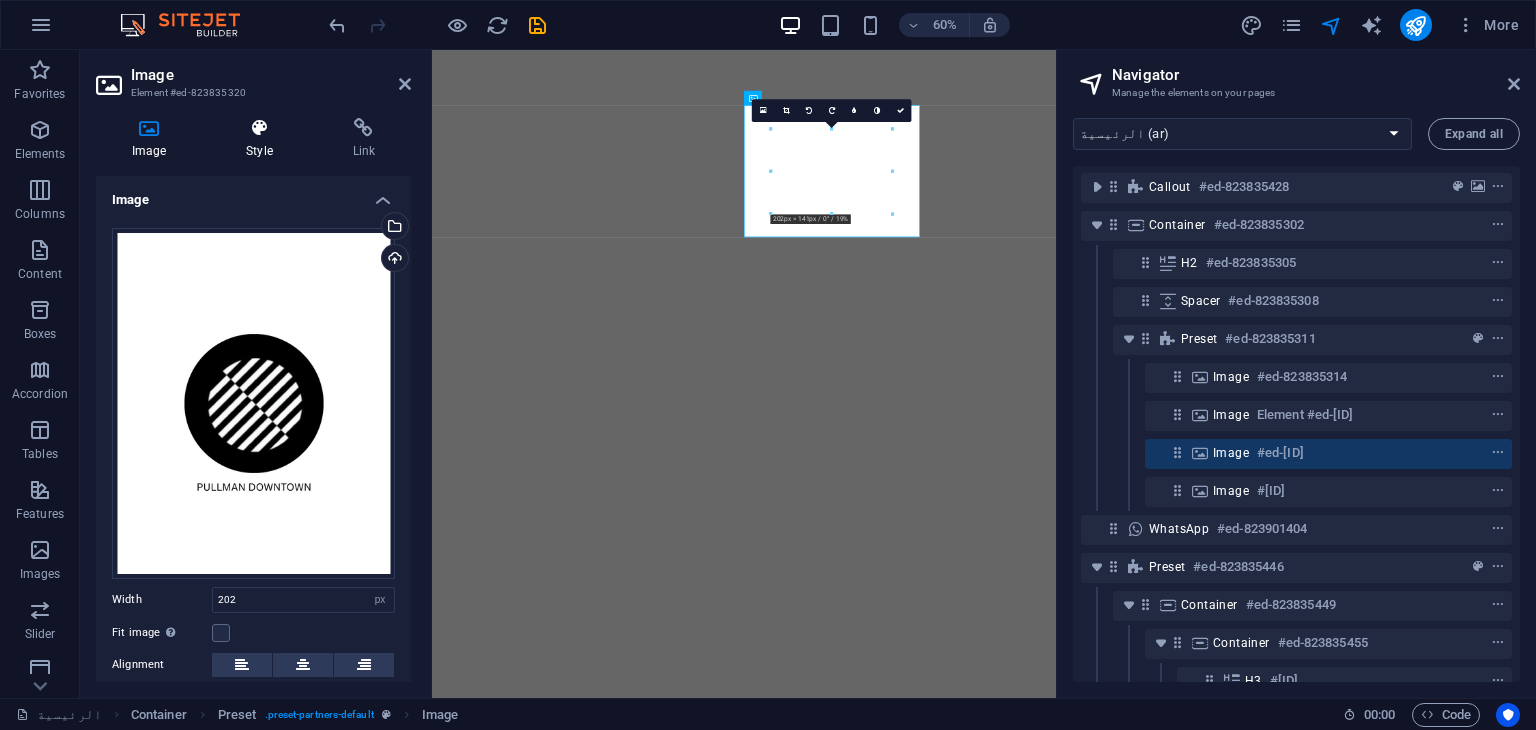 click on "Style" at bounding box center [263, 139] 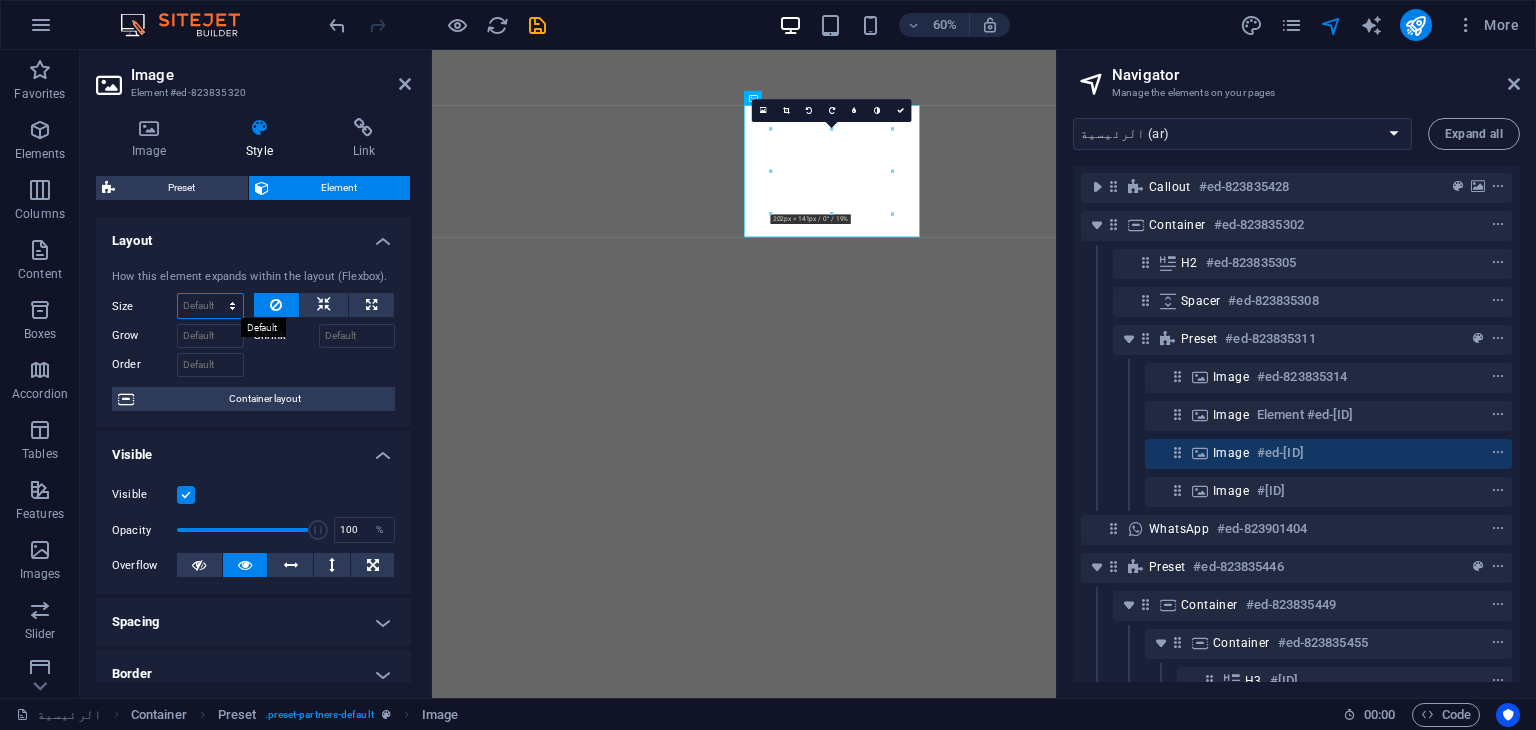 click on "Default auto px % 1/1 1/2 1/3 1/4 1/5 1/6 1/7 1/8 1/9 1/10" at bounding box center (210, 306) 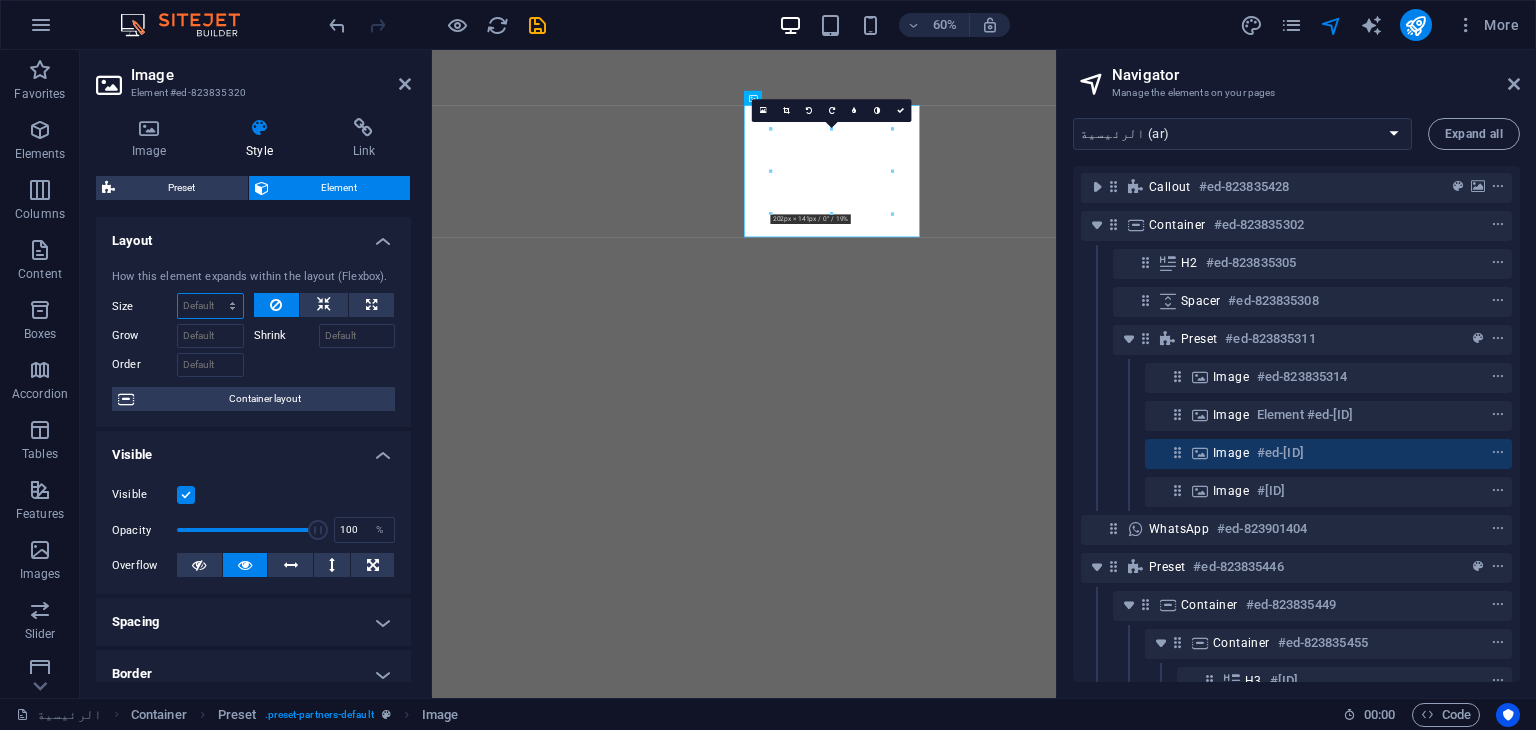 select on "1/8" 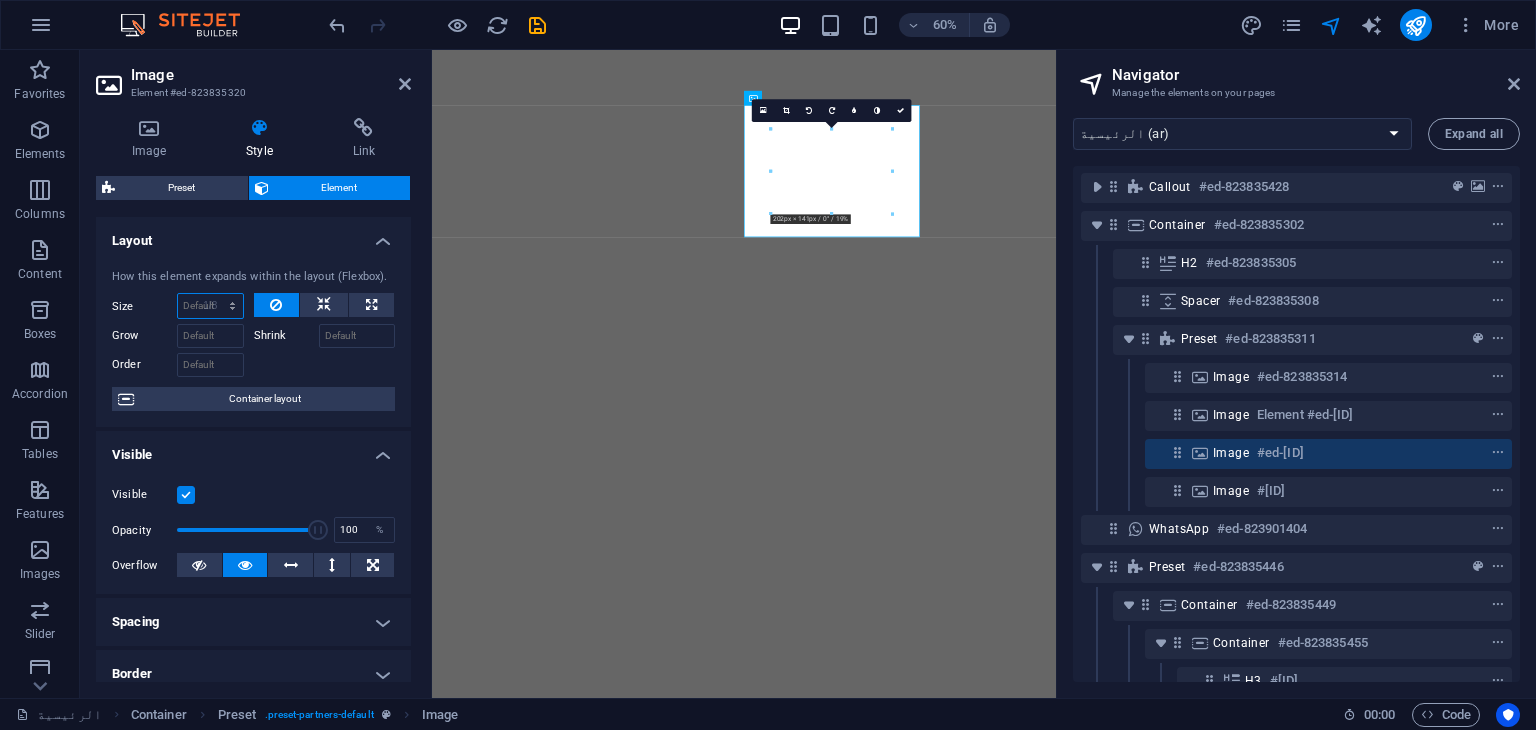click on "Default auto px % 1/1 1/2 1/3 1/4 1/5 1/6 1/7 1/8 1/9 1/10" at bounding box center [210, 306] 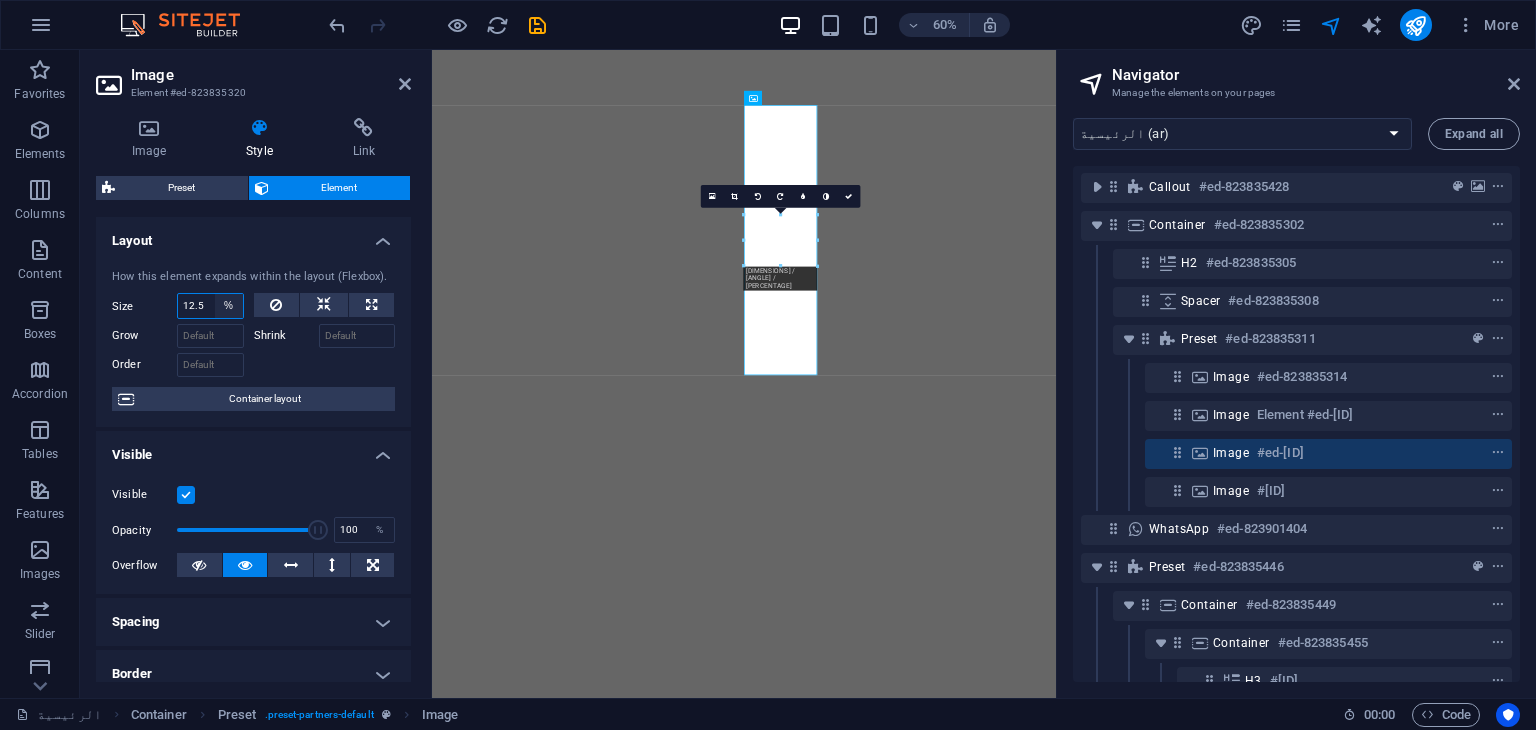 click on "Default auto px % 1/1 1/2 1/3 1/4 1/5 1/6 1/7 1/8 1/9 1/10" at bounding box center [229, 306] 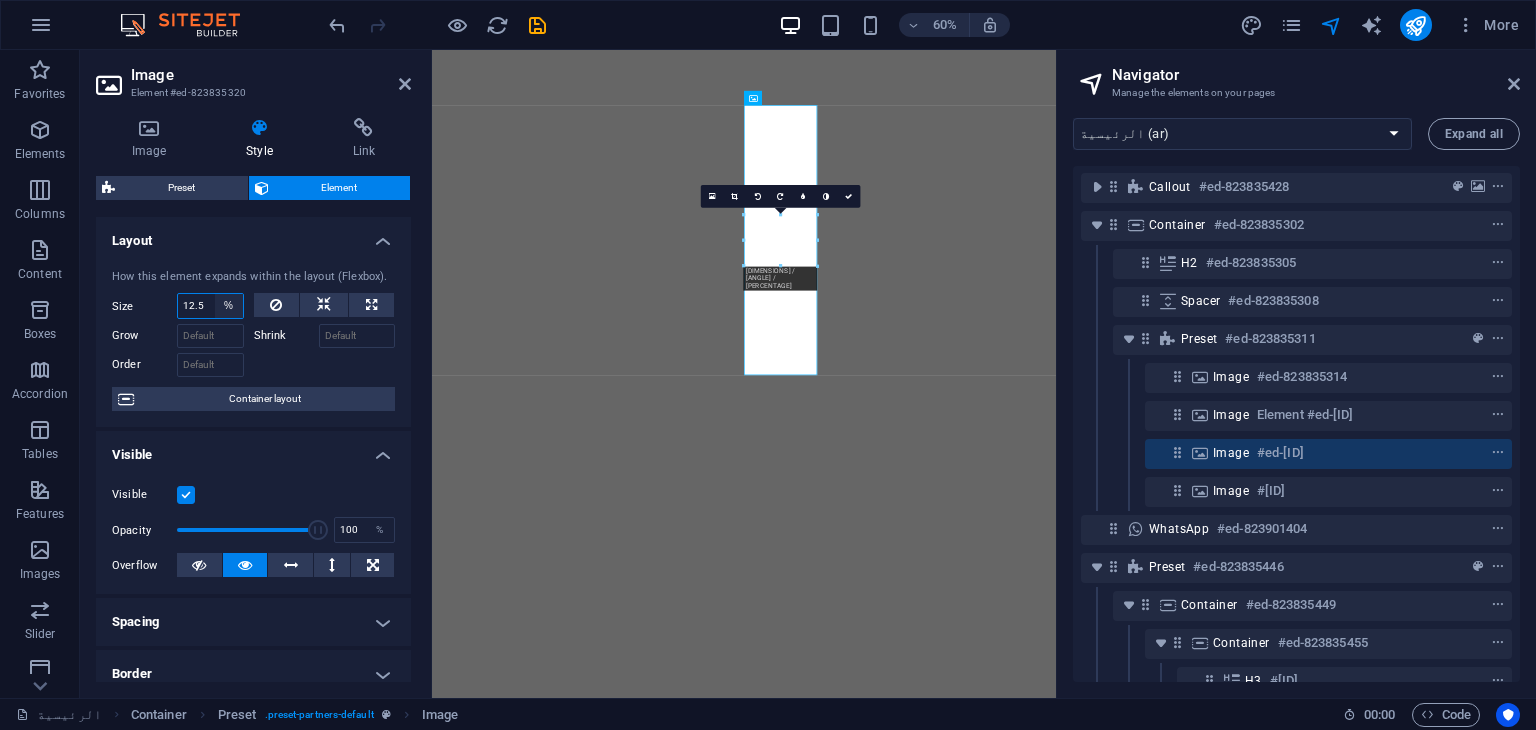 select on "1/5" 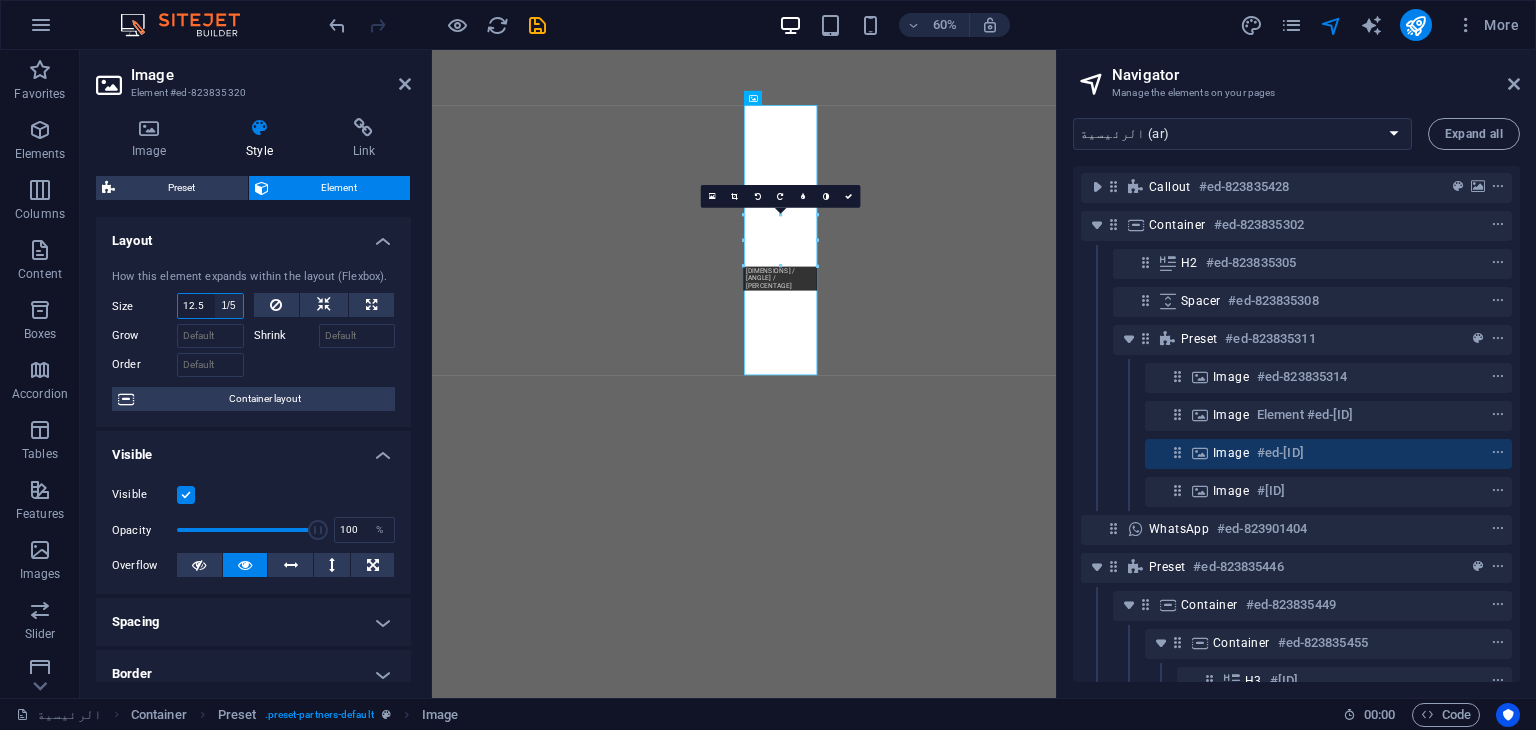 click on "Default auto px % 1/1 1/2 1/3 1/4 1/5 1/6 1/7 1/8 1/9 1/10" at bounding box center [229, 306] 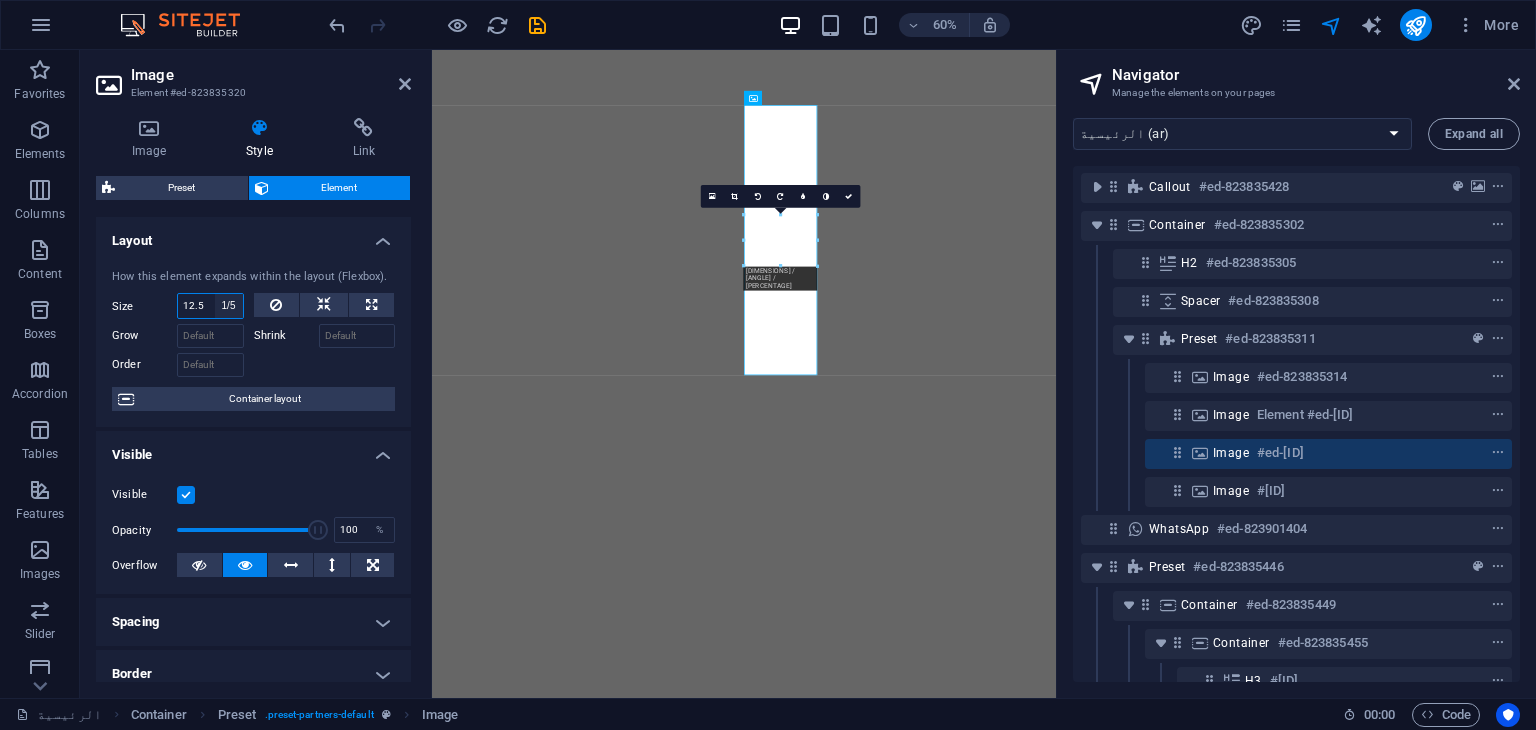 type on "20" 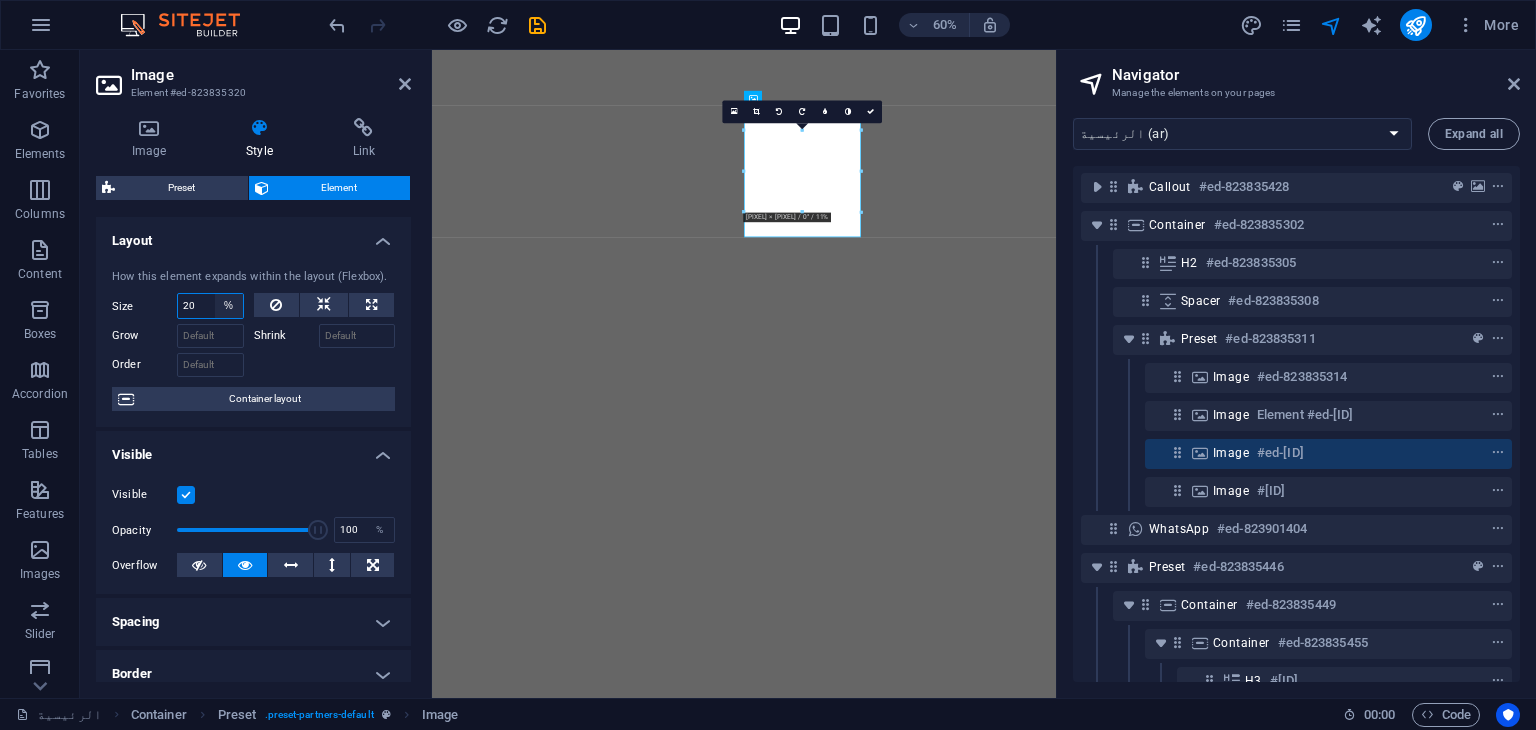 click on "Default auto px % 1/1 1/2 1/3 1/4 1/5 1/6 1/7 1/8 1/9 1/10" at bounding box center (229, 306) 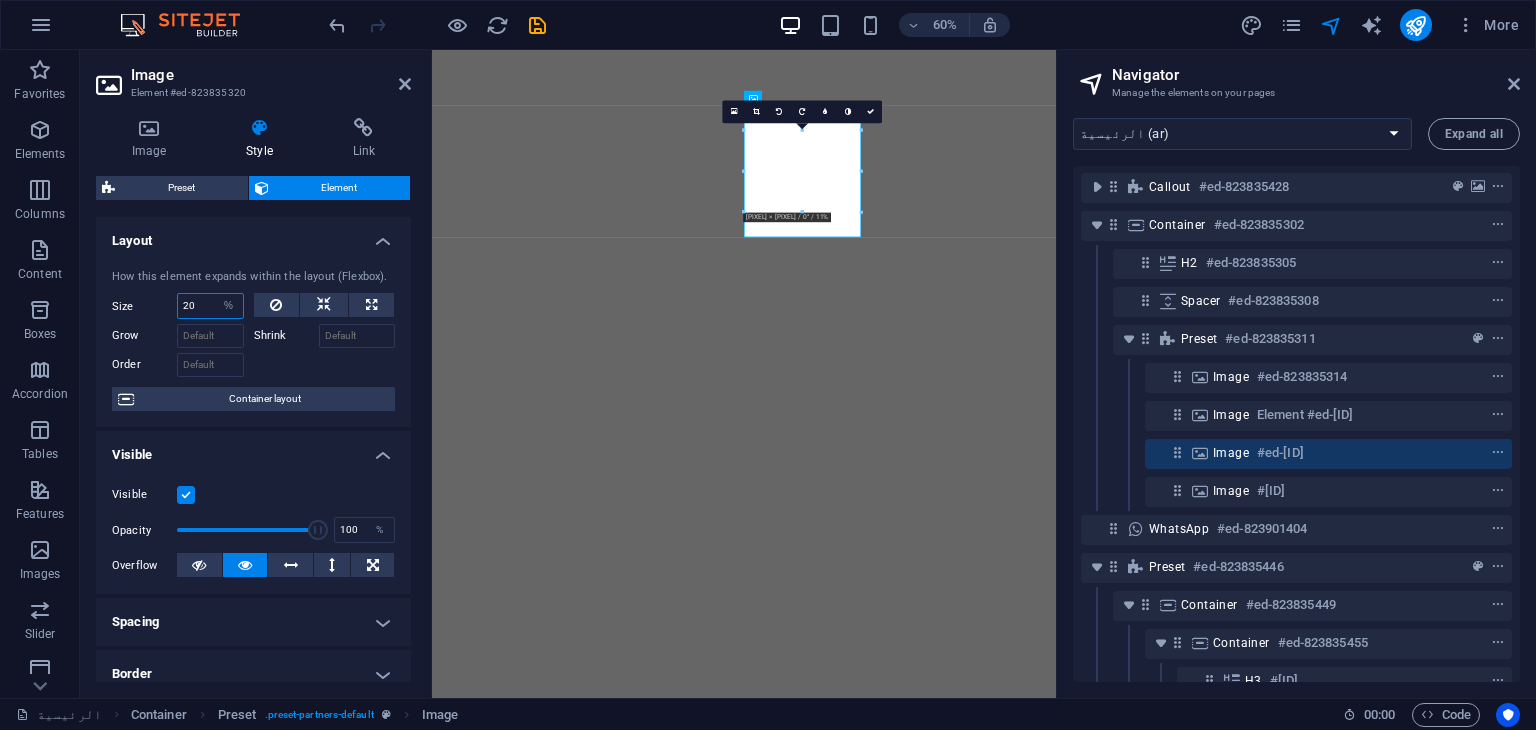 select on "1/4" 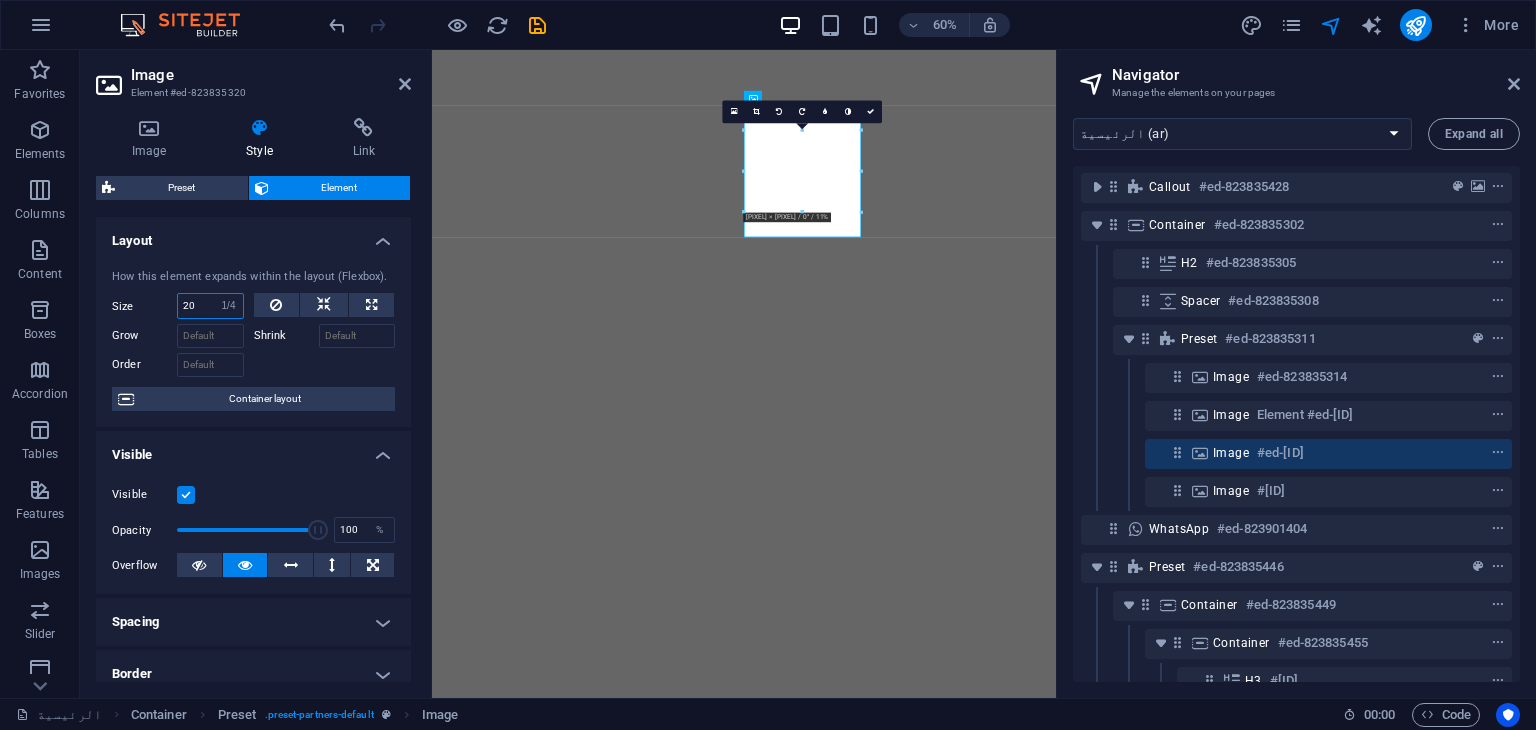 click on "Default auto px % 1/1 1/2 1/3 1/4 1/5 1/6 1/7 1/8 1/9 1/10" at bounding box center [229, 306] 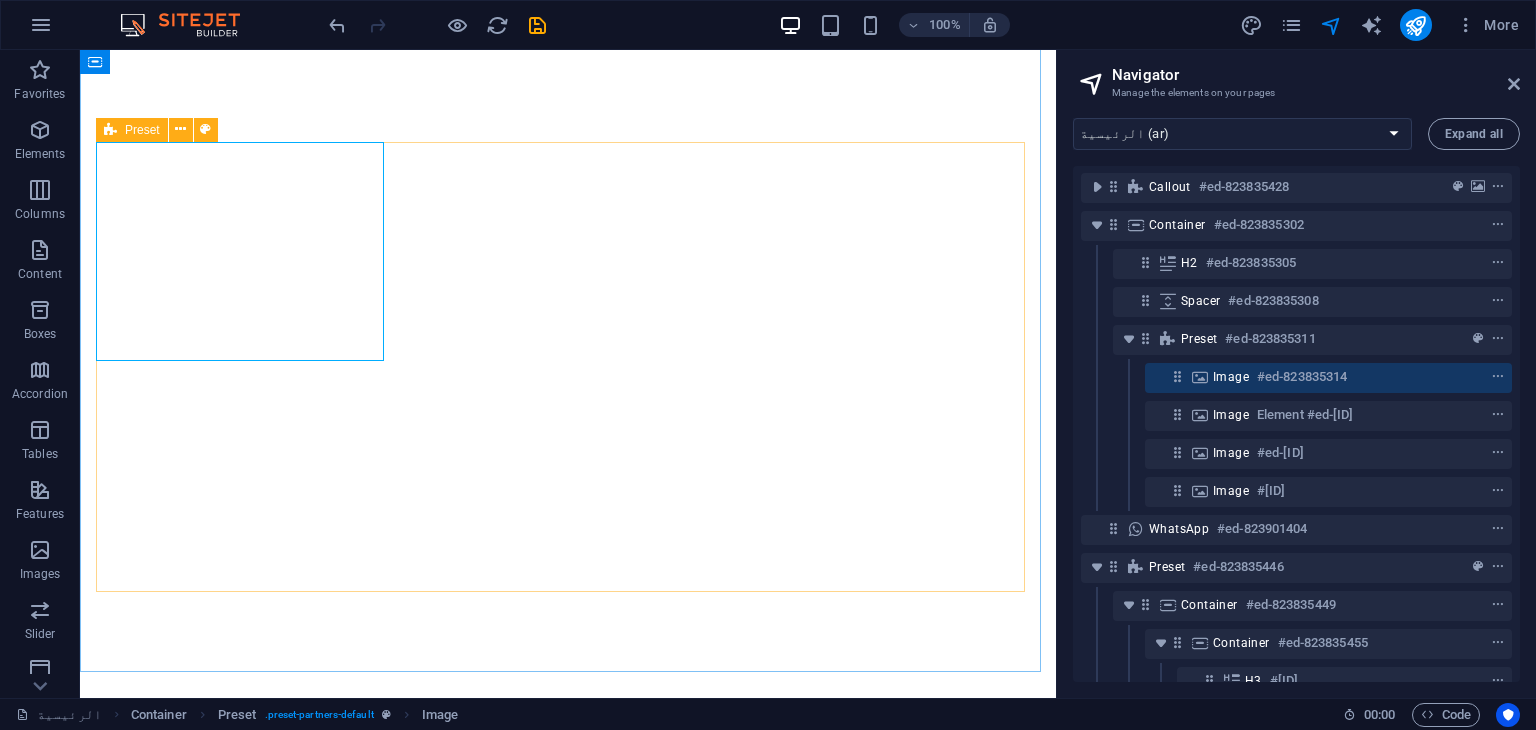click on "Preset" at bounding box center (142, 130) 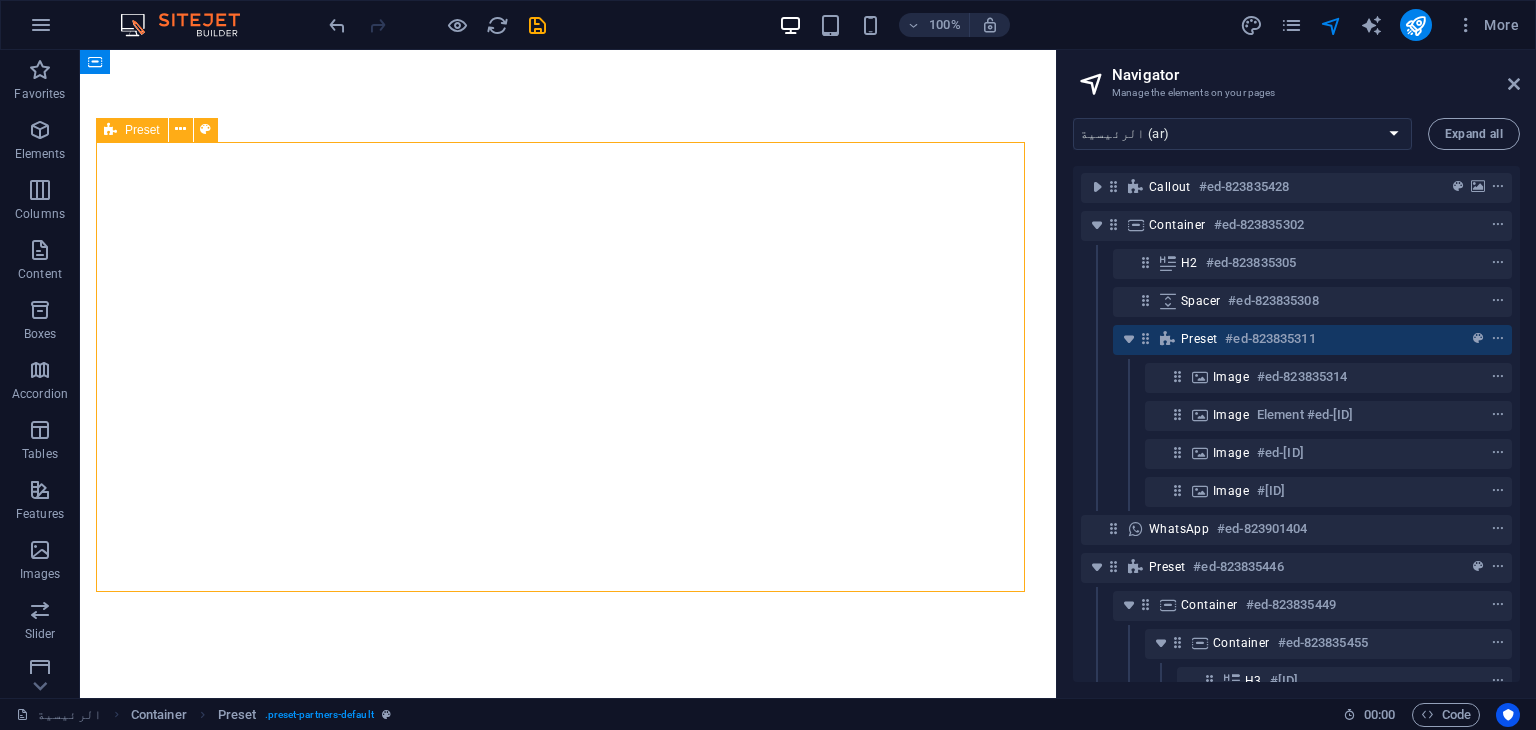click on "Preset" at bounding box center (142, 130) 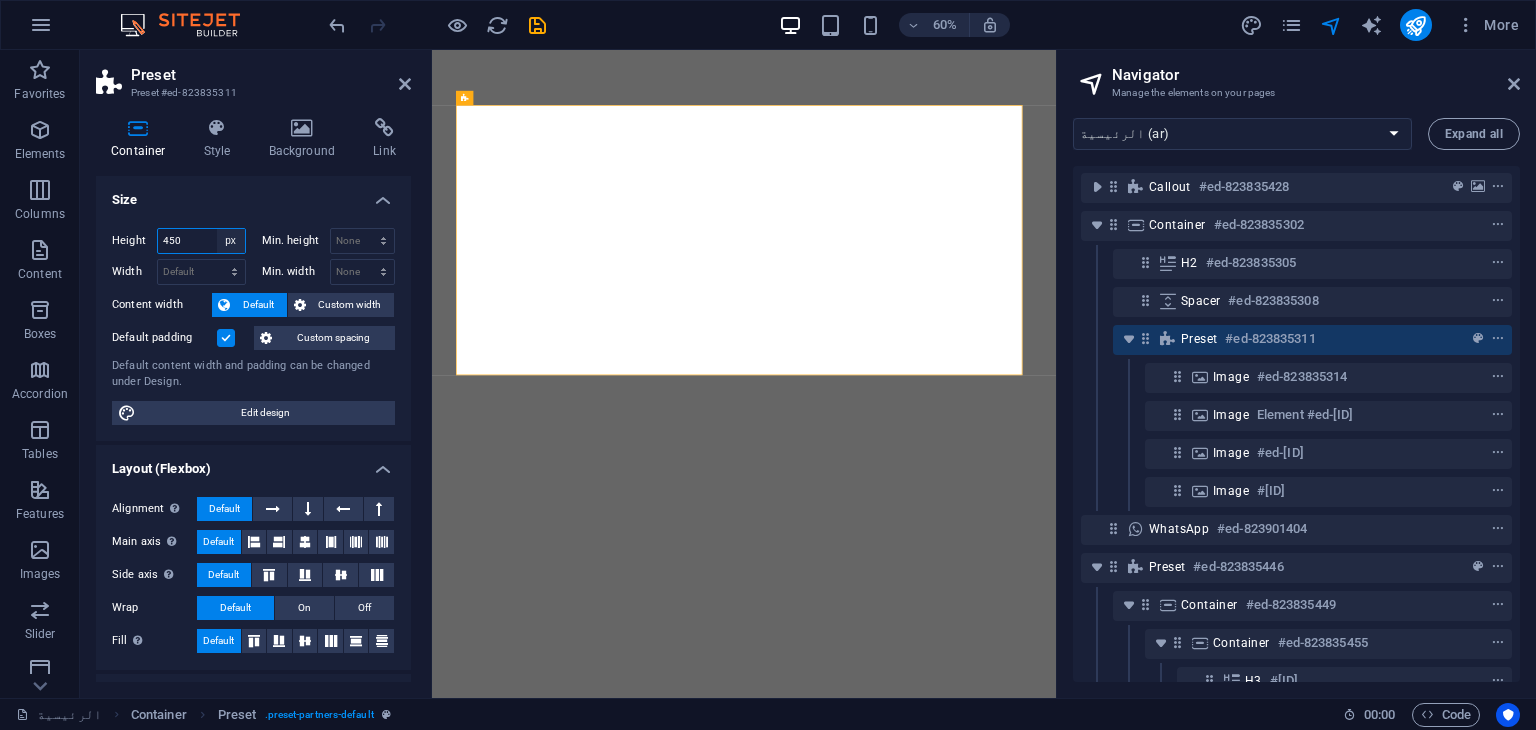 click on "Default px rem % vh vw" at bounding box center (231, 241) 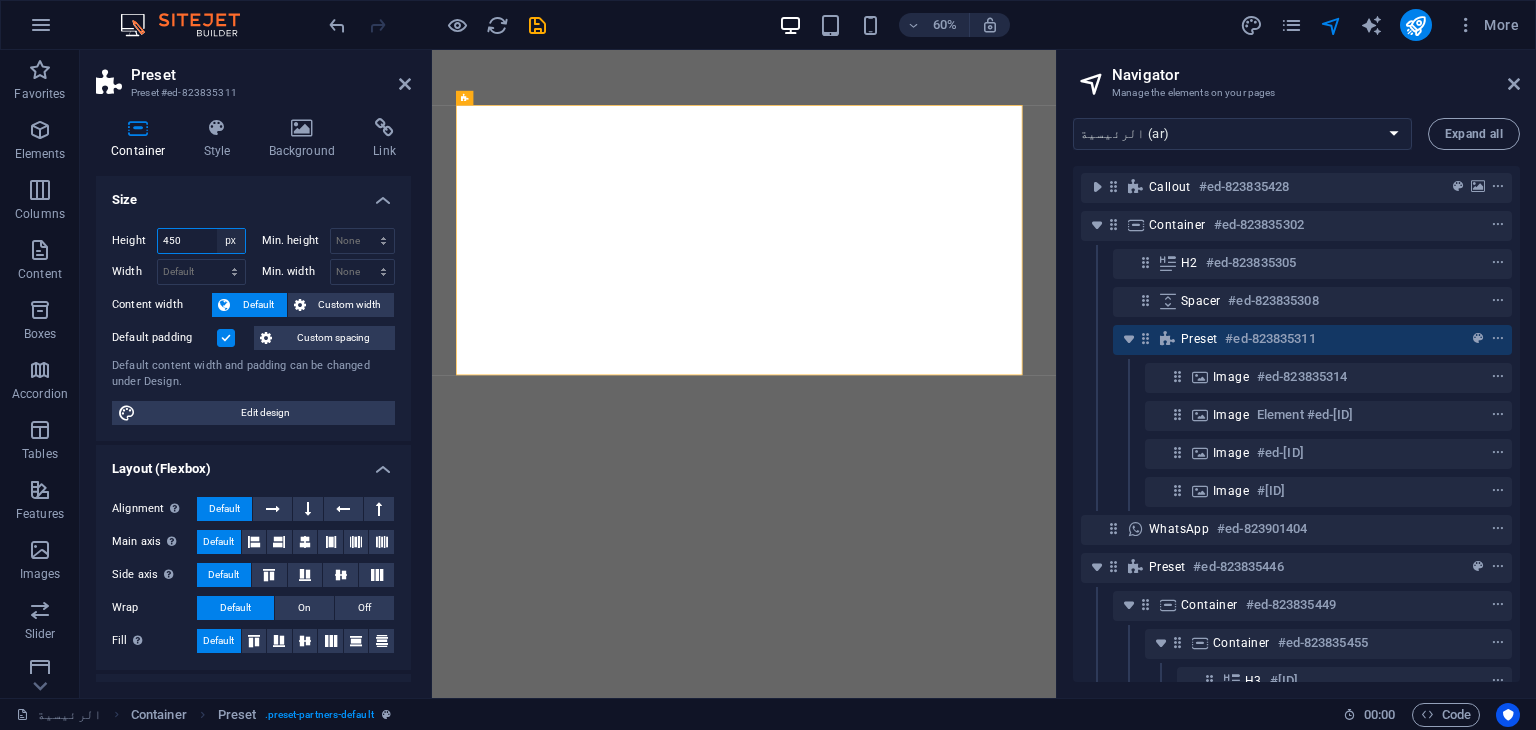 click on "Default px rem % vh vw" at bounding box center [231, 241] 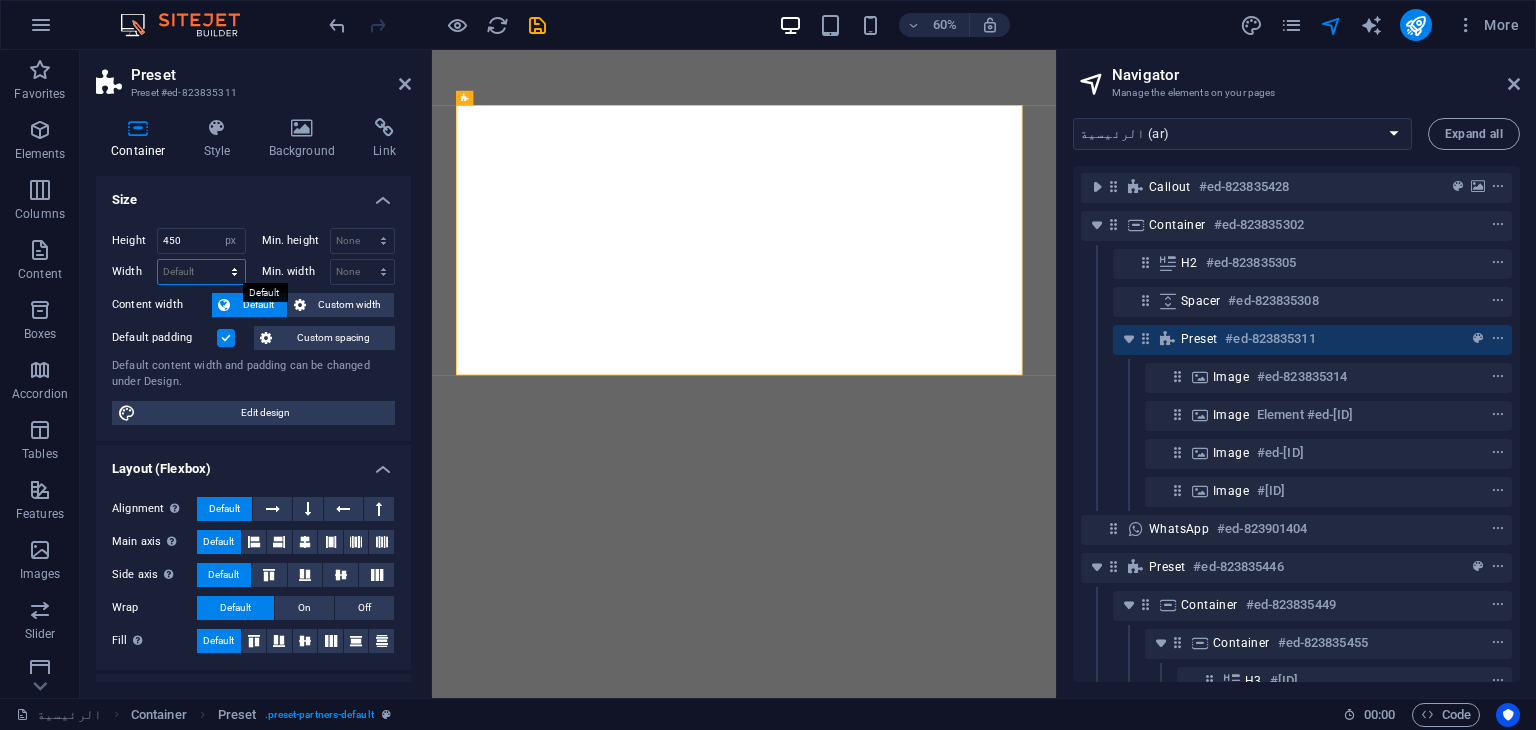 click on "Default px rem % em vh vw" at bounding box center [201, 272] 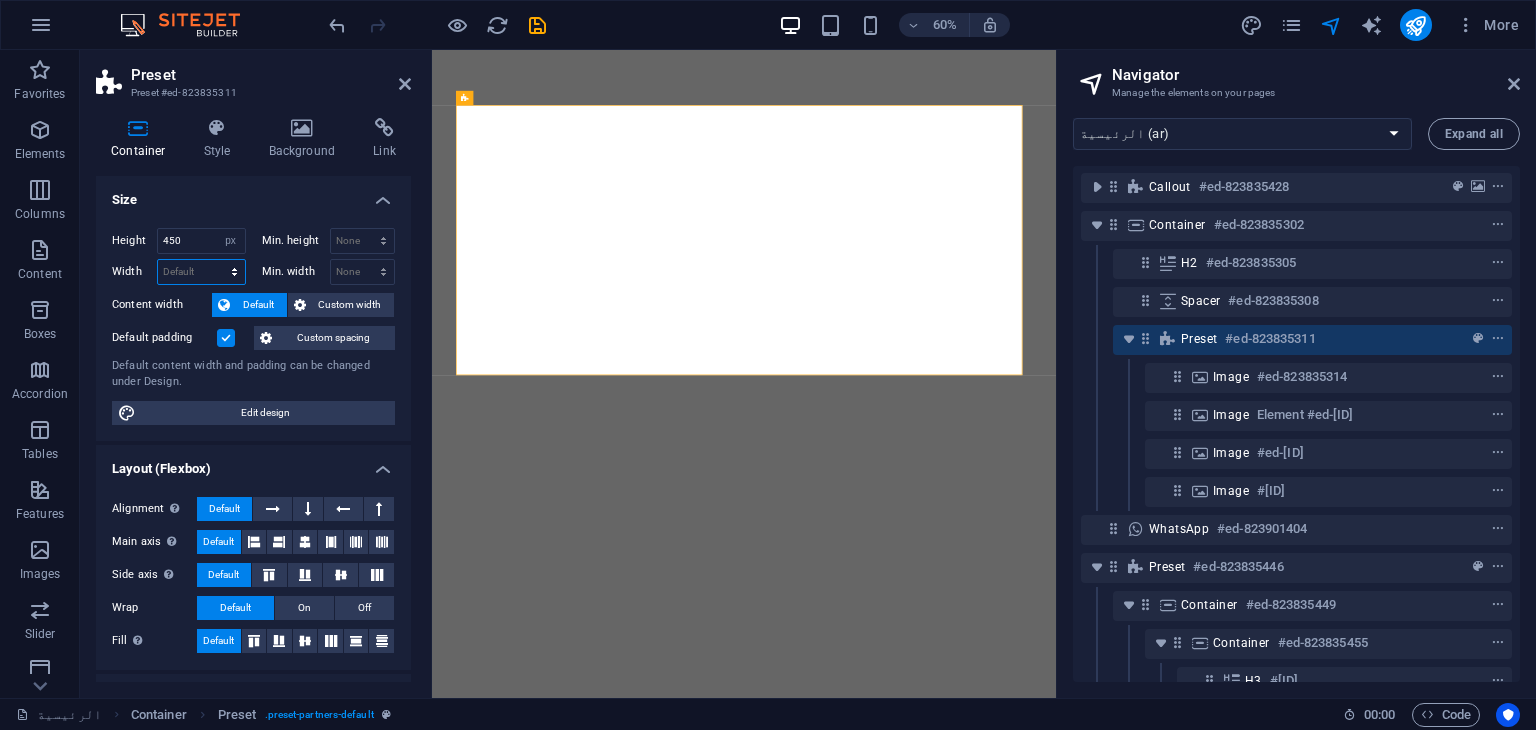 click on "Default px rem % em vh vw" at bounding box center (201, 272) 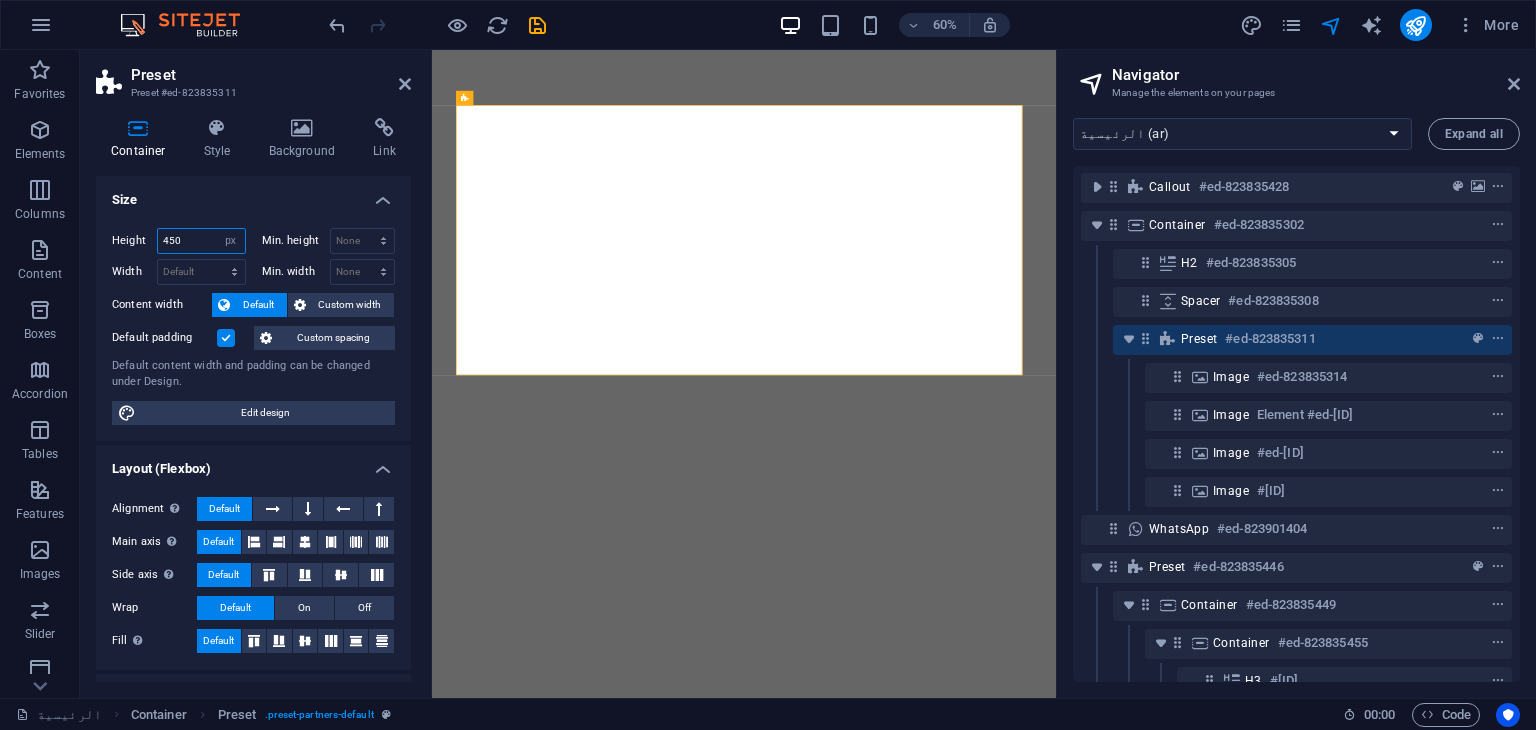 click on "450" at bounding box center [201, 241] 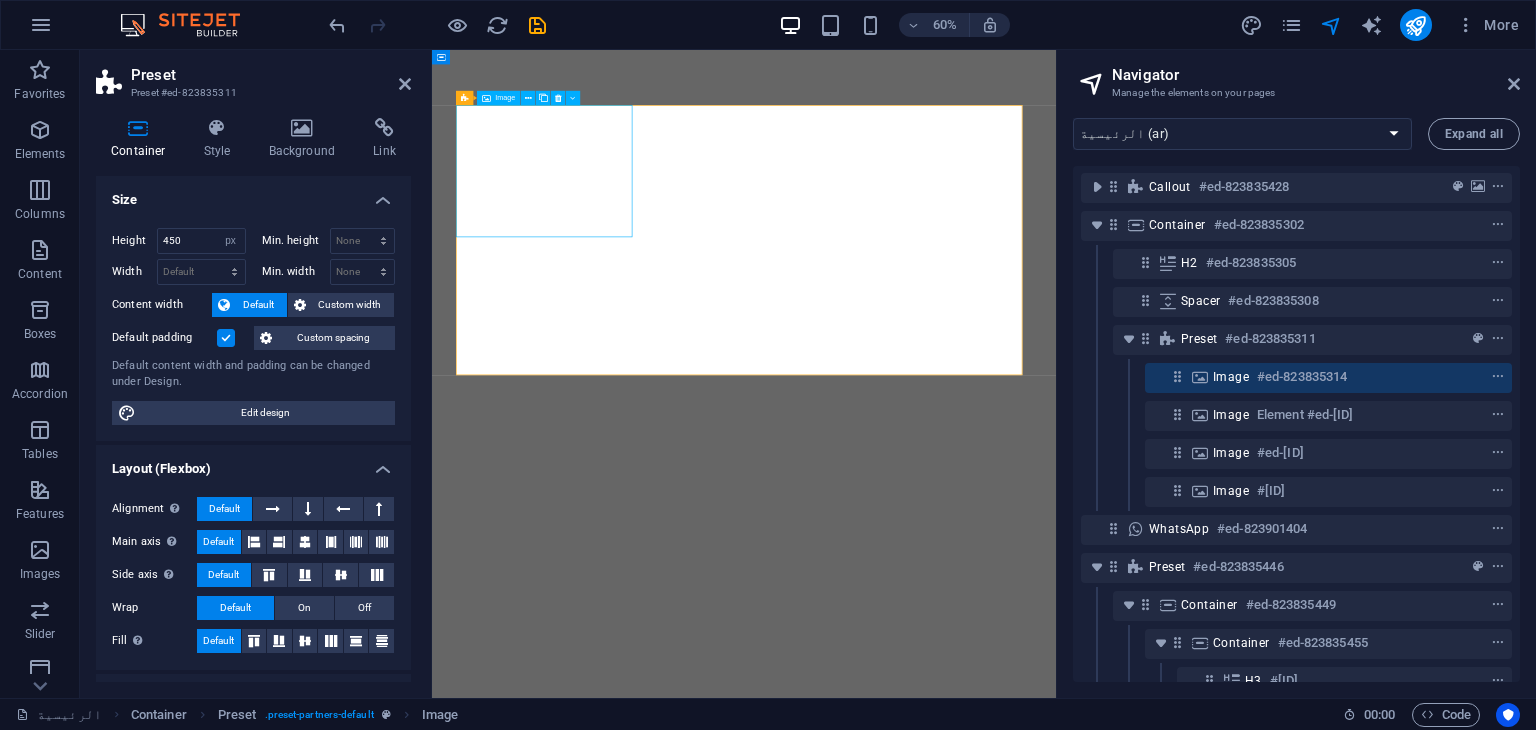 select on "px" 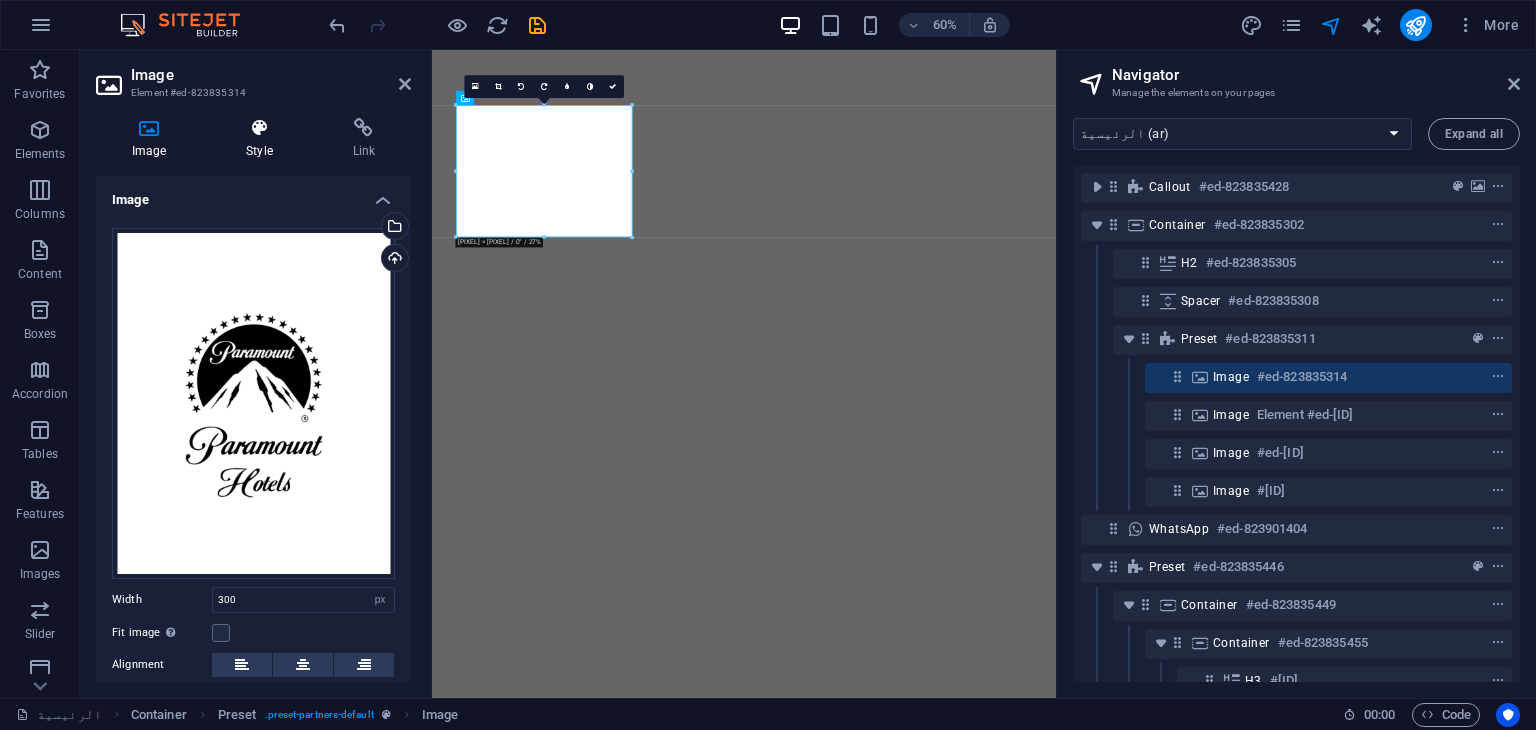 click on "Style" at bounding box center [263, 139] 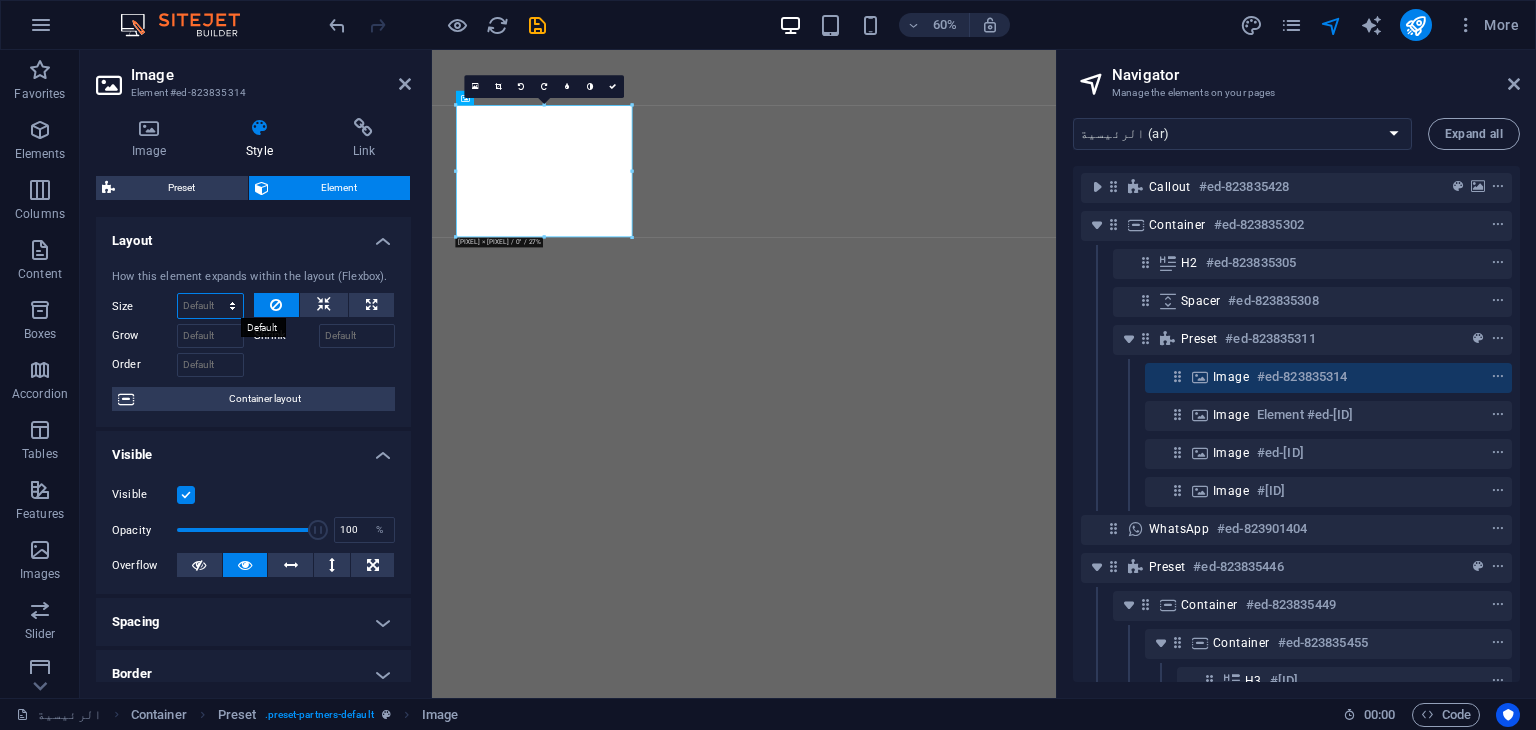 click on "Default auto px % 1/1 1/2 1/3 1/4 1/5 1/6 1/7 1/8 1/9 1/10" at bounding box center (210, 306) 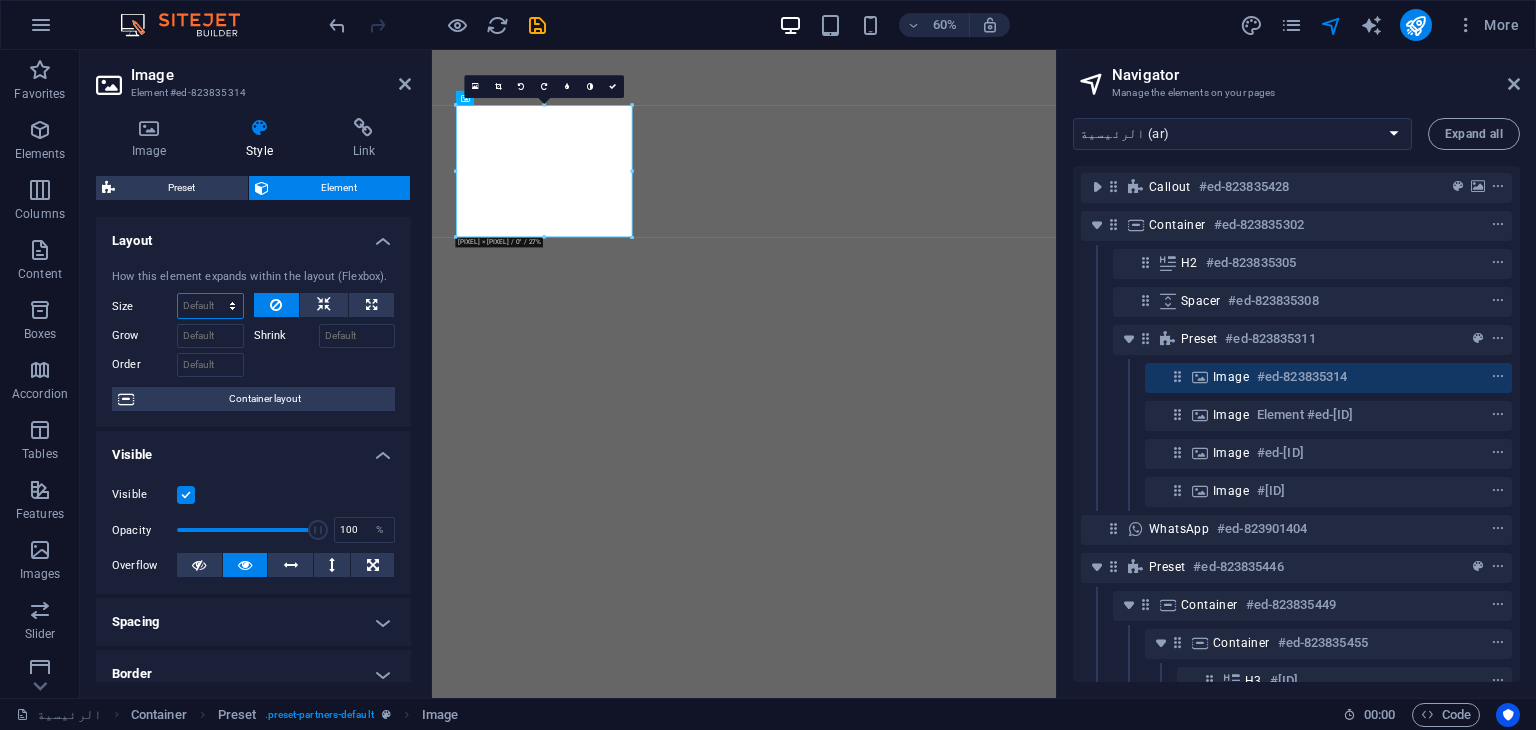 select on "1/5" 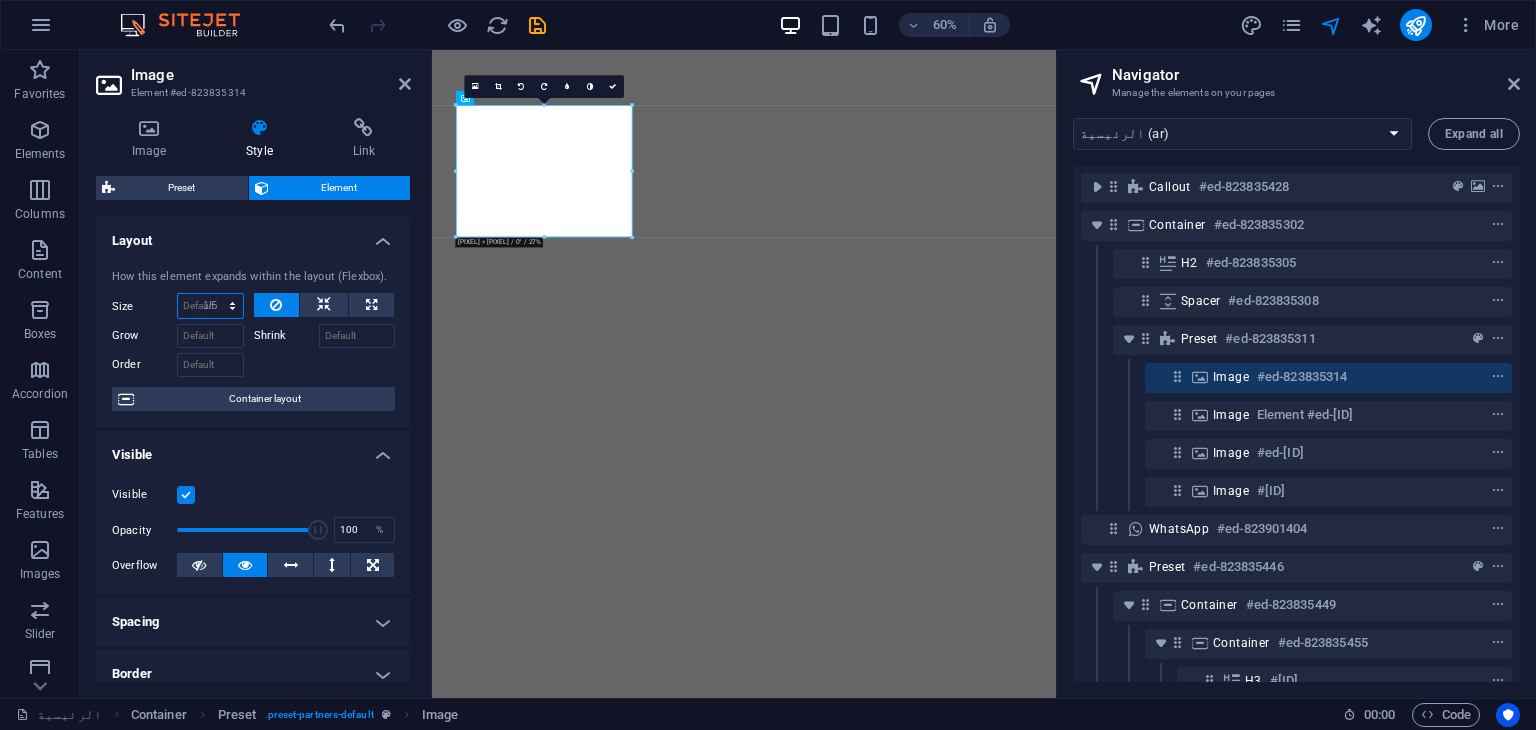 click on "Default auto px % 1/1 1/2 1/3 1/4 1/5 1/6 1/7 1/8 1/9 1/10" at bounding box center (210, 306) 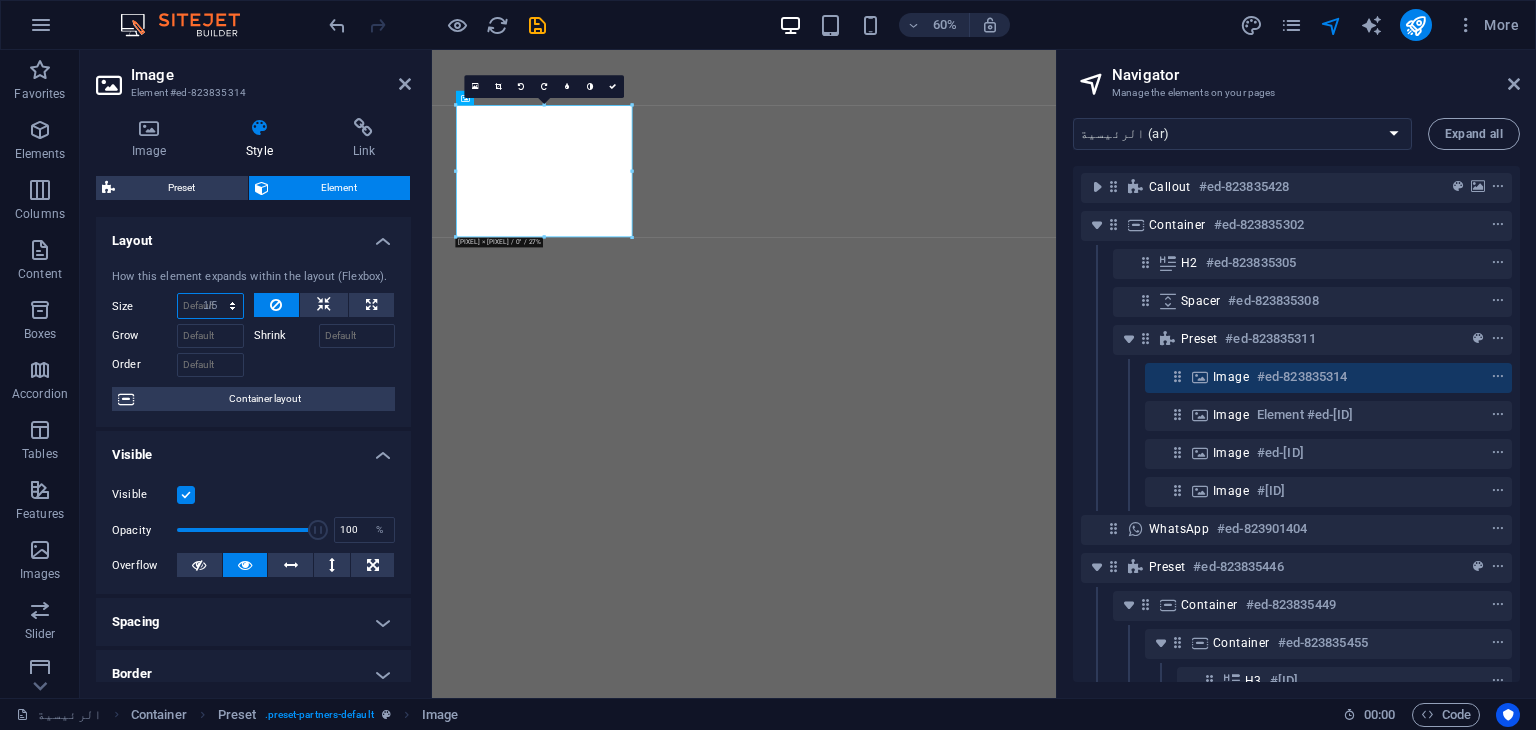 type on "20" 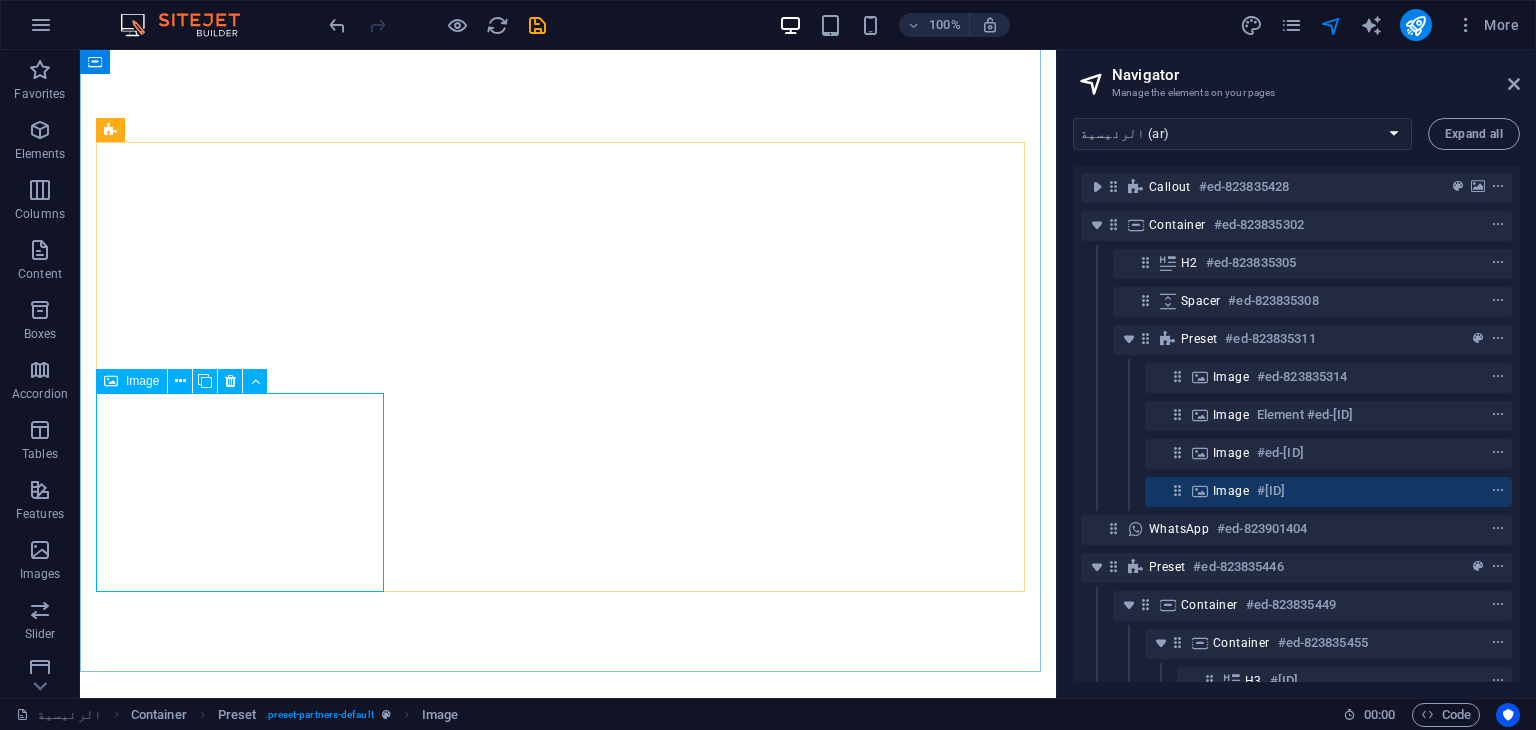 click at bounding box center (111, 381) 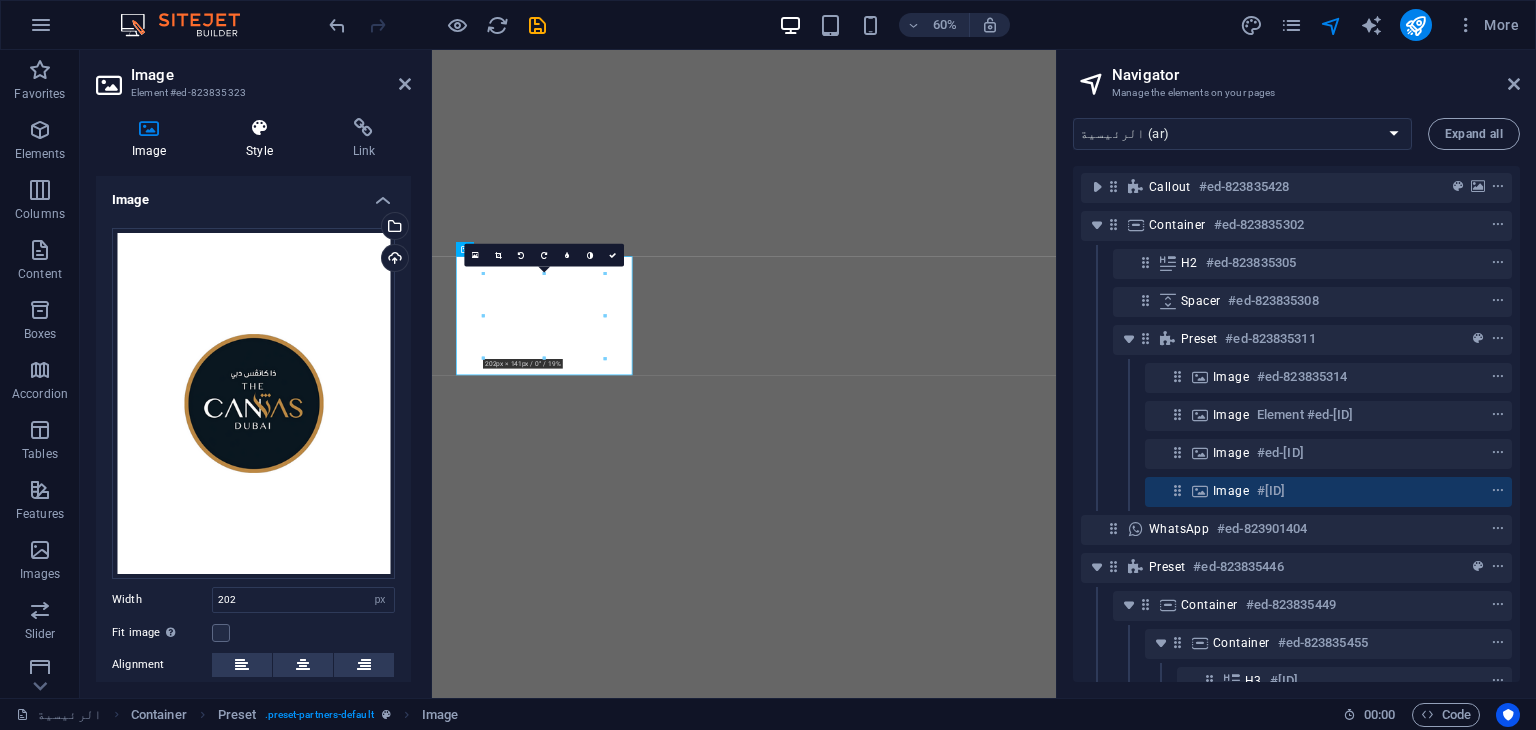 click on "Style" at bounding box center (263, 139) 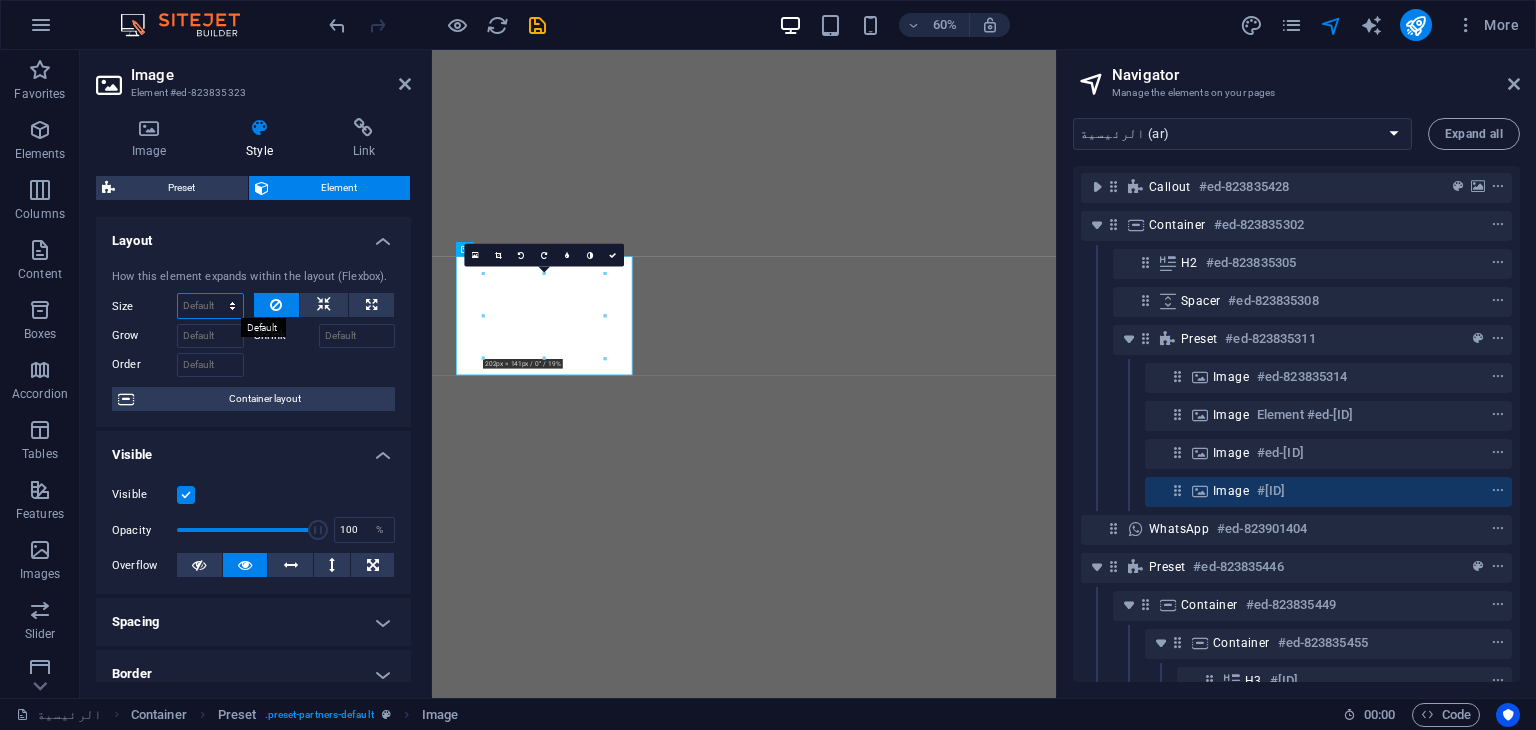 click on "Default auto px % 1/1 1/2 1/3 1/4 1/5 1/6 1/7 1/8 1/9 1/10" at bounding box center [210, 306] 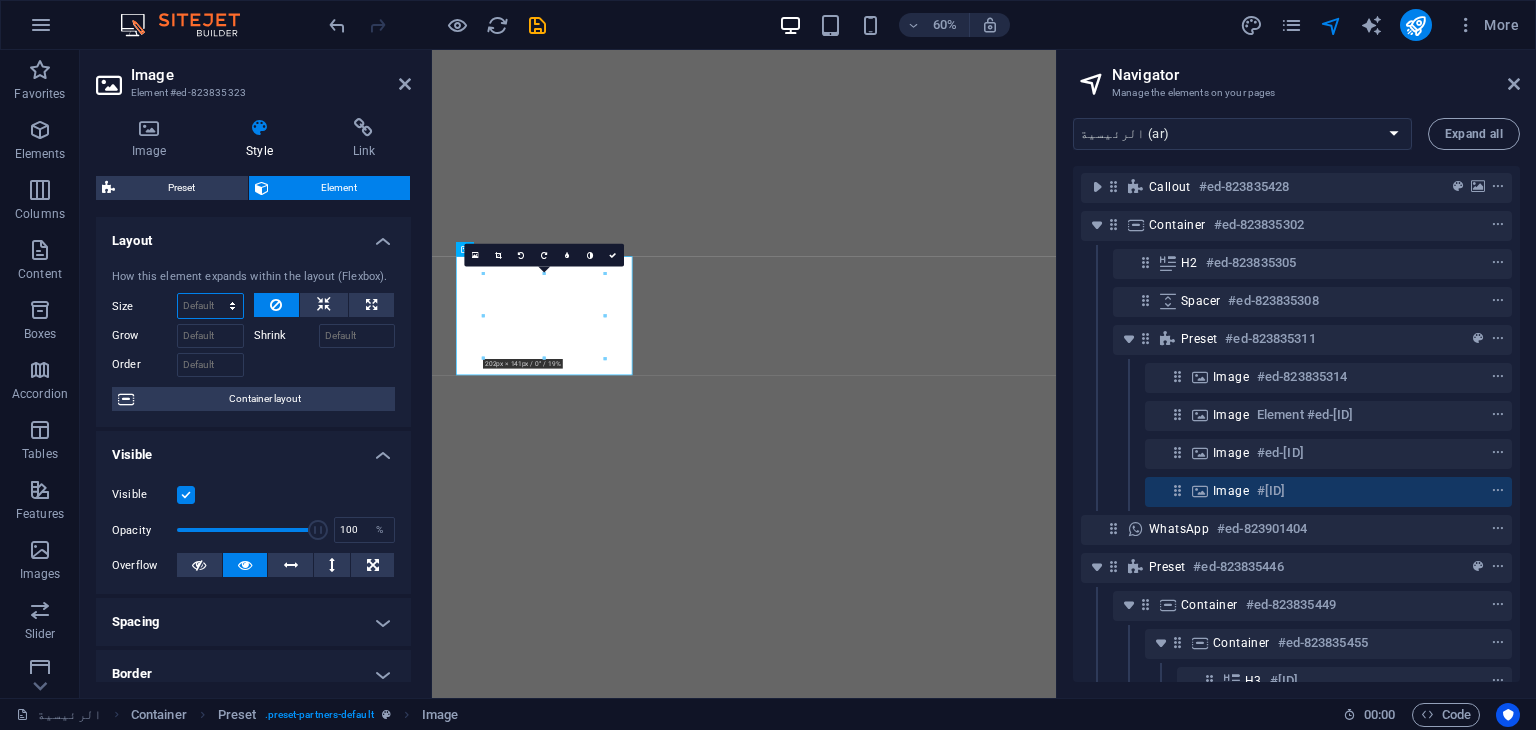 select on "1/6" 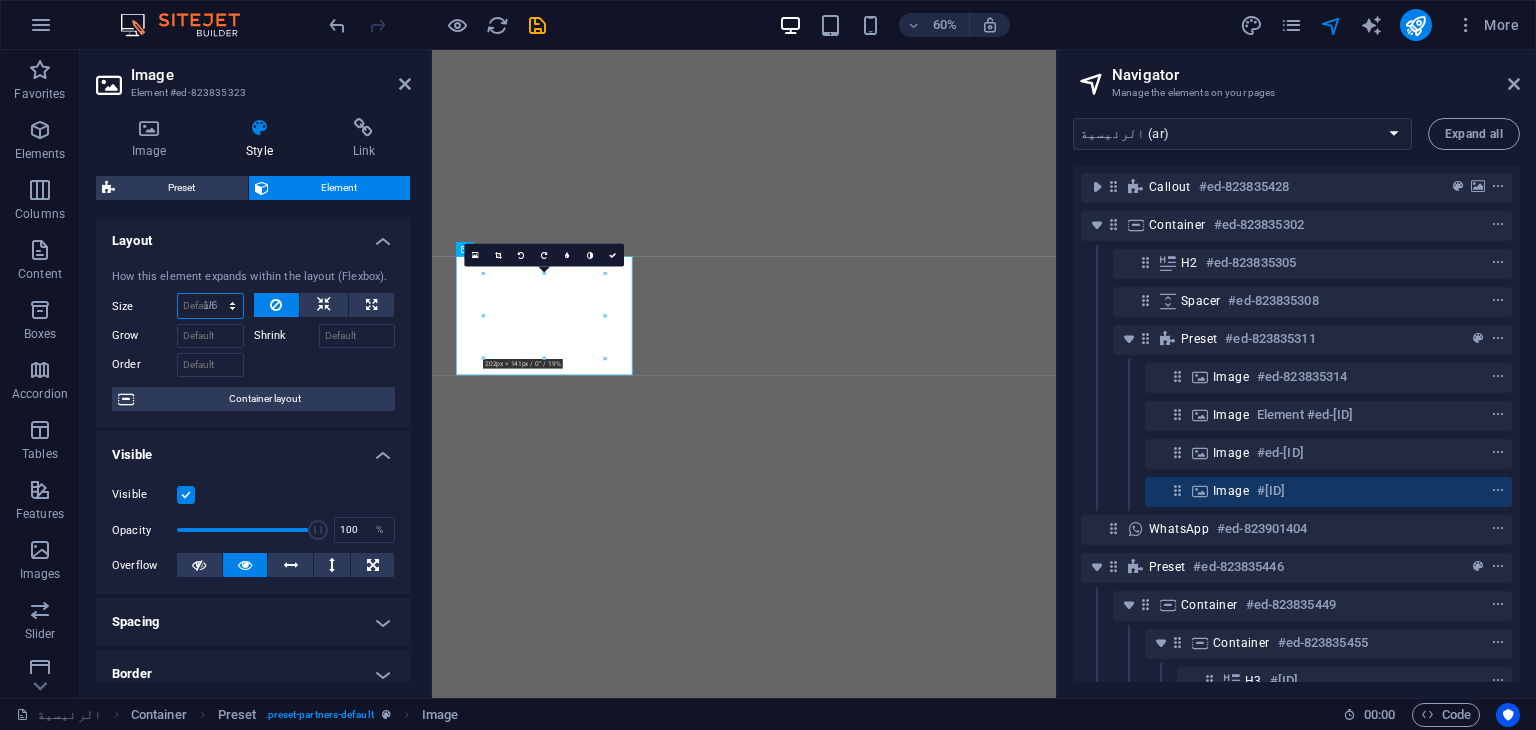 click on "Default auto px % 1/1 1/2 1/3 1/4 1/5 1/6 1/7 1/8 1/9 1/10" at bounding box center [210, 306] 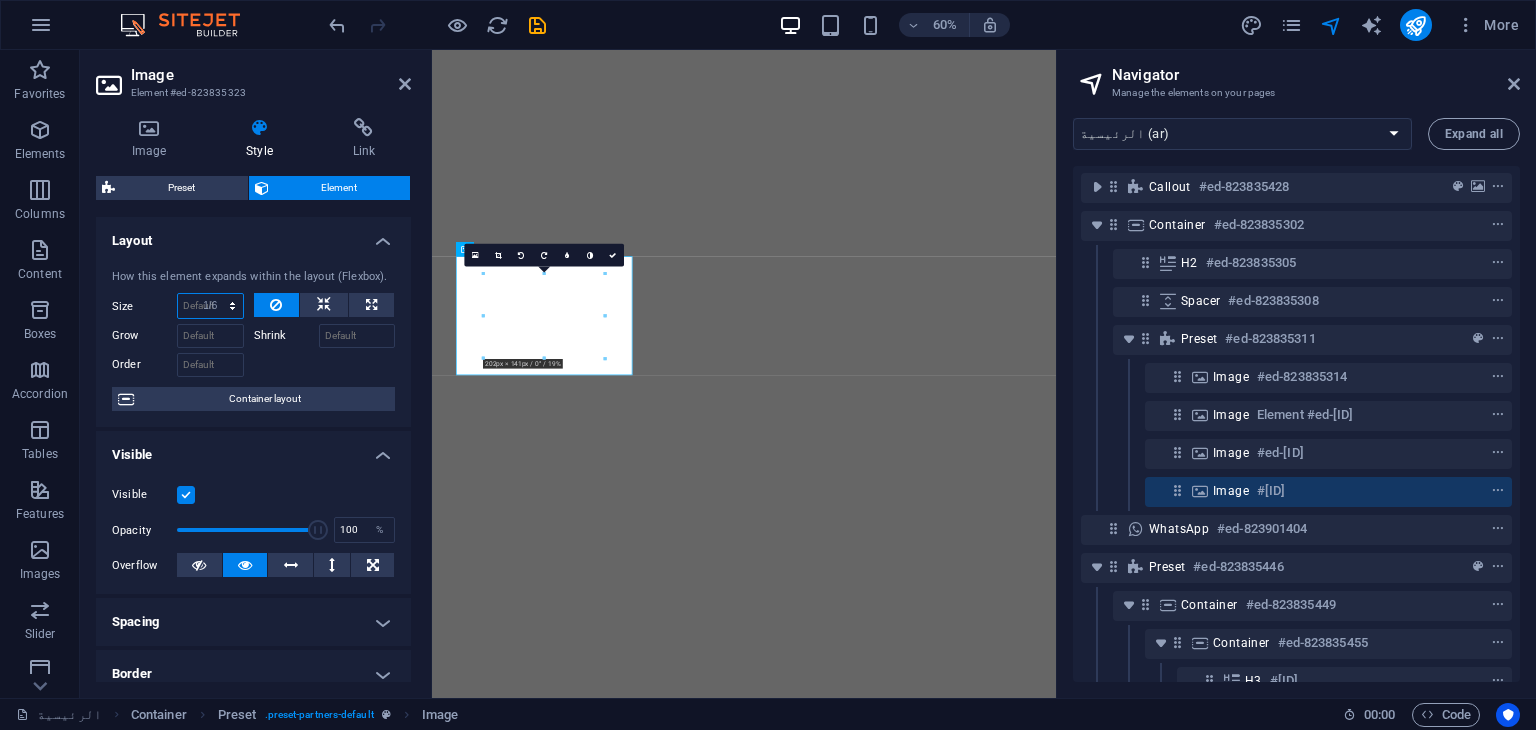 type on "16.66" 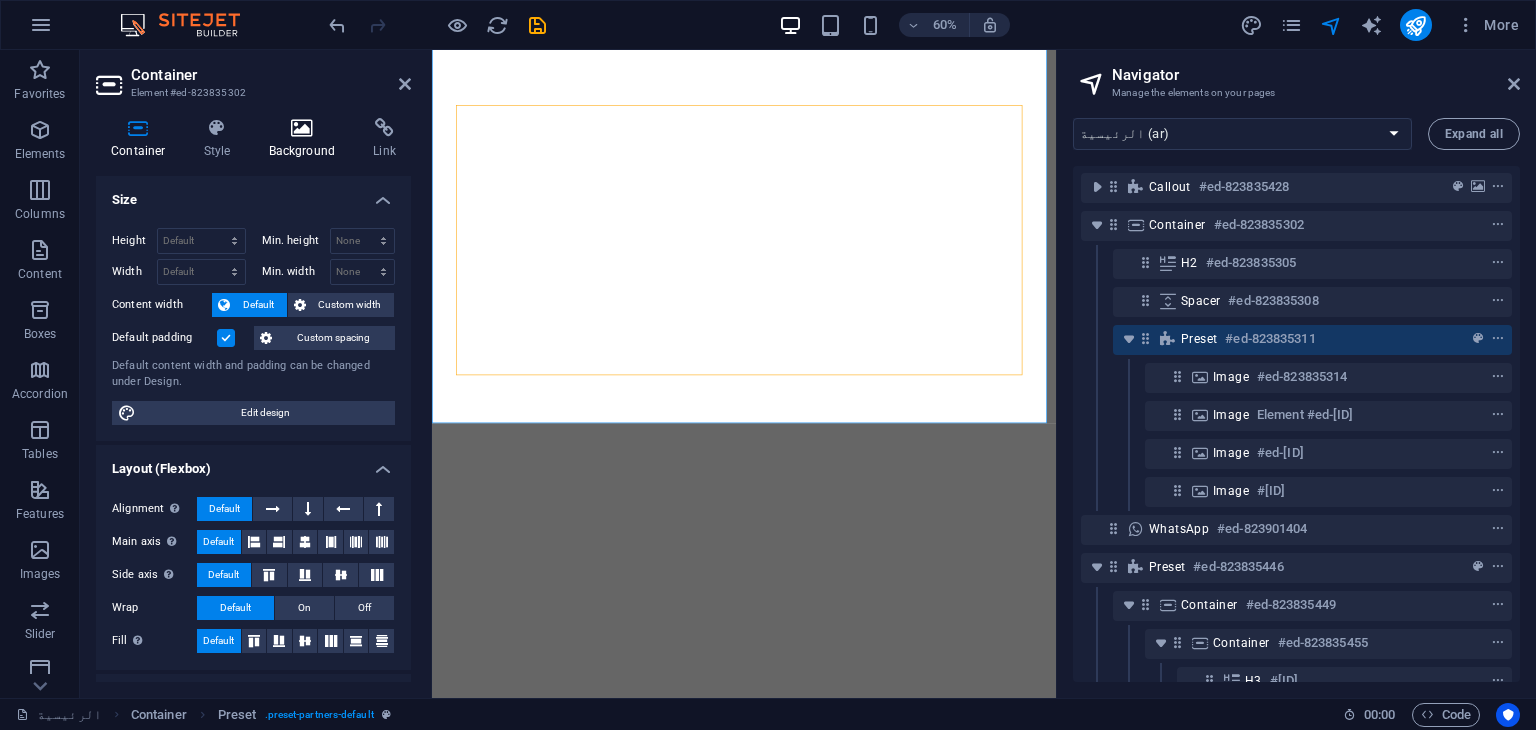 click on "Background" at bounding box center [306, 139] 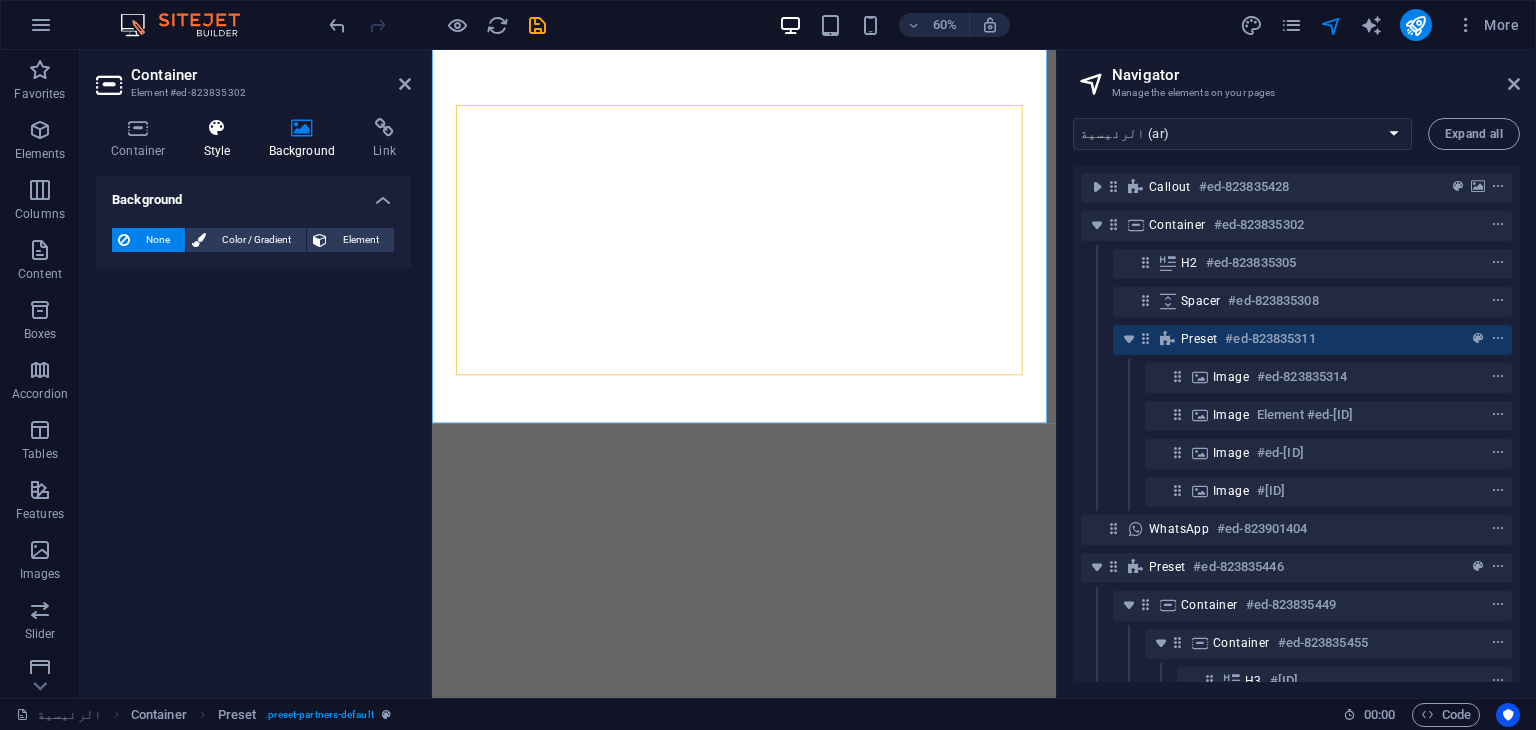 click at bounding box center (217, 128) 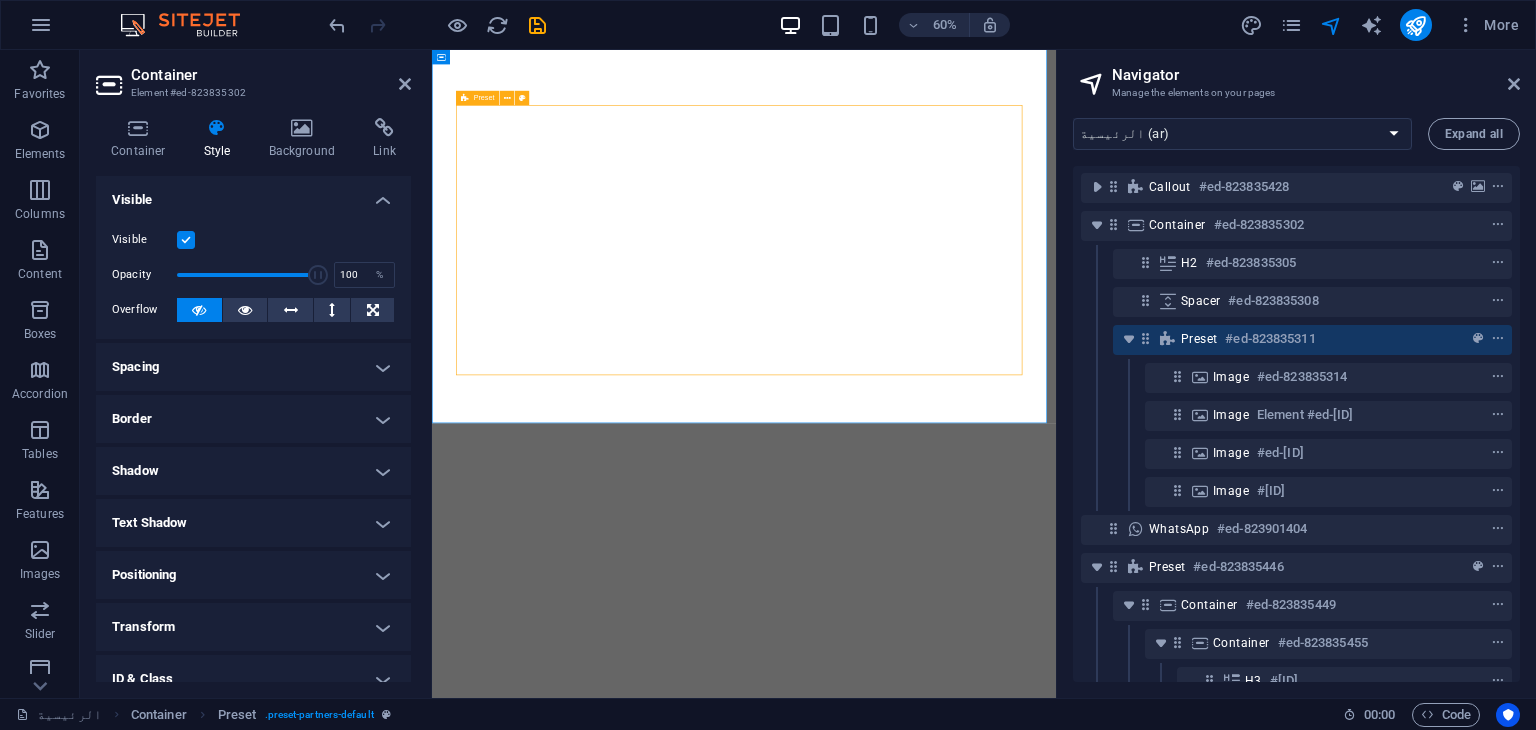 click at bounding box center [465, 98] 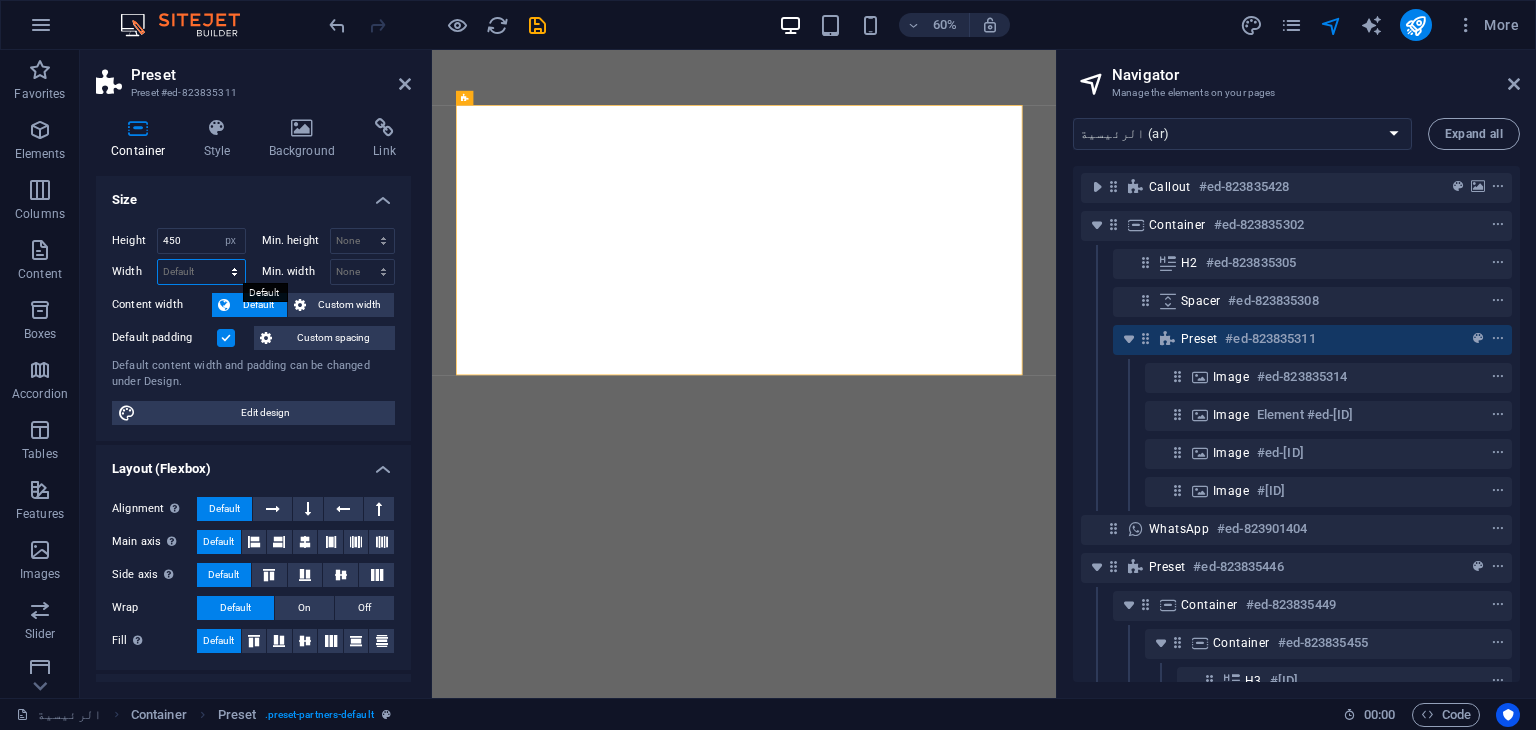 click on "Default px rem % em vh vw" at bounding box center [201, 272] 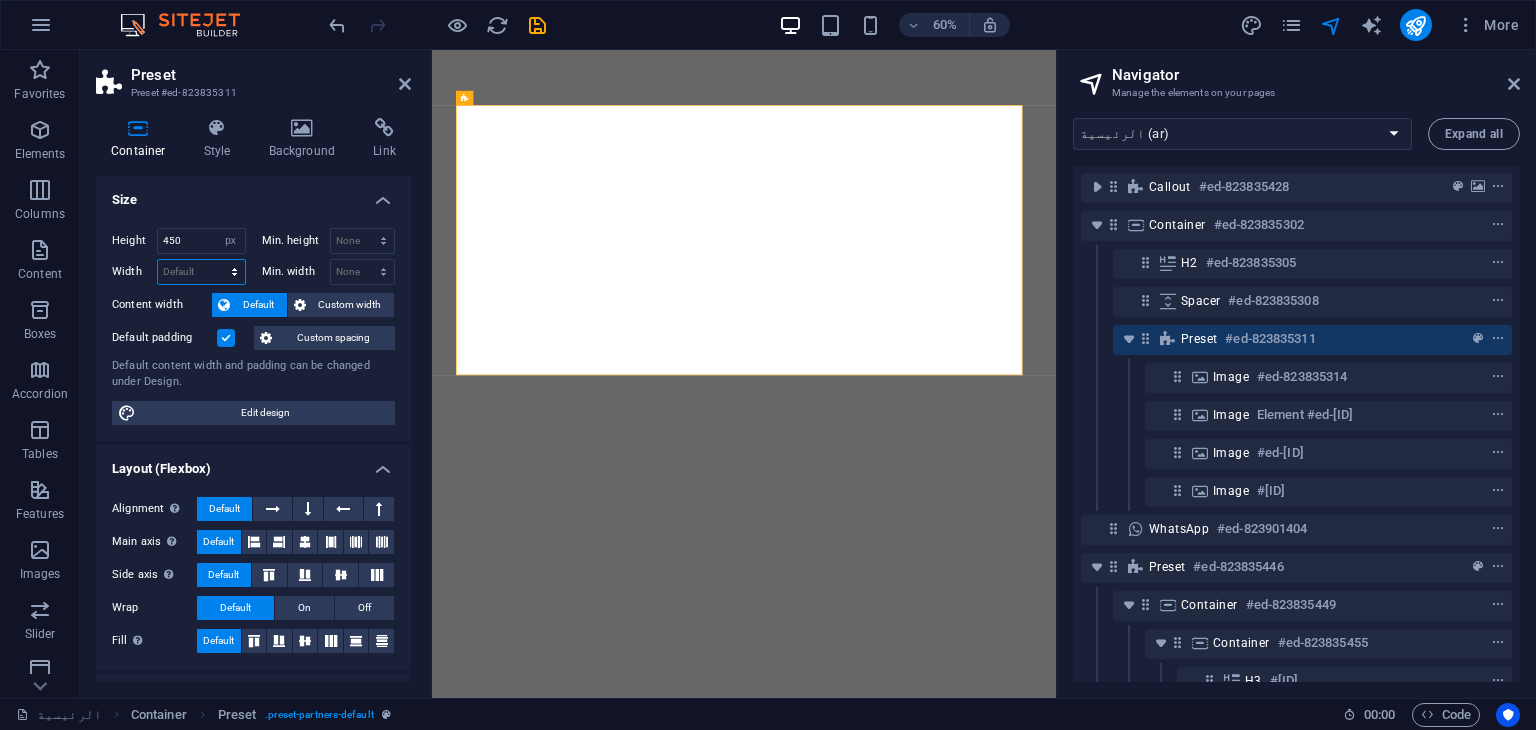 select on "%" 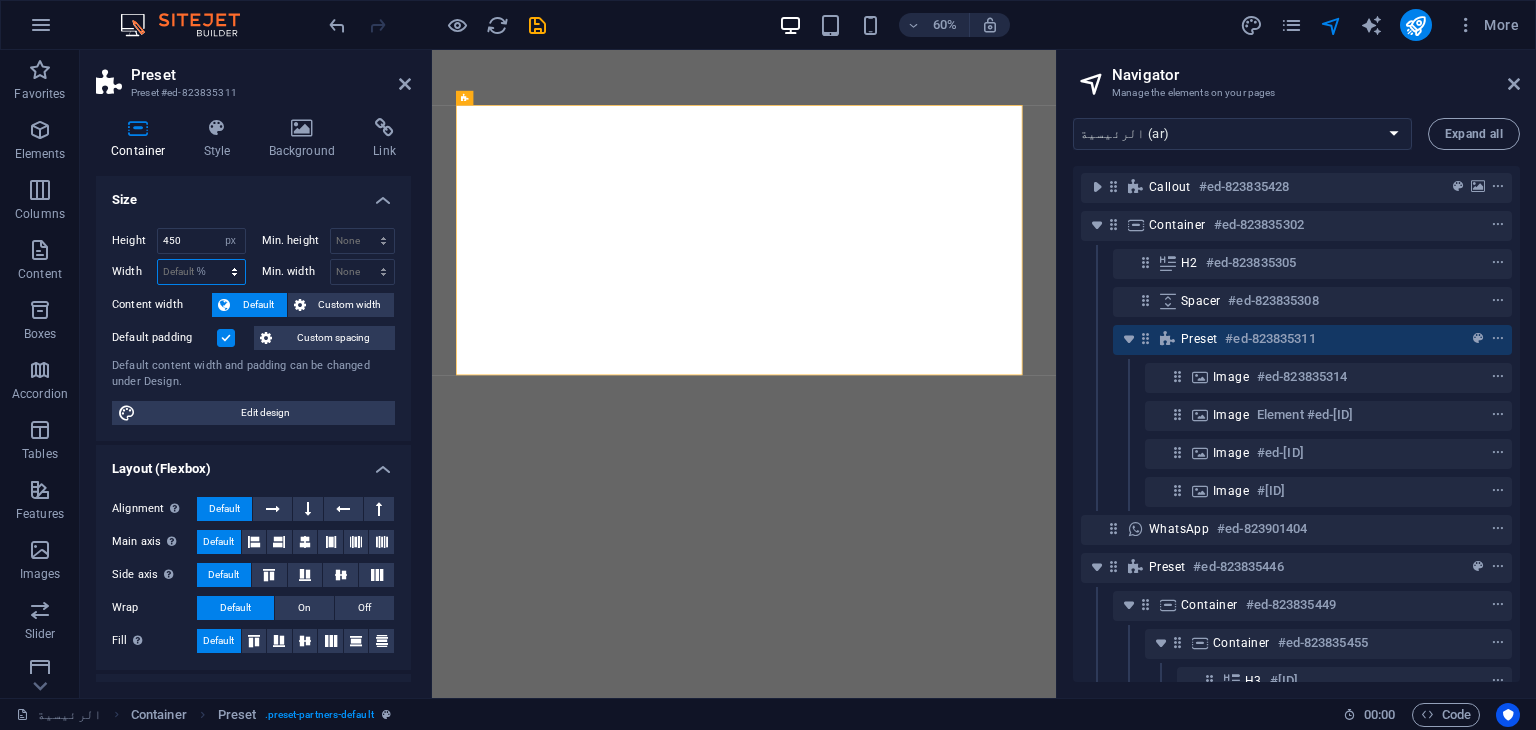 click on "Default px rem % em vh vw" at bounding box center [201, 272] 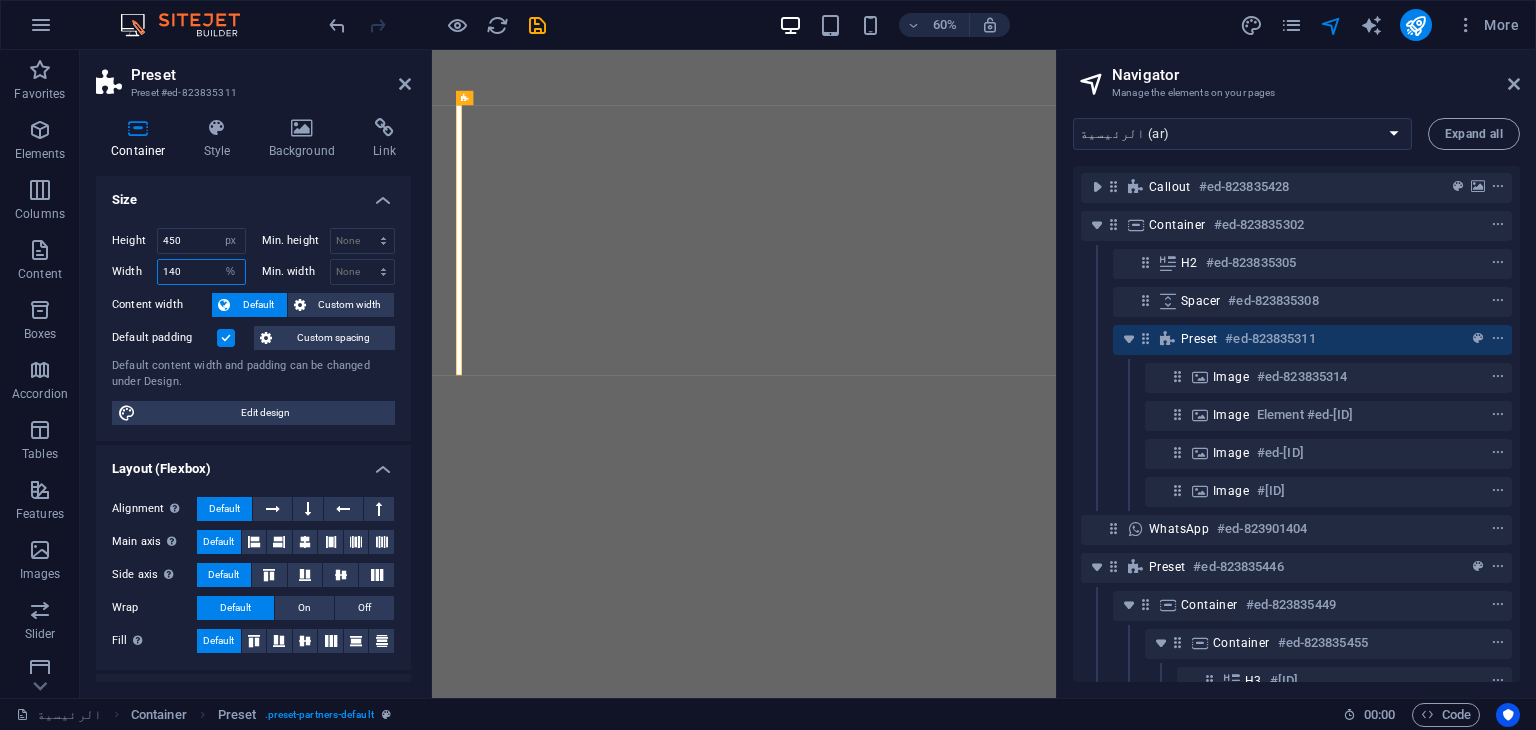 type on "140" 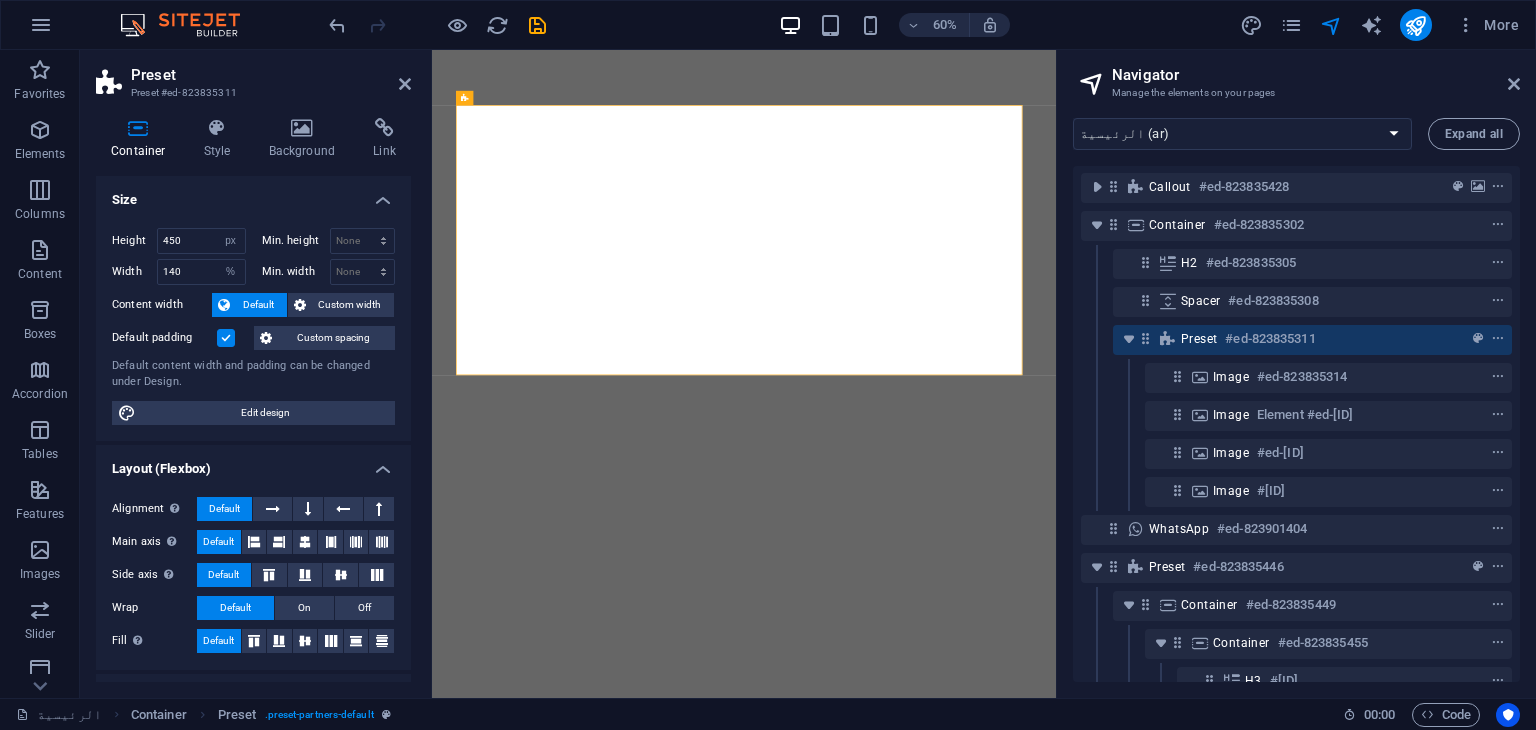 click on "Size" at bounding box center [253, 194] 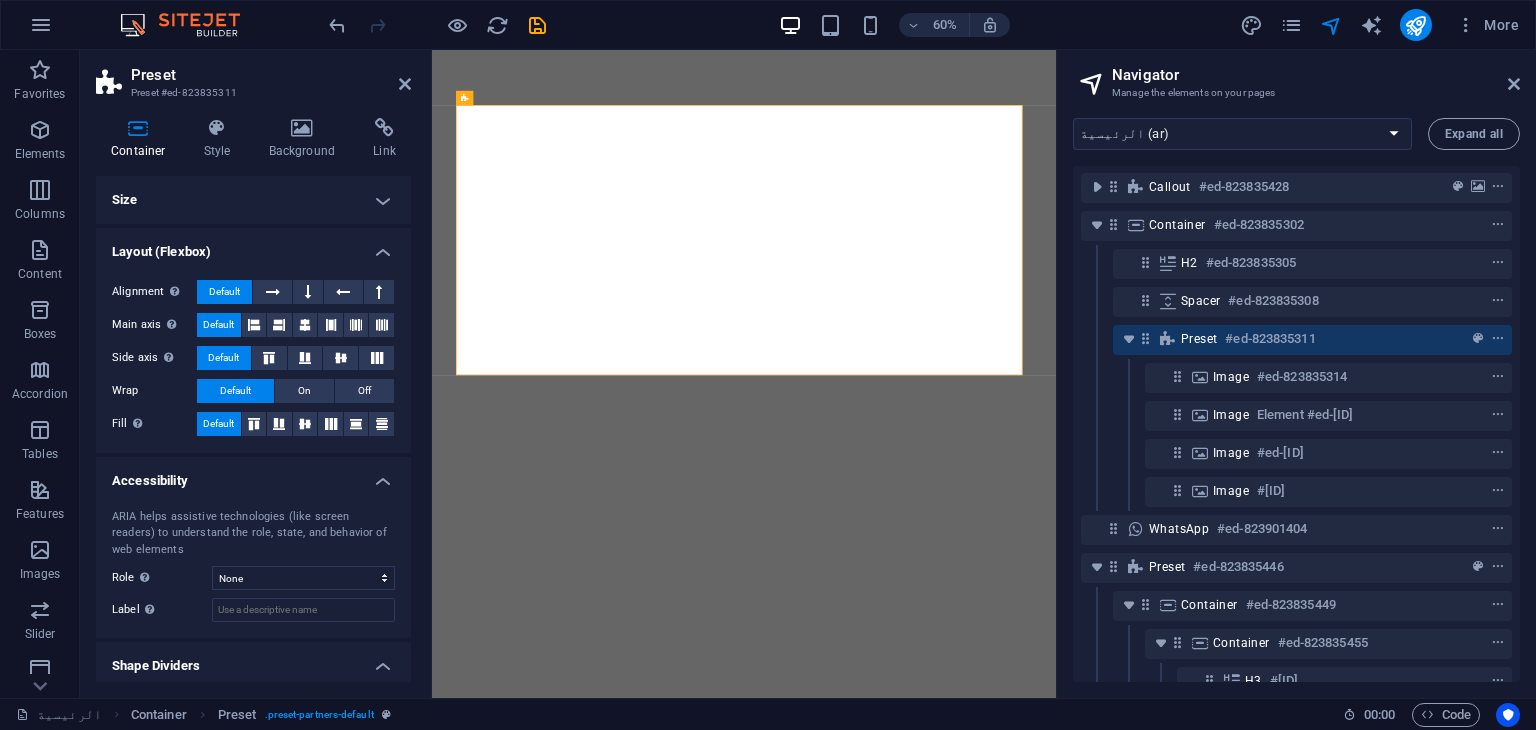 click on "Size" at bounding box center [253, 200] 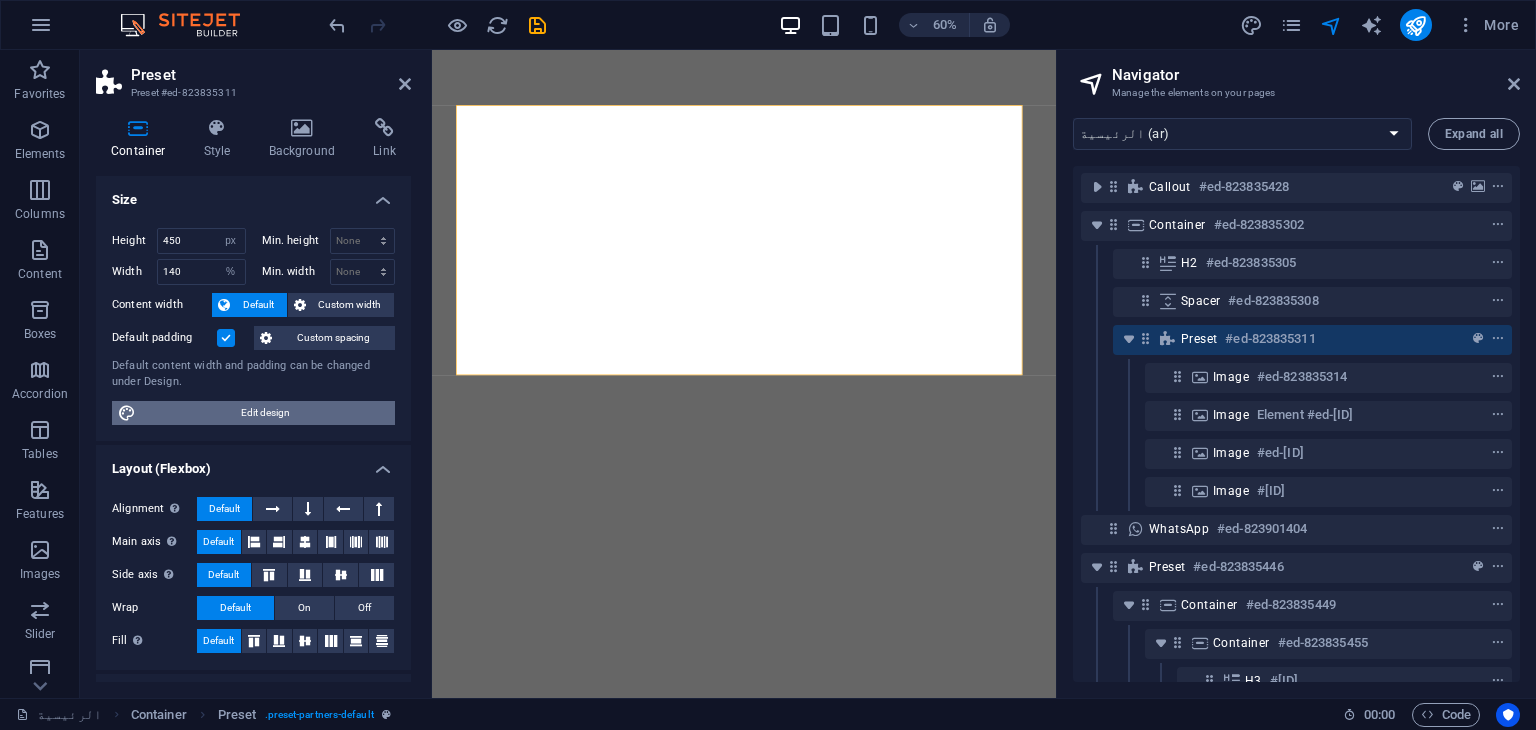 click on "Edit design" at bounding box center (265, 413) 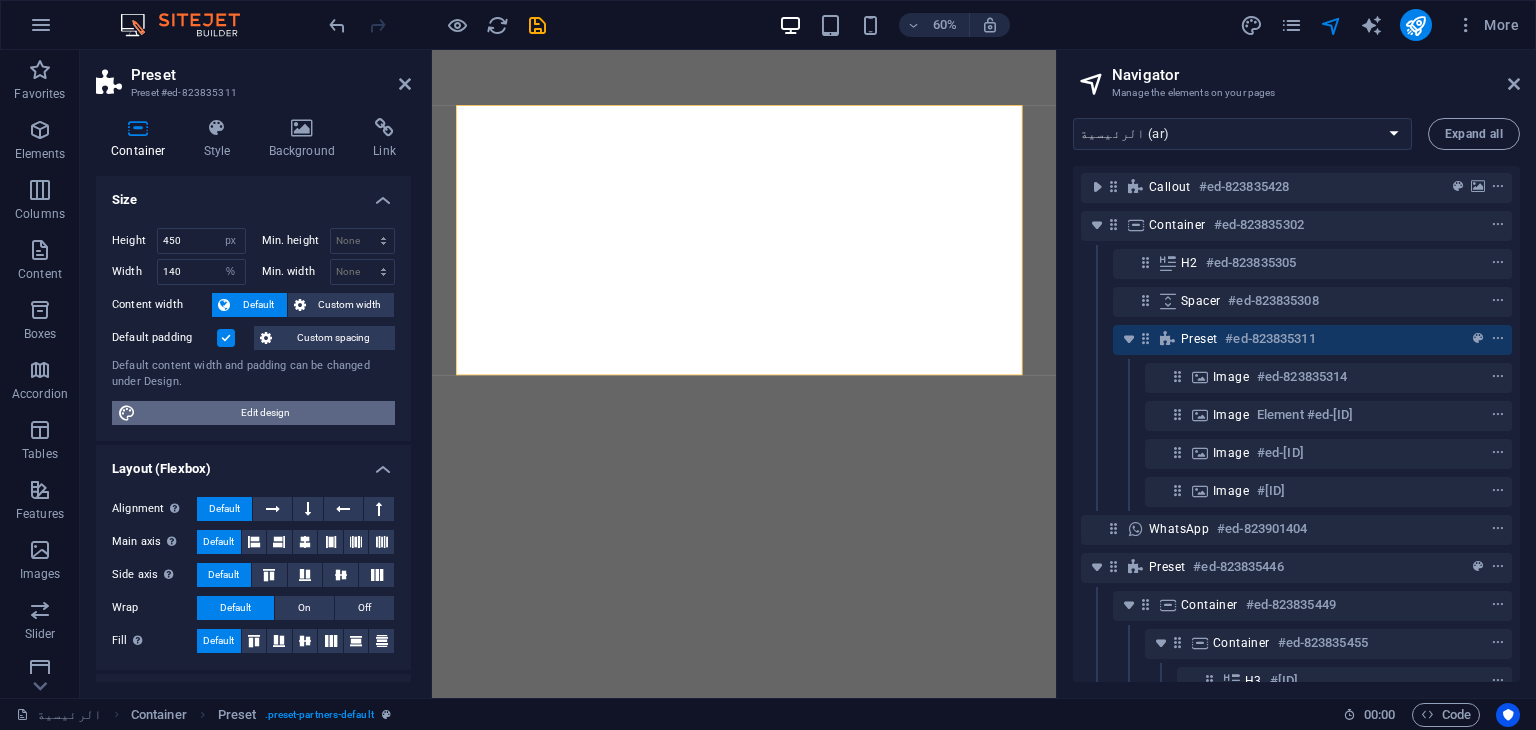 select on "rem" 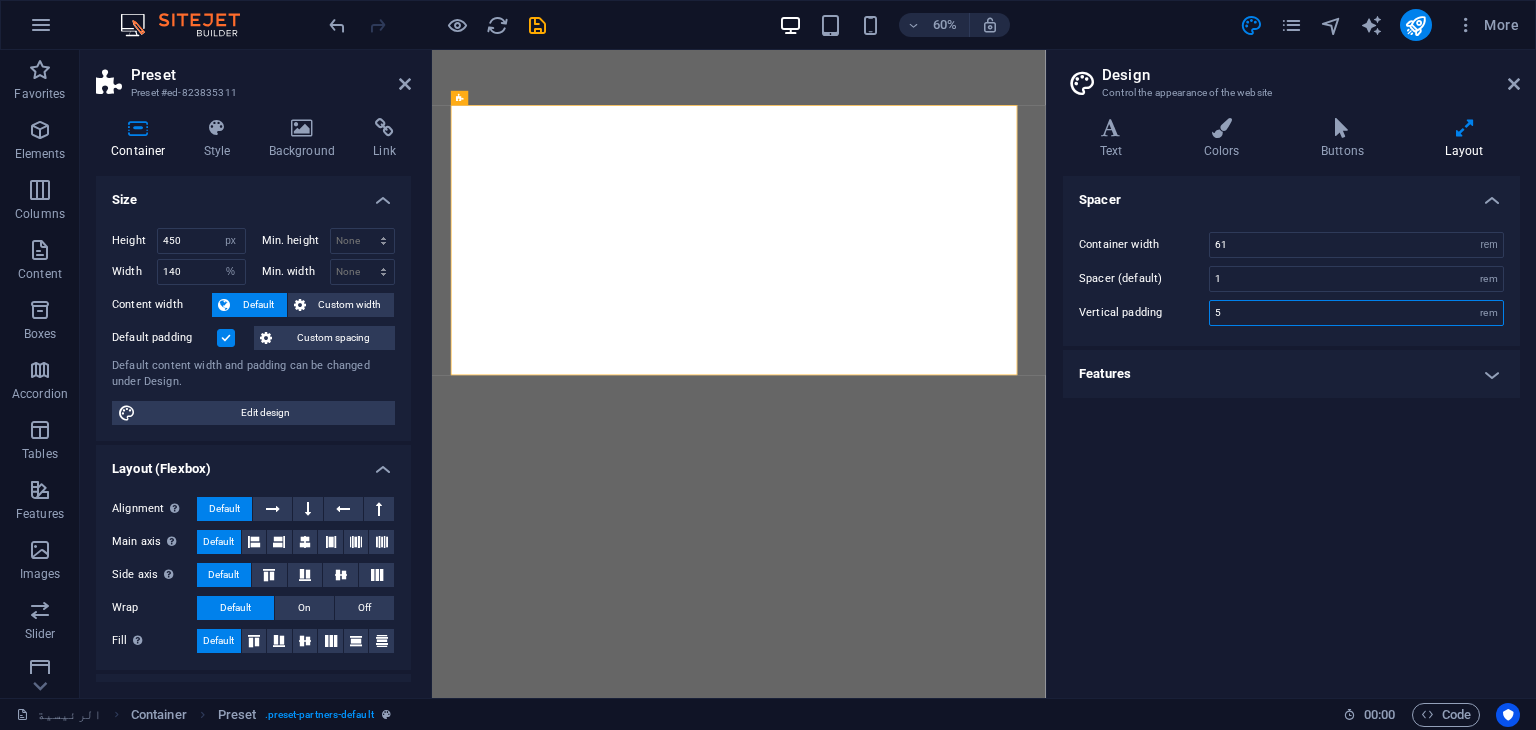 click on "5" at bounding box center [1356, 313] 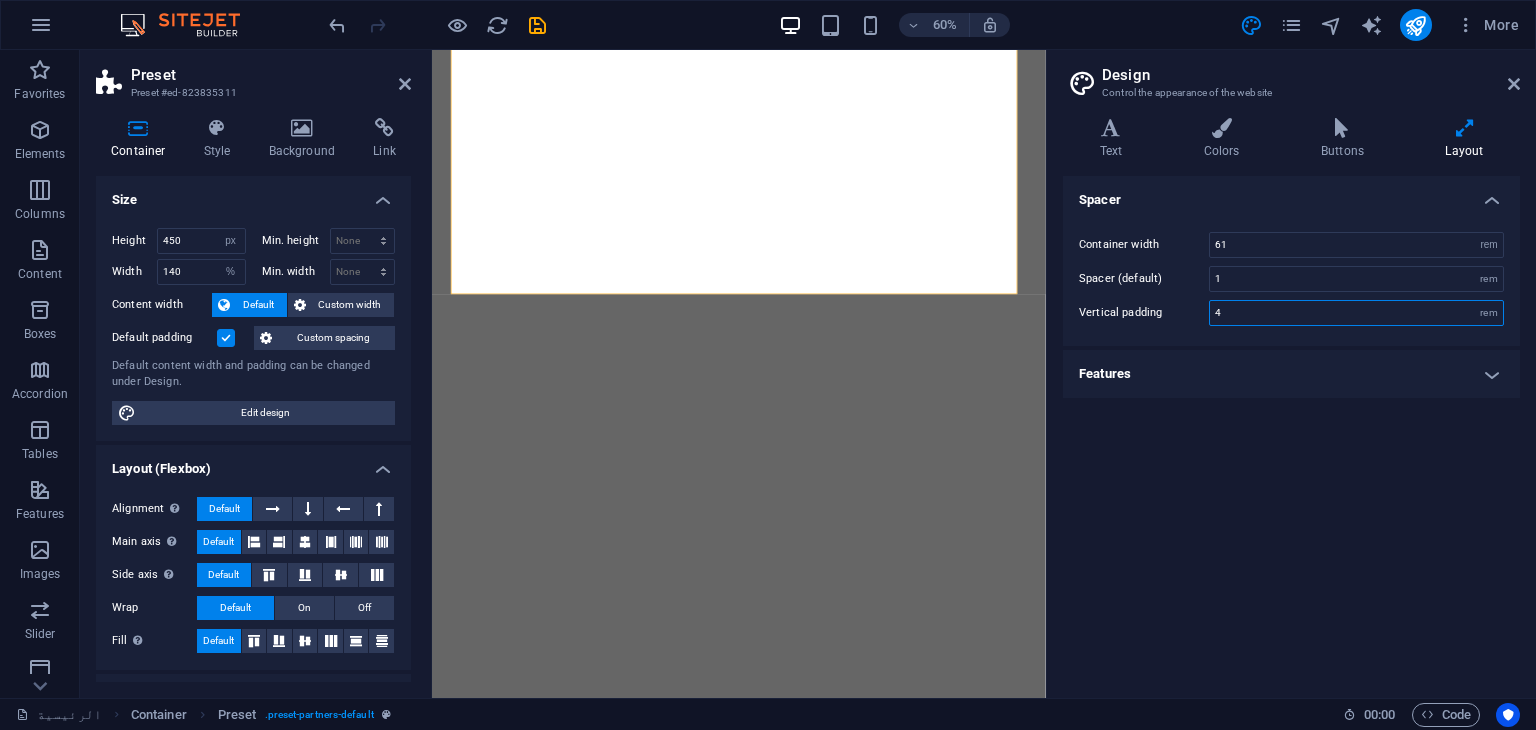 type on "4" 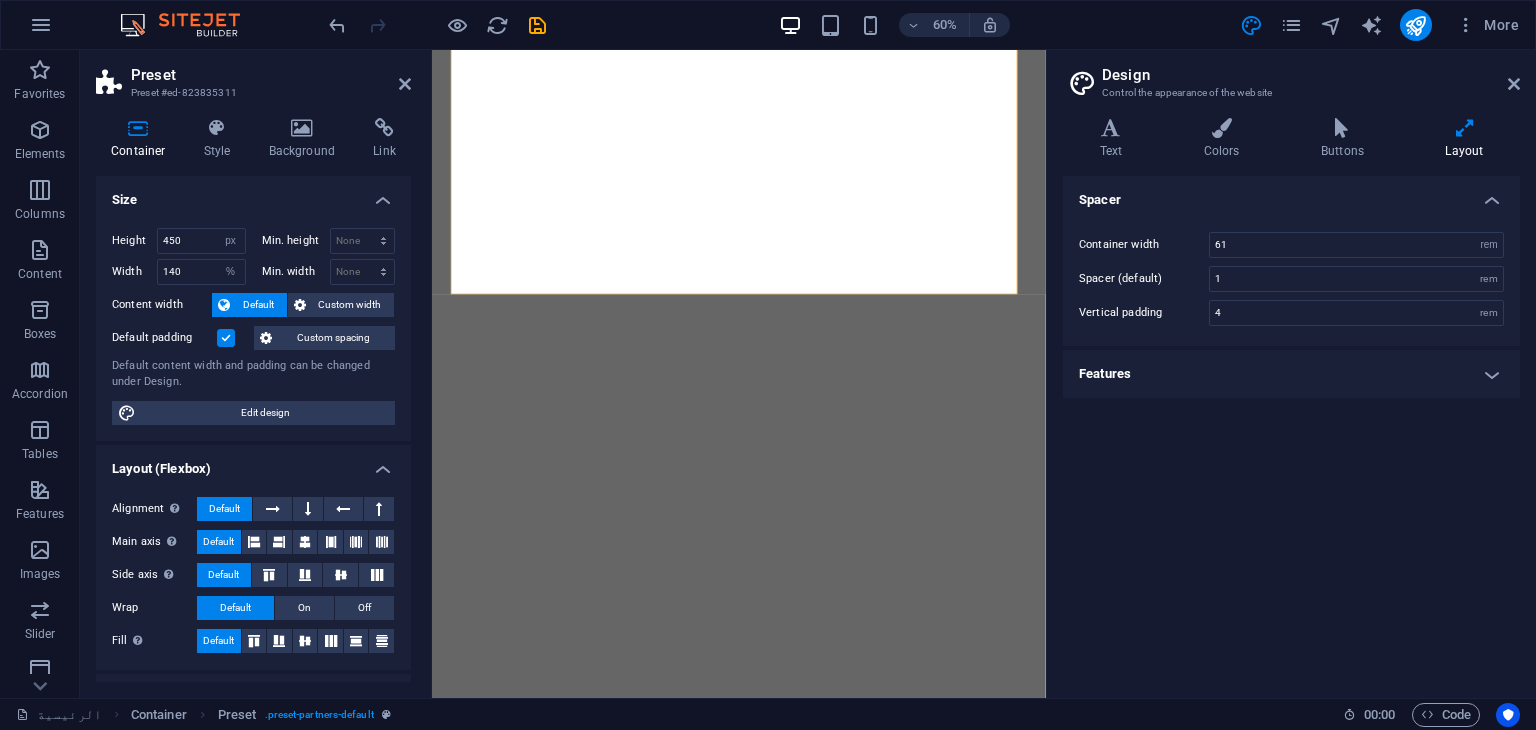 click on "Spacer Container width [SIZE] rem px Spacer (default) [SIZE] rem Vertical padding [SIZE] rem Features Transition duration [SIZE] s Transition function Ease Ease In Ease Out Ease In/Ease Out Linear" at bounding box center (1291, 429) 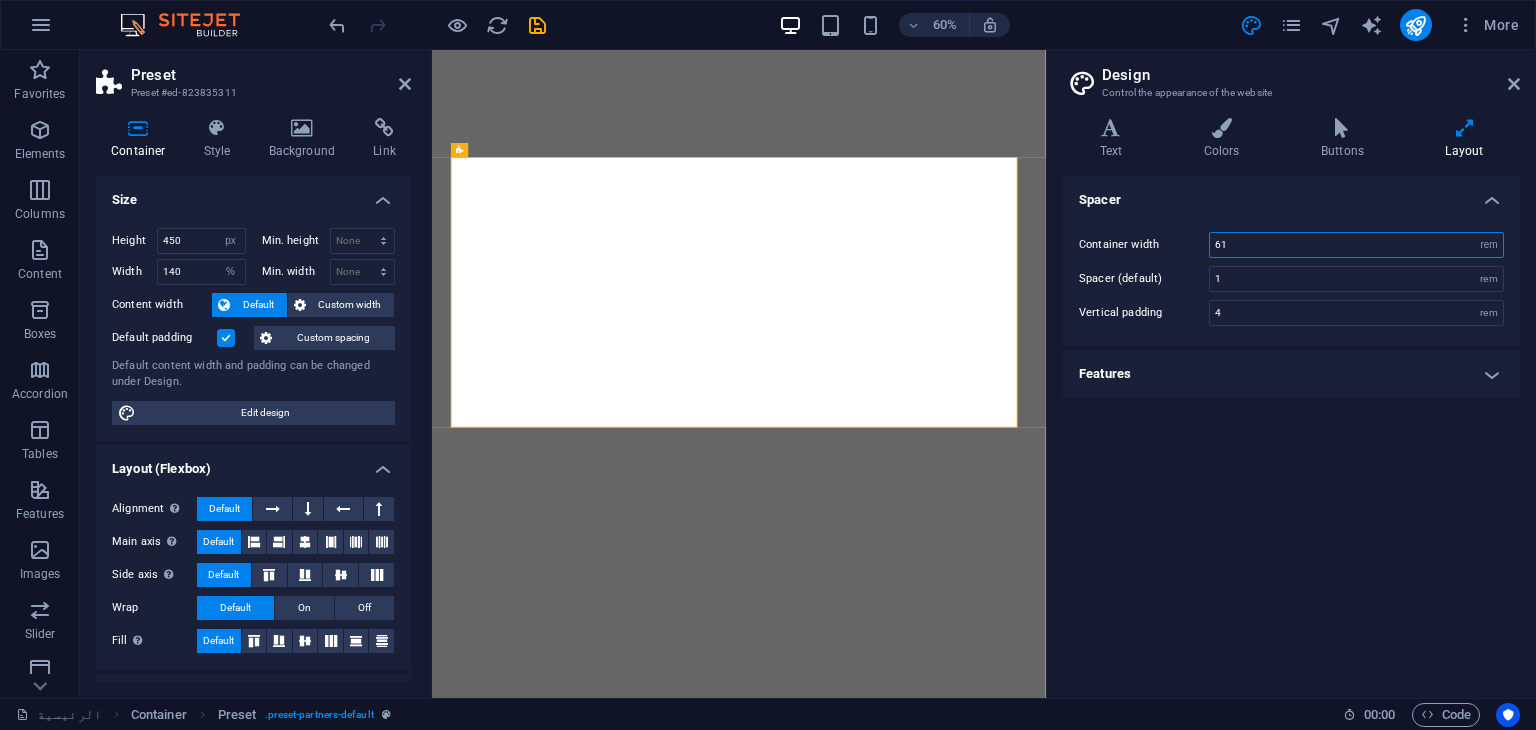 click on "61" at bounding box center [1356, 245] 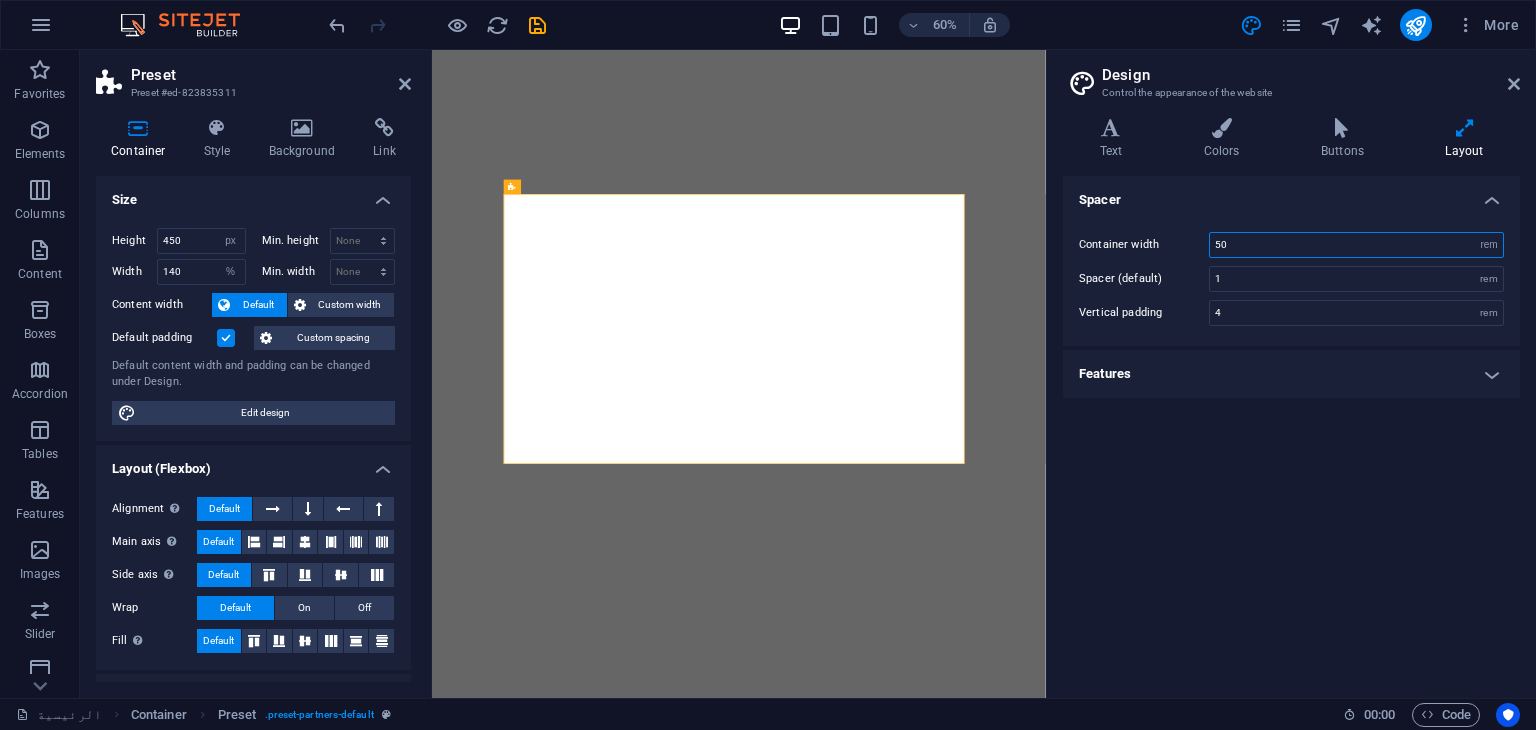type on "5" 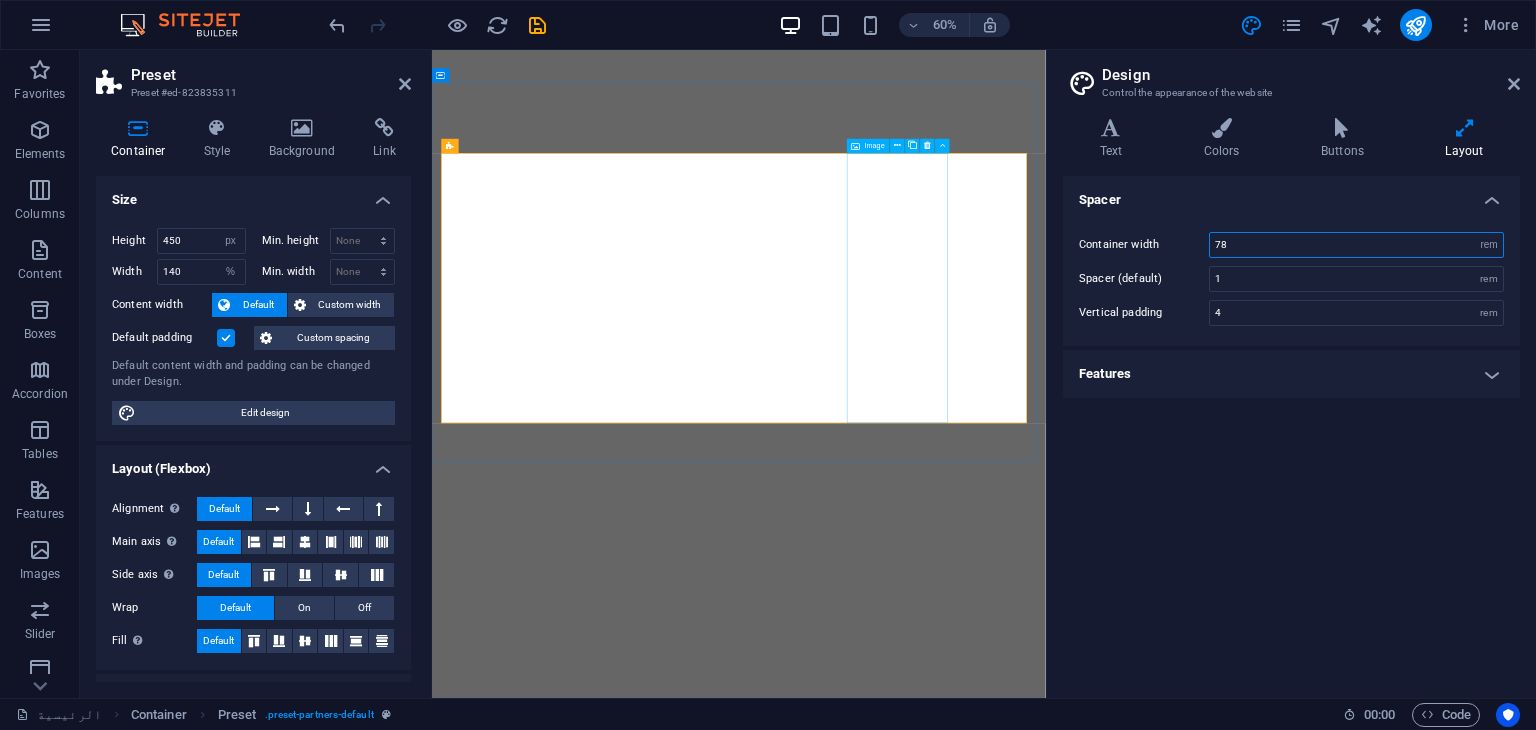 type on "78" 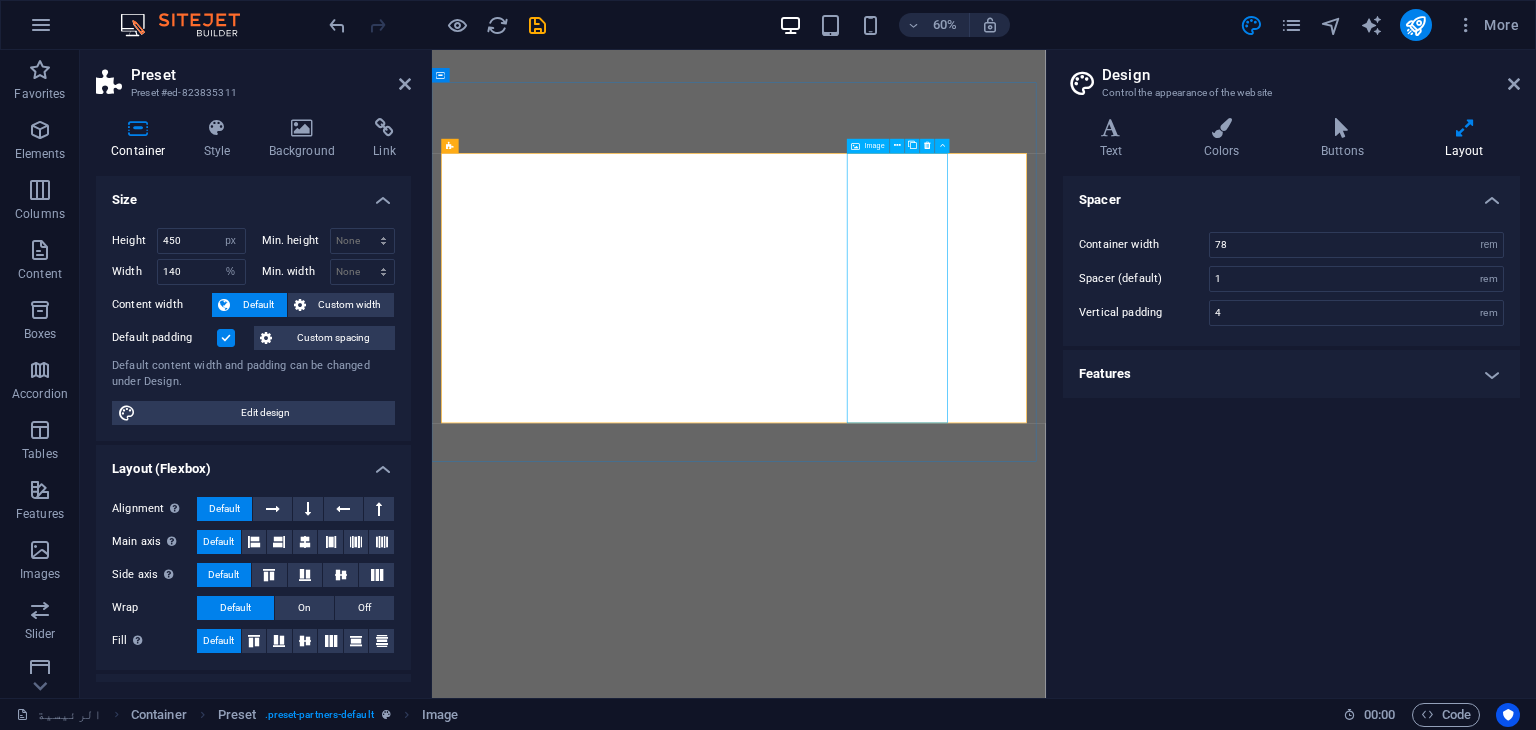 click at bounding box center [856, 146] 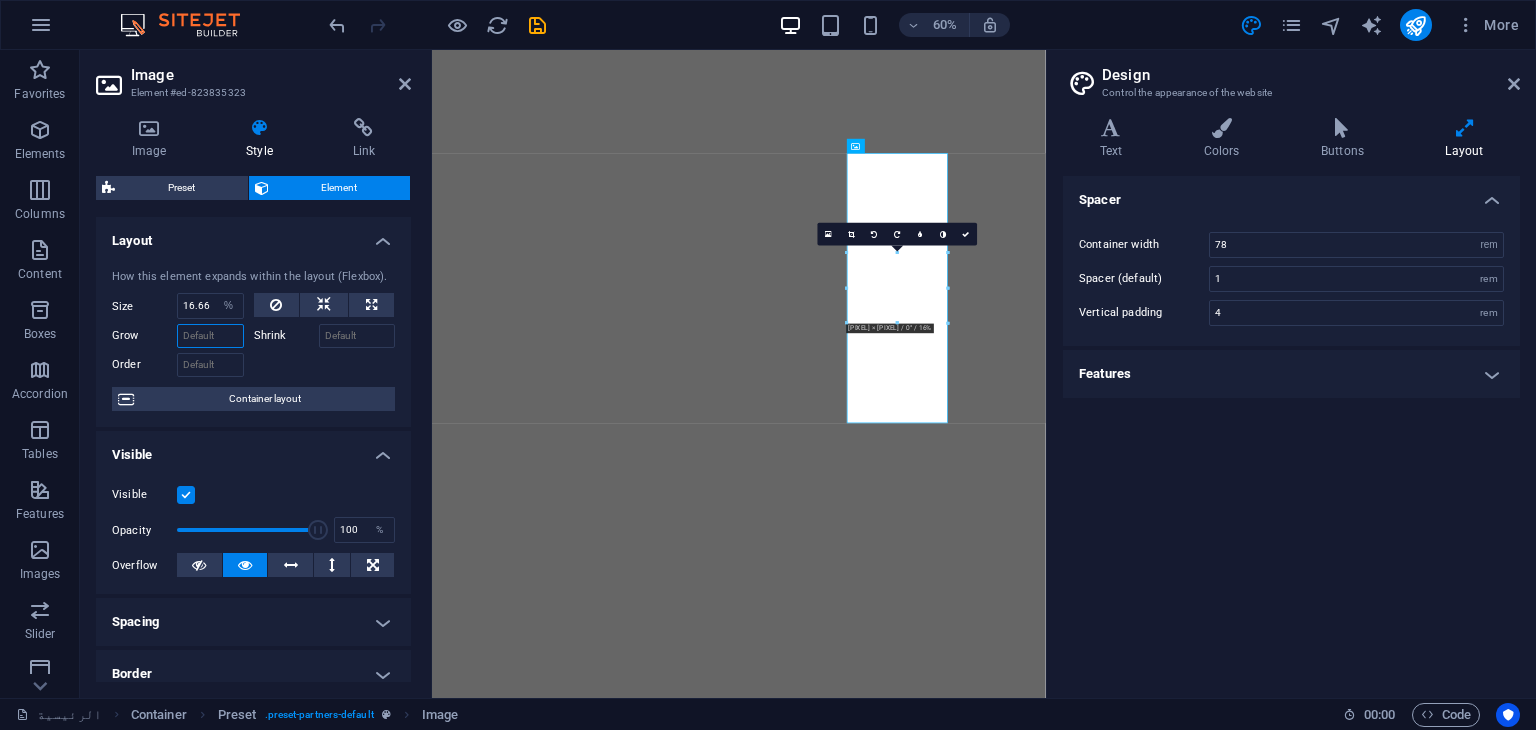 click on "Grow" at bounding box center [210, 336] 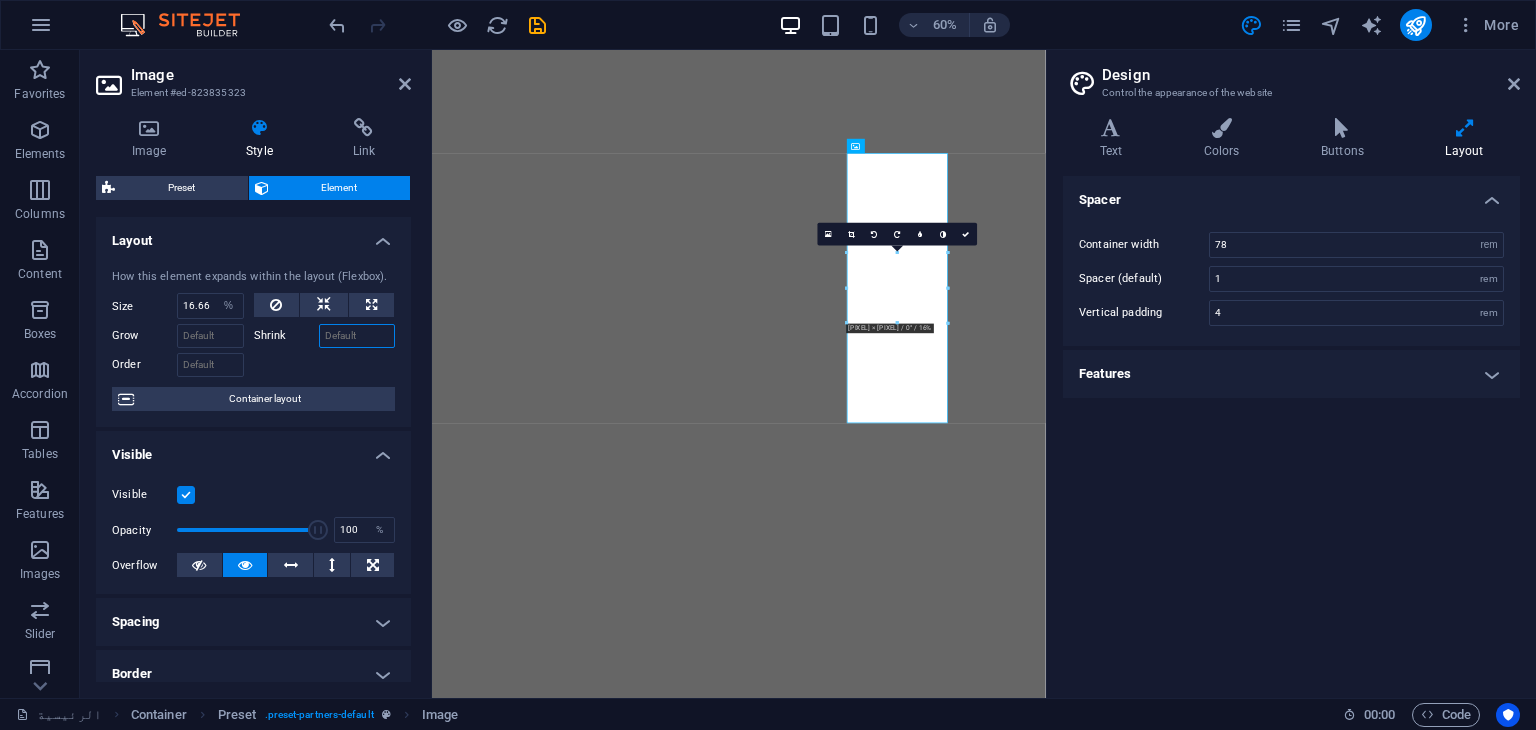 click on "Shrink" at bounding box center [357, 336] 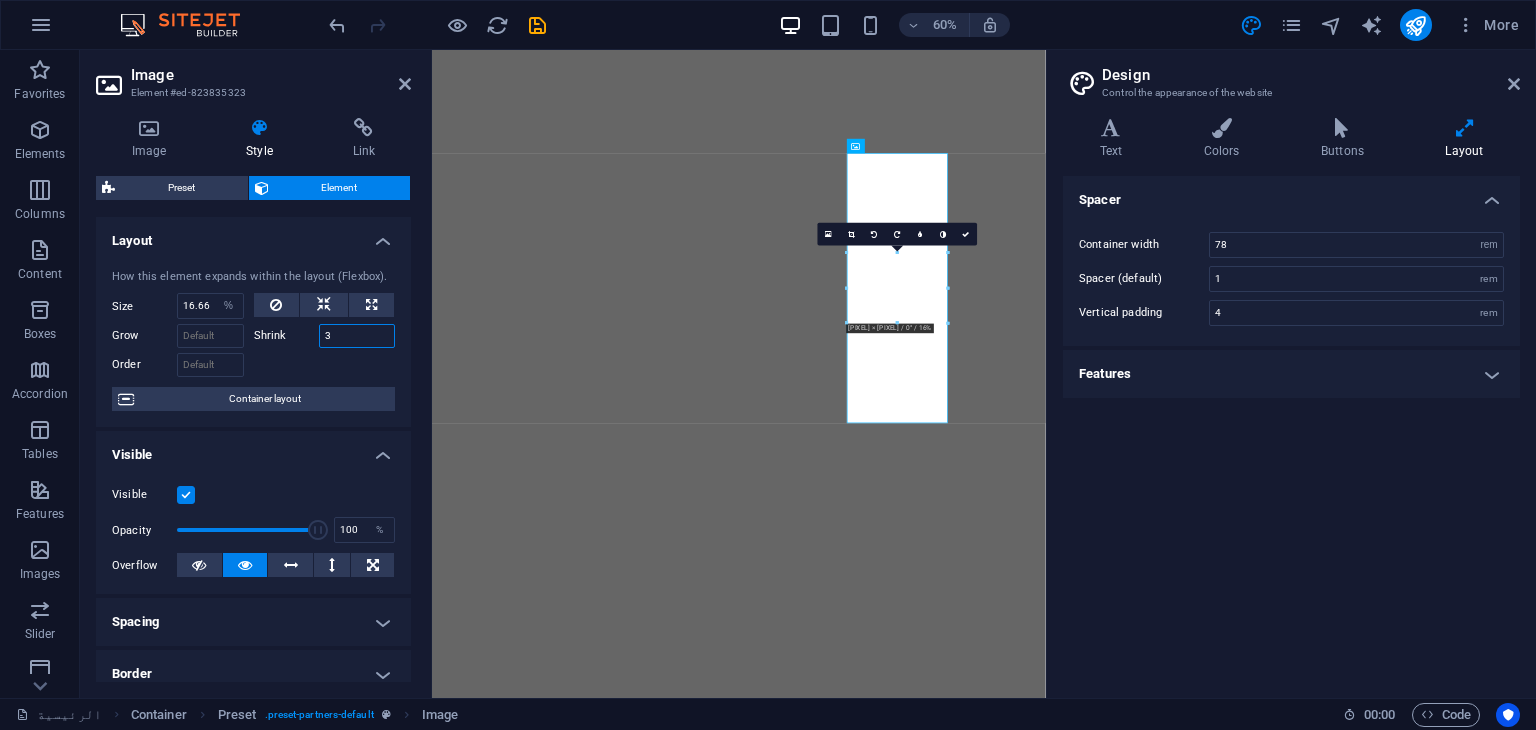 type on "3" 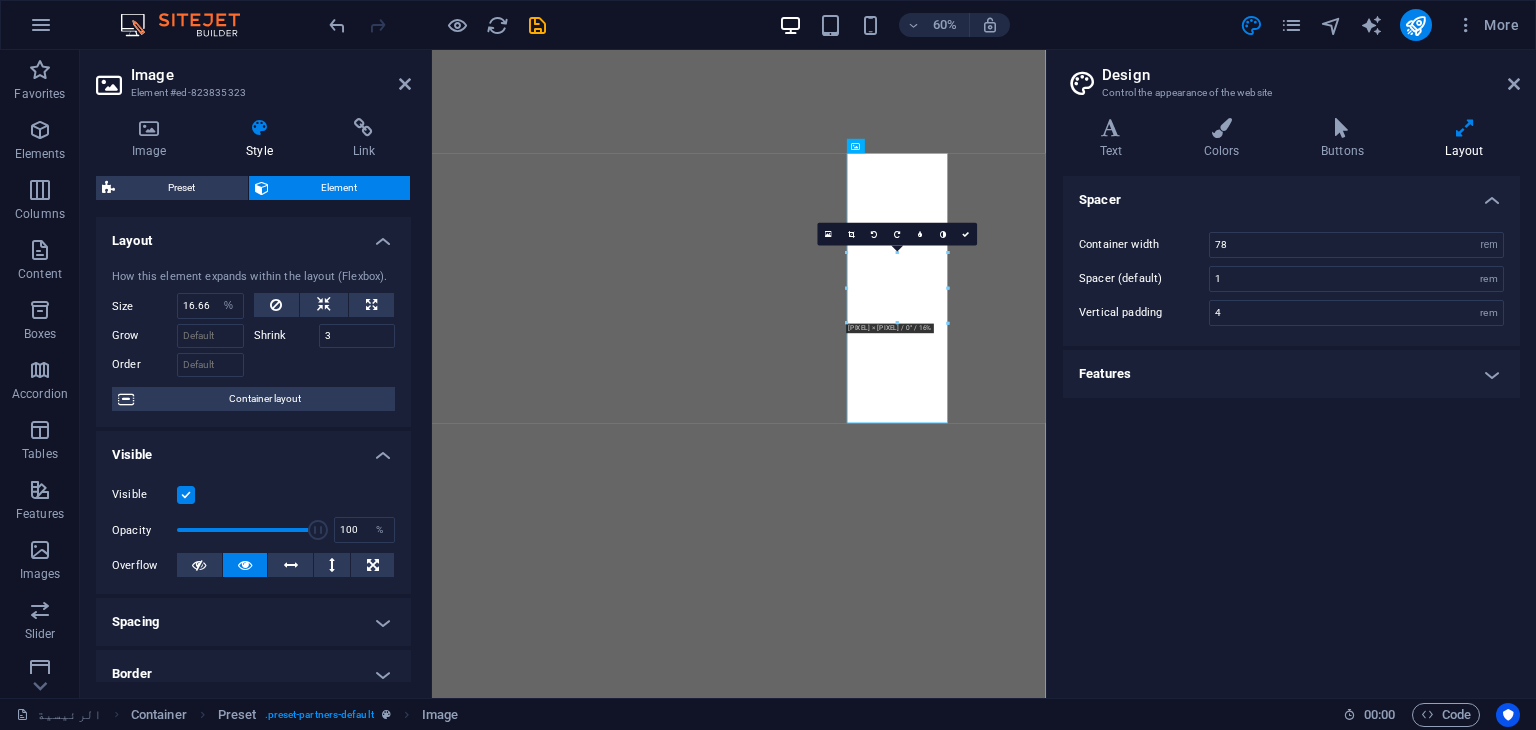 click at bounding box center [325, 362] 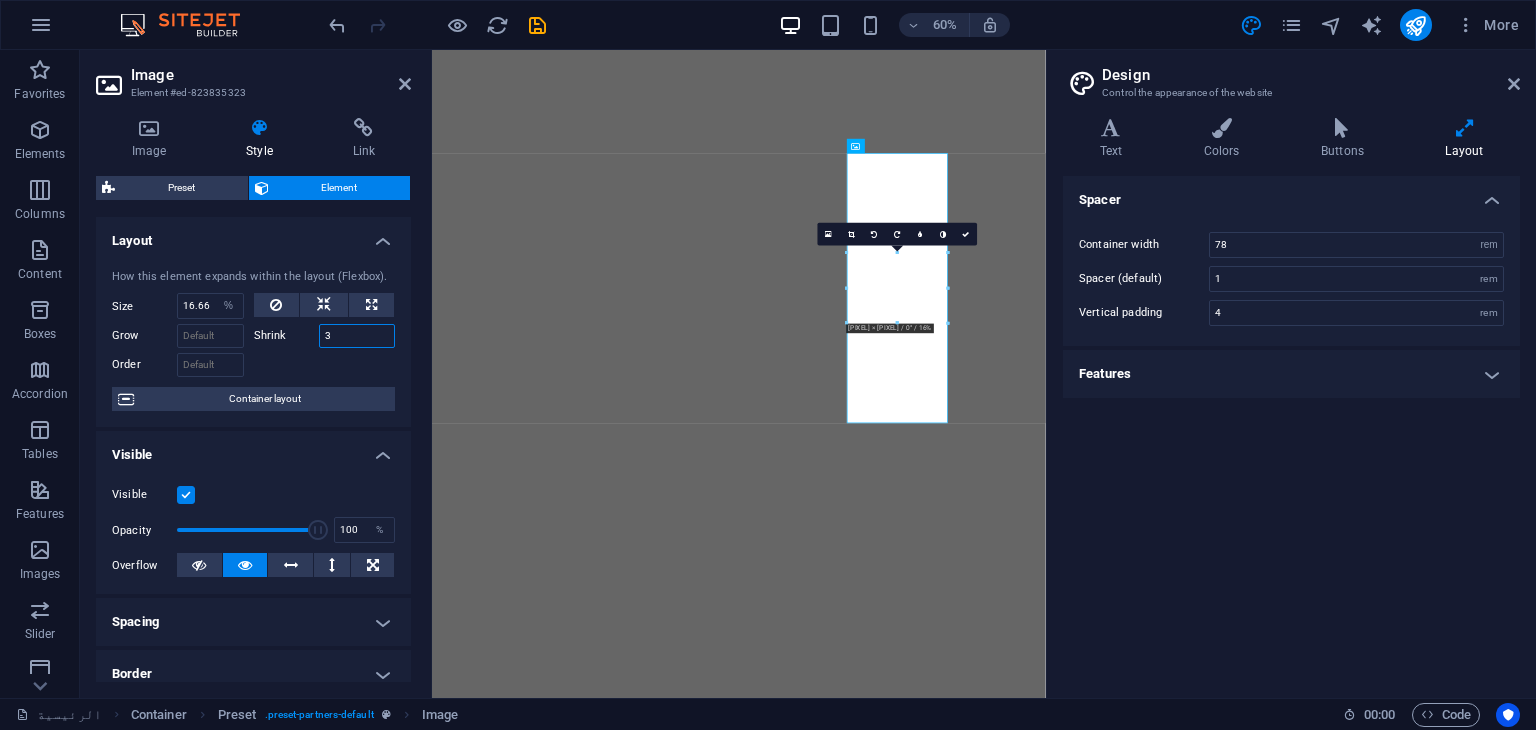 click on "3" at bounding box center (357, 336) 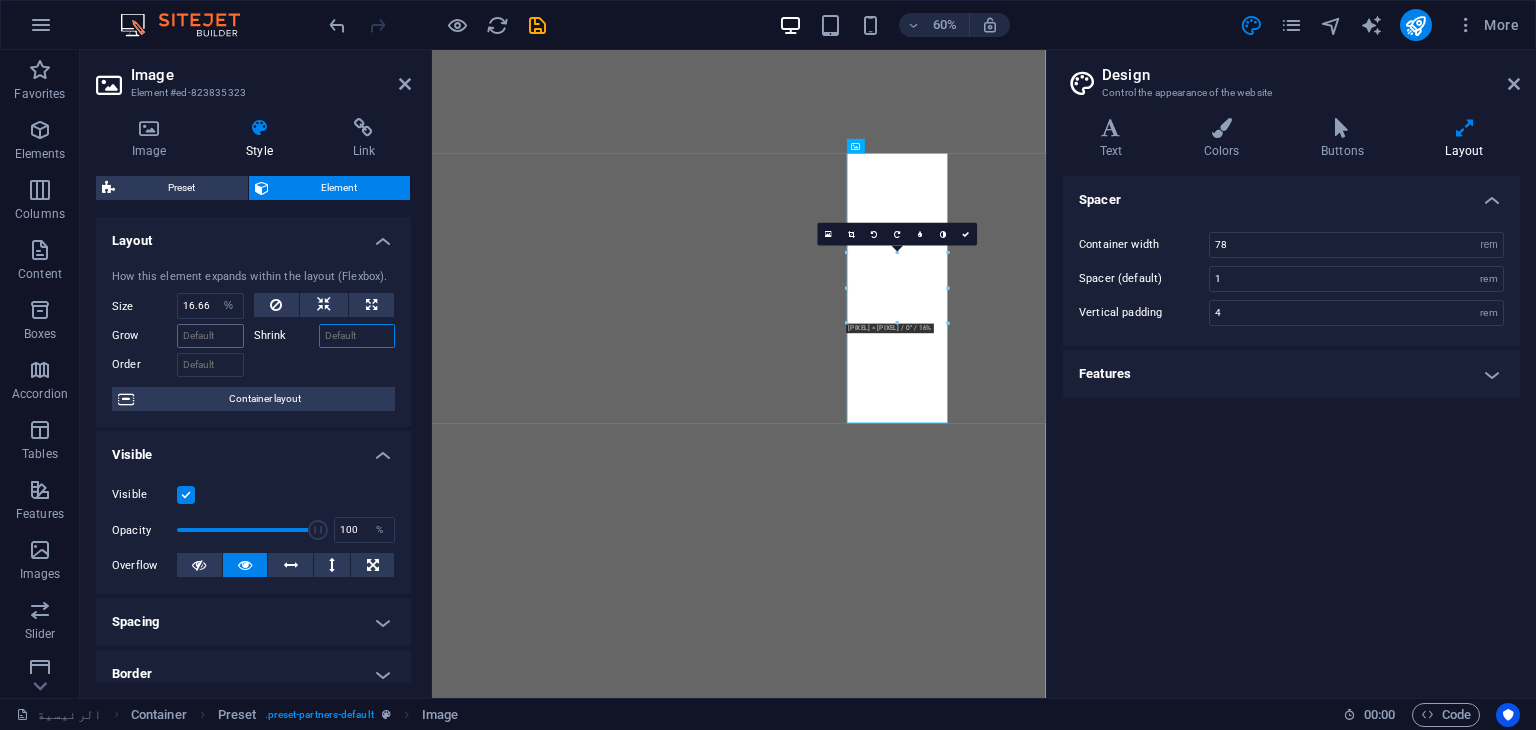 type 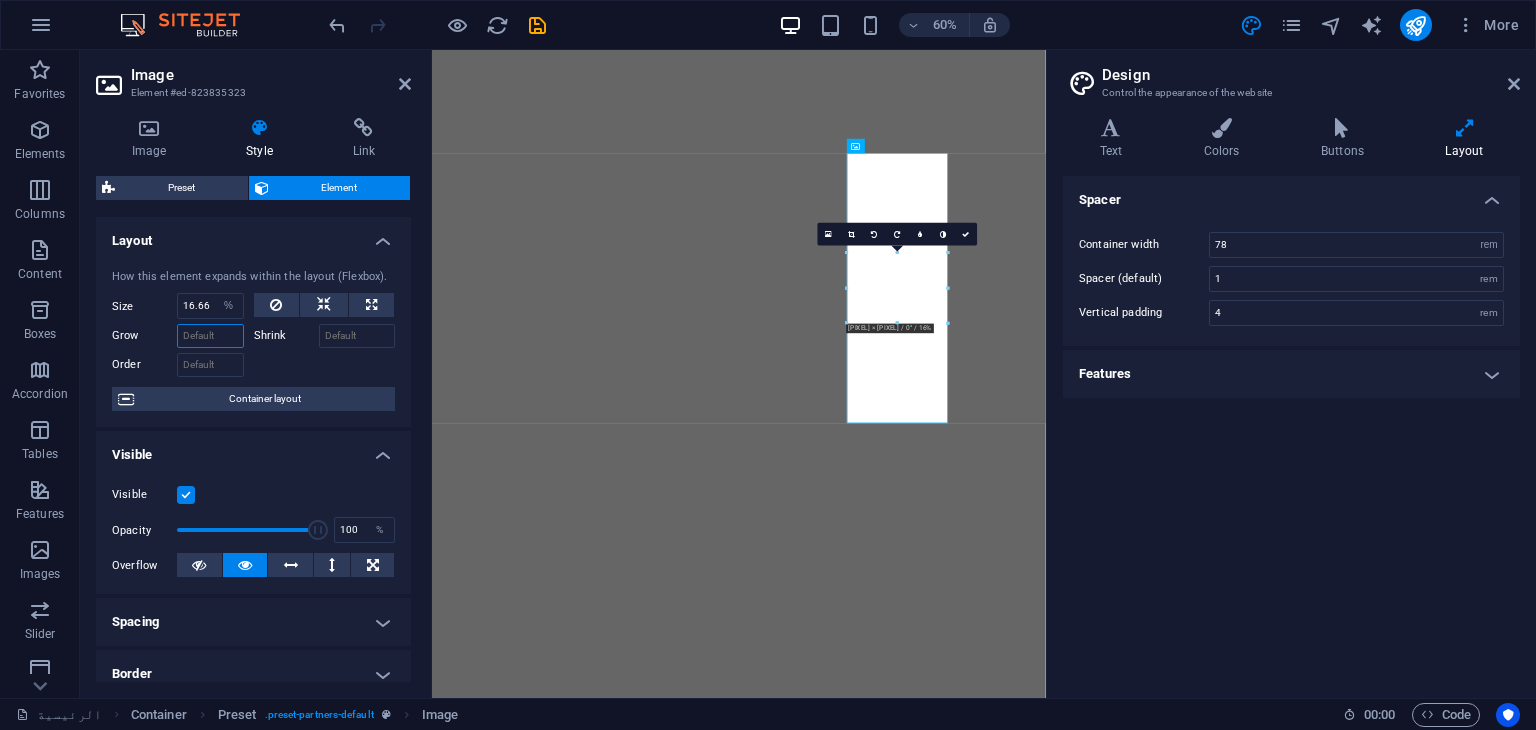 click on "Grow" at bounding box center [210, 336] 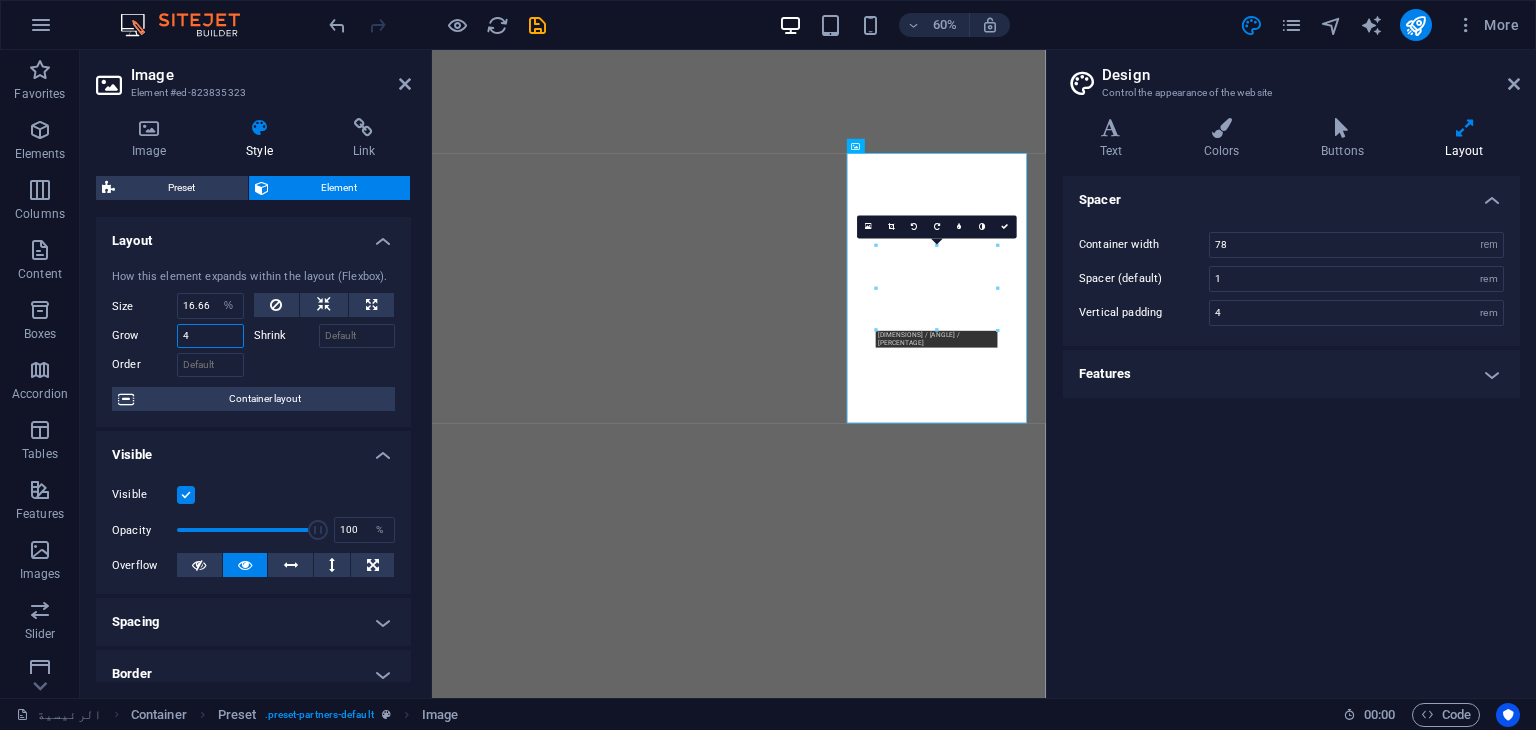 type on "4" 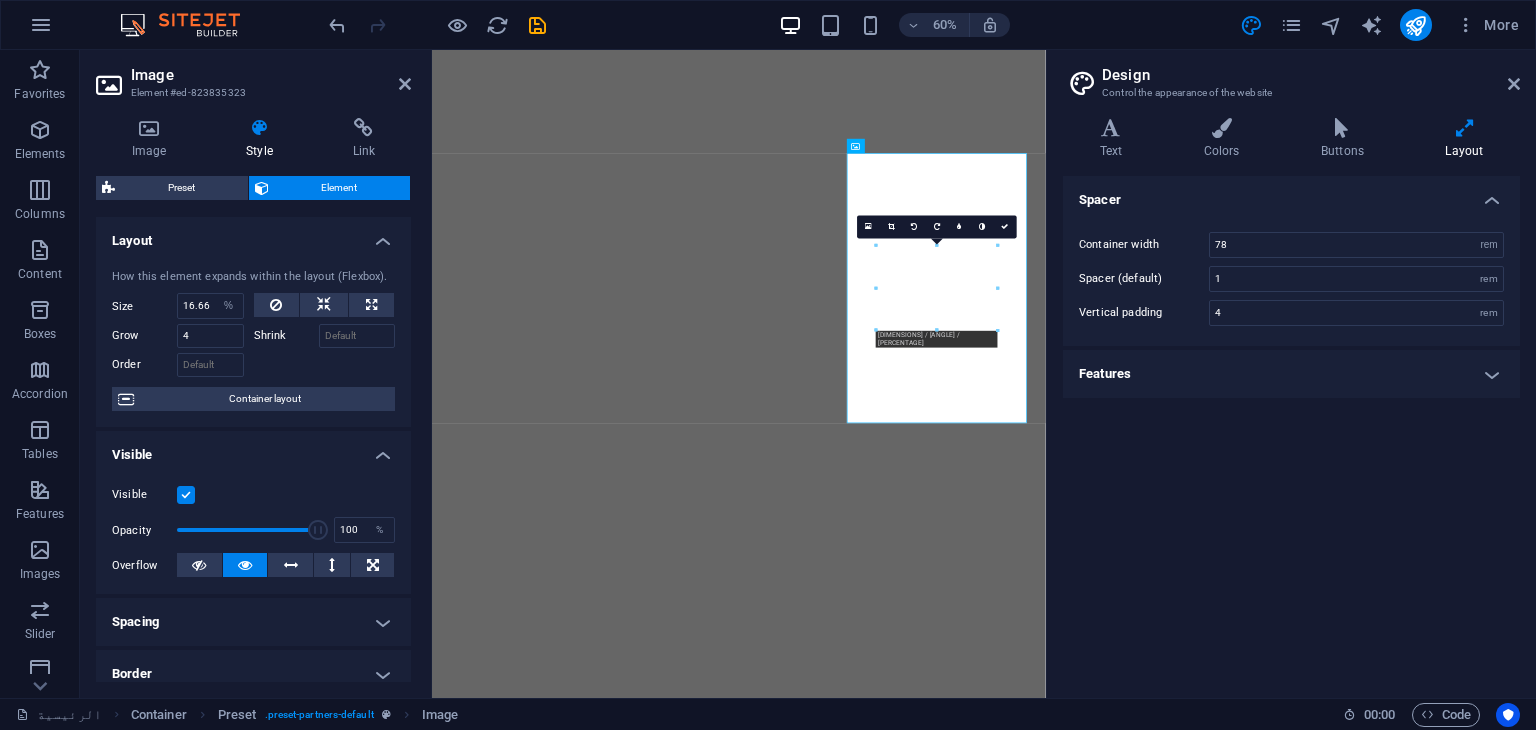 click at bounding box center [325, 362] 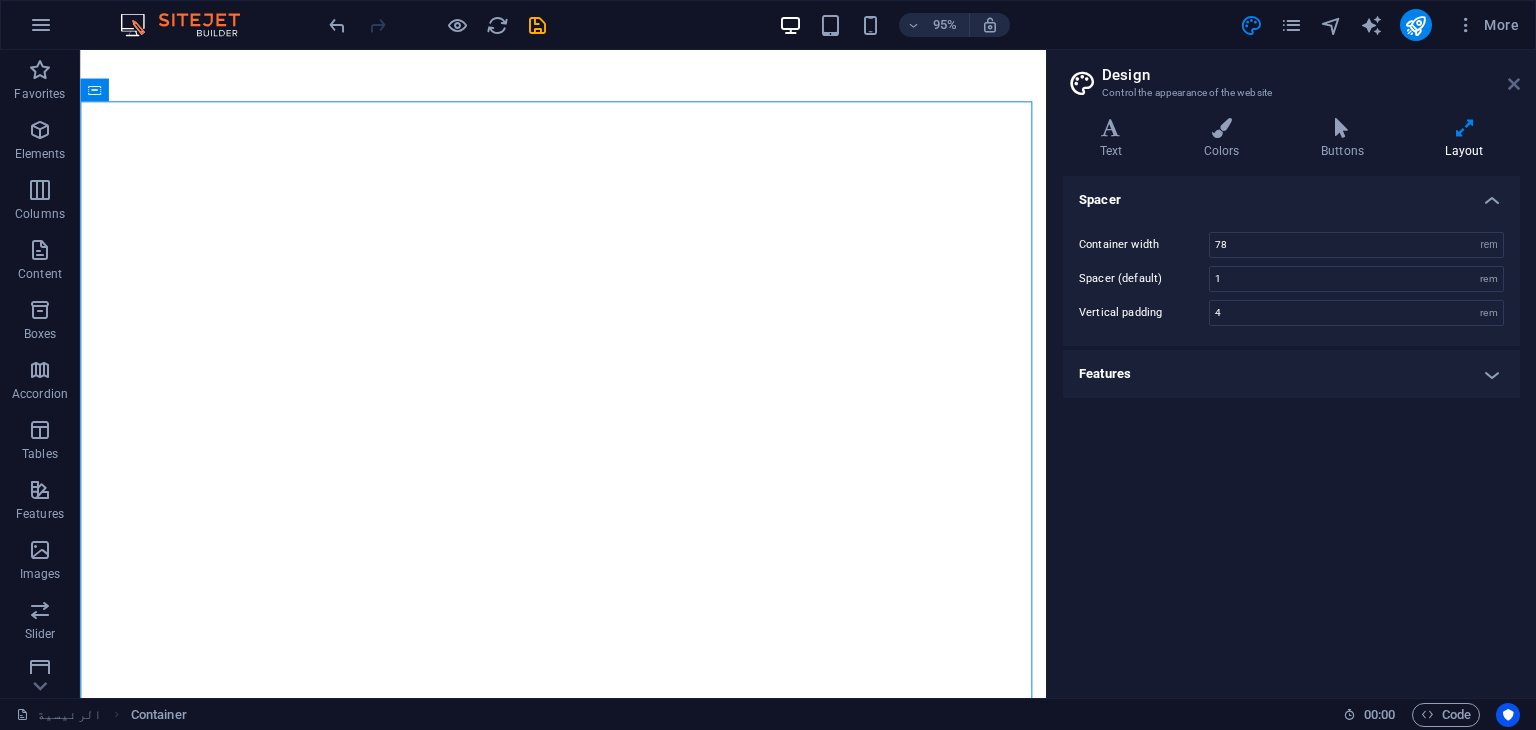 click at bounding box center (1514, 84) 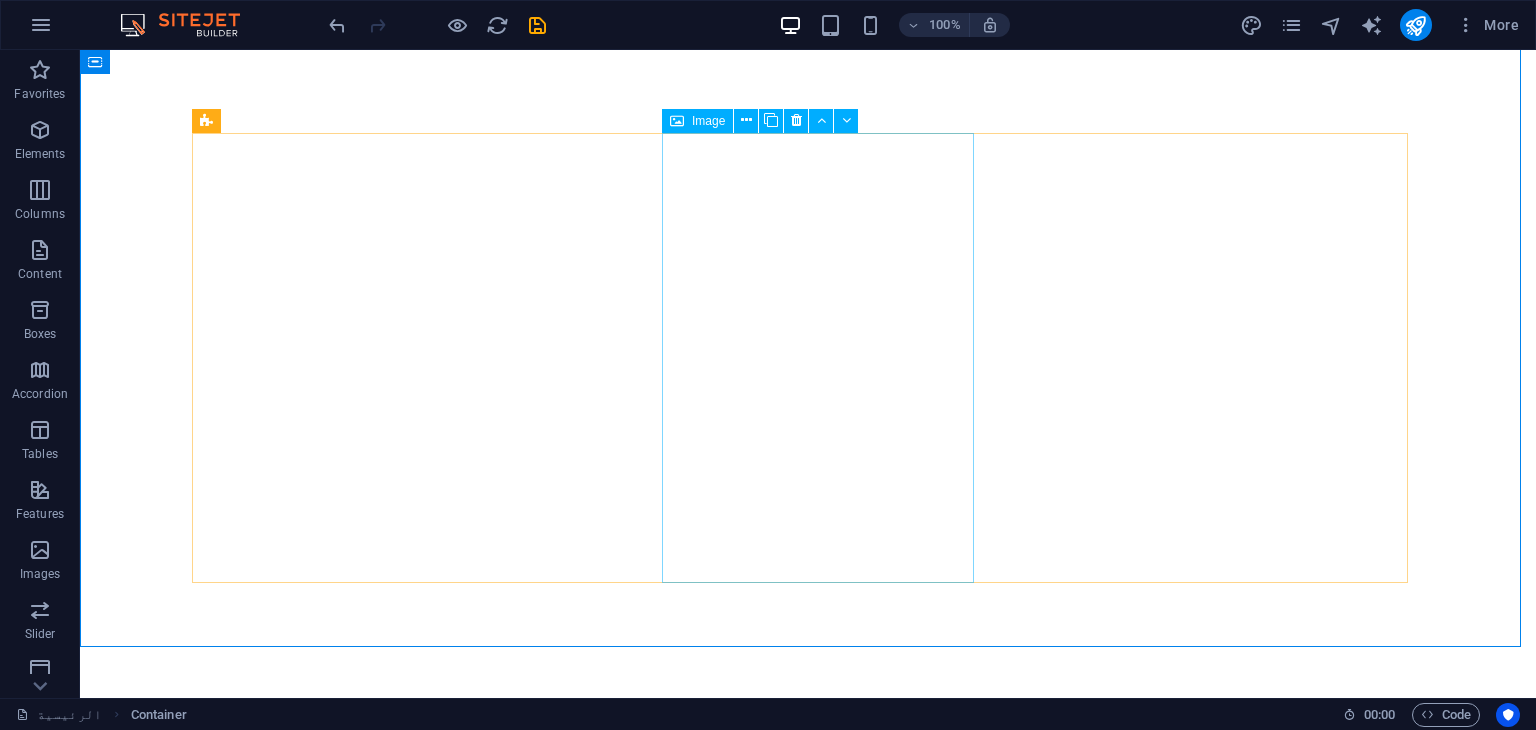click on "Image" at bounding box center [708, 121] 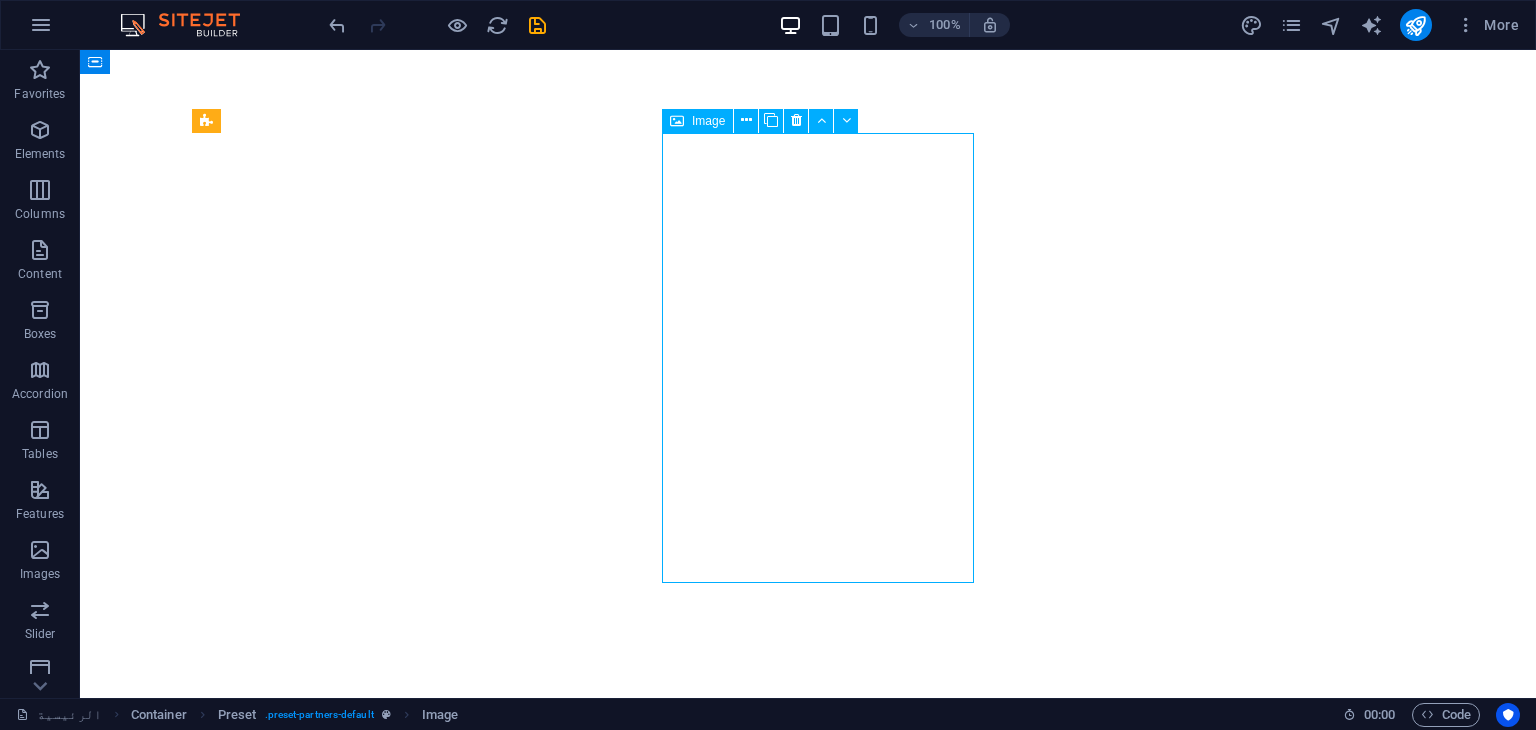 click on "Image" at bounding box center (708, 121) 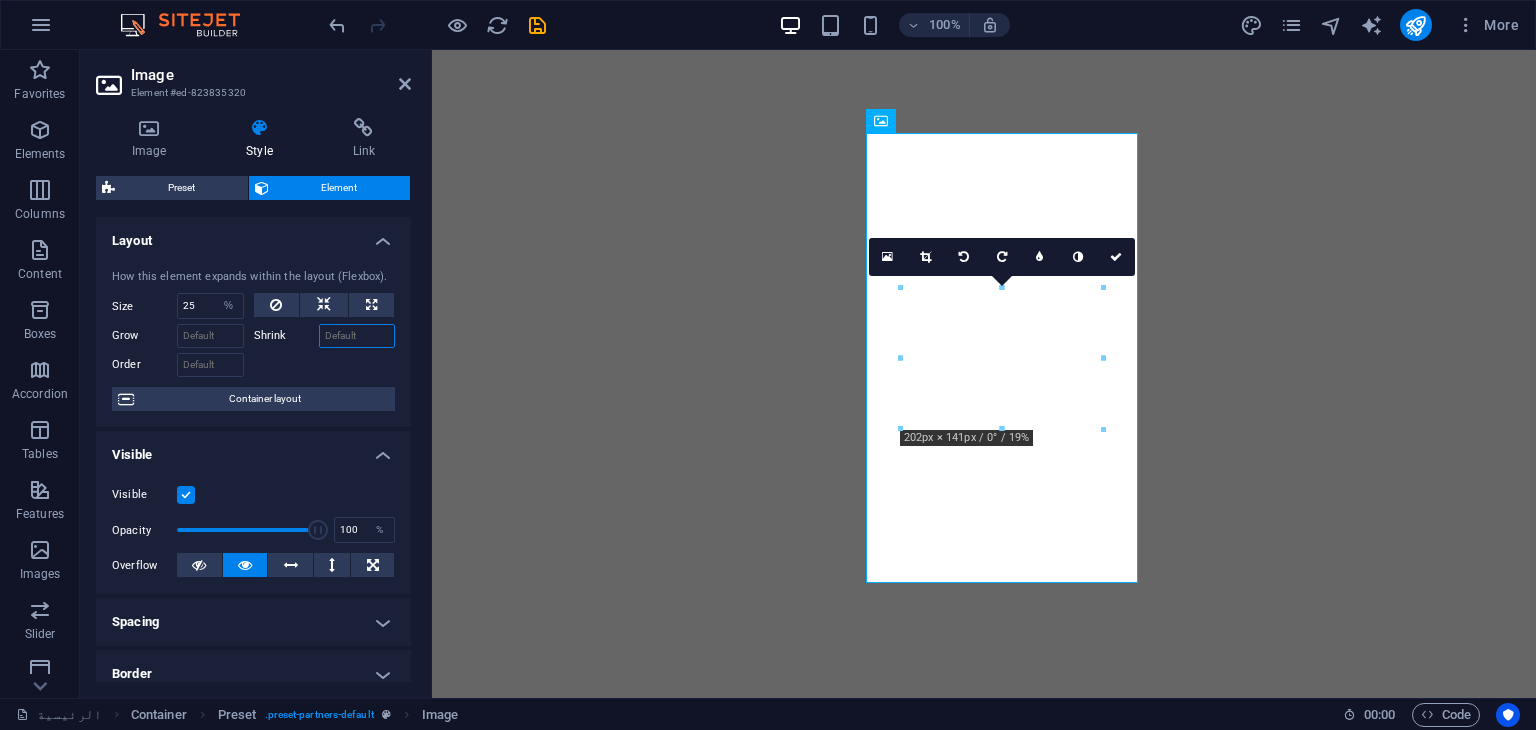 click on "Shrink" at bounding box center [357, 336] 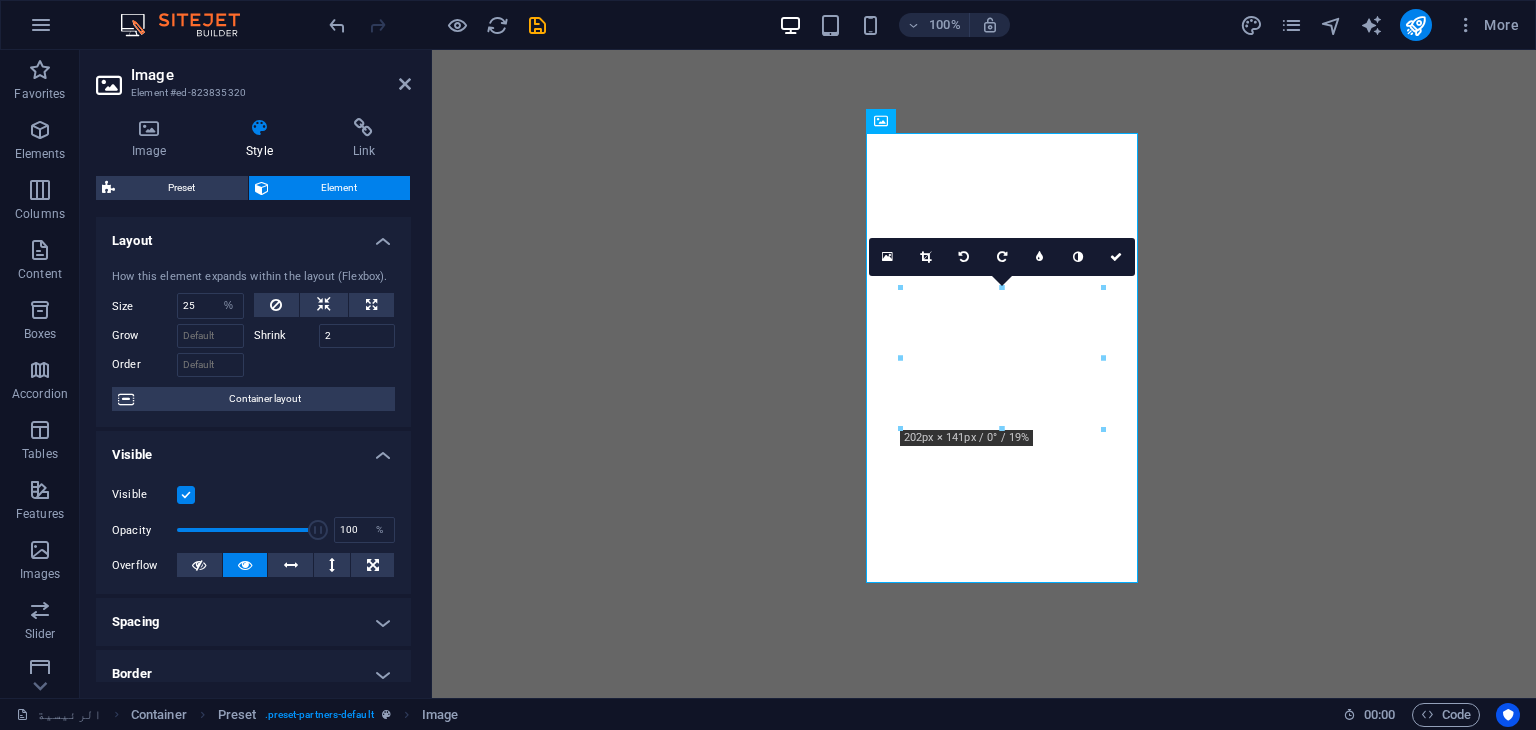 click at bounding box center [325, 362] 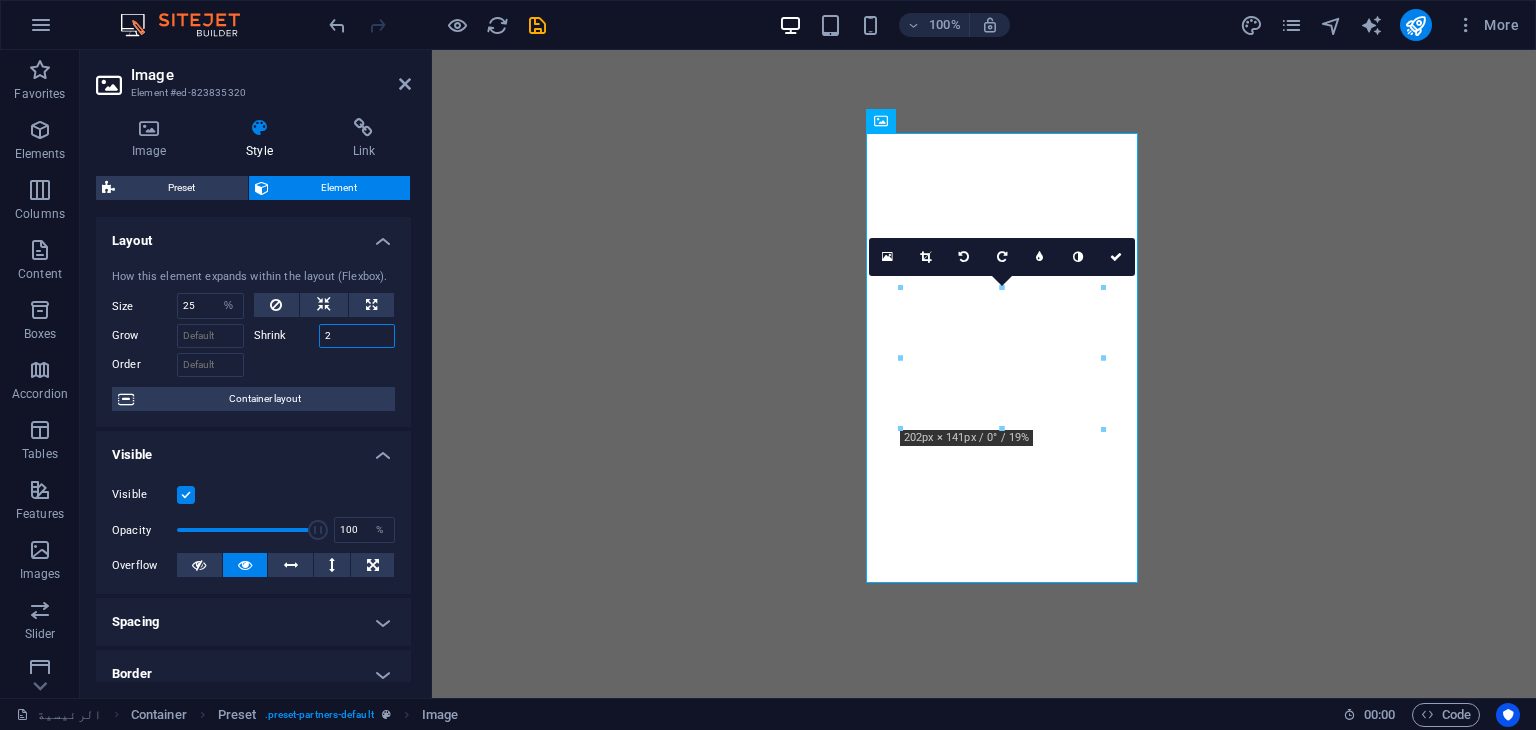 click on "2" at bounding box center (357, 336) 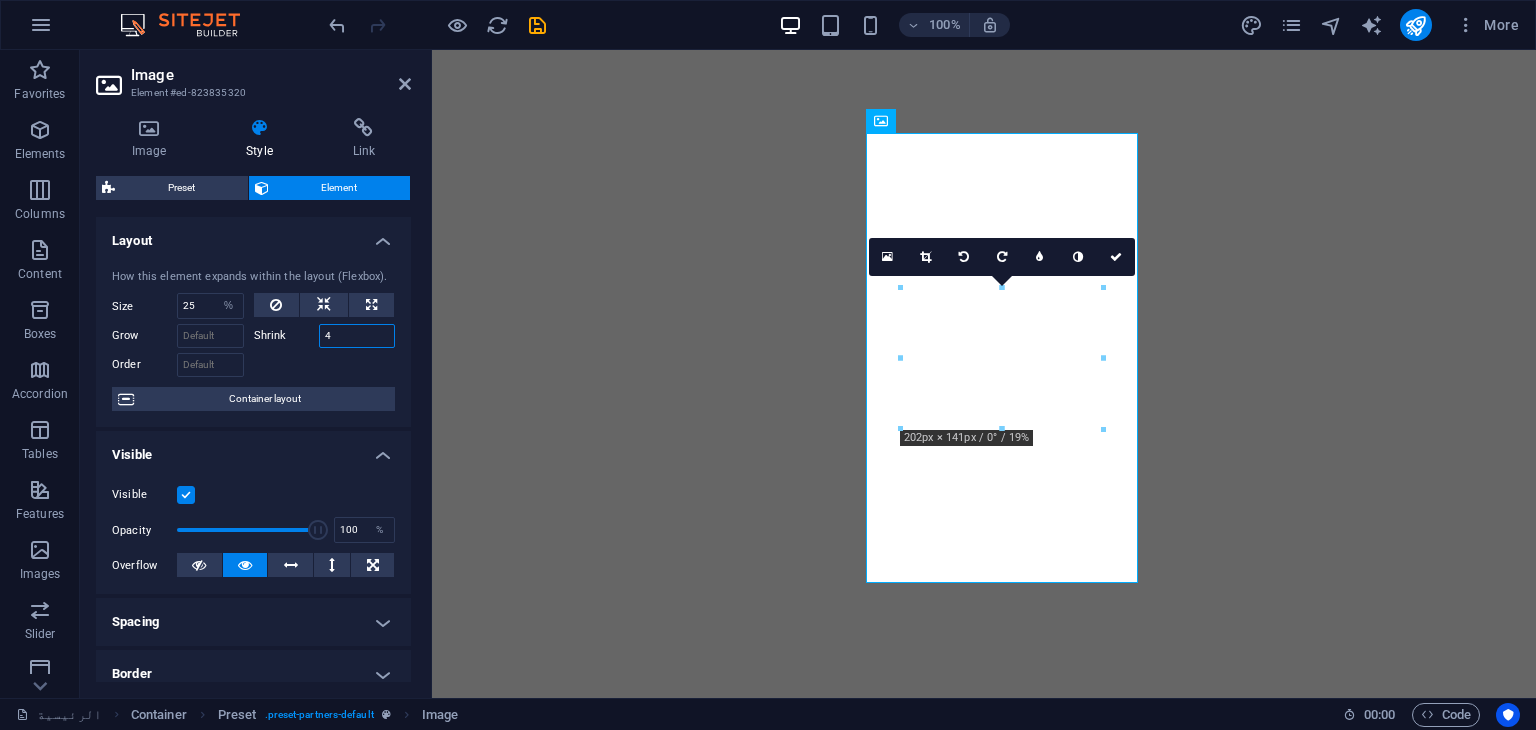 type on "4" 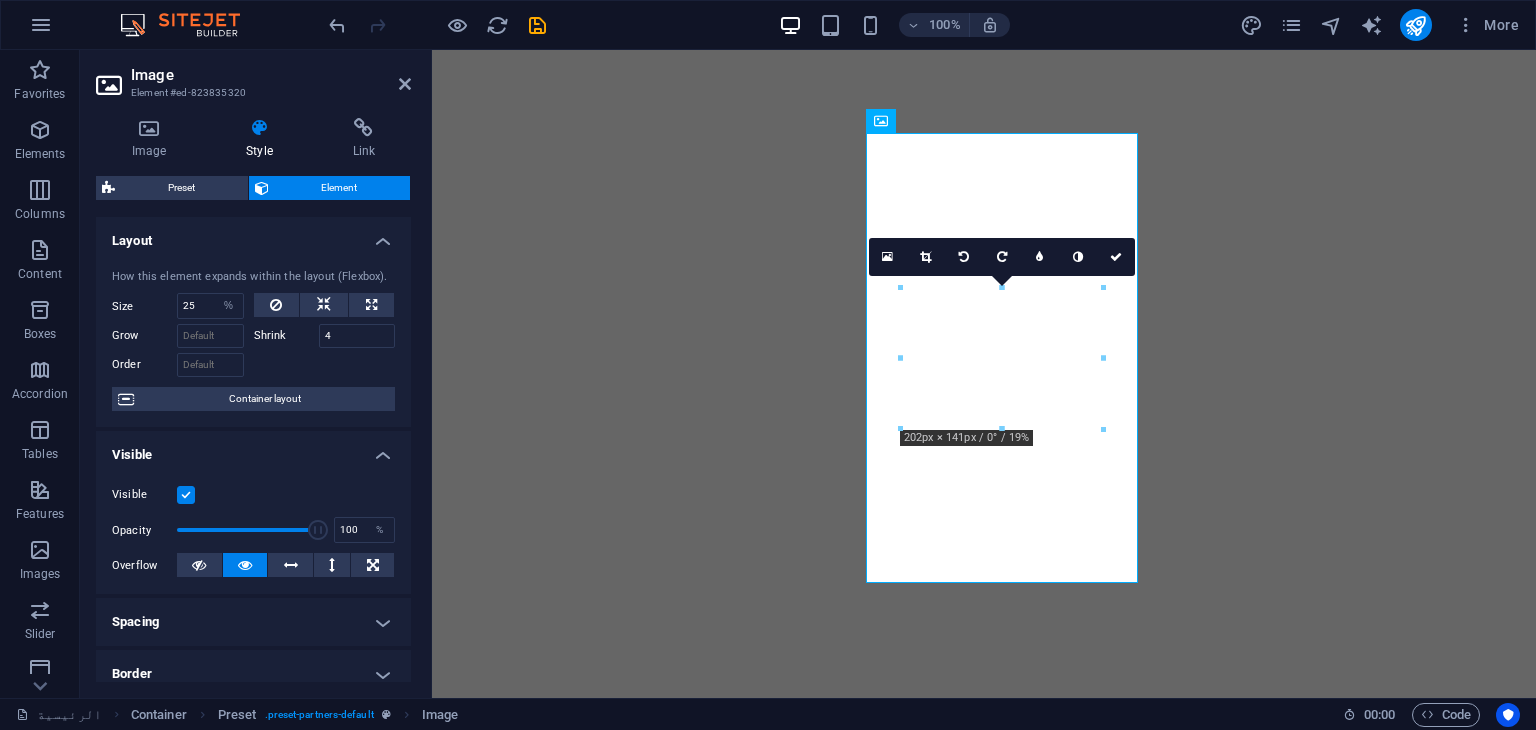 click at bounding box center [325, 362] 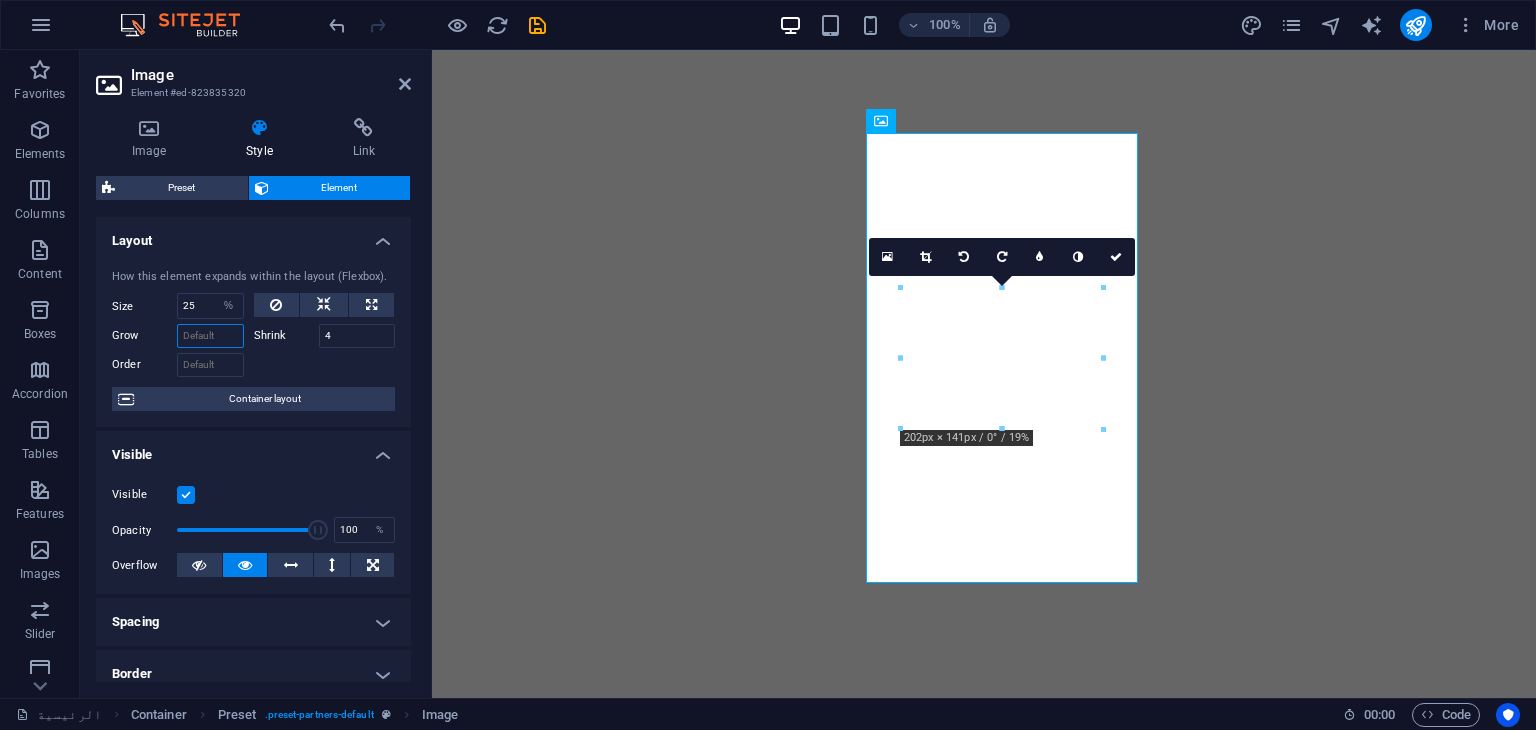 click on "Grow" at bounding box center [210, 336] 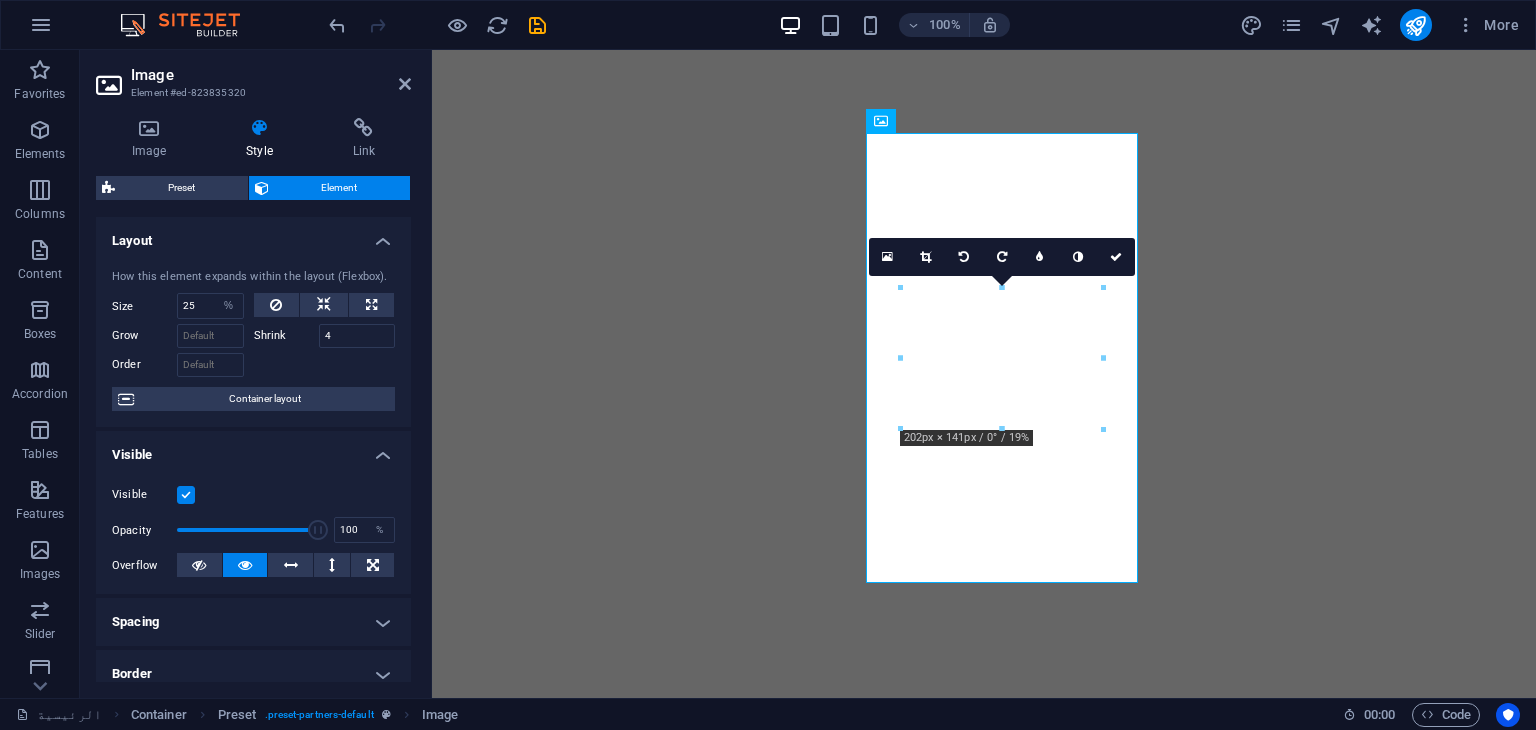 click on "Shrink" at bounding box center (286, 336) 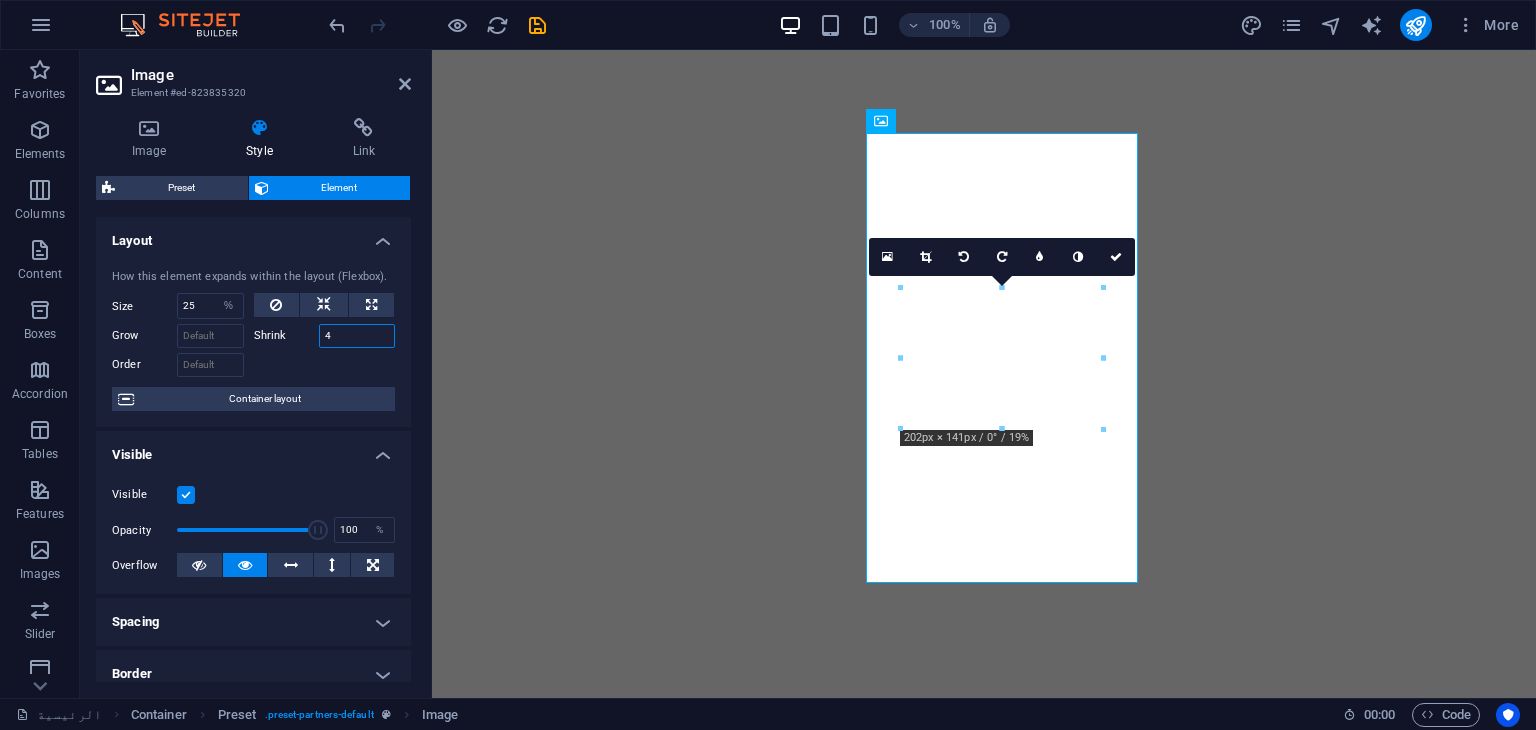 click on "4" at bounding box center [357, 336] 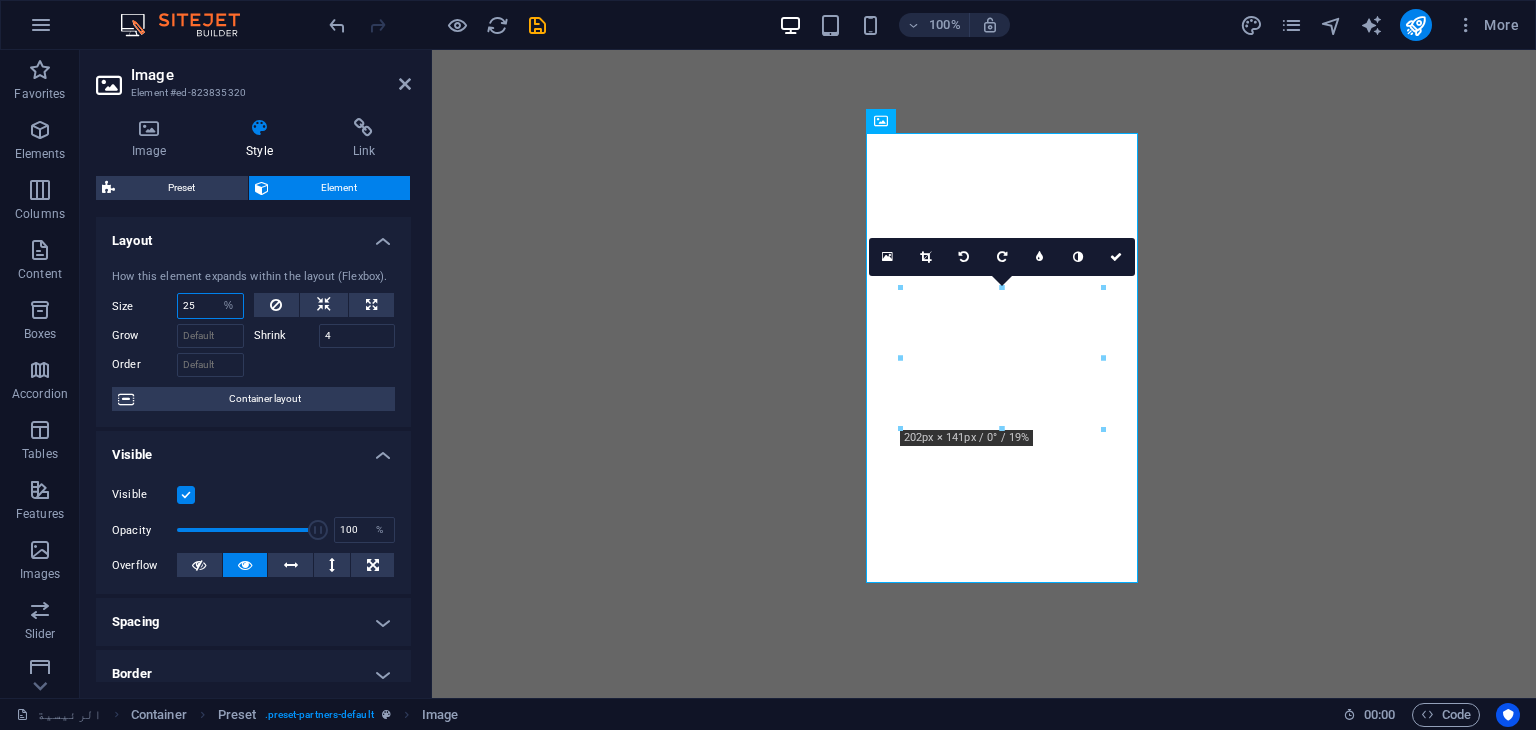 click on "25" at bounding box center (210, 306) 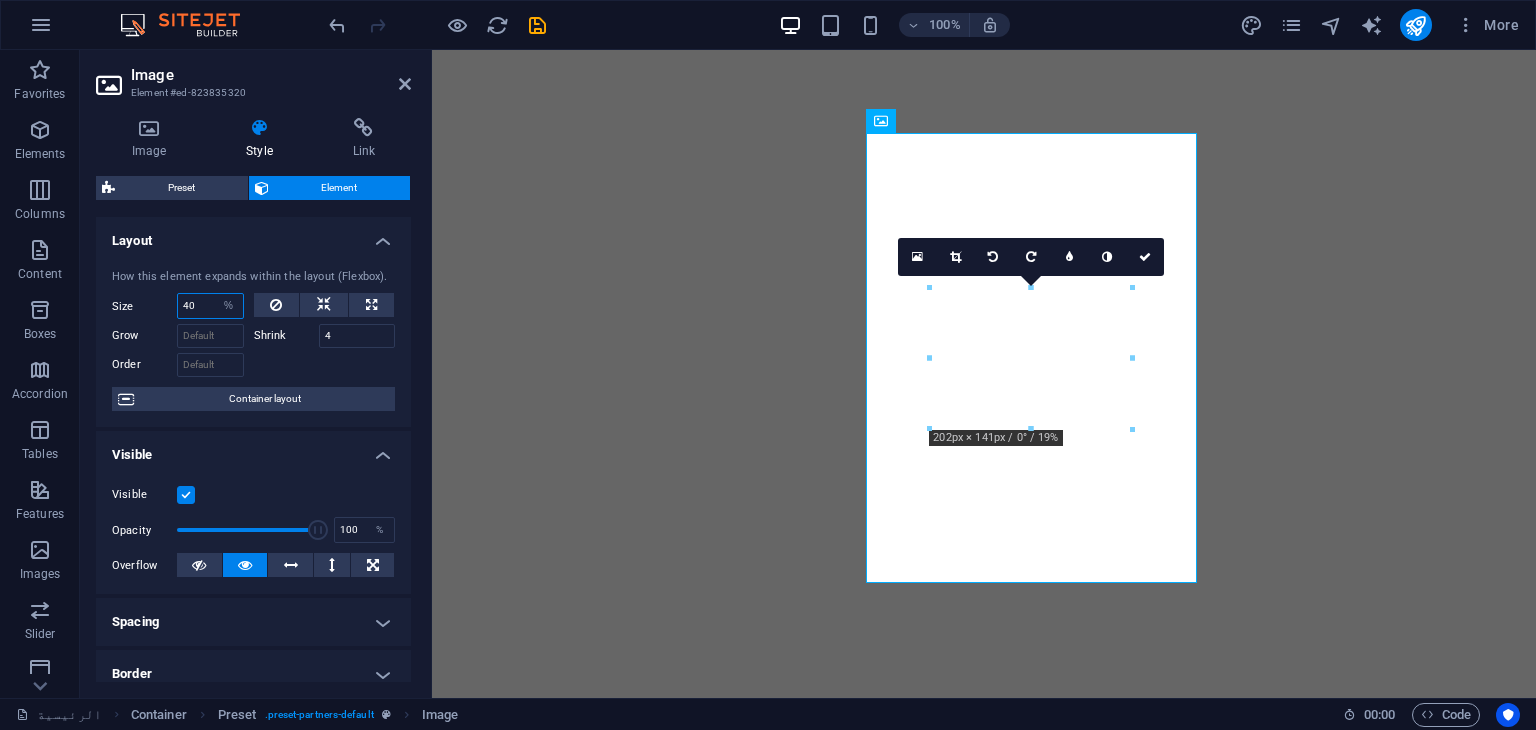 click on "40" at bounding box center (210, 306) 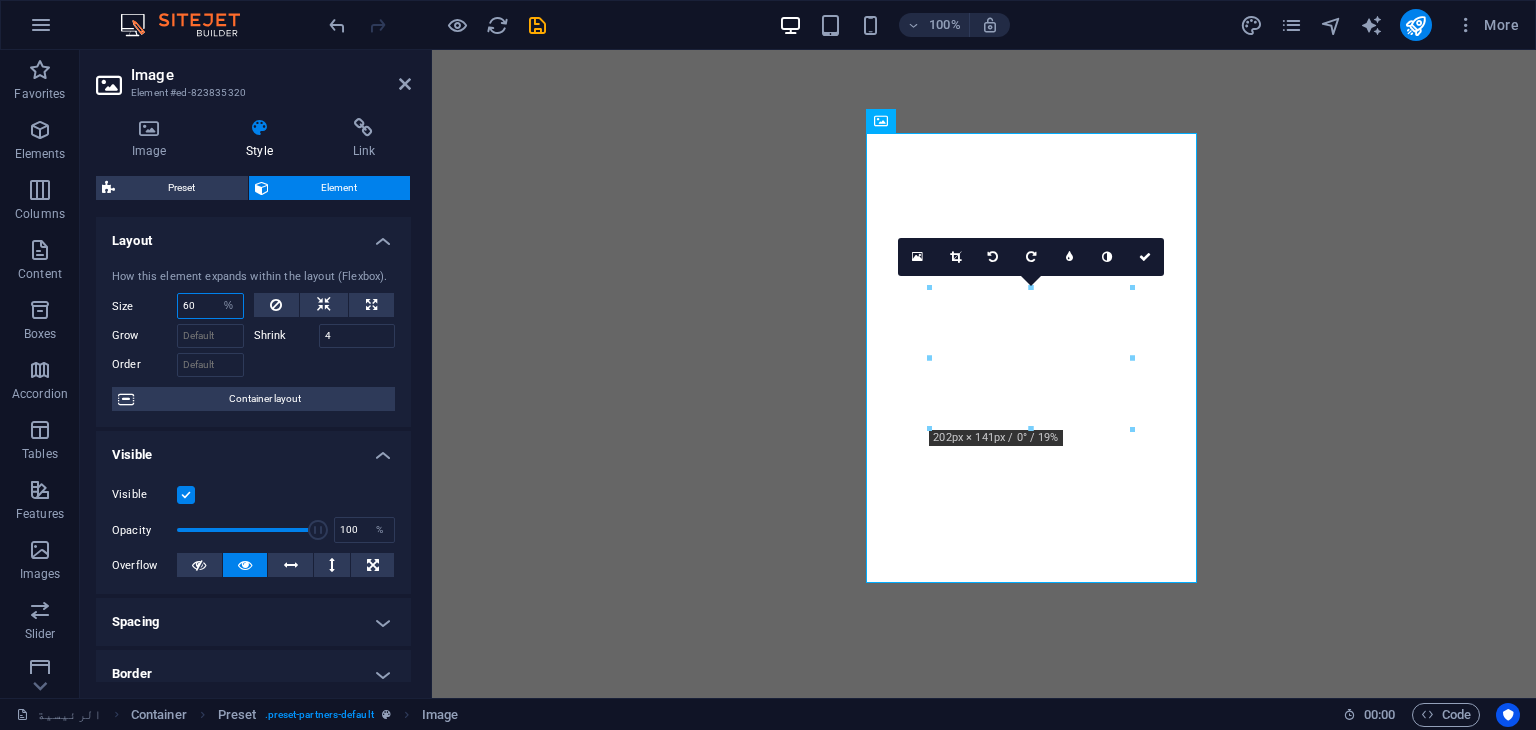 type on "6" 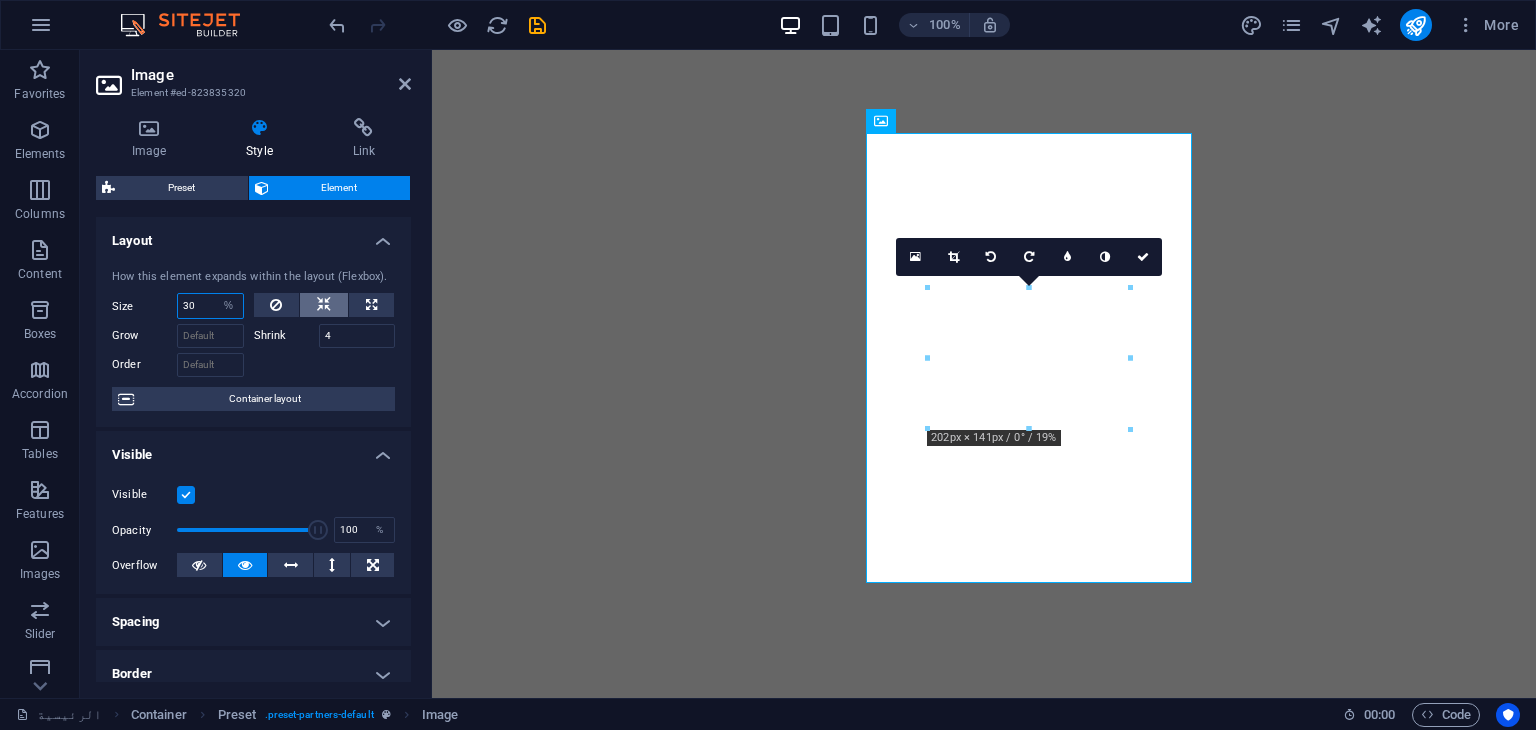 type on "30" 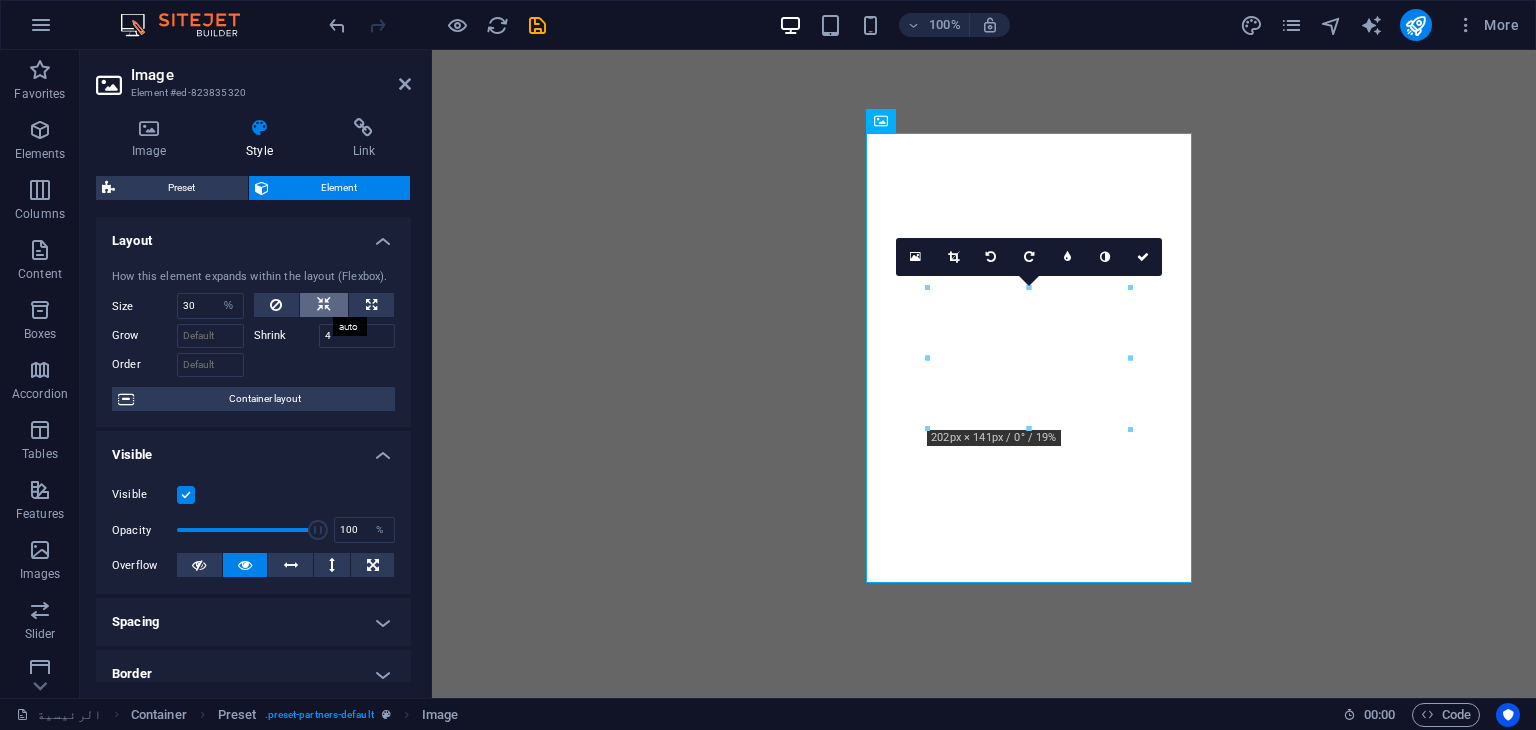 click at bounding box center (324, 305) 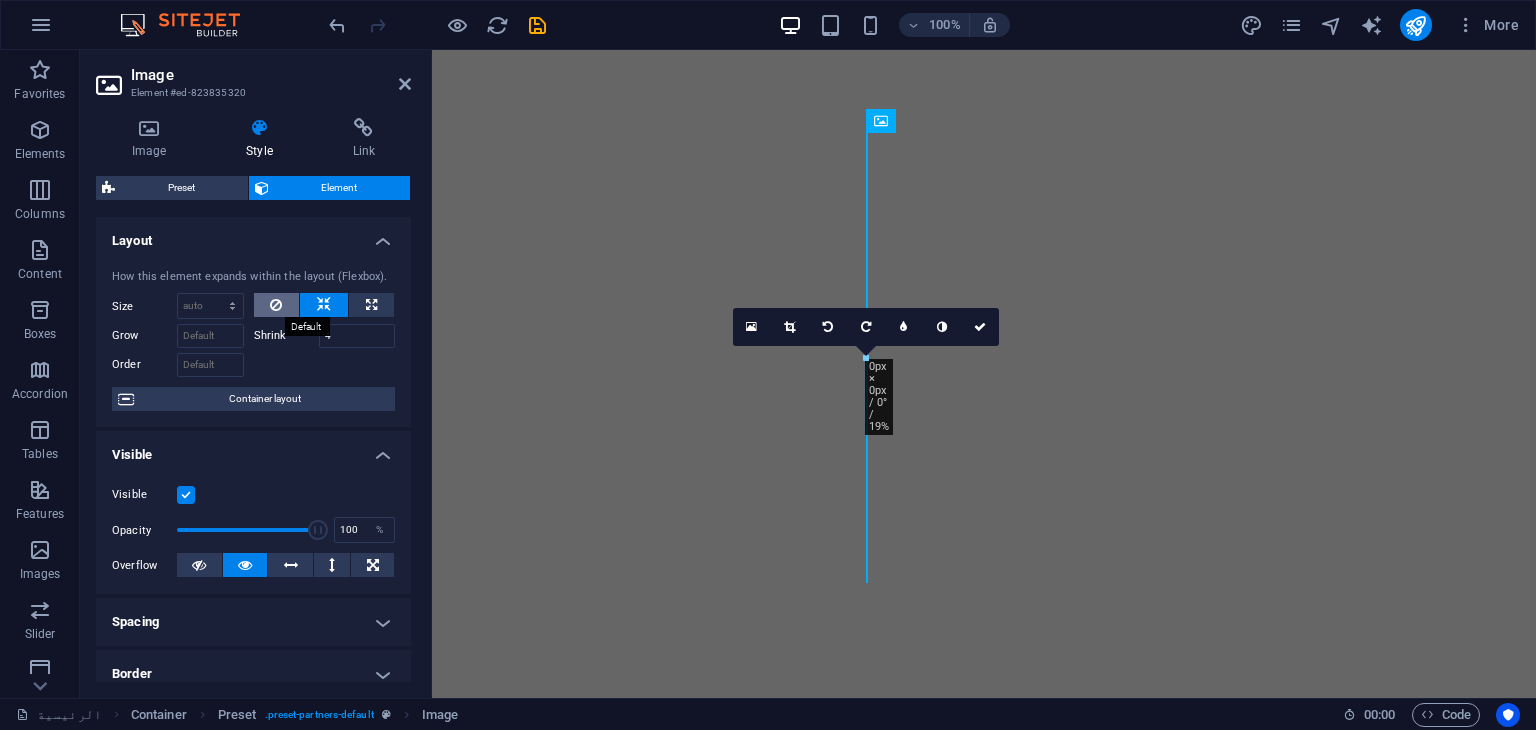 click at bounding box center [277, 305] 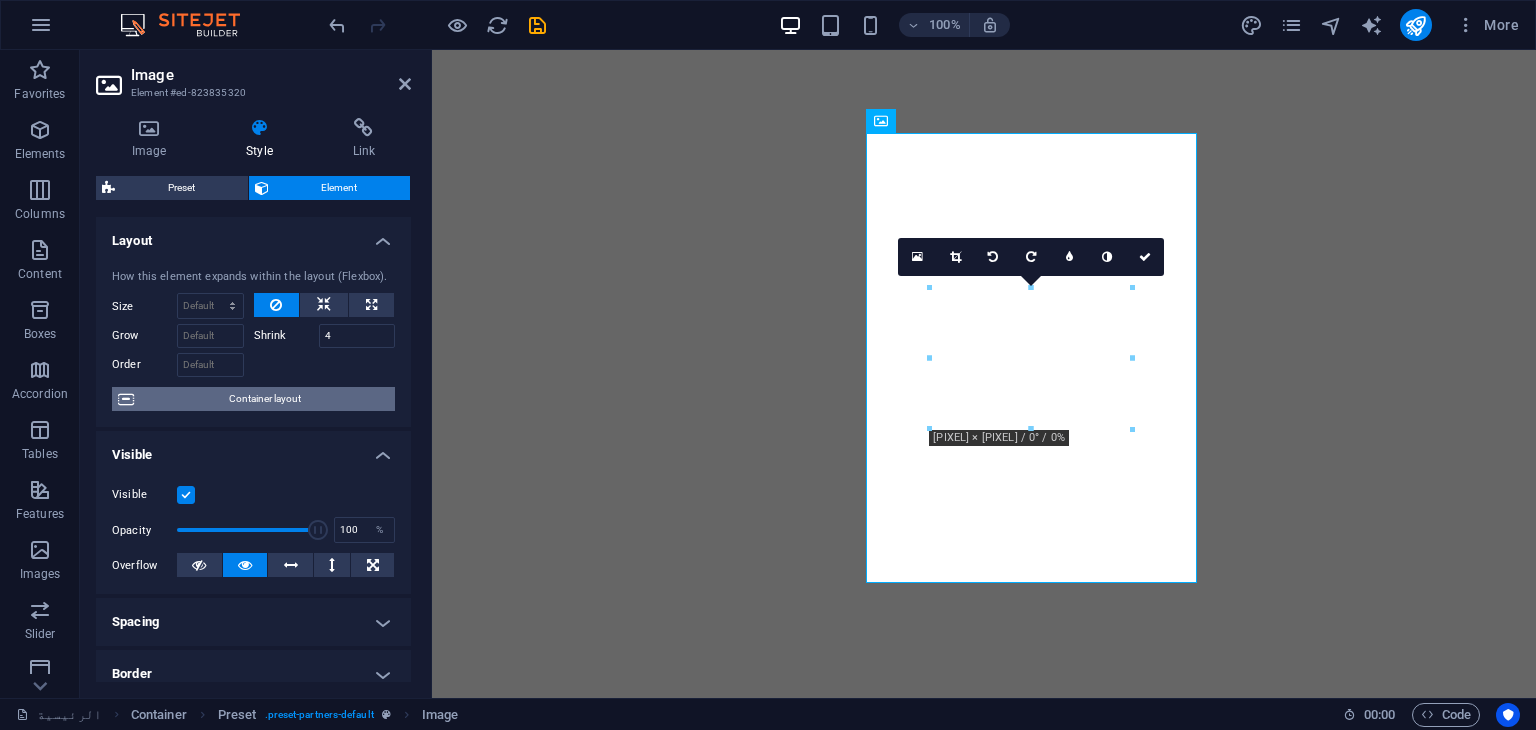 click on "Container layout" at bounding box center (264, 399) 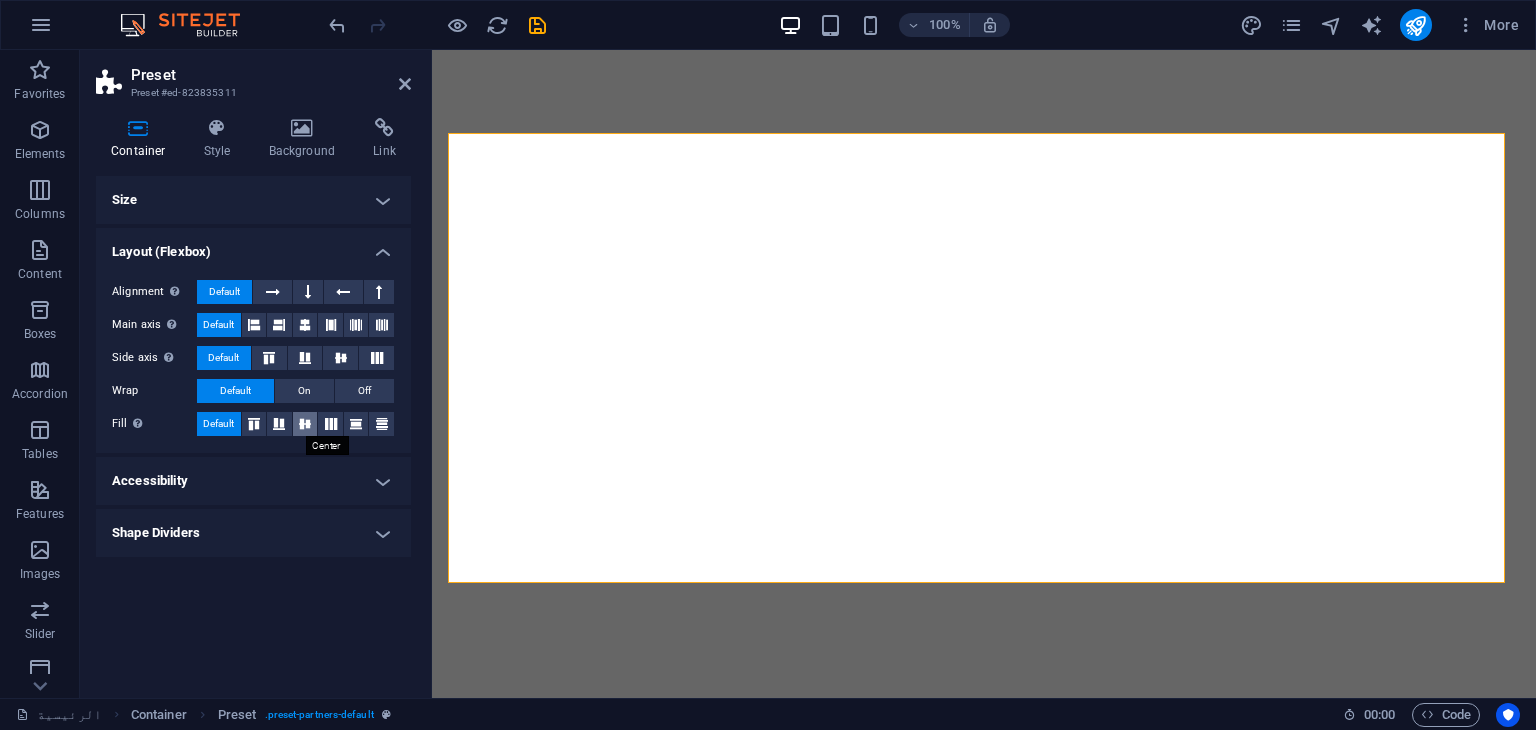 click at bounding box center (305, 424) 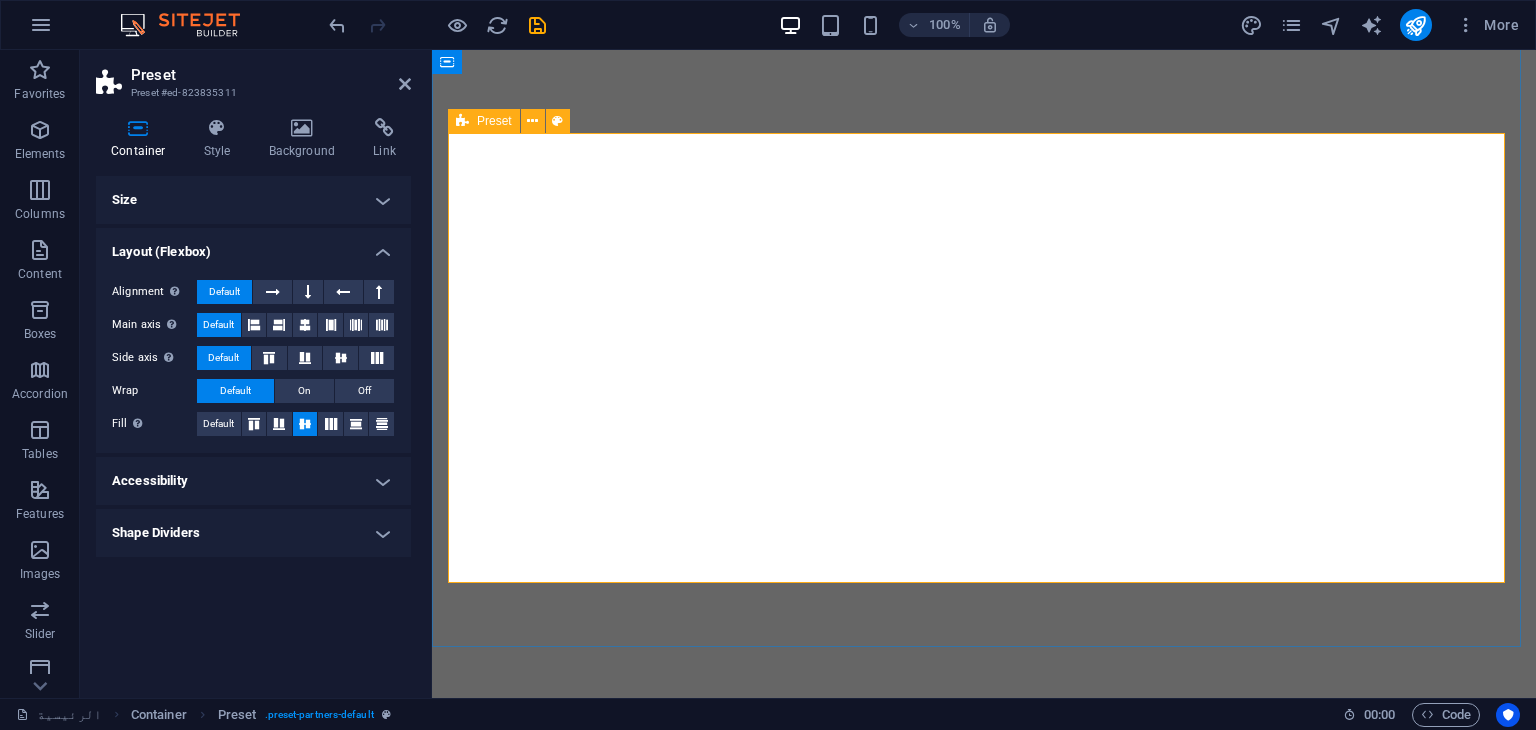 click on "Preset" at bounding box center [494, 121] 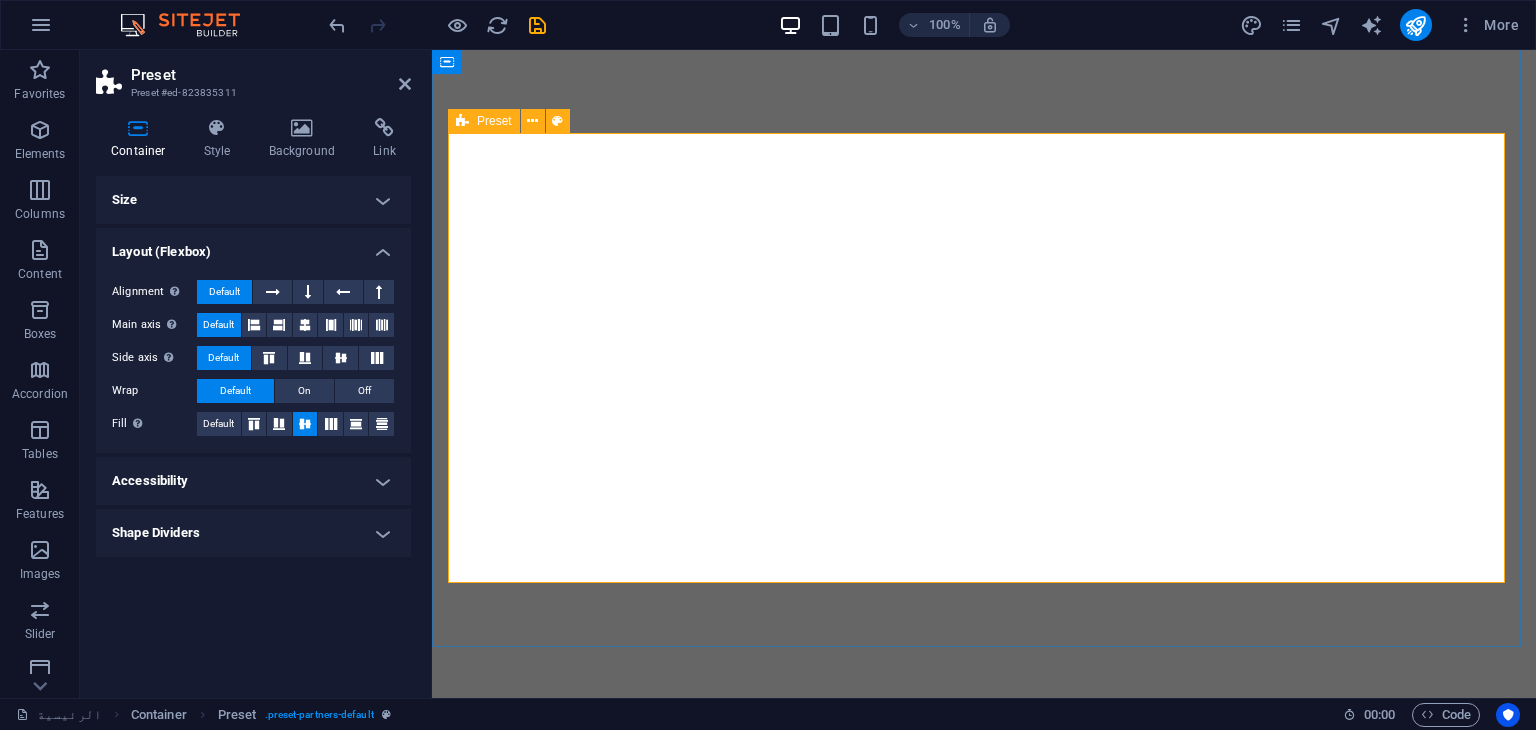 click on "Preset" at bounding box center [494, 121] 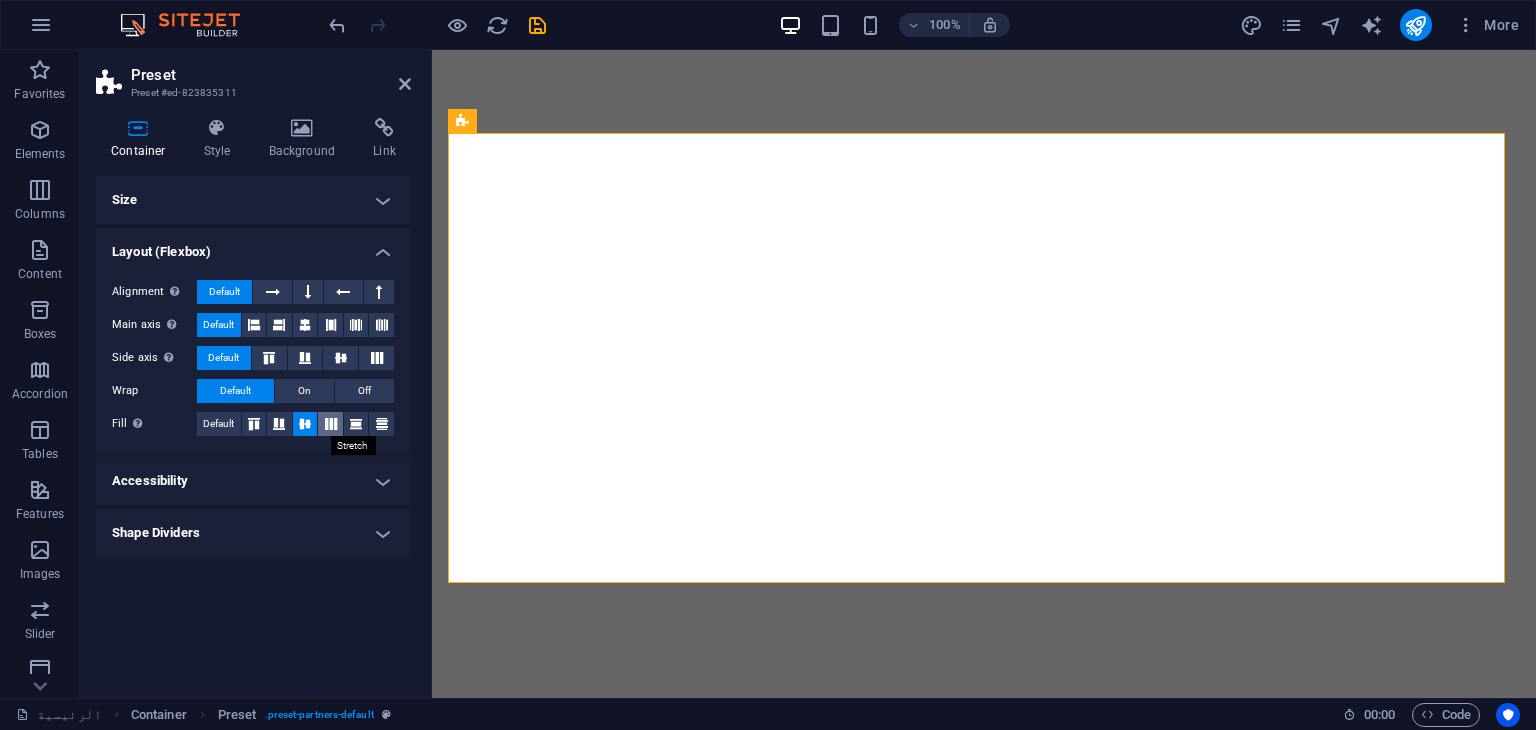 click at bounding box center (330, 424) 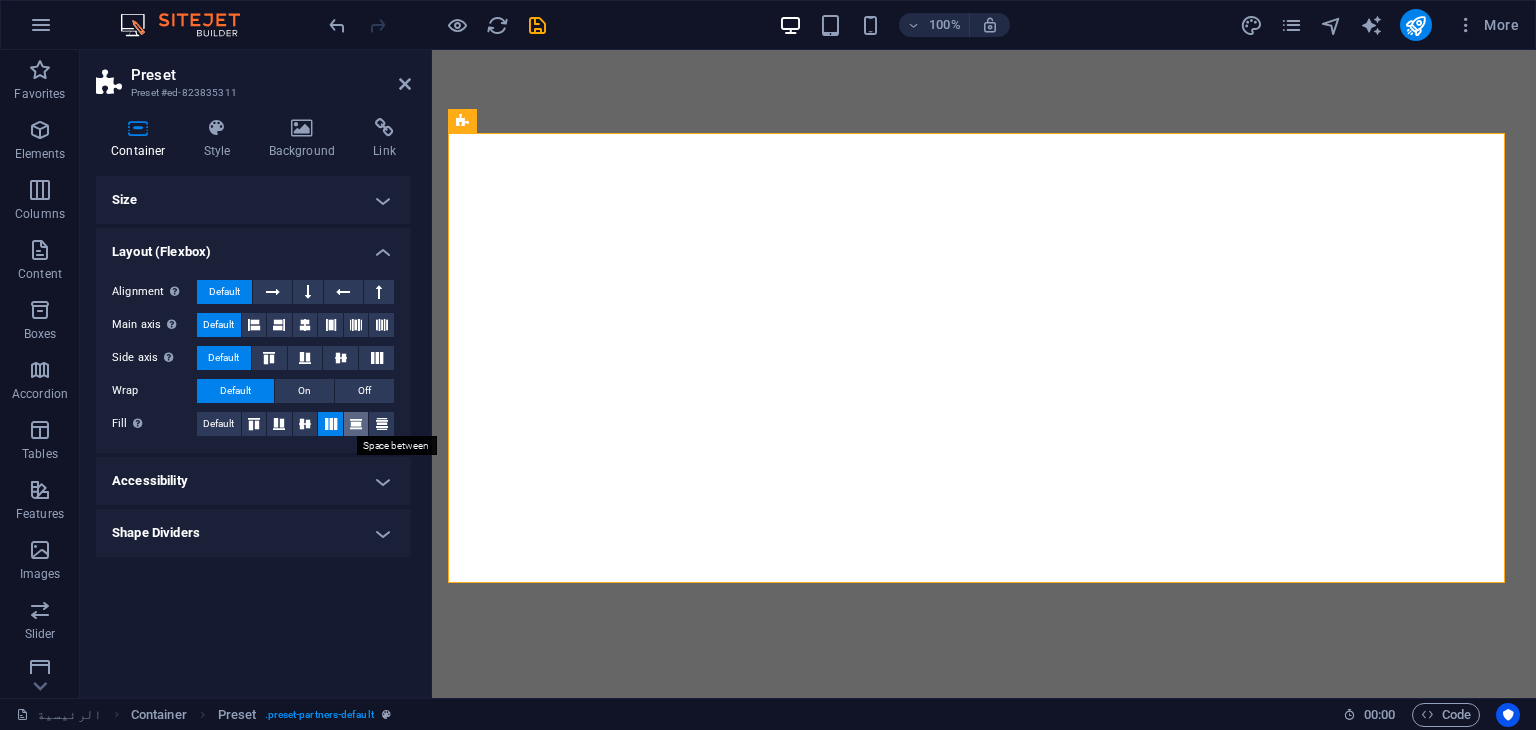click at bounding box center (356, 424) 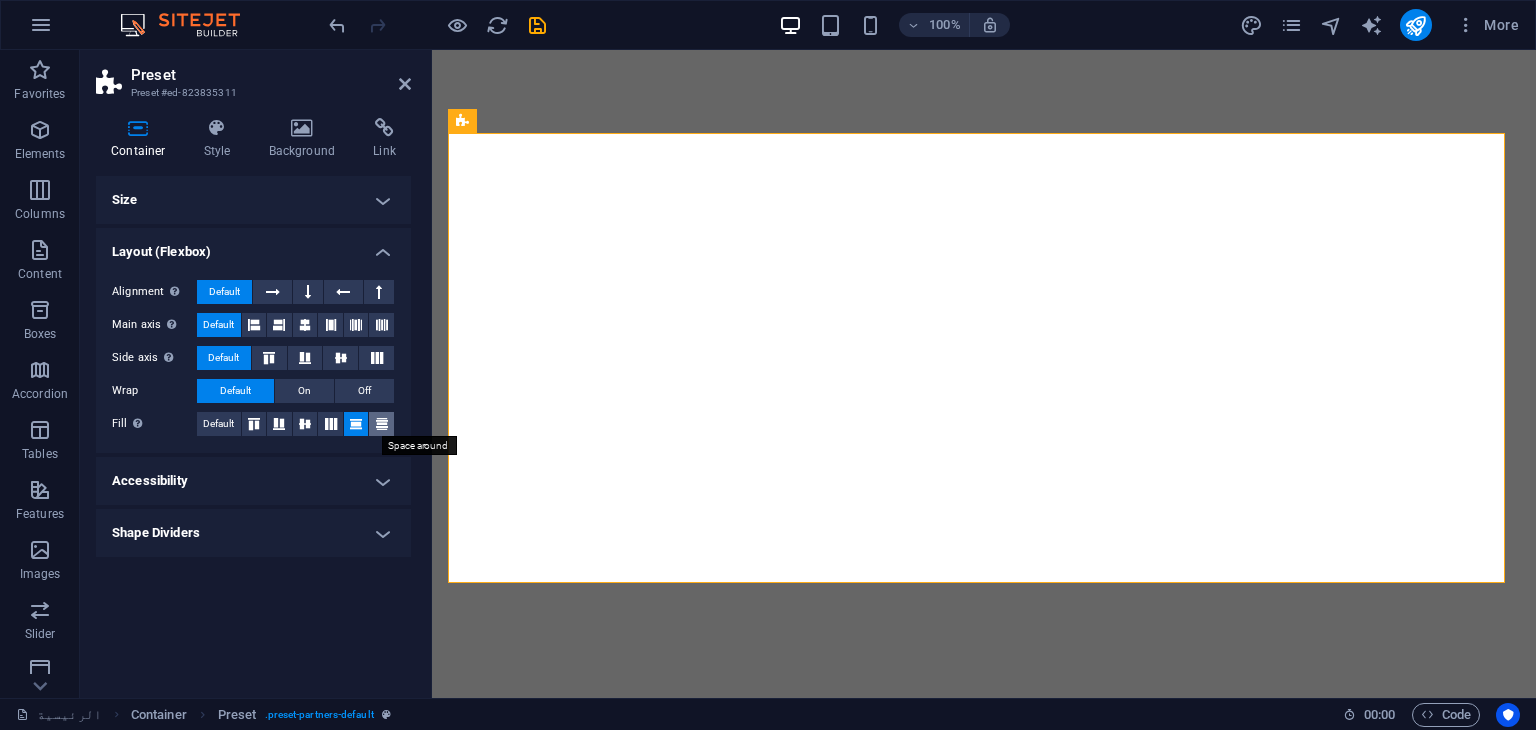 click at bounding box center (382, 424) 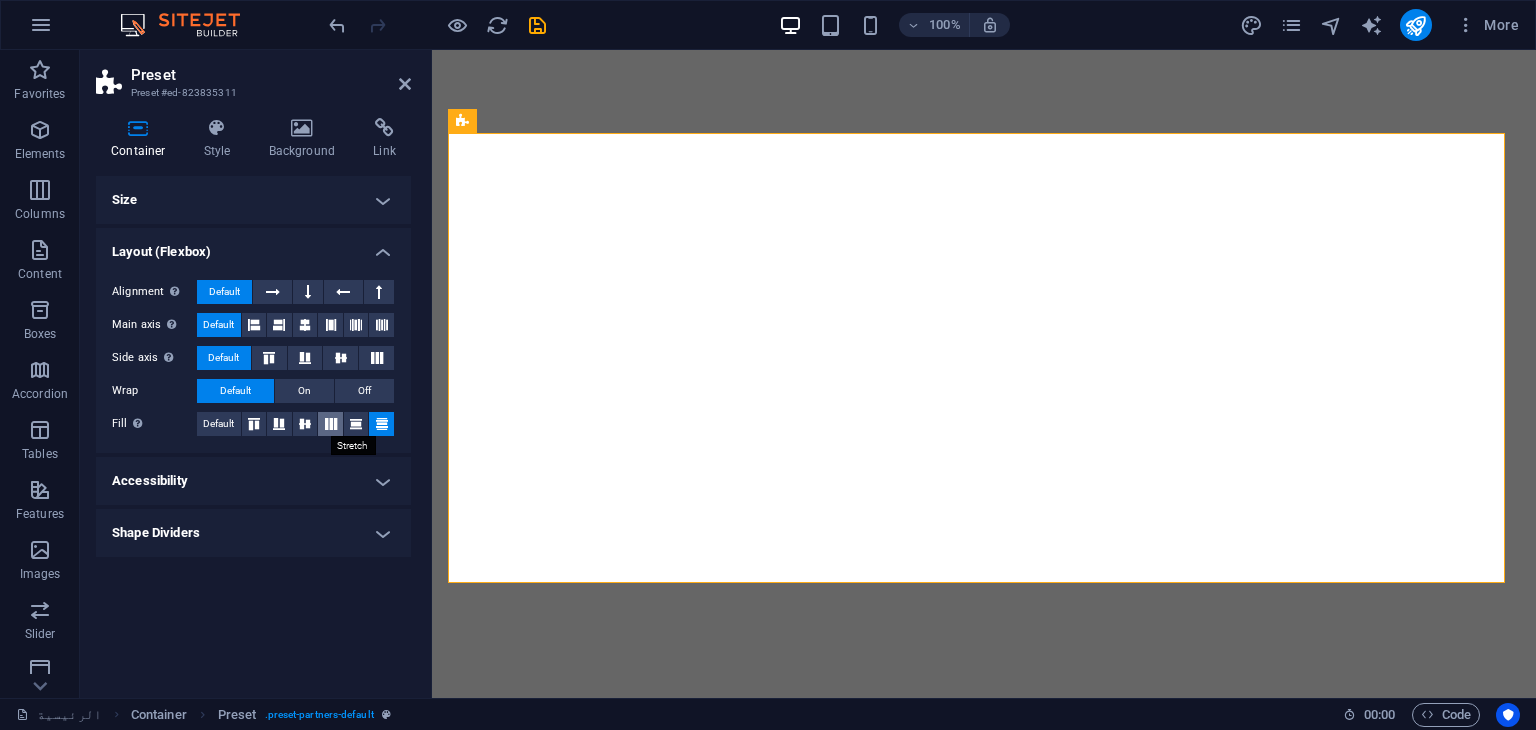 click at bounding box center (331, 424) 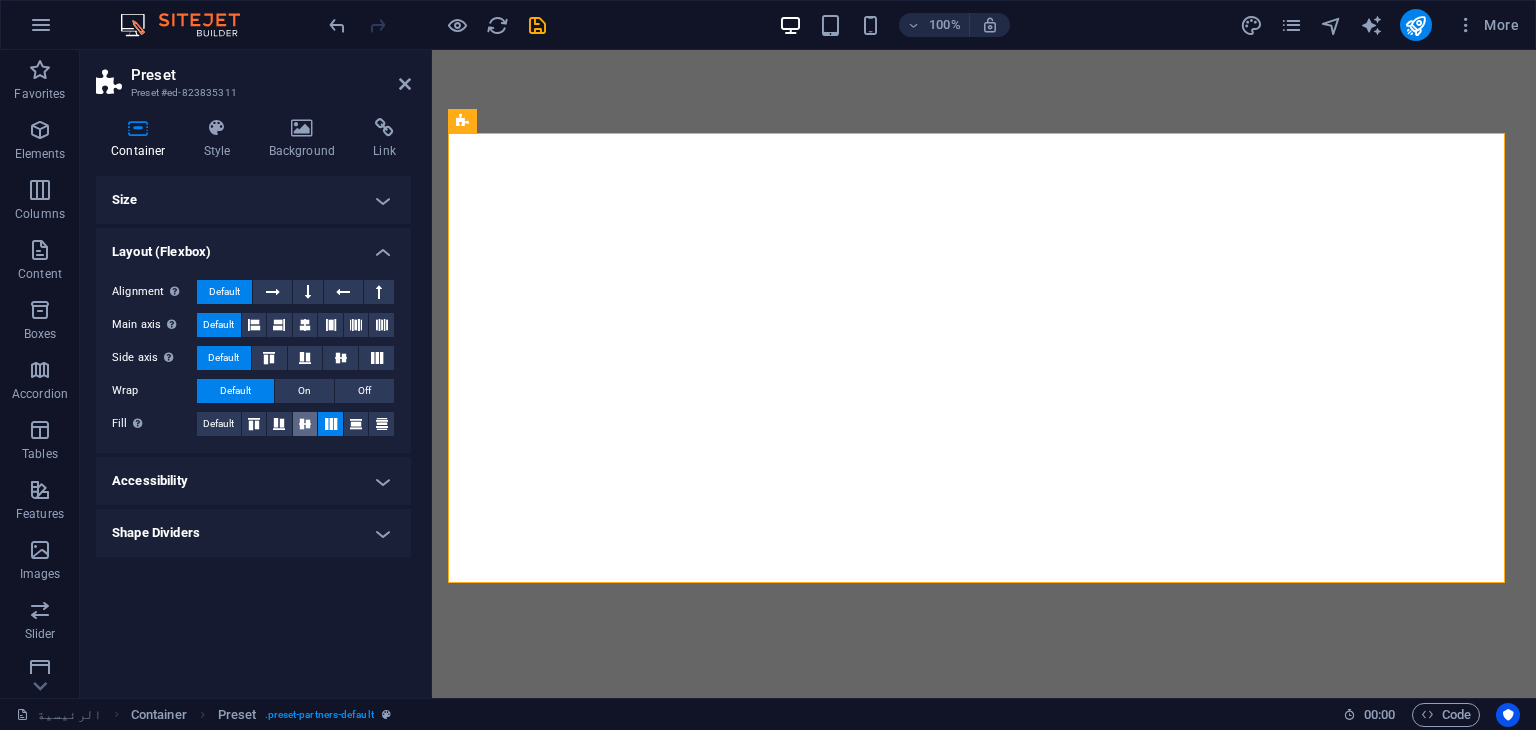 click at bounding box center [305, 424] 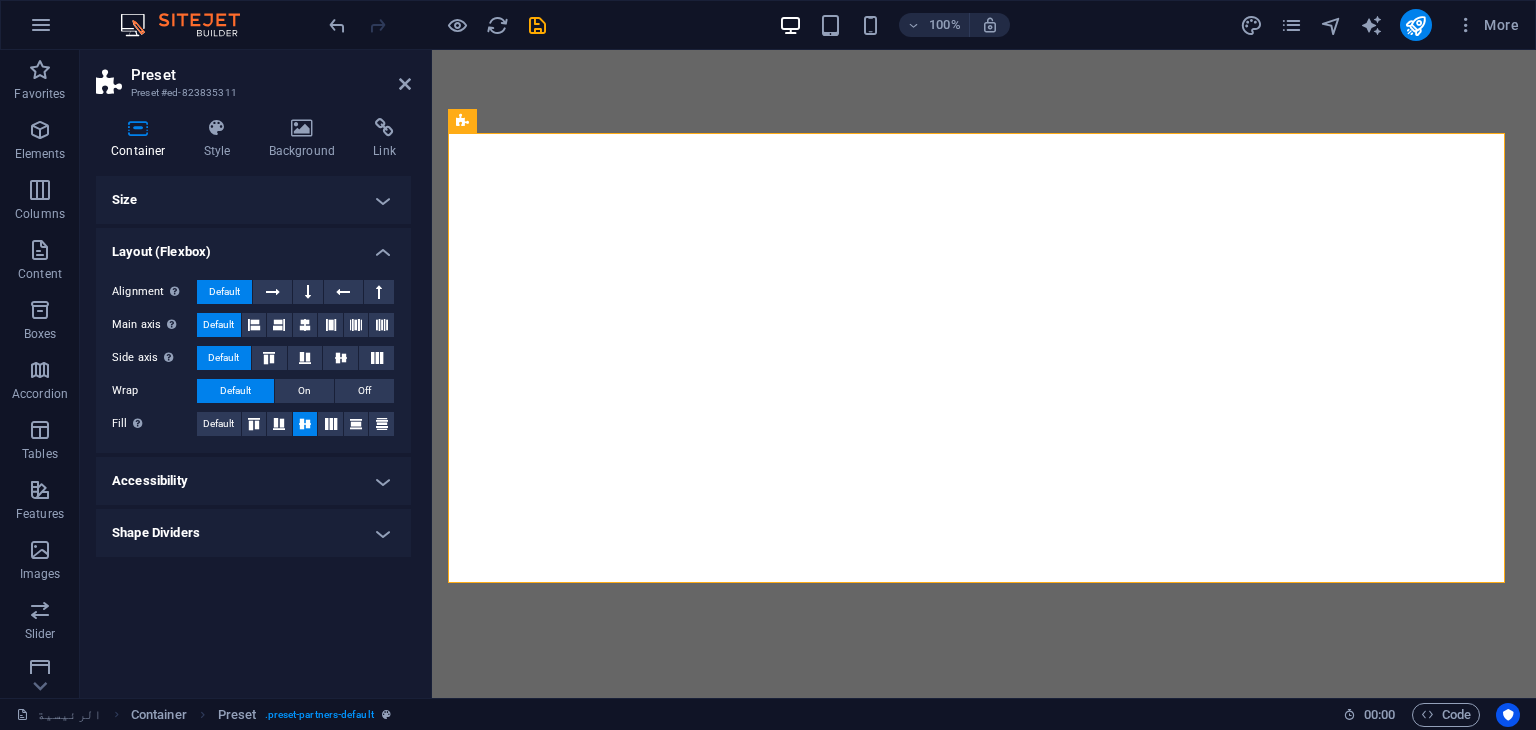 click at bounding box center (305, 424) 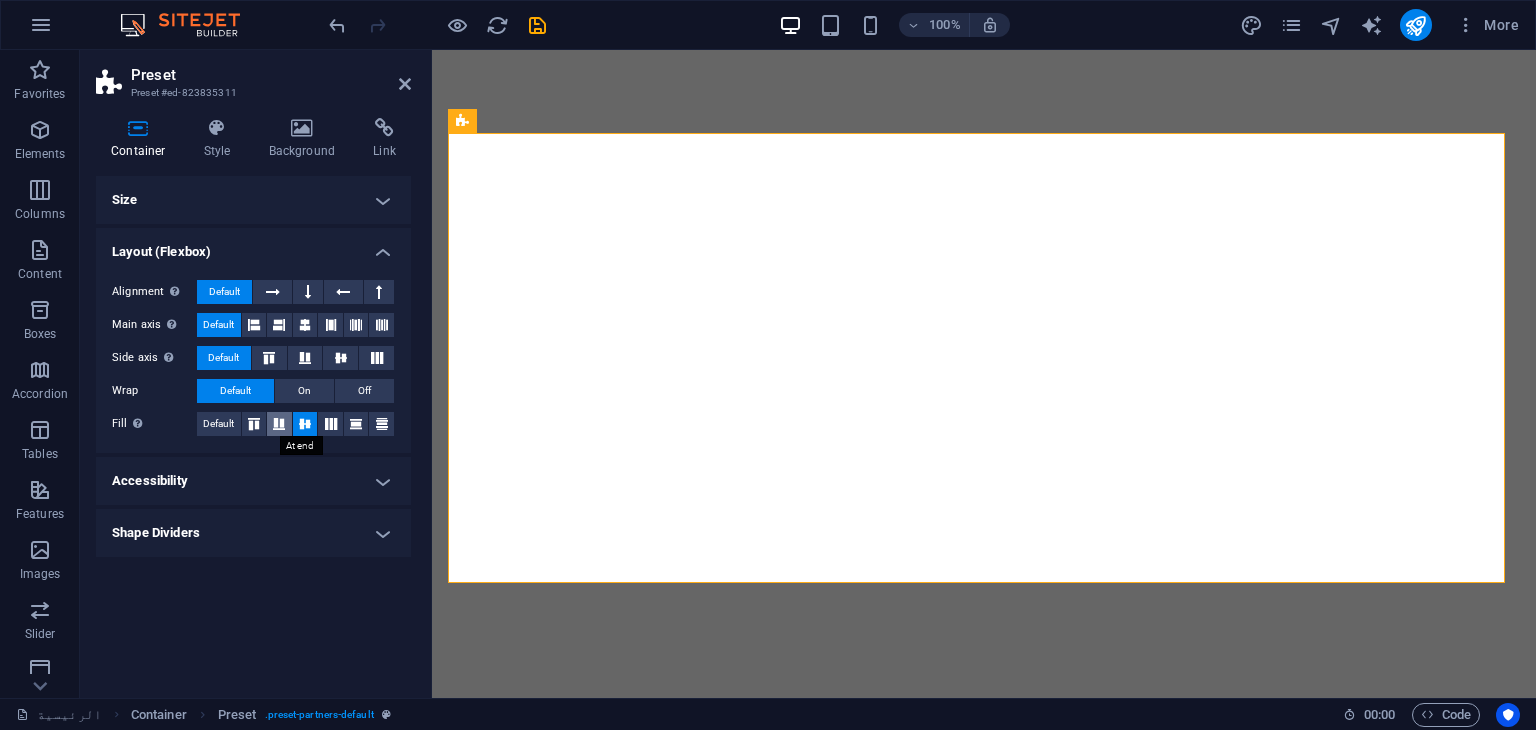 click at bounding box center [279, 424] 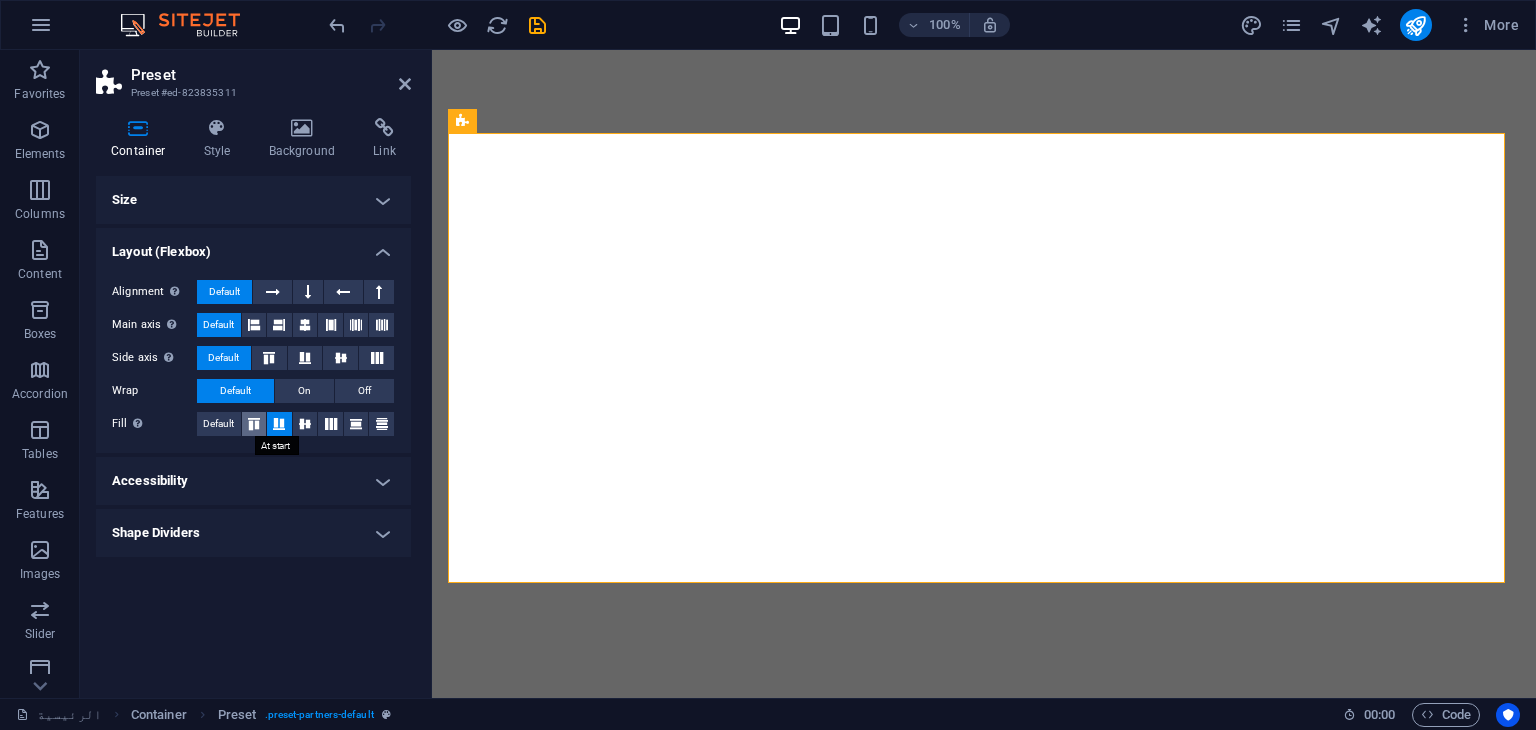 click at bounding box center [254, 424] 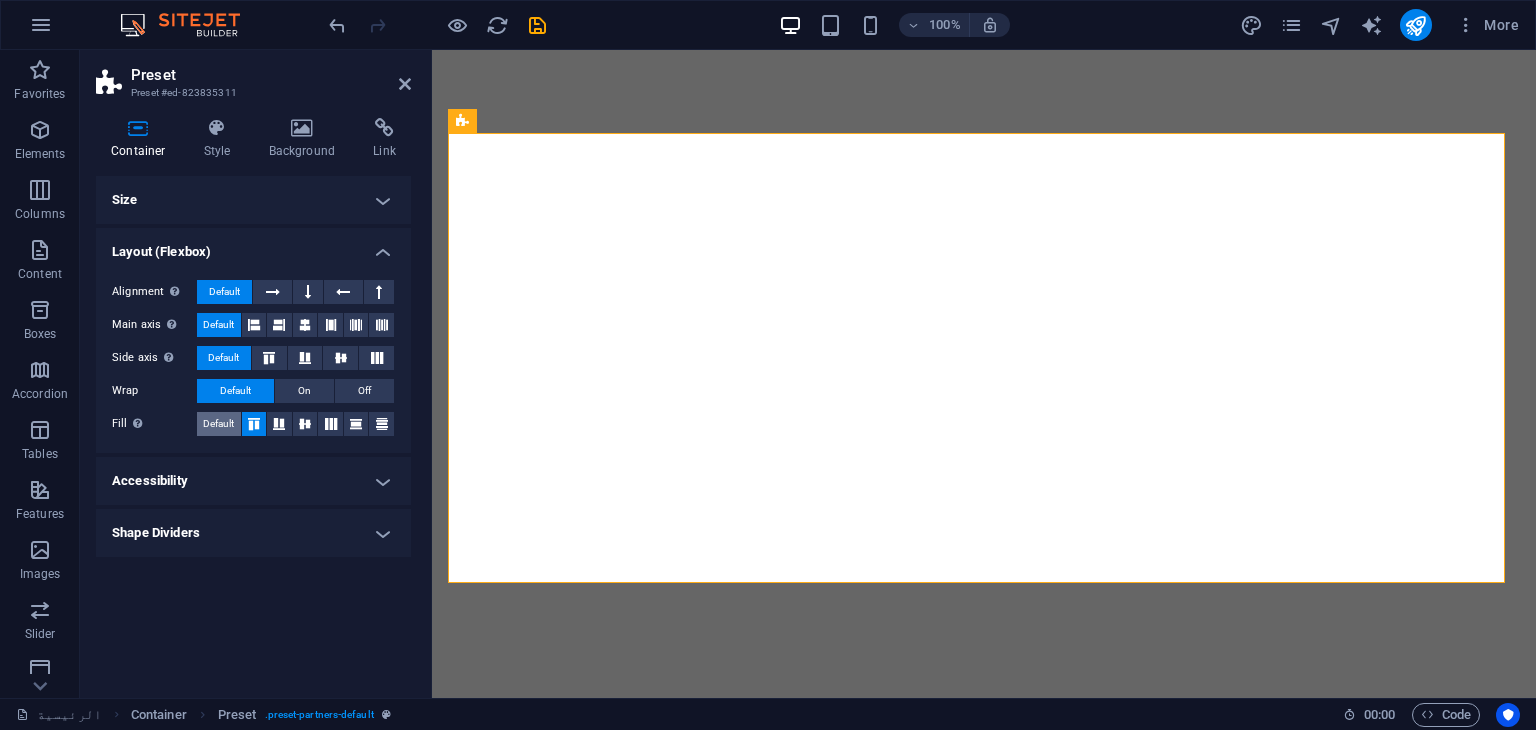 click on "Default" at bounding box center [218, 424] 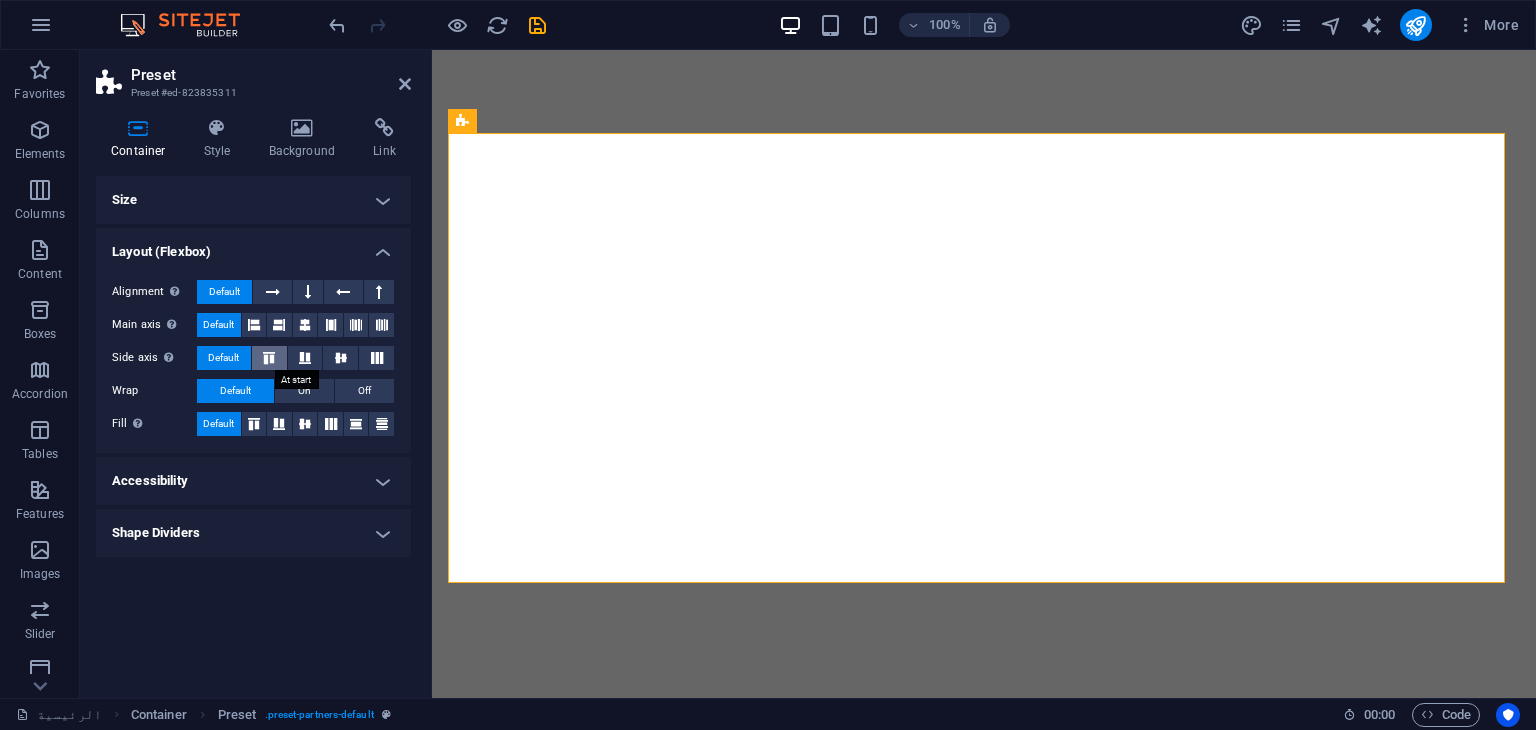 click at bounding box center [269, 358] 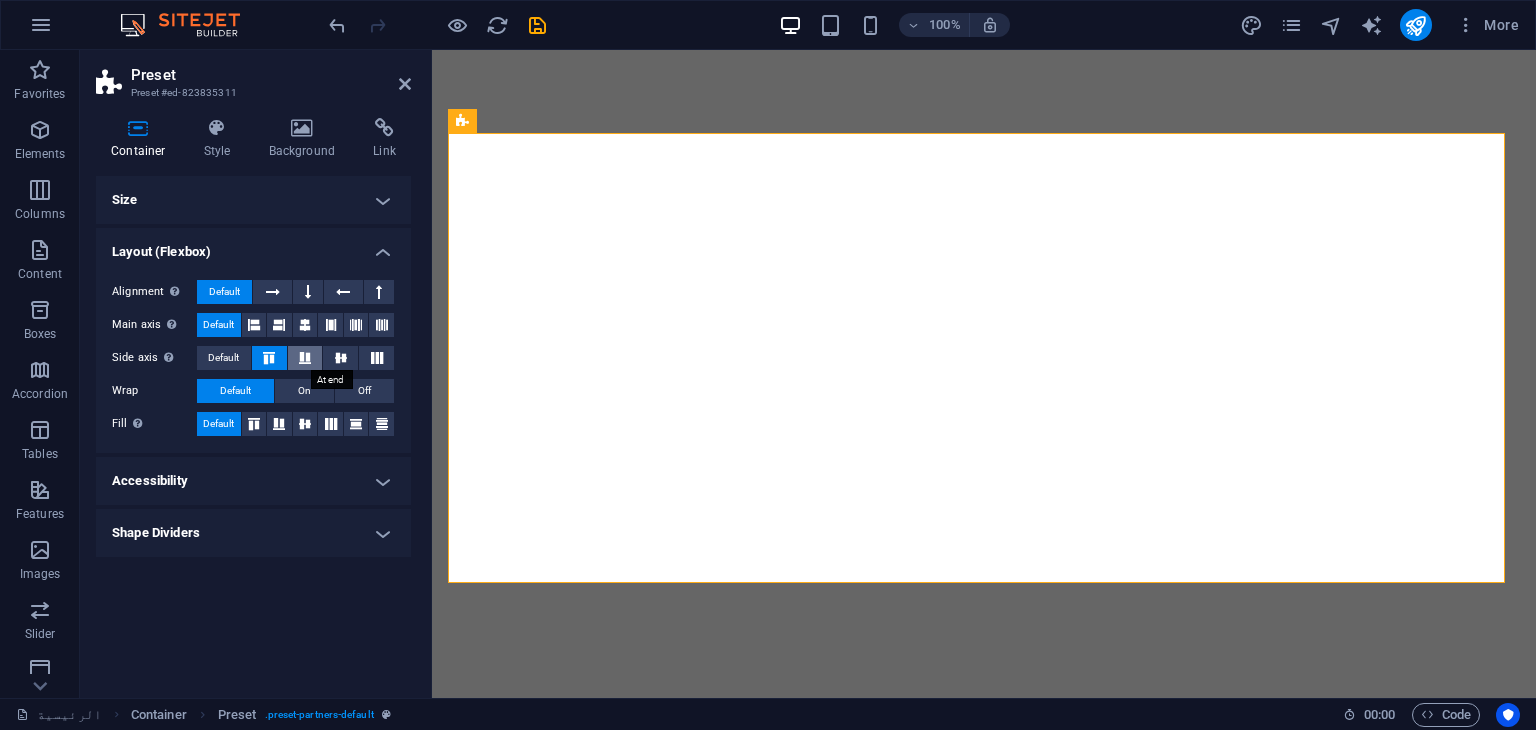 click at bounding box center [305, 358] 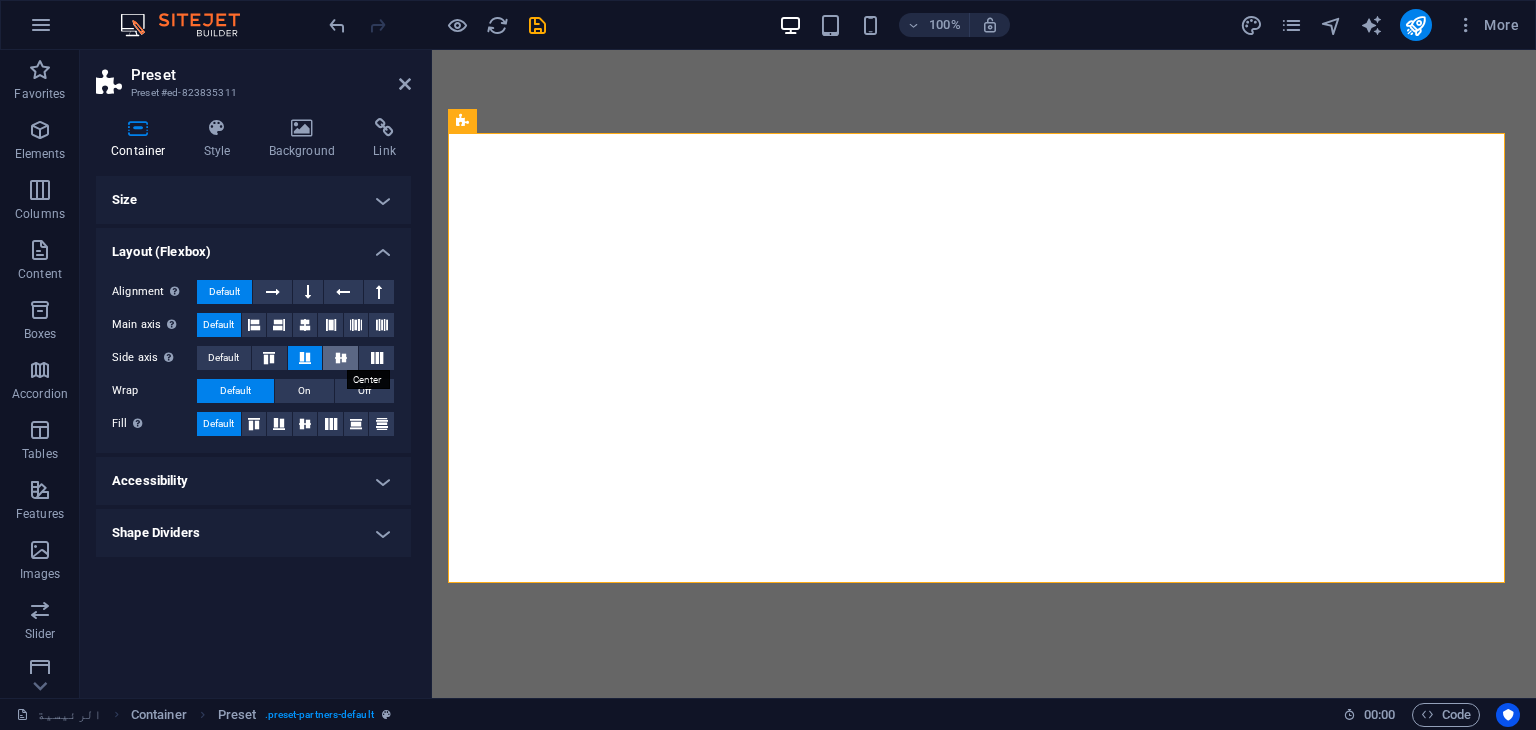 click at bounding box center [341, 358] 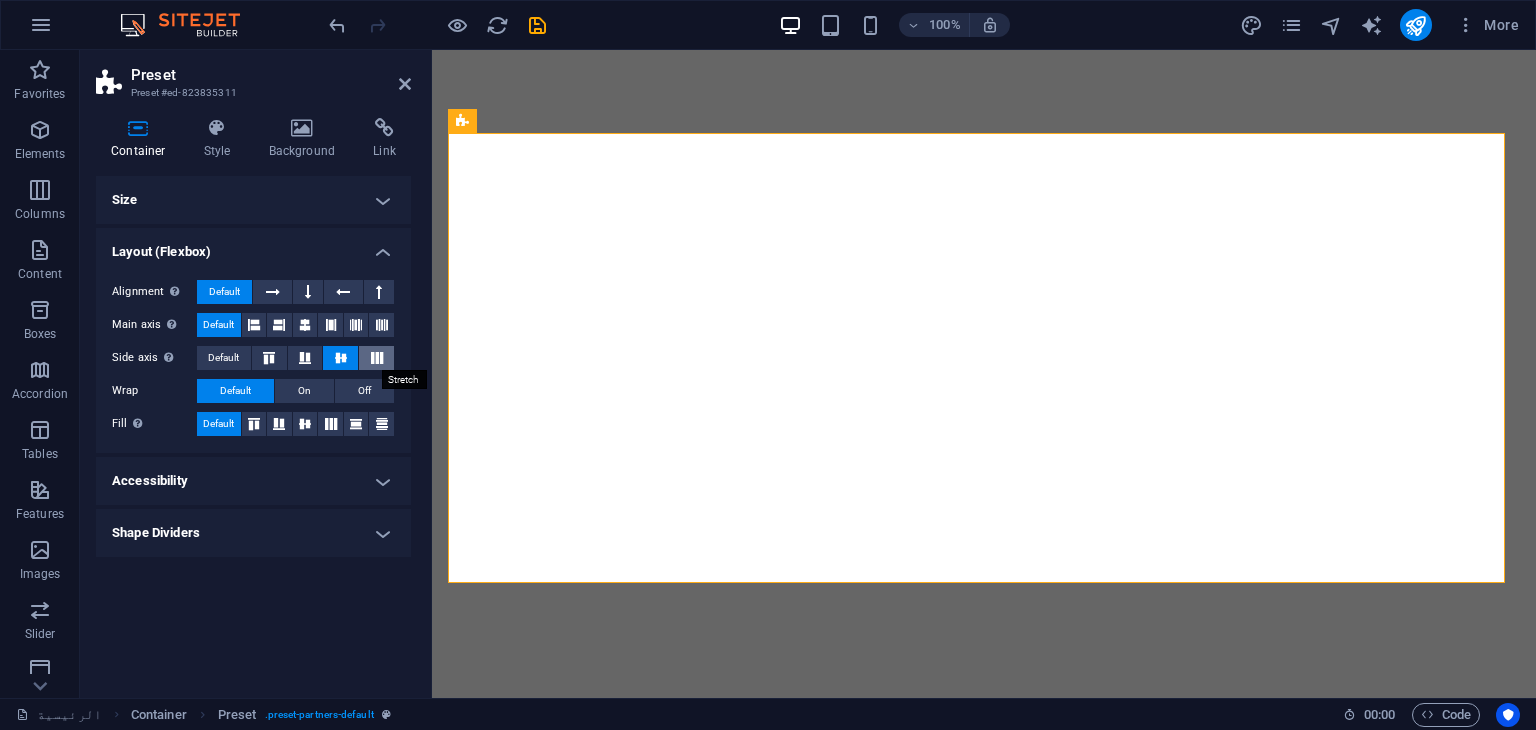 click at bounding box center (377, 358) 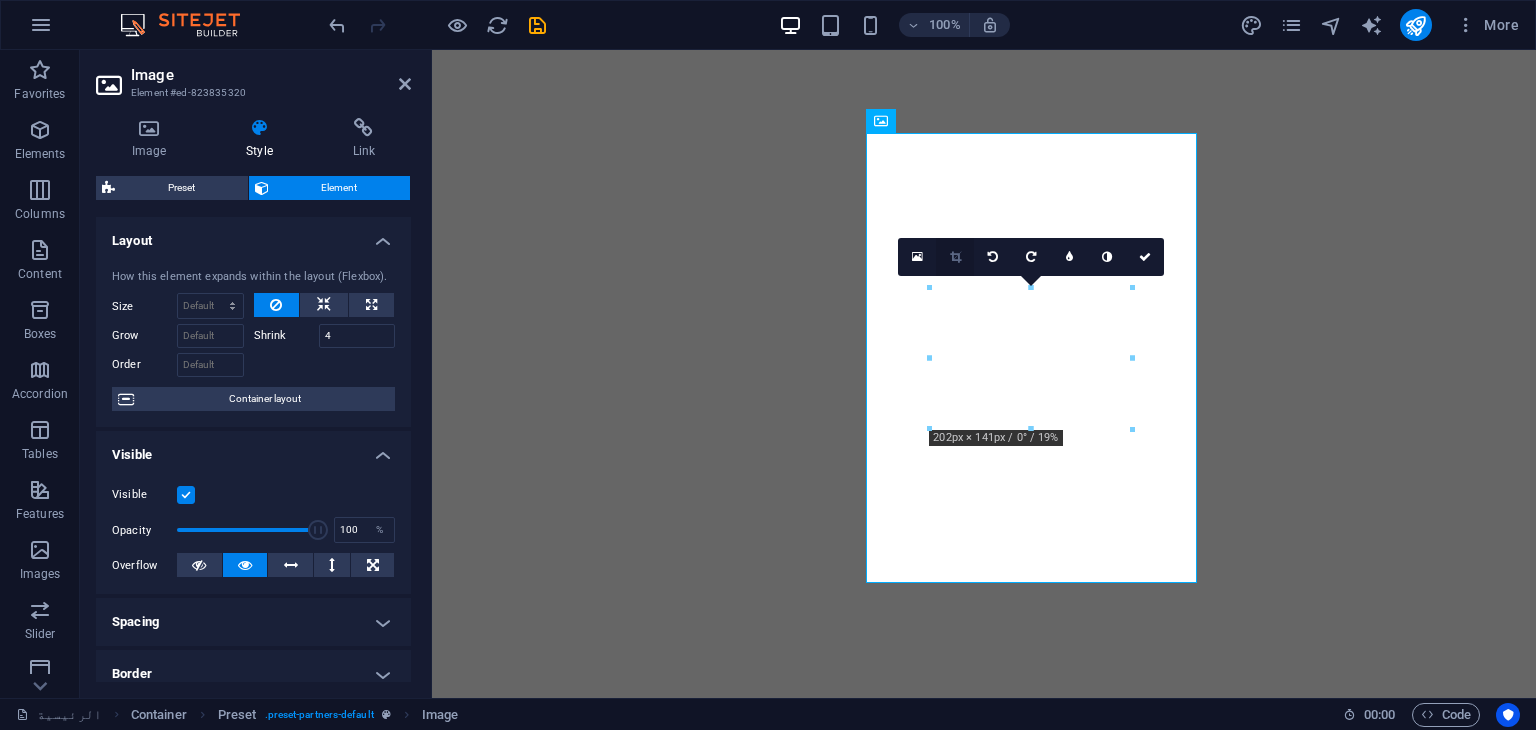 click at bounding box center [955, 257] 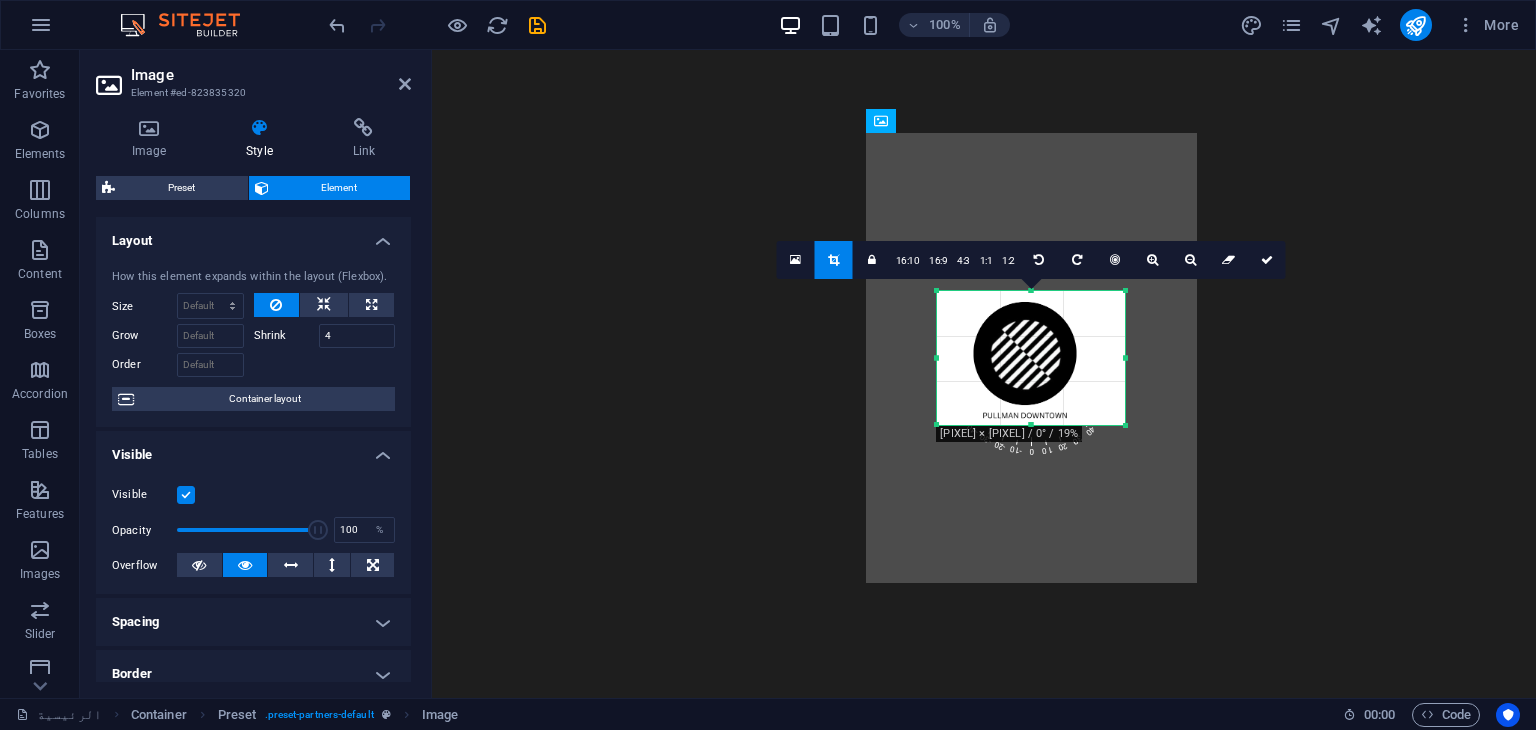 drag, startPoint x: 927, startPoint y: 432, endPoint x: 940, endPoint y: 425, distance: 14.764823 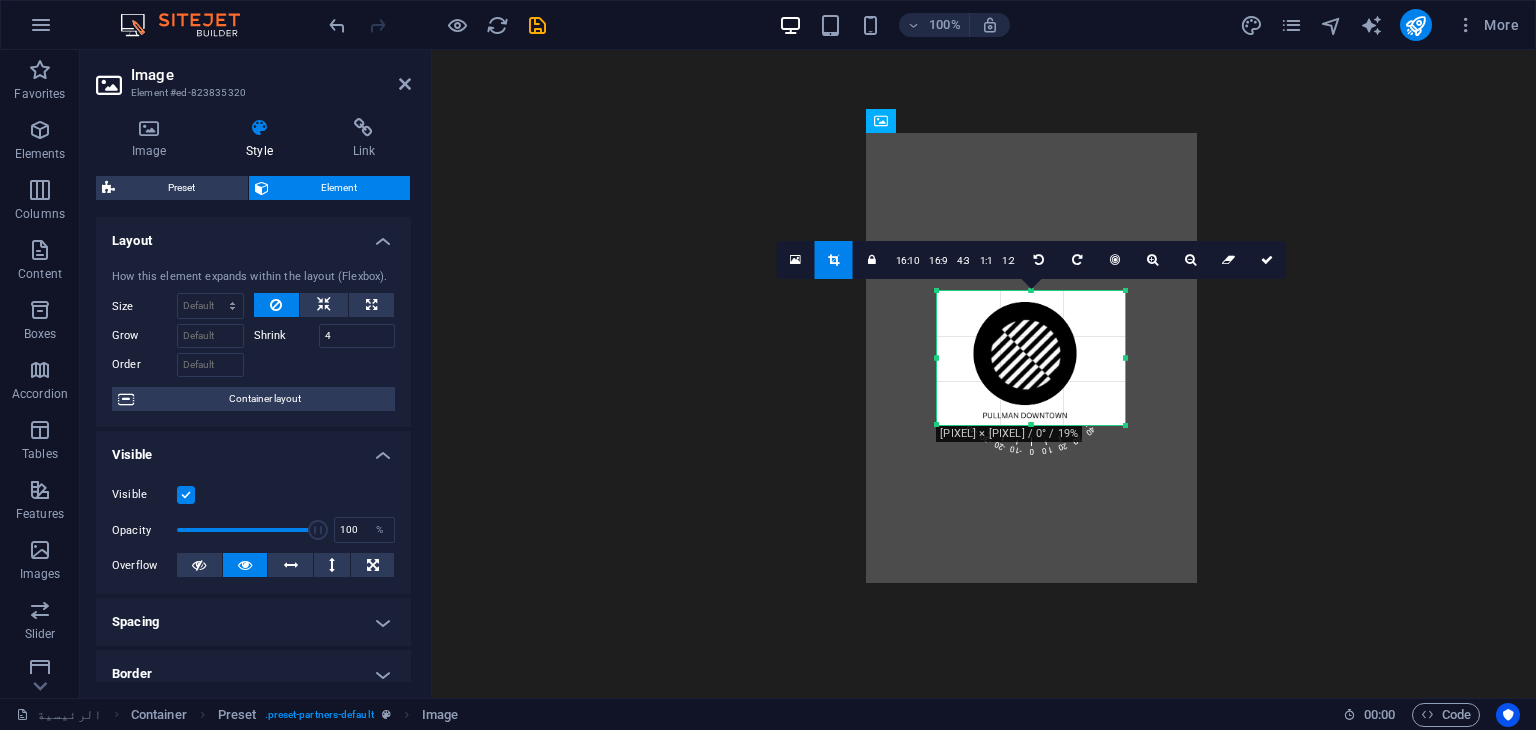 click at bounding box center [937, 424] 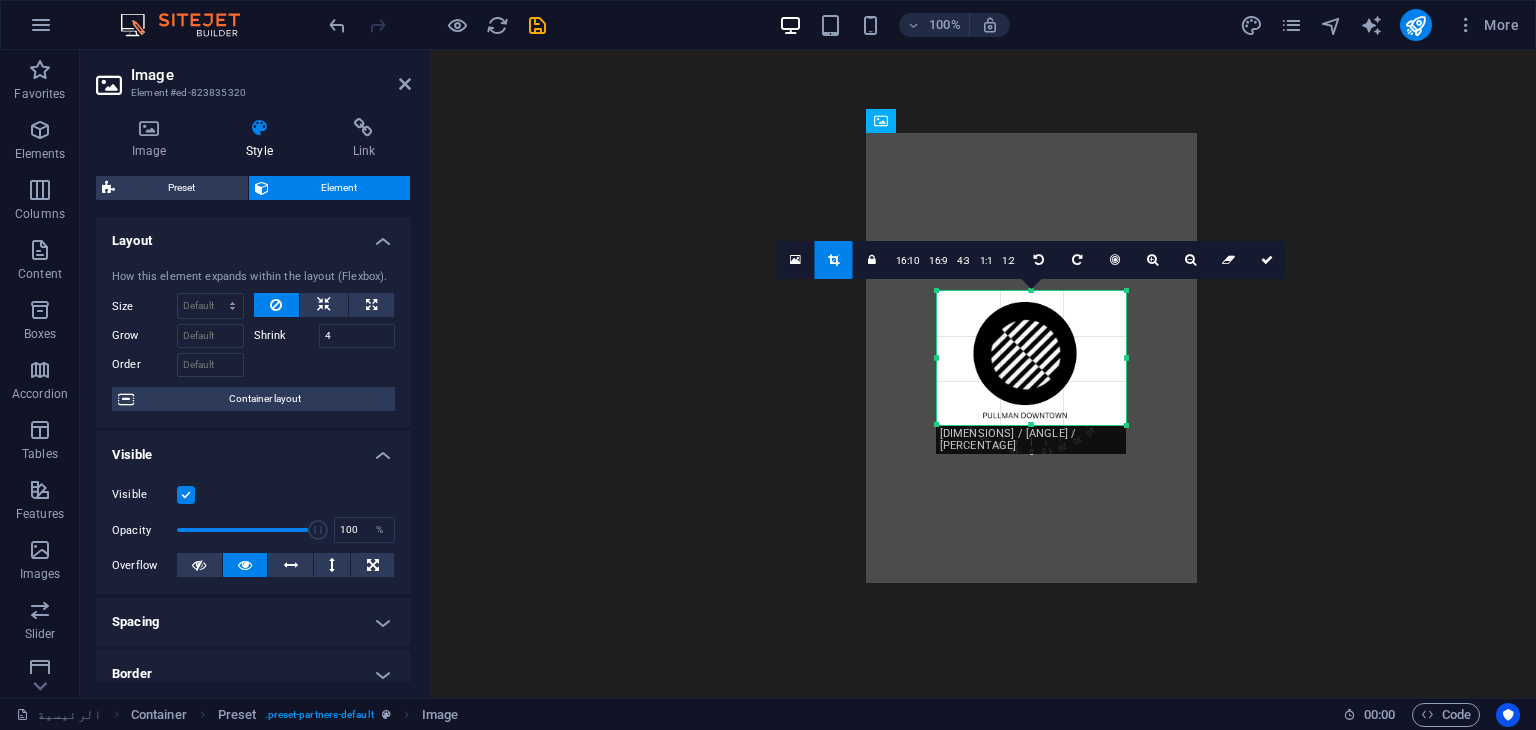 click at bounding box center (1025, 353) 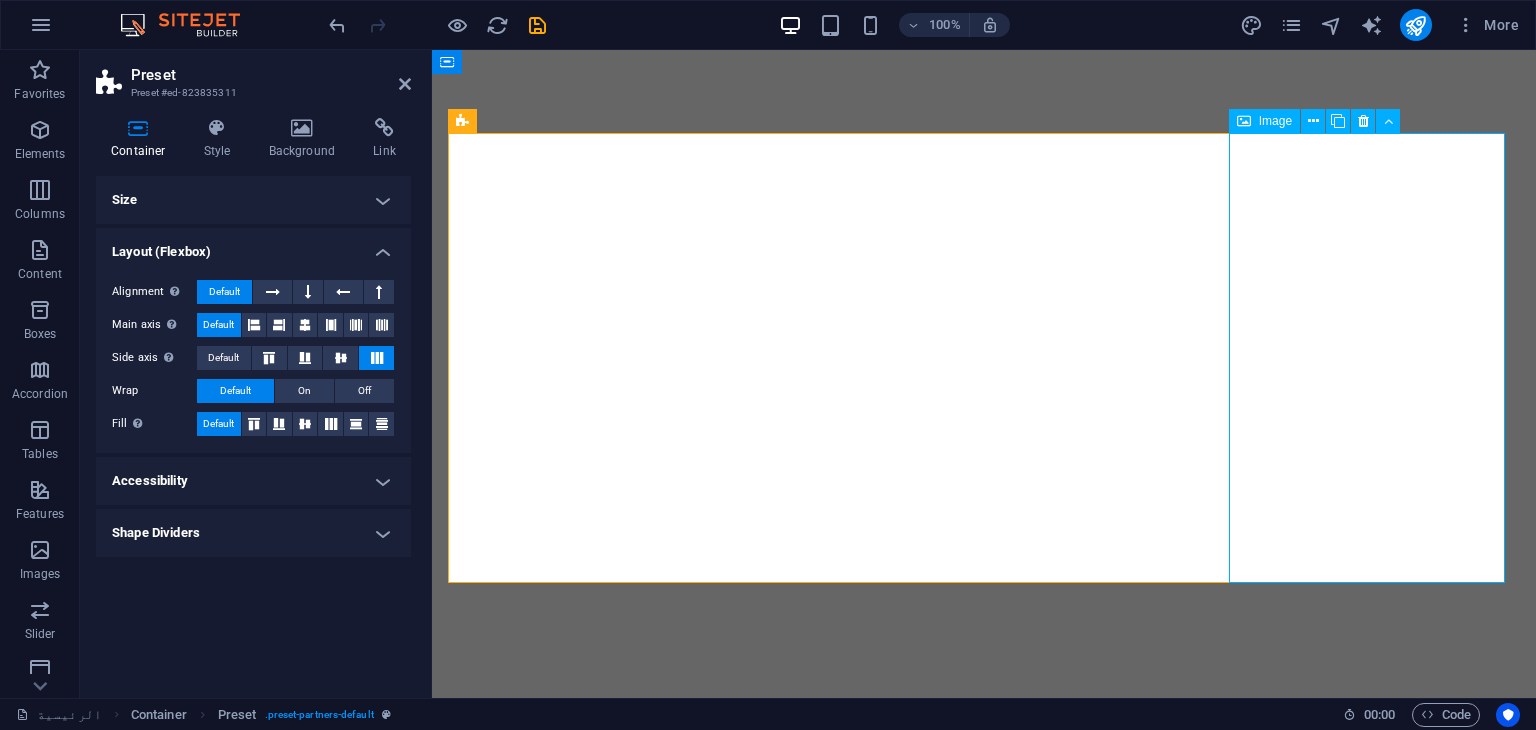 select on "%" 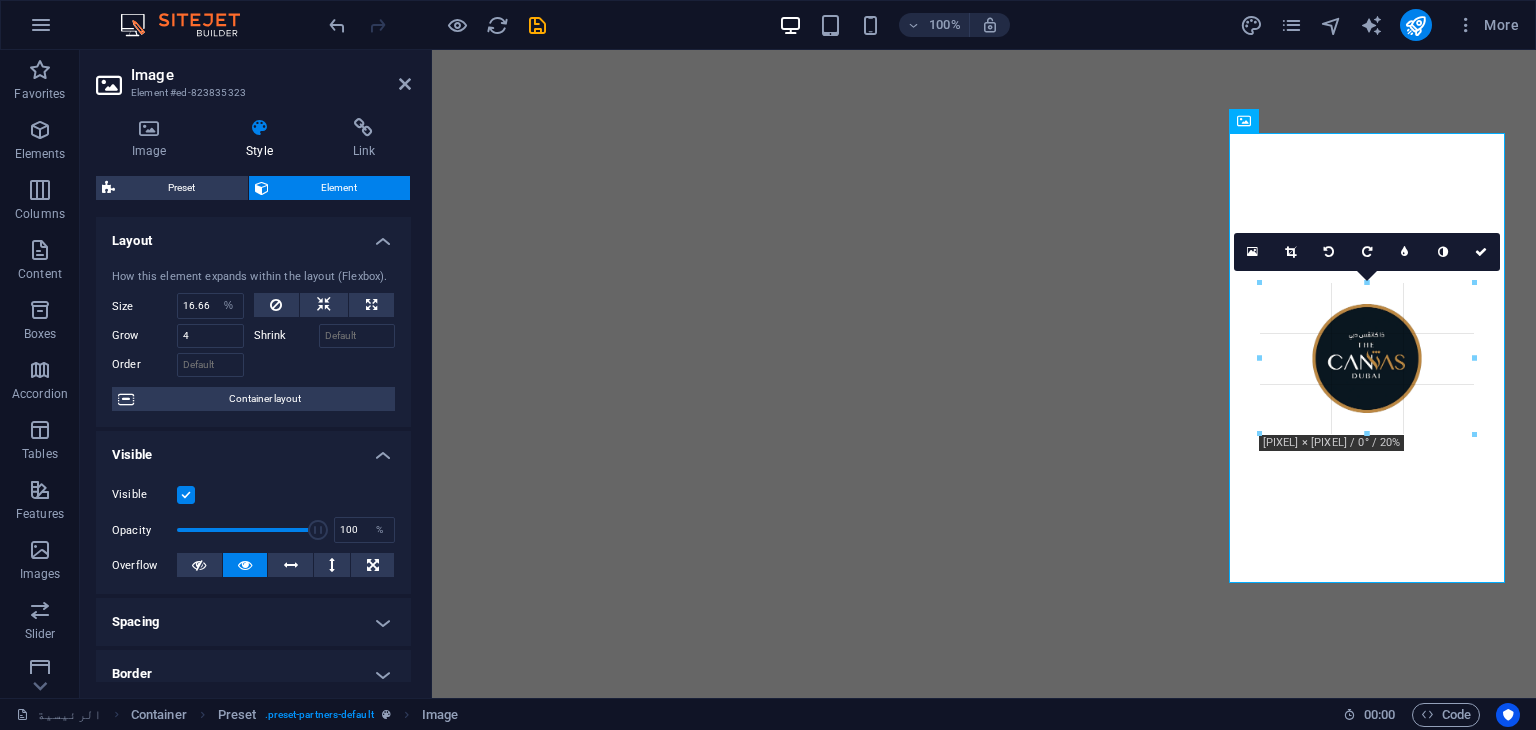 drag, startPoint x: 1264, startPoint y: 423, endPoint x: 1258, endPoint y: 433, distance: 11.661903 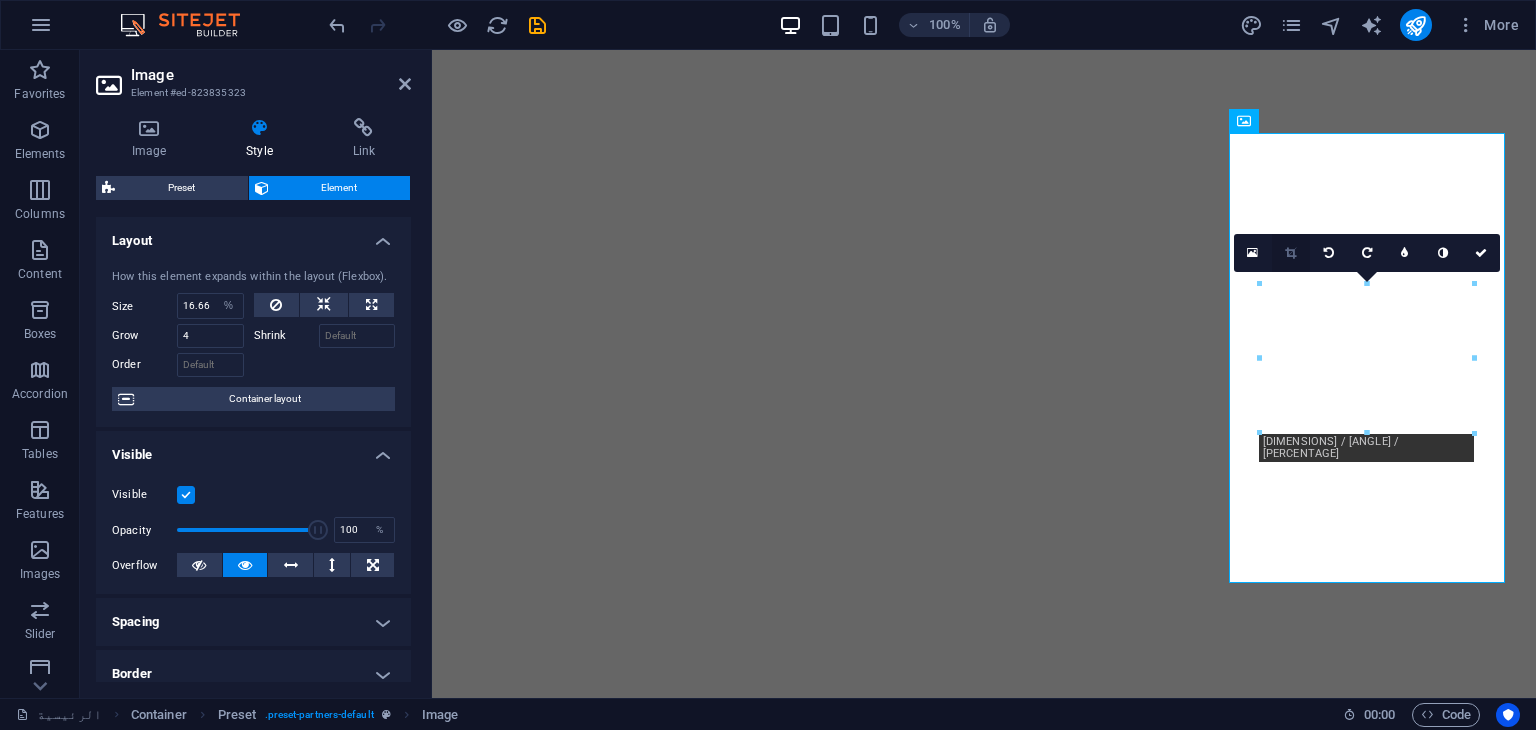 click at bounding box center [1291, 253] 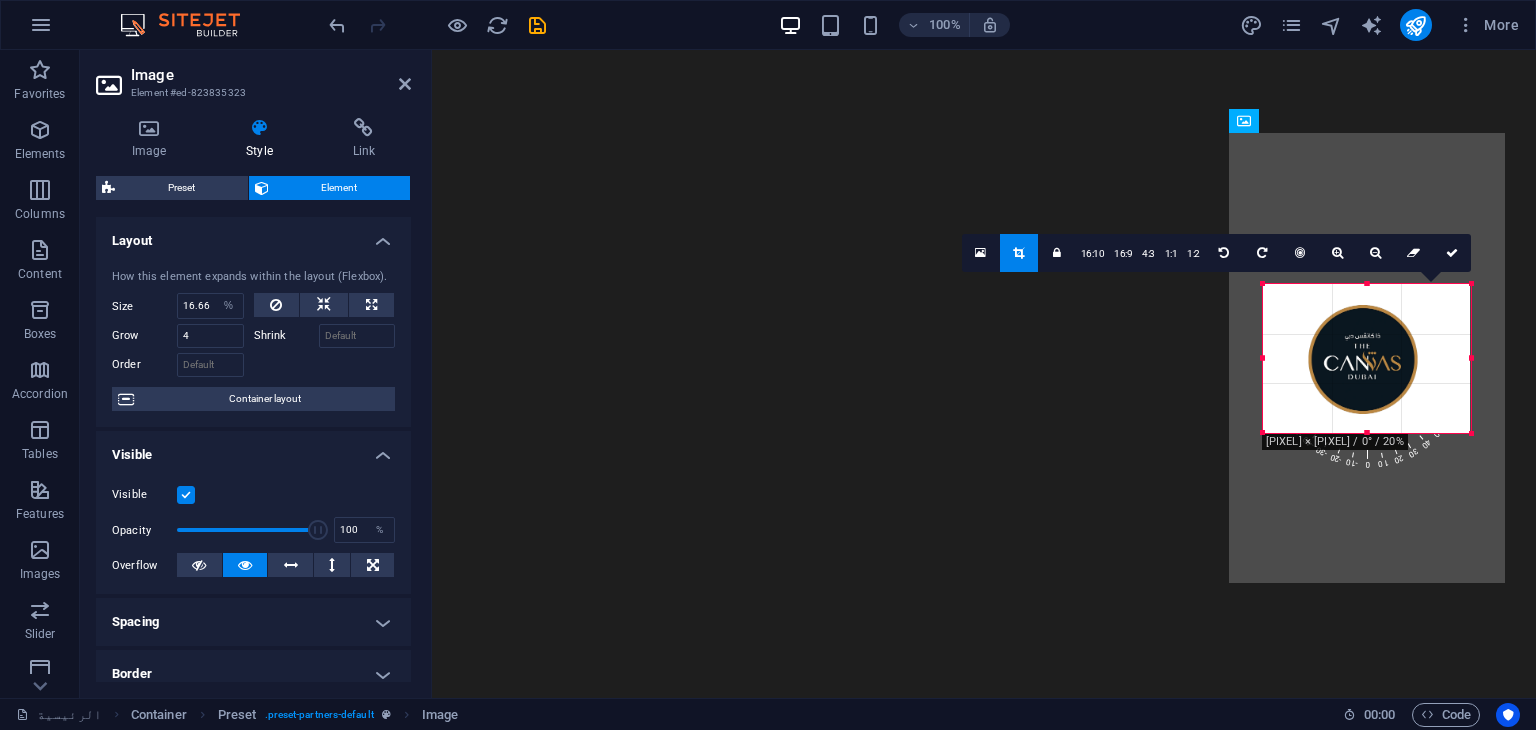 drag, startPoint x: 1258, startPoint y: 349, endPoint x: 1265, endPoint y: 358, distance: 11.401754 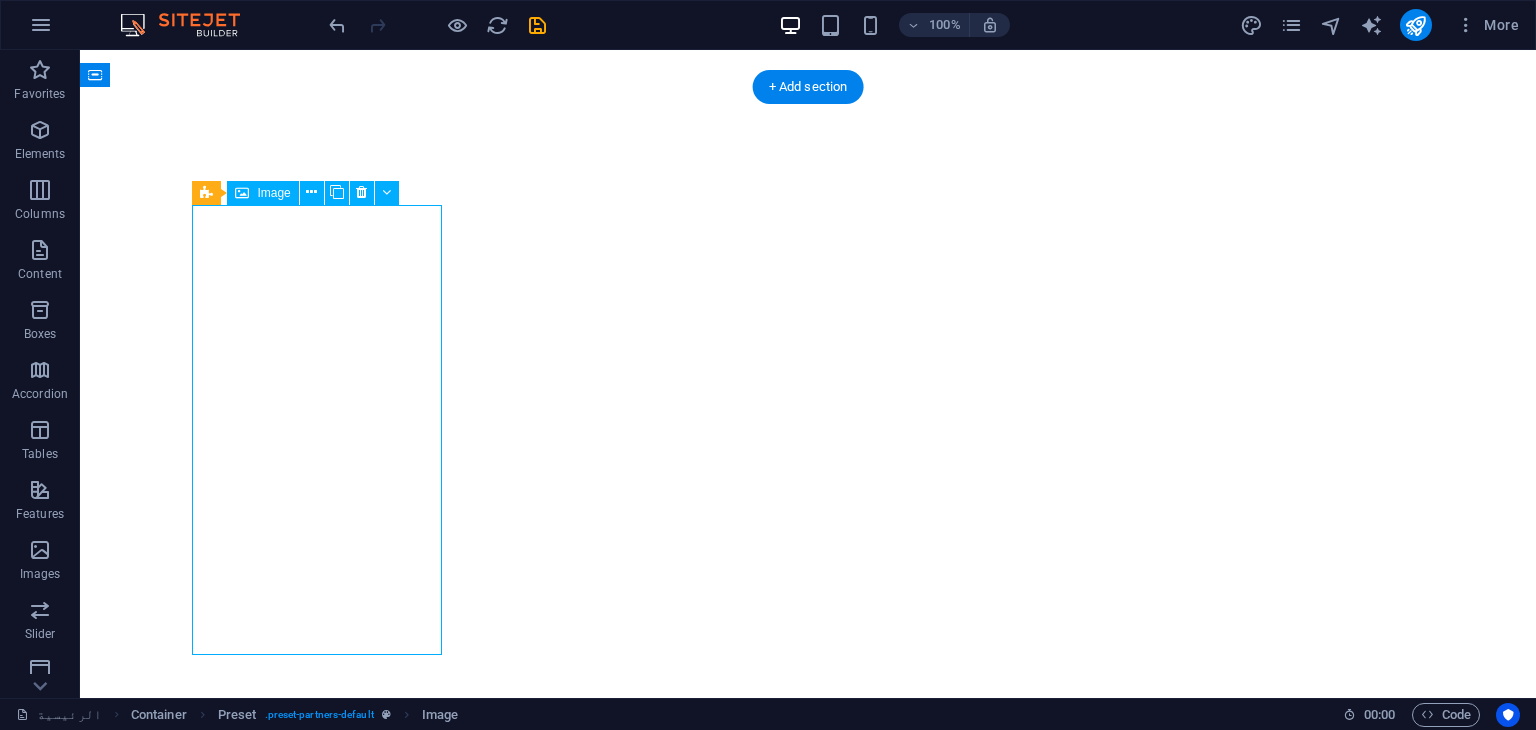 select on "%" 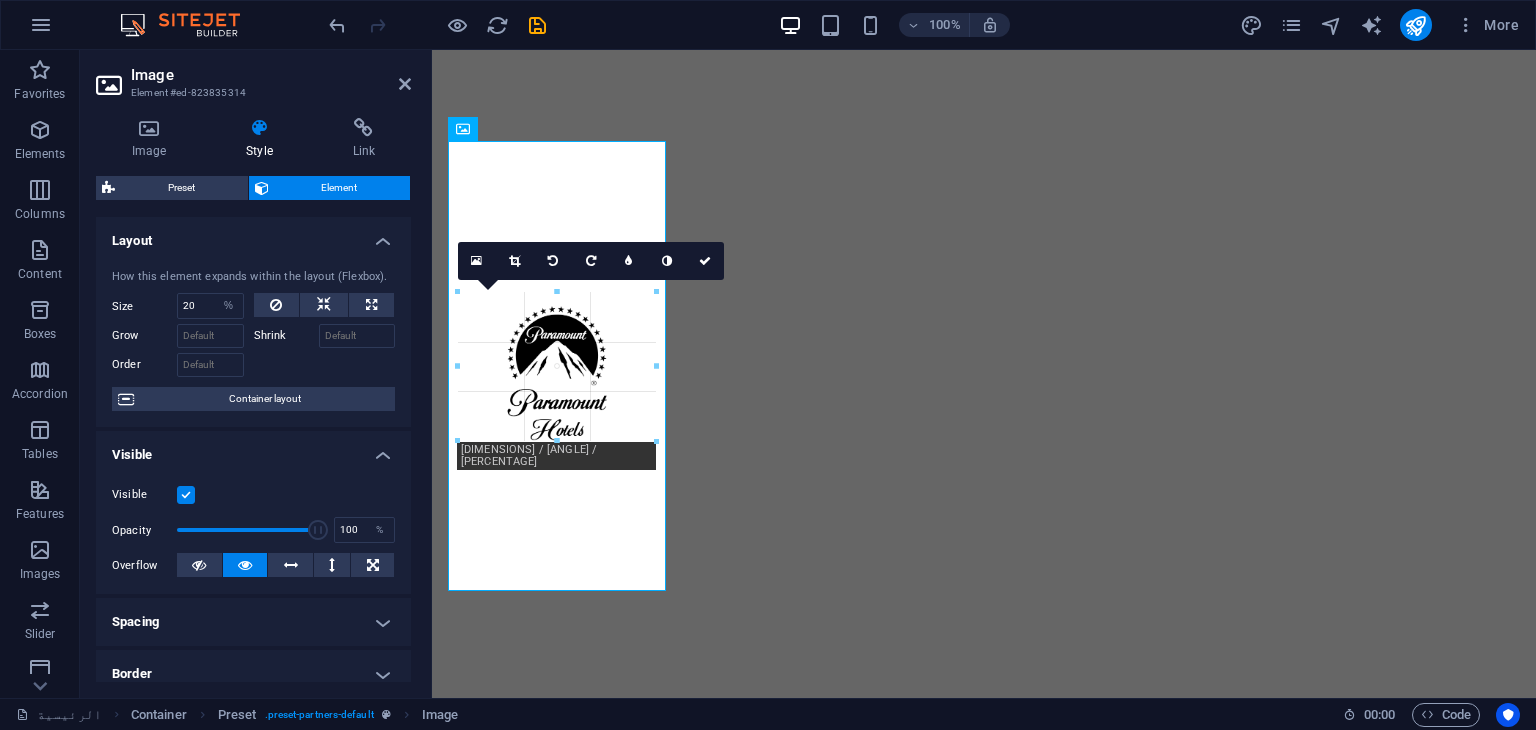drag, startPoint x: 661, startPoint y: 445, endPoint x: 628, endPoint y: 428, distance: 37.12142 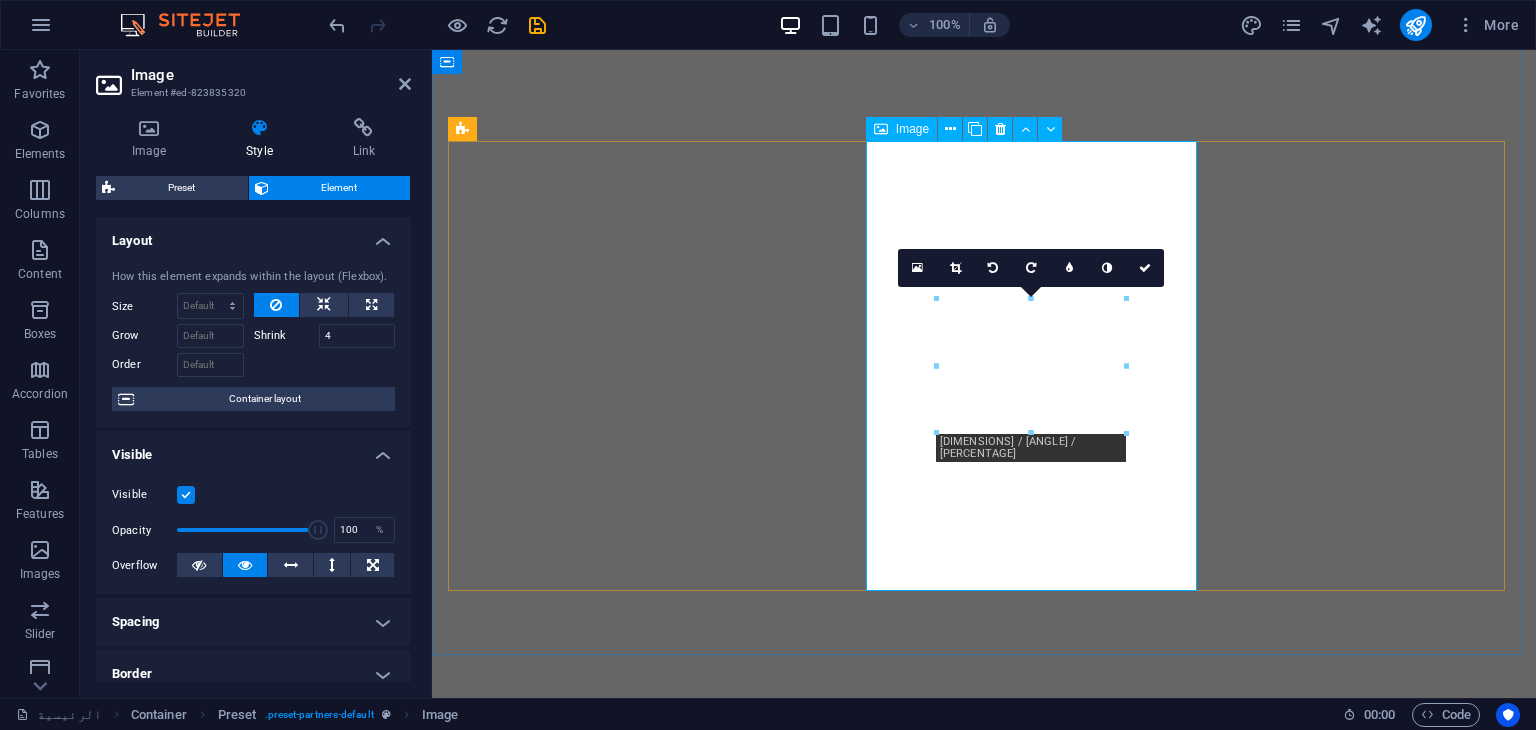 click at bounding box center (881, 129) 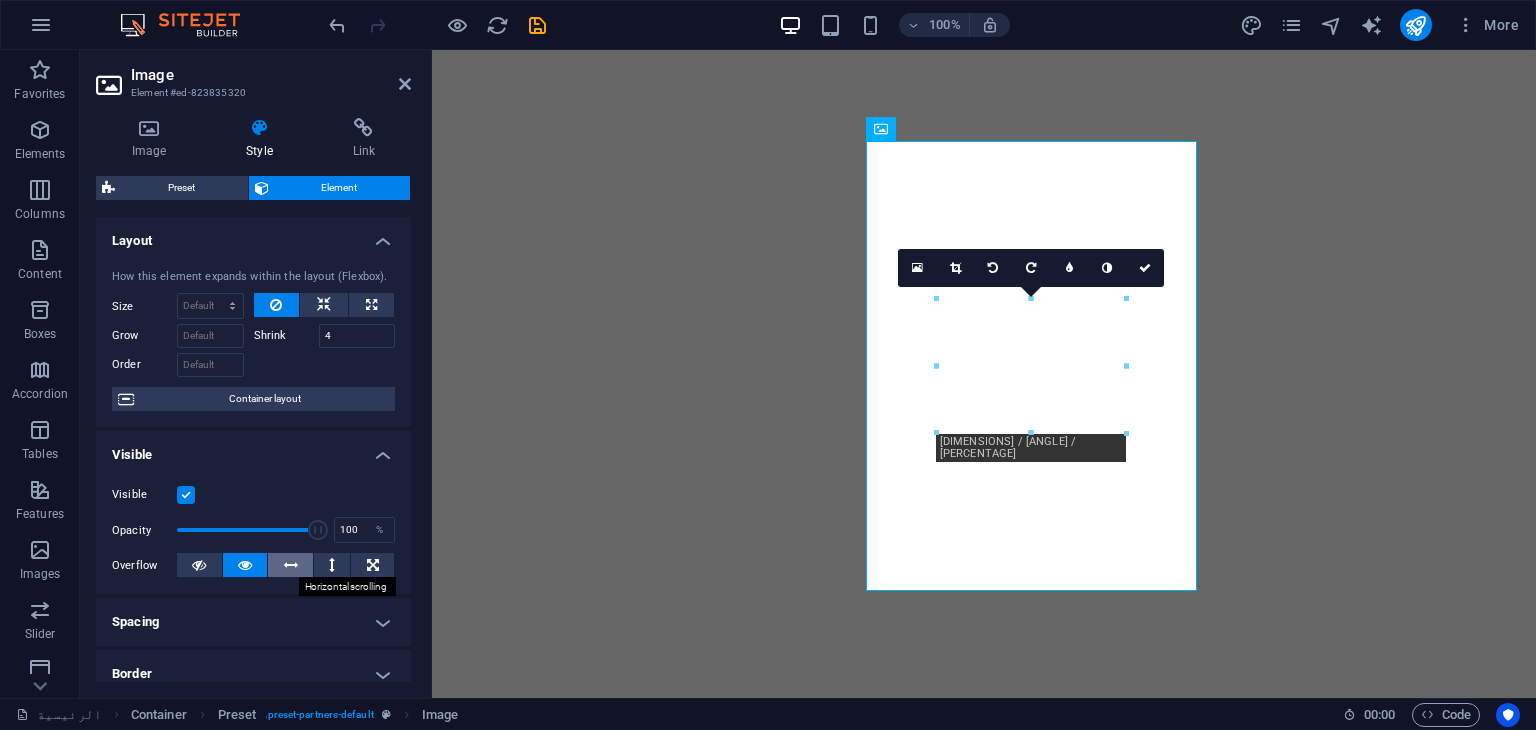 click at bounding box center [291, 565] 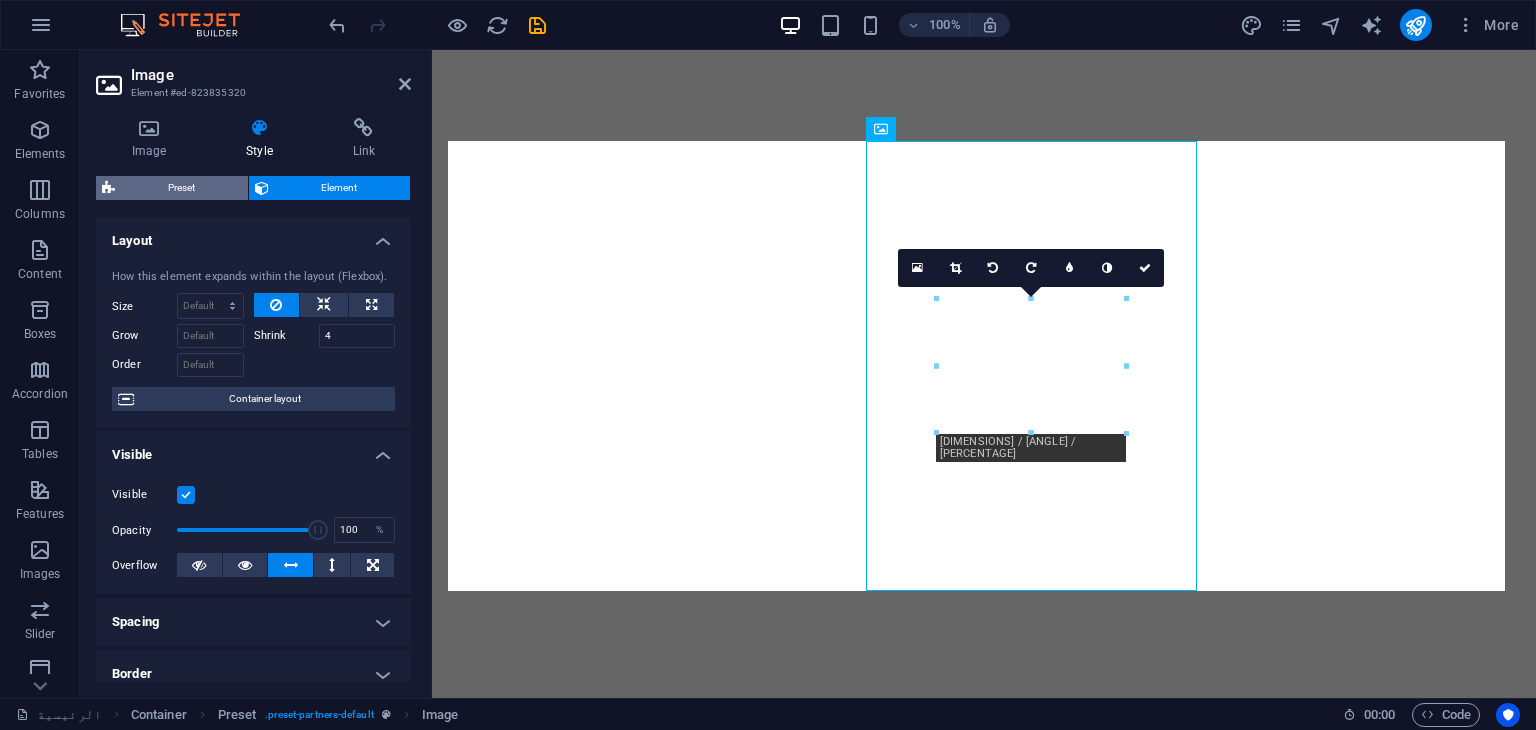 click on "Preset" at bounding box center (181, 188) 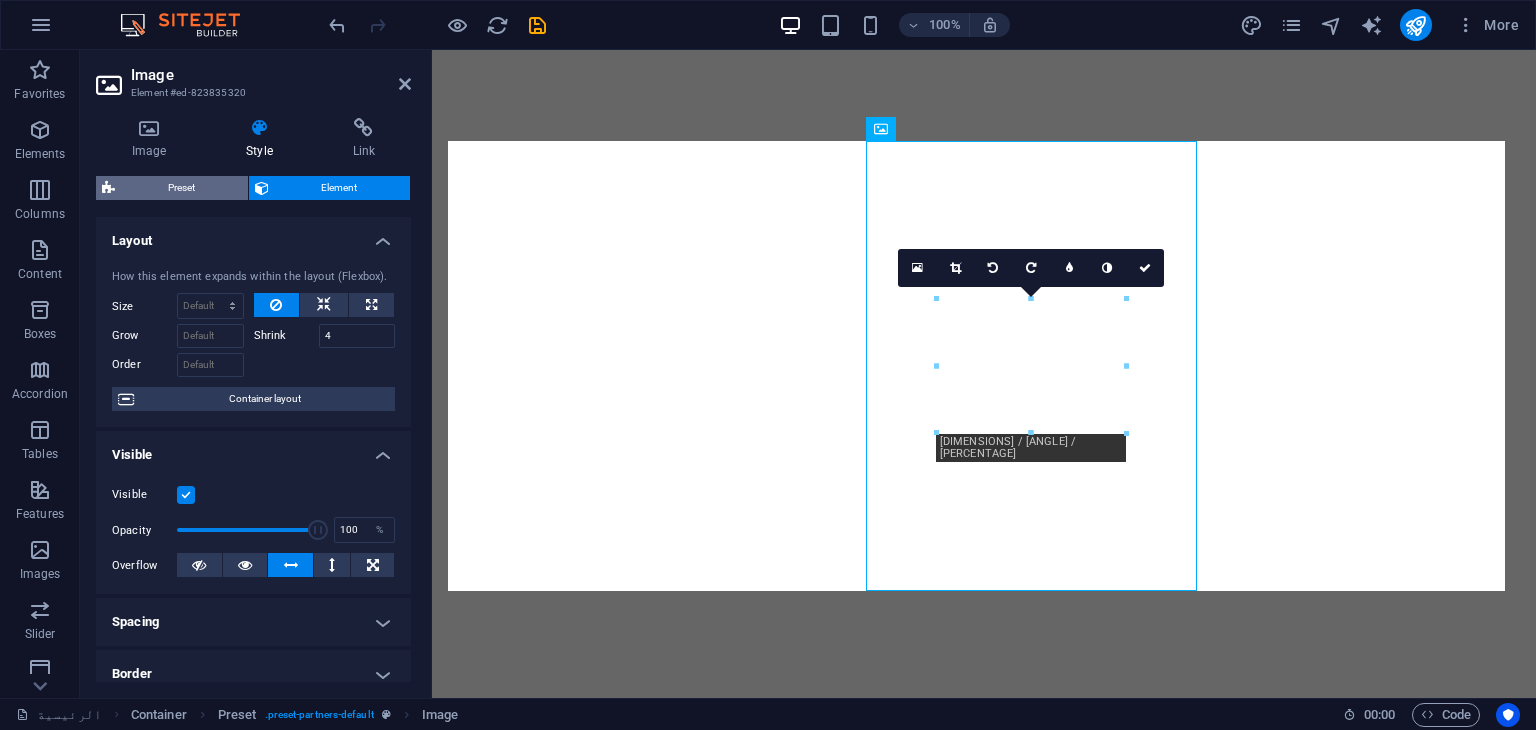 select on "2/1" 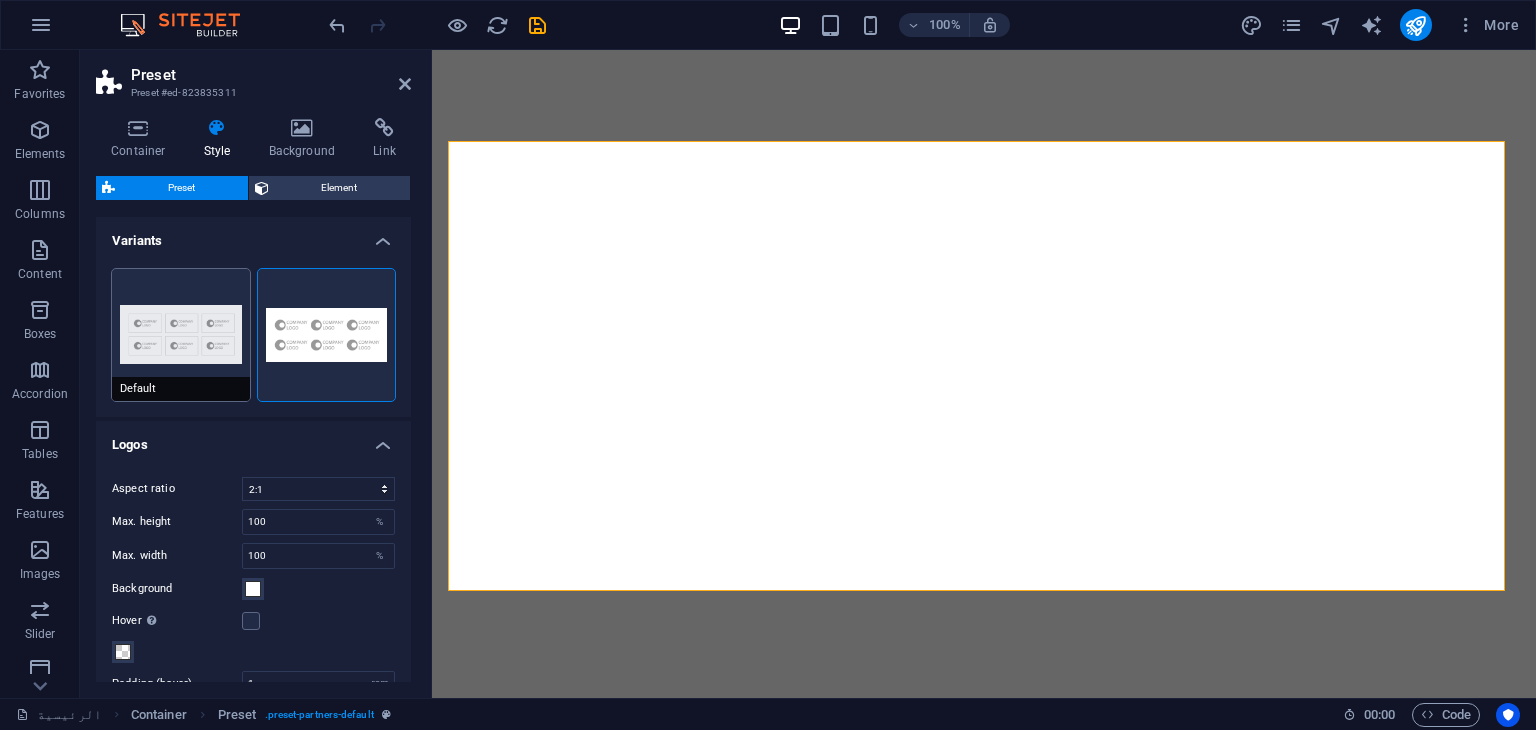 click on "Default" at bounding box center (181, 335) 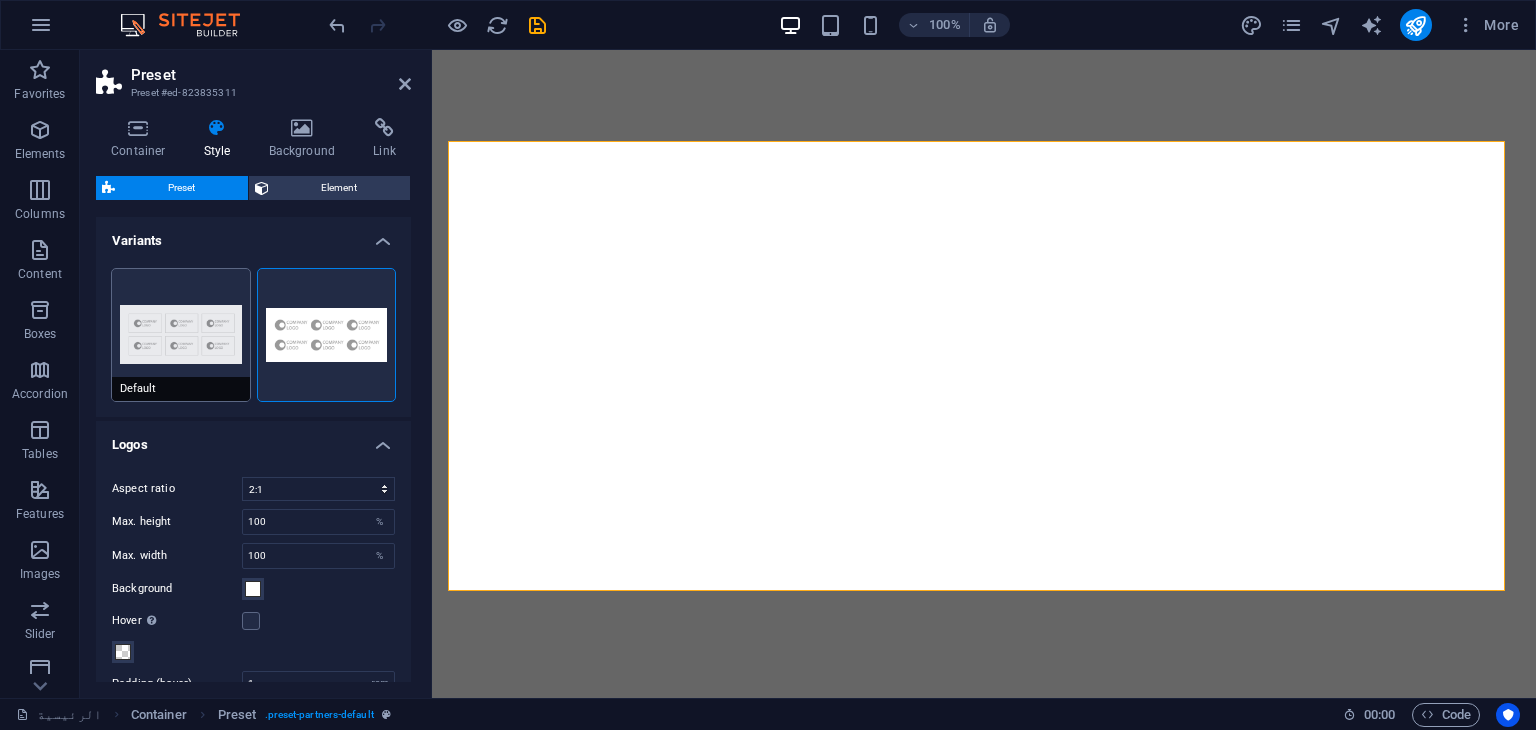 select on "16/9" 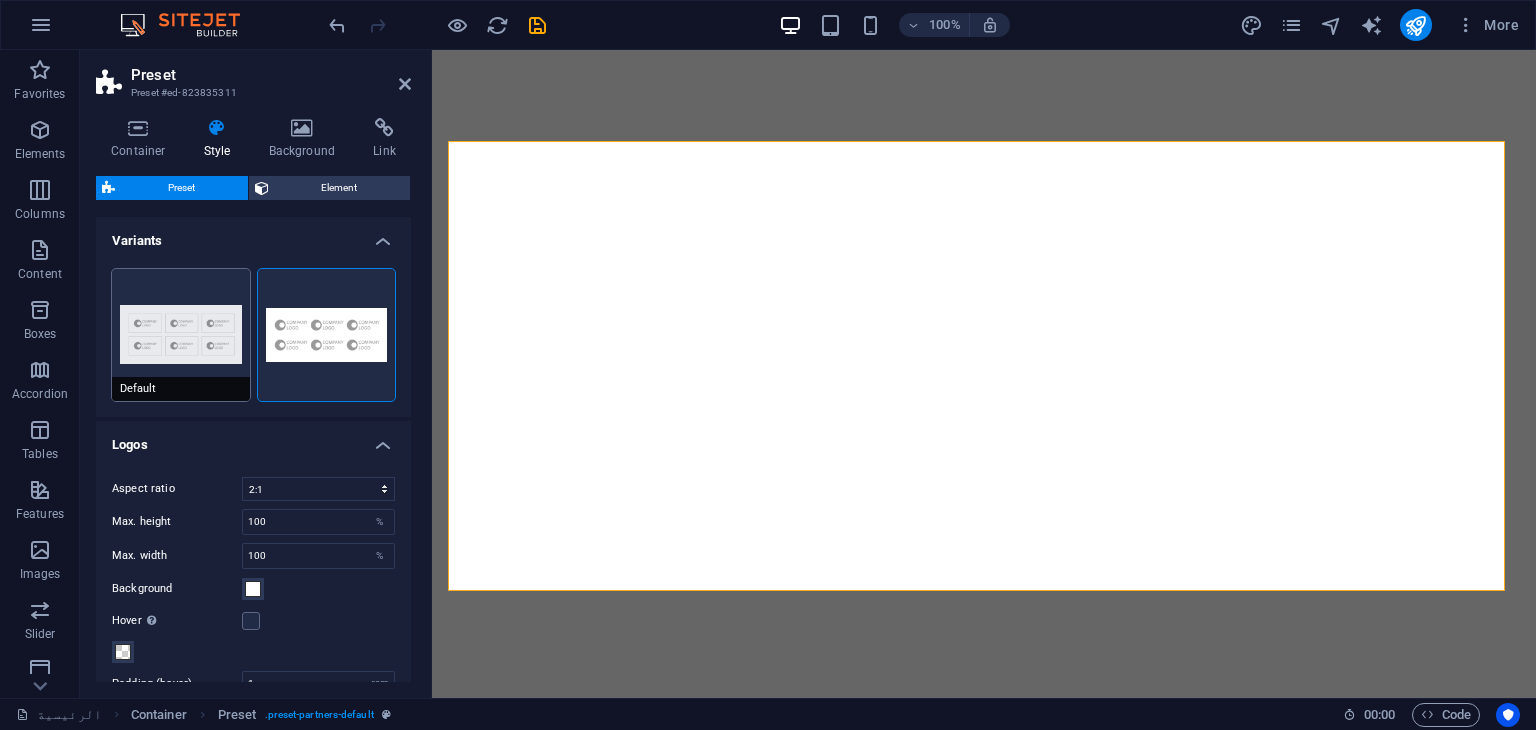 type on "70" 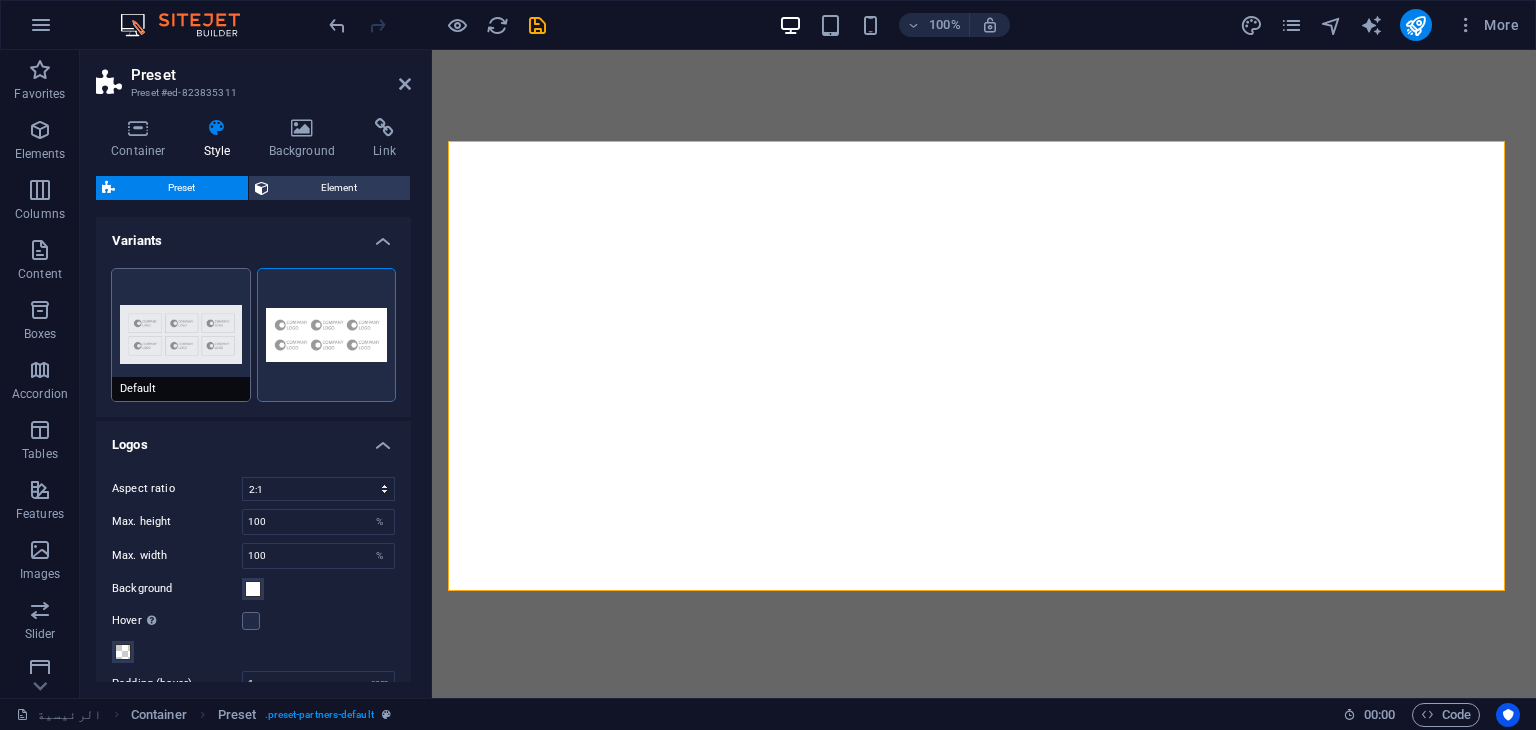 type on "1" 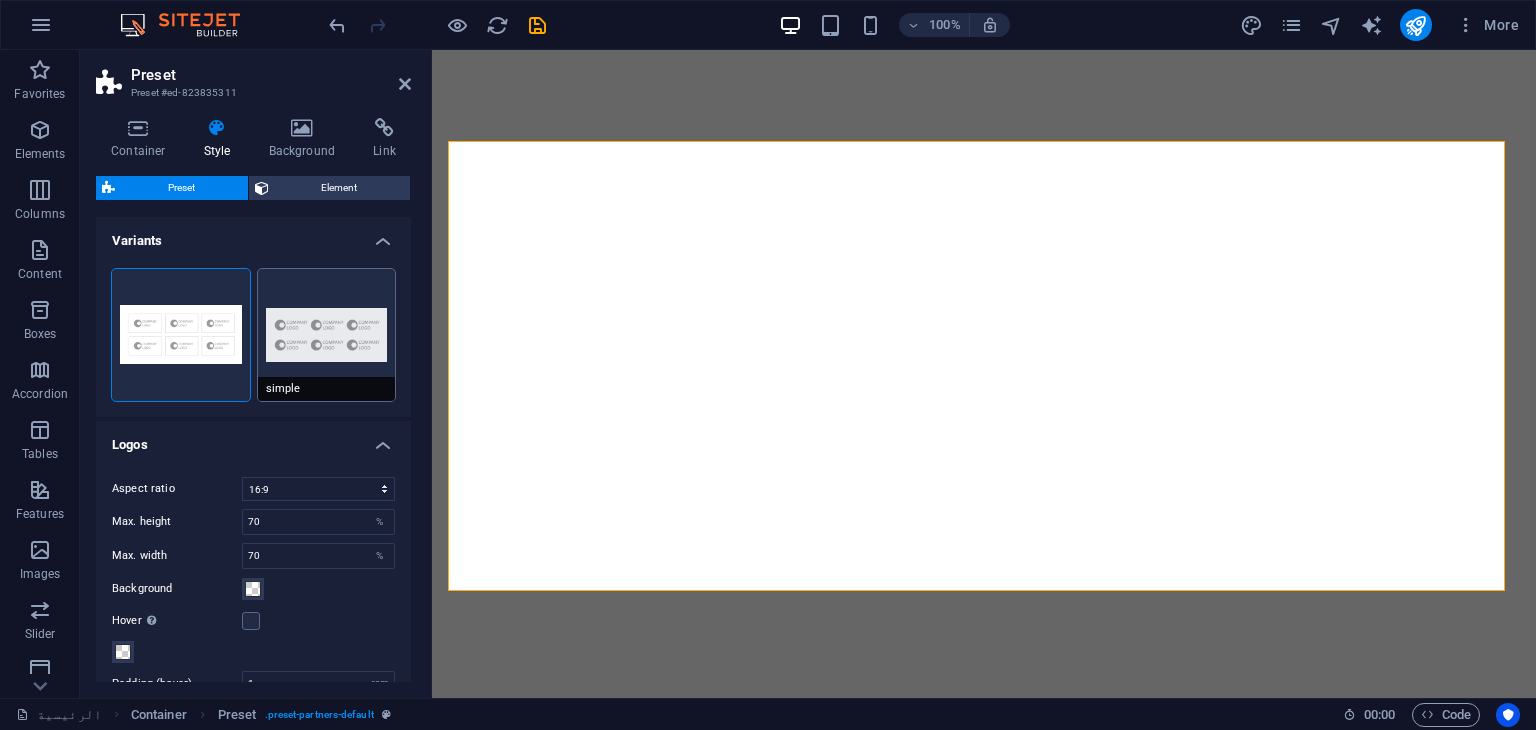 click on "simple" at bounding box center [327, 335] 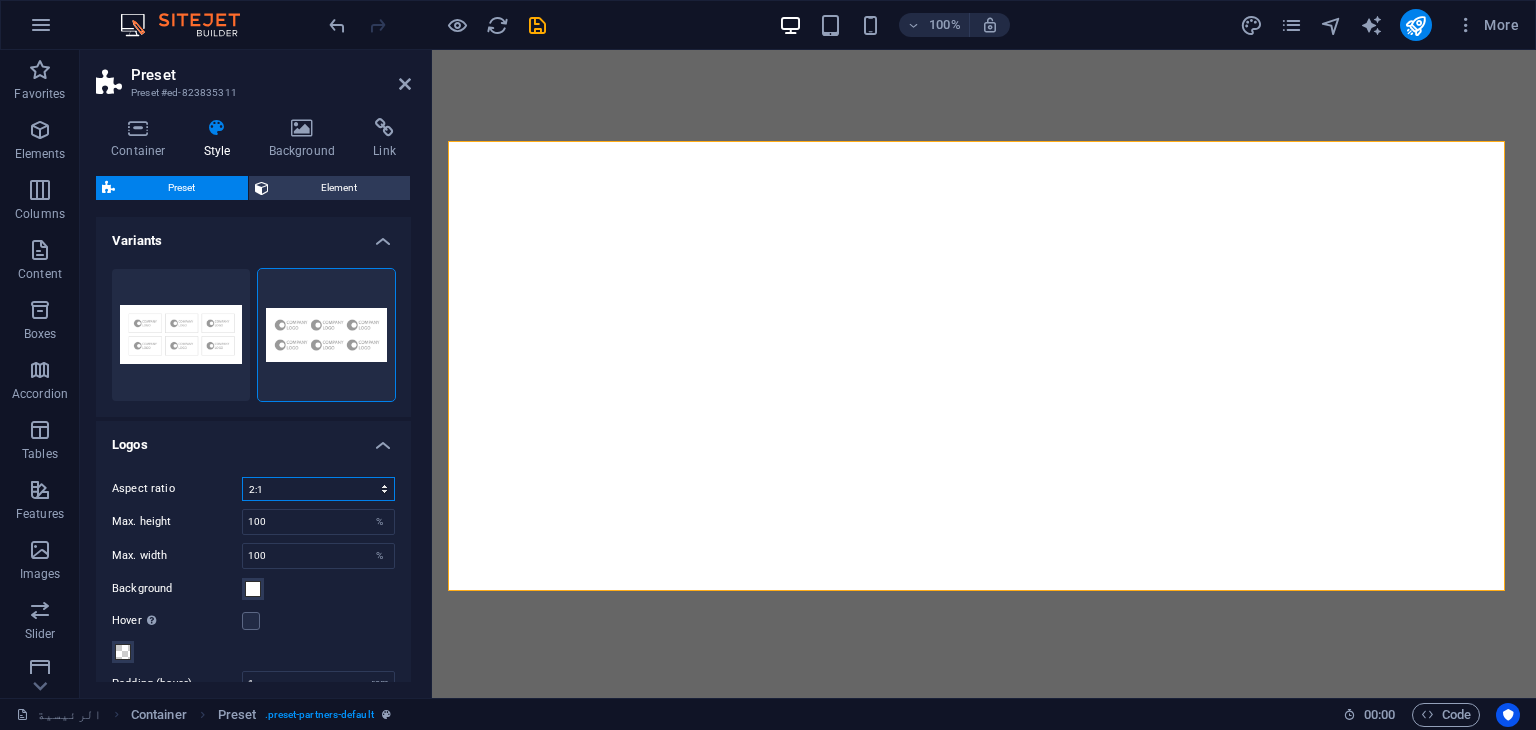 click on "1:2 1:1 2:1 4:3 16:9 16:10" at bounding box center (318, 489) 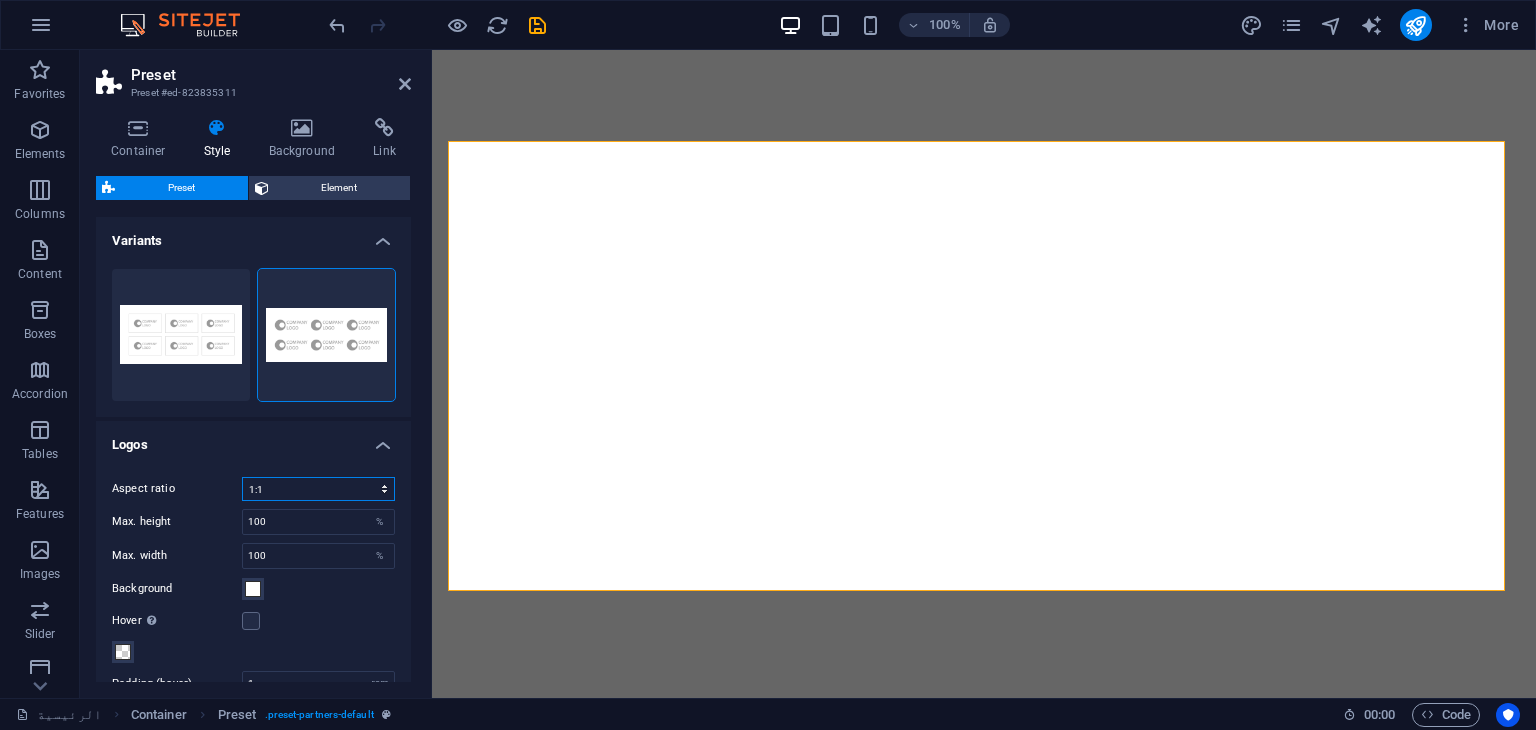 click on "1:2 1:1 2:1 4:3 16:9 16:10" at bounding box center (318, 489) 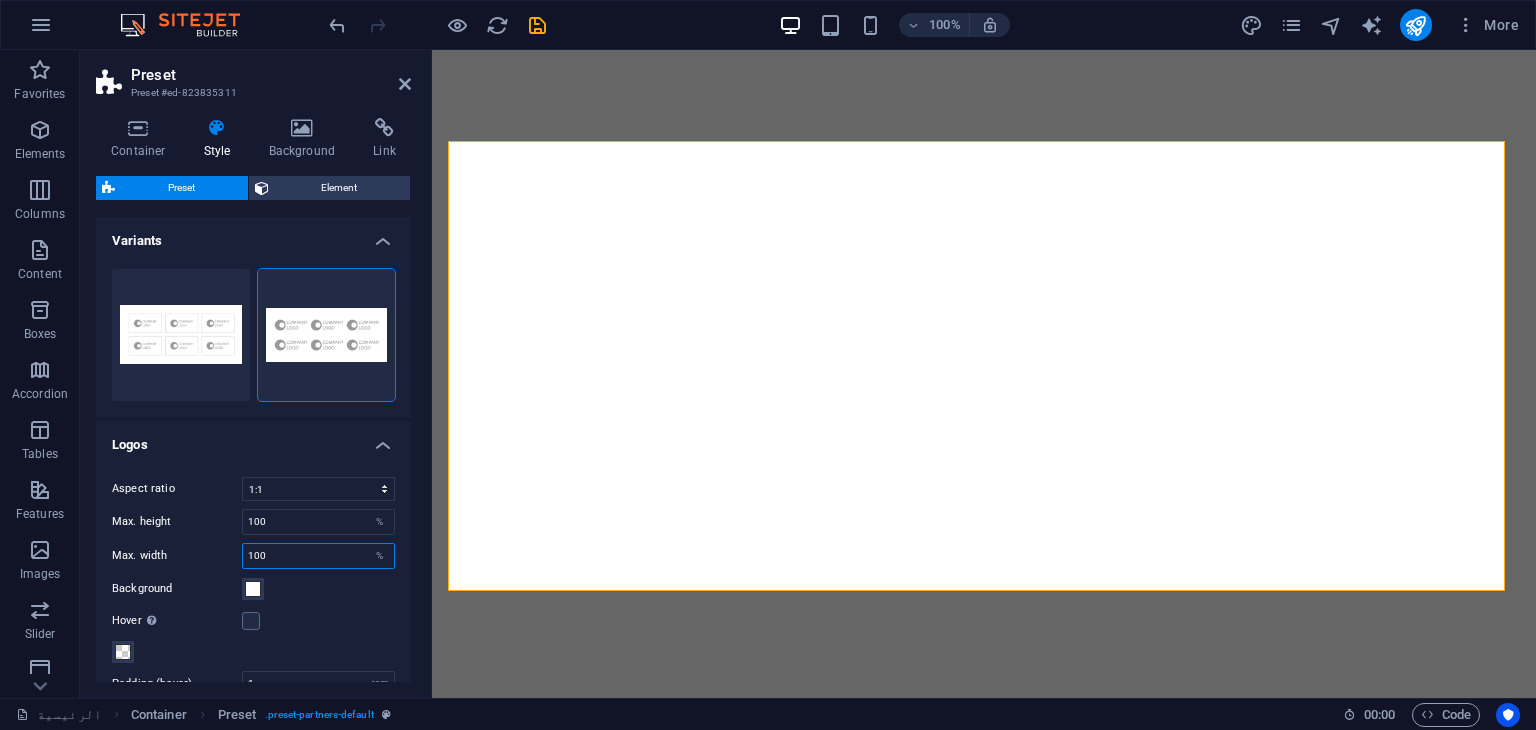 click on "100" at bounding box center (318, 556) 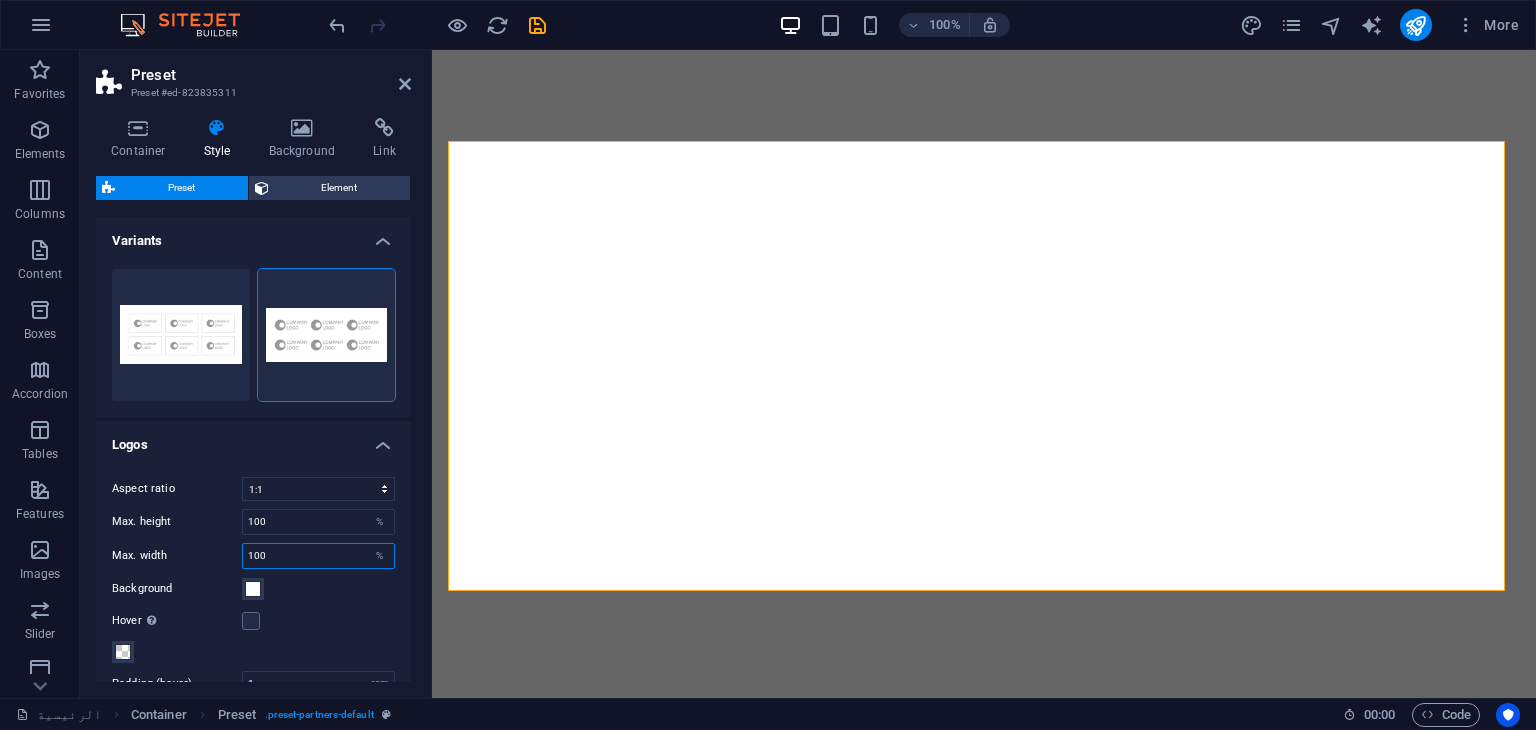 click on "100" at bounding box center [318, 556] 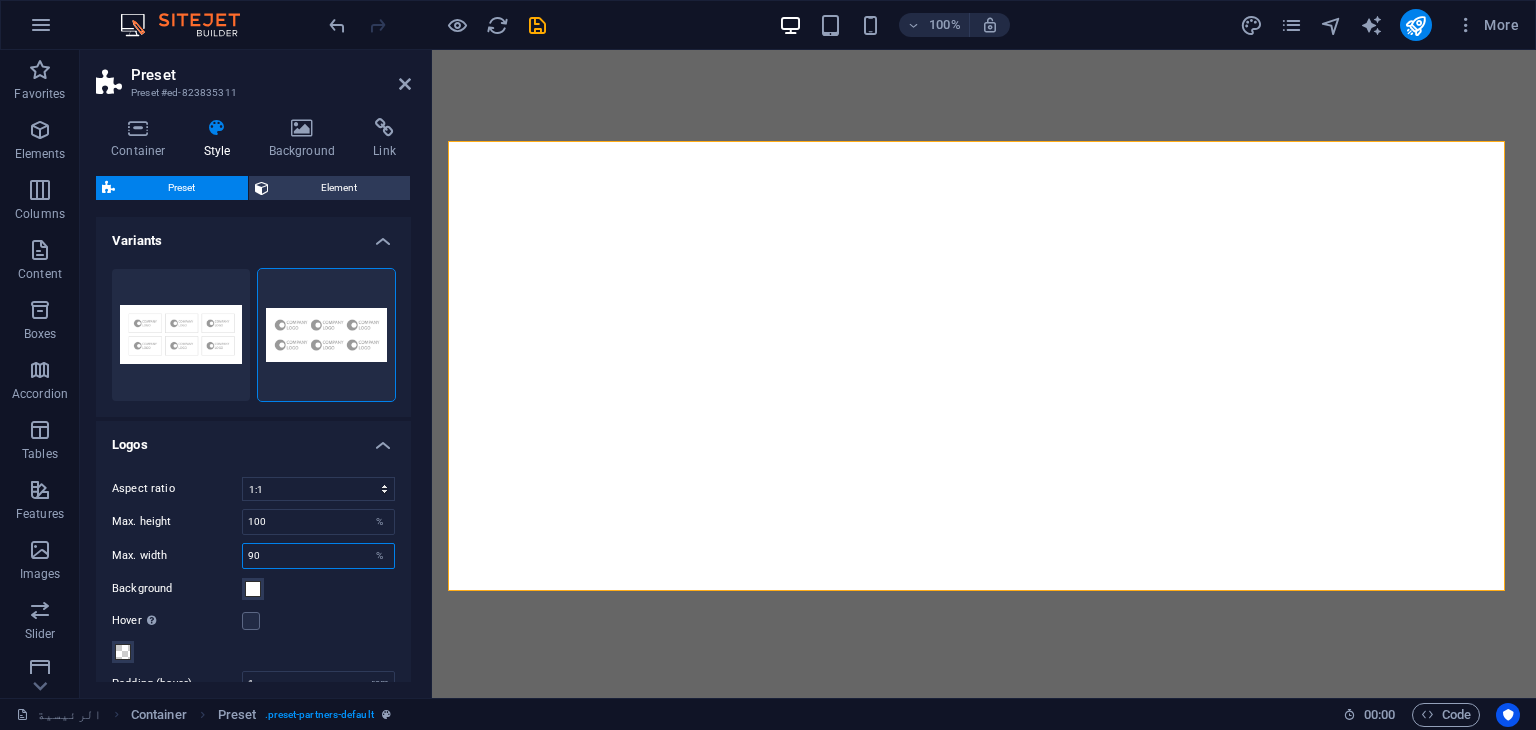 type on "9" 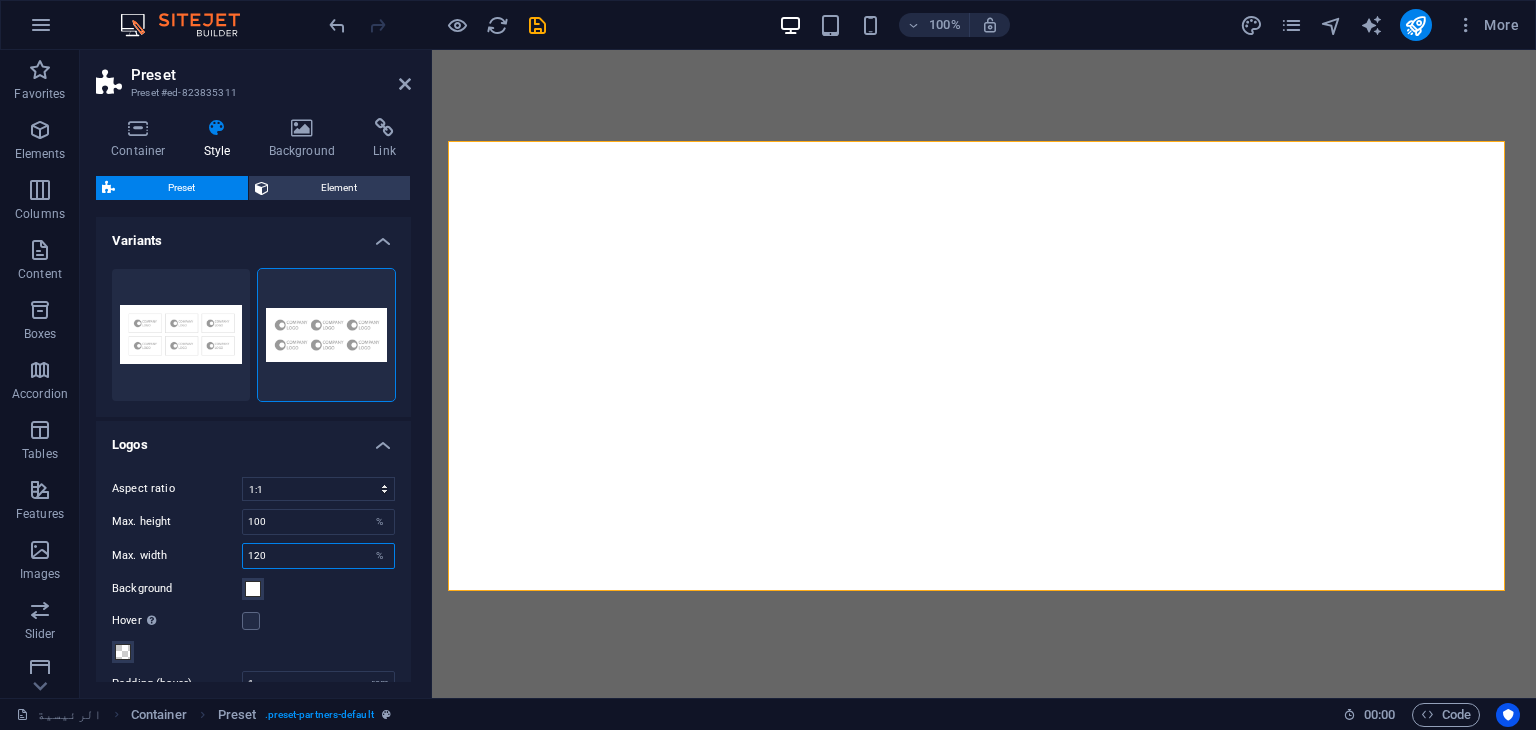 click on "120" at bounding box center [318, 556] 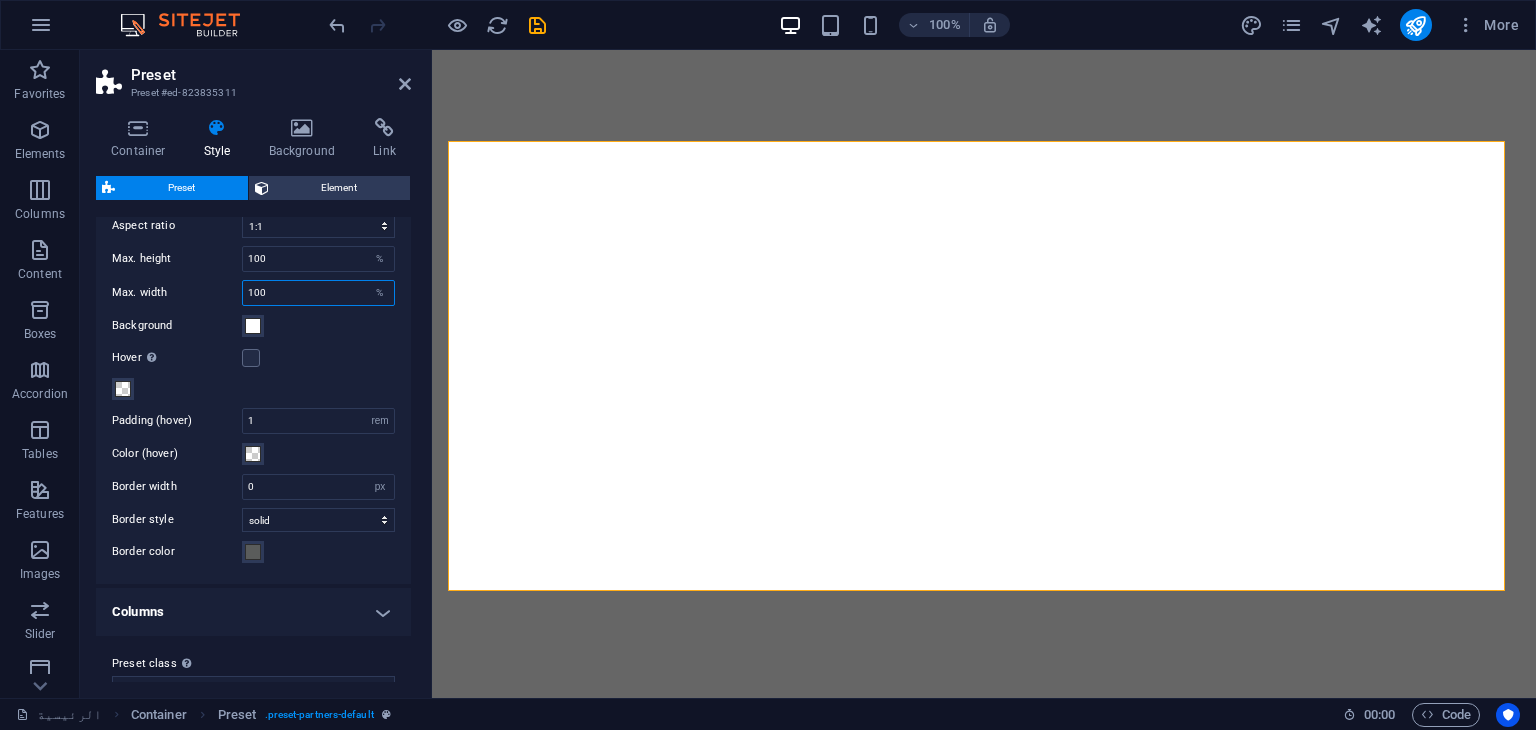 scroll, scrollTop: 295, scrollLeft: 0, axis: vertical 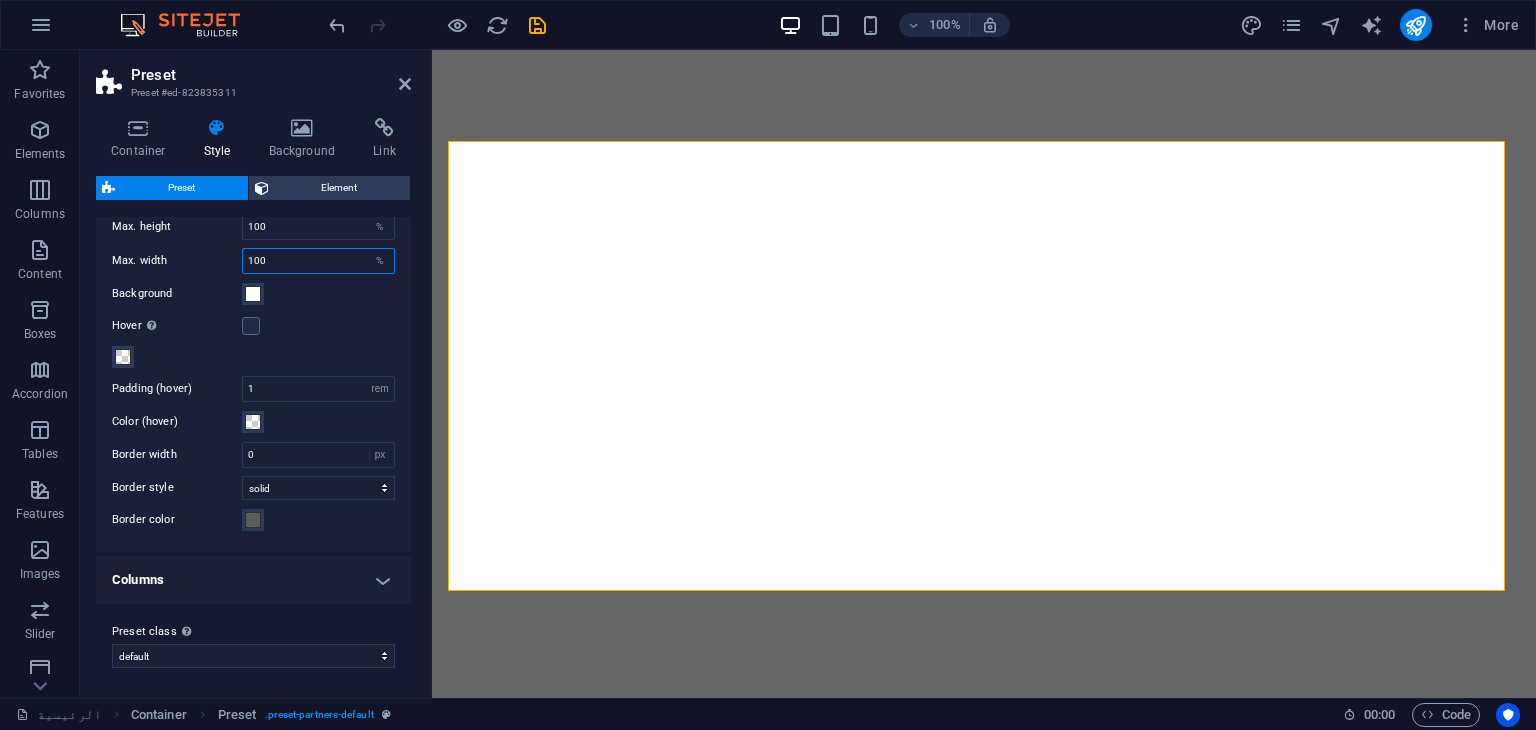 type on "100" 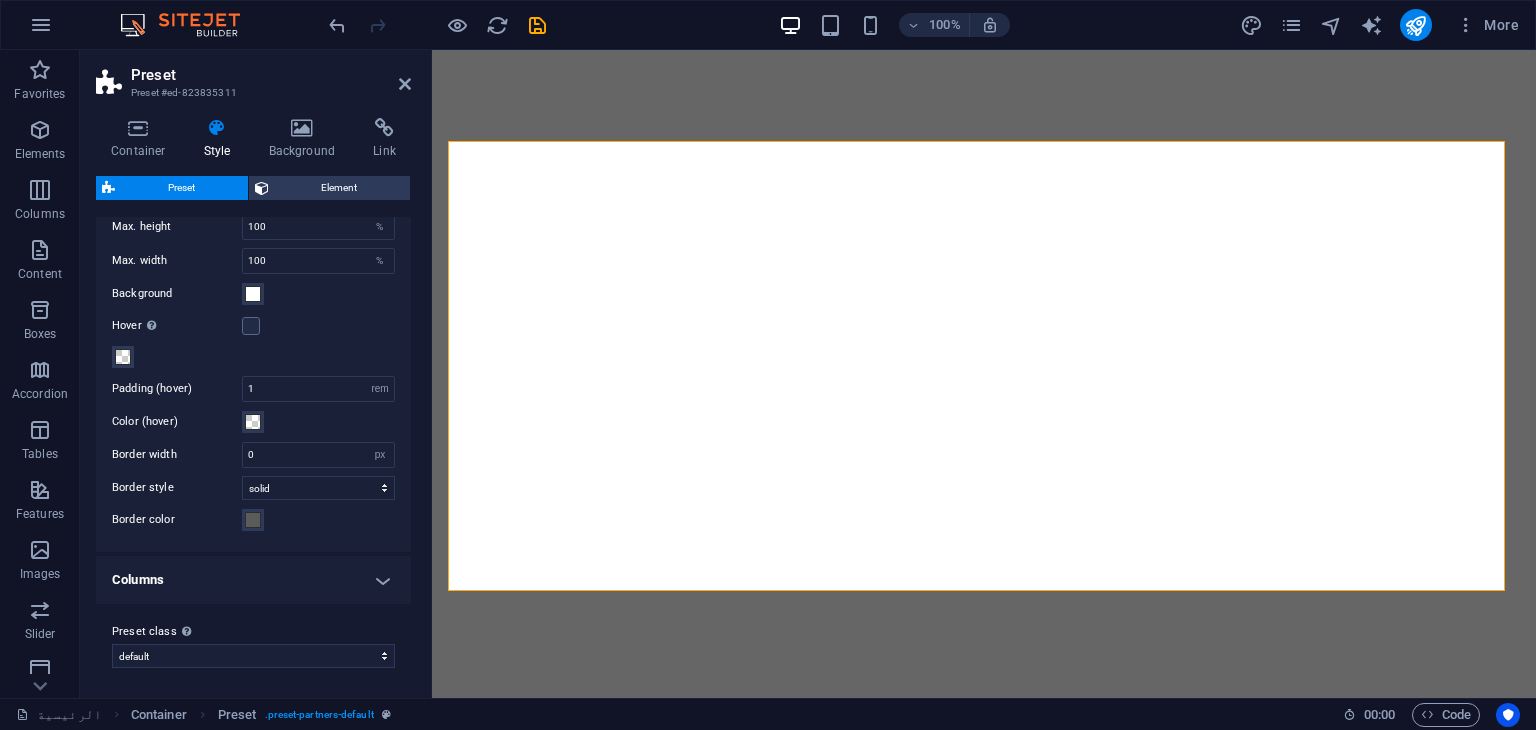 click on "Columns" at bounding box center [253, 580] 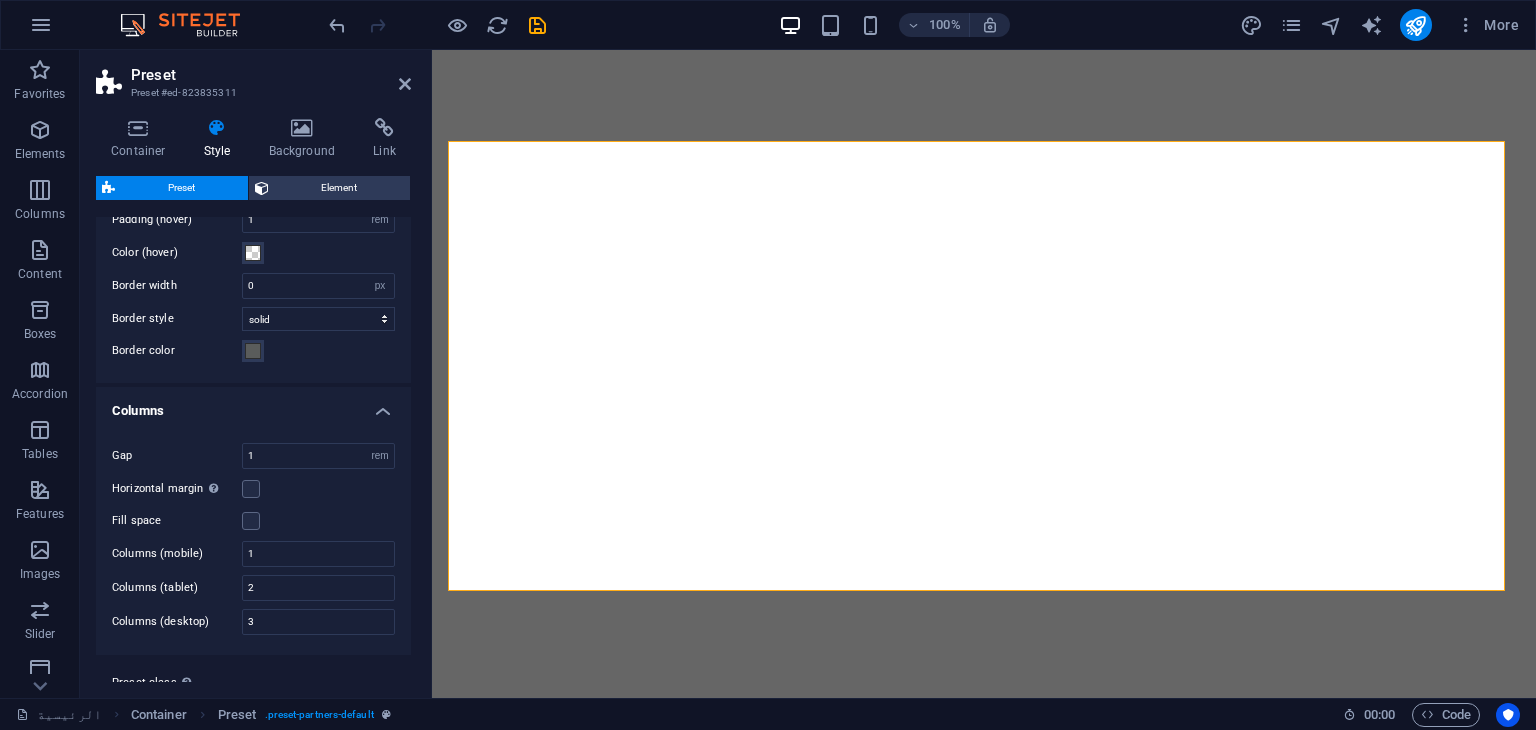 scroll, scrollTop: 475, scrollLeft: 0, axis: vertical 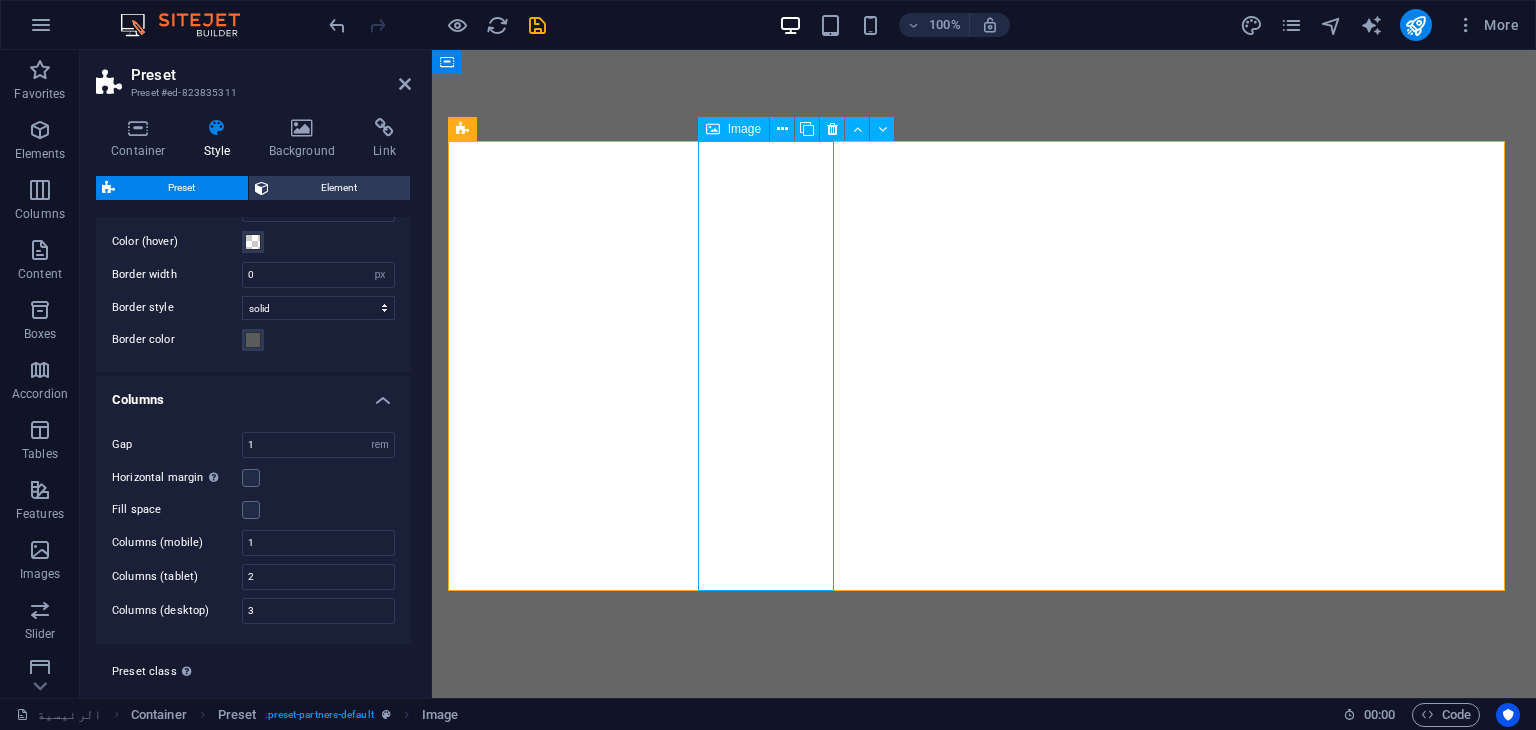 select on "%" 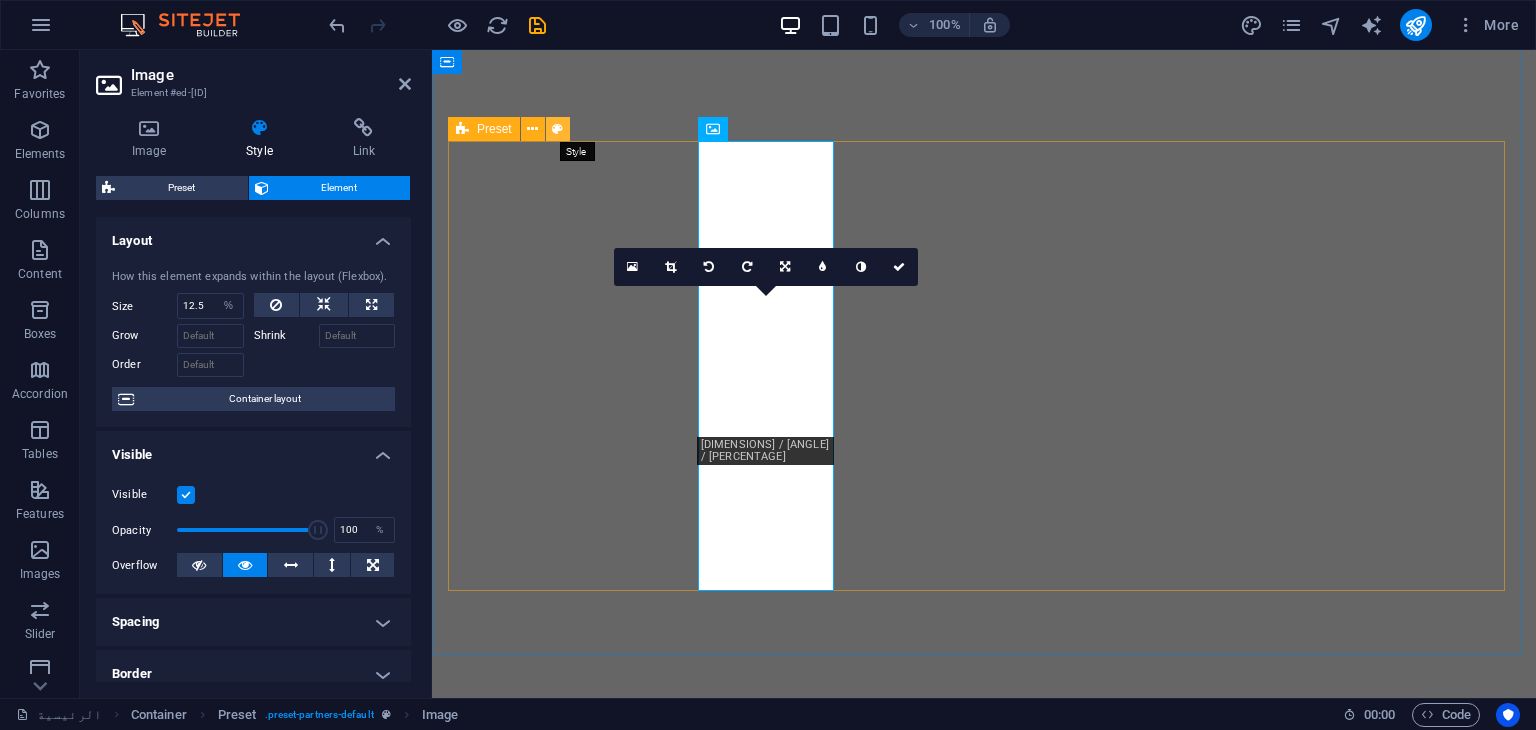 click at bounding box center [557, 129] 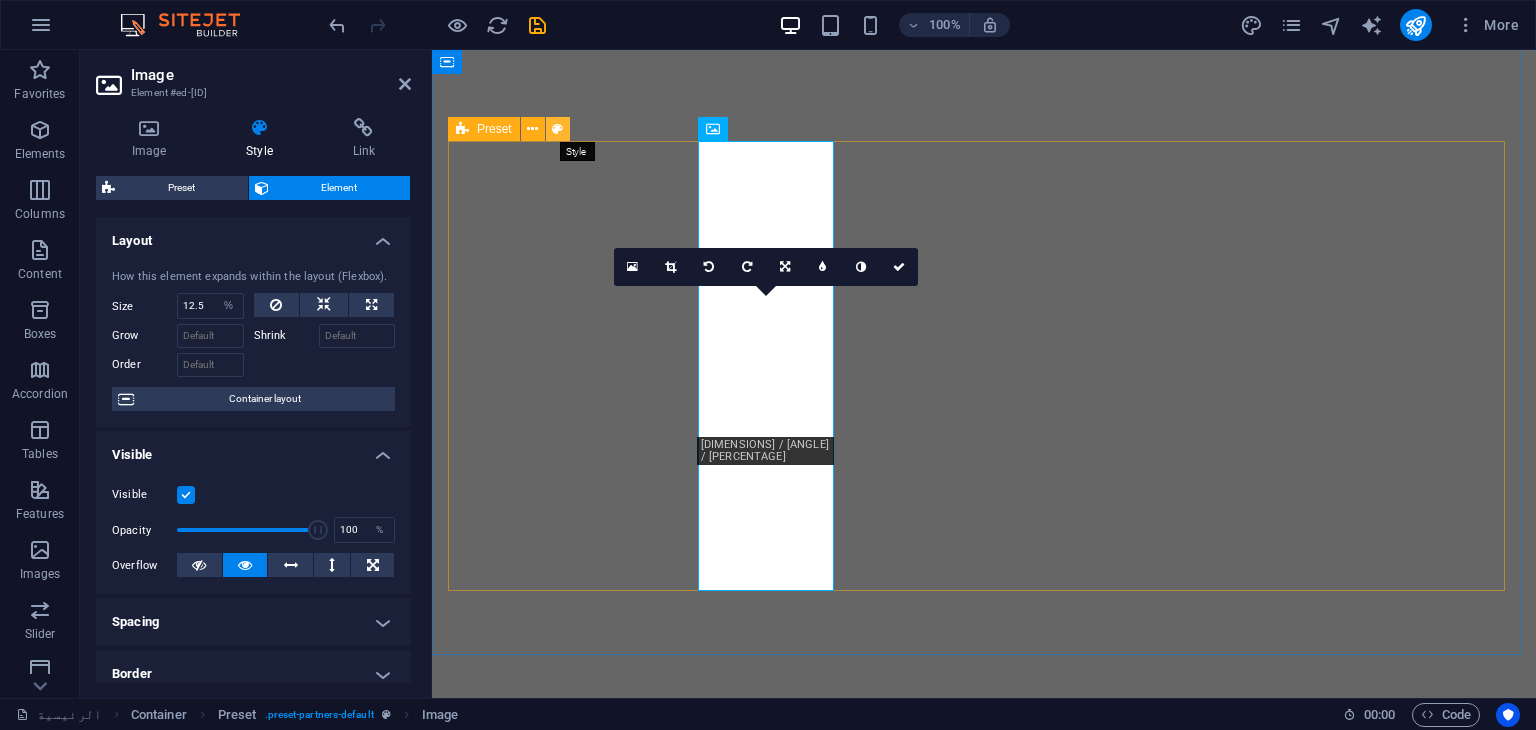 select on "rem" 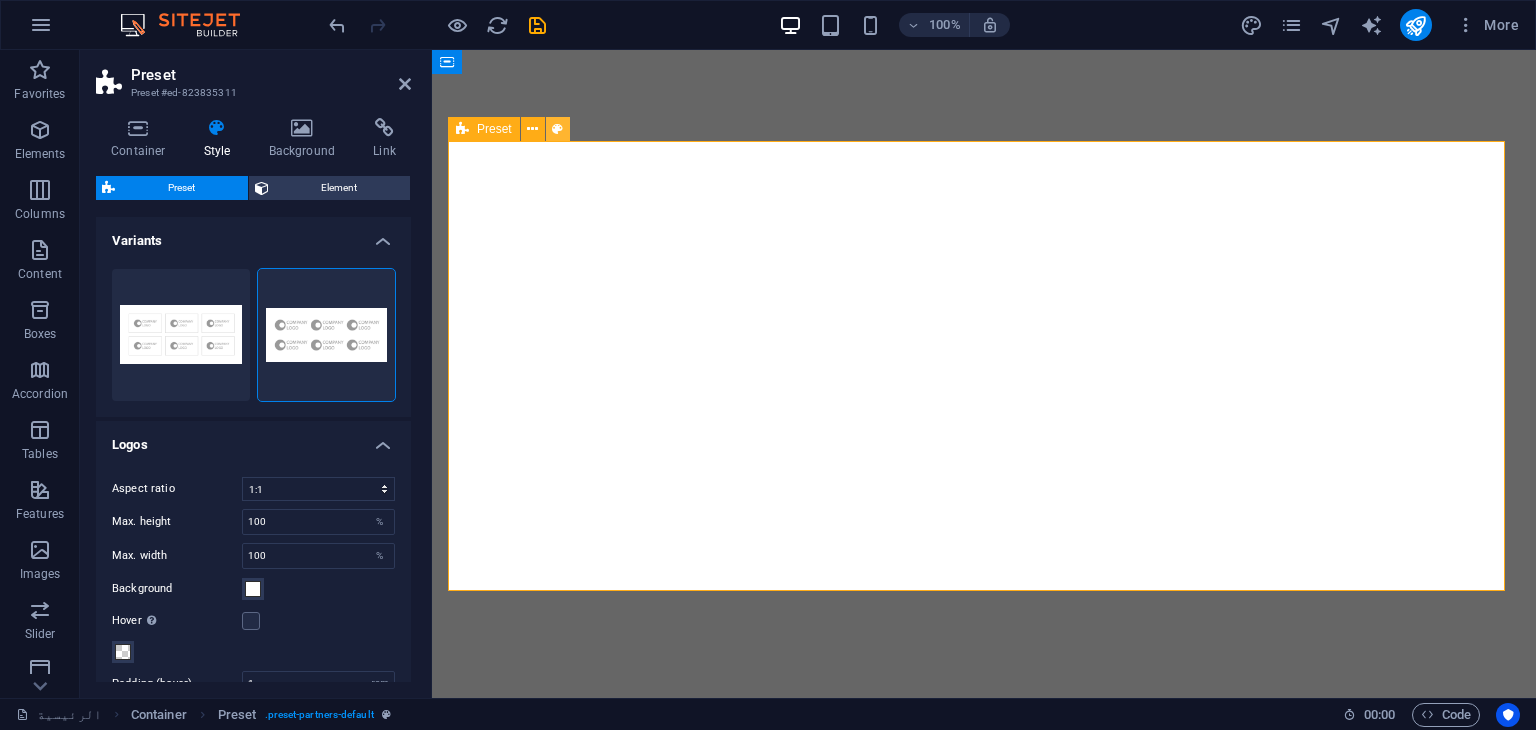 click at bounding box center (557, 129) 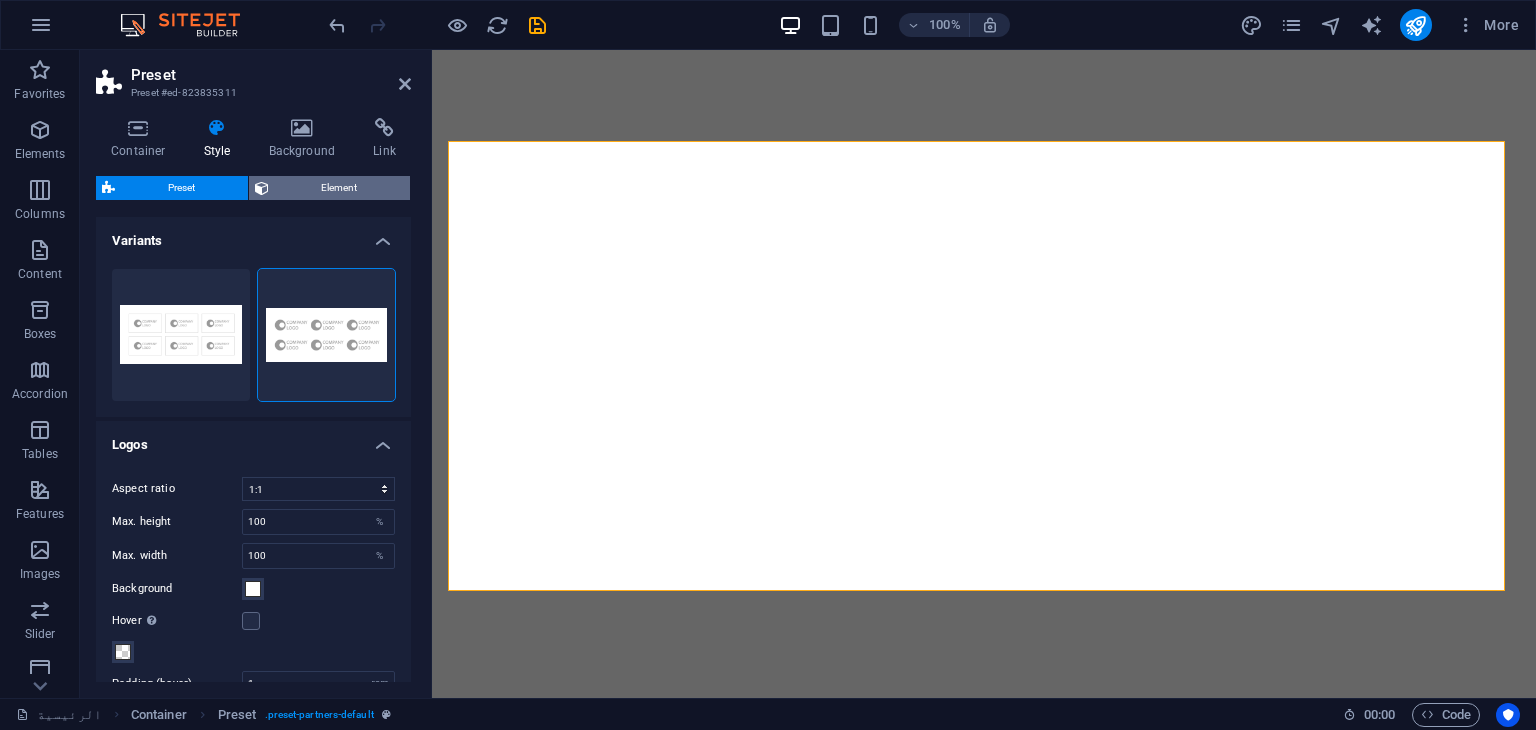 click on "Element" at bounding box center (340, 188) 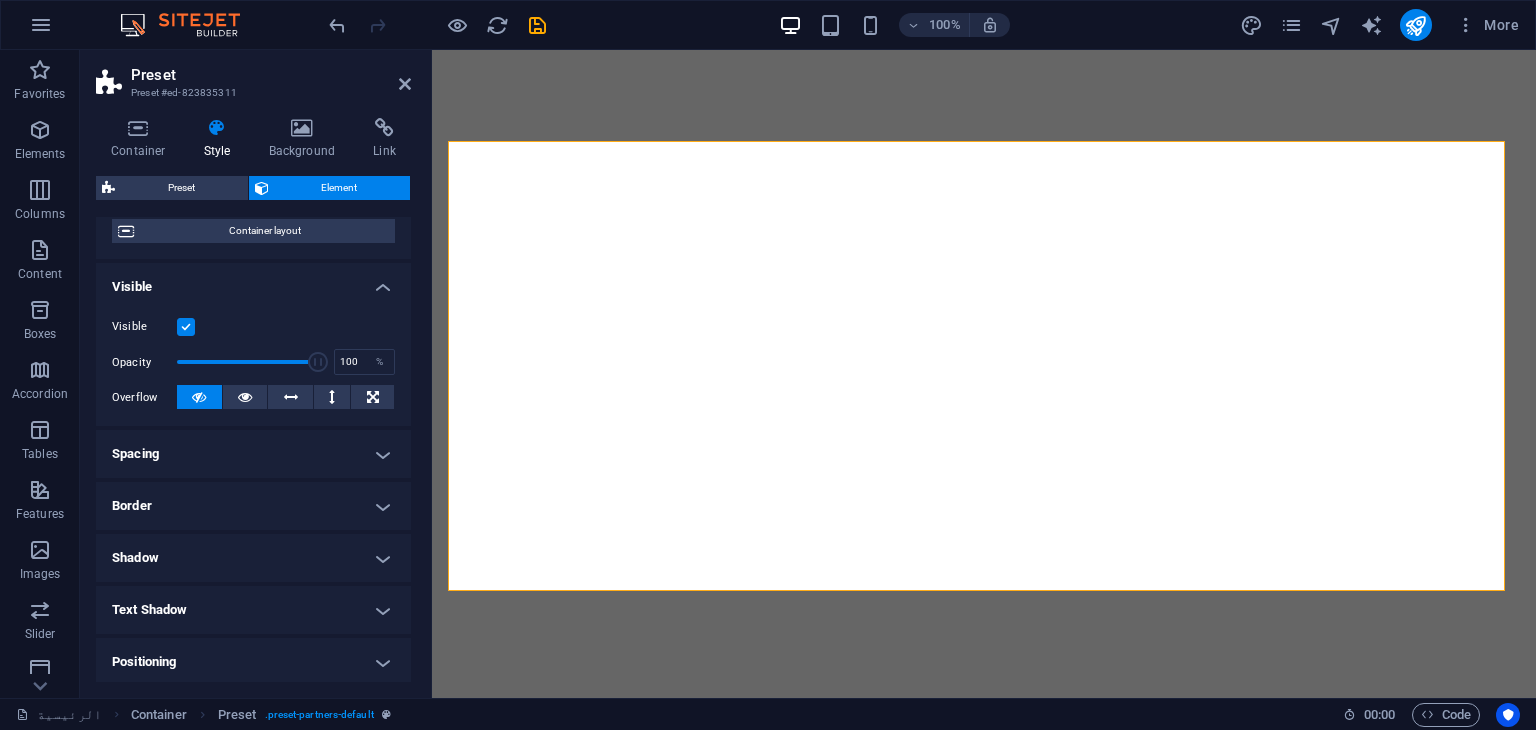 scroll, scrollTop: 170, scrollLeft: 0, axis: vertical 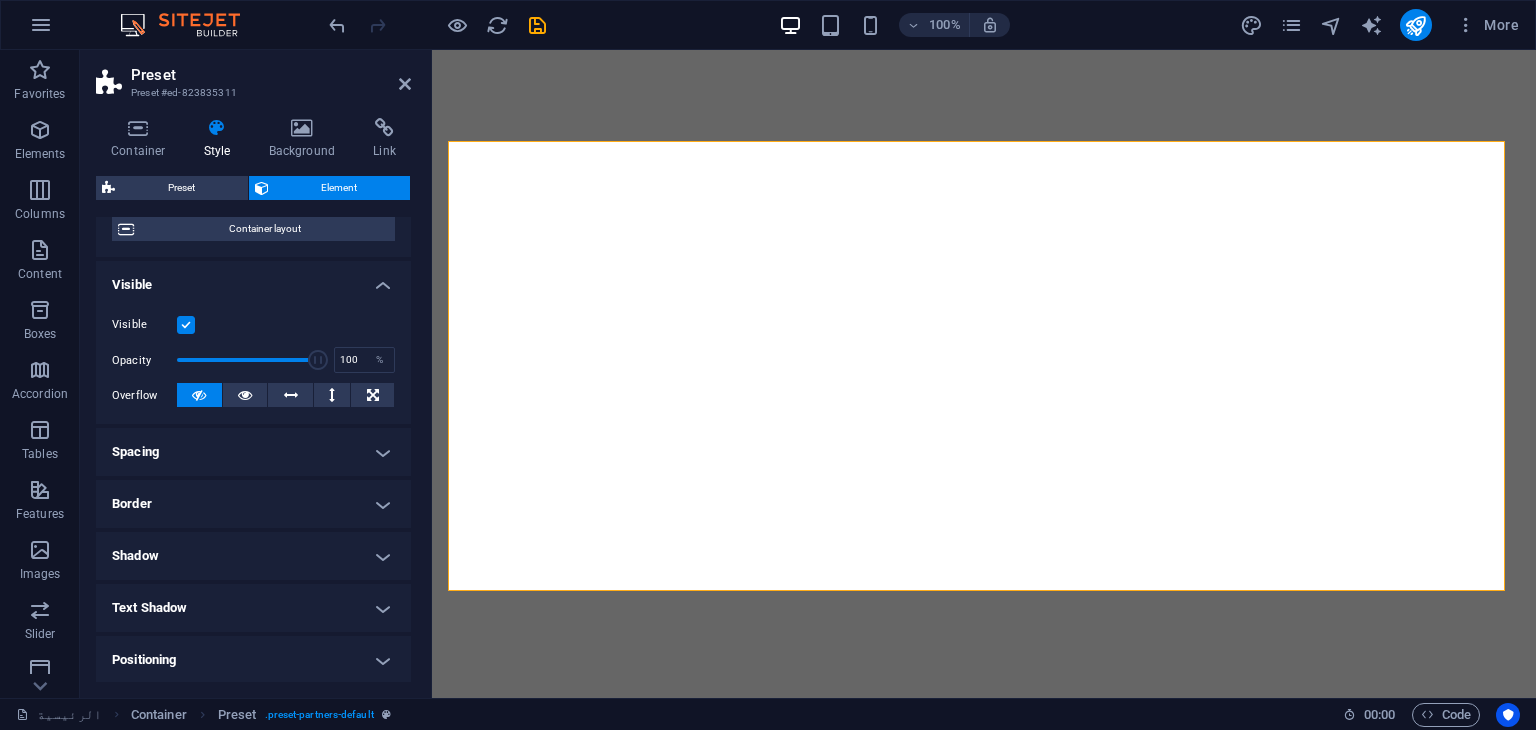 click on "Spacing" at bounding box center [253, 452] 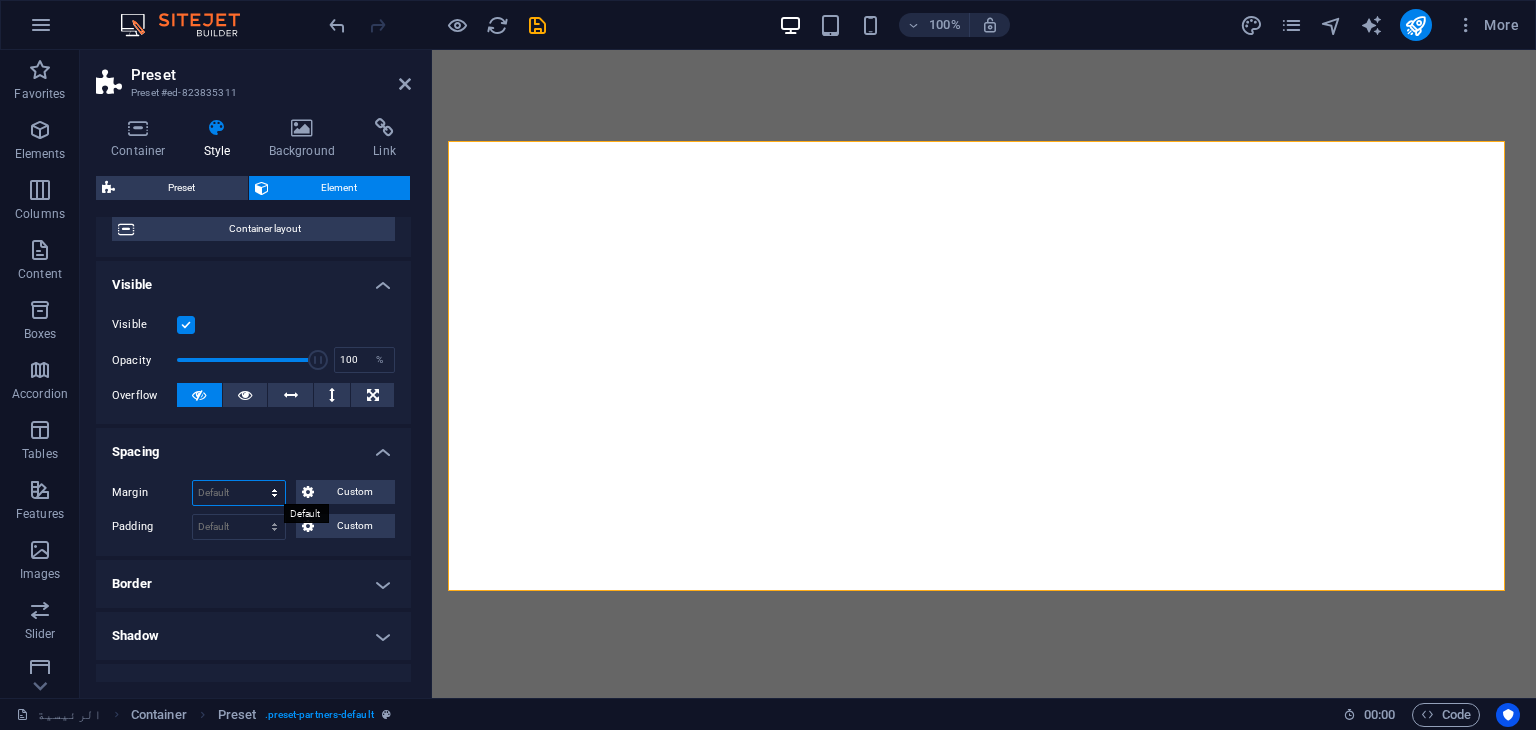 click on "Default auto px % rem vw vh Custom" at bounding box center [239, 493] 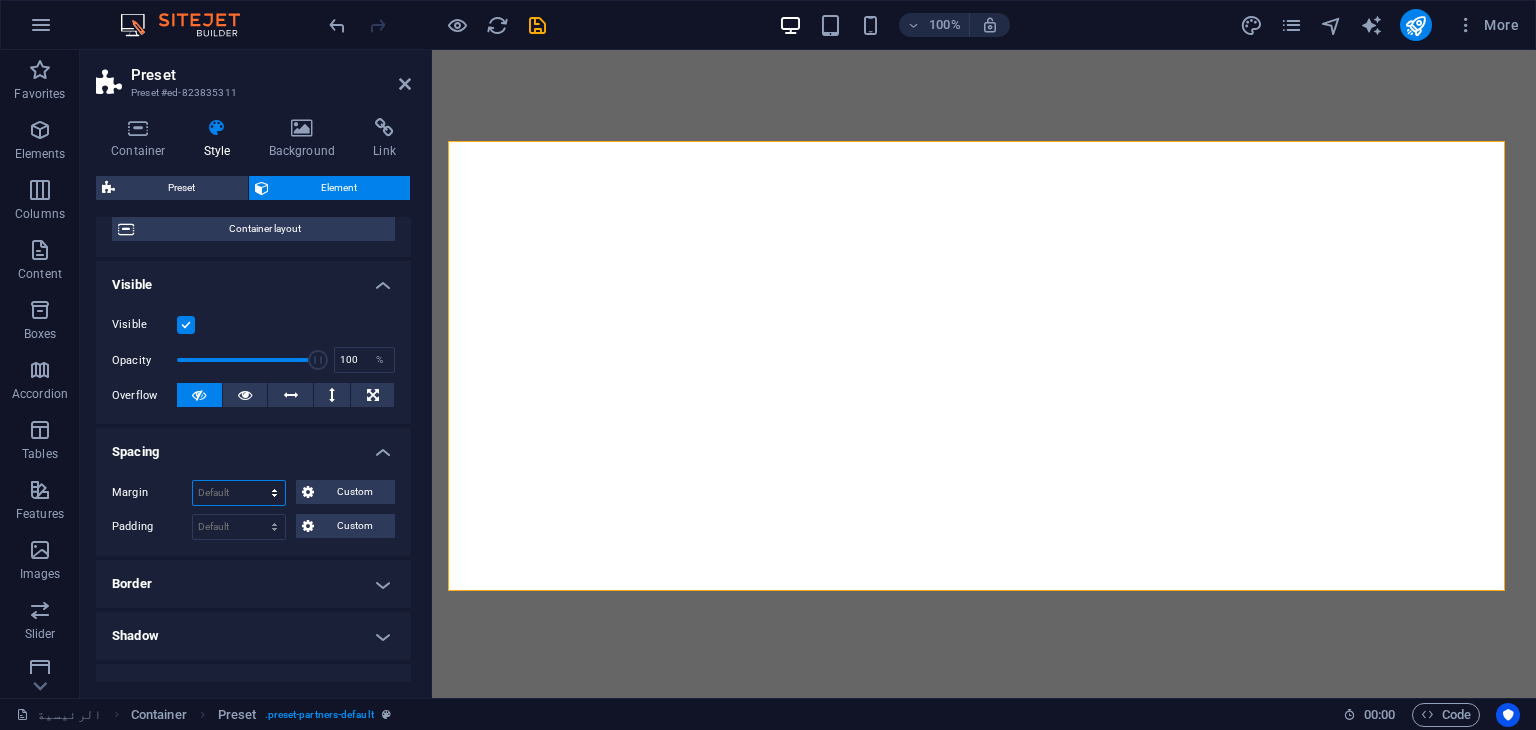 select on "px" 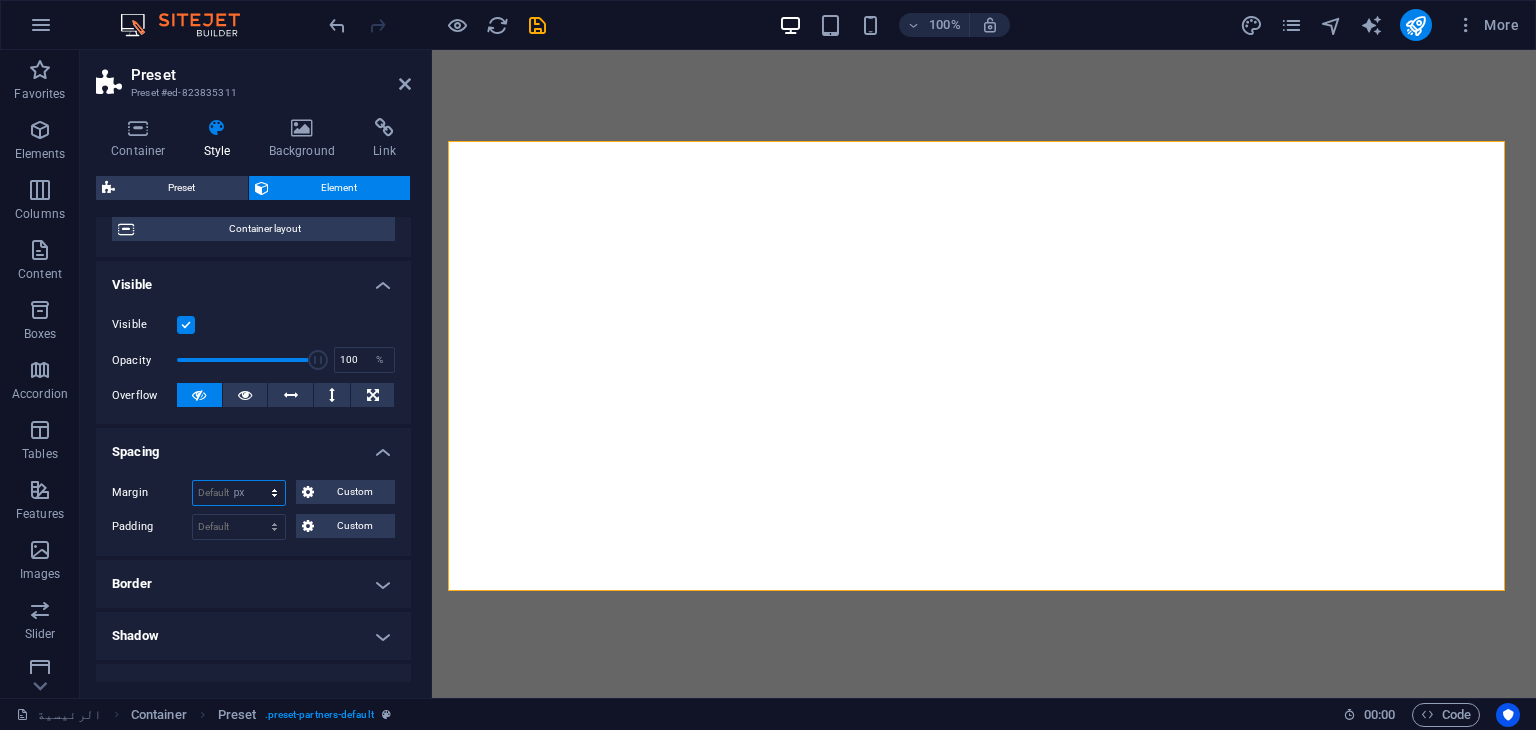 click on "Default auto px % rem vw vh Custom" at bounding box center (239, 493) 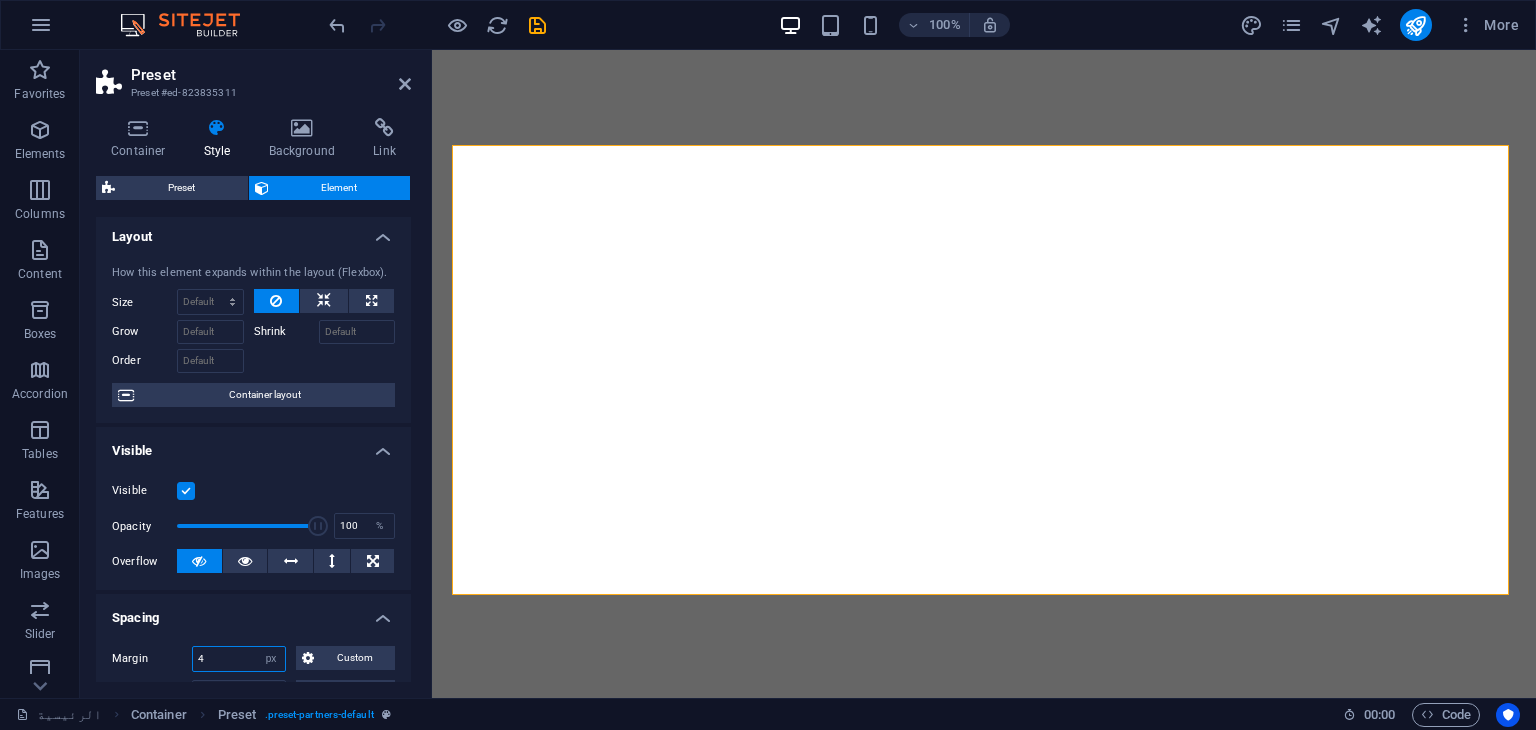 scroll, scrollTop: 0, scrollLeft: 0, axis: both 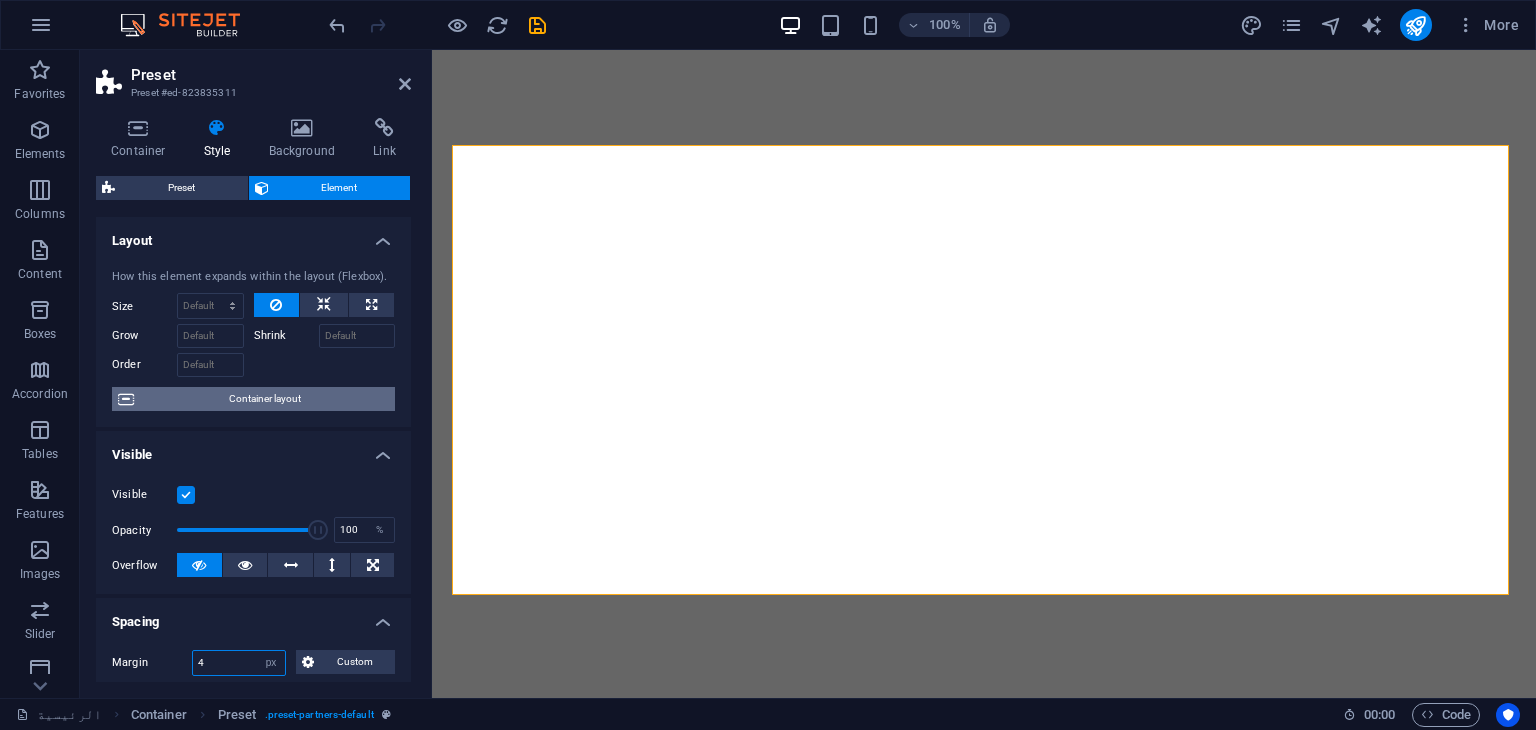 type on "4" 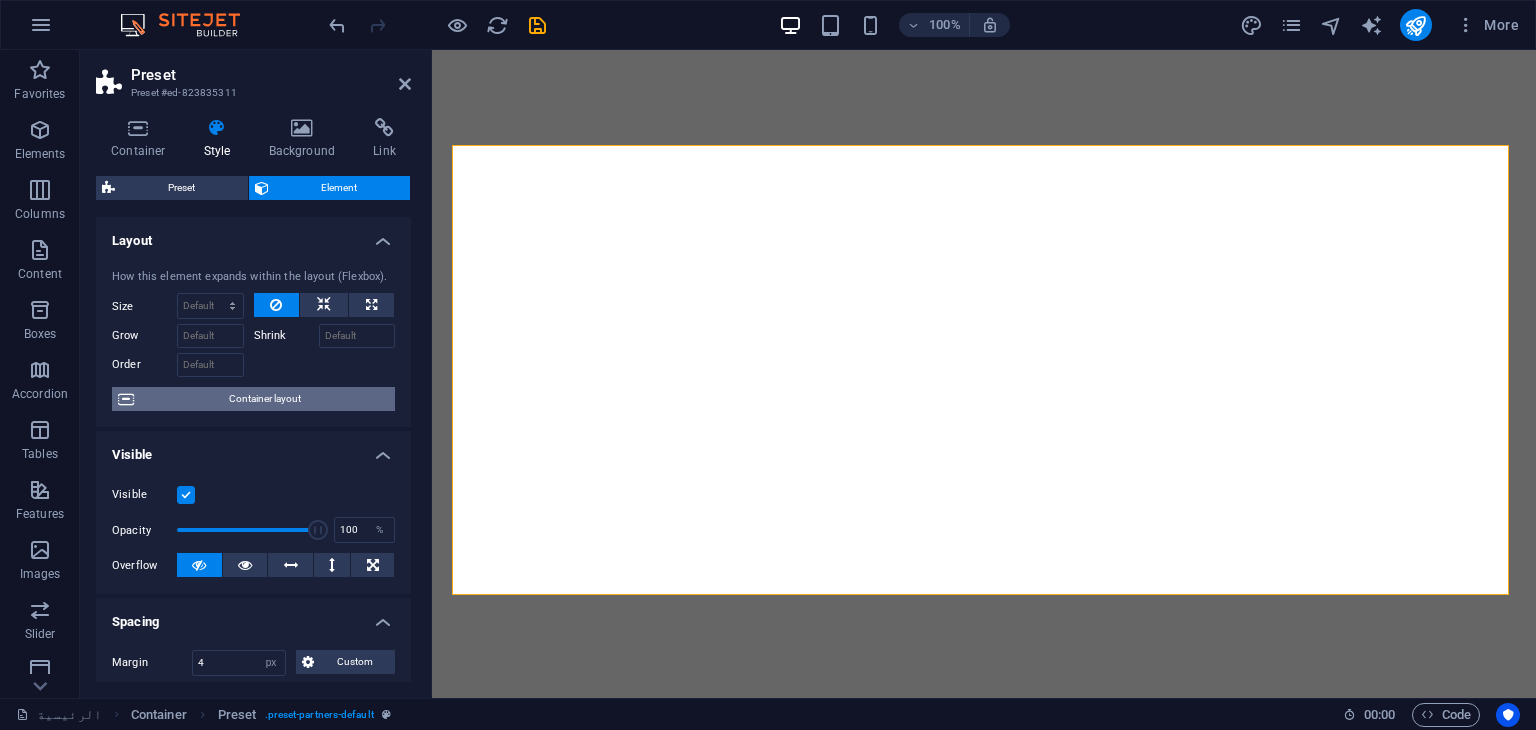 click on "Container layout" at bounding box center [264, 399] 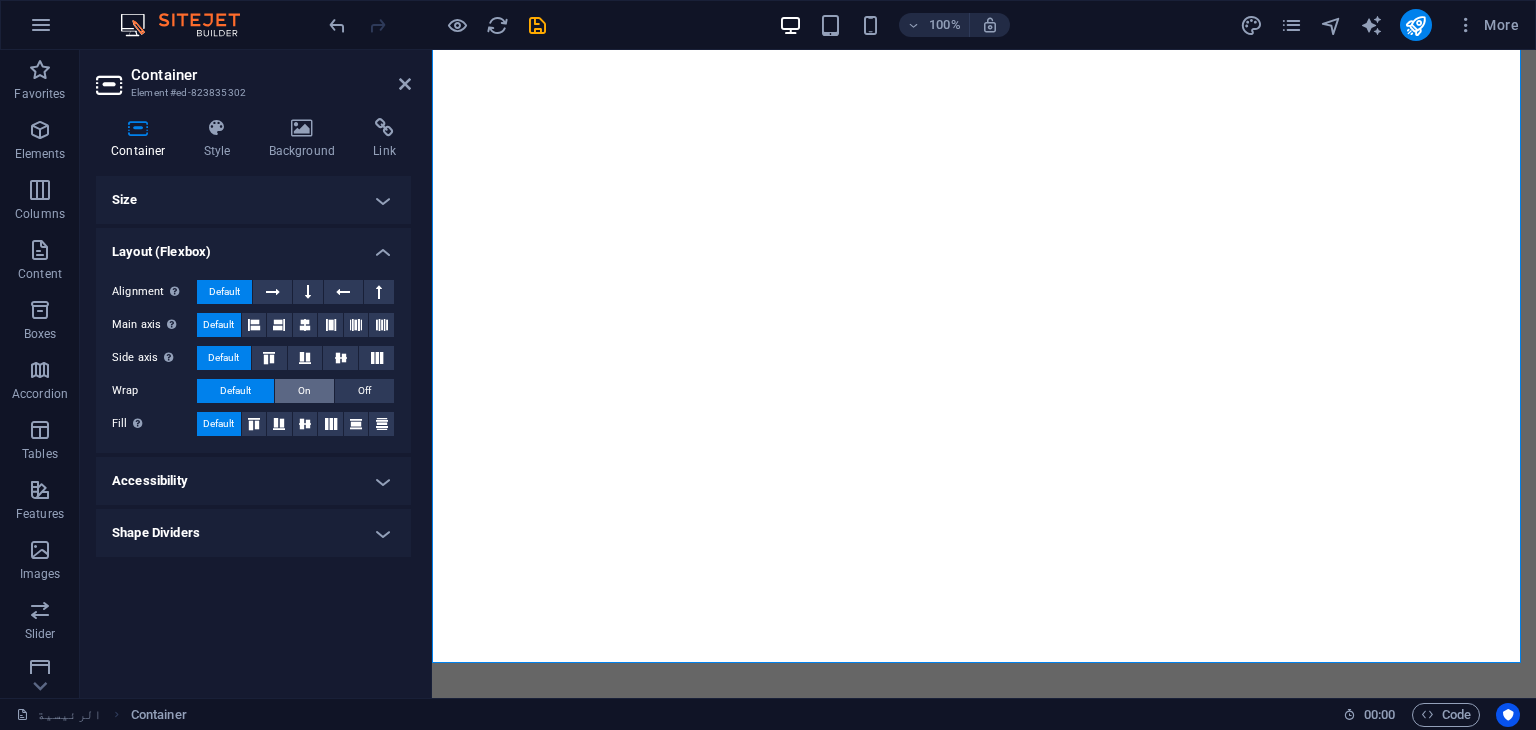 click on "On" at bounding box center [304, 391] 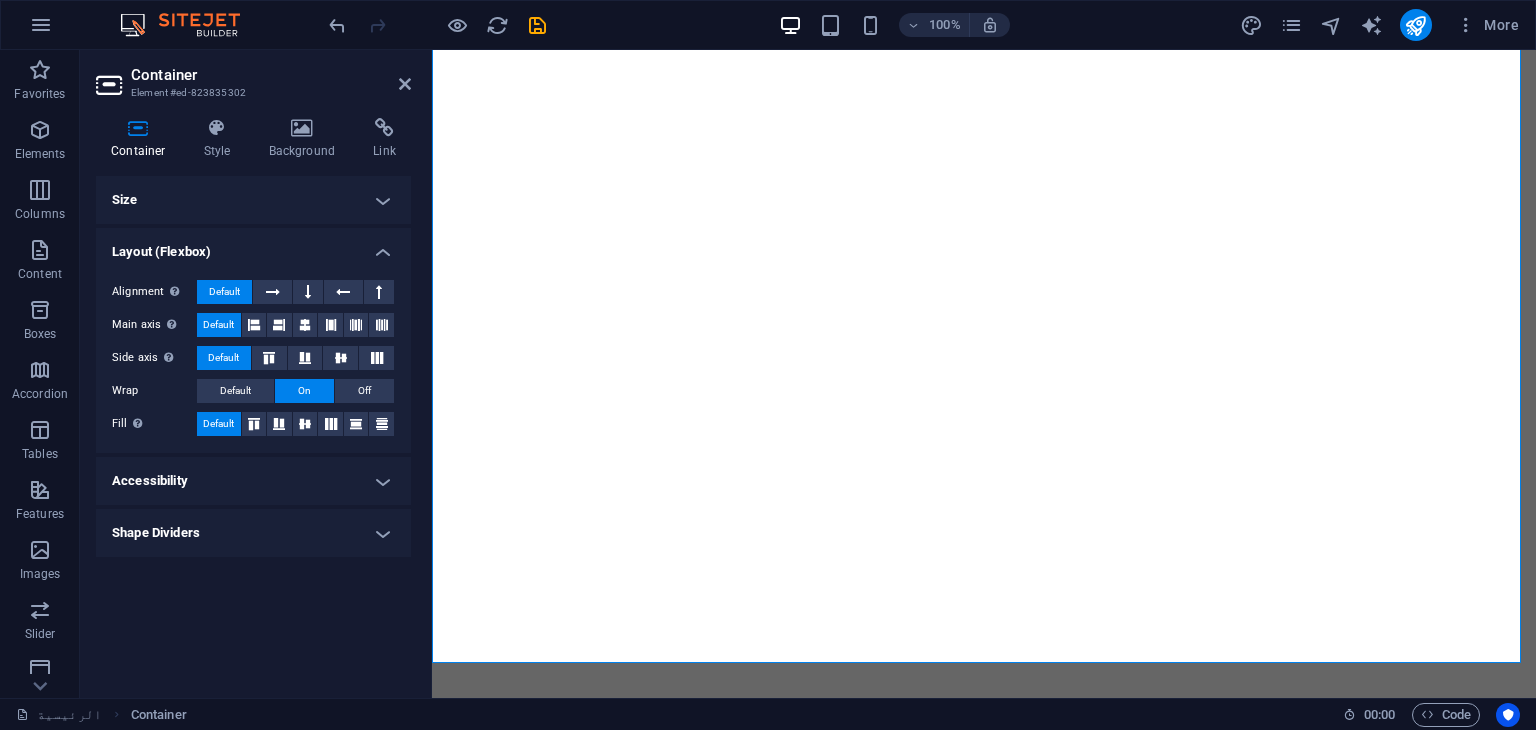 click on "On" at bounding box center (304, 391) 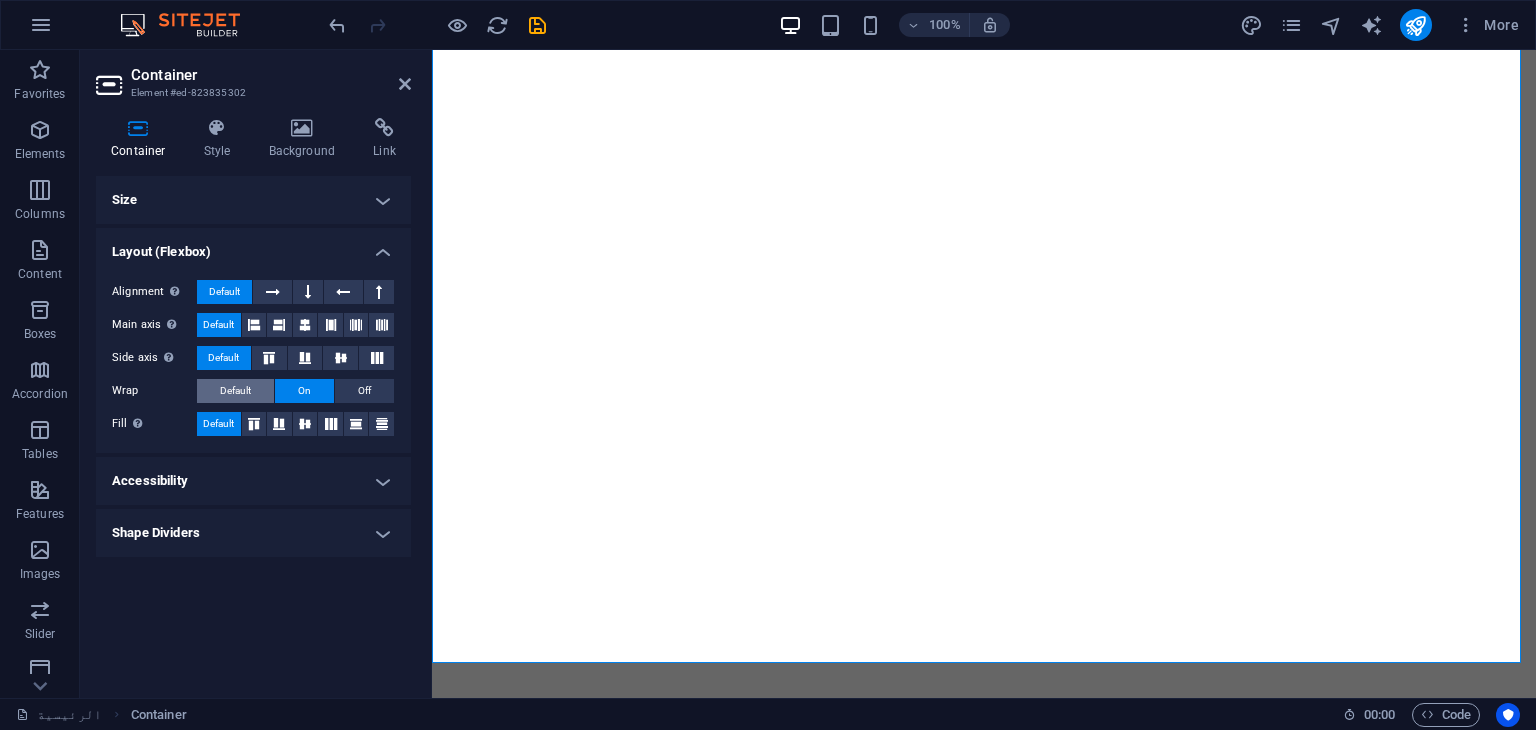 click on "Default" at bounding box center [235, 391] 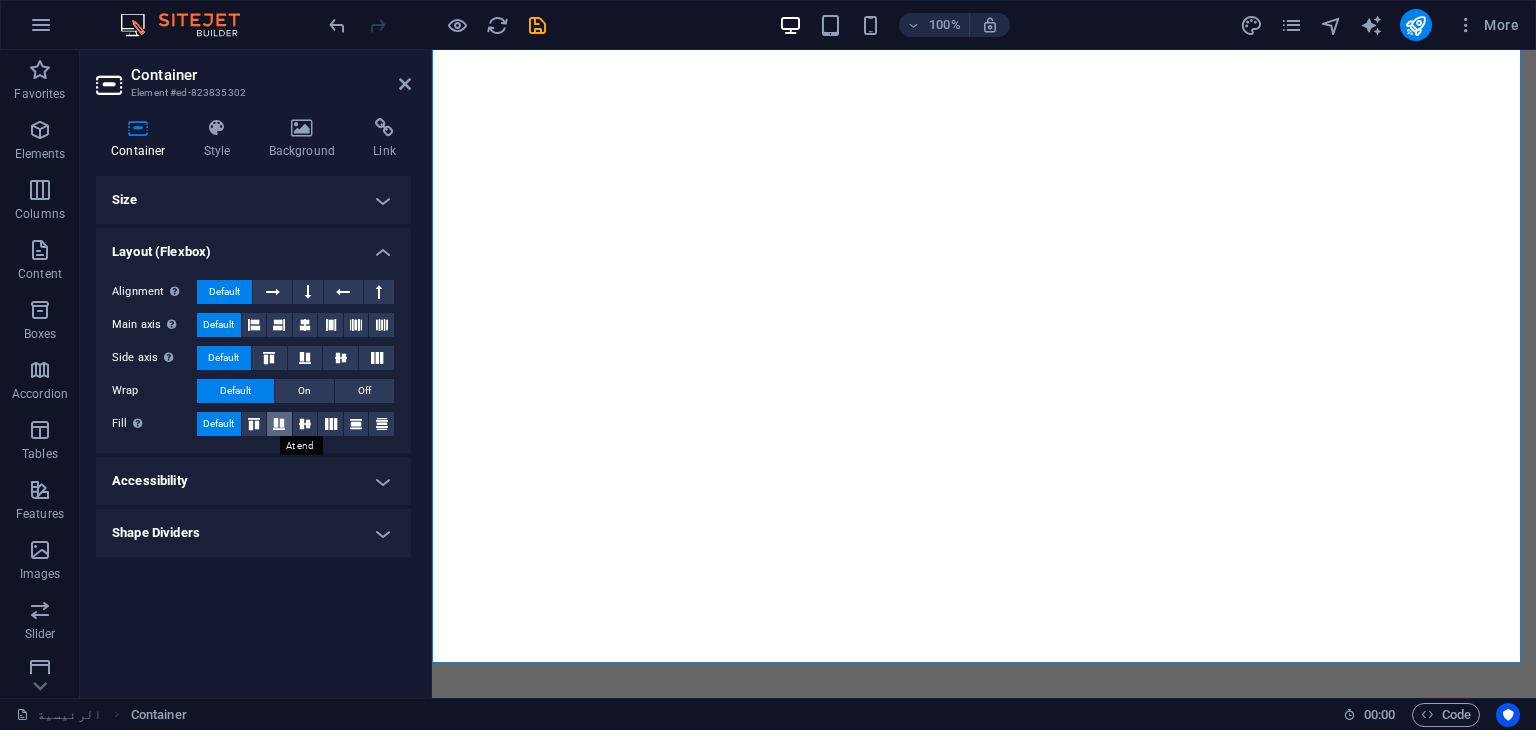 click at bounding box center [279, 424] 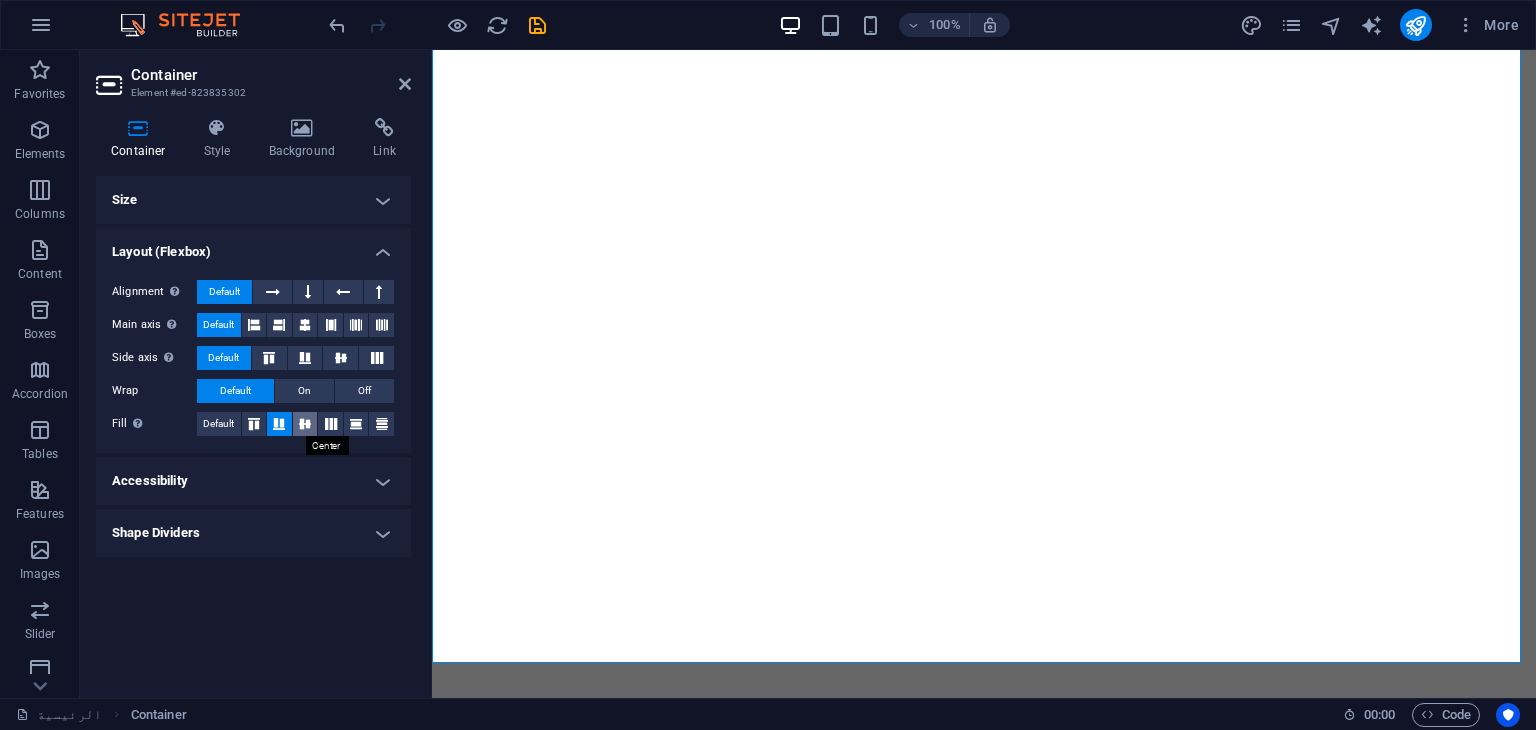 click at bounding box center [305, 424] 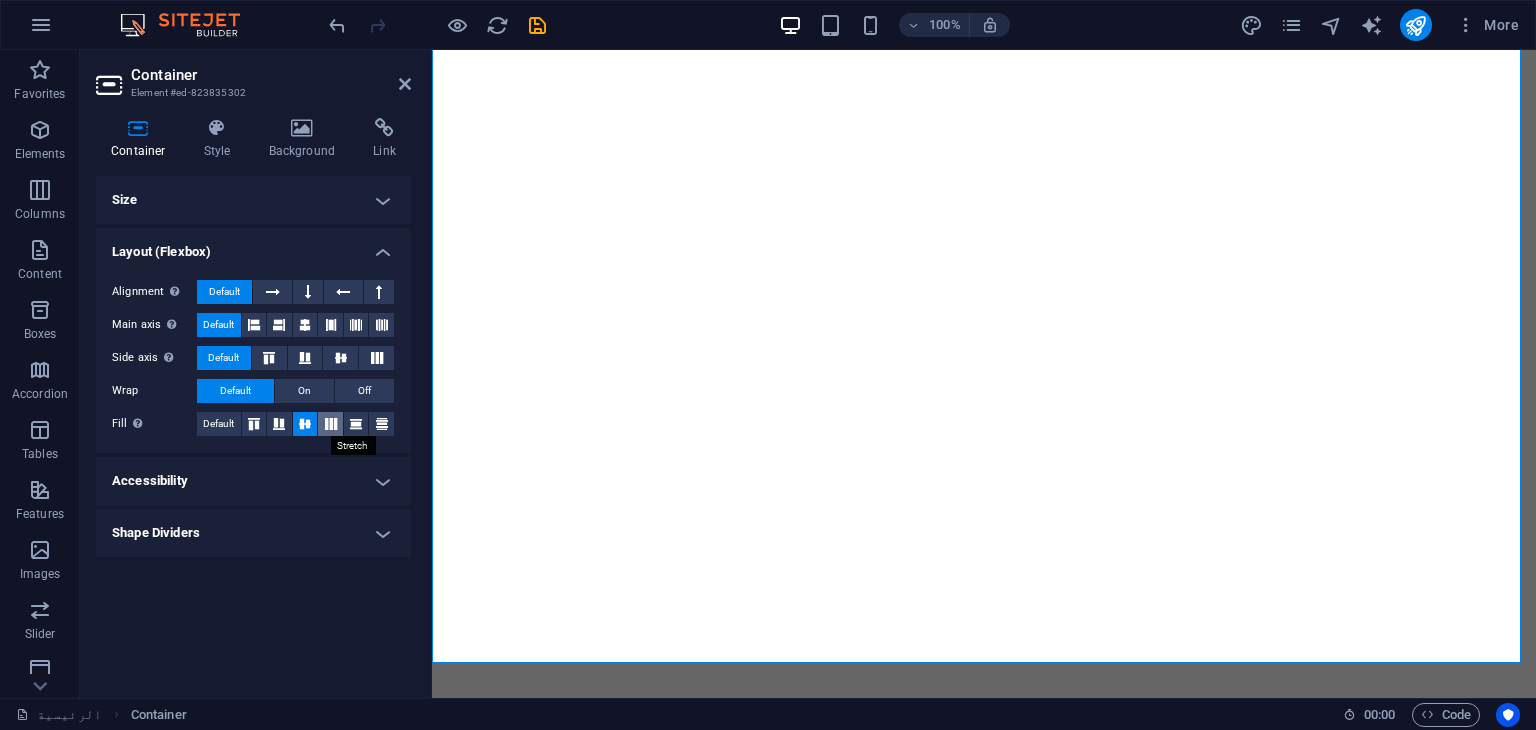 click at bounding box center (331, 424) 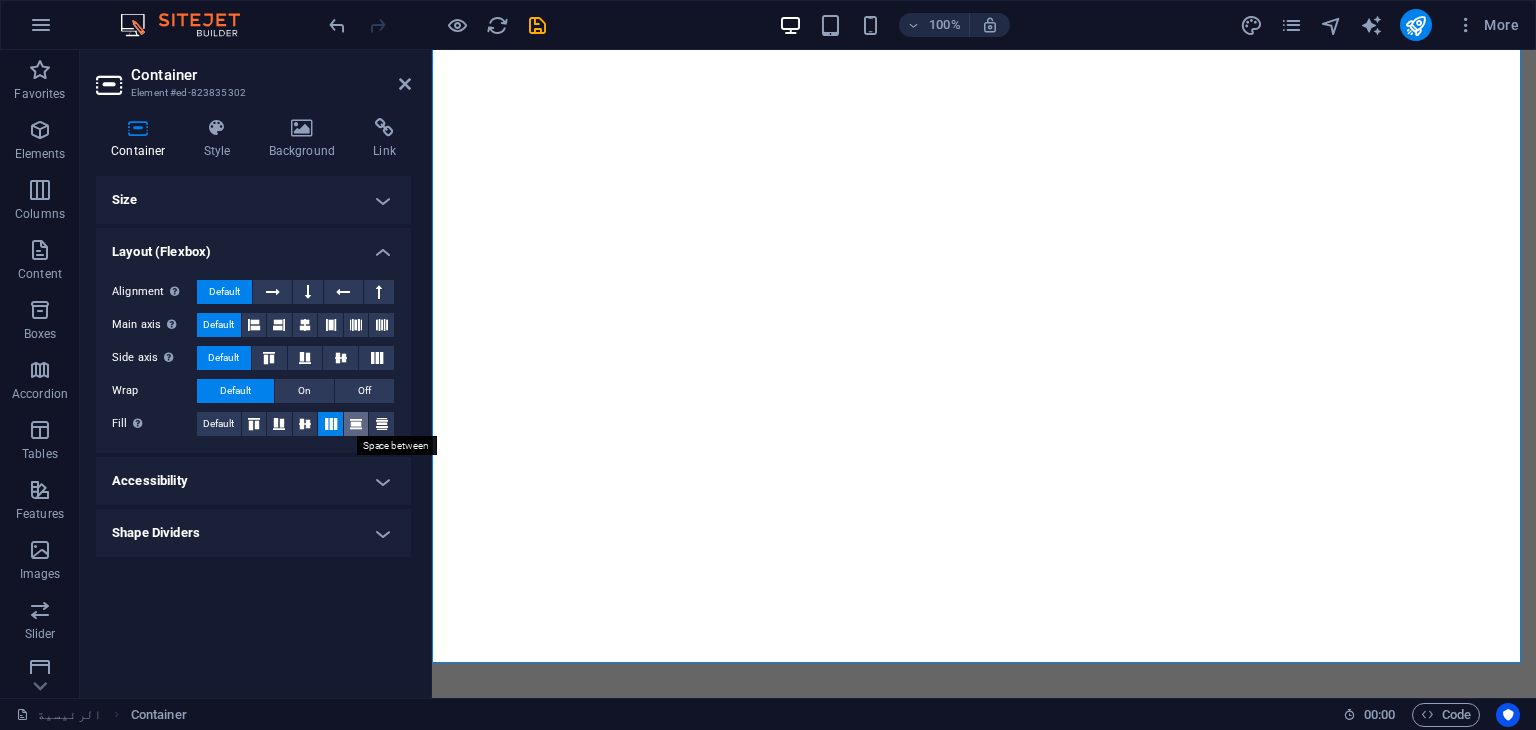 click at bounding box center (356, 424) 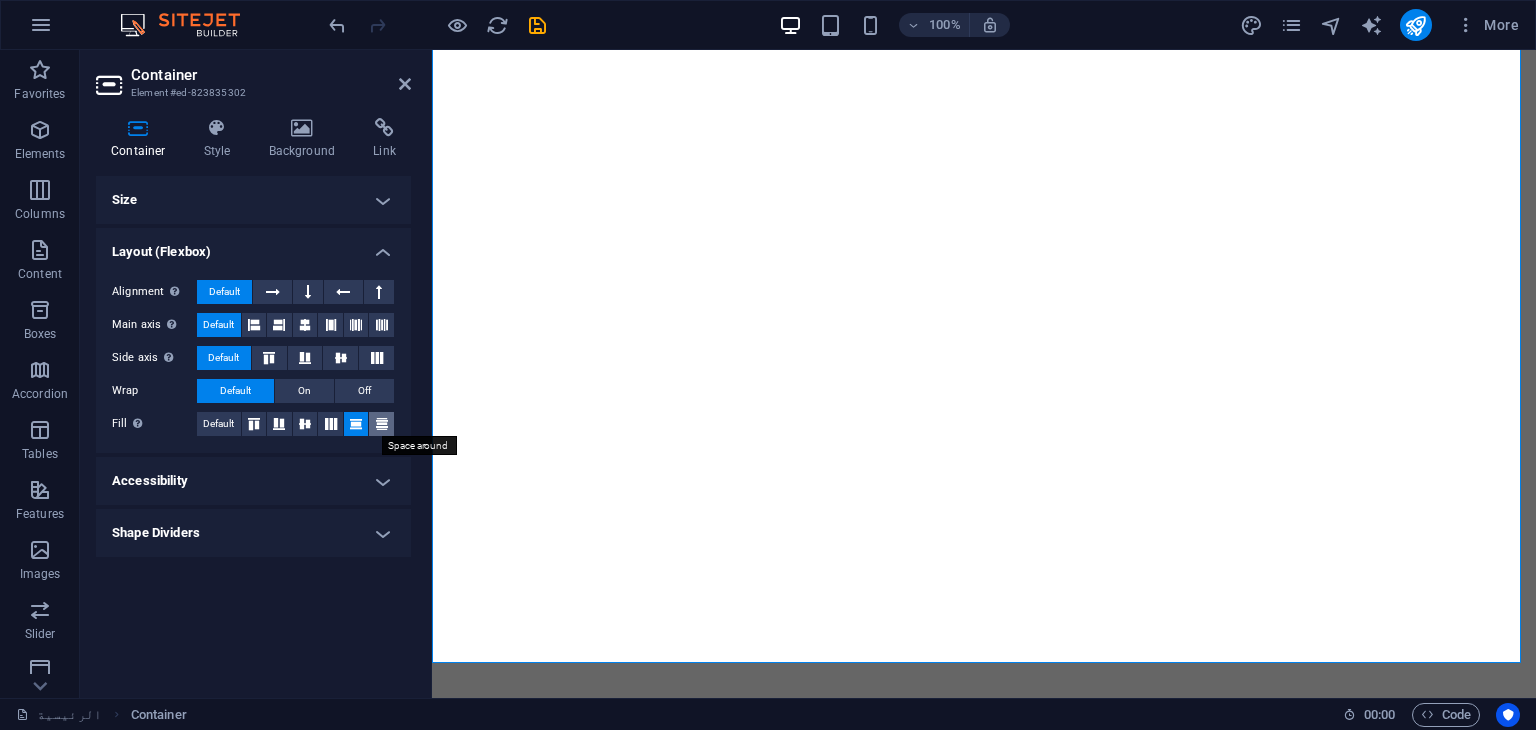 click at bounding box center [381, 424] 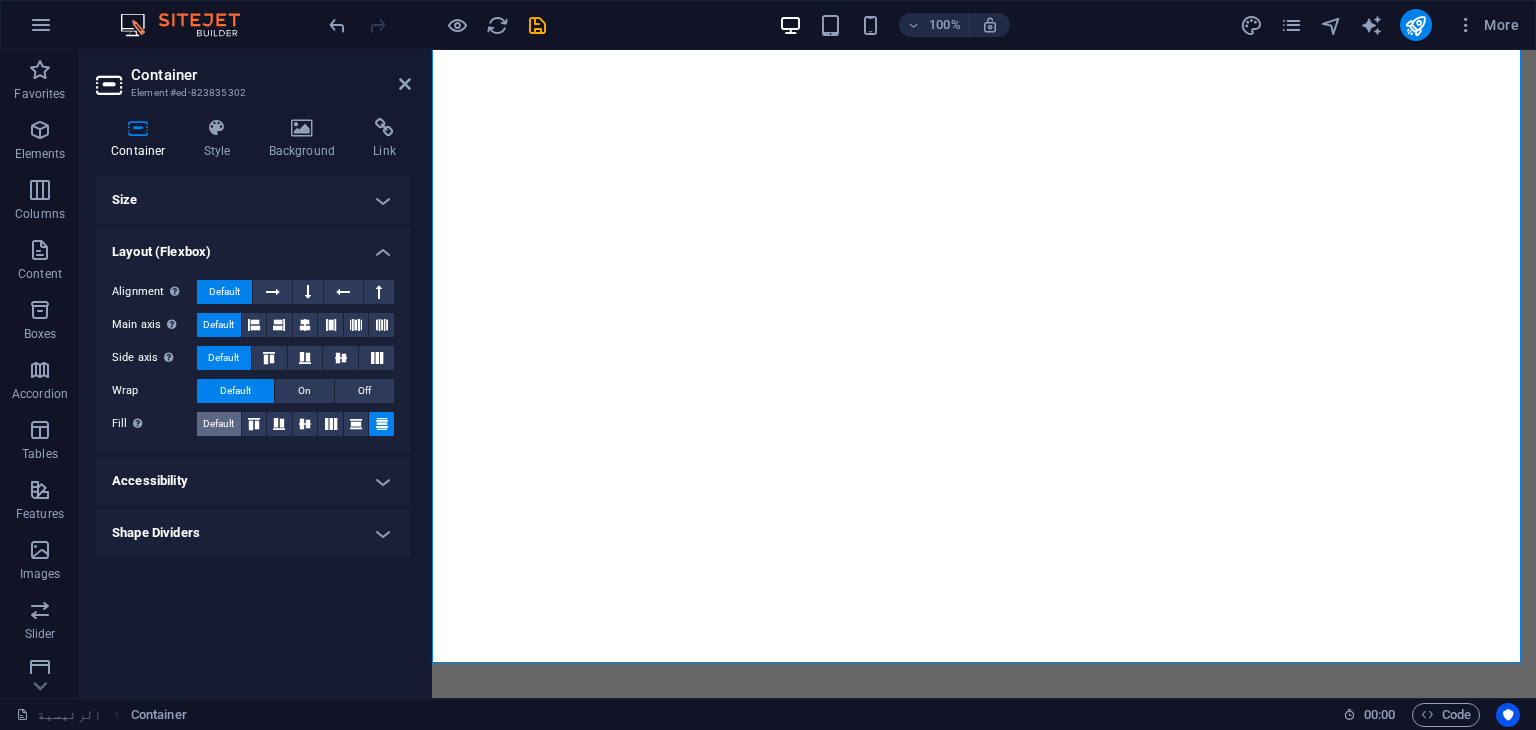 click on "Default" at bounding box center [218, 424] 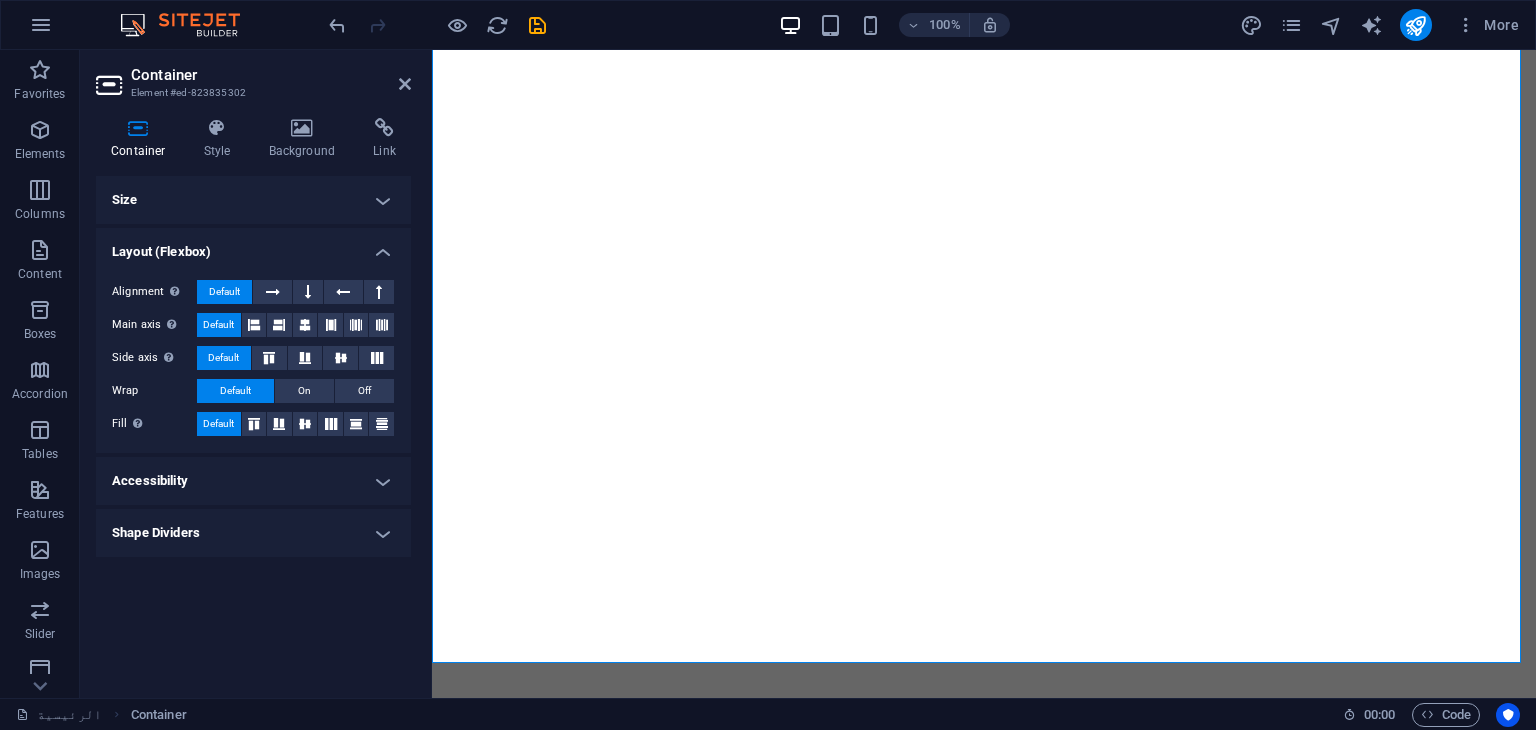 click on "Size" at bounding box center [253, 200] 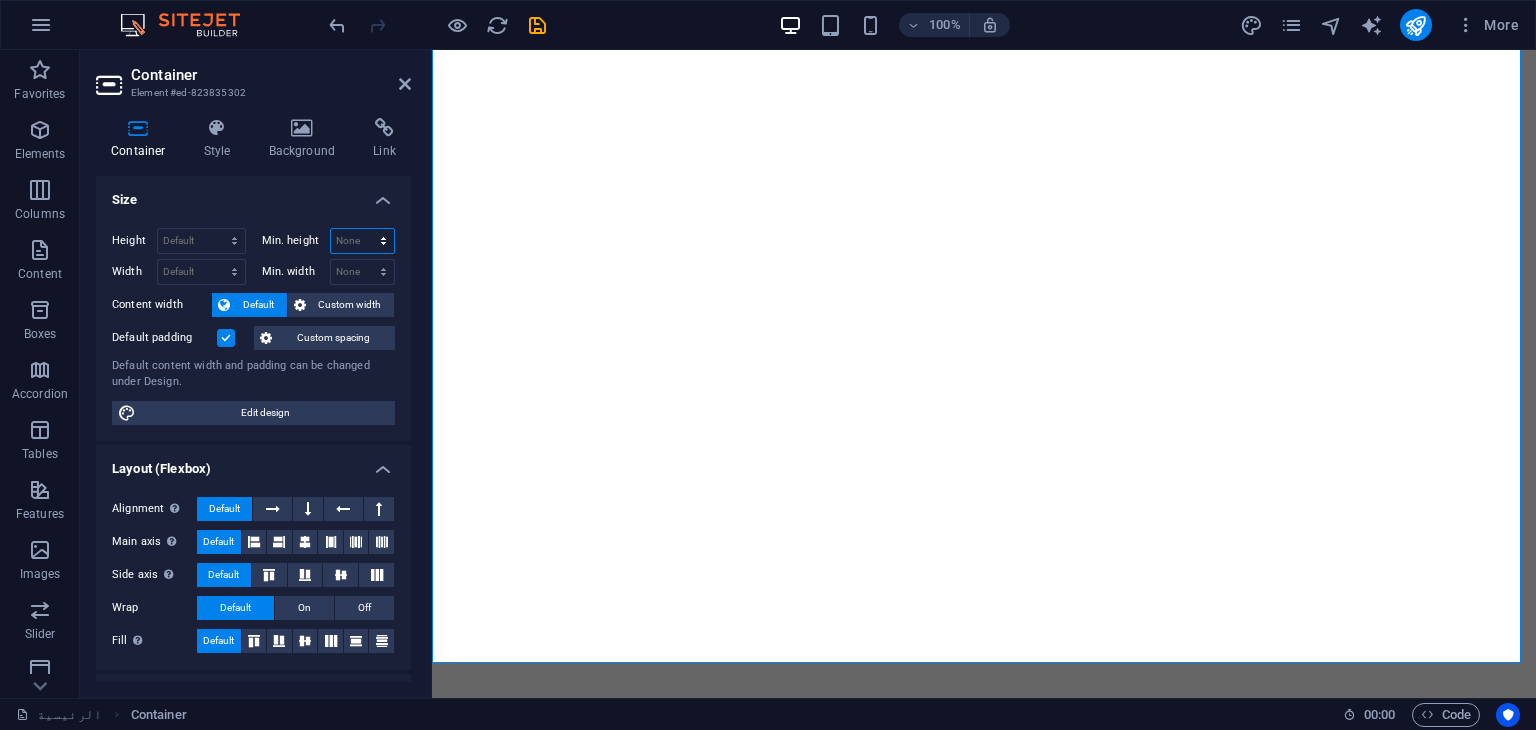 click on "None px rem % vh vw" at bounding box center (363, 241) 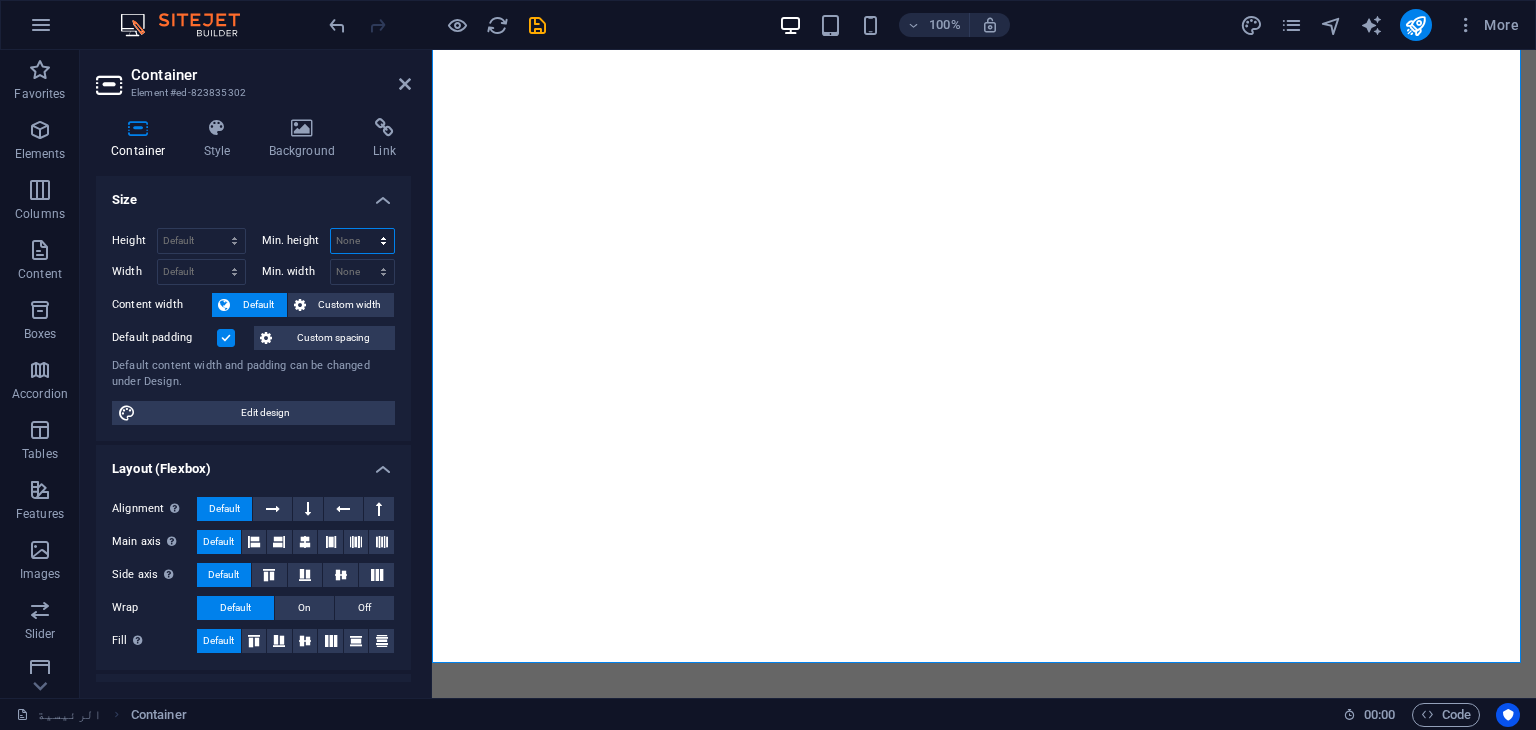 select on "px" 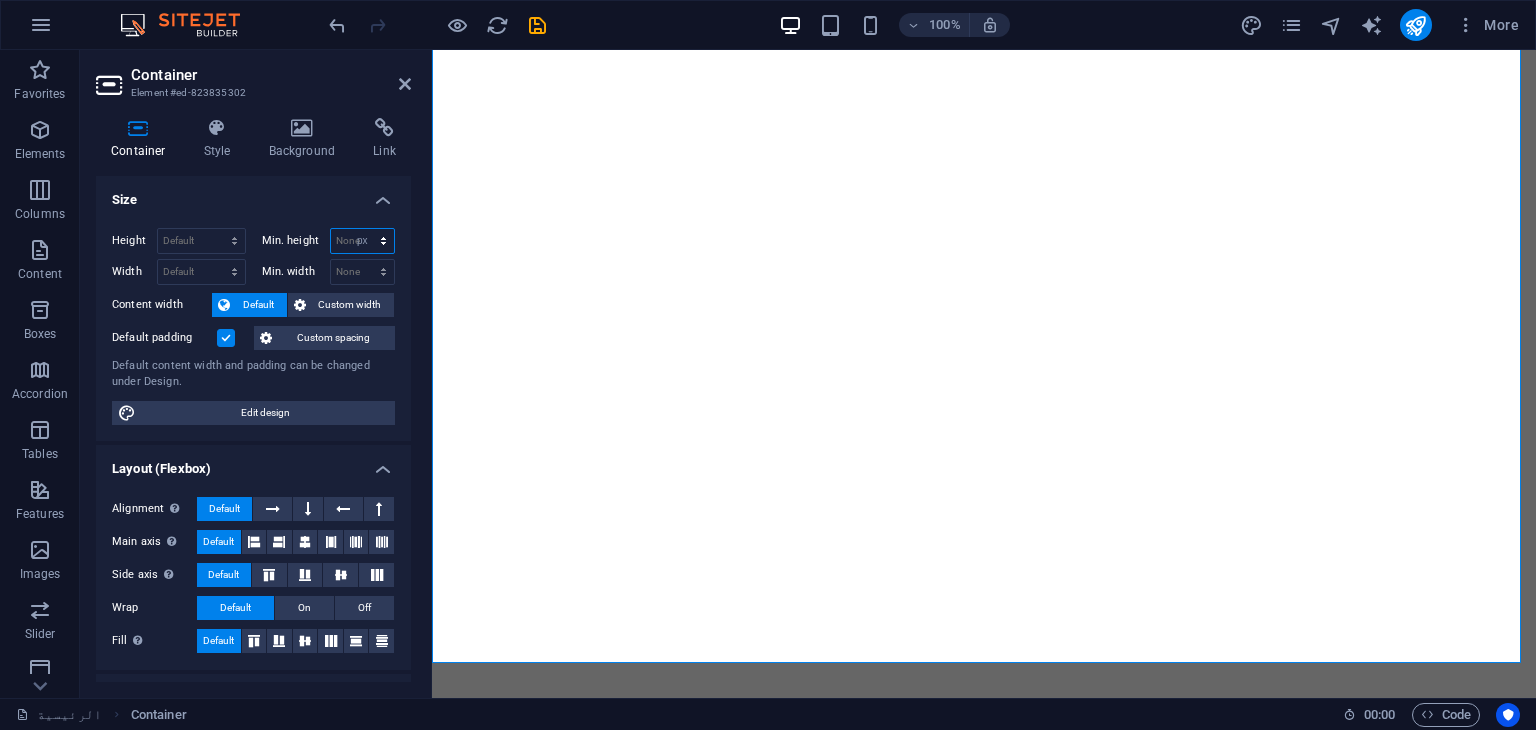 click on "None px rem % vh vw" at bounding box center [363, 241] 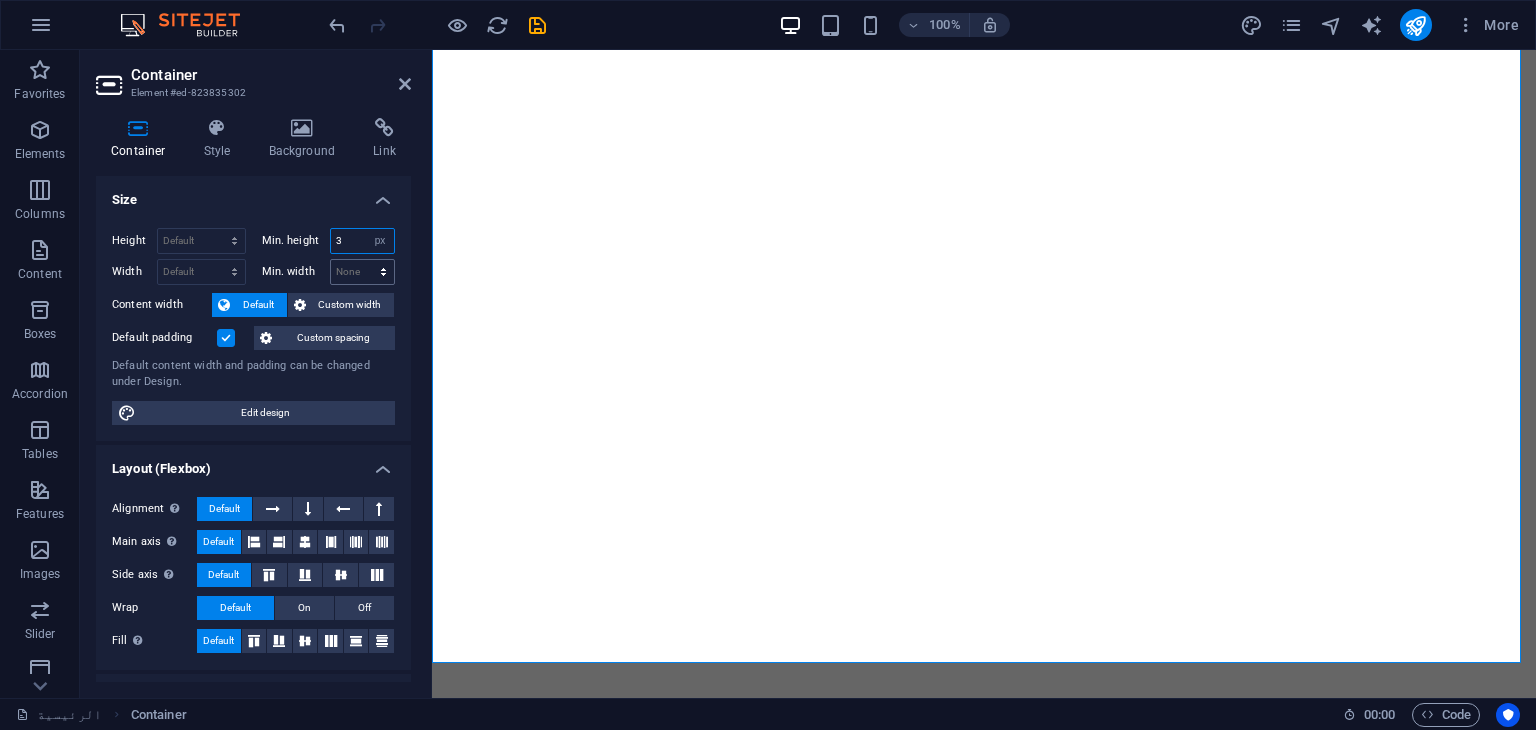 type on "34" 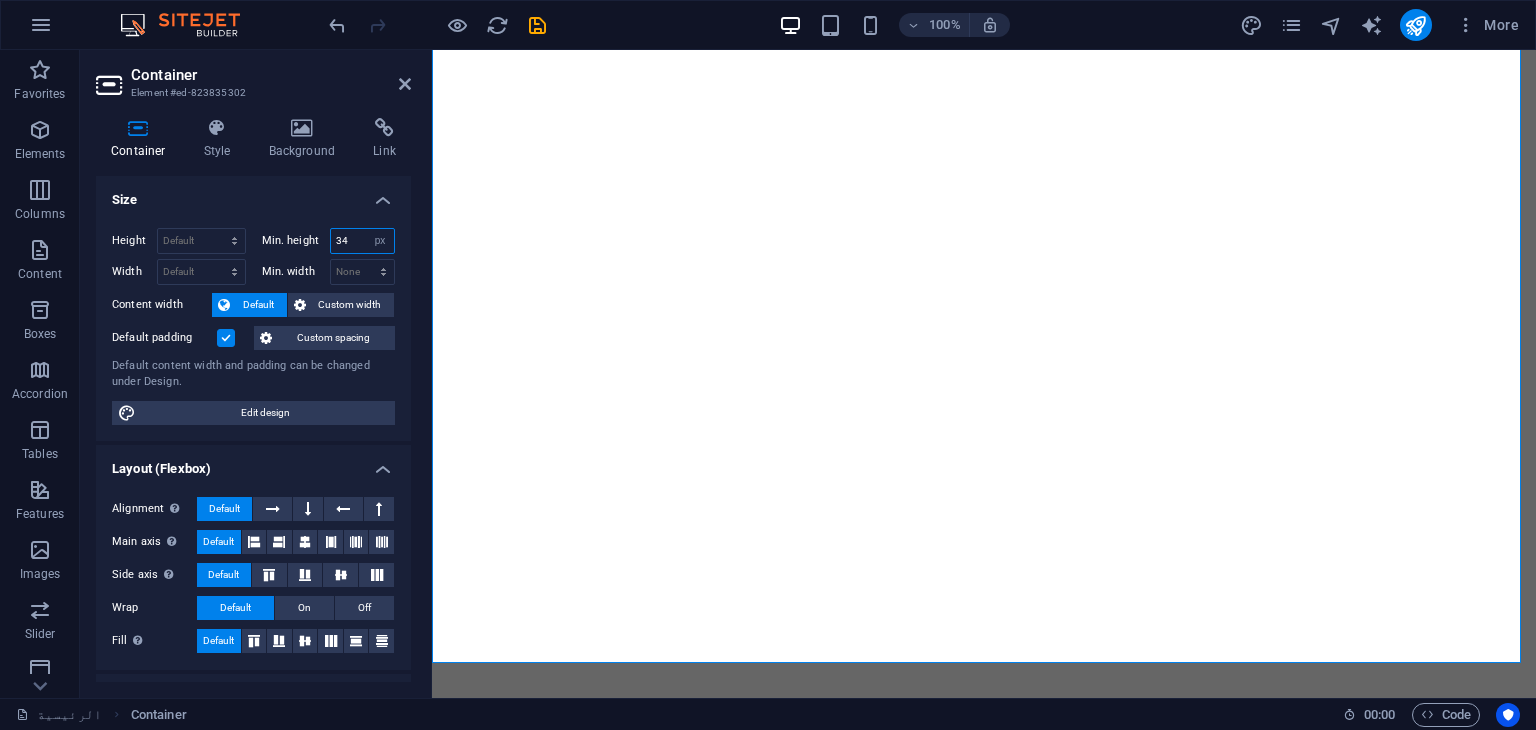 click on "34" at bounding box center [363, 241] 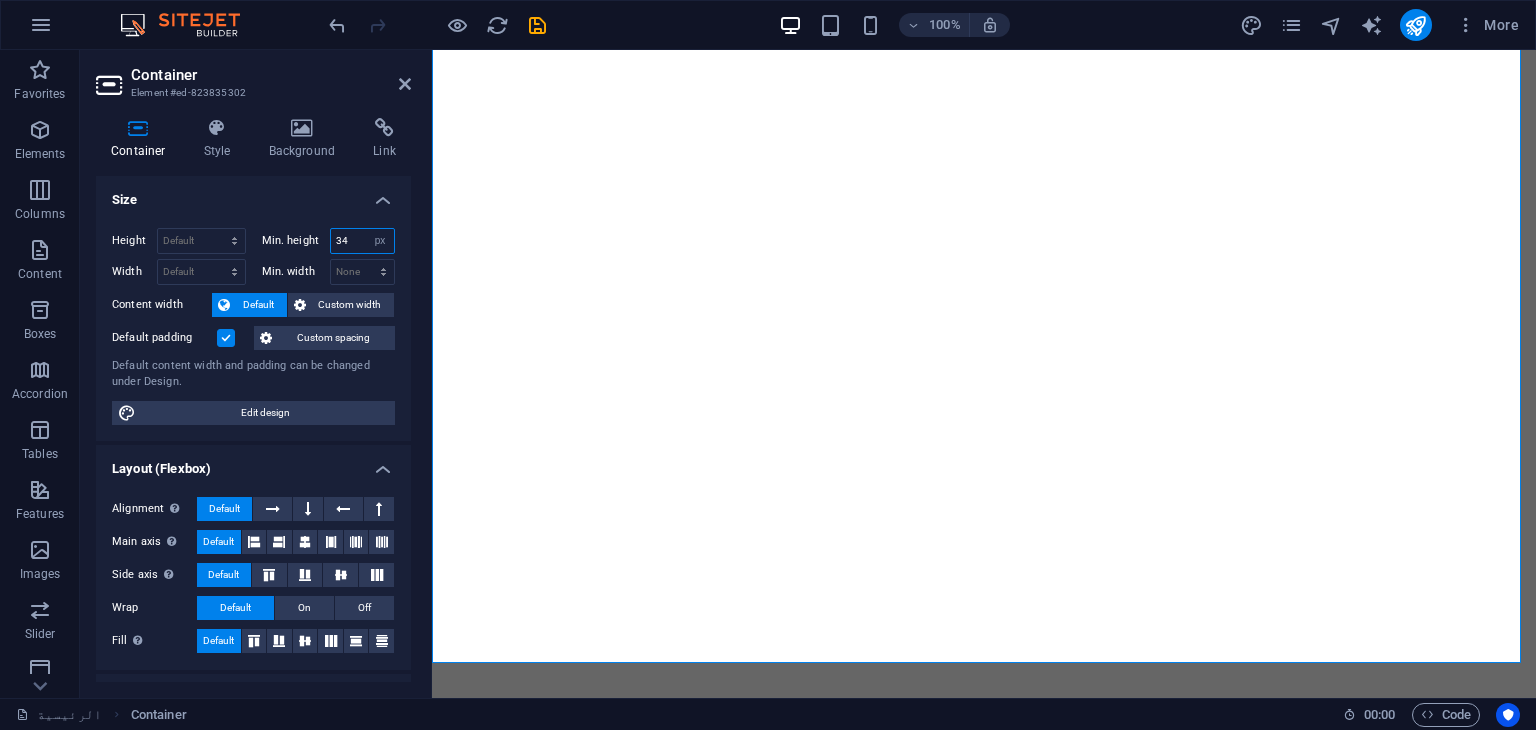 click on "34" at bounding box center (363, 241) 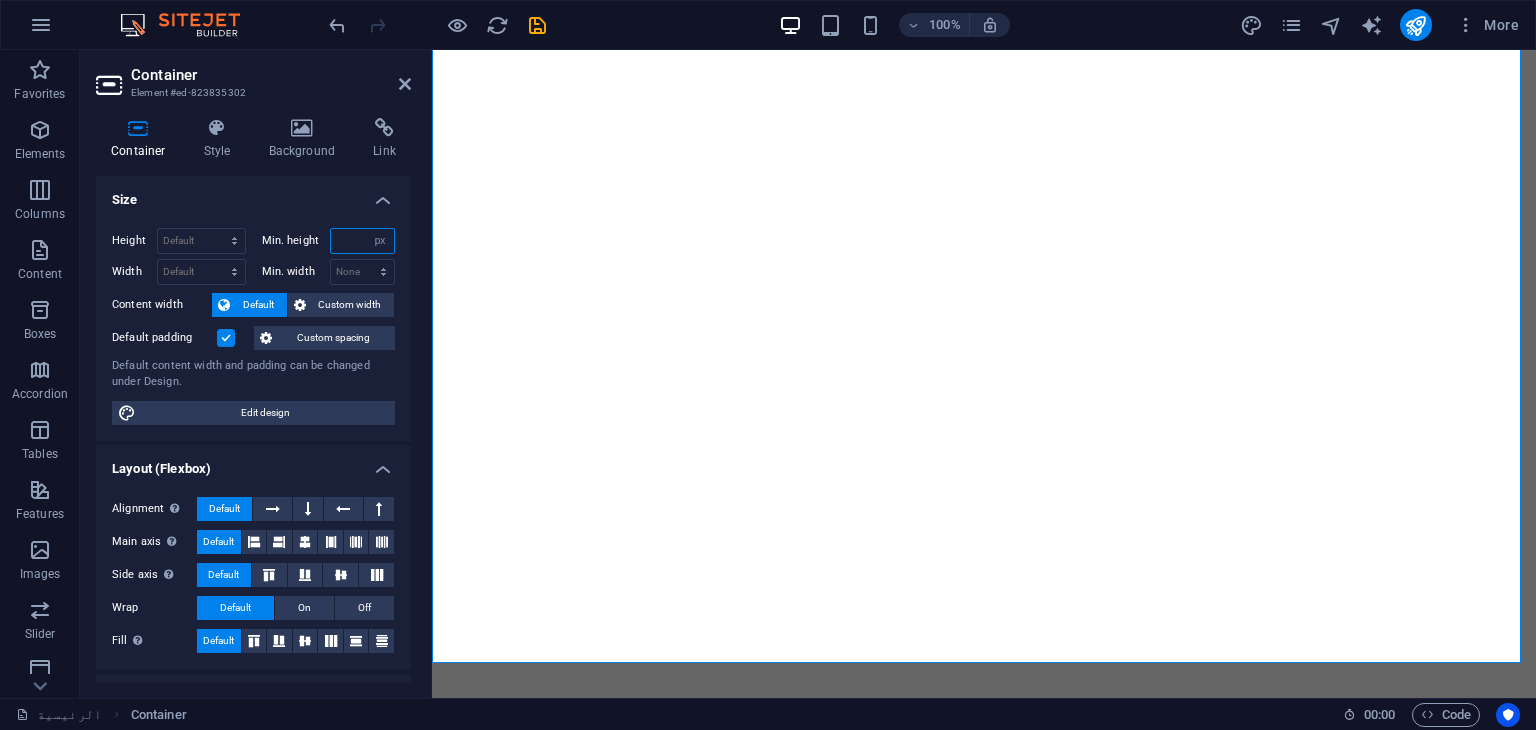 type on "2" 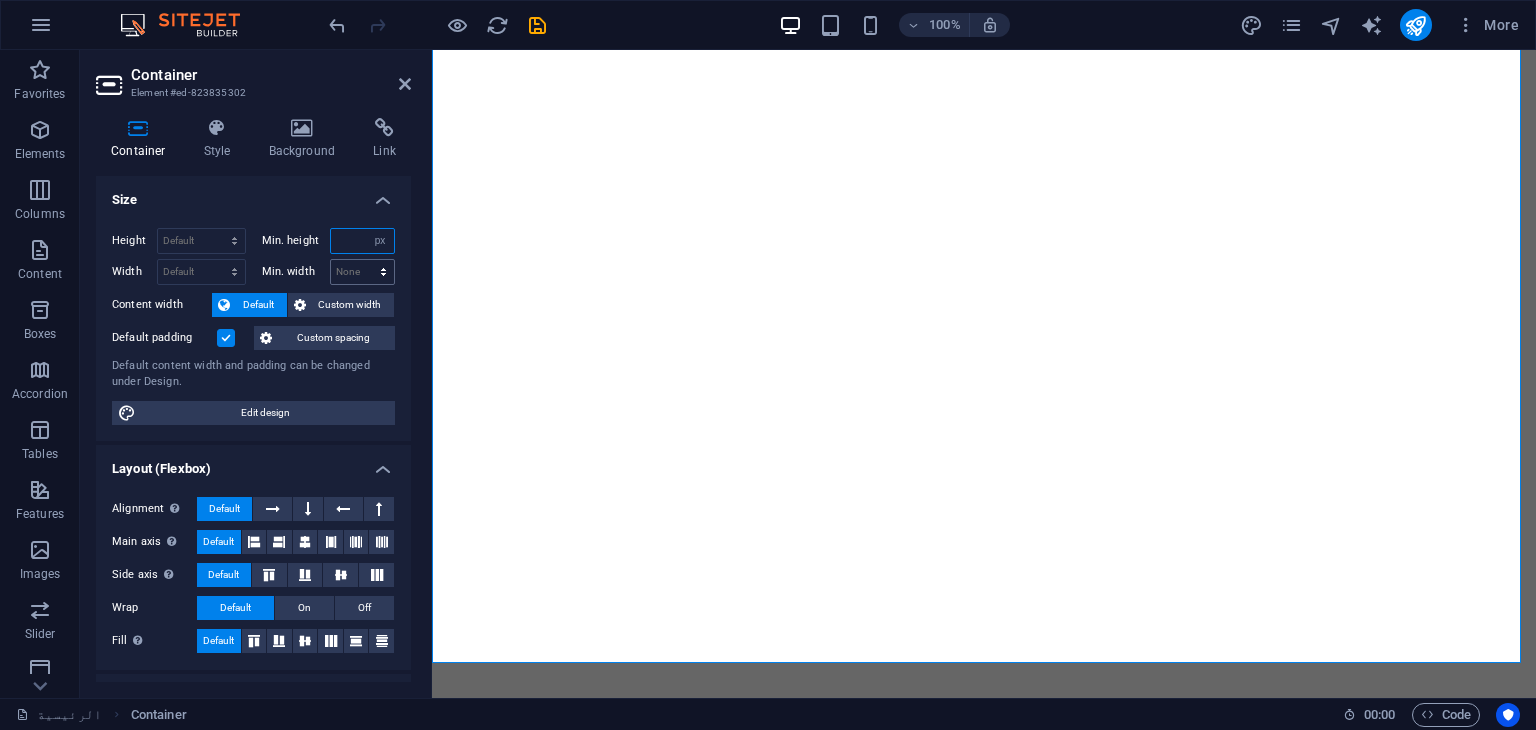 type 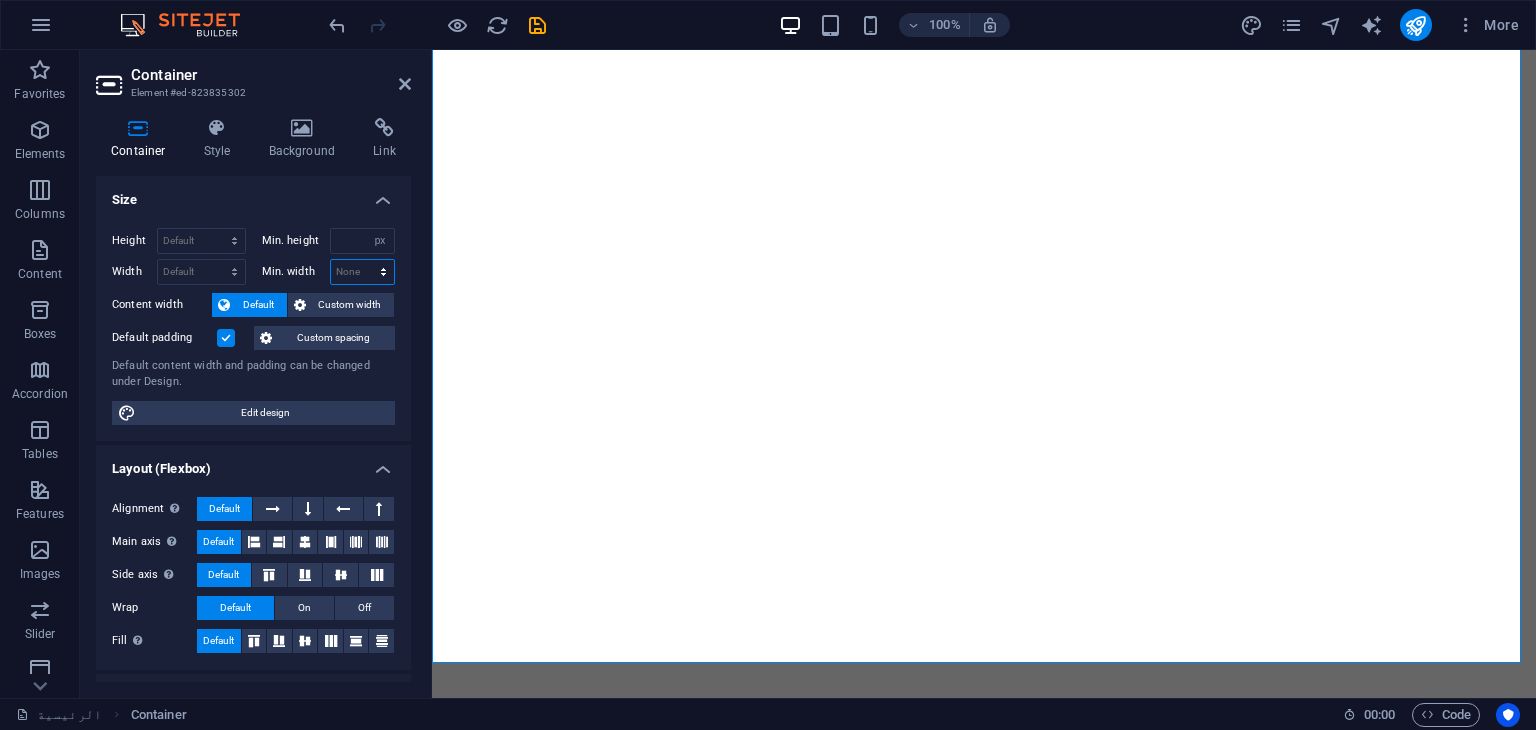click on "None px rem % vh vw" at bounding box center [363, 272] 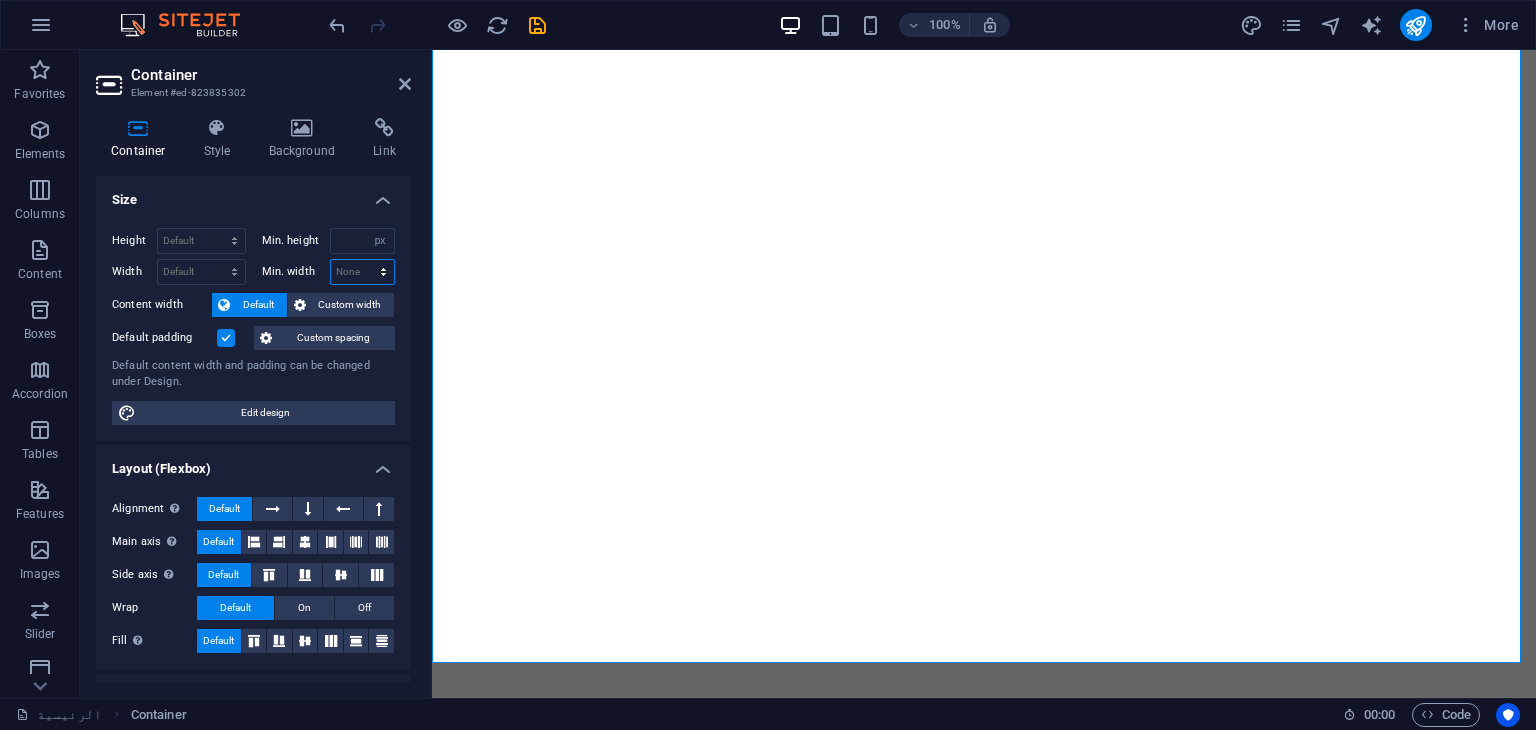 select on "%" 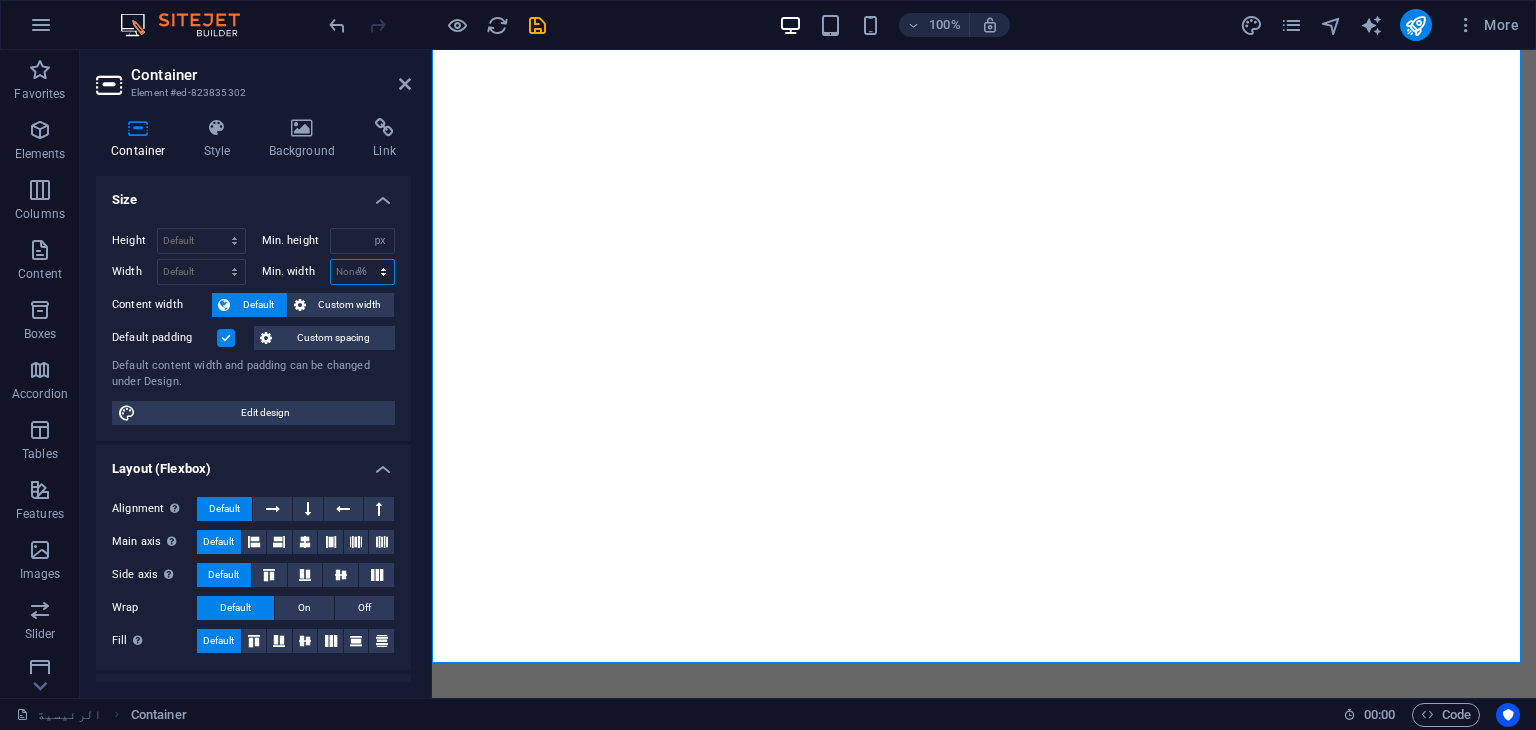 click on "None px rem % vh vw" at bounding box center [363, 272] 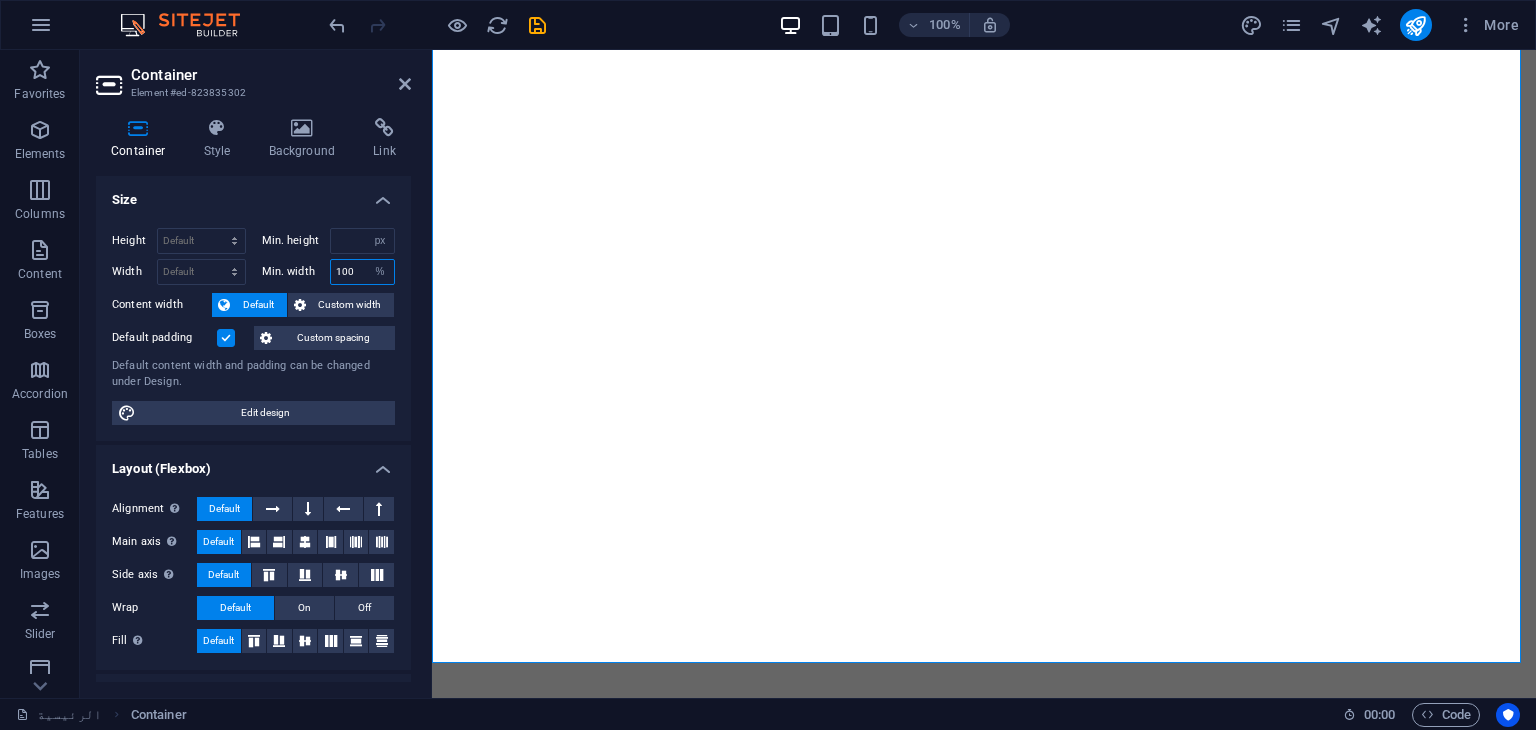 type on "3" 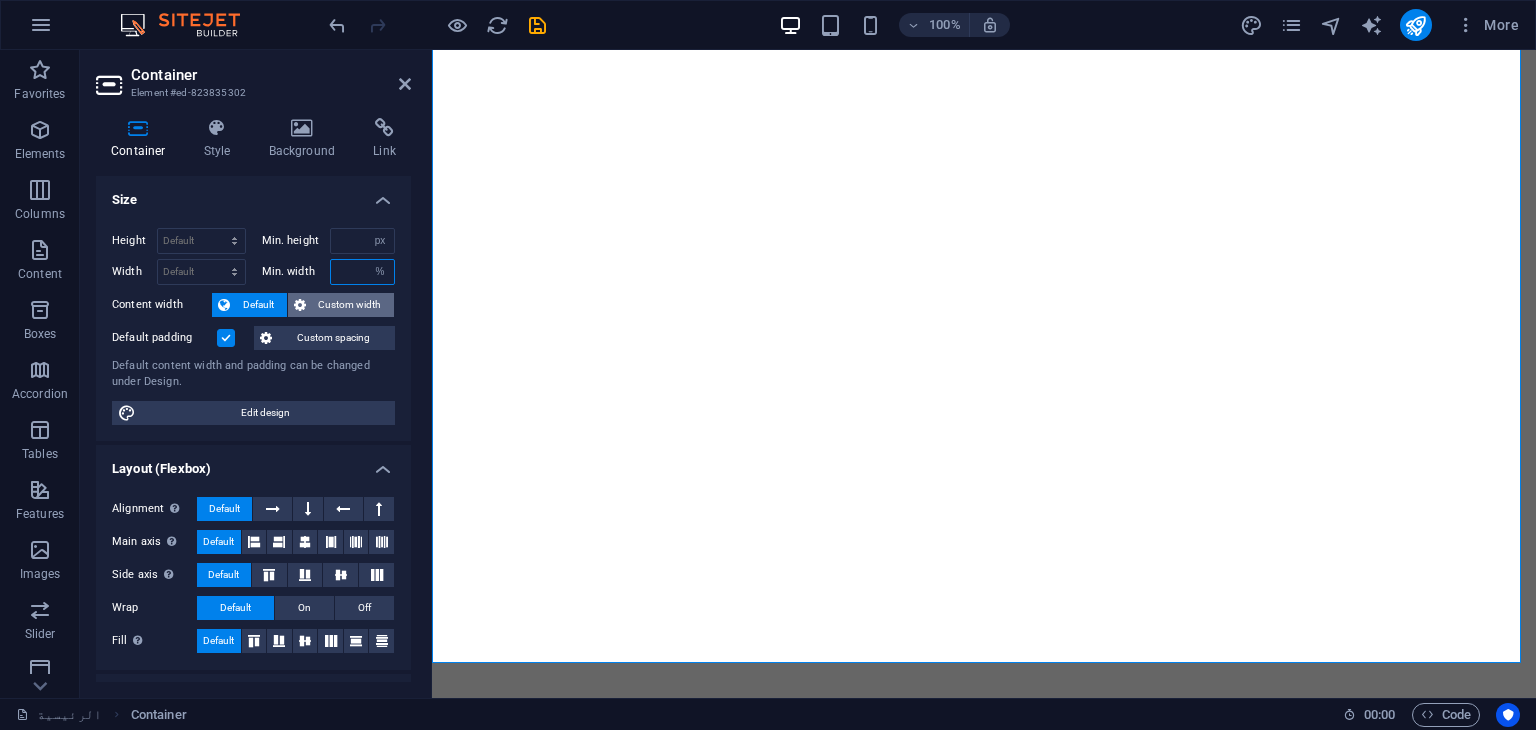type 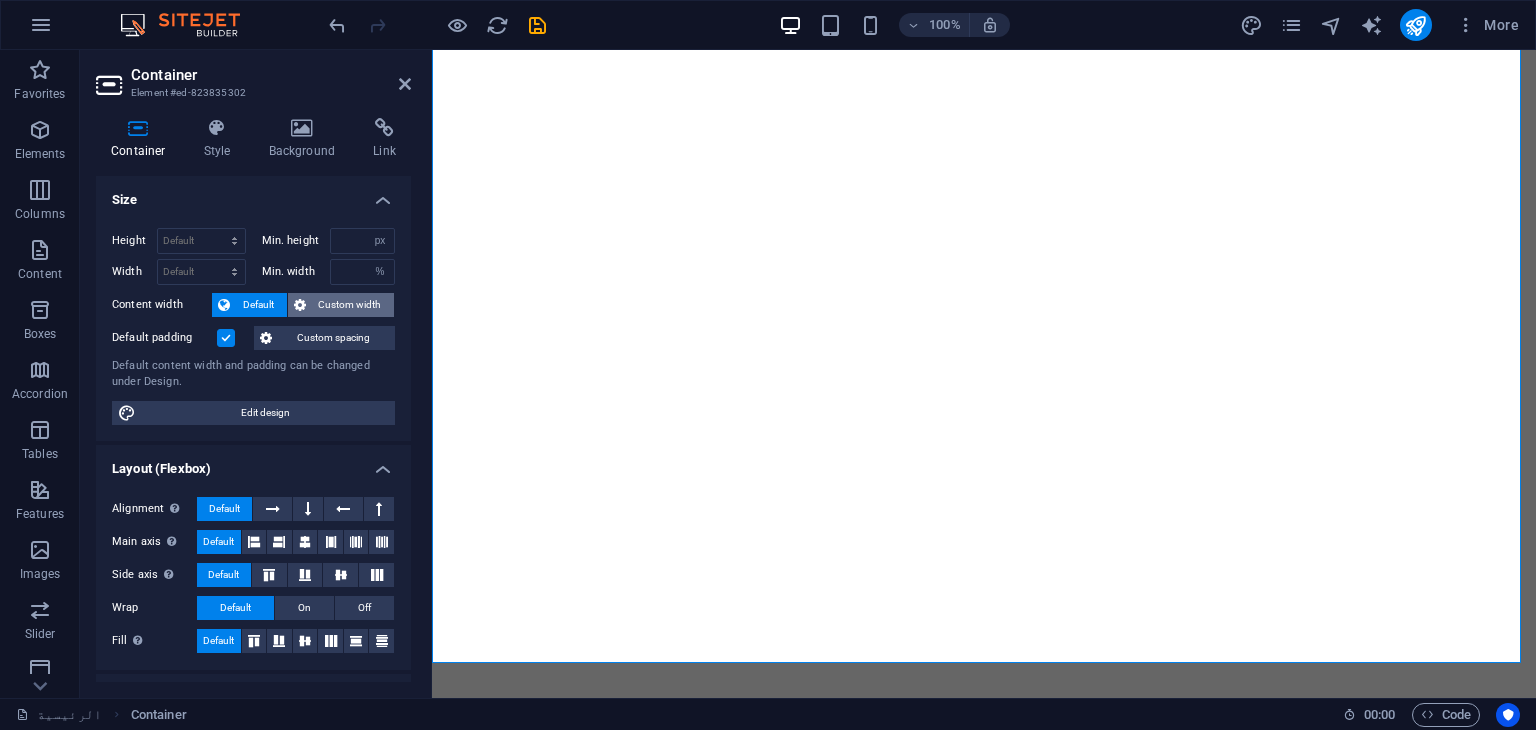 click on "Custom width" at bounding box center (350, 305) 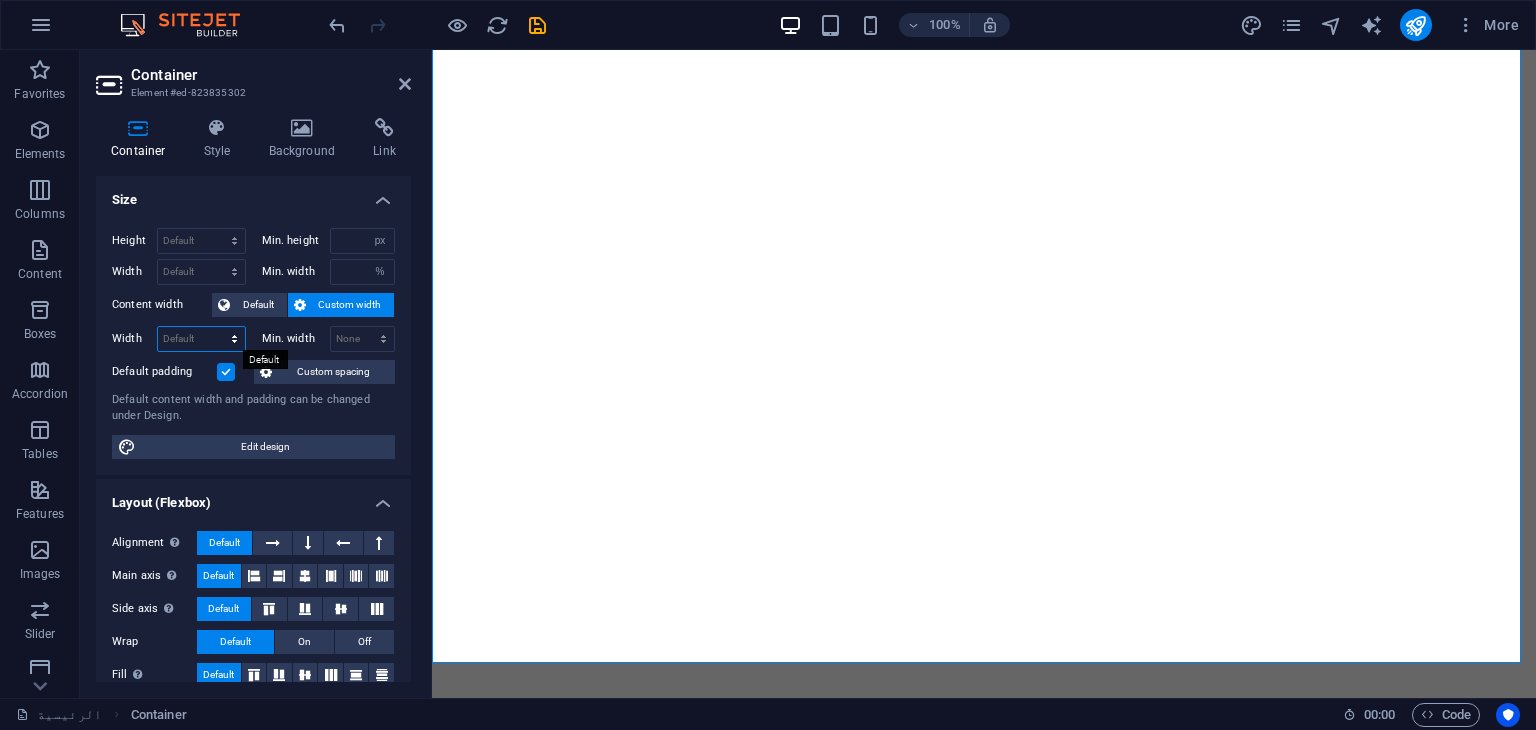 click on "Default px rem % em vh vw" at bounding box center [201, 339] 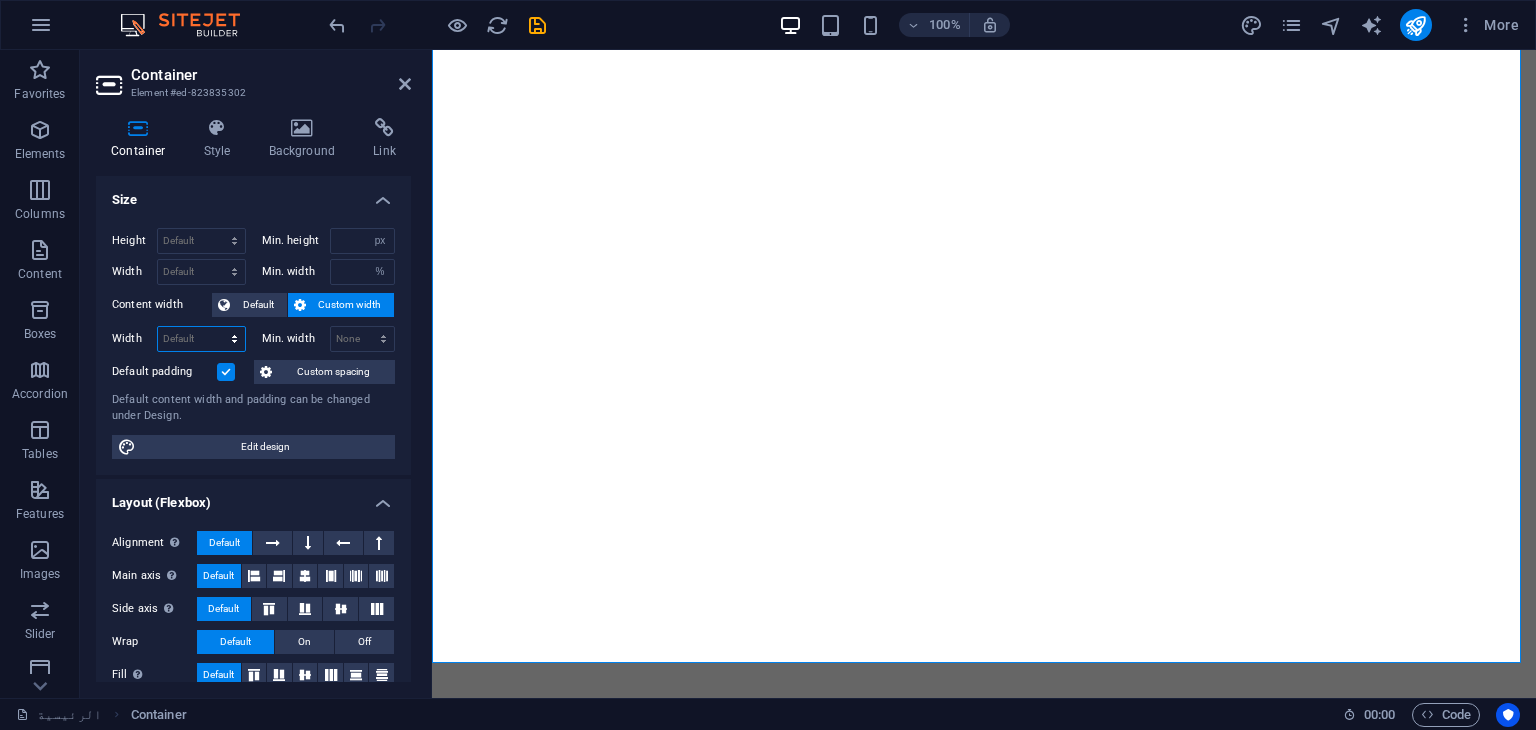 select on "%" 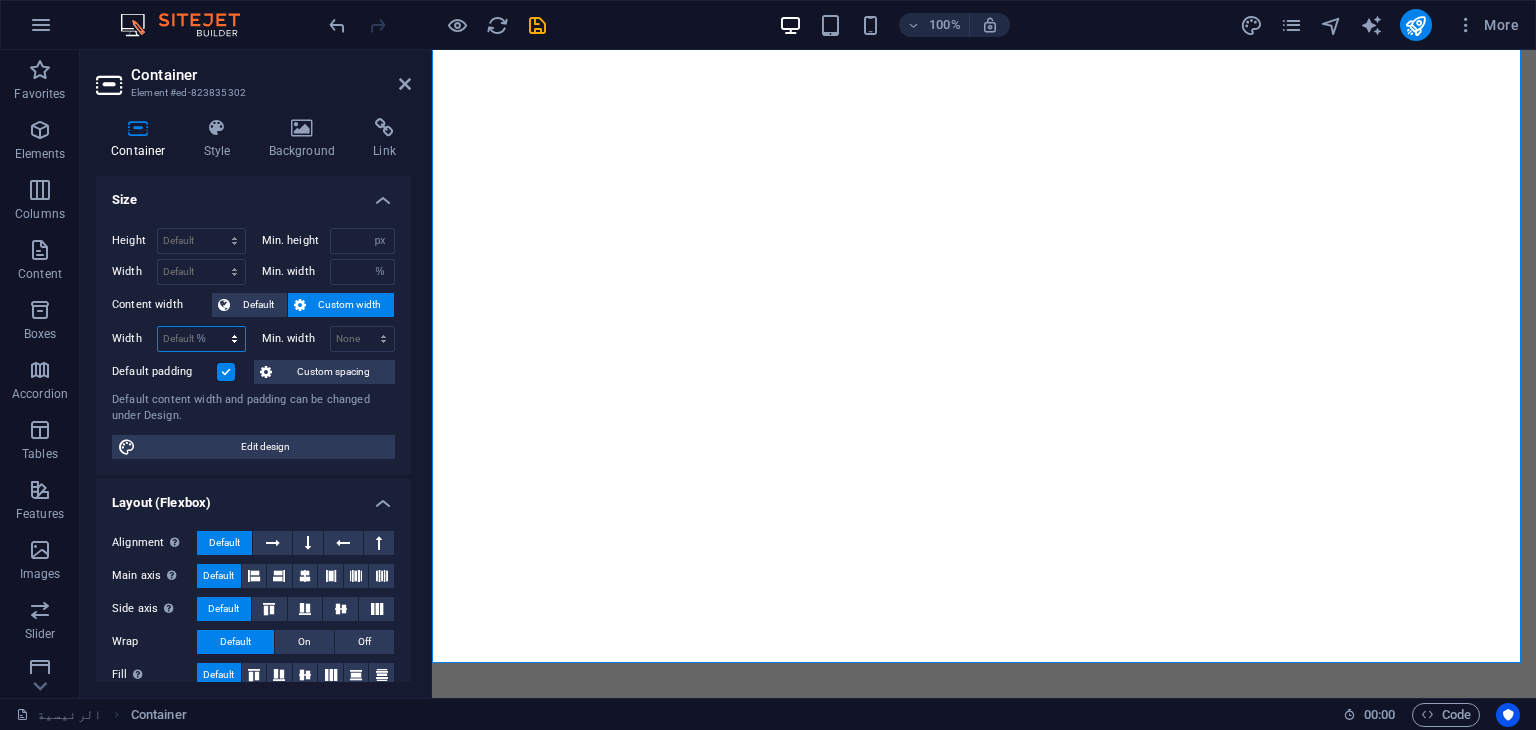 click on "Default px rem % em vh vw" at bounding box center [201, 339] 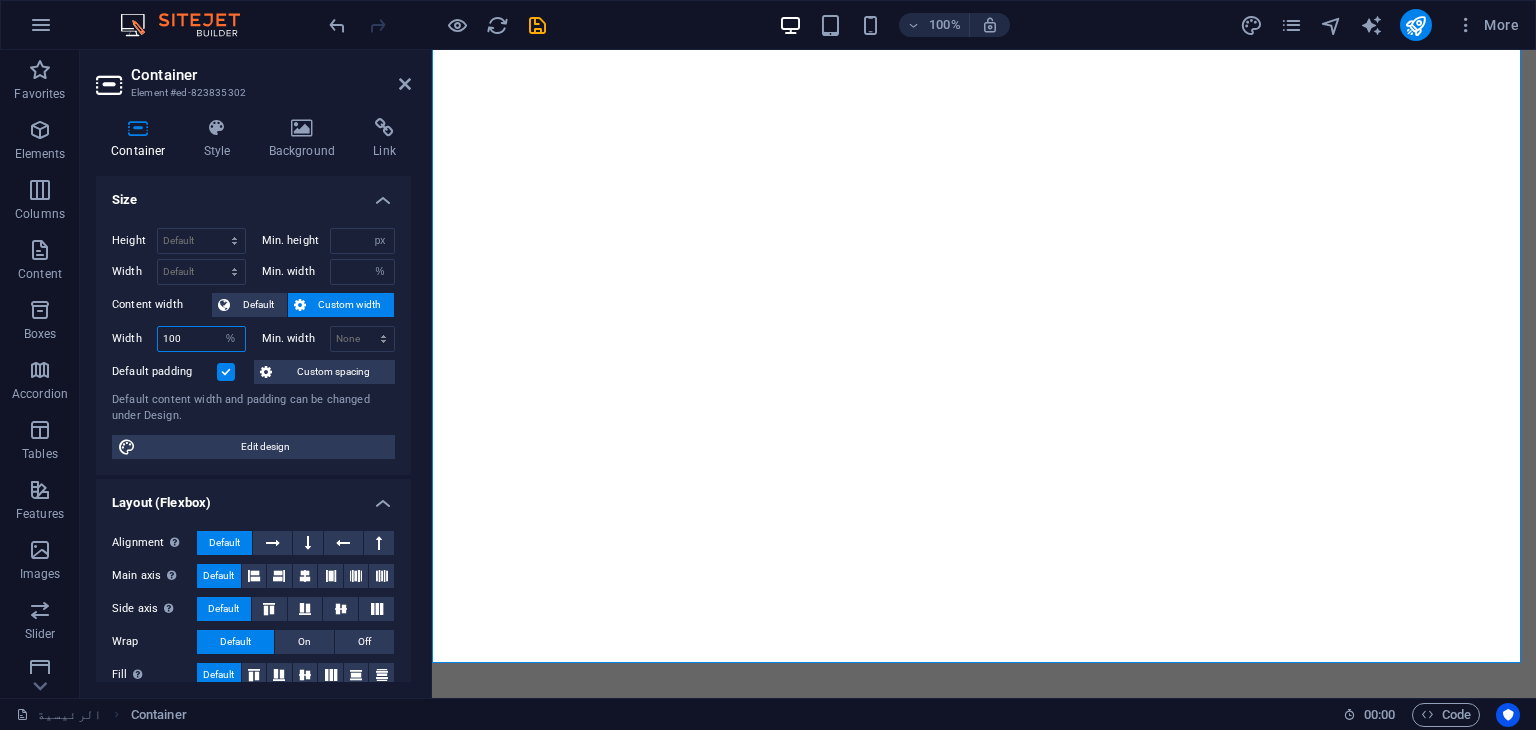 type on "2" 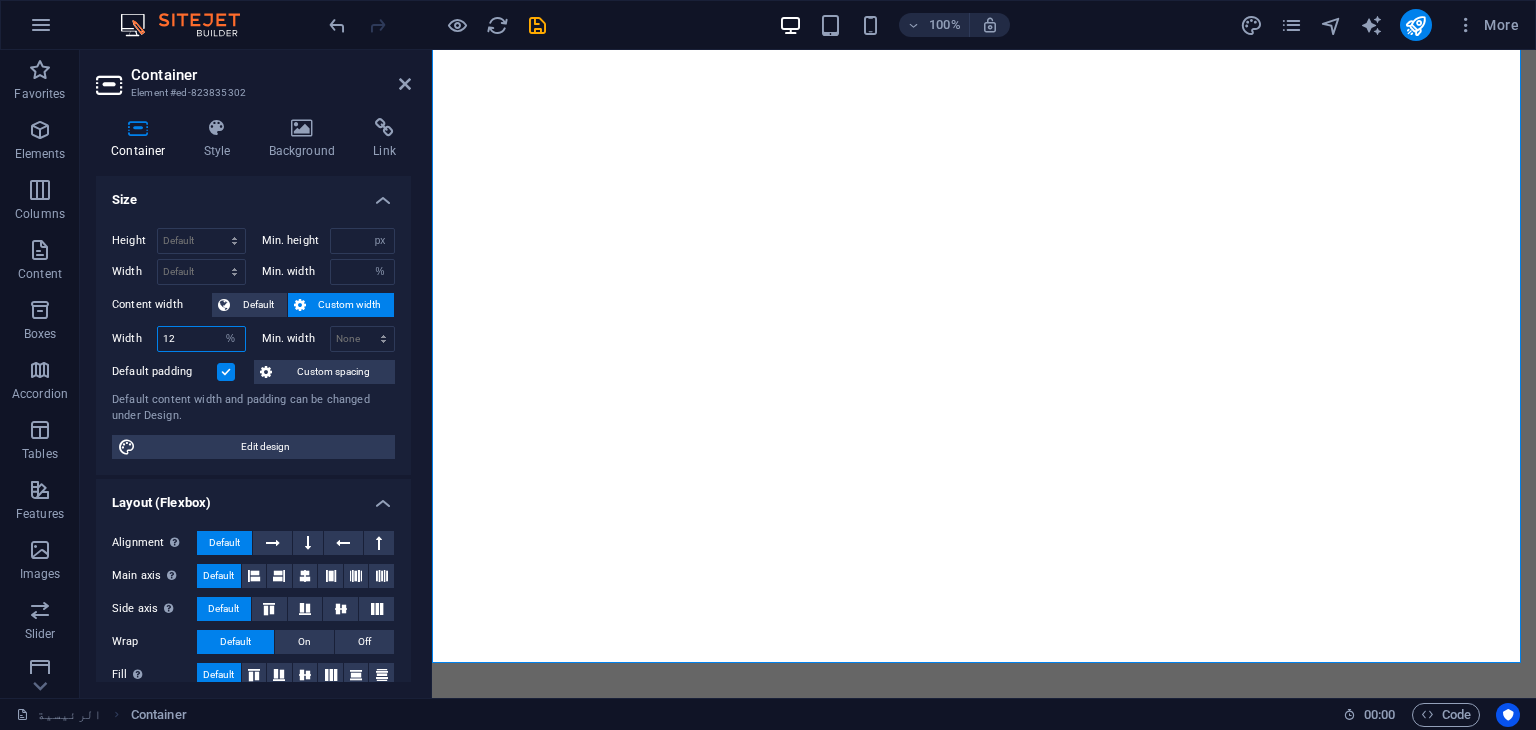 type on "1" 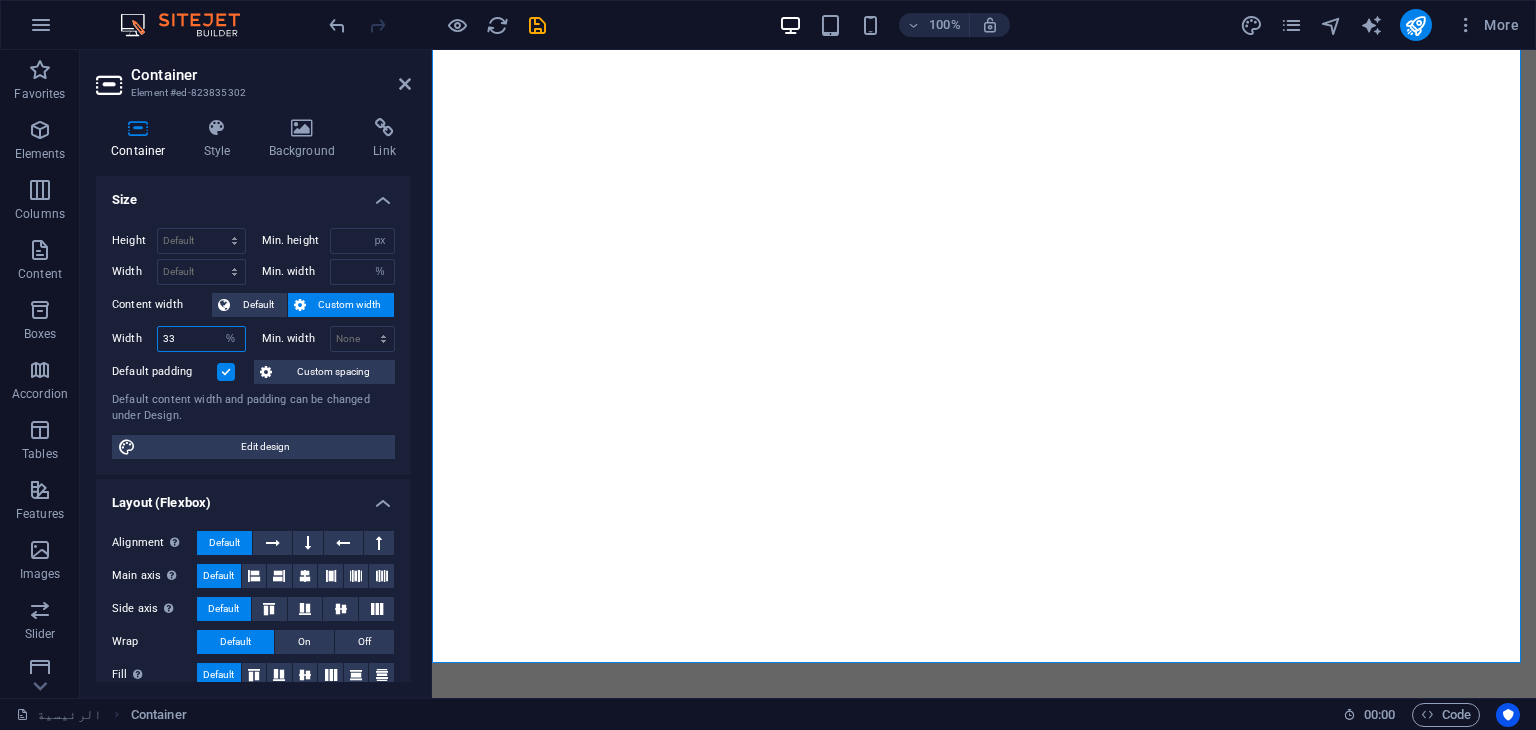 type on "3" 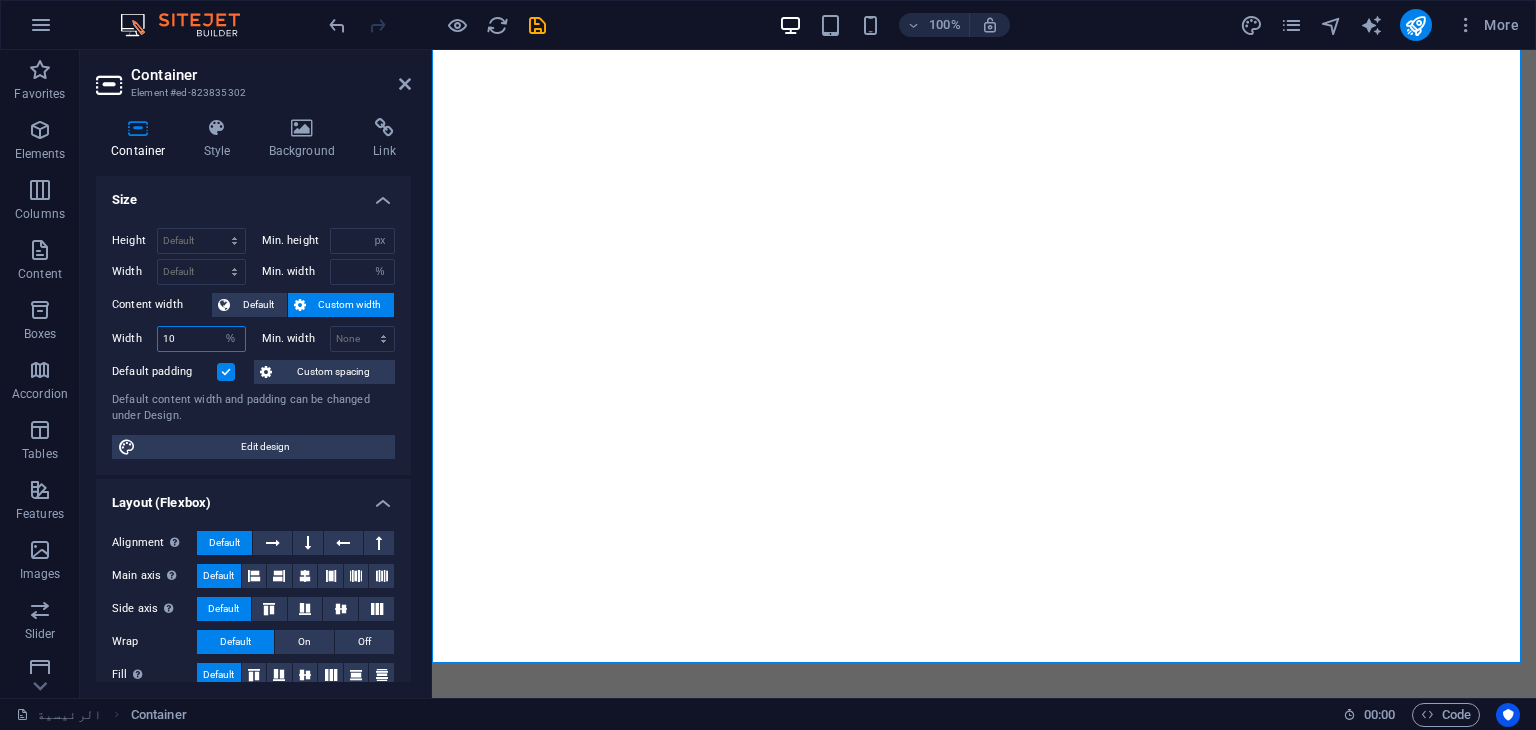 type on "100" 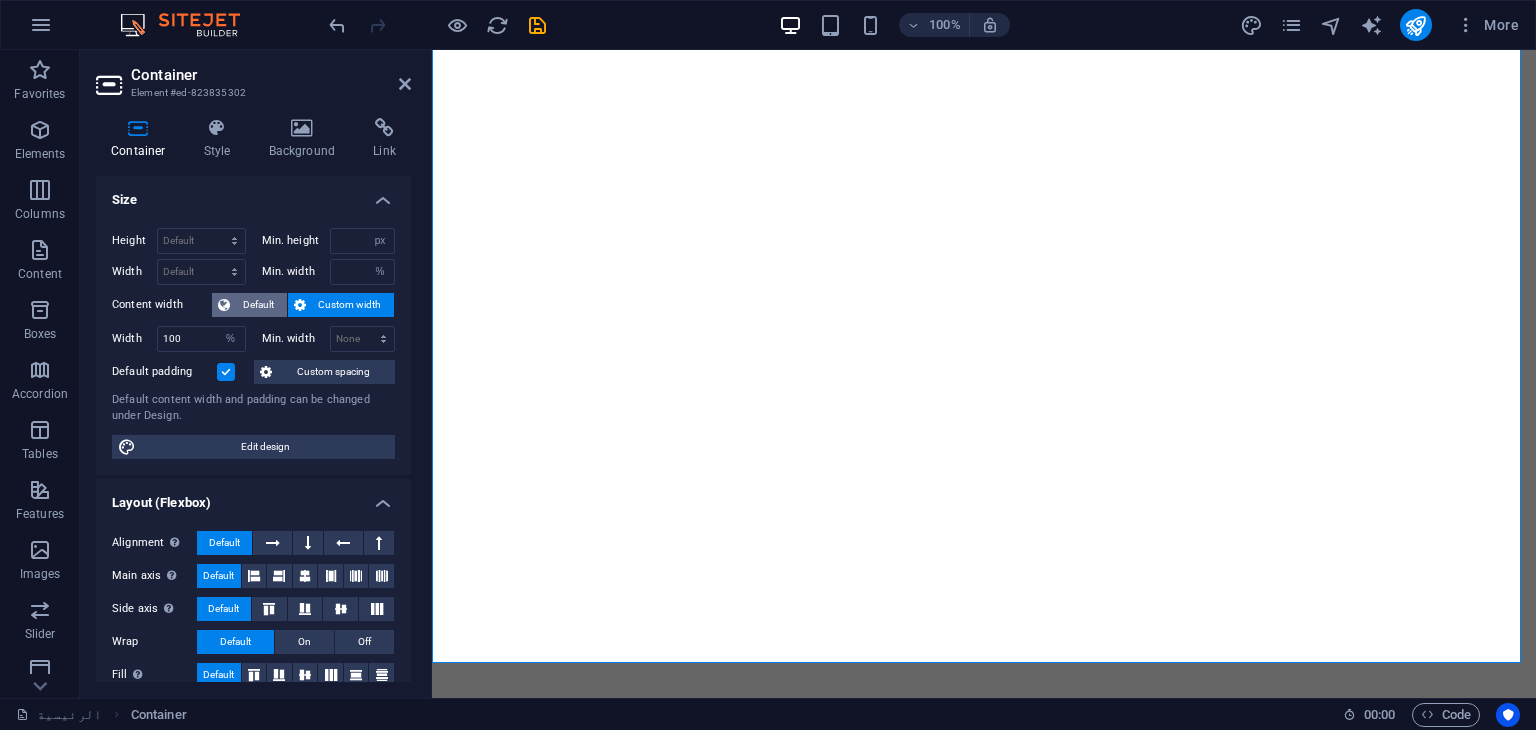 click on "Default" at bounding box center (258, 305) 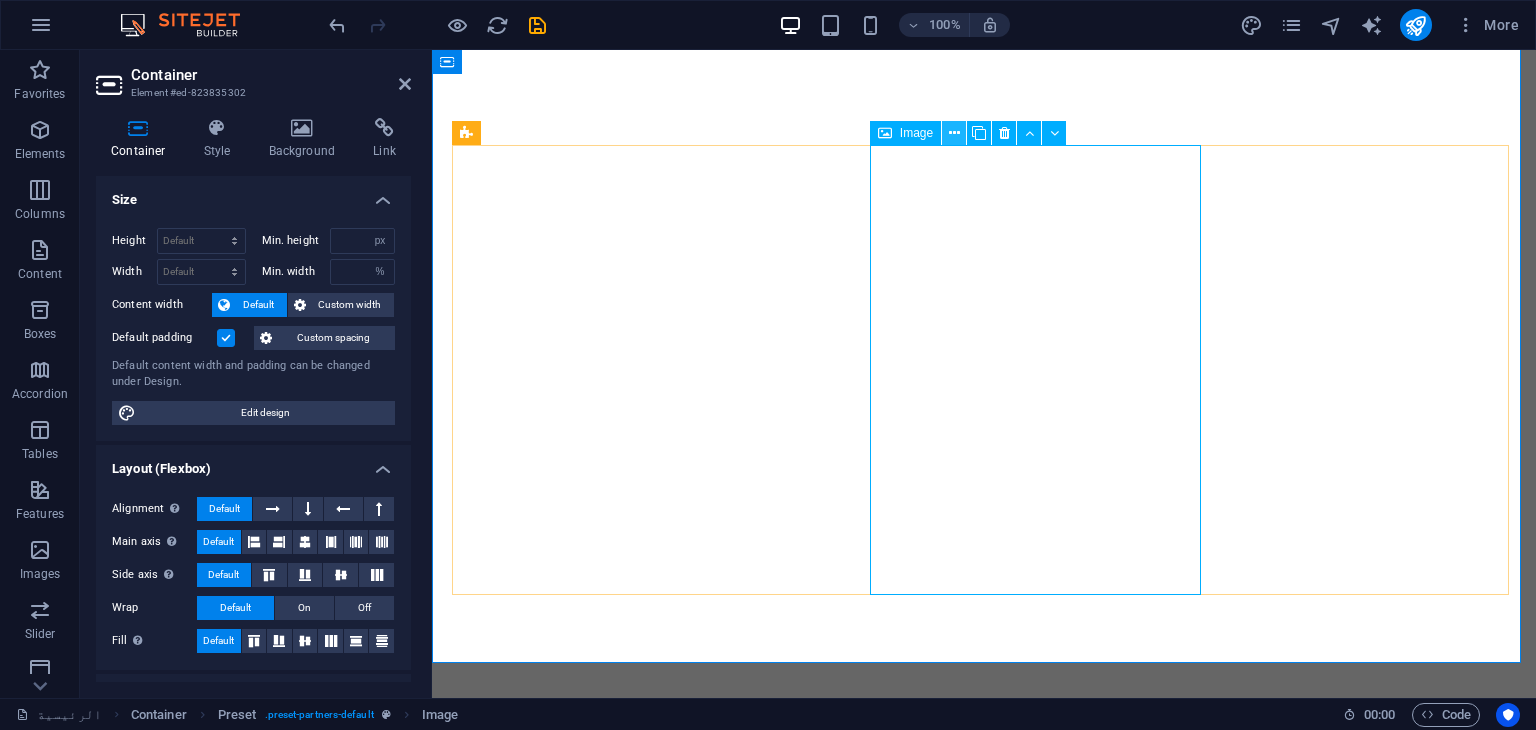 click at bounding box center (954, 133) 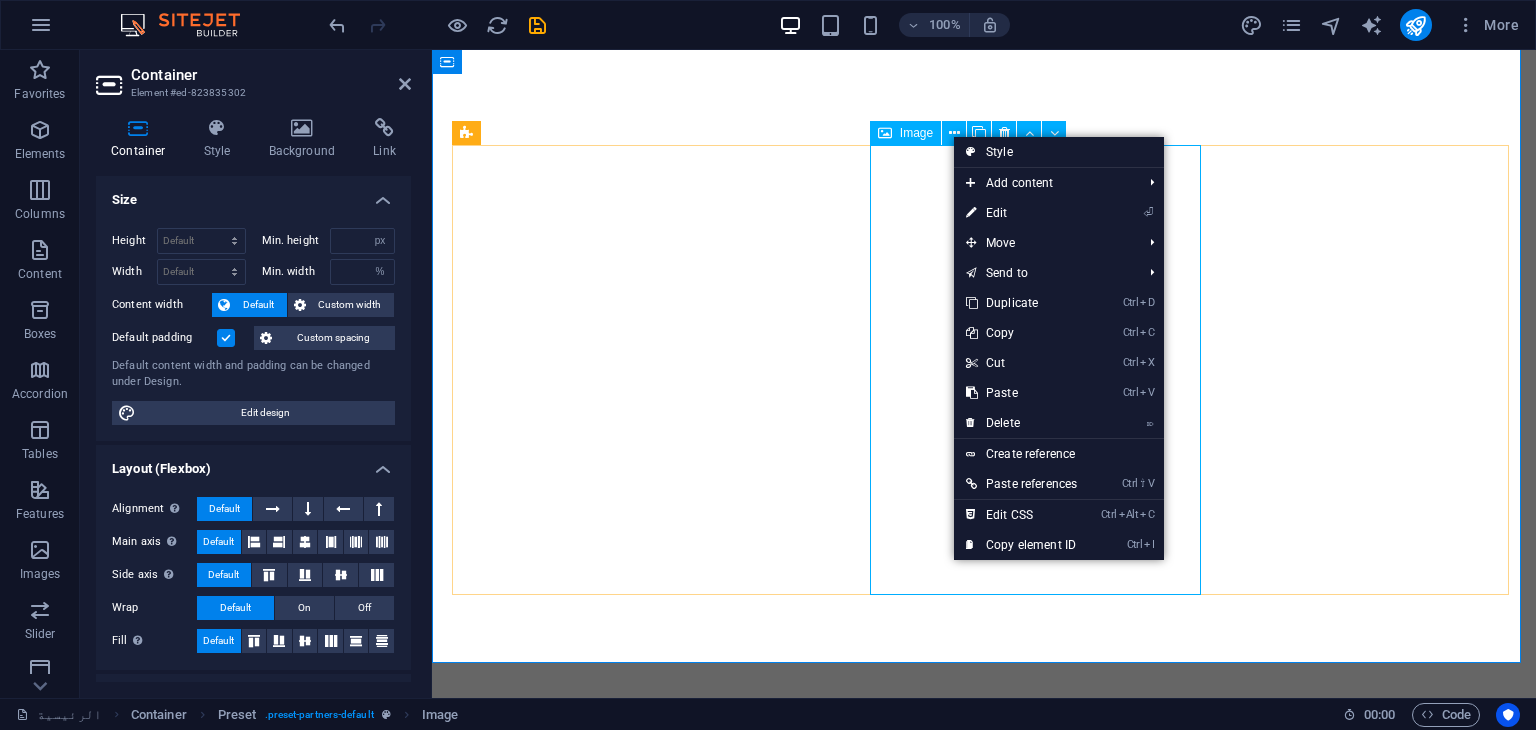click on "Image" at bounding box center [916, 133] 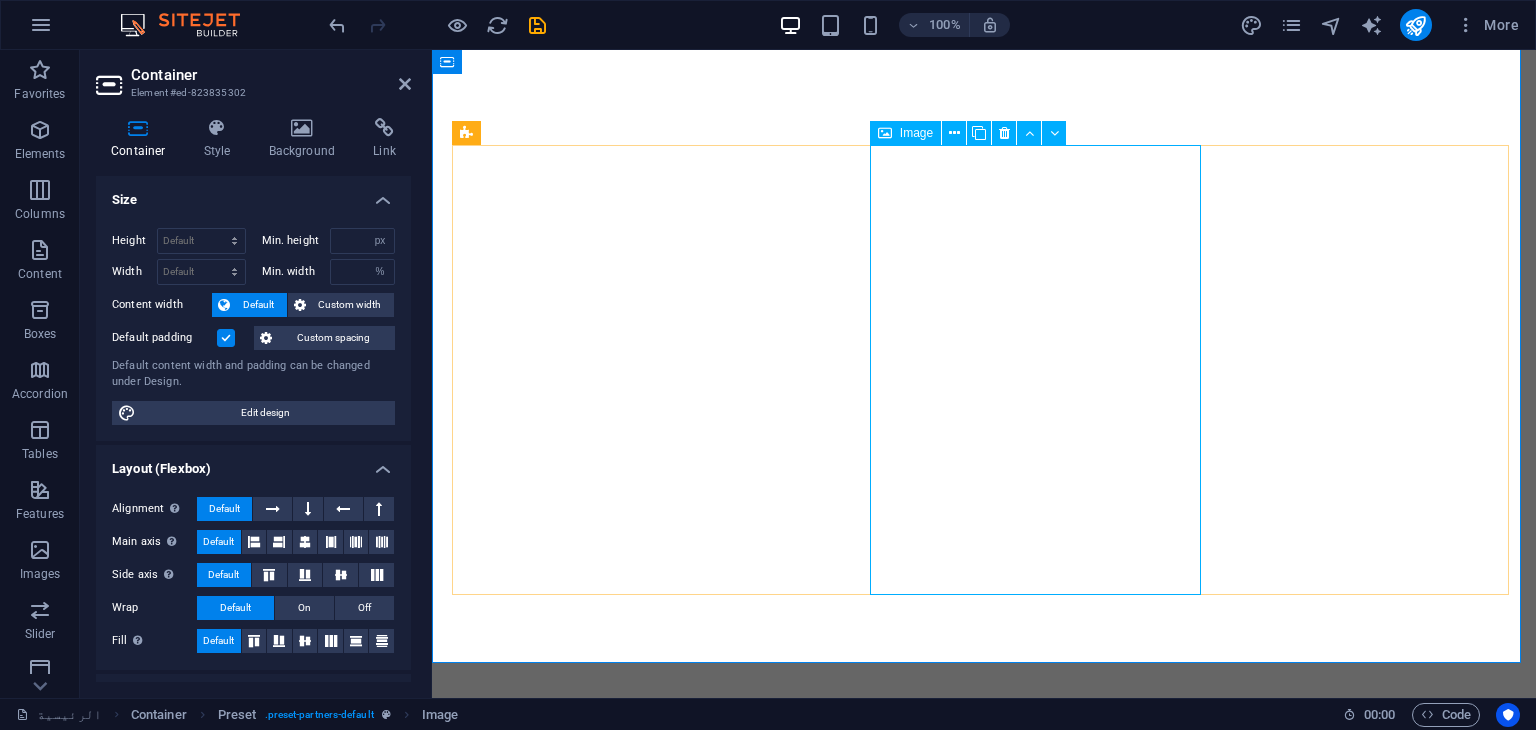 click on "Image" at bounding box center [916, 133] 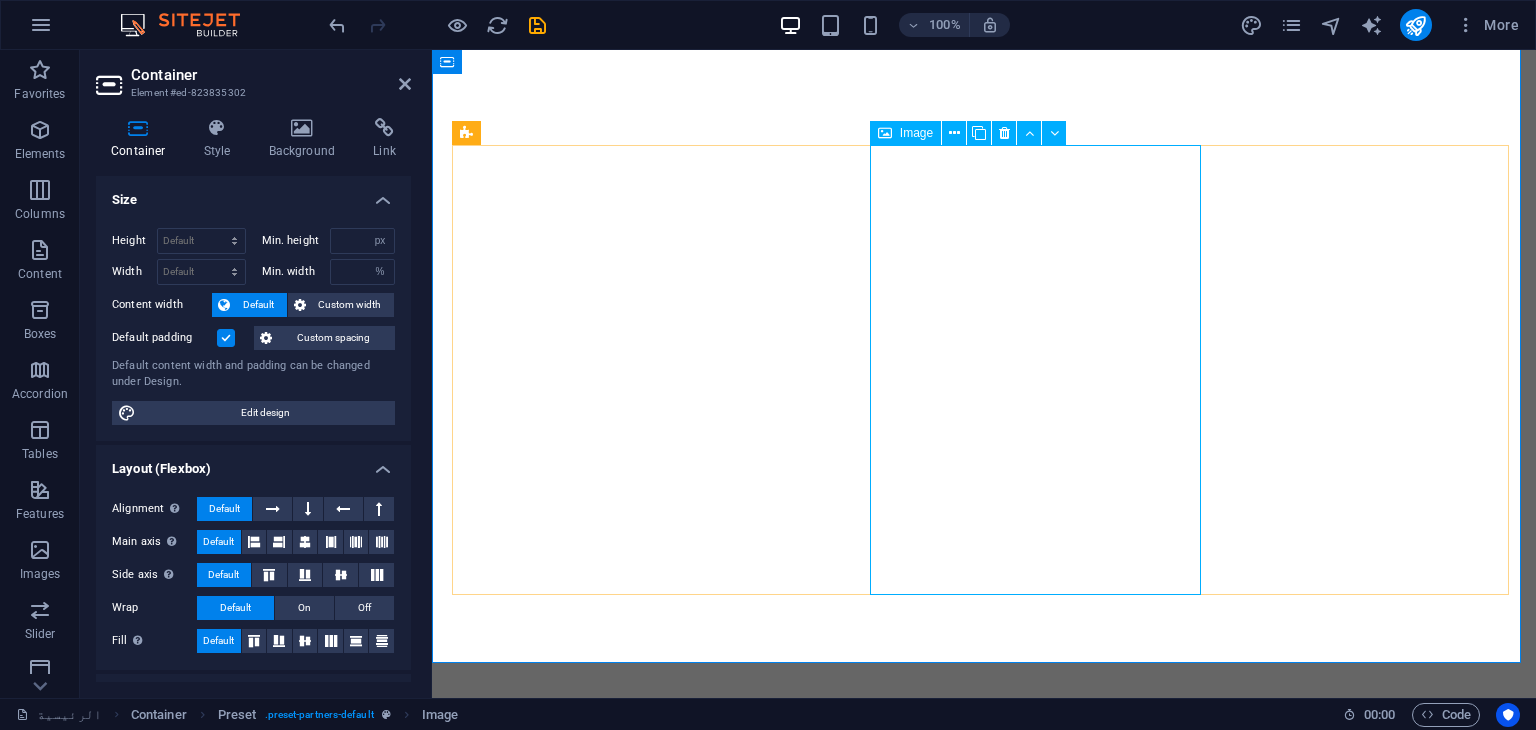 click on "Image" at bounding box center (916, 133) 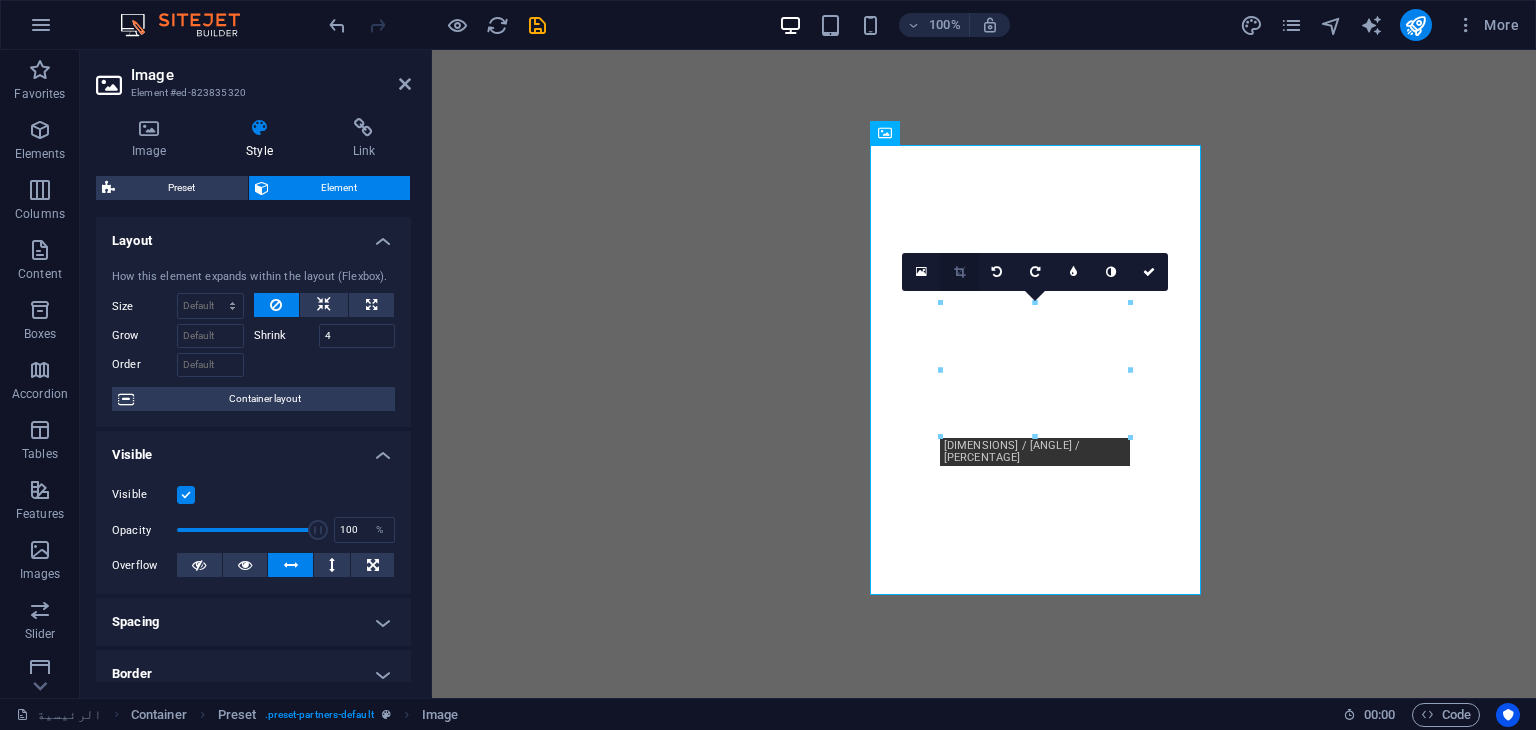 click at bounding box center [959, 272] 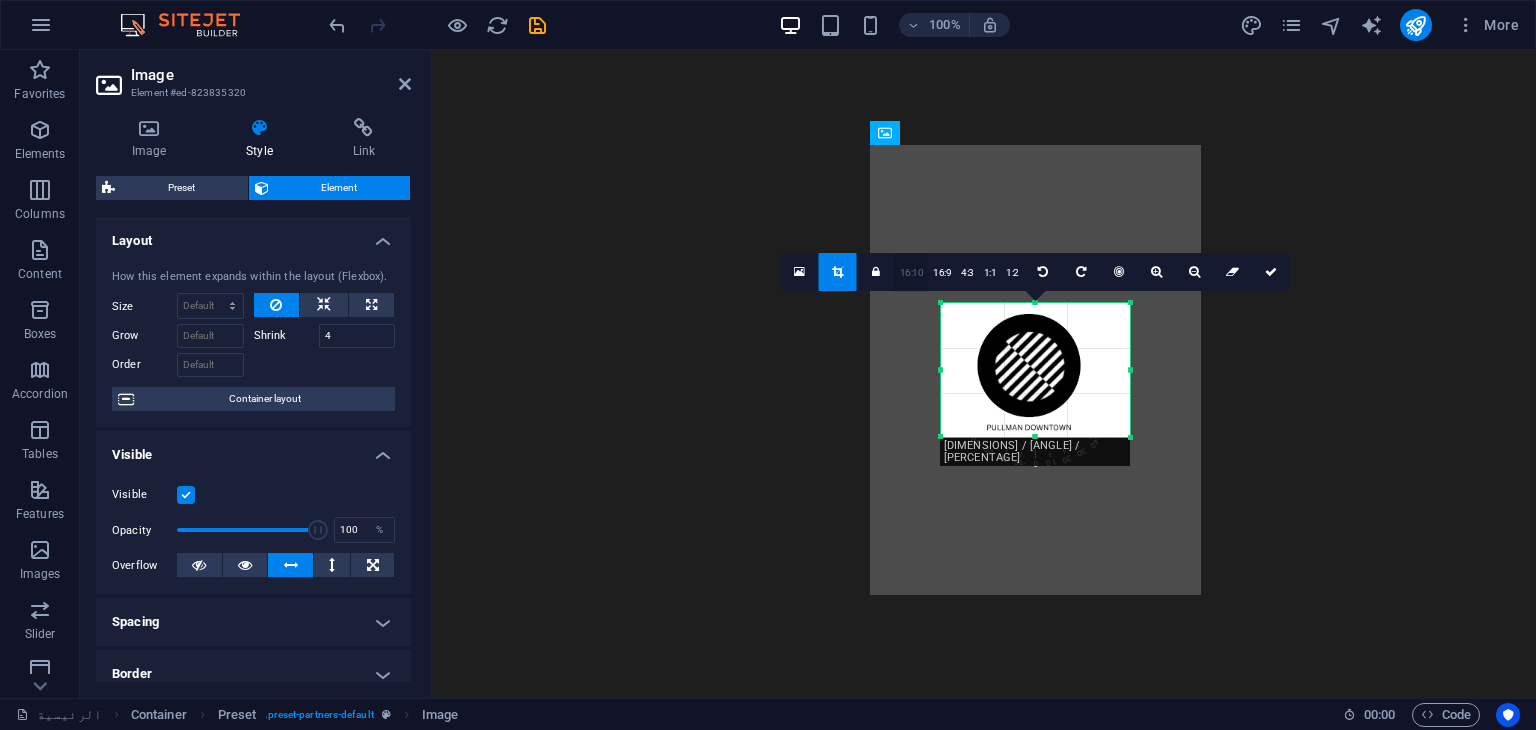 click on "16:10" at bounding box center (912, 273) 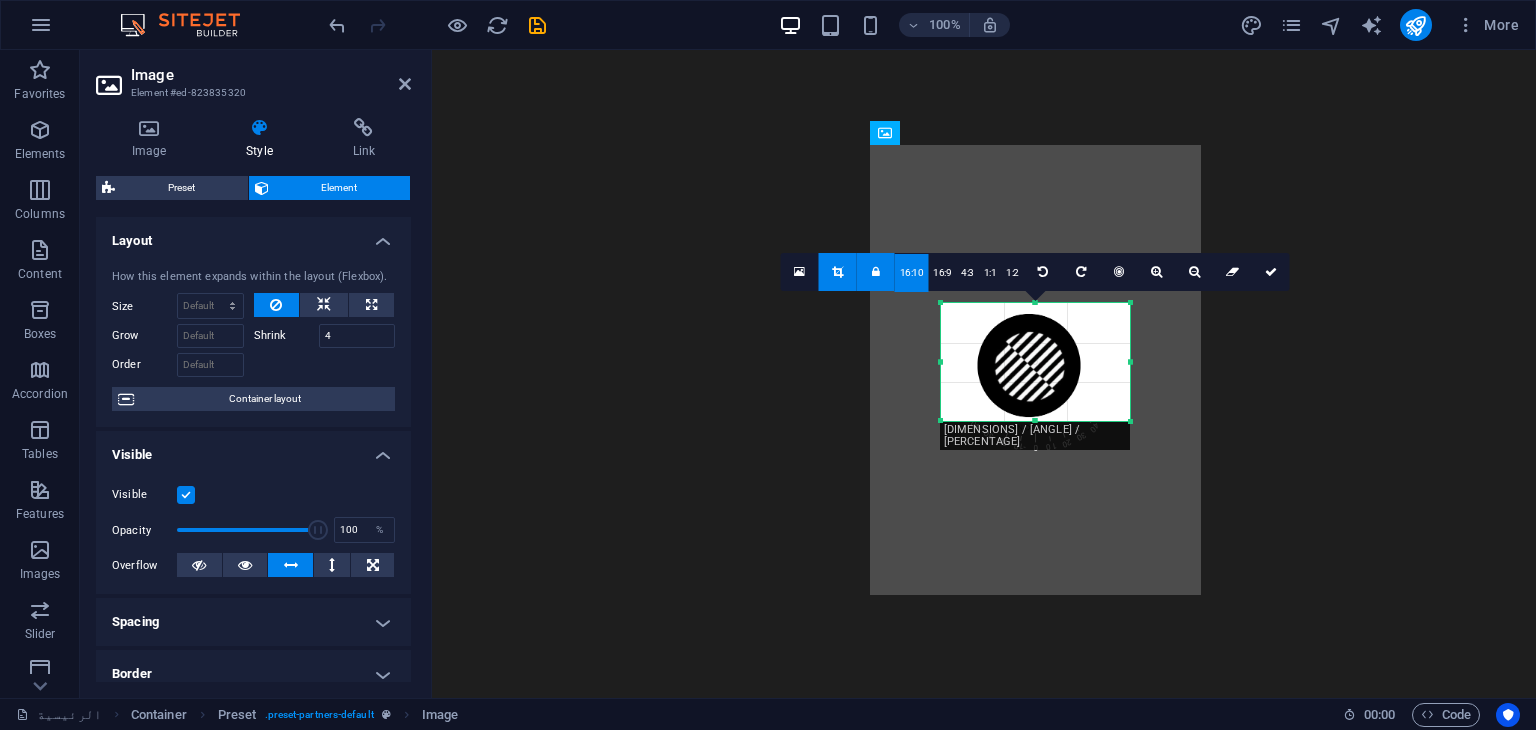 click at bounding box center (838, 272) 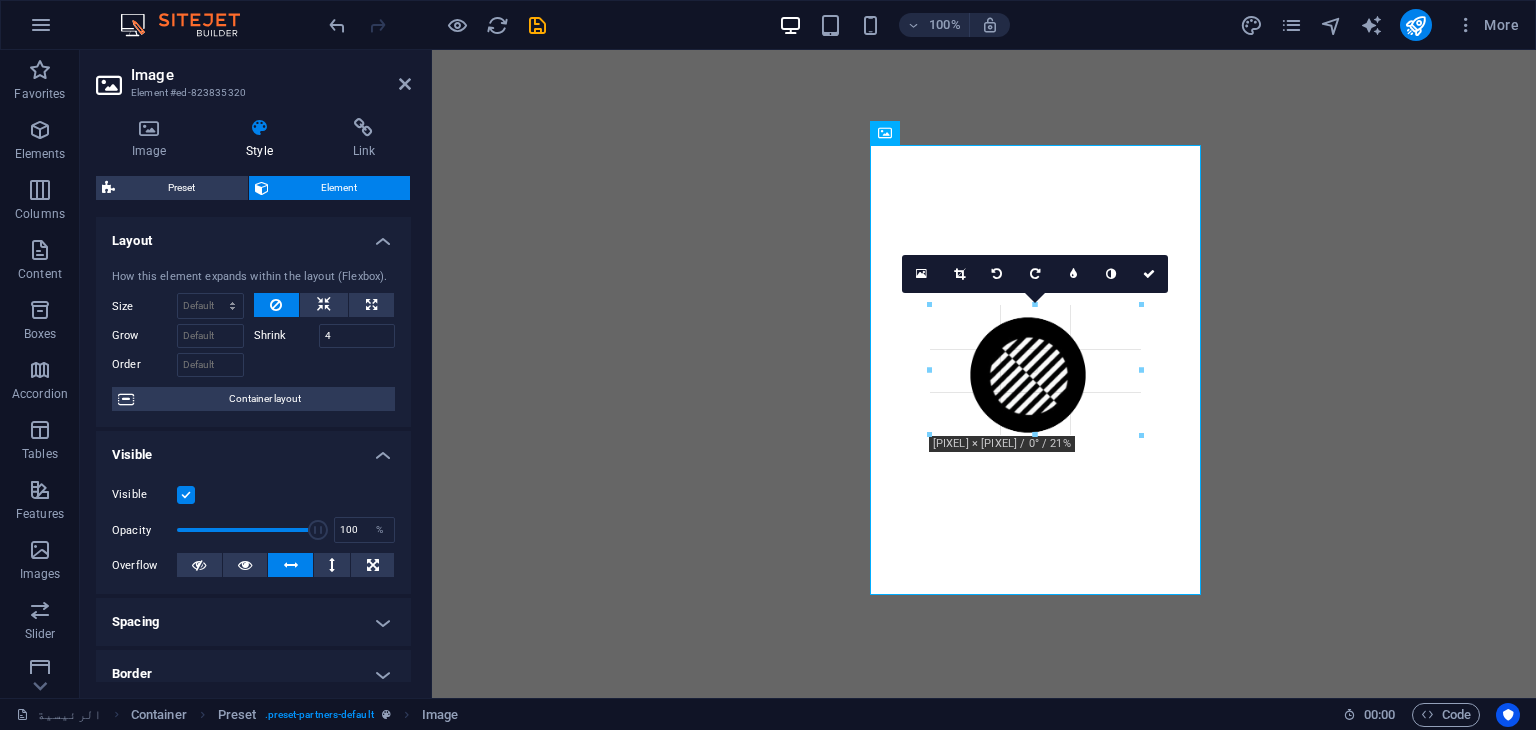 drag, startPoint x: 1128, startPoint y: 371, endPoint x: 1148, endPoint y: 362, distance: 21.931713 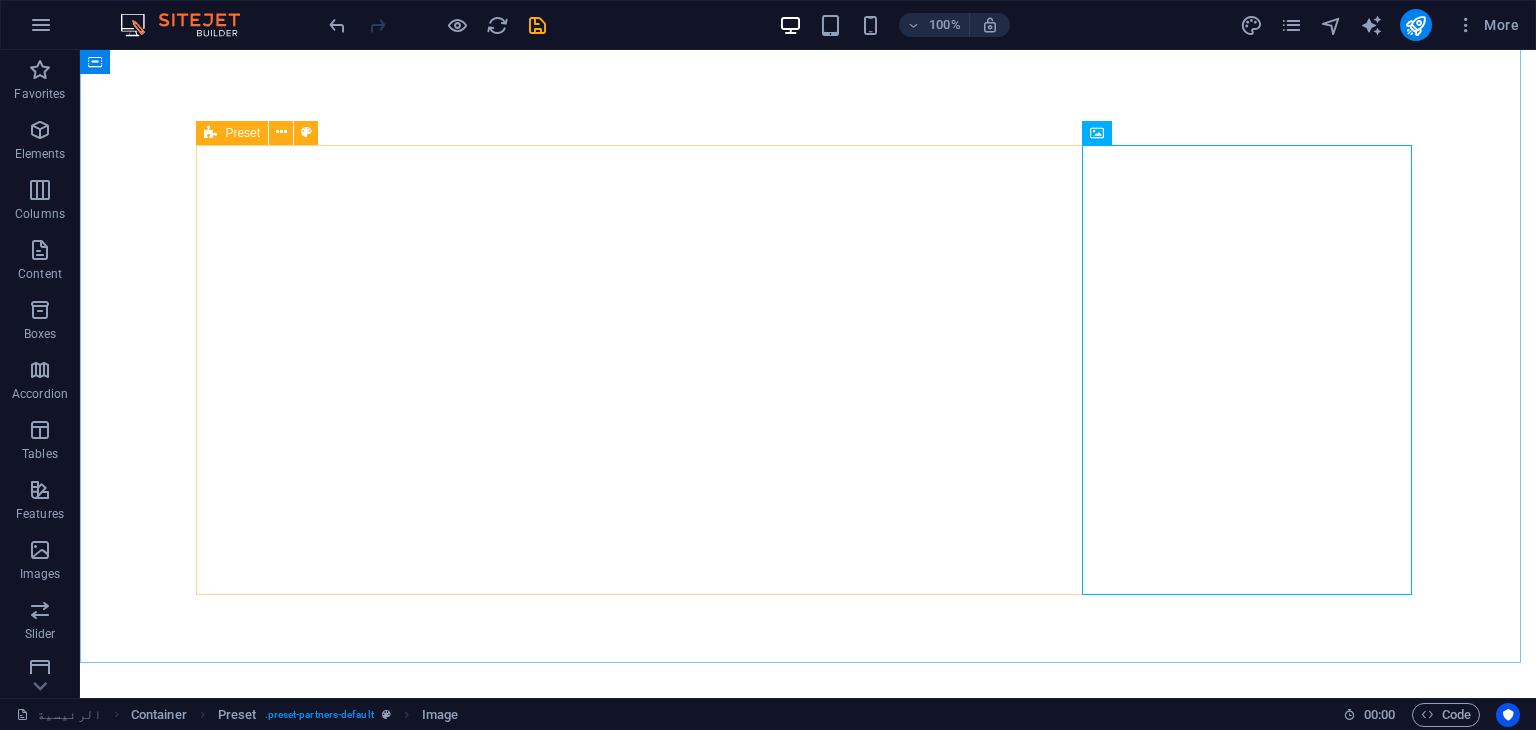 click at bounding box center (210, 133) 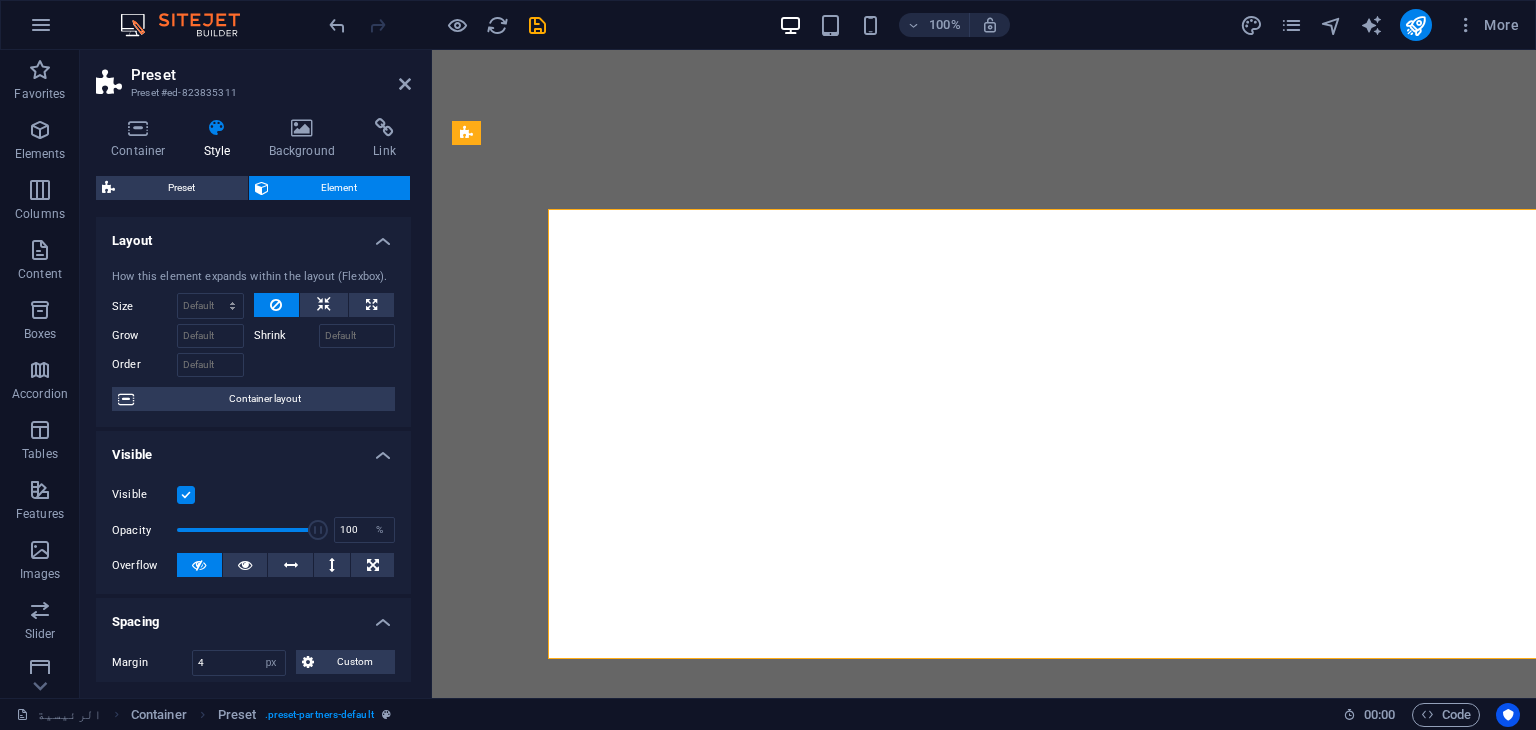 click at bounding box center (217, 128) 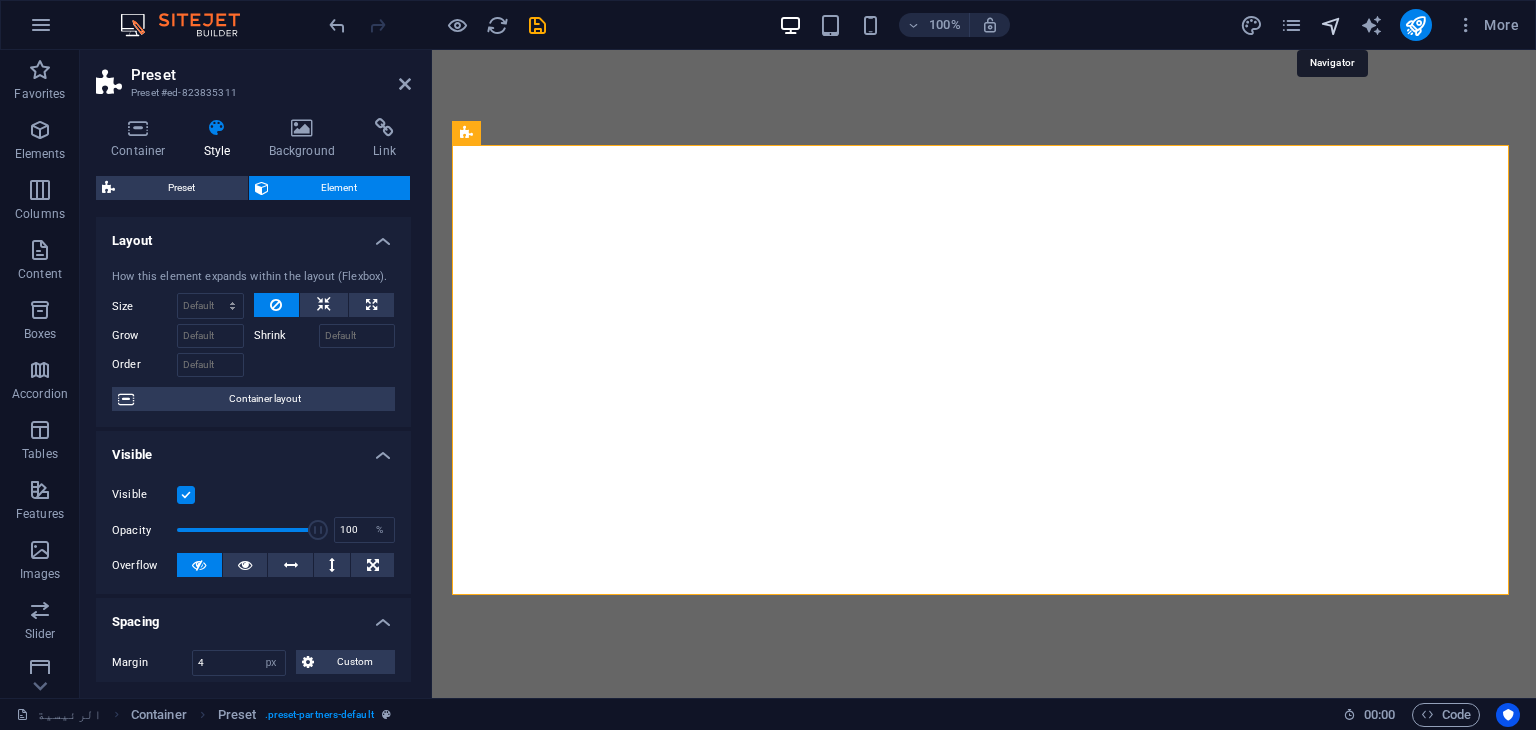 click at bounding box center (1331, 25) 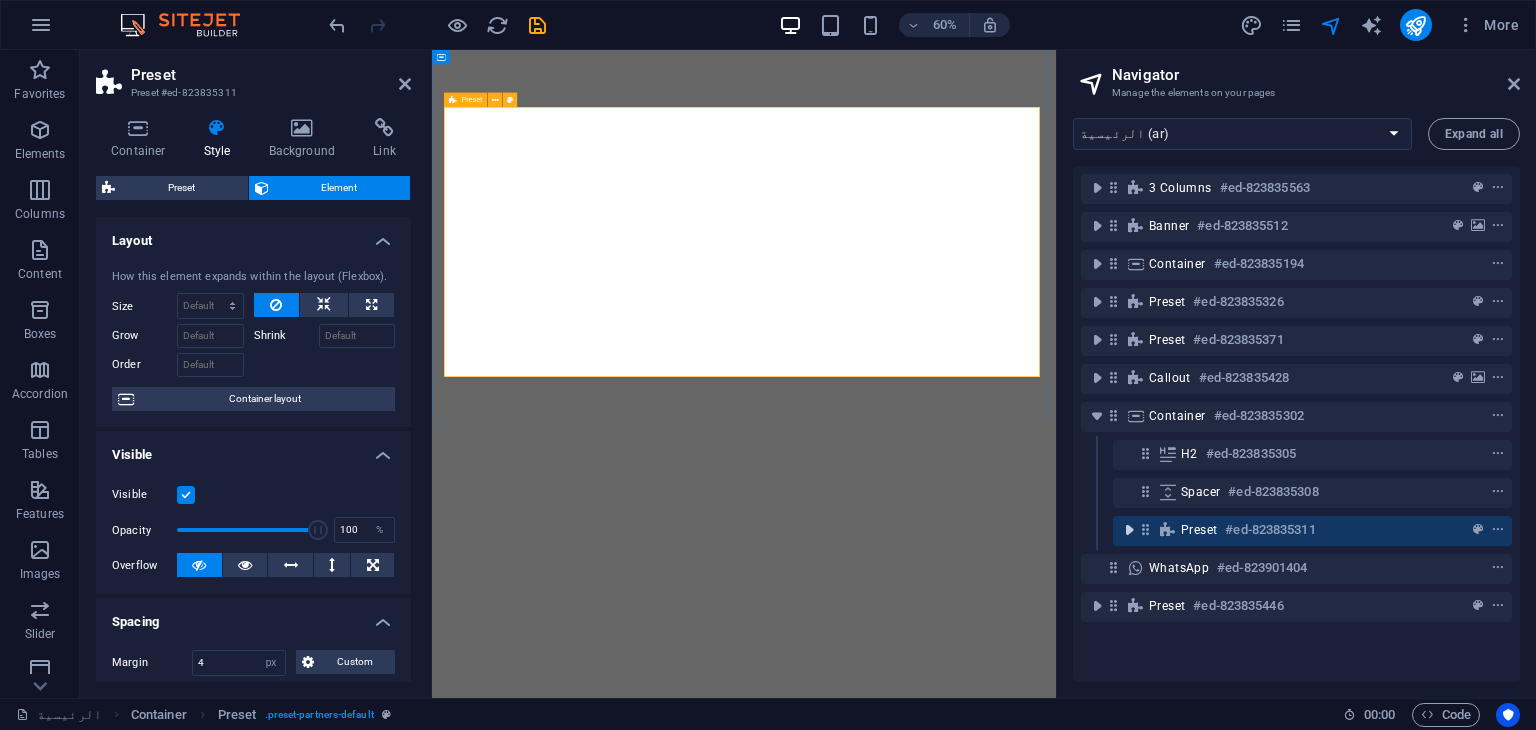 click at bounding box center [1129, 530] 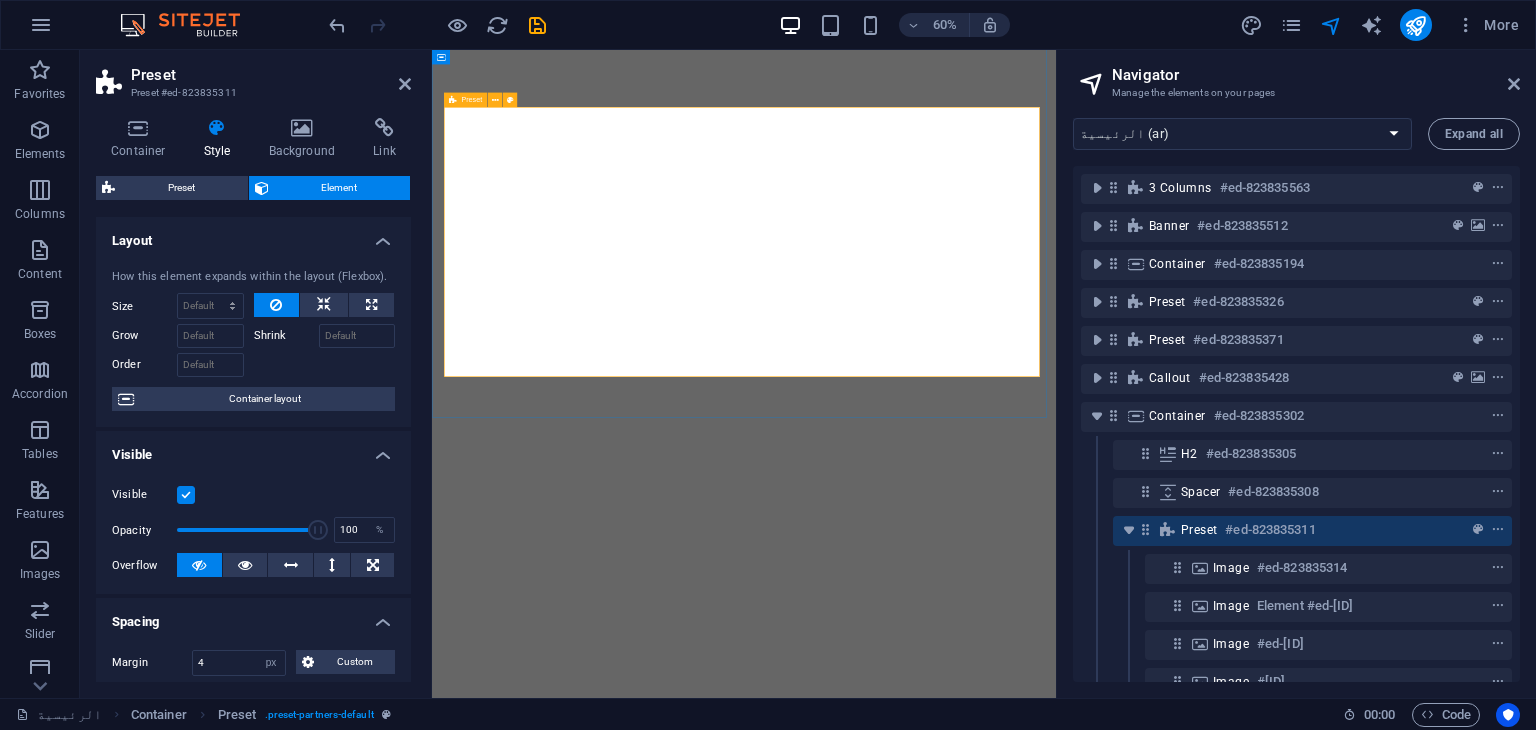 click at bounding box center [1168, 530] 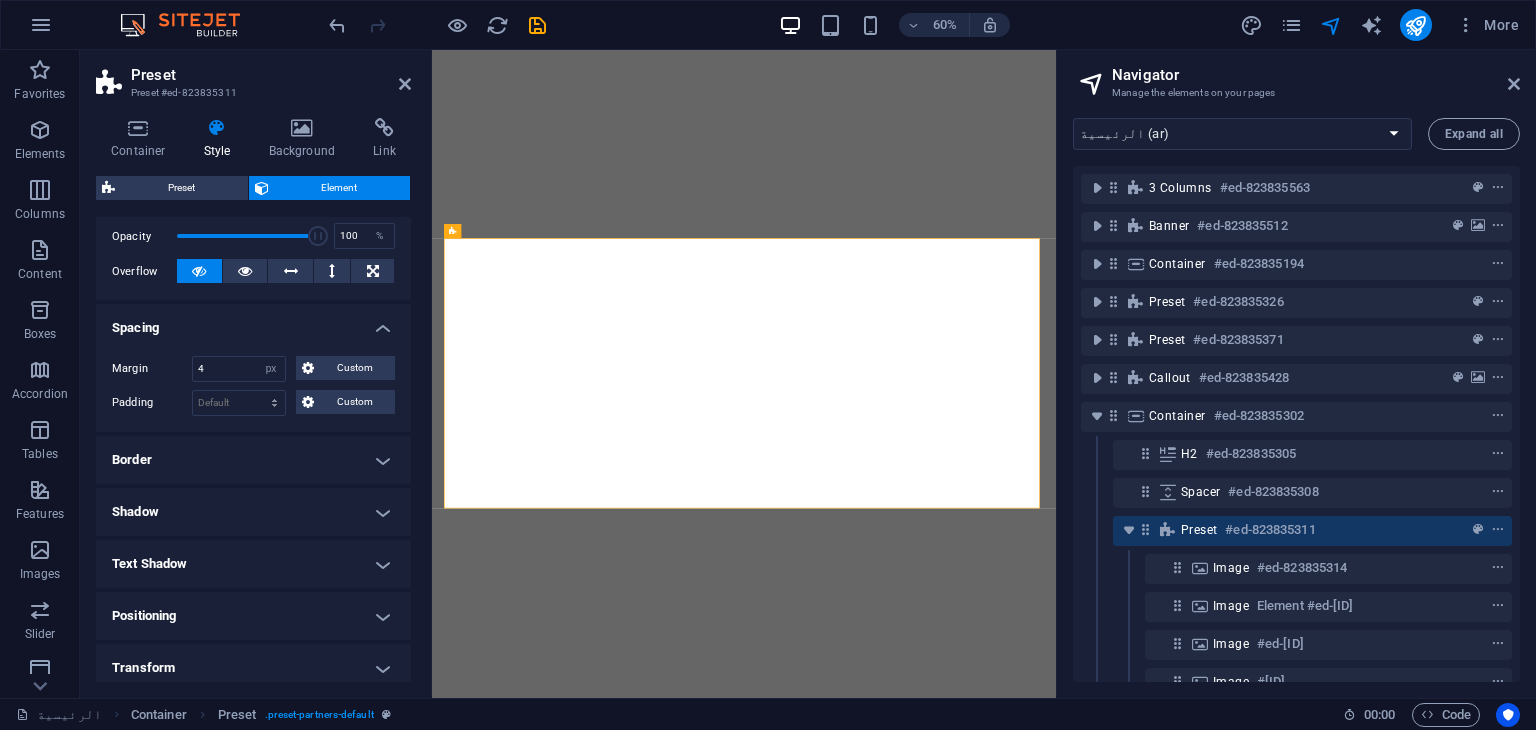 scroll, scrollTop: 296, scrollLeft: 0, axis: vertical 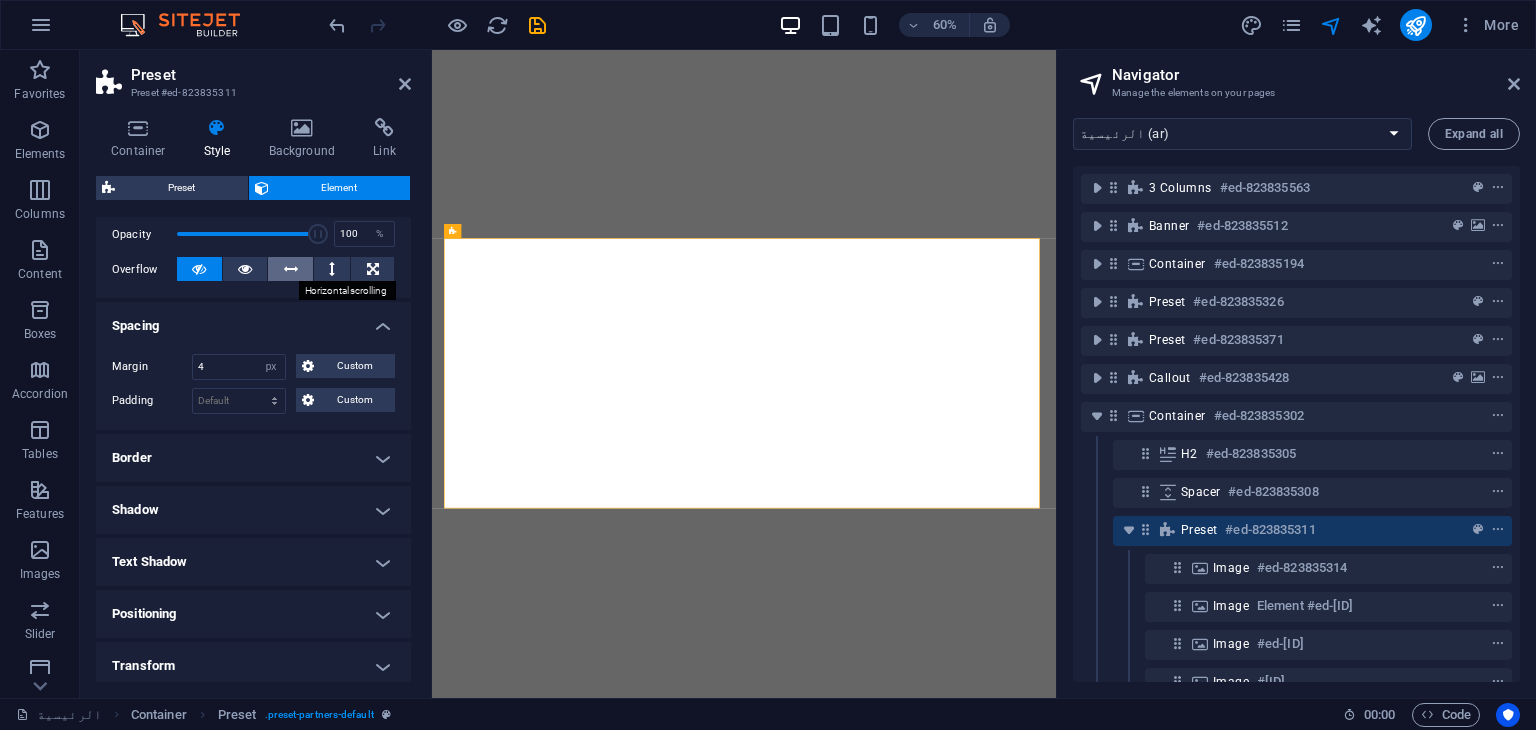 click at bounding box center (290, 269) 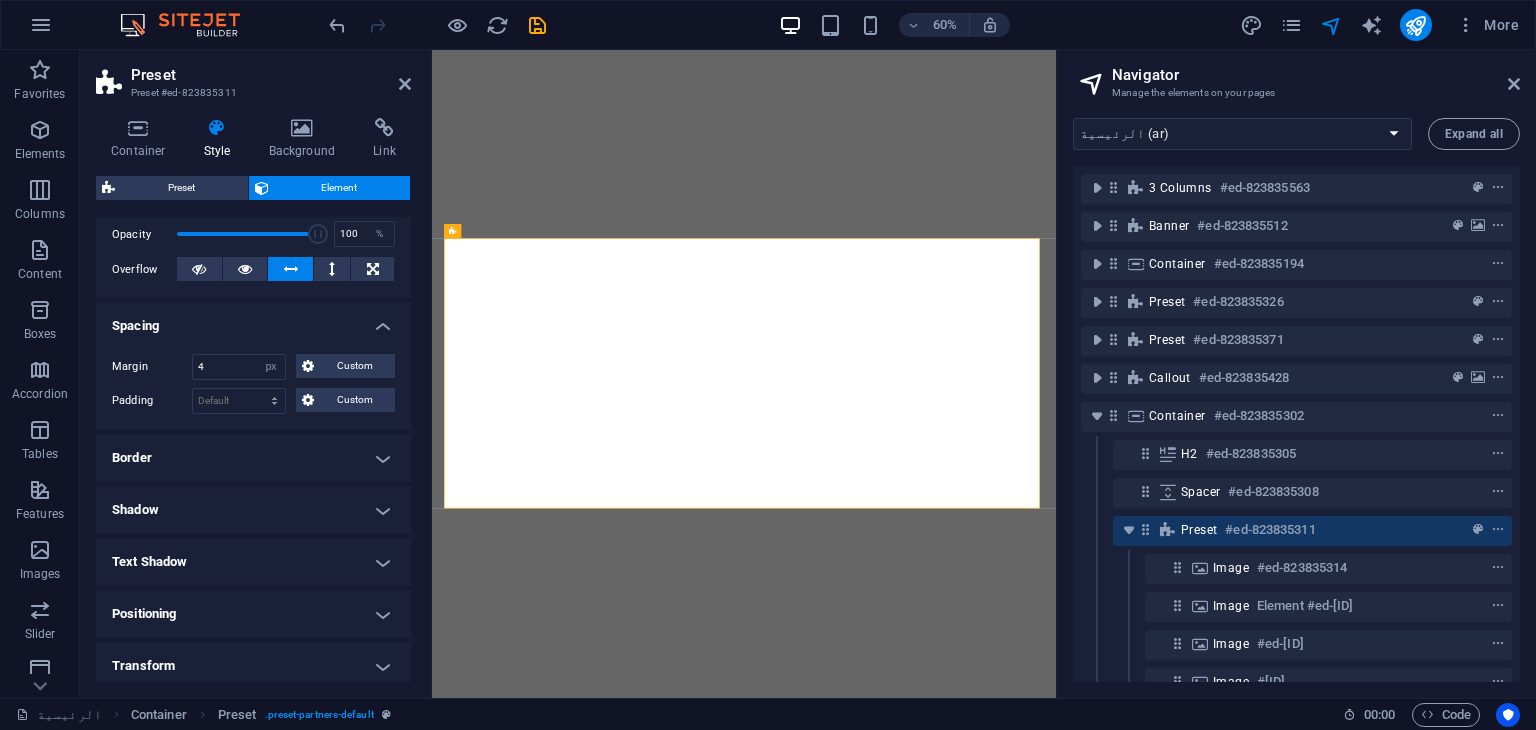 click at bounding box center (290, 269) 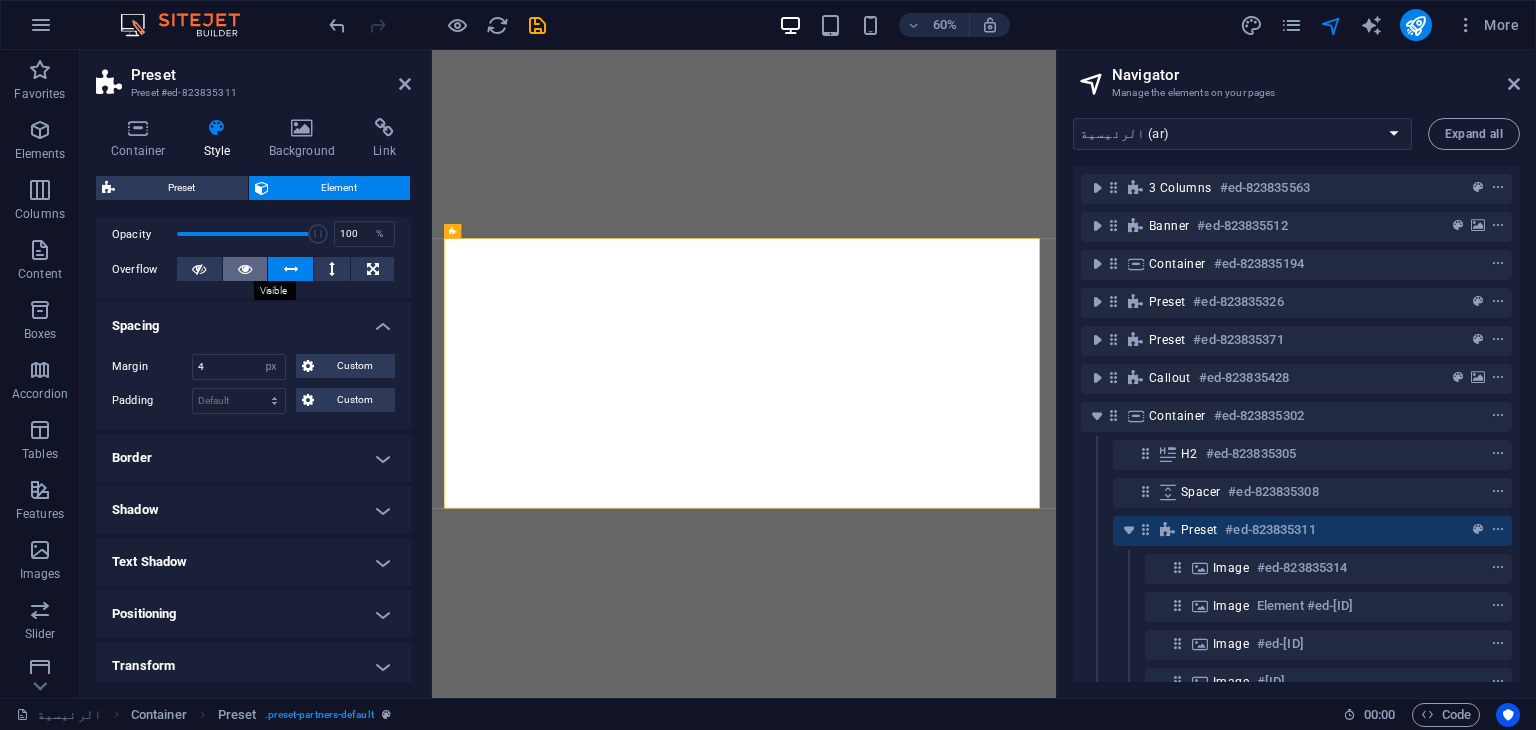 click at bounding box center (245, 269) 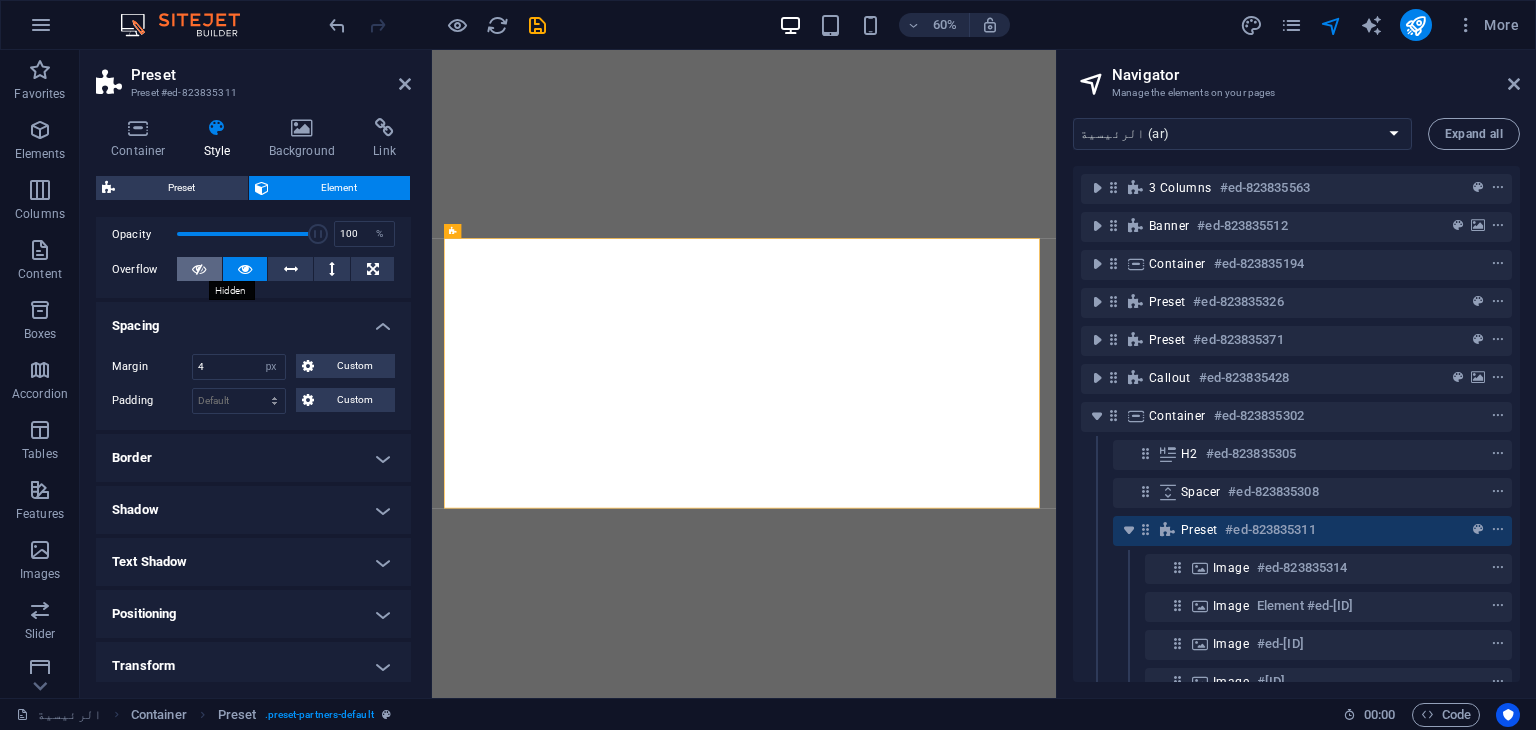 click at bounding box center (199, 269) 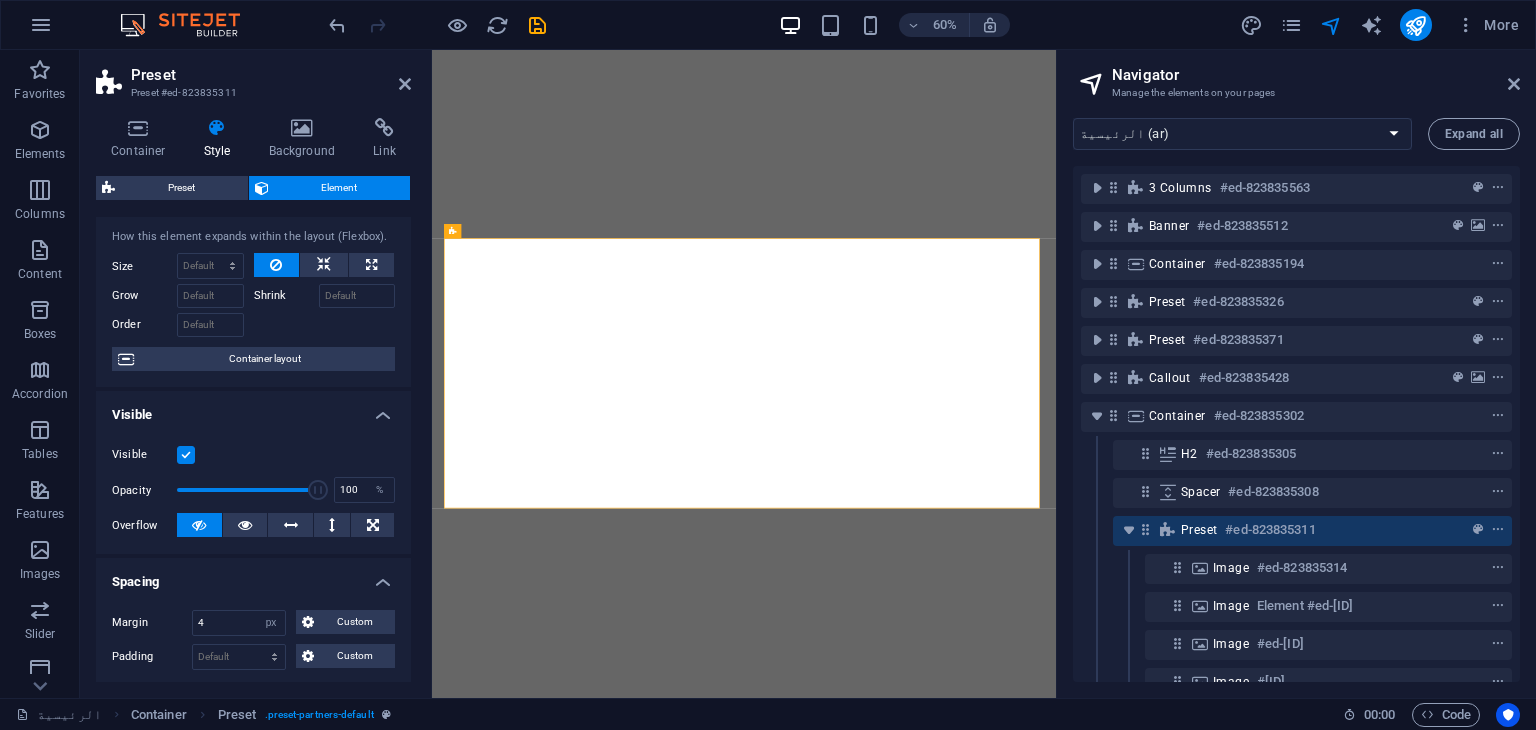 scroll, scrollTop: 0, scrollLeft: 0, axis: both 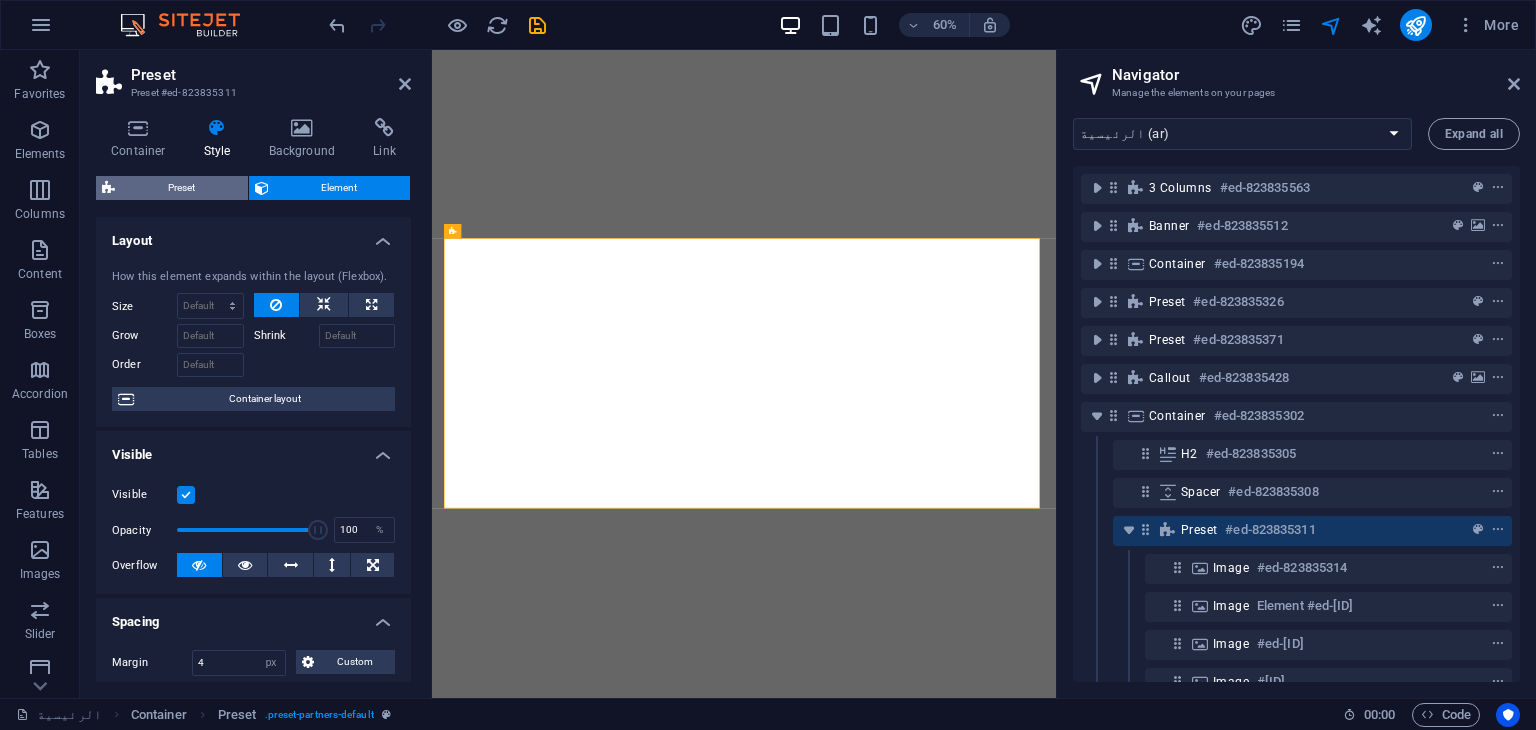 click on "Preset" at bounding box center [181, 188] 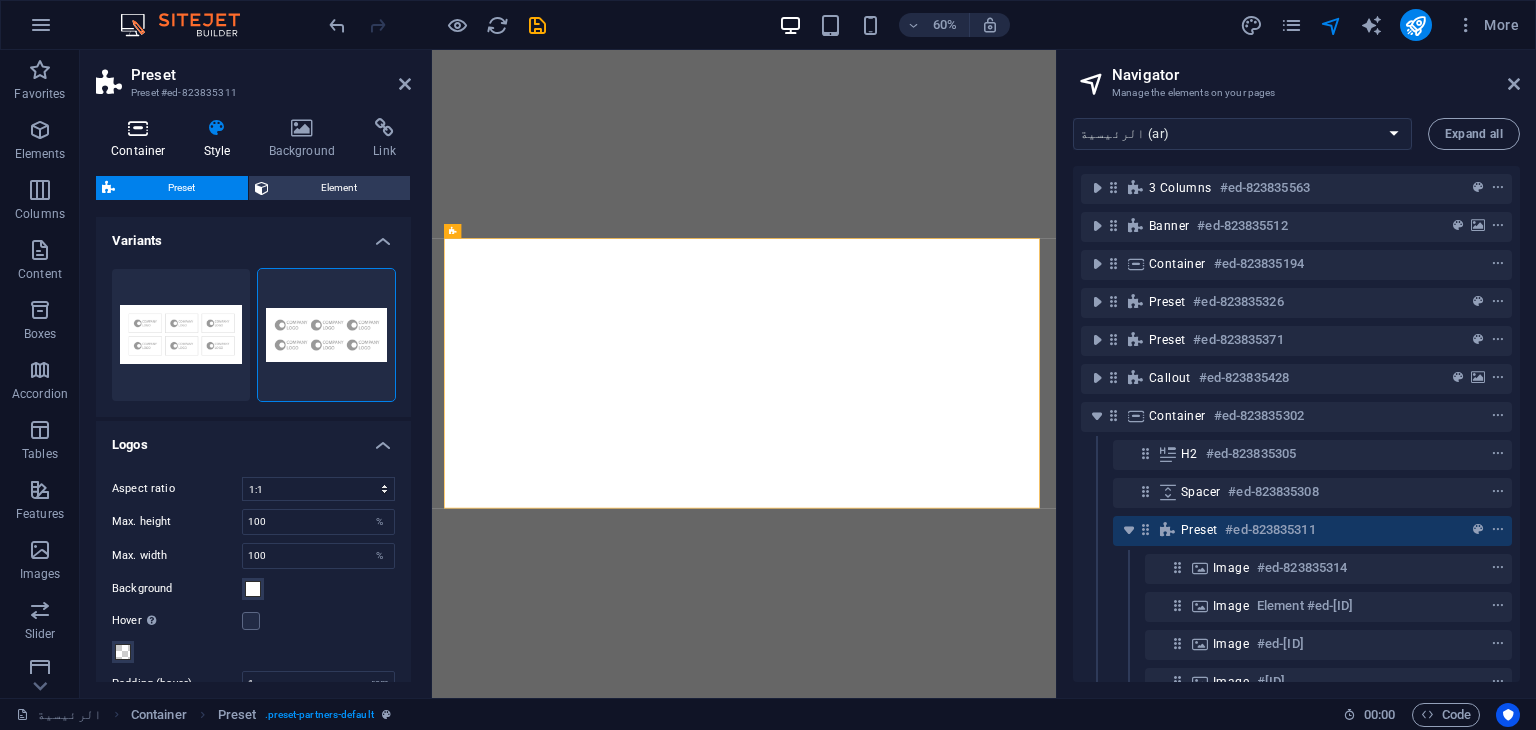 click on "Container" at bounding box center (142, 139) 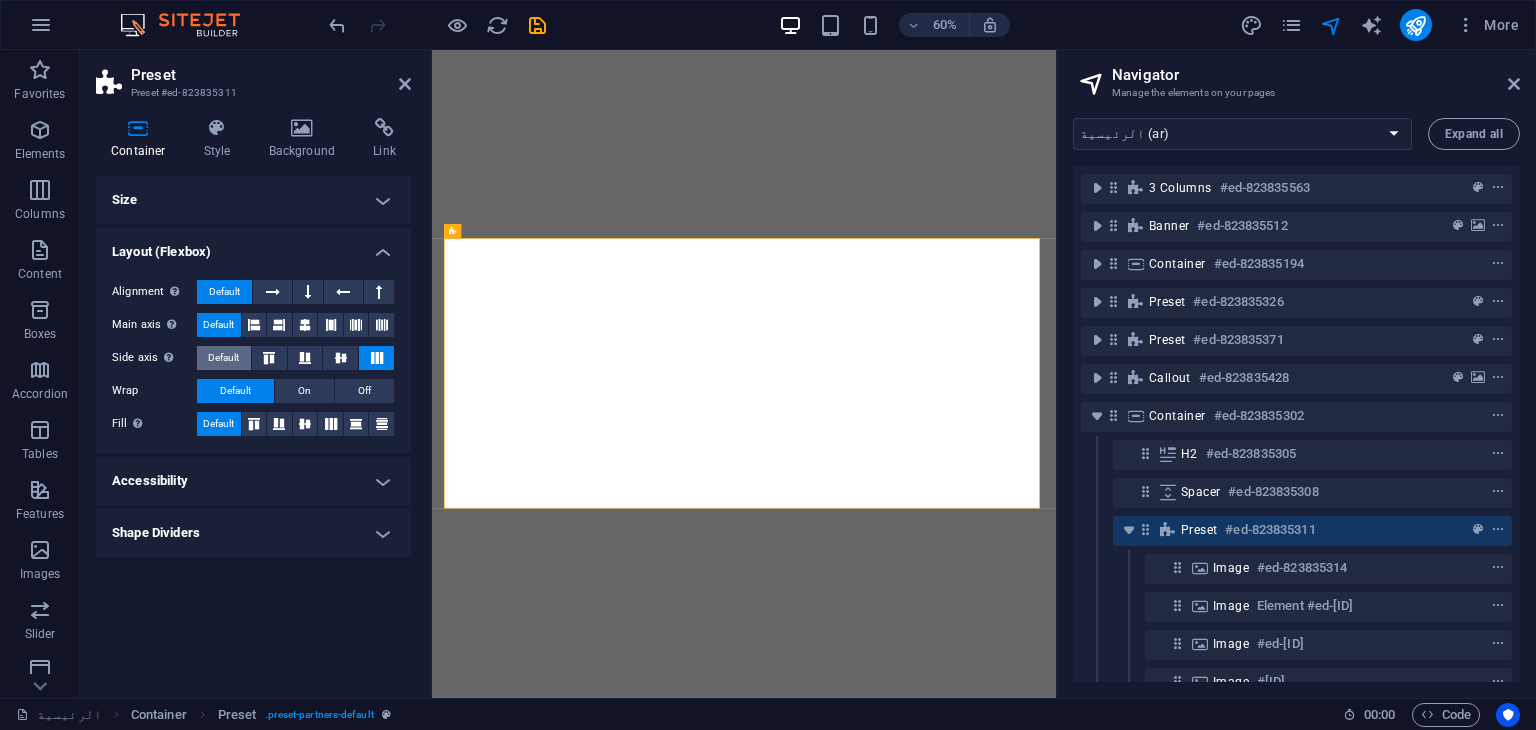 click on "Default" at bounding box center [223, 358] 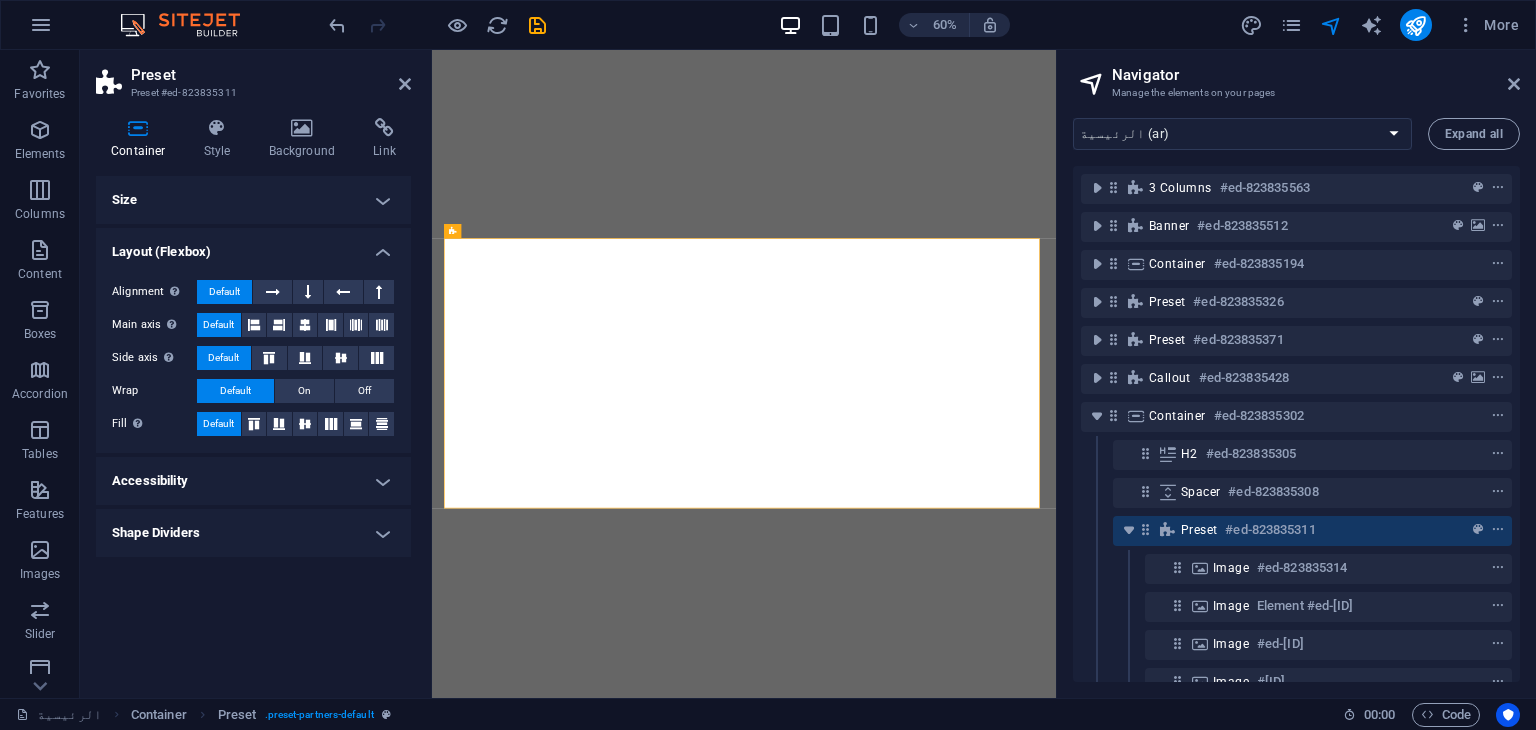click on "Accessibility" at bounding box center (253, 481) 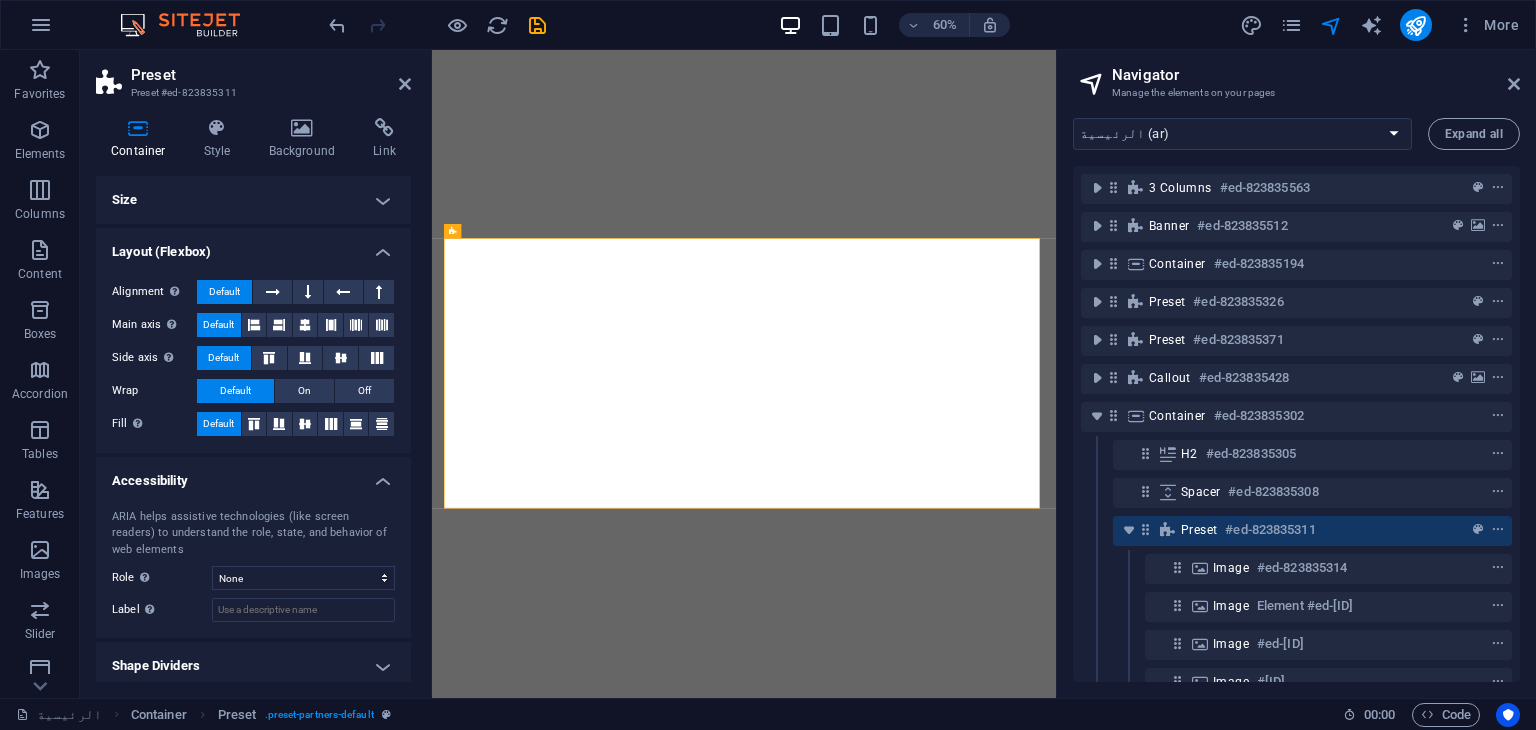 click on "Accessibility" at bounding box center [253, 475] 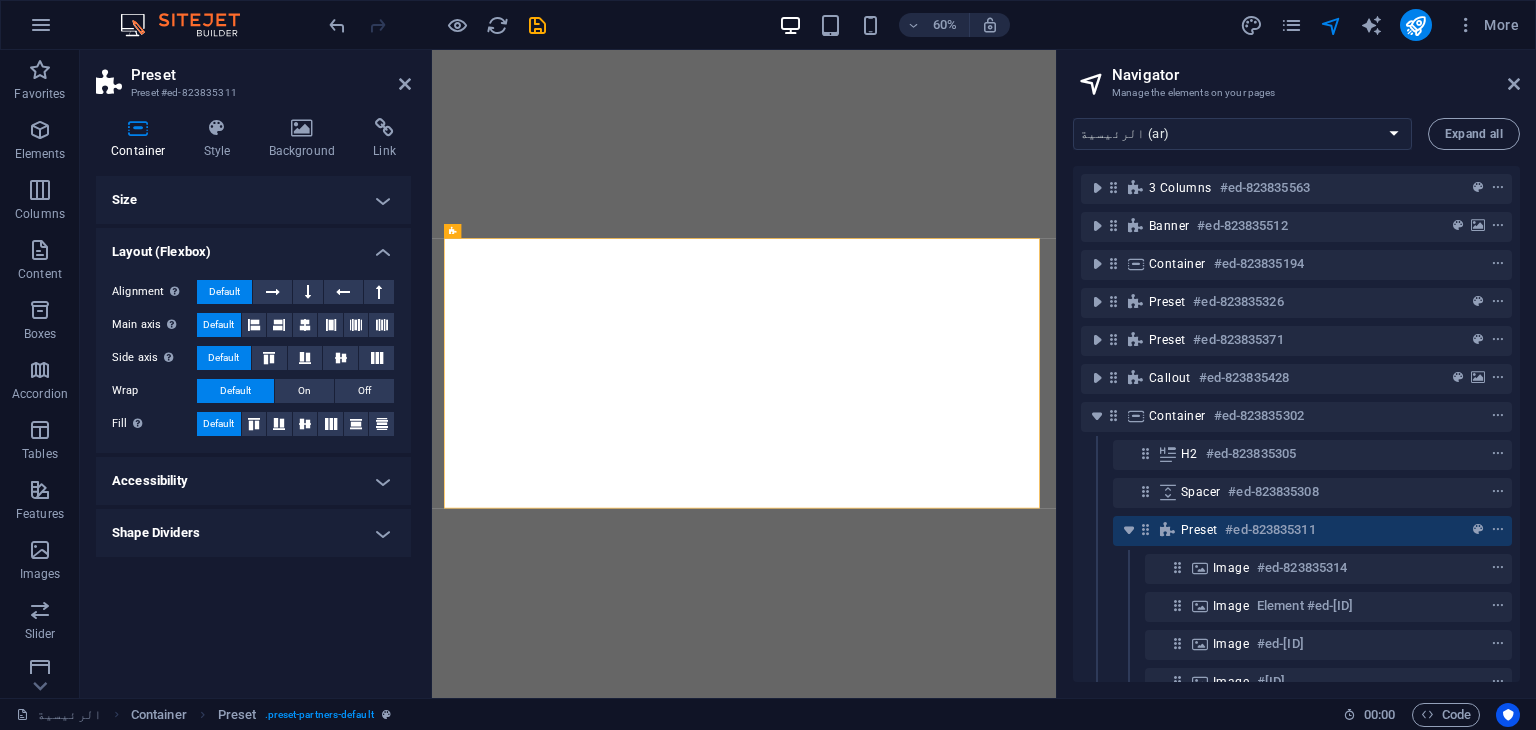click on "Shape Dividers" at bounding box center [253, 533] 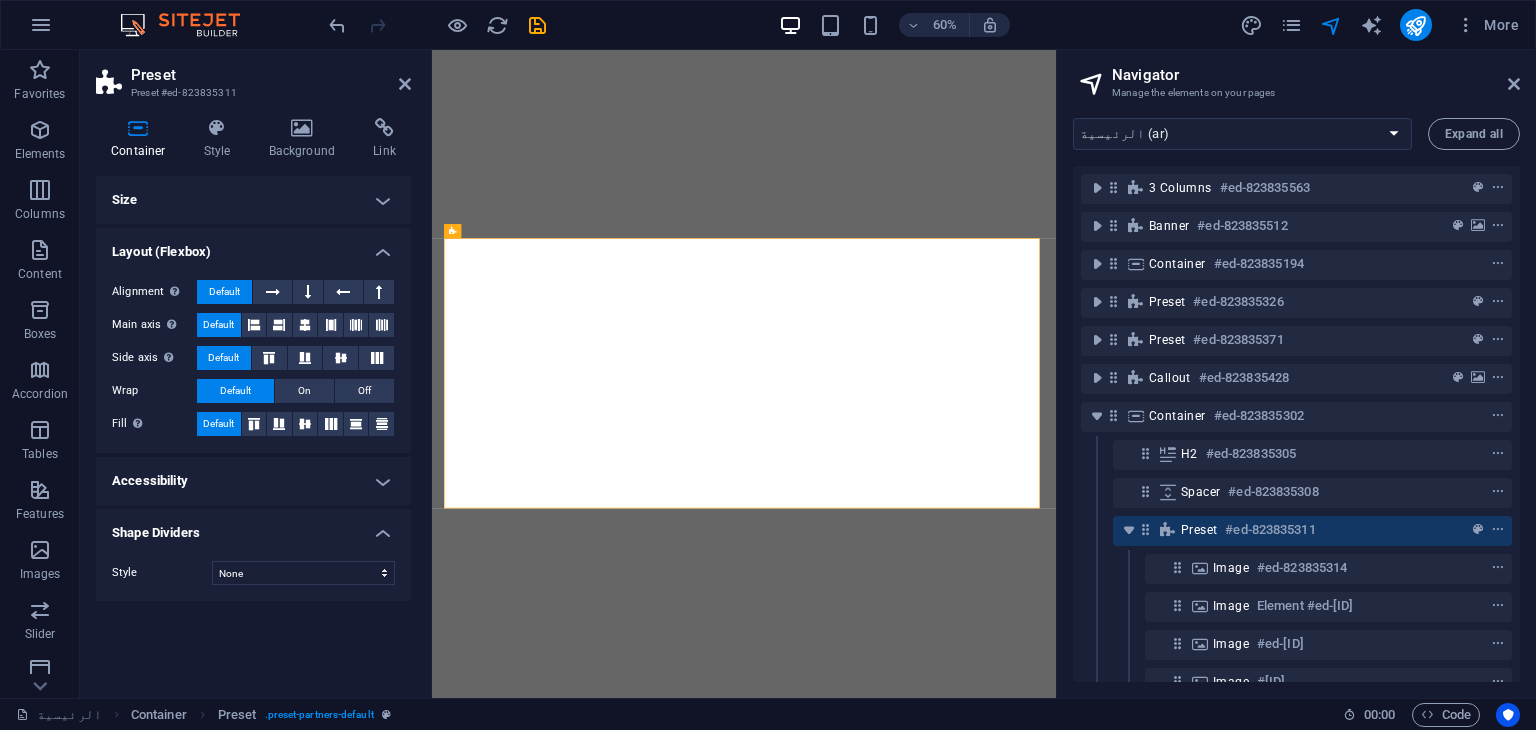 click on "Shape Dividers" at bounding box center (253, 527) 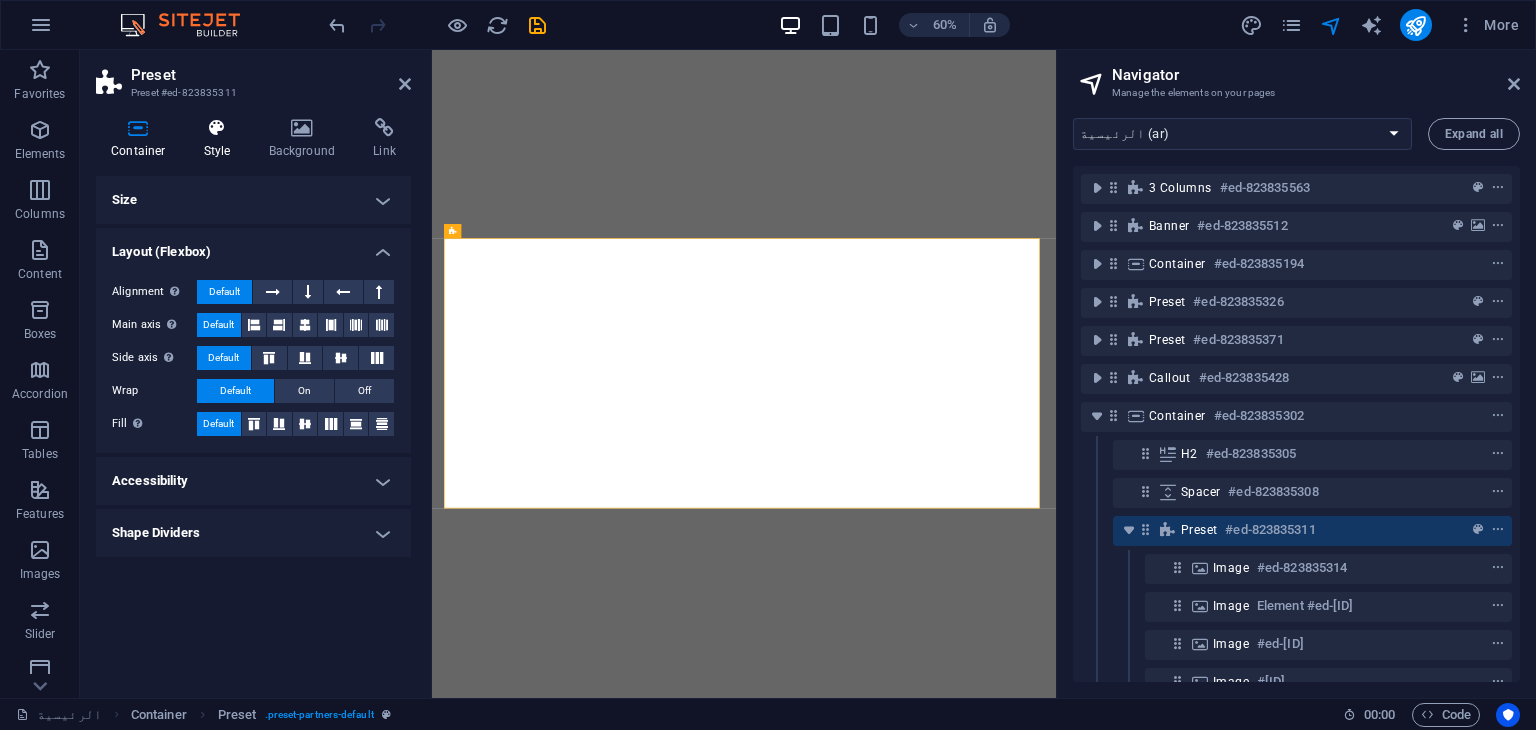 click on "Style" at bounding box center [221, 139] 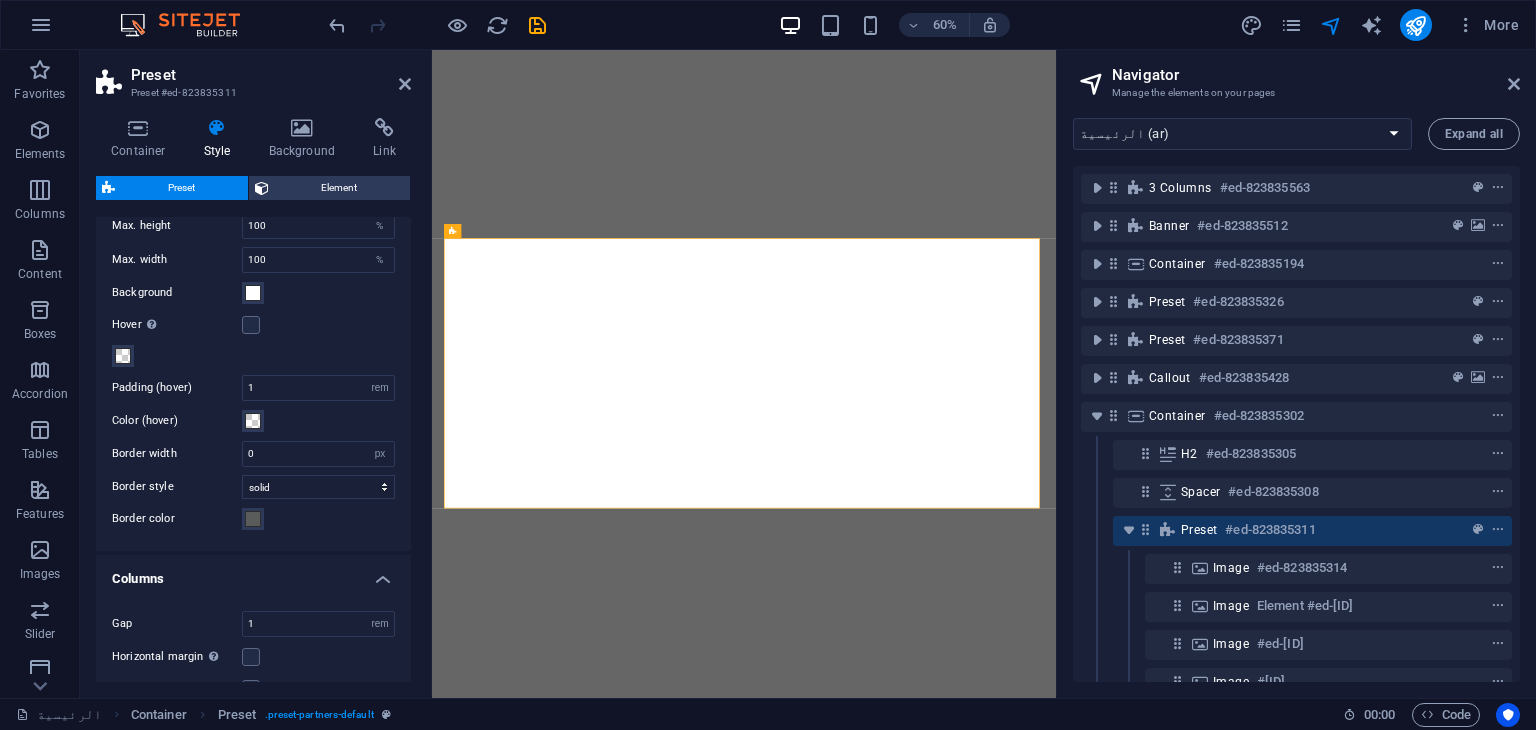 scroll, scrollTop: 0, scrollLeft: 0, axis: both 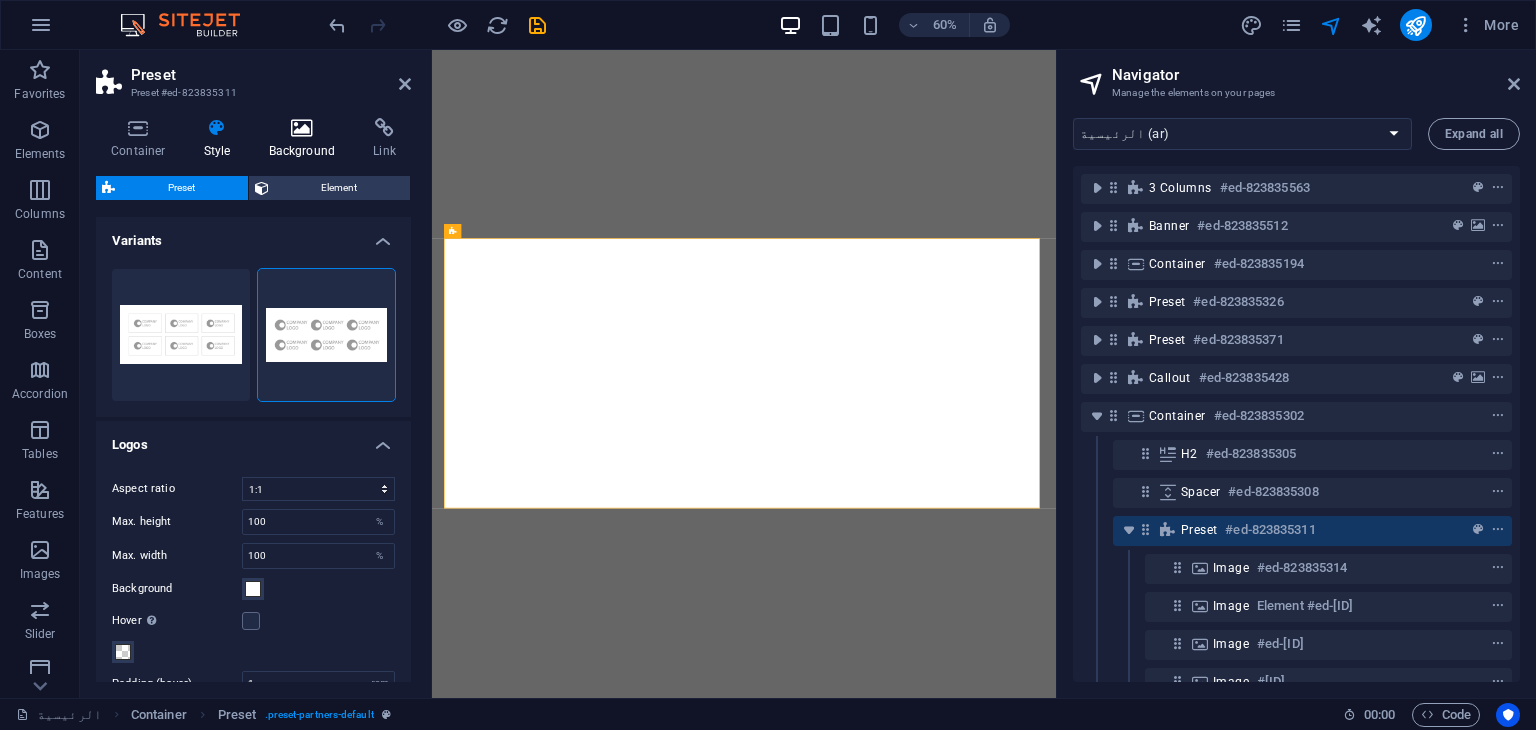 click on "Background" at bounding box center (306, 139) 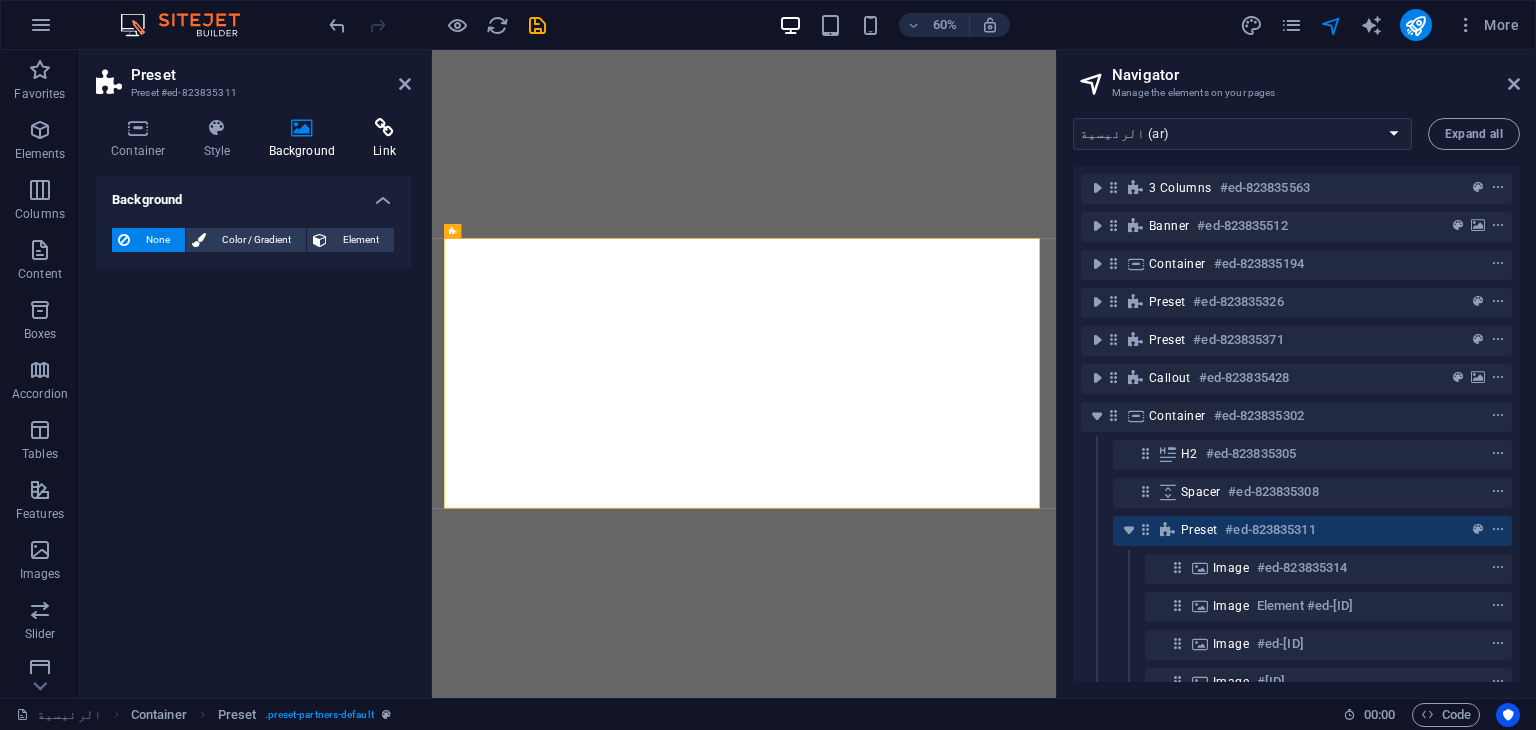 click at bounding box center (384, 128) 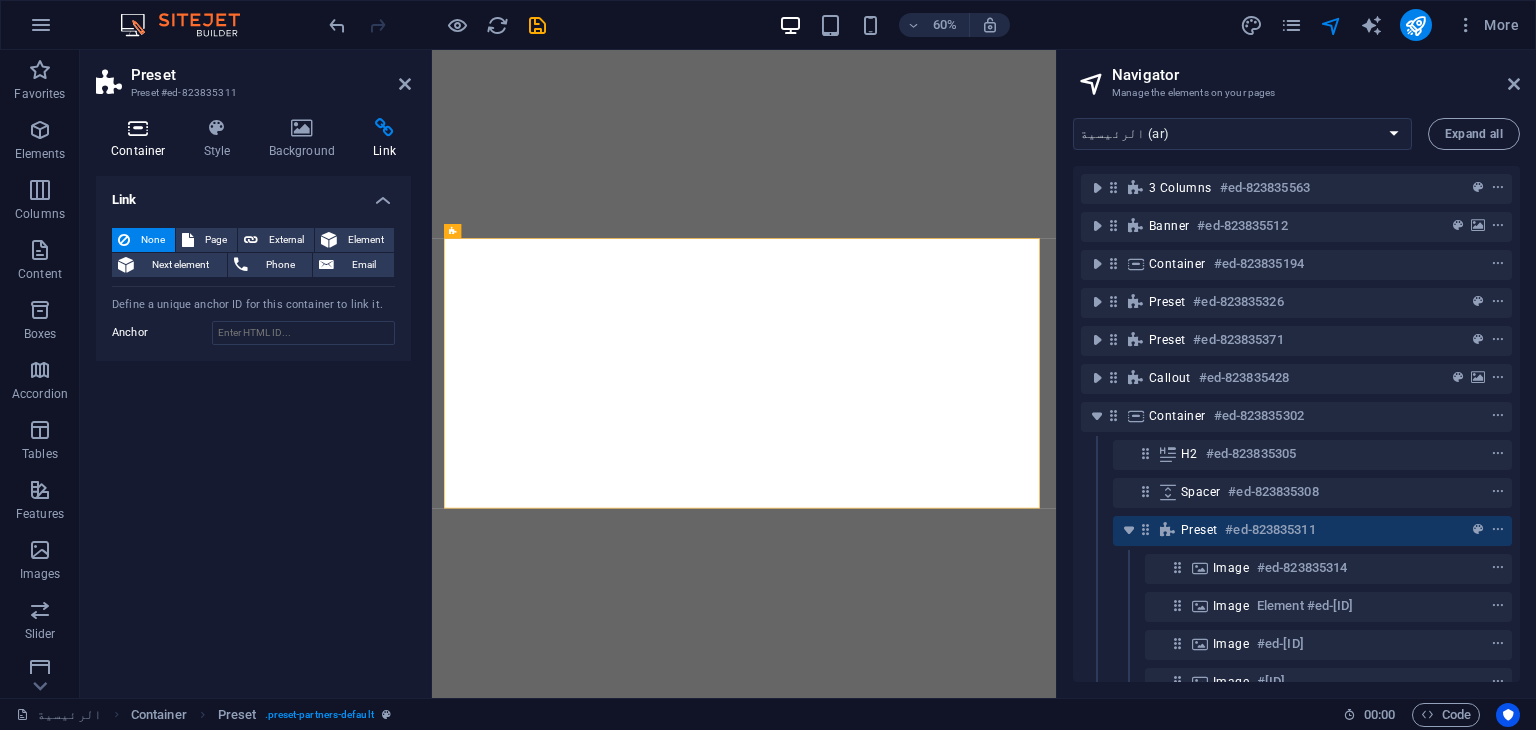 click on "Container" at bounding box center (142, 139) 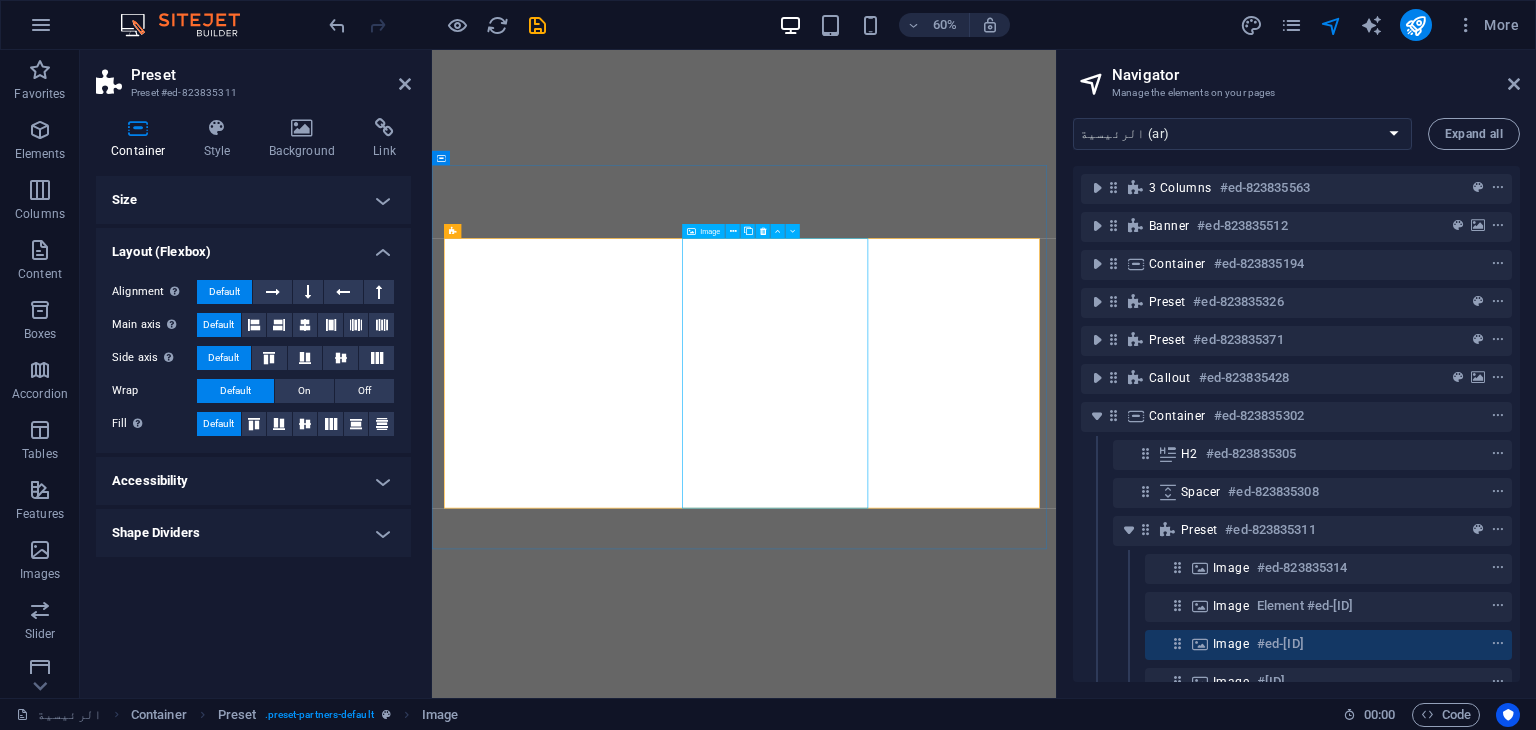 click on "Image" at bounding box center (710, 231) 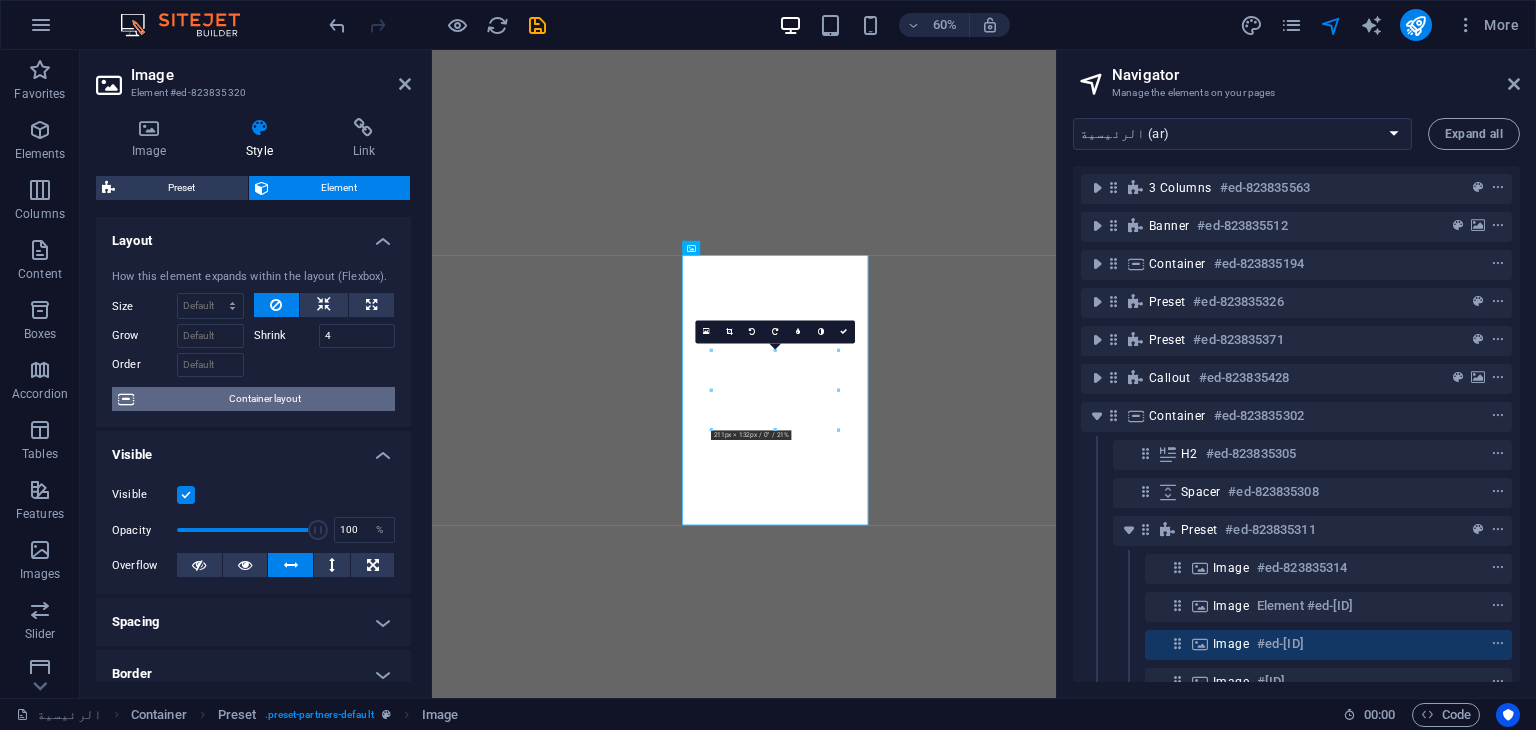 click on "Container layout" at bounding box center [264, 399] 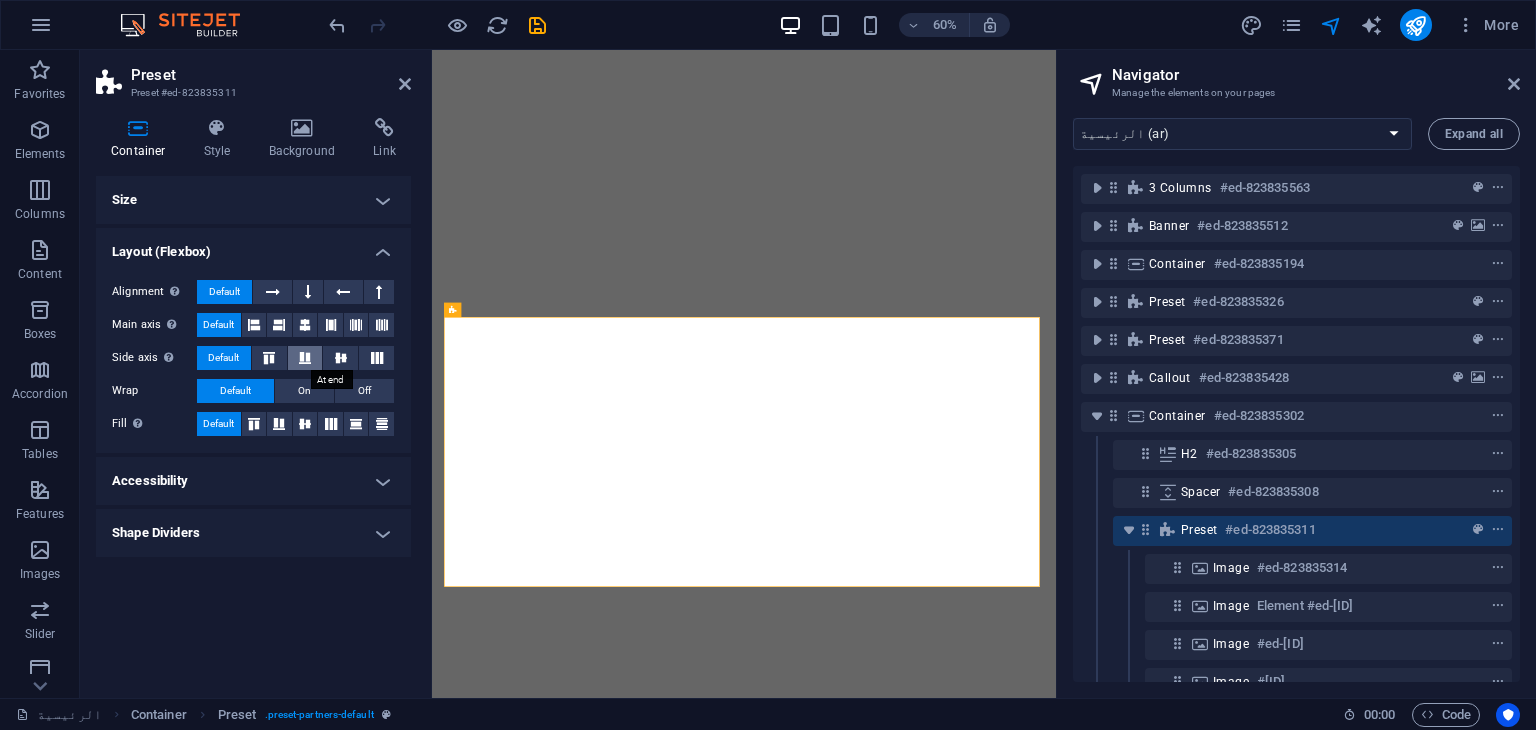 click at bounding box center [305, 358] 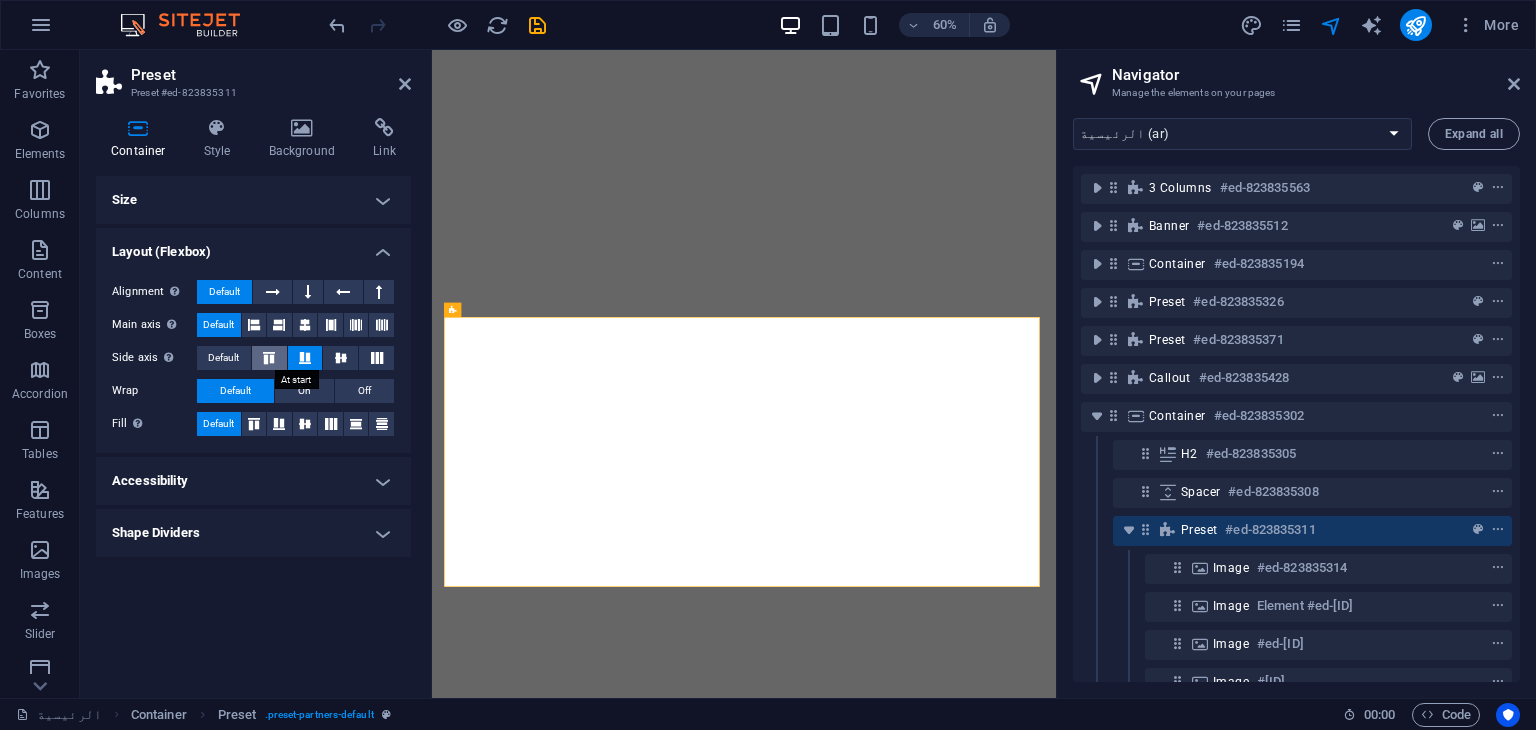 click at bounding box center (269, 358) 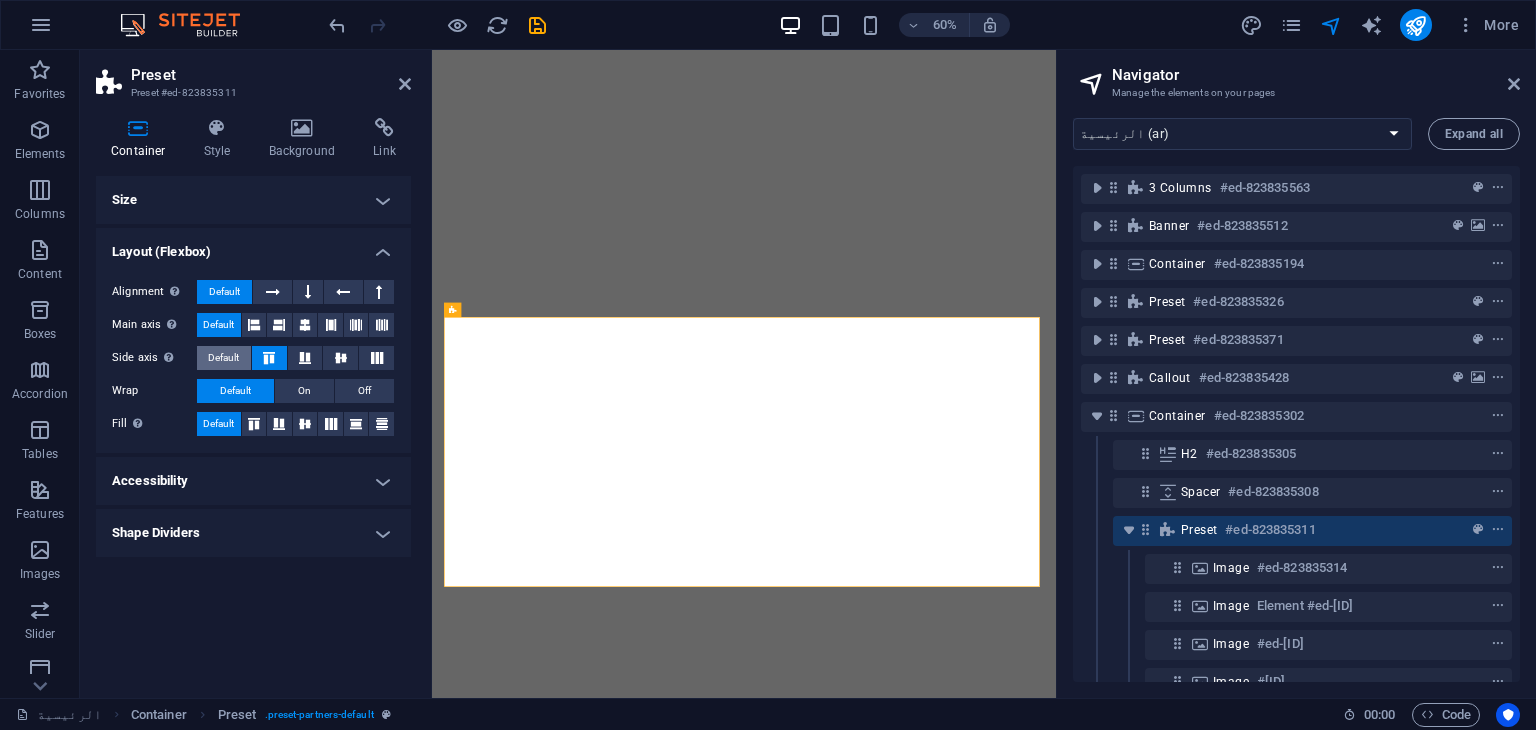 click on "Default" at bounding box center (223, 358) 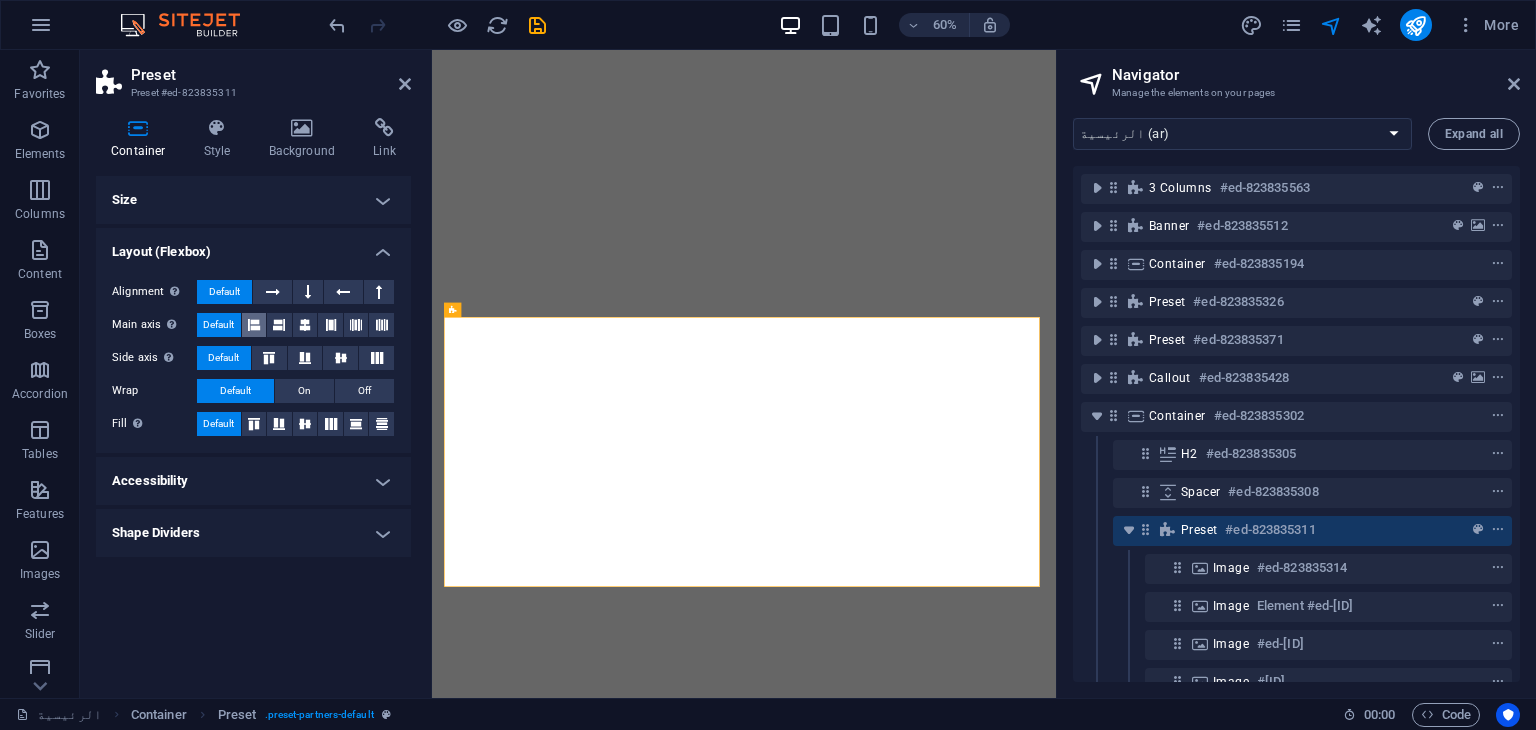 click at bounding box center [254, 325] 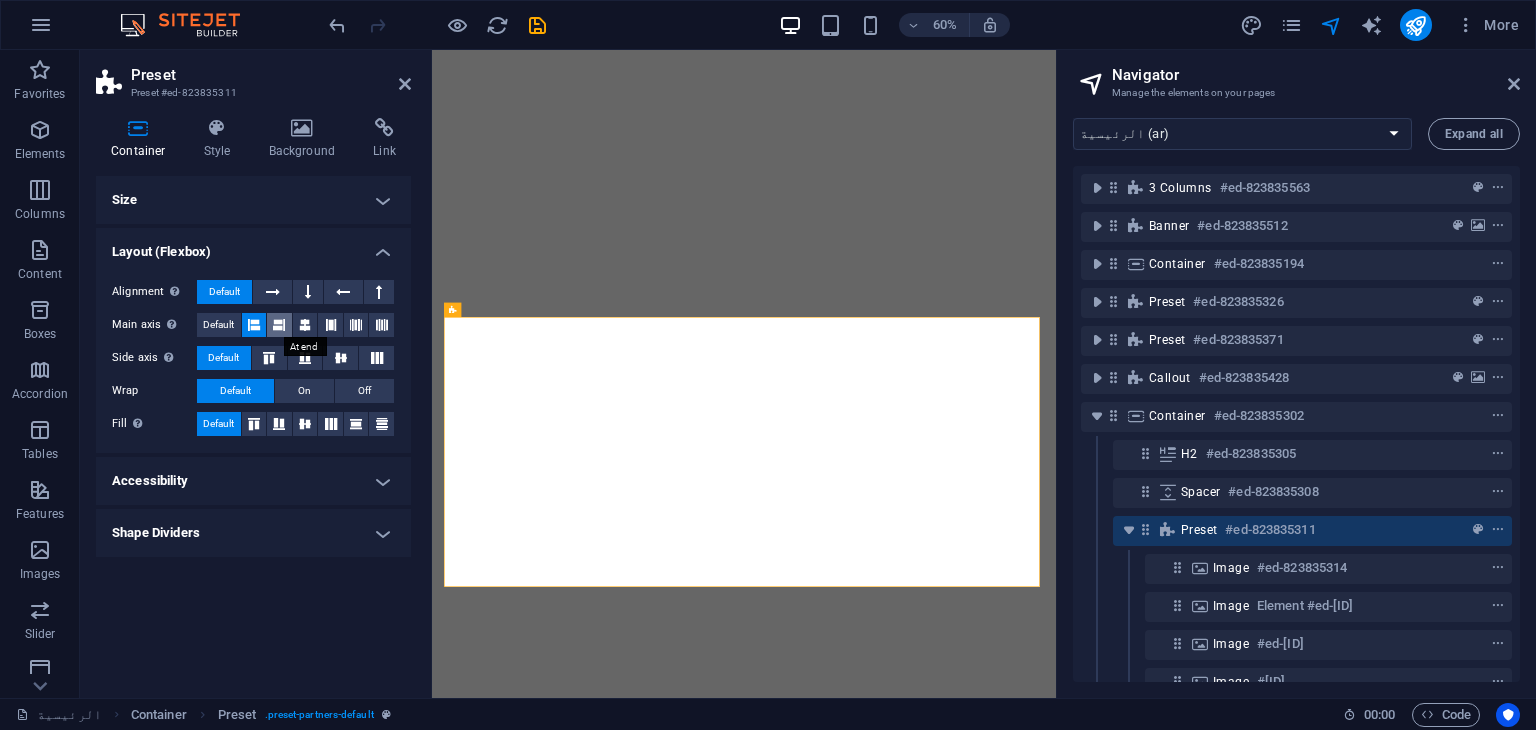 click at bounding box center (279, 325) 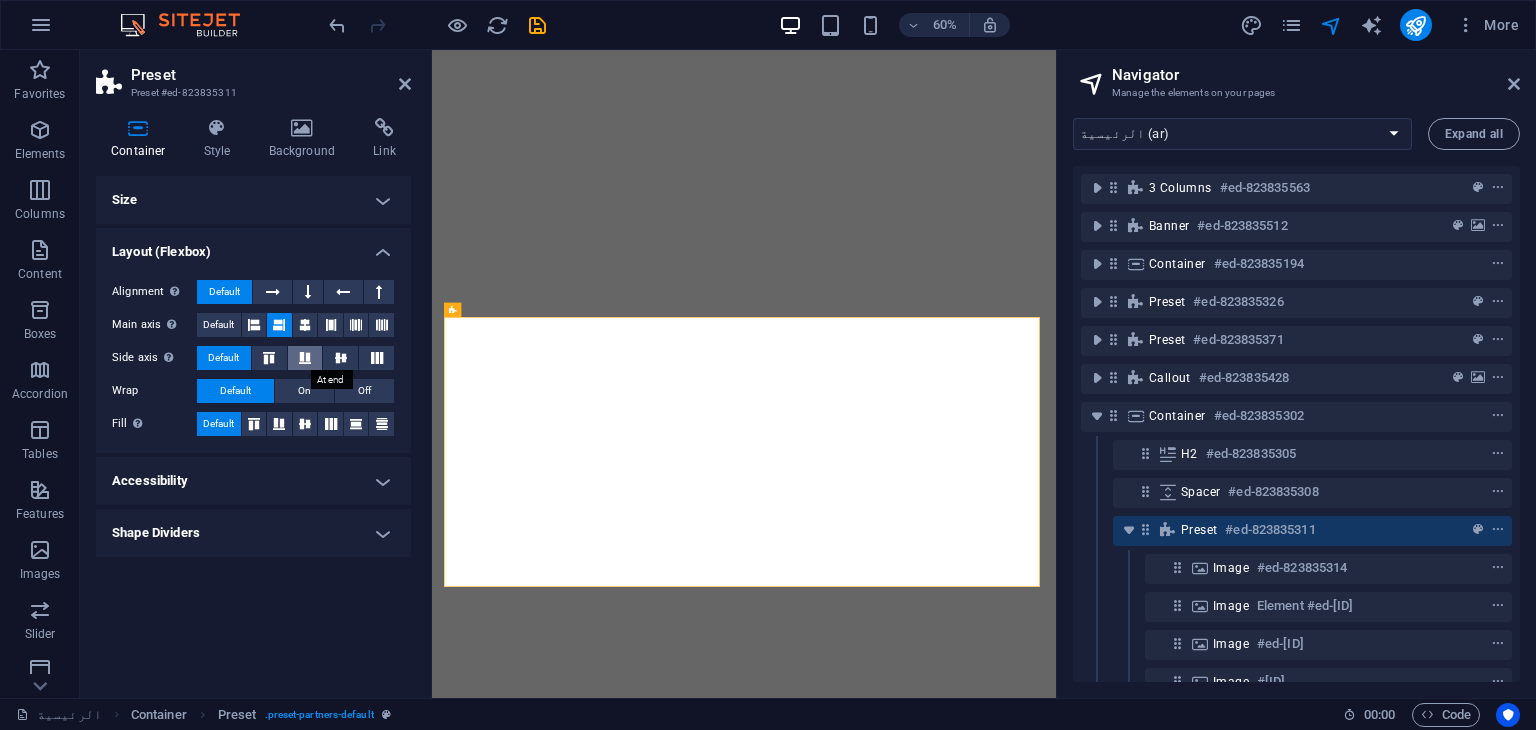 click at bounding box center [305, 358] 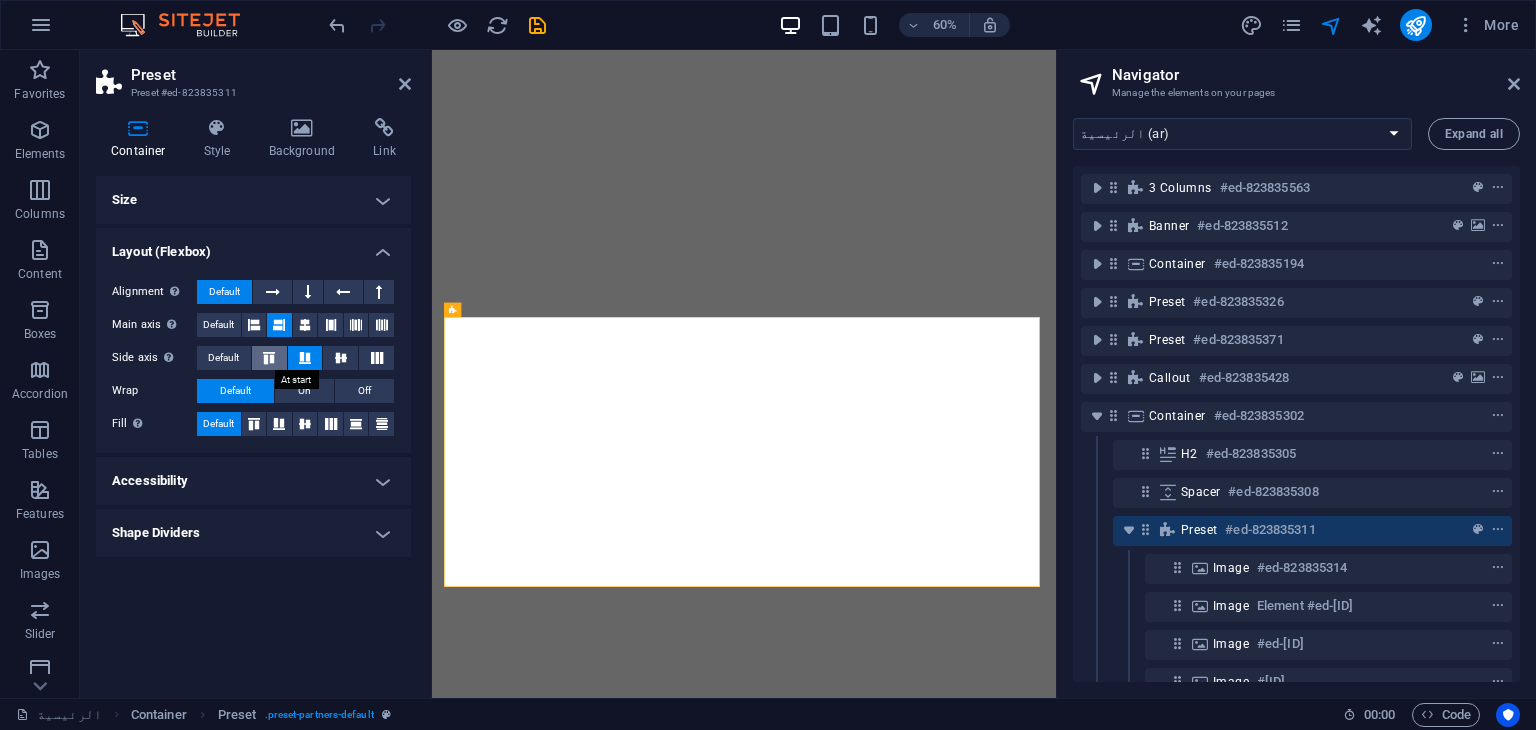 click at bounding box center [269, 358] 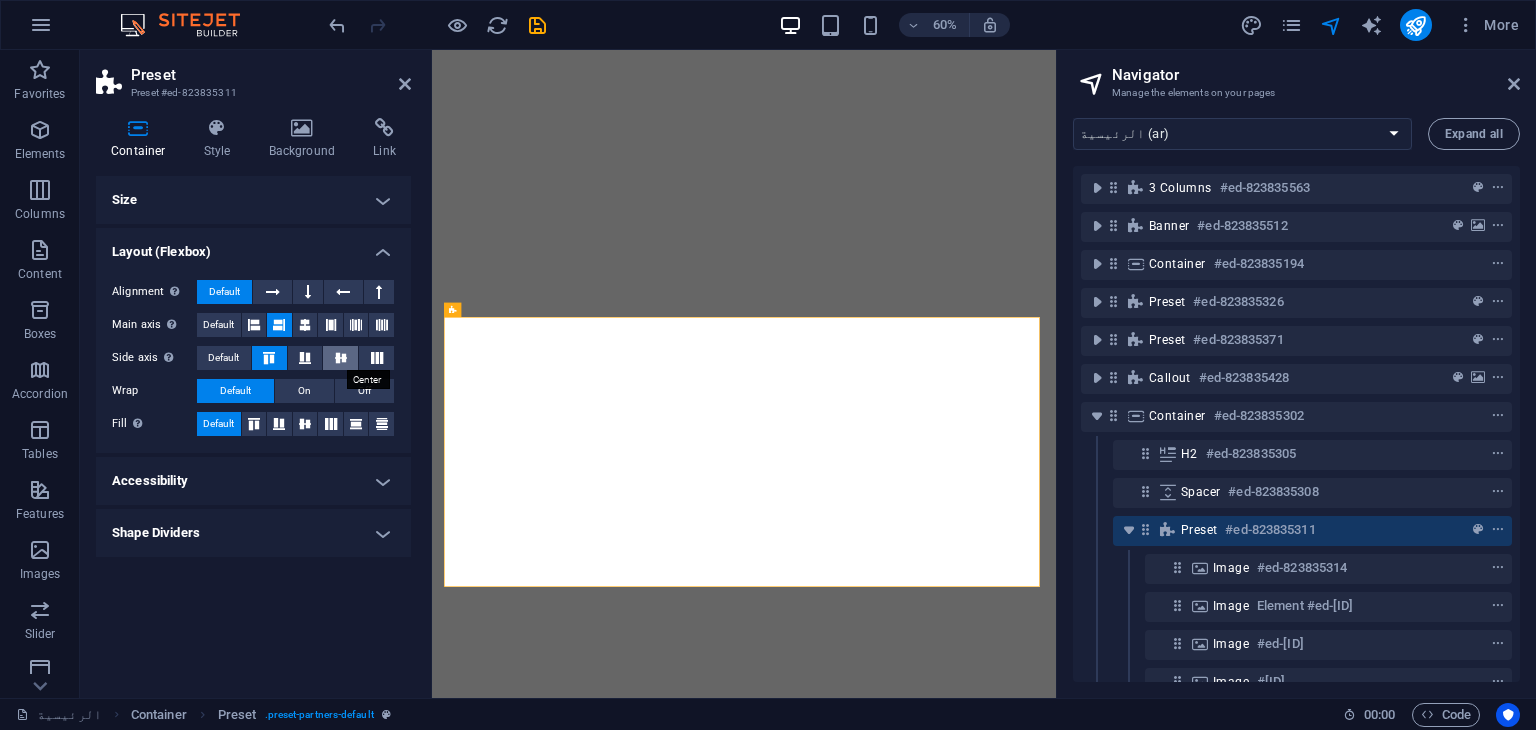 click at bounding box center [340, 358] 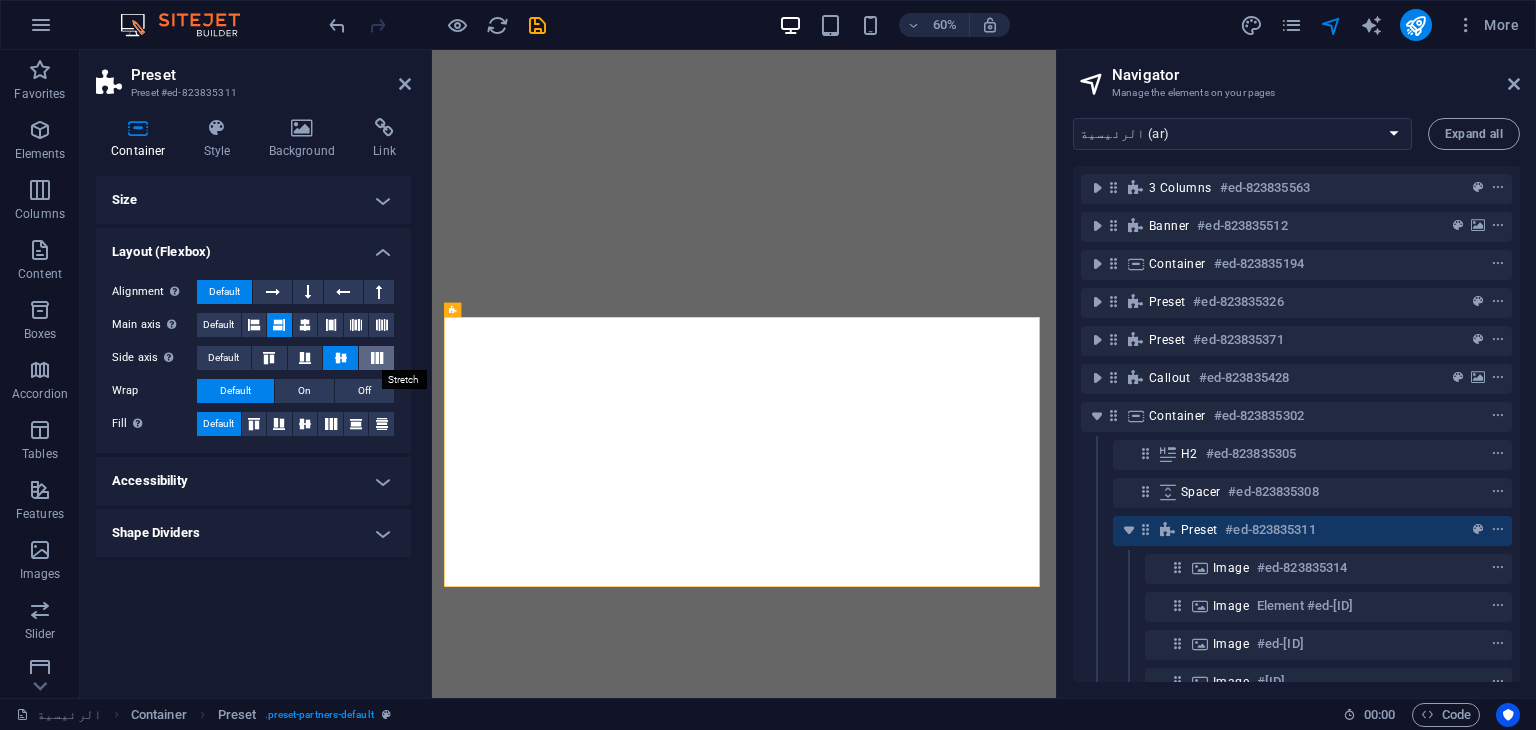 click at bounding box center (377, 358) 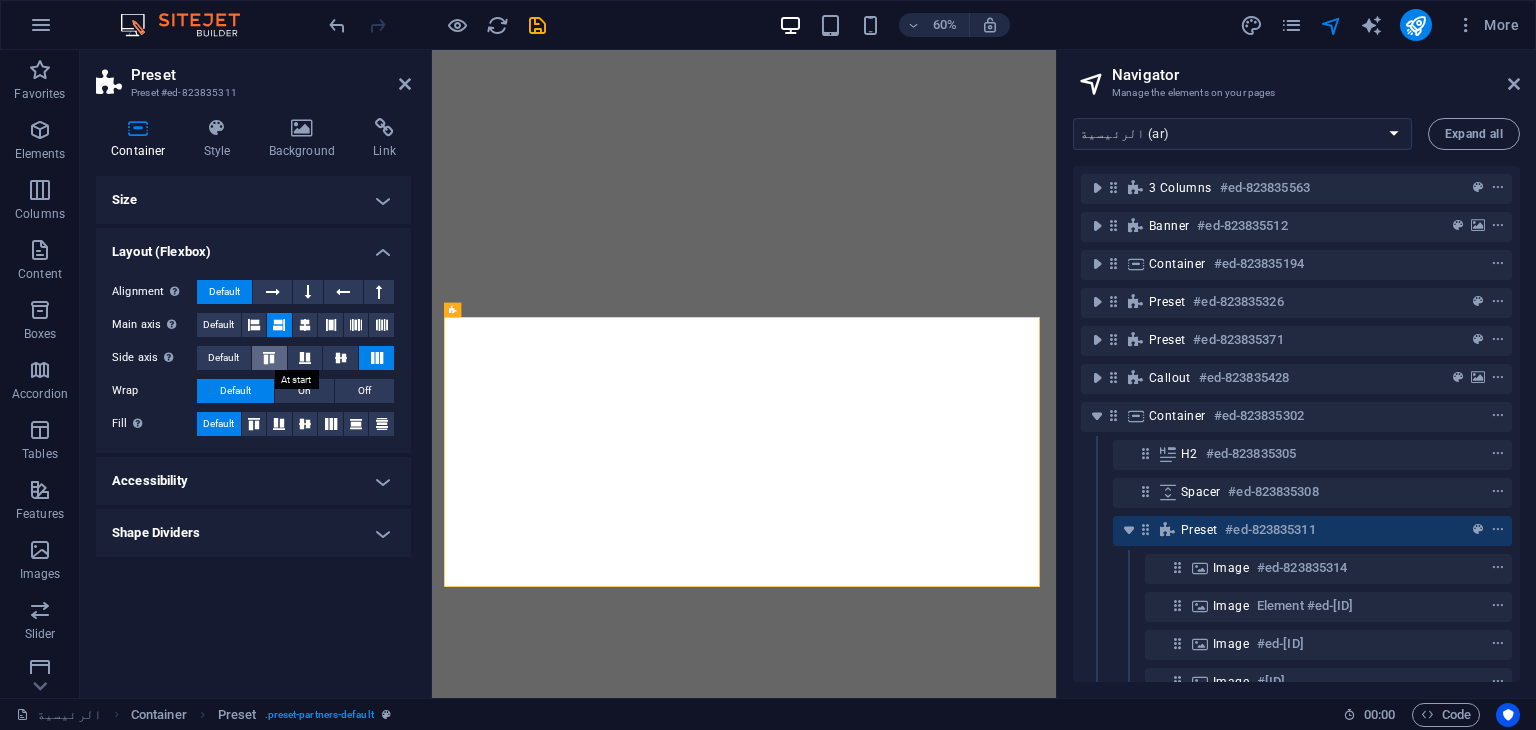 click at bounding box center [269, 358] 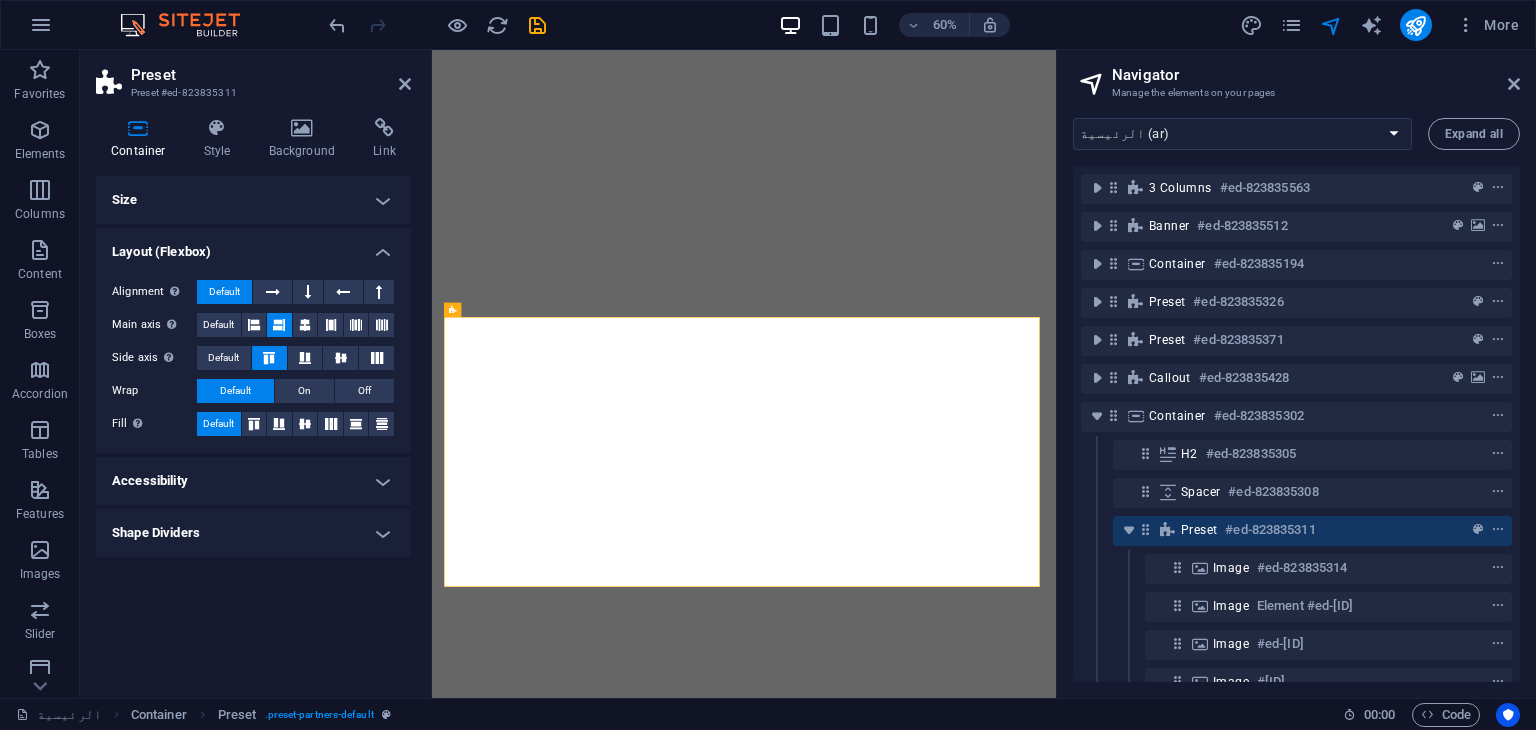 click at bounding box center (269, 358) 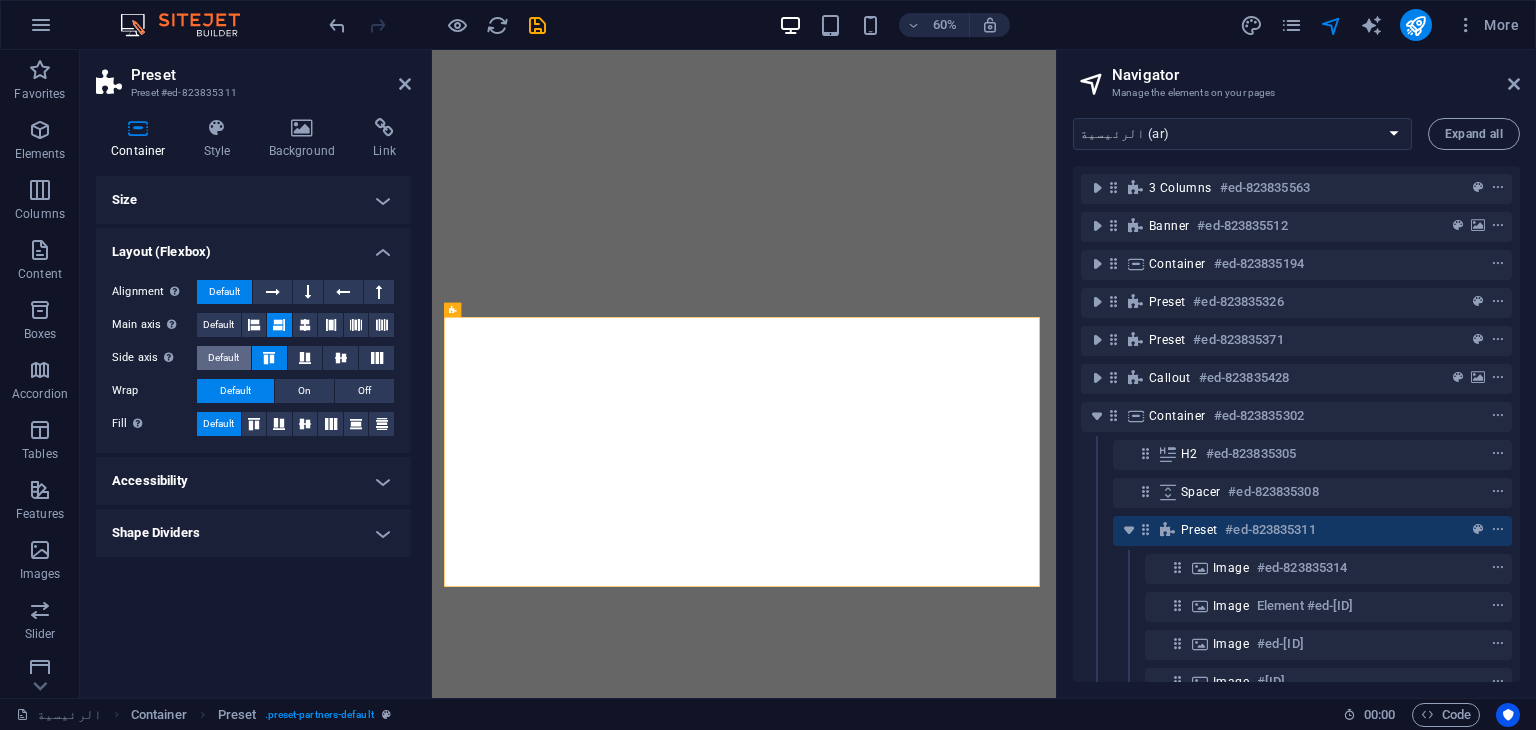 click on "Default" at bounding box center (223, 358) 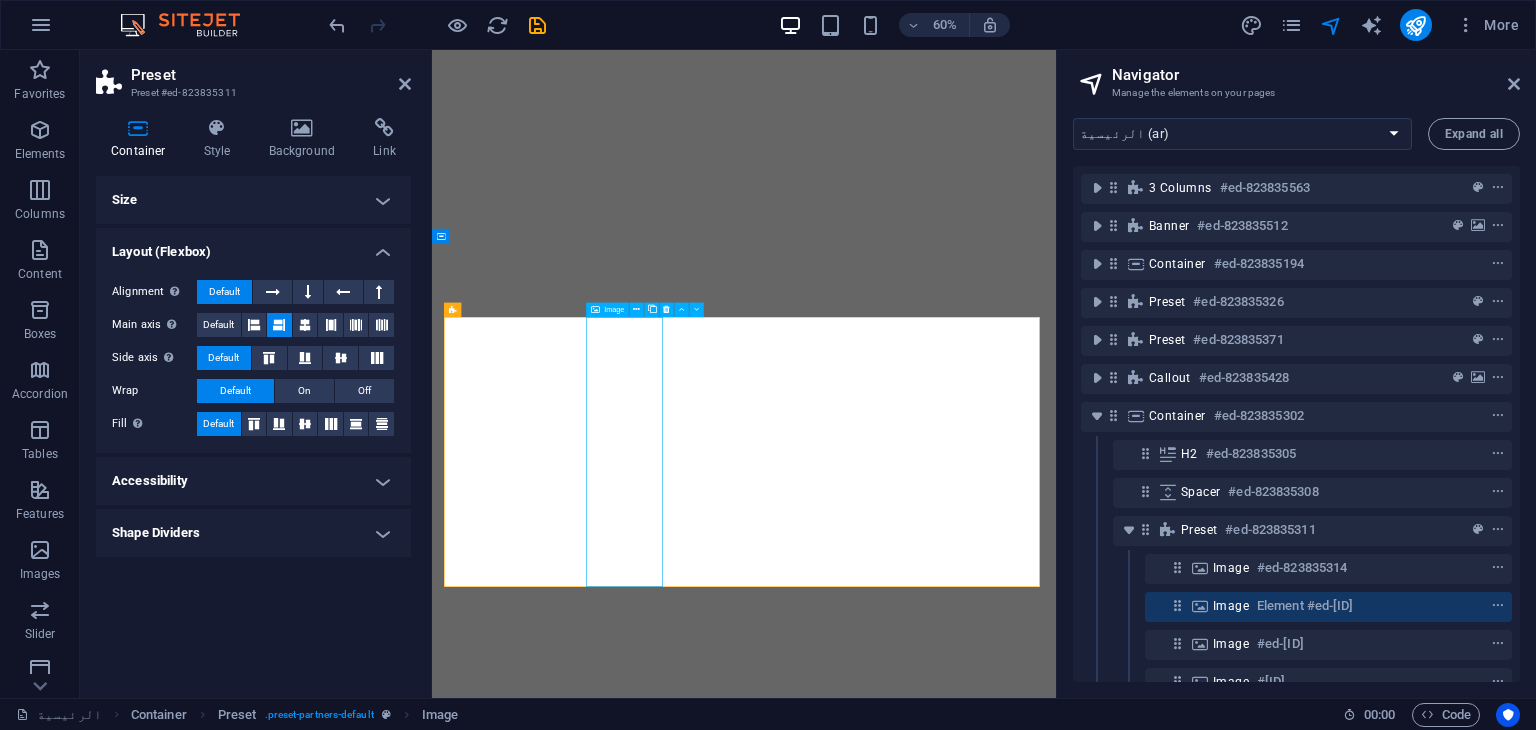 select on "%" 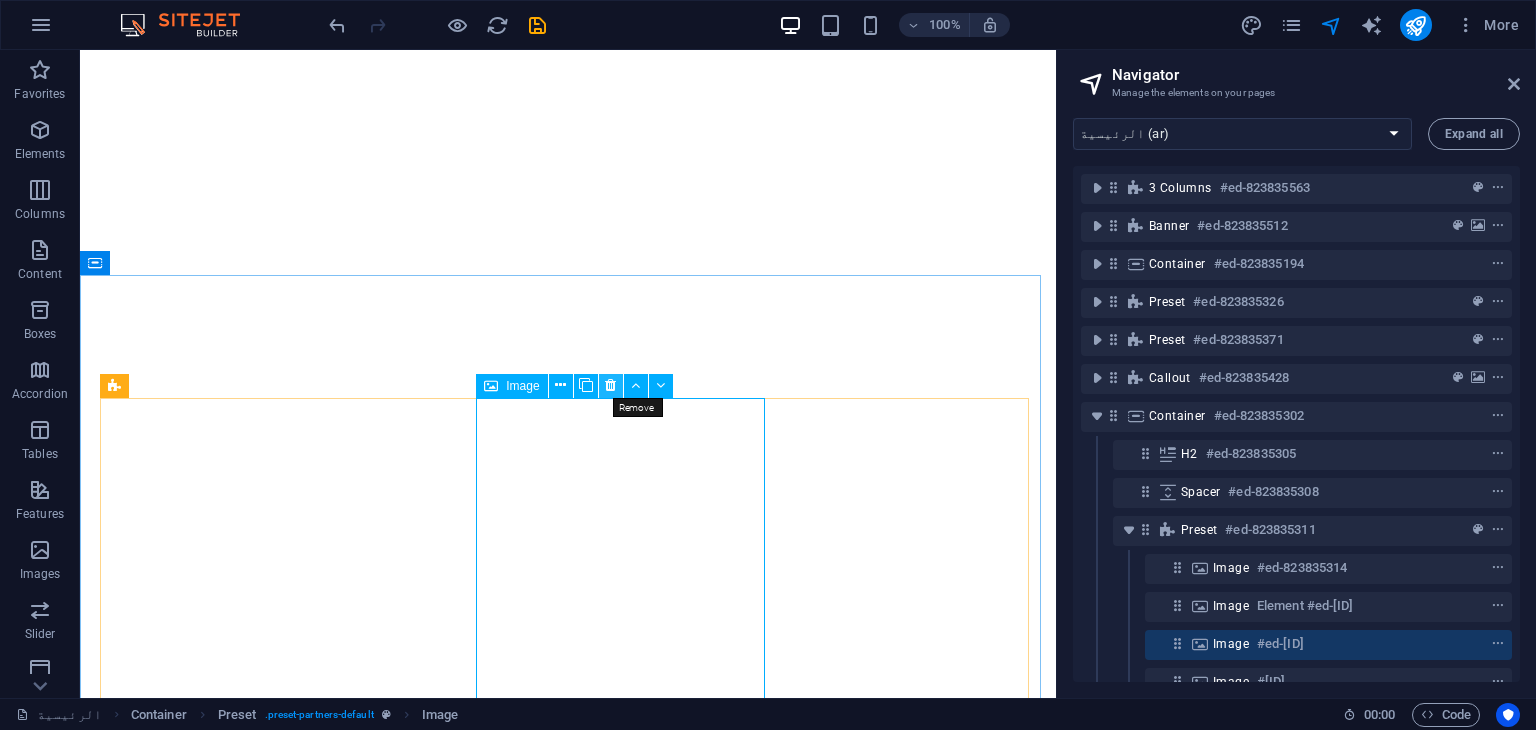 click at bounding box center [611, 386] 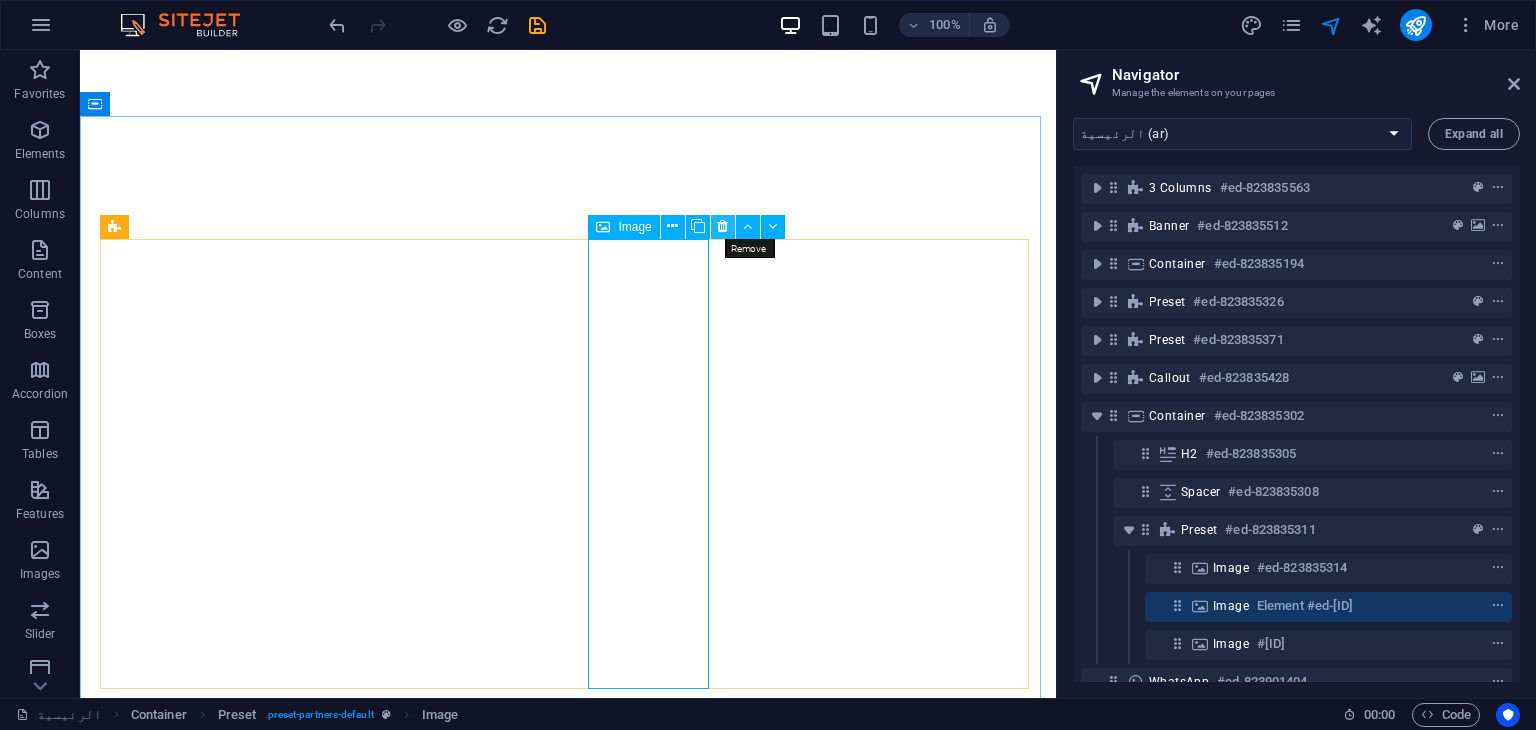 click at bounding box center (723, 227) 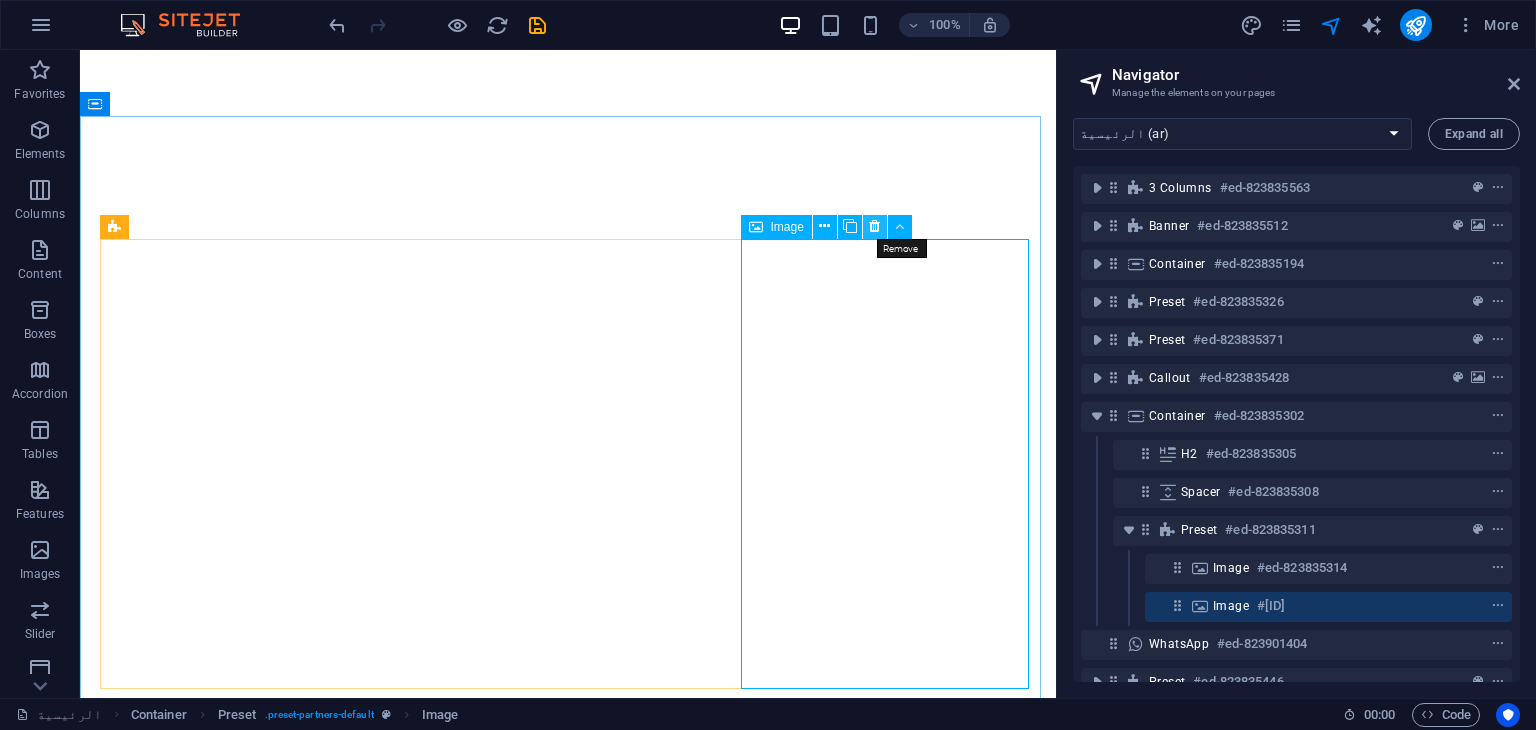 click at bounding box center (874, 226) 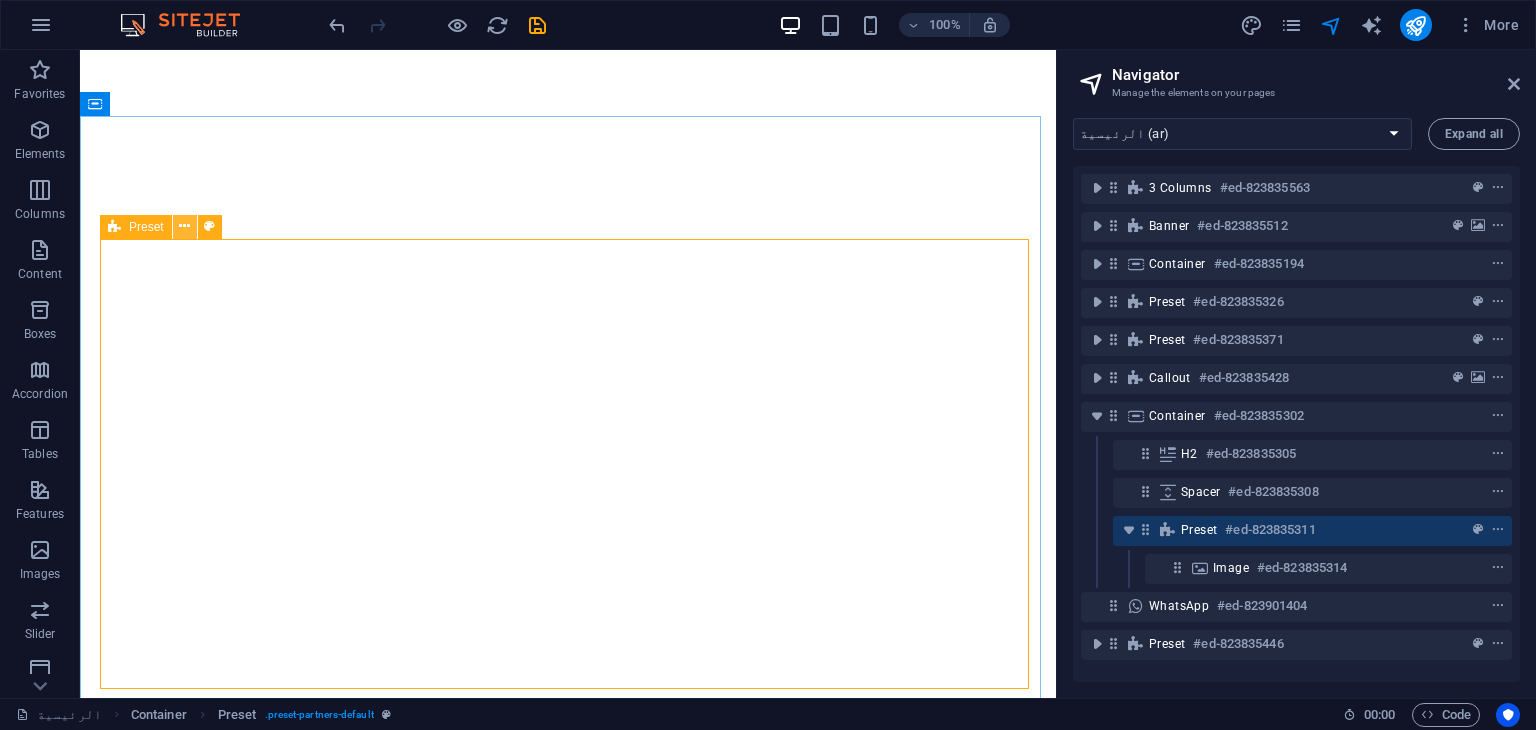 click at bounding box center (185, 227) 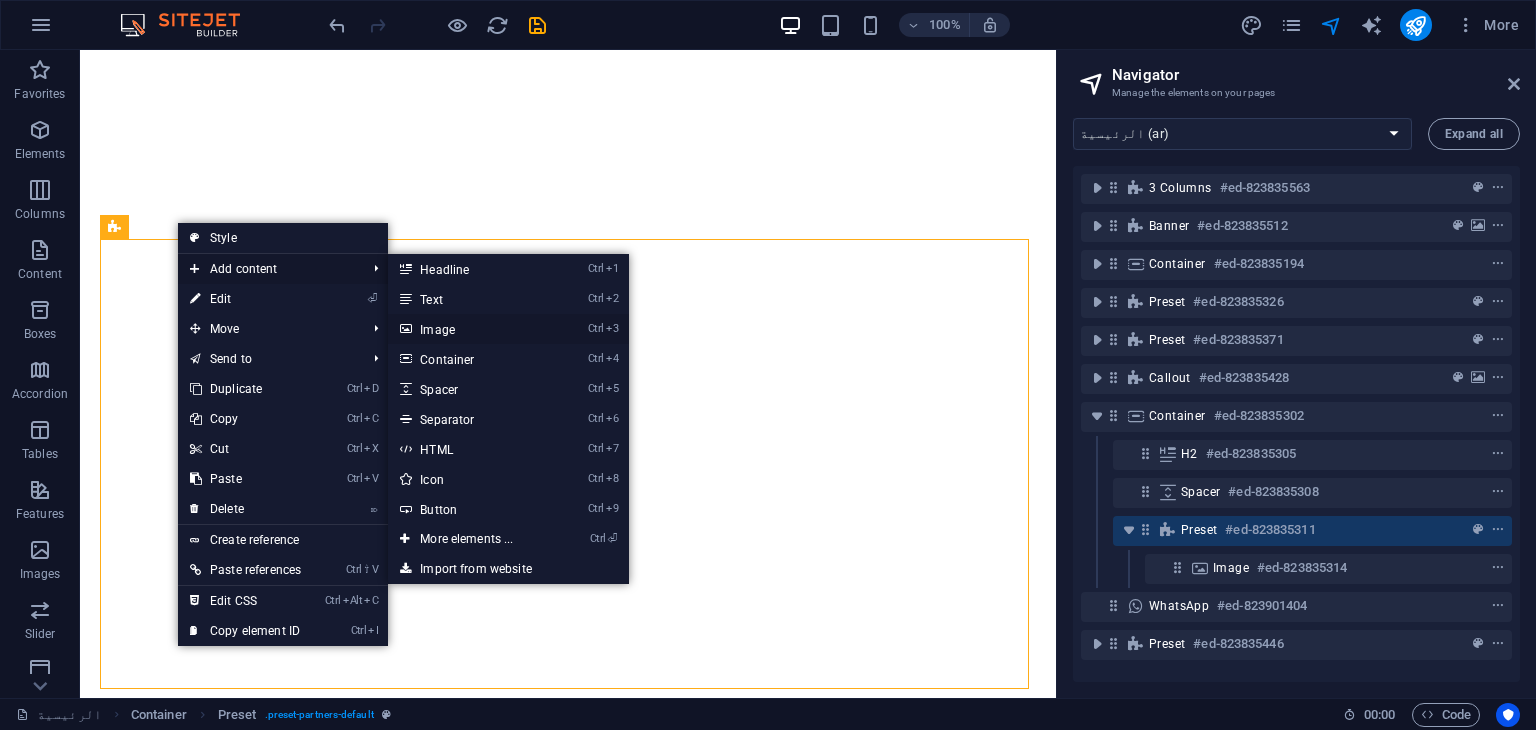 click on "Ctrl 3  Image" at bounding box center (470, 329) 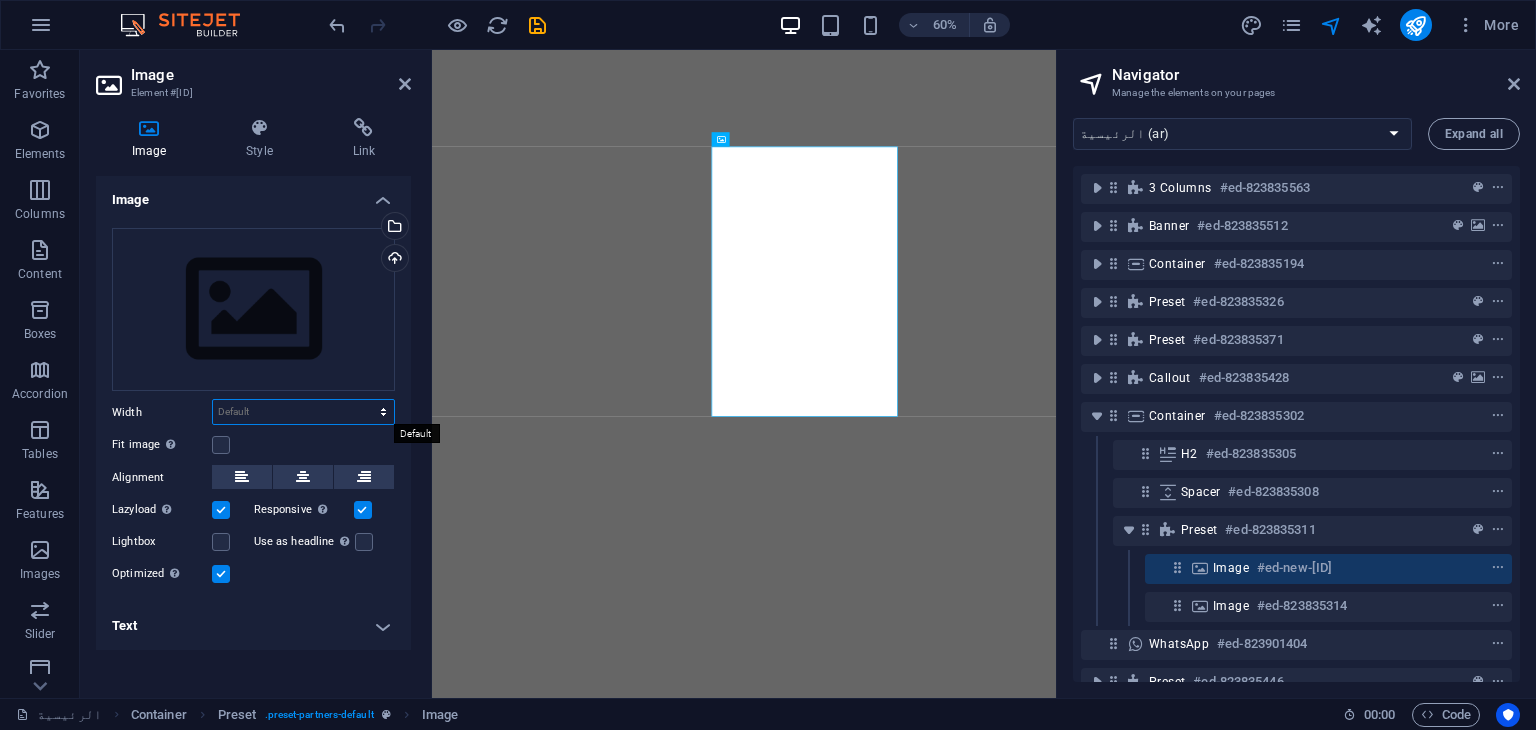 click on "Default auto px rem % em vh vw" at bounding box center (303, 412) 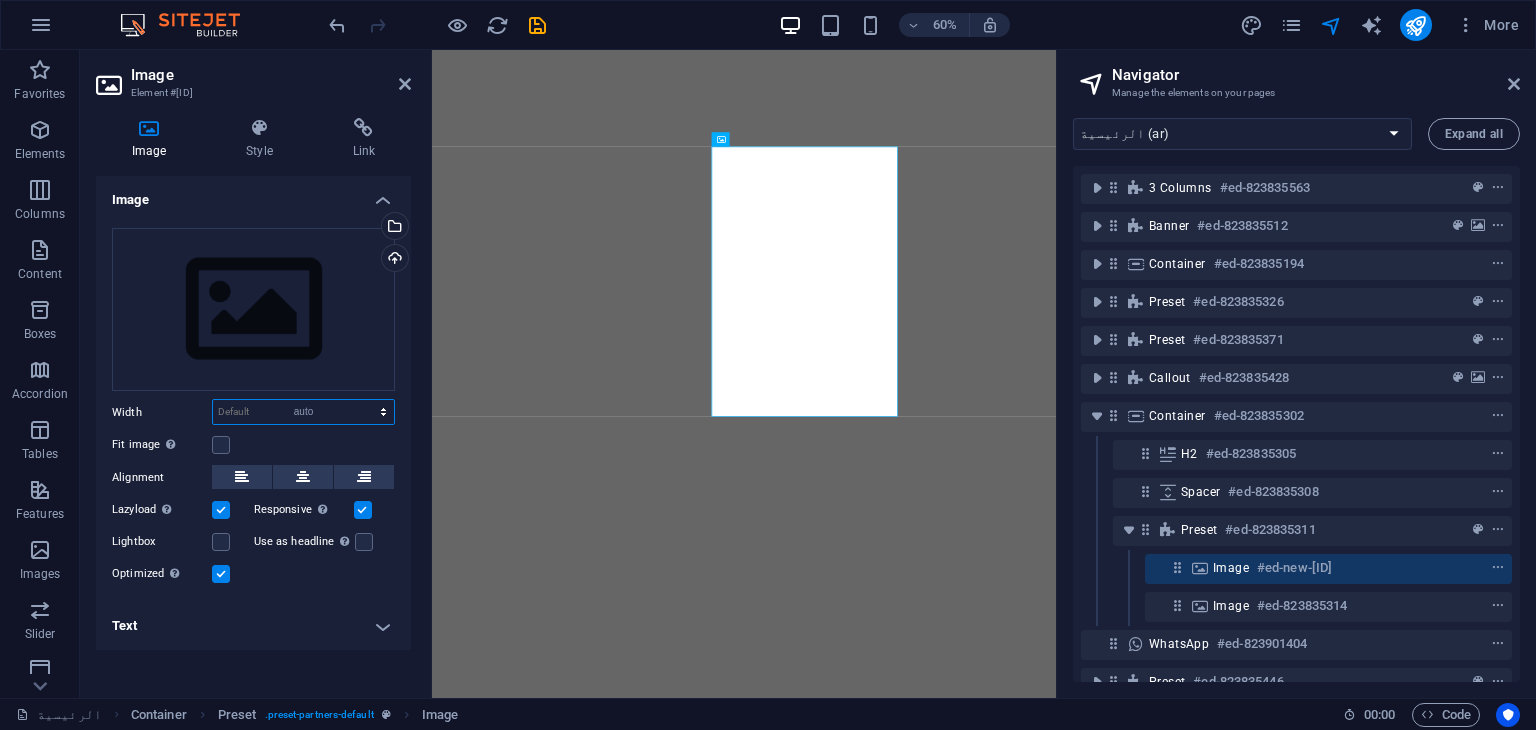 click on "Default auto px rem % em vh vw" at bounding box center [303, 412] 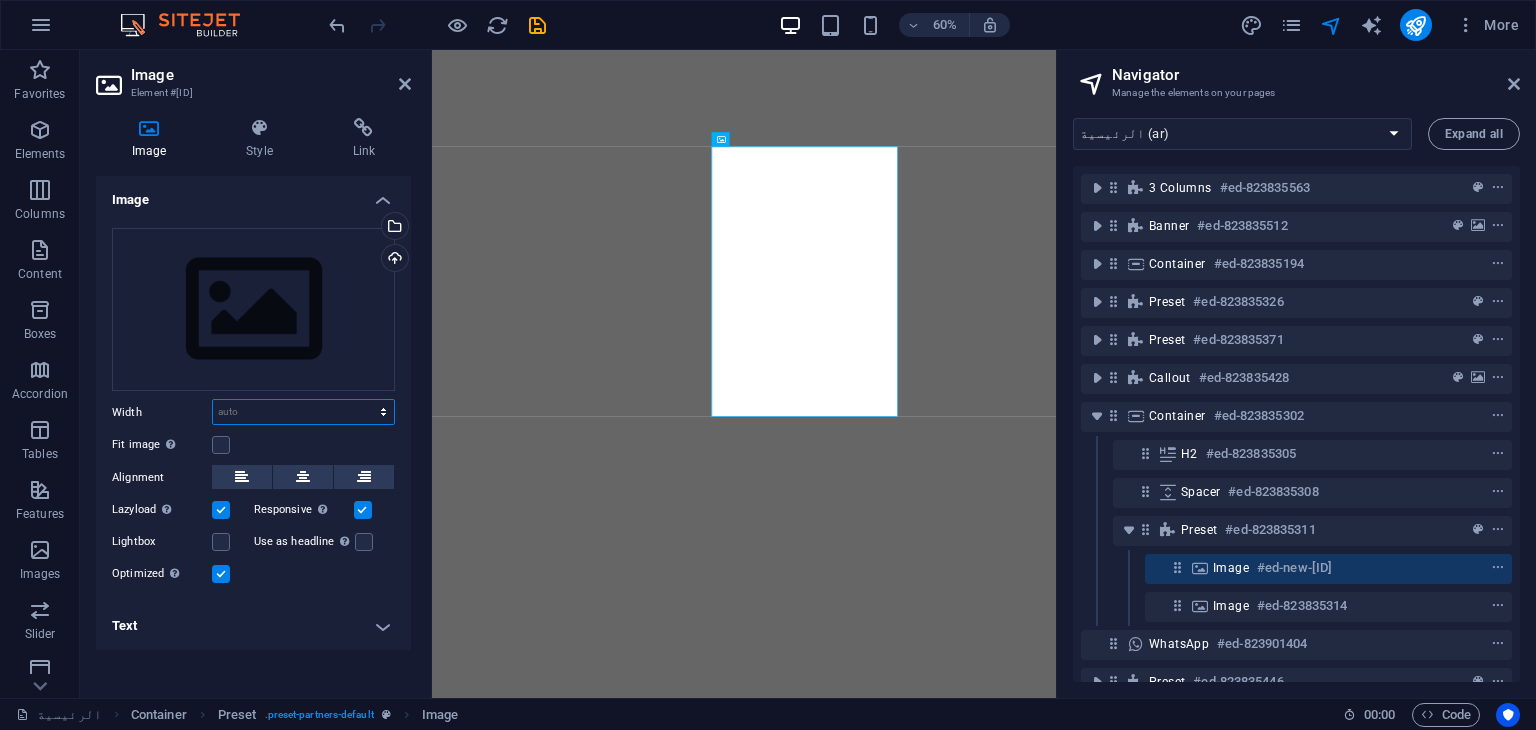 click on "Default auto px rem % em vh vw" at bounding box center (303, 412) 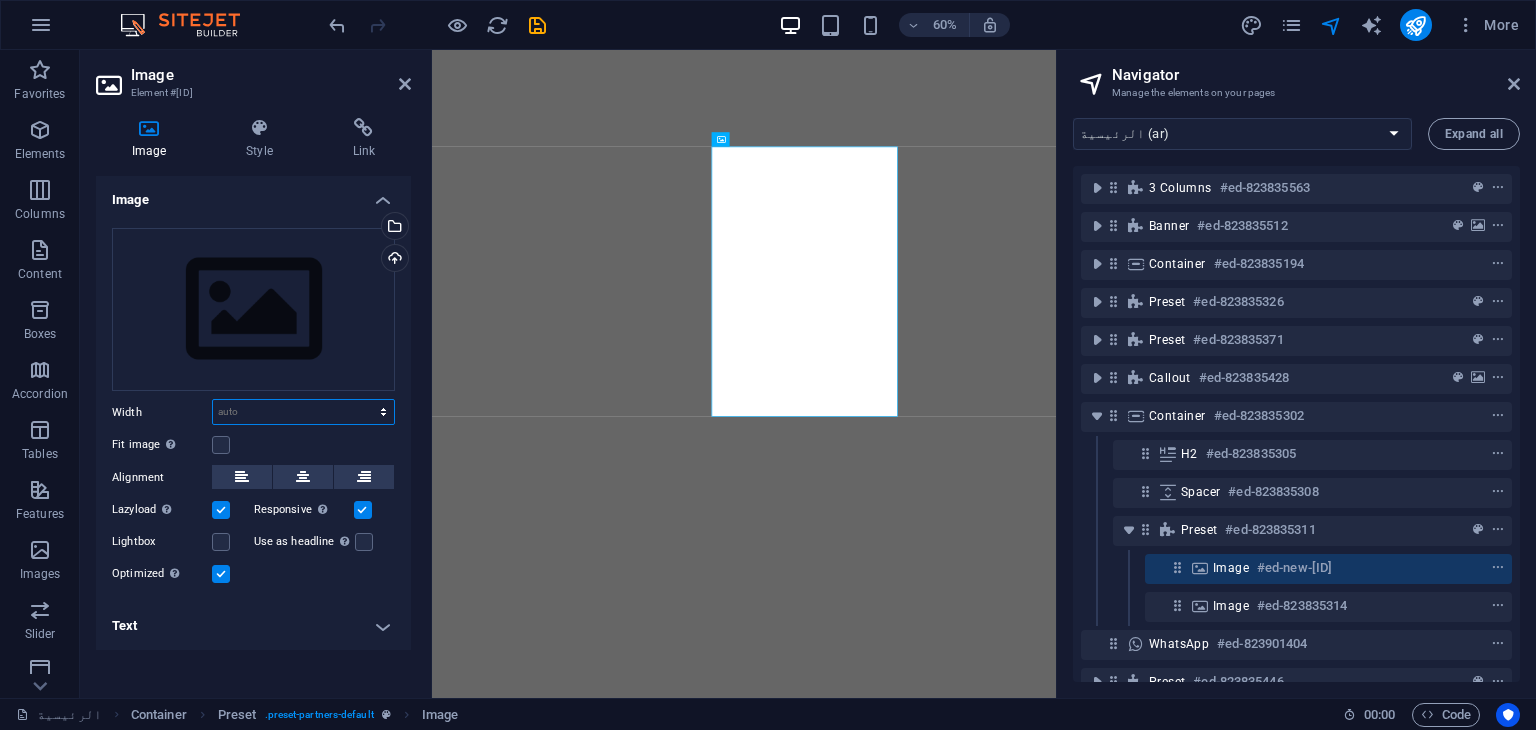 select on "%" 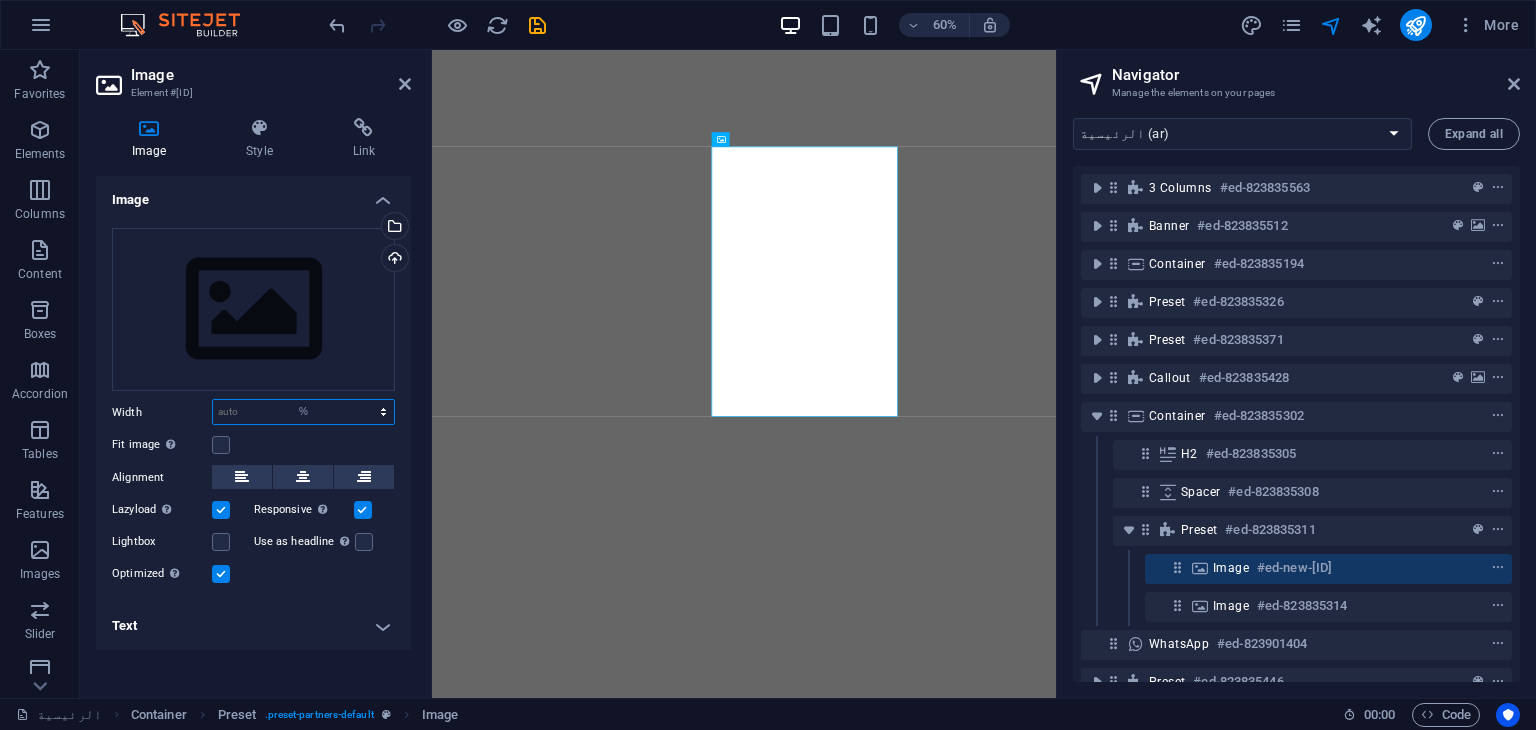 click on "Default auto px rem % em vh vw" at bounding box center [303, 412] 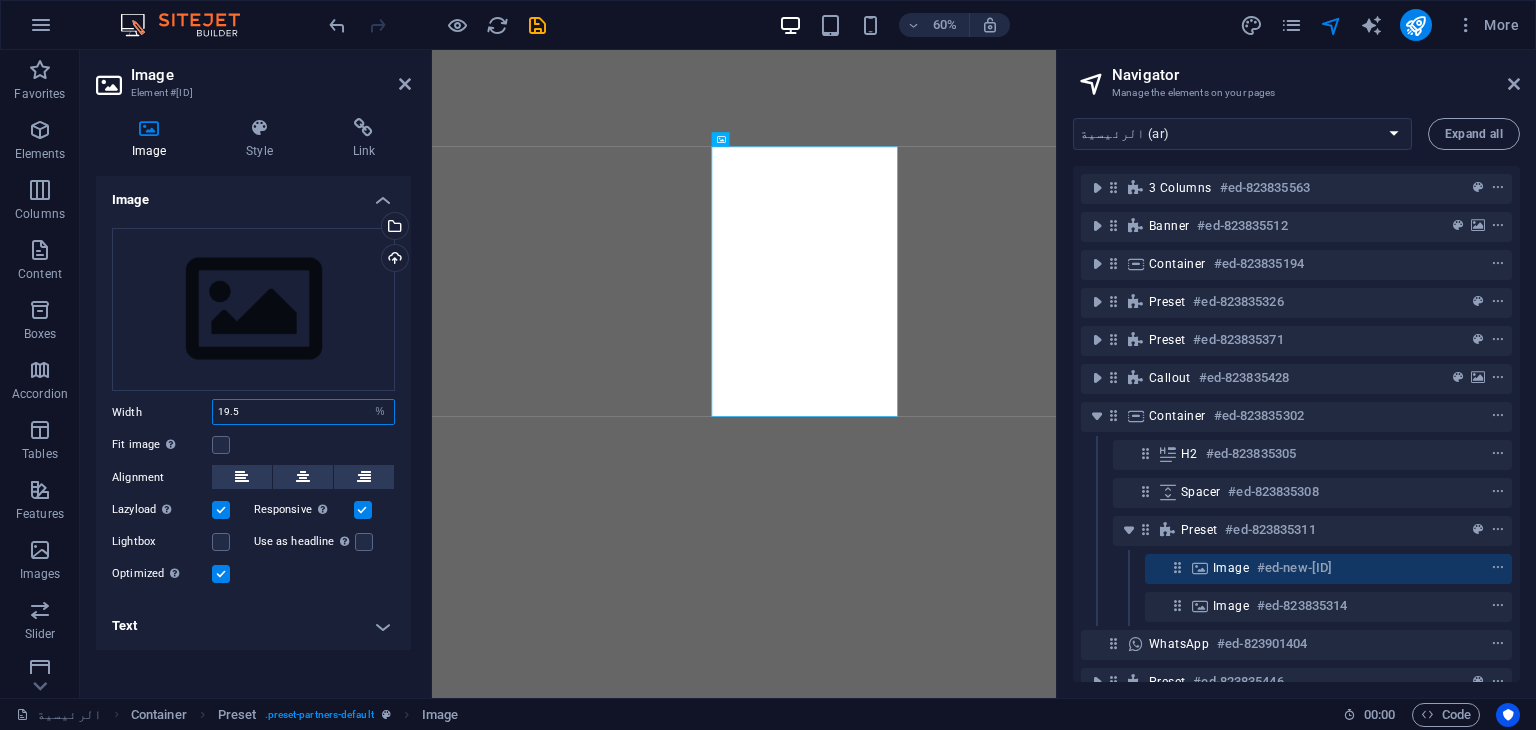 click on "19.5" at bounding box center (303, 412) 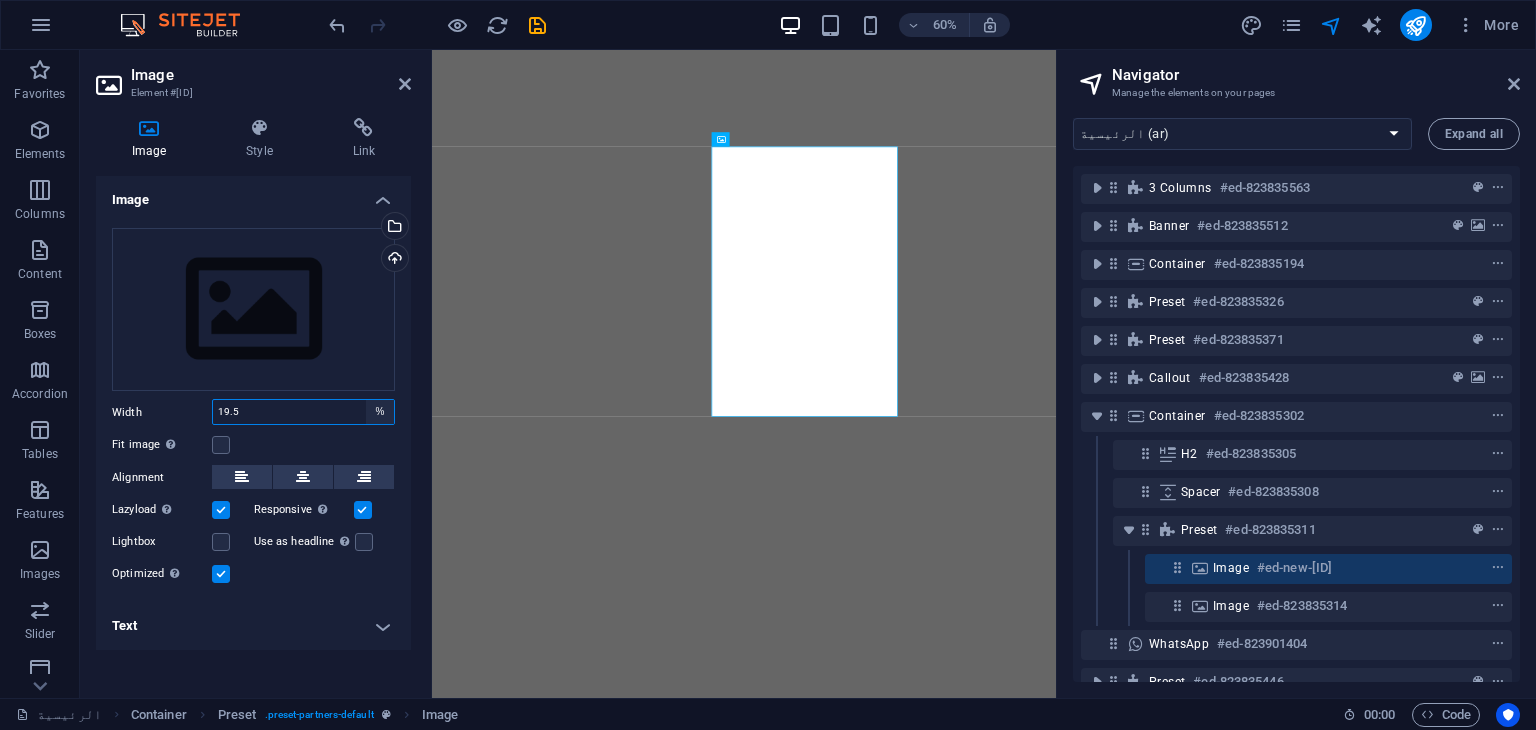 click on "Default auto px rem % em vh vw" at bounding box center [380, 412] 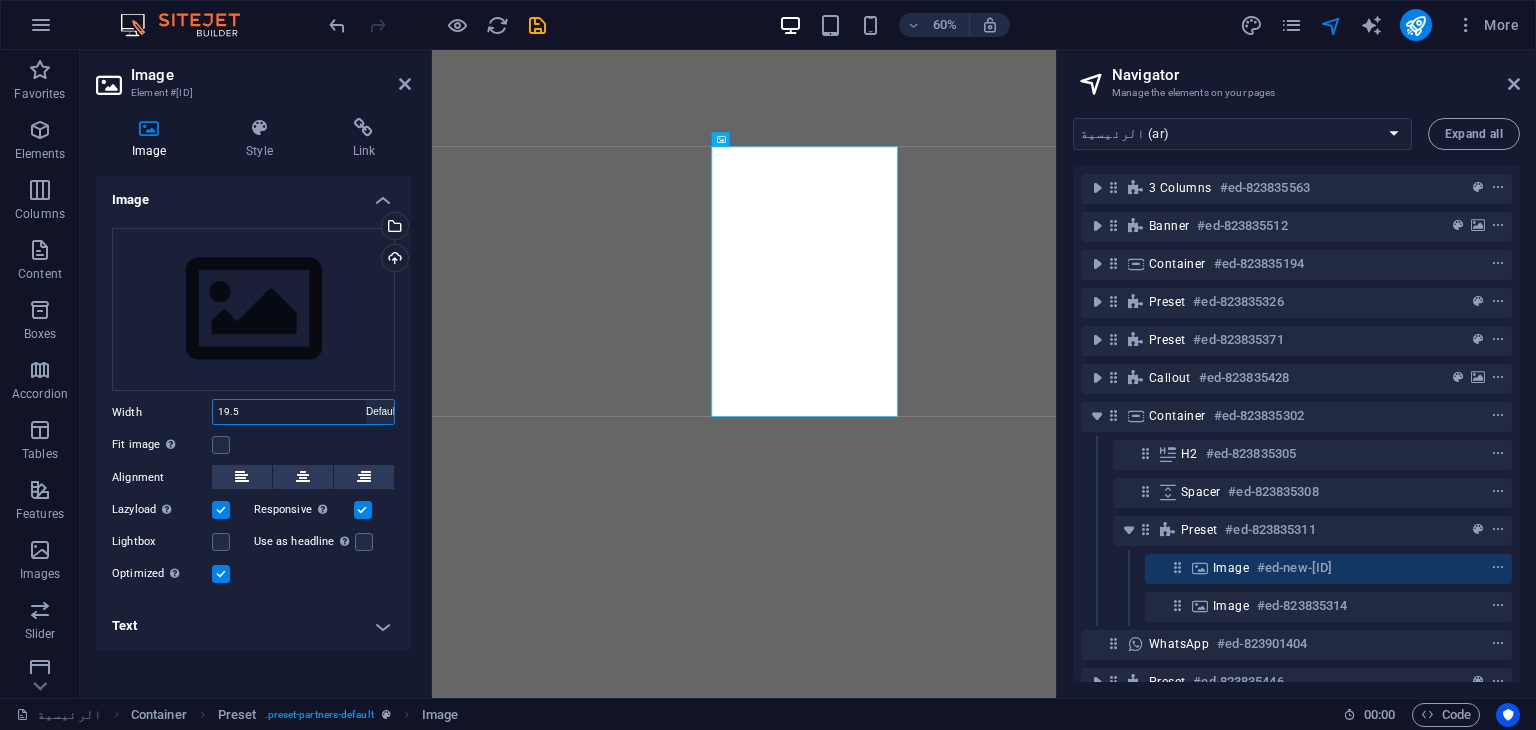 click on "Default auto px rem % em vh vw" at bounding box center [380, 412] 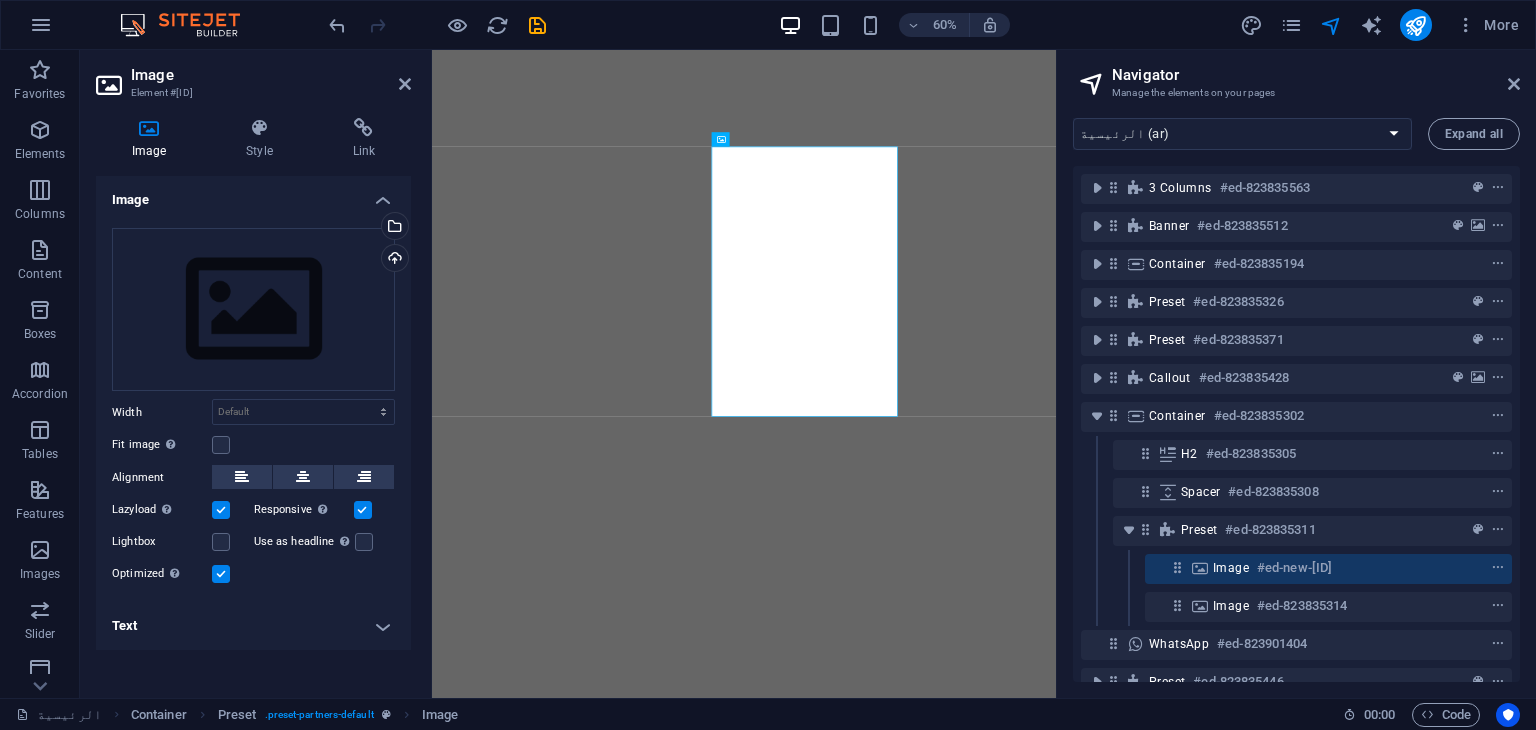 click at bounding box center (221, 574) 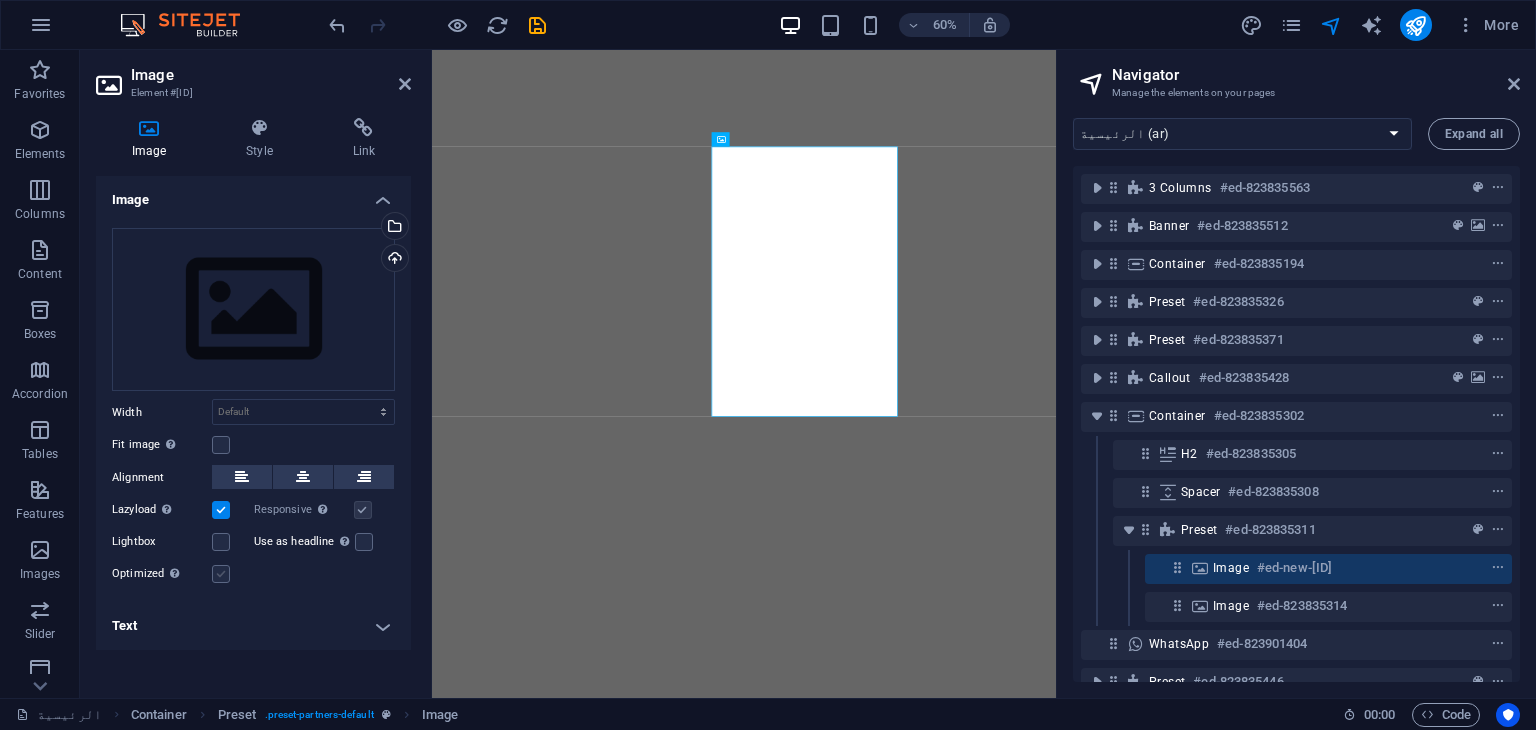 click at bounding box center [221, 574] 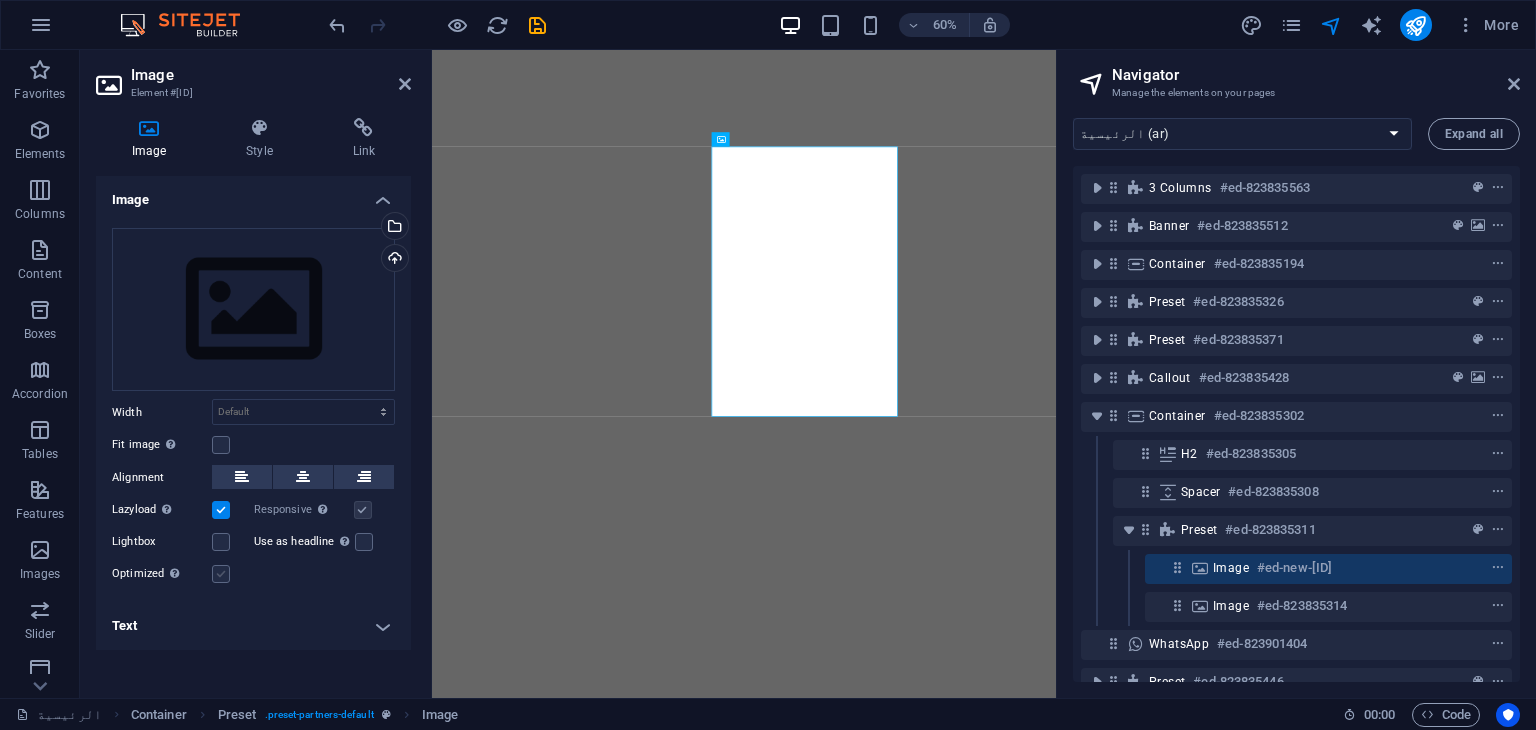 click on "Optimized Images are compressed to improve page speed." at bounding box center (0, 0) 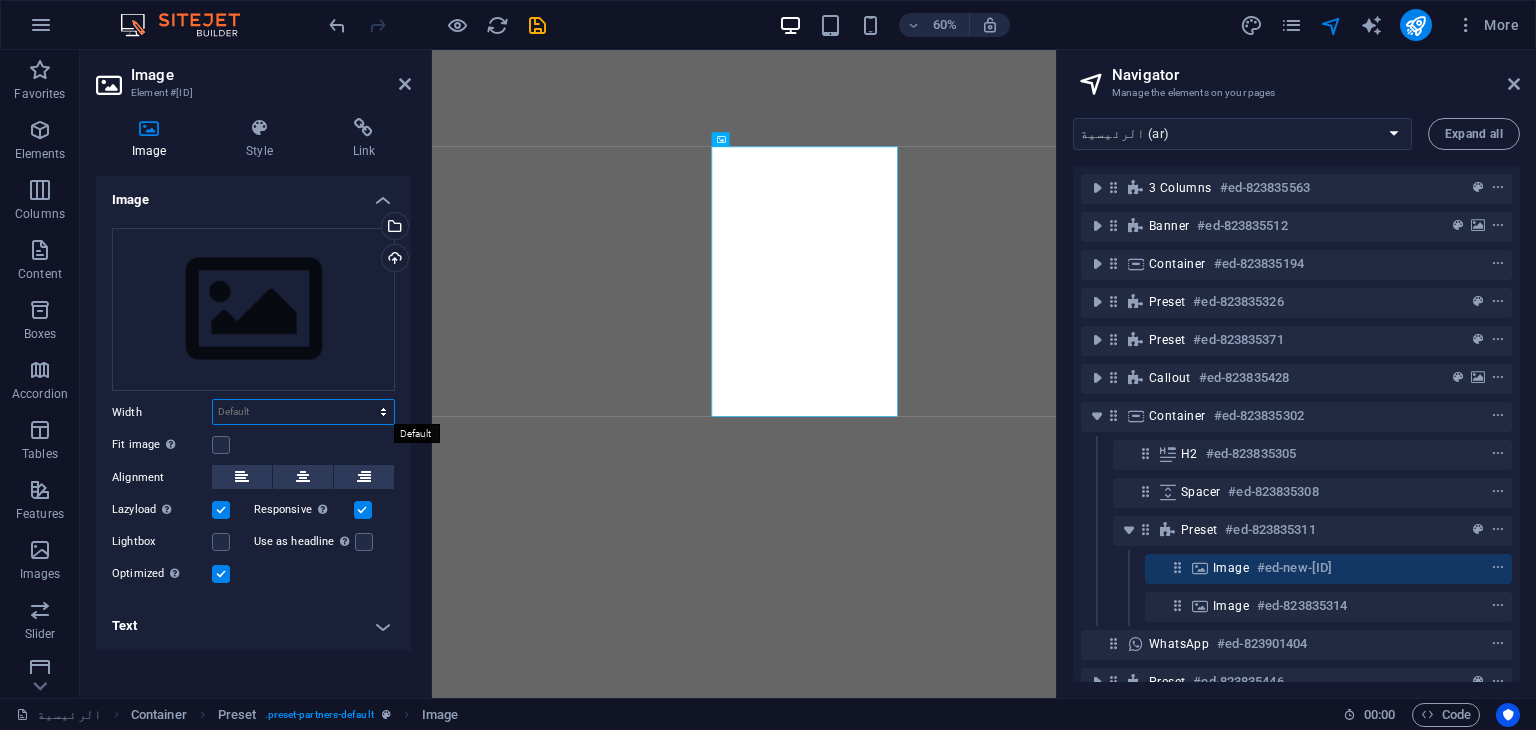 click on "Default auto px rem % em vh vw" at bounding box center (303, 412) 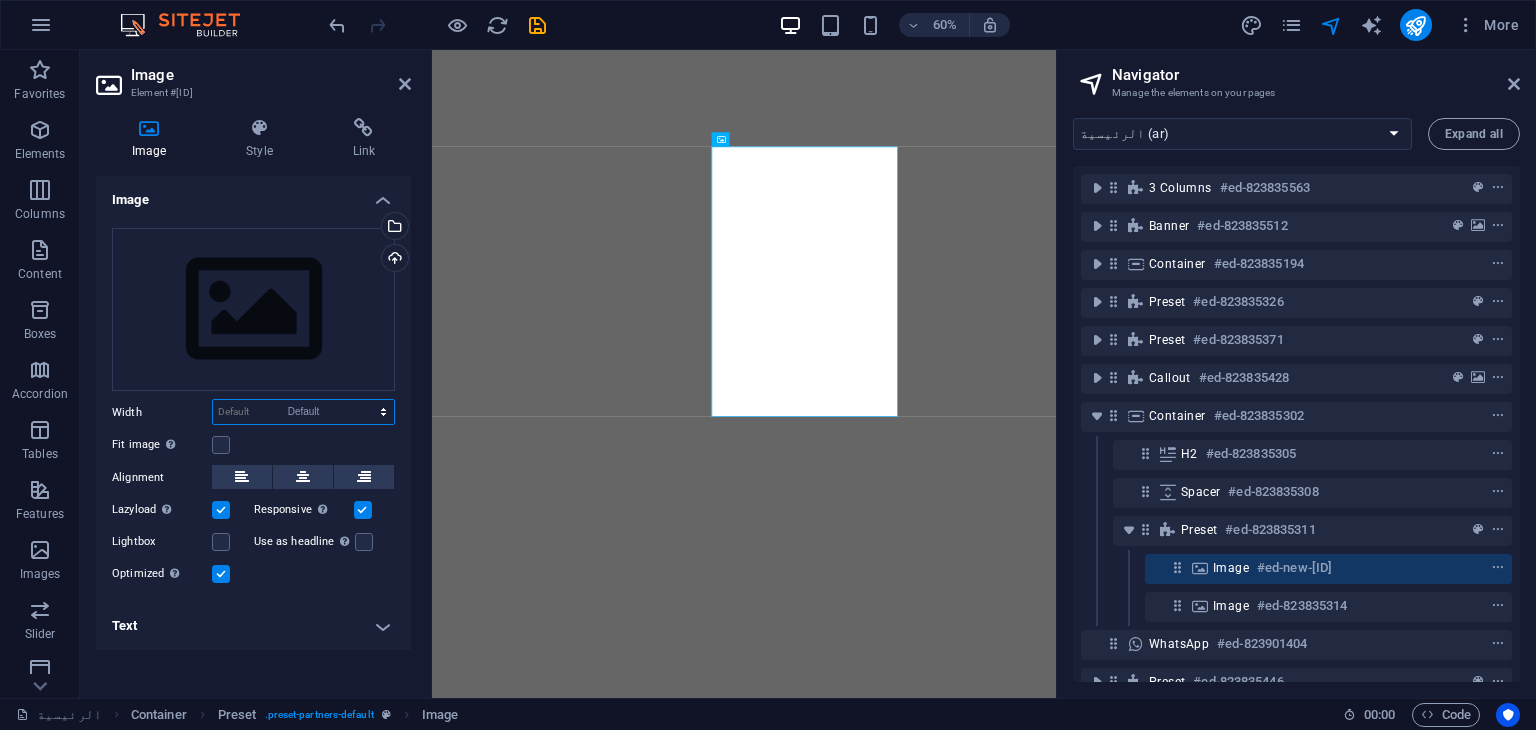 click on "Default auto px rem % em vh vw" at bounding box center [303, 412] 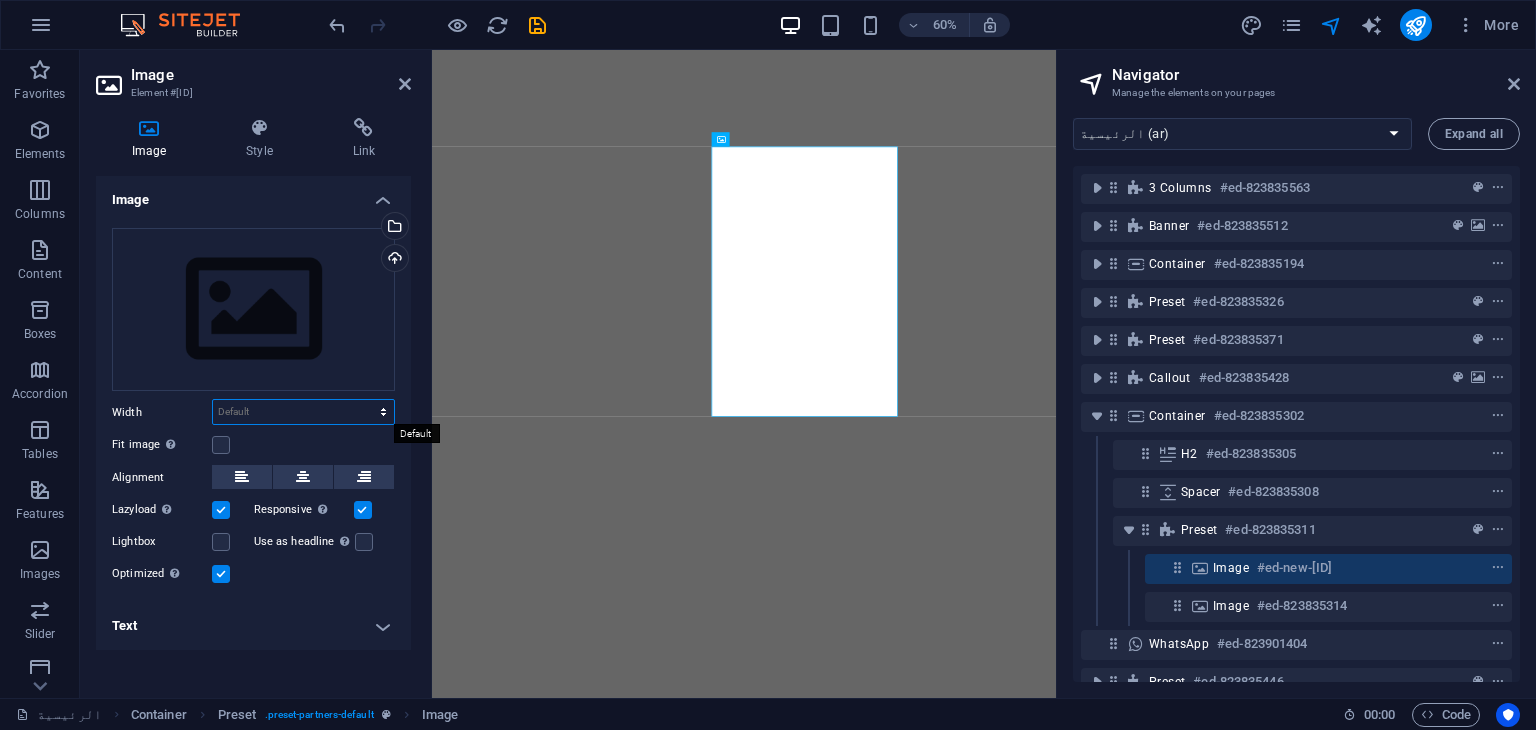 click on "Default auto px rem % em vh vw" at bounding box center [303, 412] 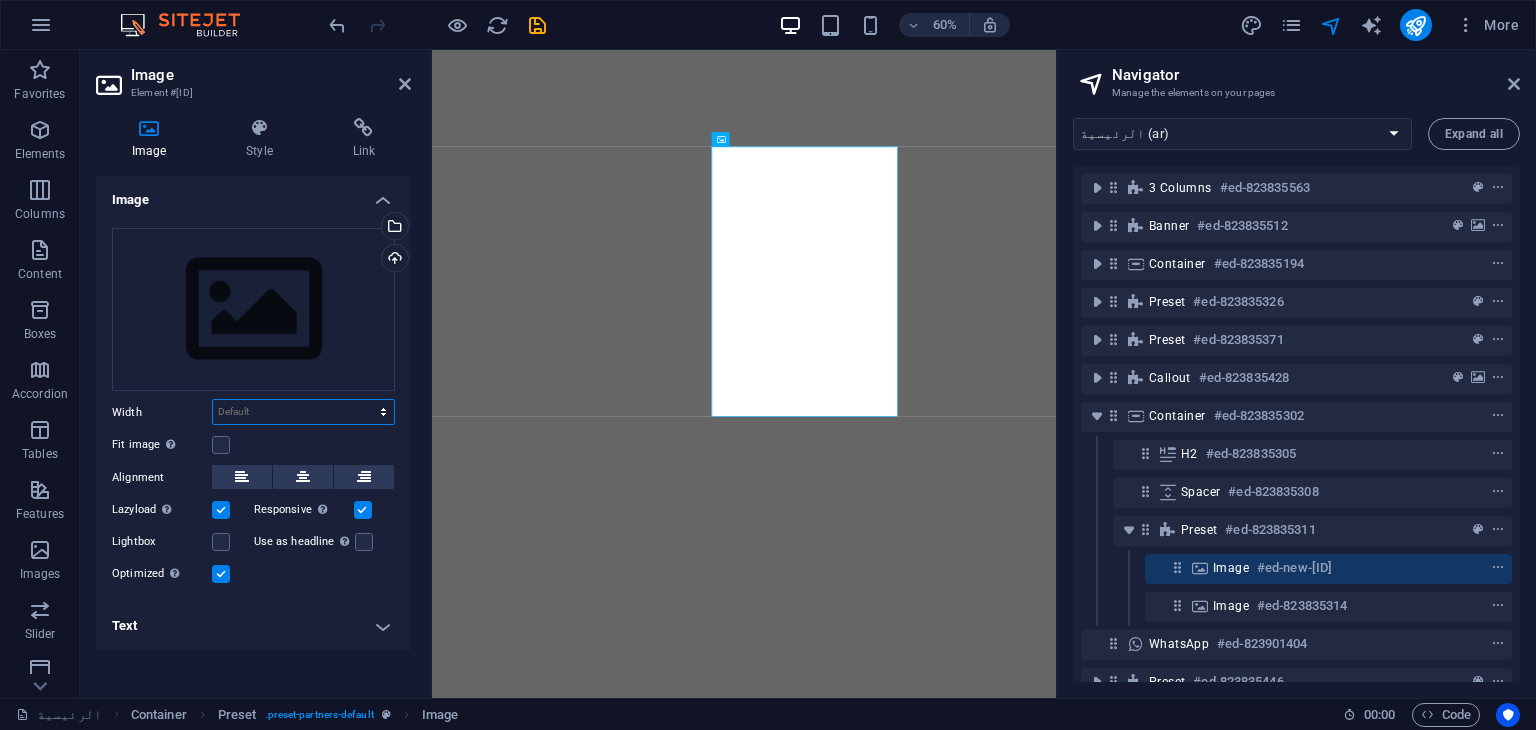 select on "em" 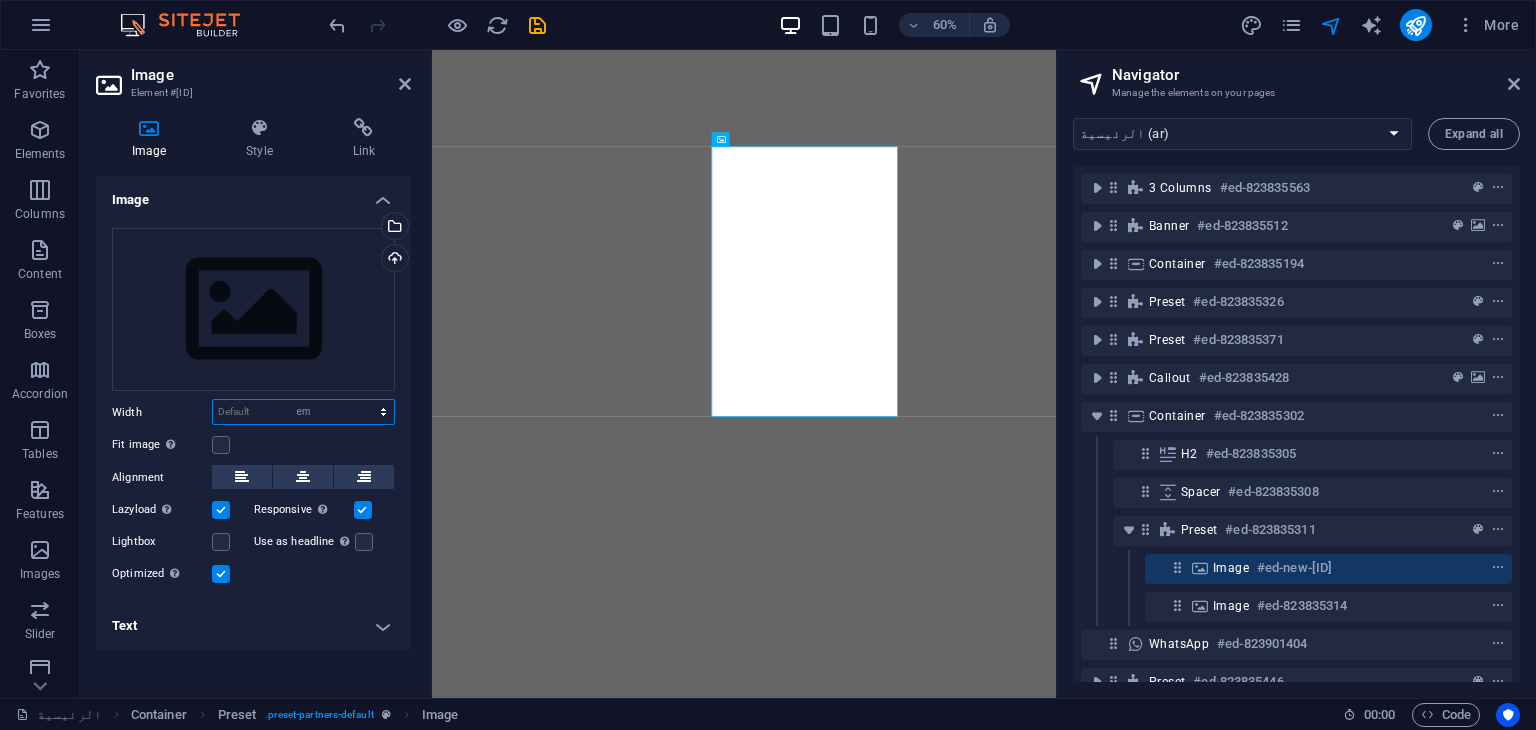 click on "Default auto px rem % em vh vw" at bounding box center (303, 412) 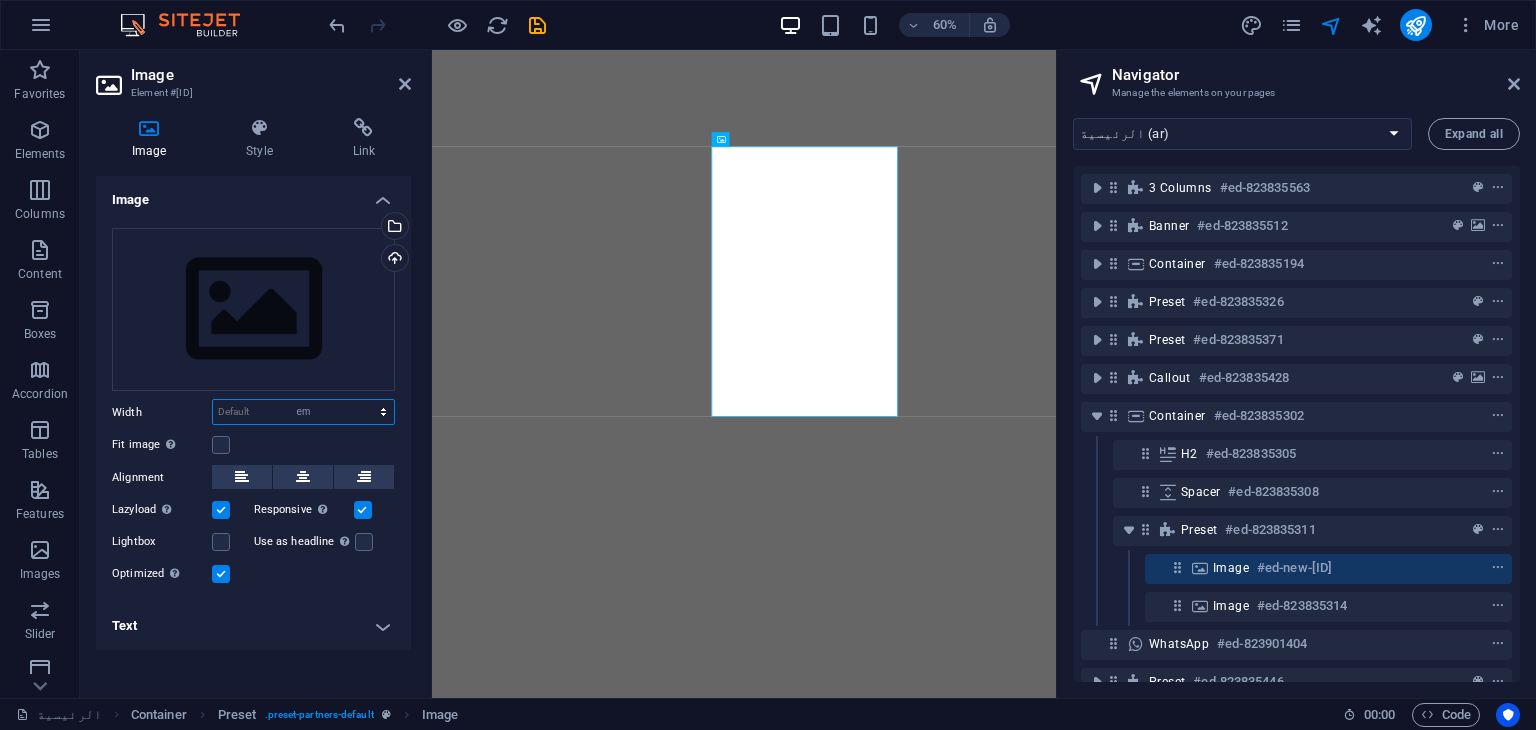 type on "12.5" 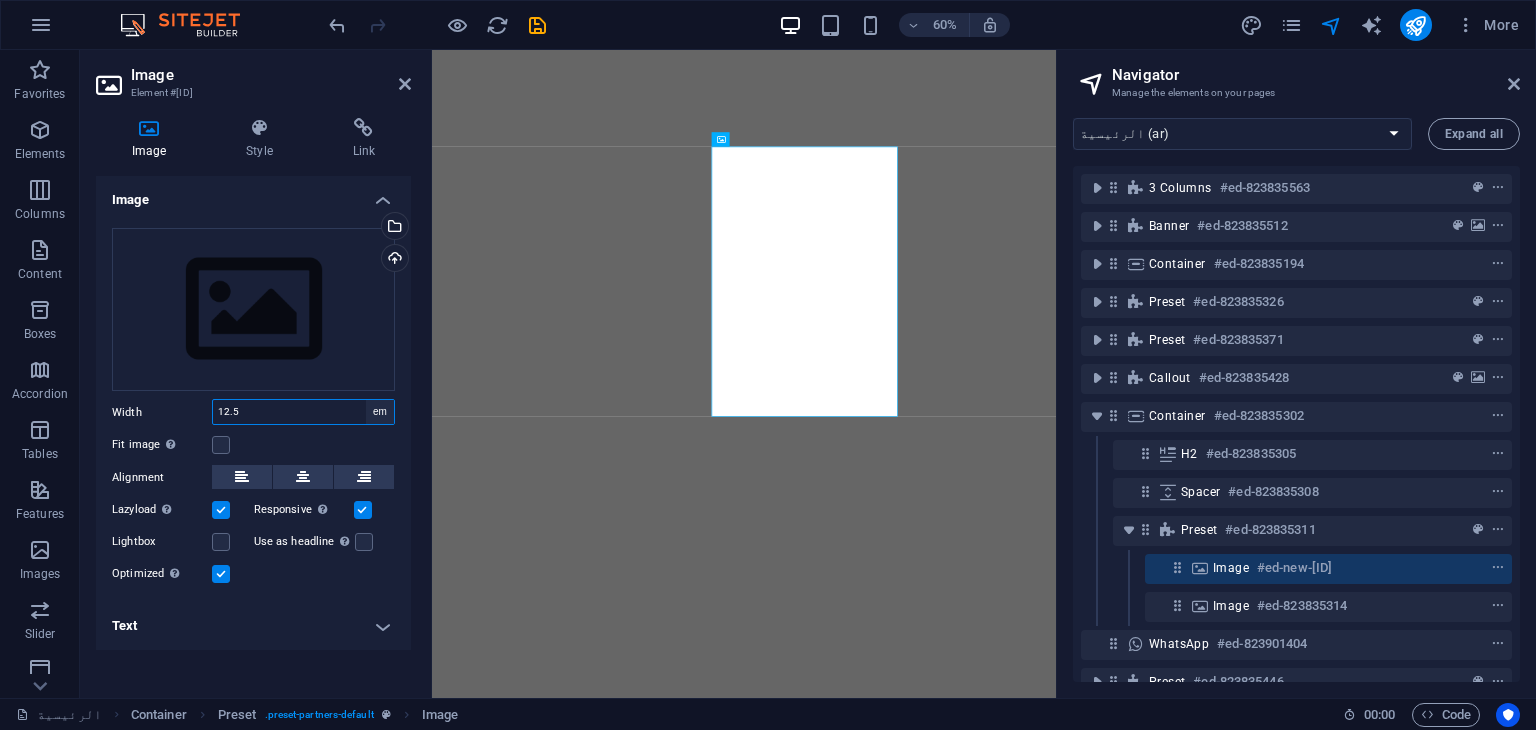 click on "Default auto px rem % em vh vw" at bounding box center [380, 412] 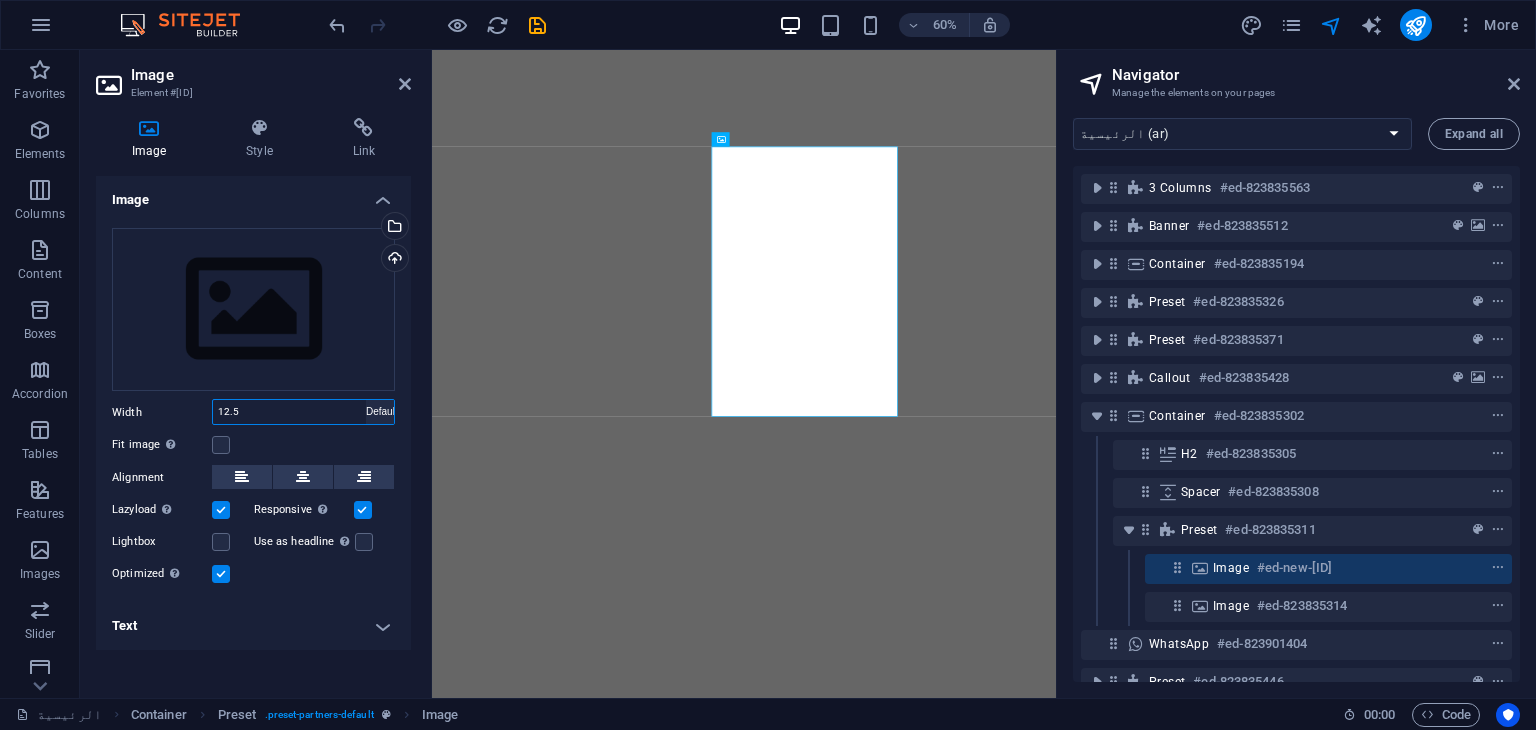click on "Default auto px rem % em vh vw" at bounding box center (380, 412) 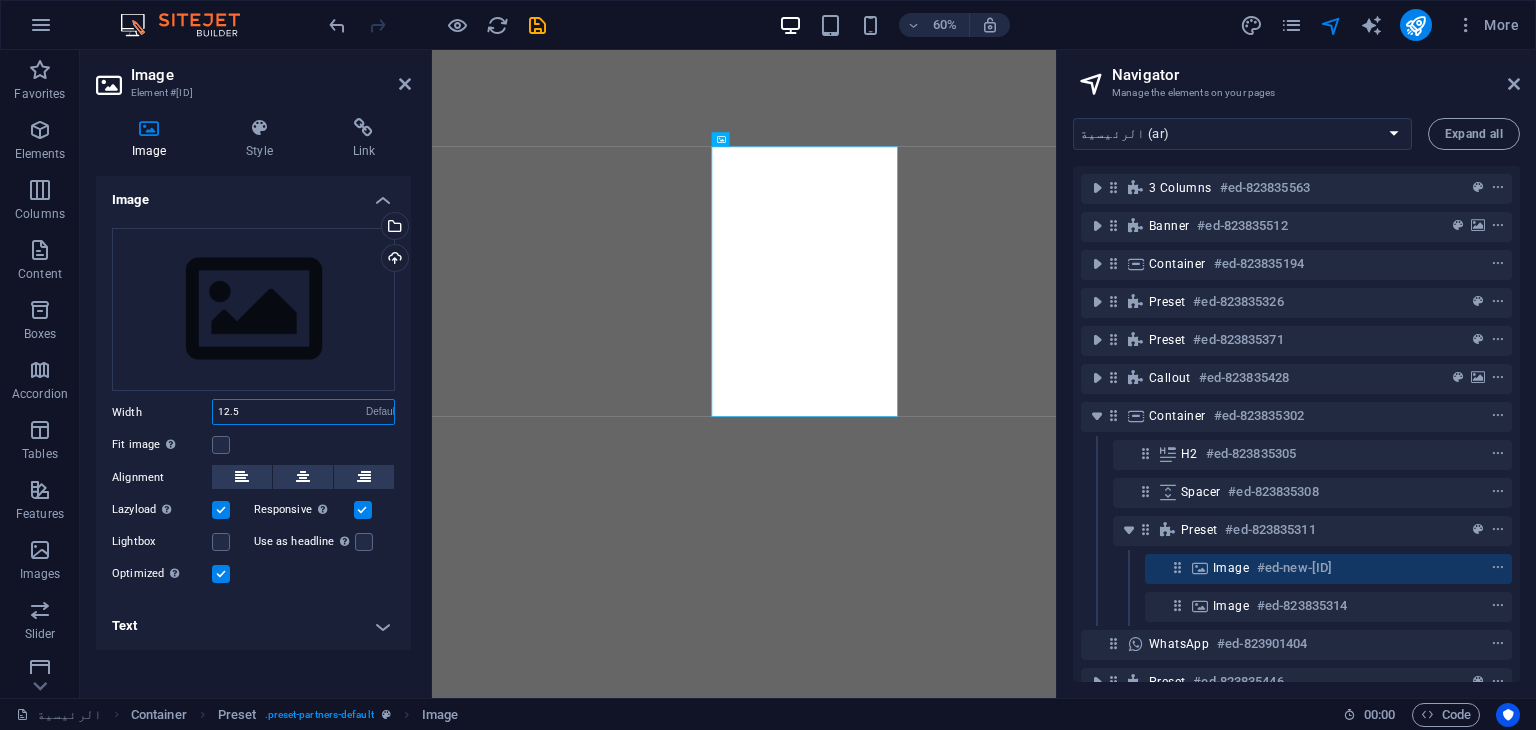type 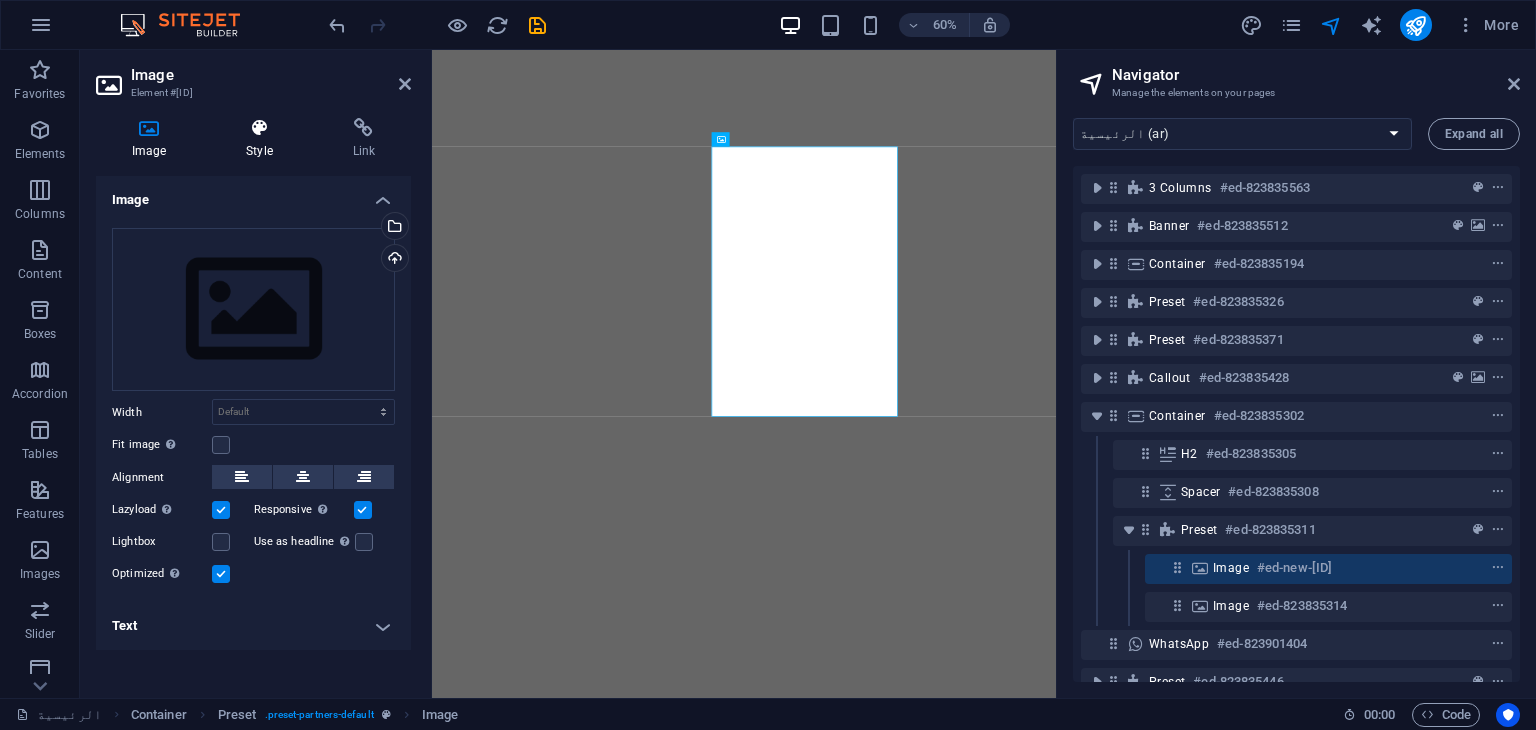 click on "Style" at bounding box center [263, 139] 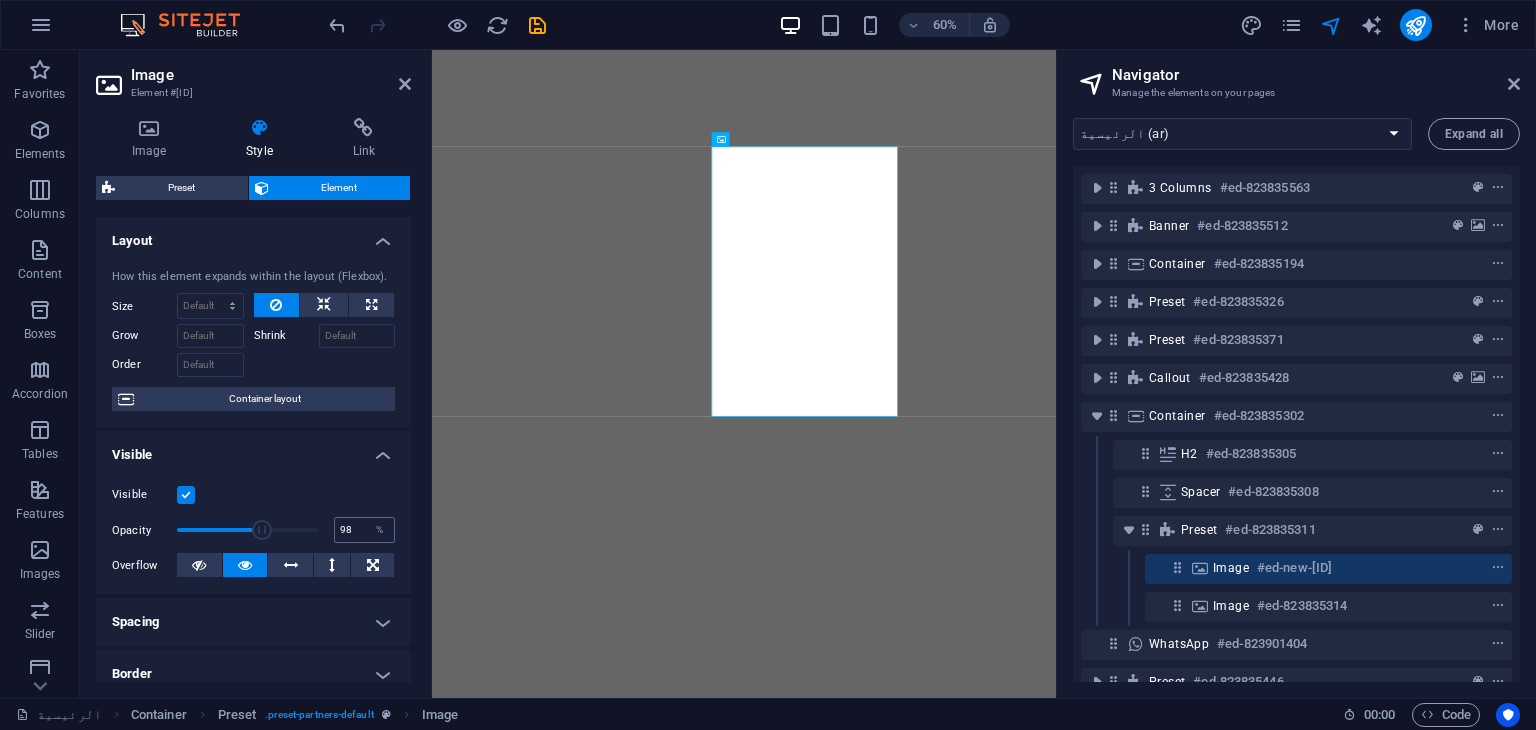 type on "100" 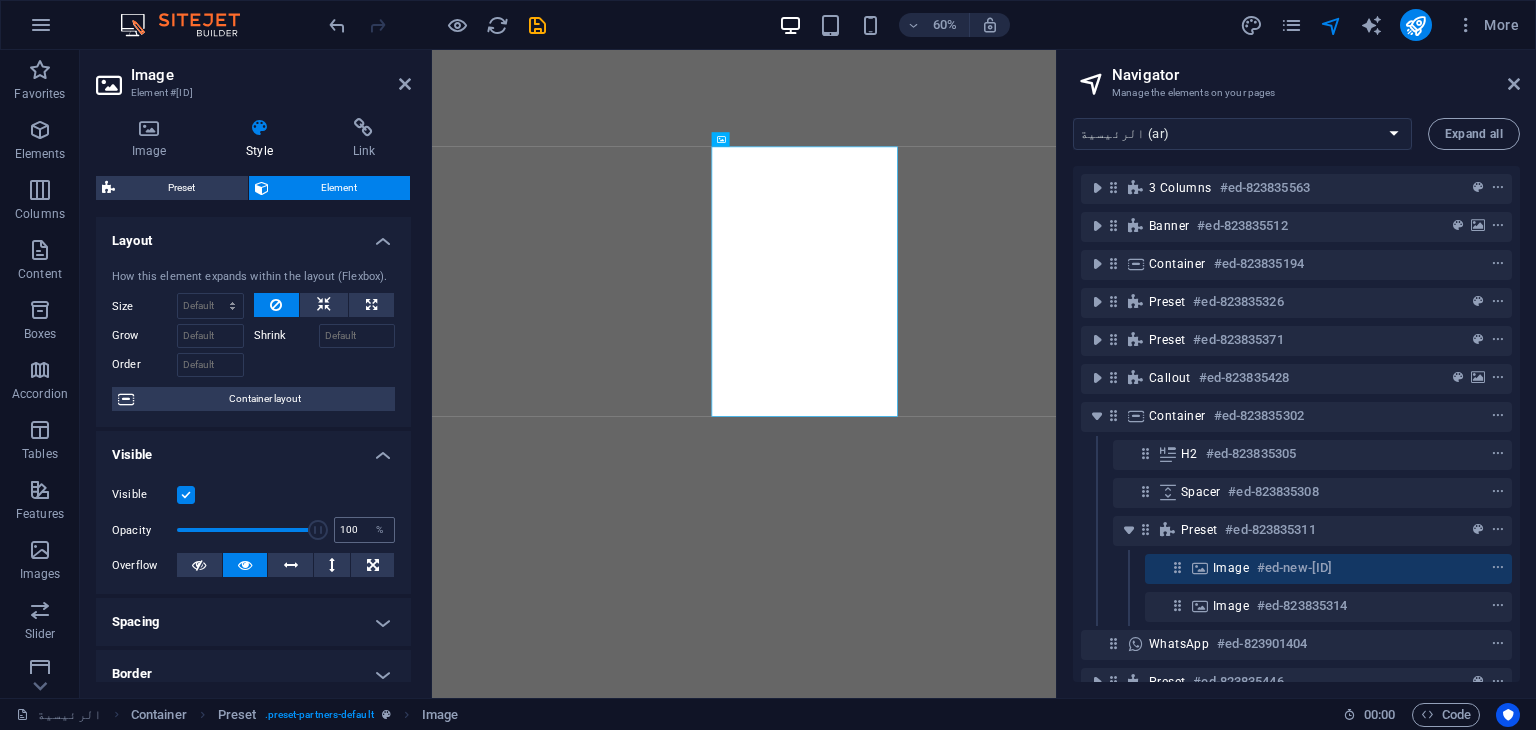 drag, startPoint x: 312, startPoint y: 531, endPoint x: 350, endPoint y: 529, distance: 38.052597 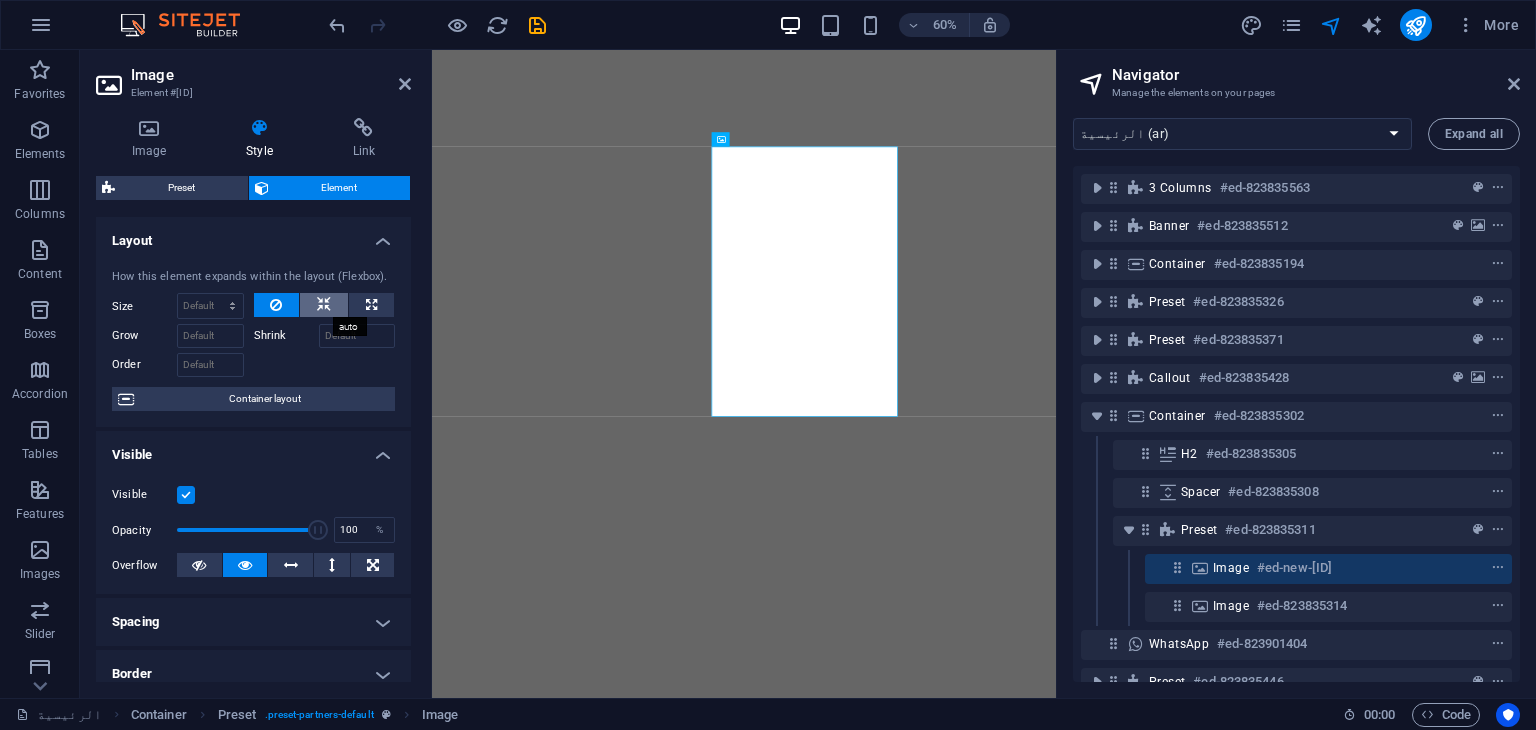 click at bounding box center [324, 305] 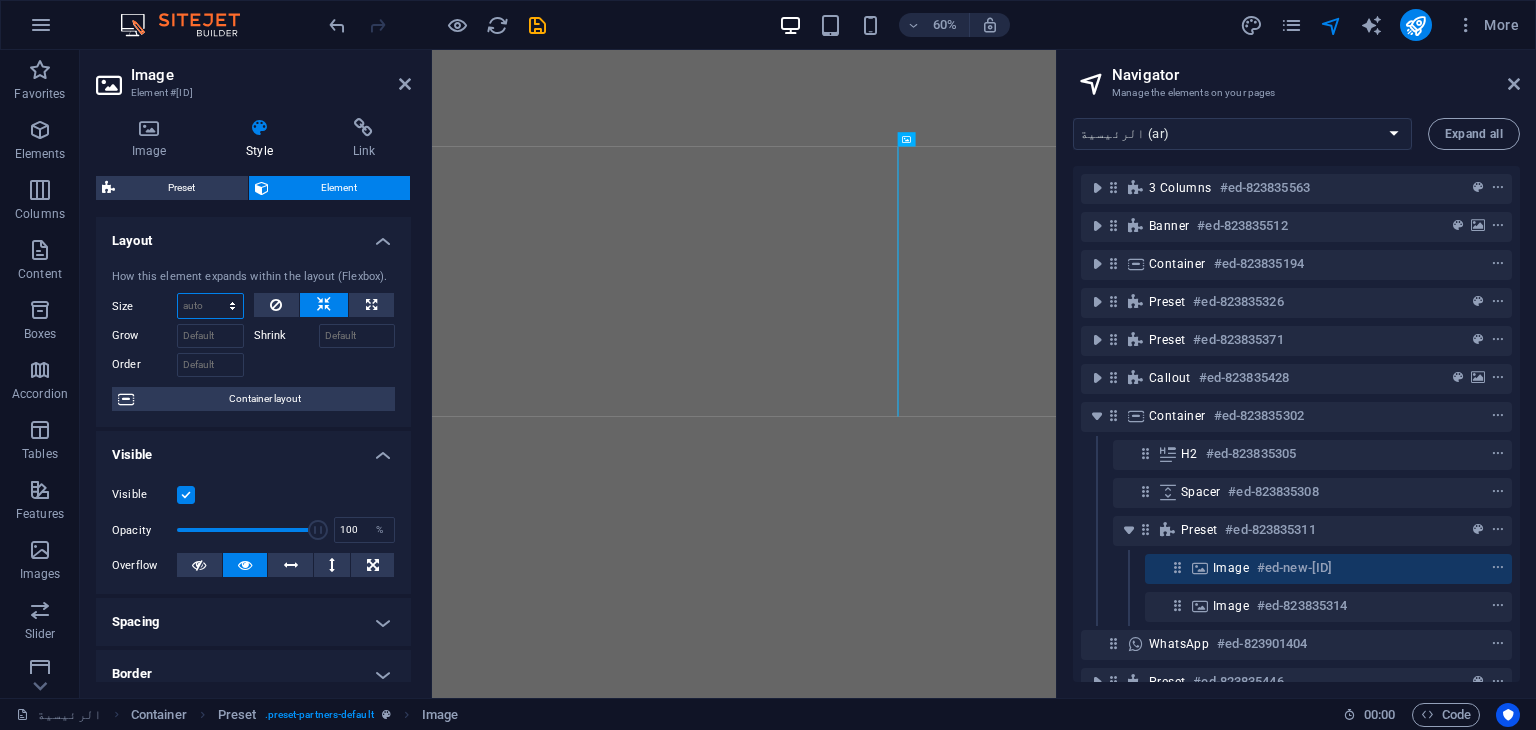 click on "Default auto px % 1/1 1/2 1/3 1/4 1/5 1/6 1/7 1/8 1/9 1/10" at bounding box center (210, 306) 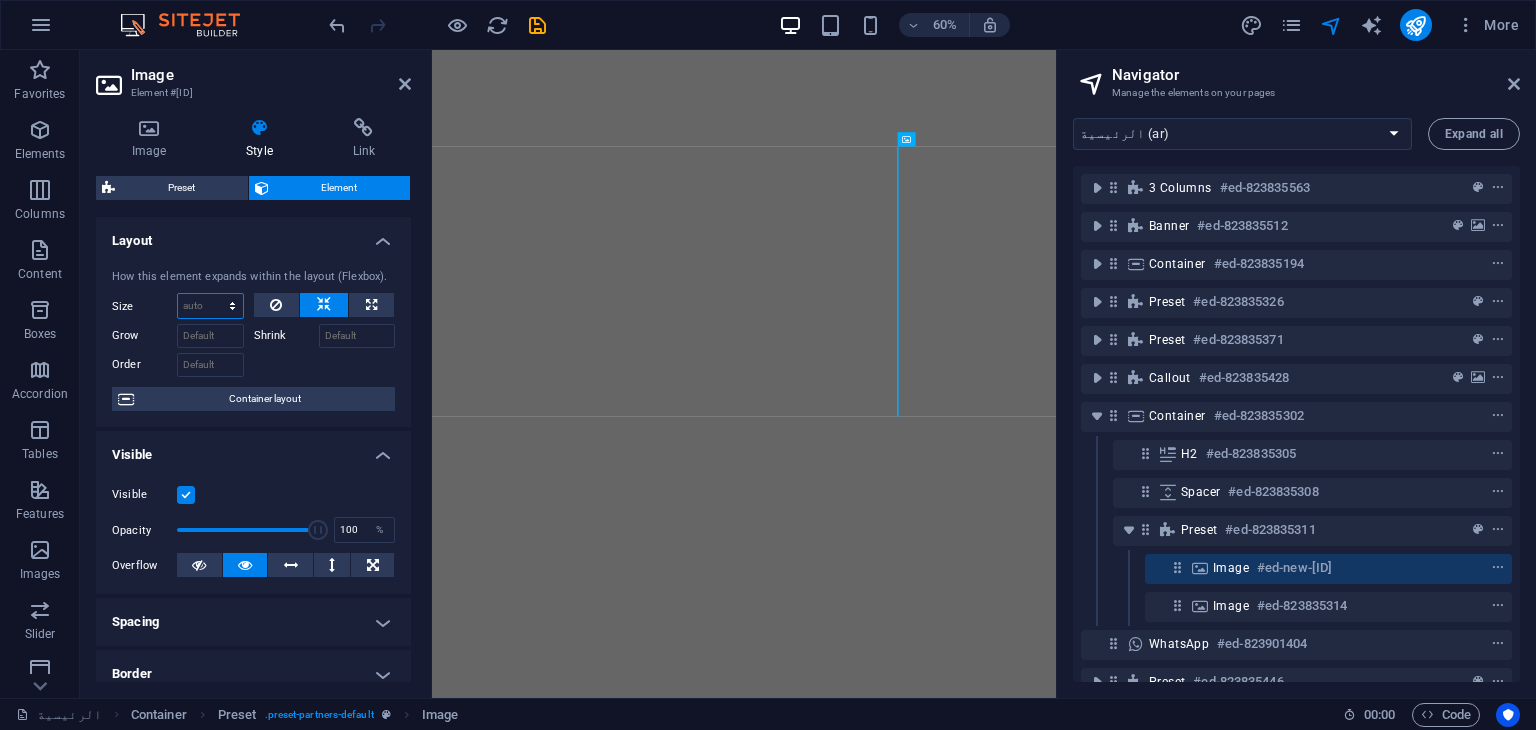 select on "1/8" 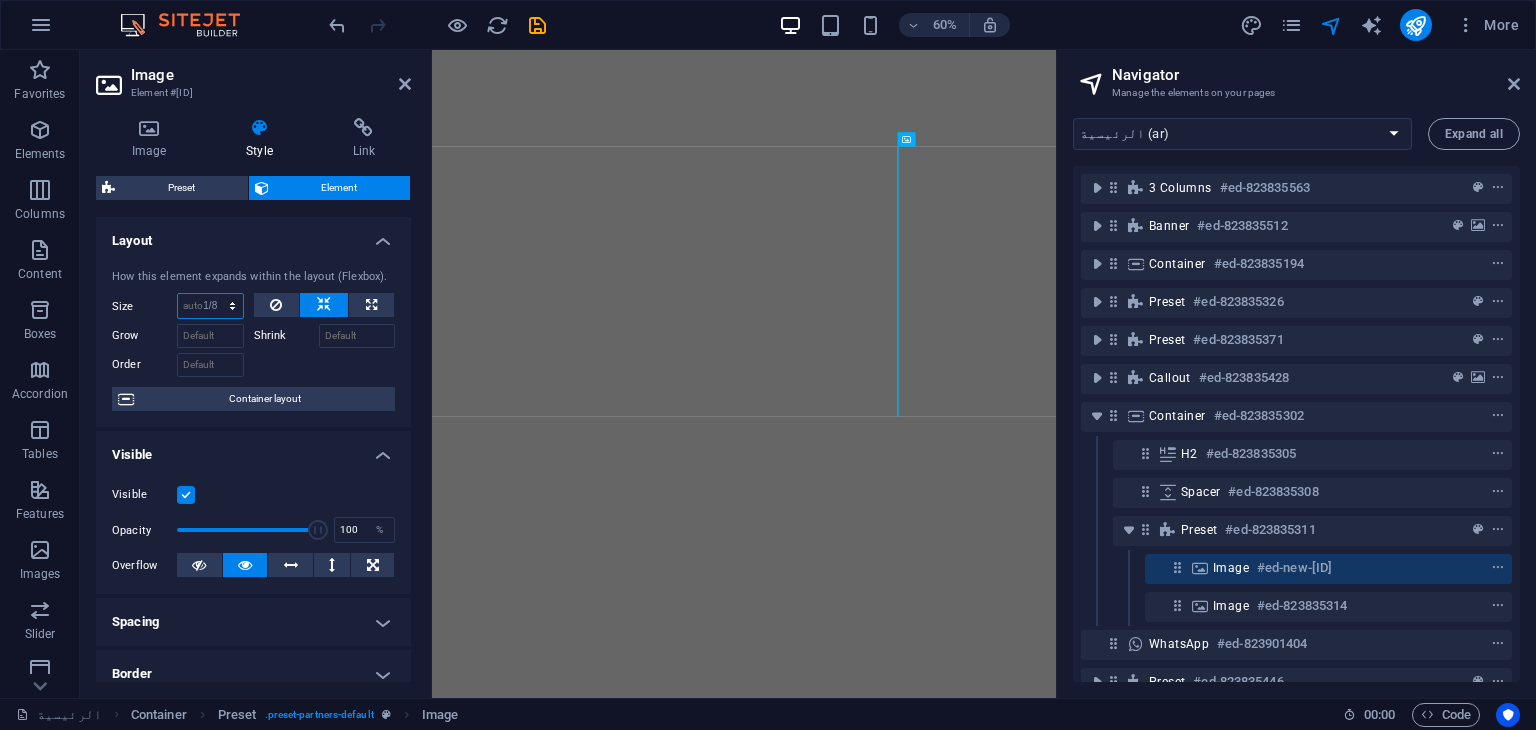 click on "Default auto px % 1/1 1/2 1/3 1/4 1/5 1/6 1/7 1/8 1/9 1/10" at bounding box center (210, 306) 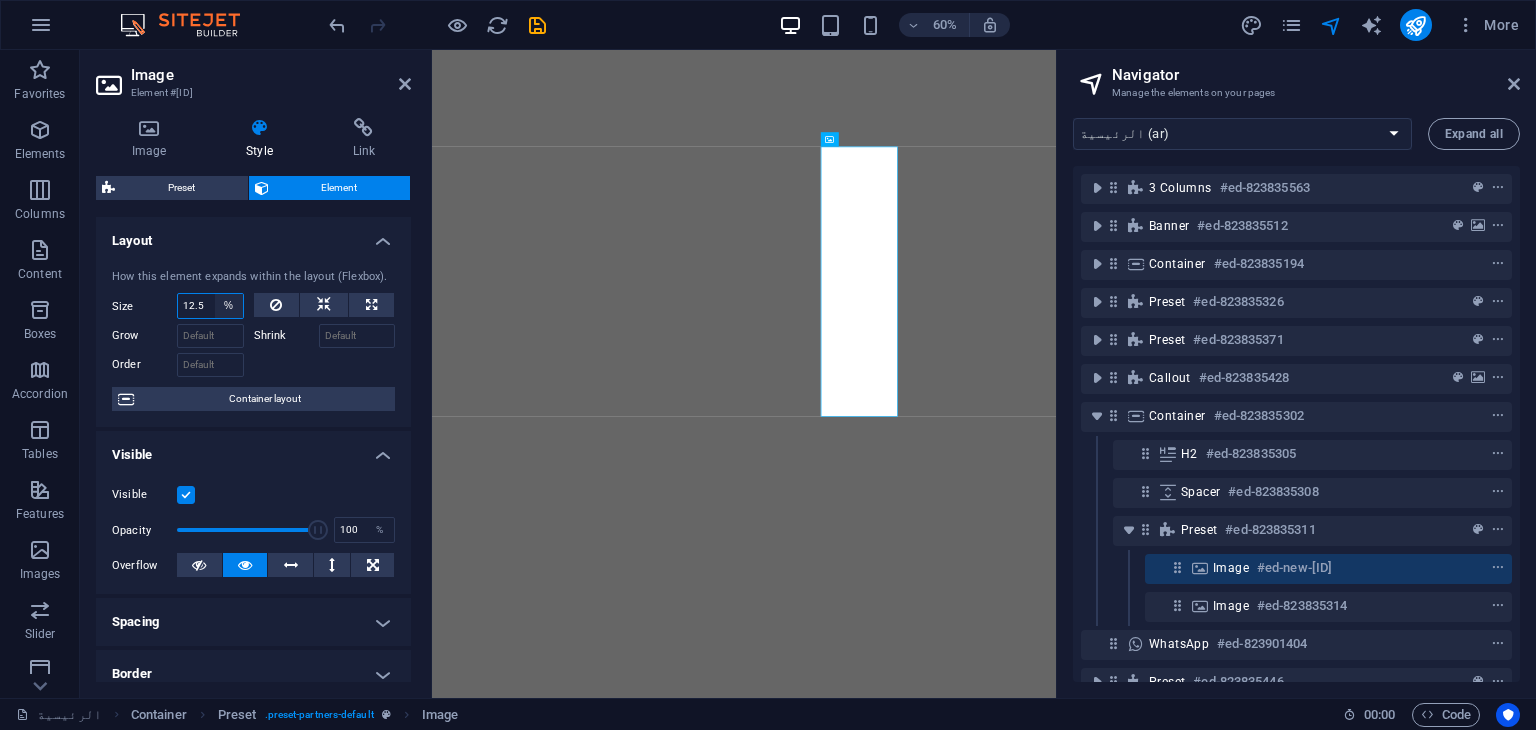 click on "Default auto px % 1/1 1/2 1/3 1/4 1/5 1/6 1/7 1/8 1/9 1/10" at bounding box center (229, 306) 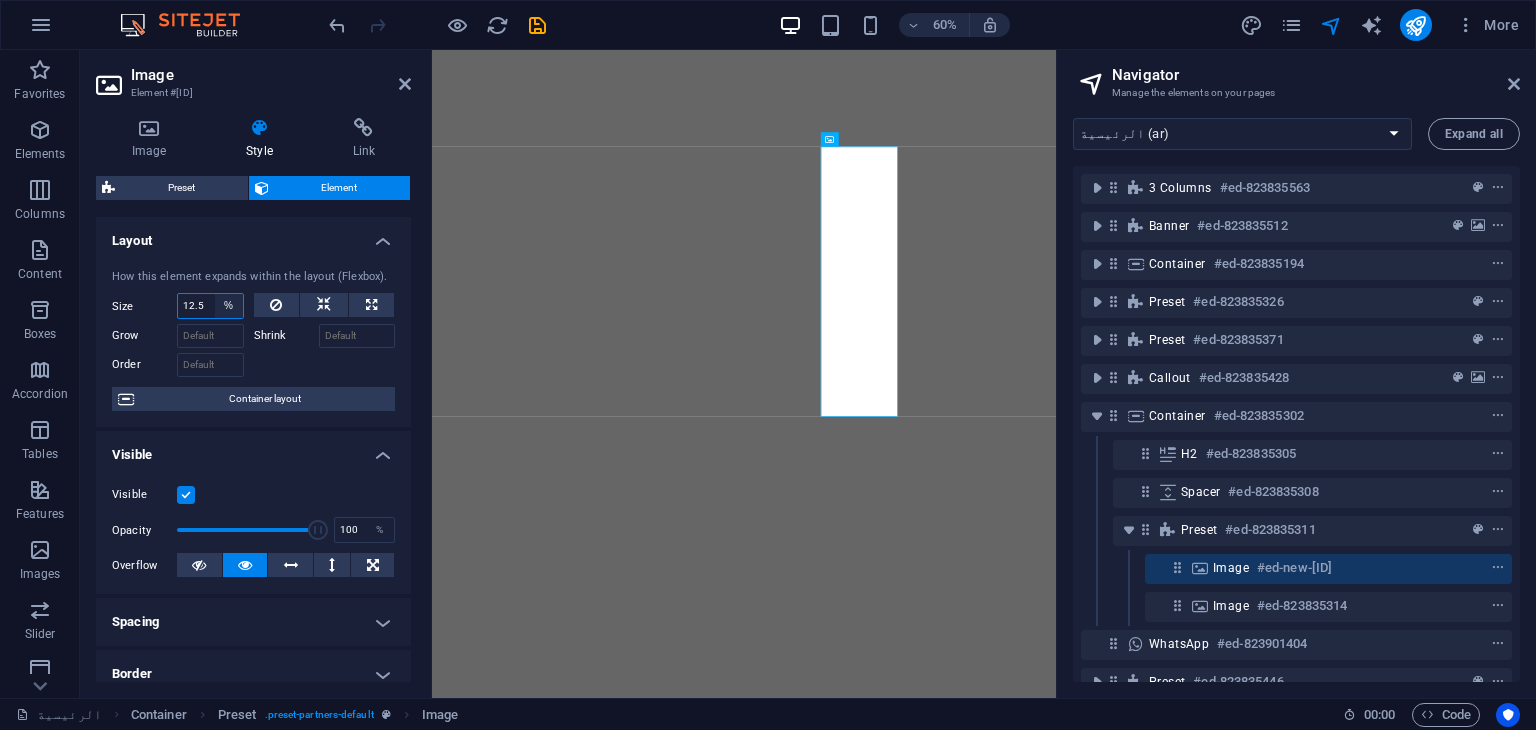 select on "1/10" 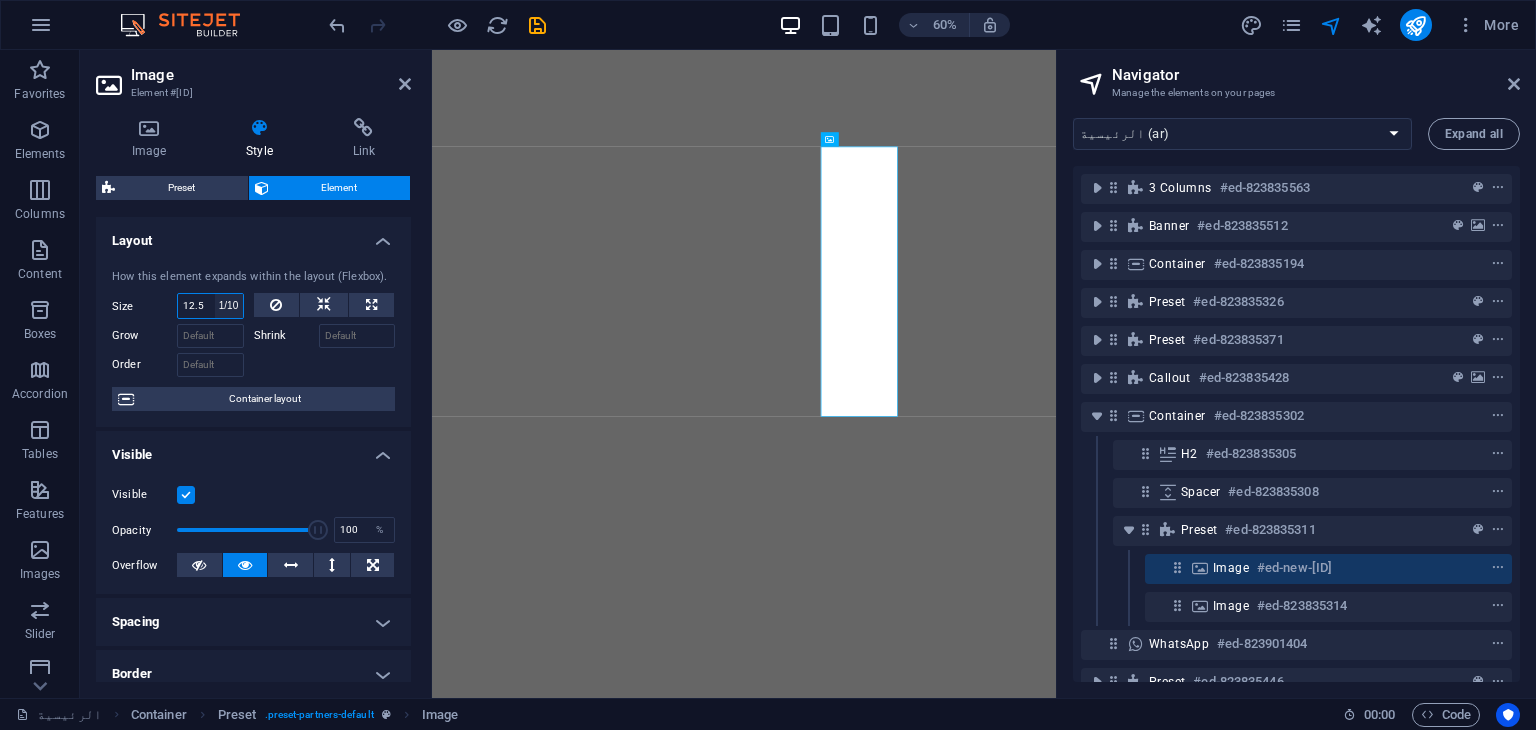 click on "Default auto px % 1/1 1/2 1/3 1/4 1/5 1/6 1/7 1/8 1/9 1/10" at bounding box center [229, 306] 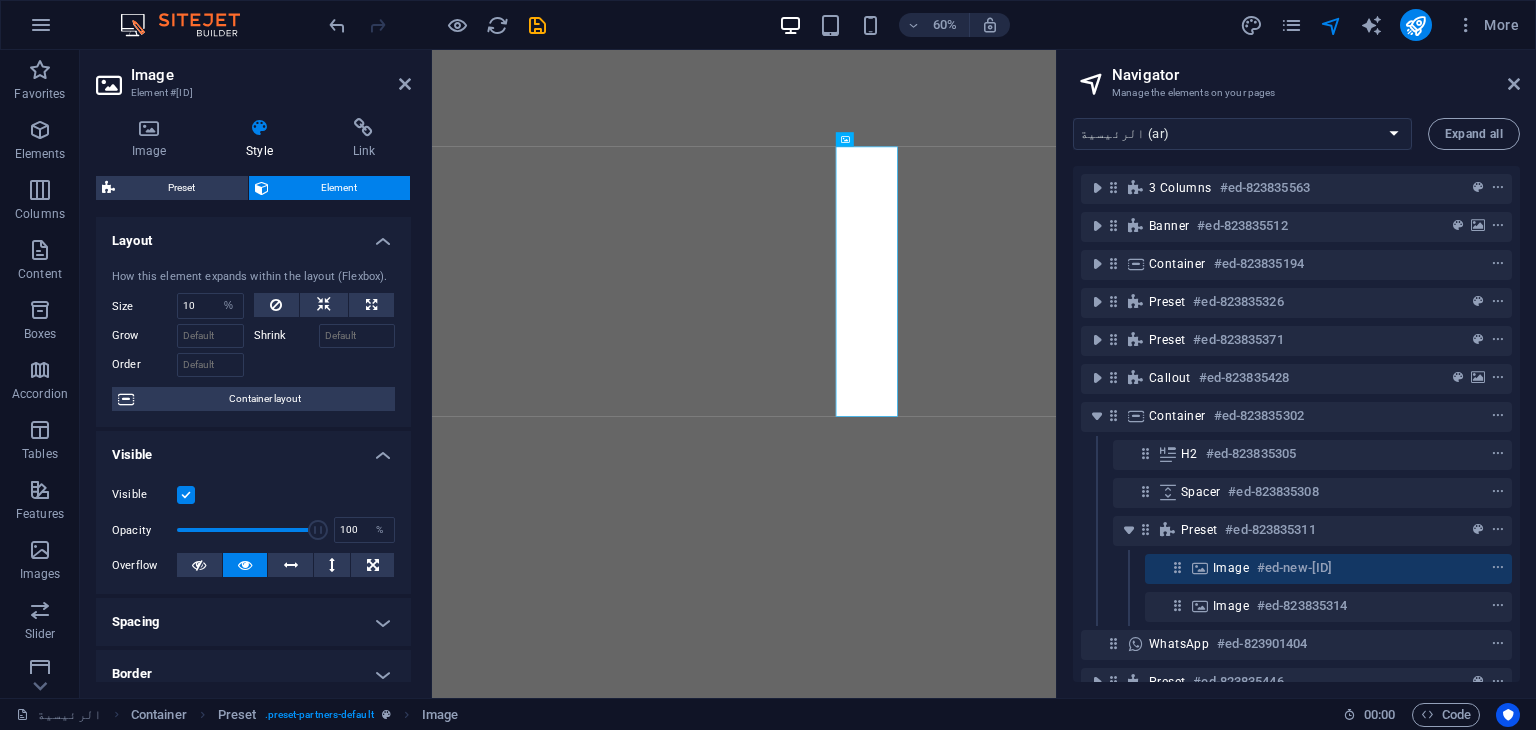 click on "How this element expands within the layout (Flexbox). Size [NUMBER] Default auto px % [FRACTION] [FRACTION] [FRACTION] [FRACTION] [FRACTION] [FRACTION] [FRACTION] [FRACTION] [FRACTION] [FRACTION] Grow Shrink Order Container layout" at bounding box center [253, 340] 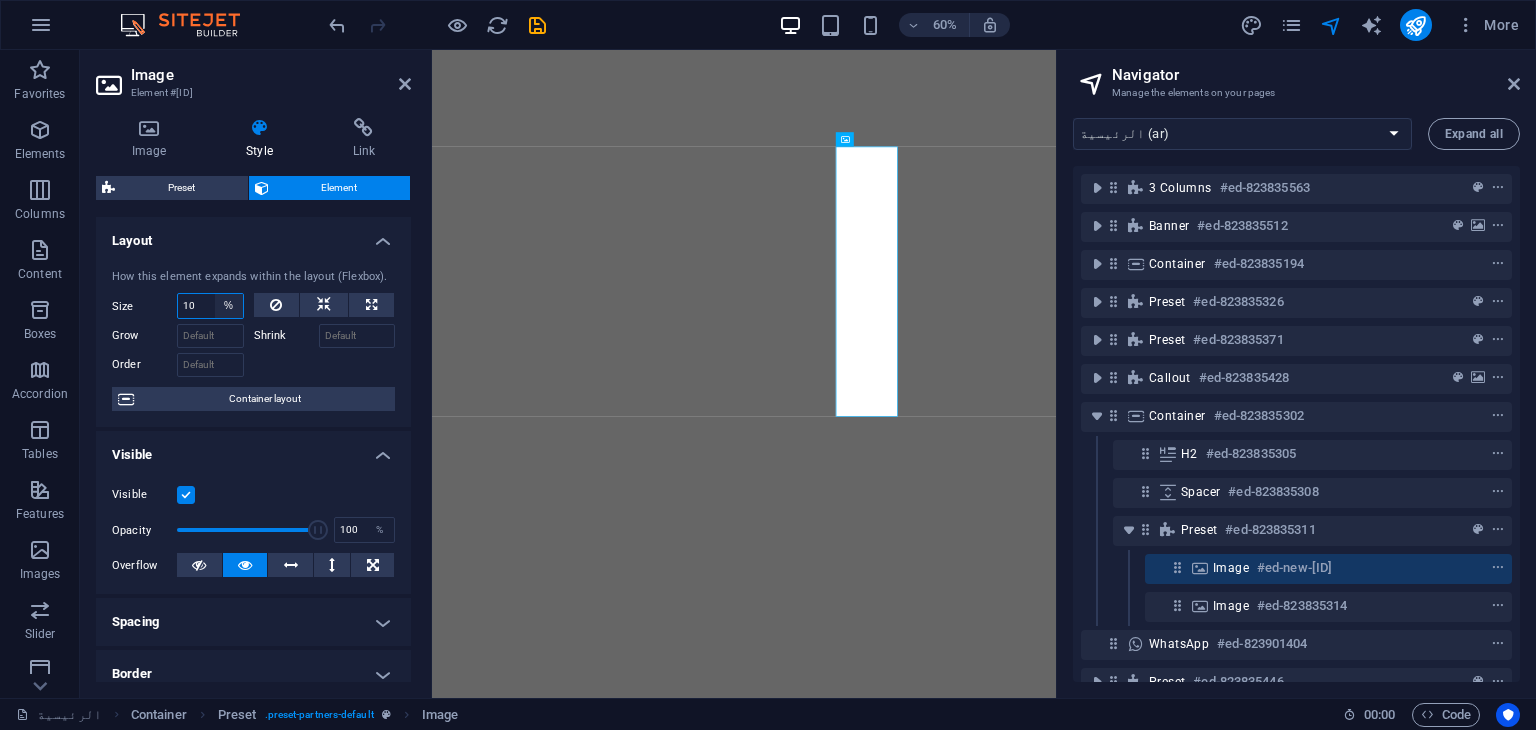 click on "Default auto px % 1/1 1/2 1/3 1/4 1/5 1/6 1/7 1/8 1/9 1/10" at bounding box center [229, 306] 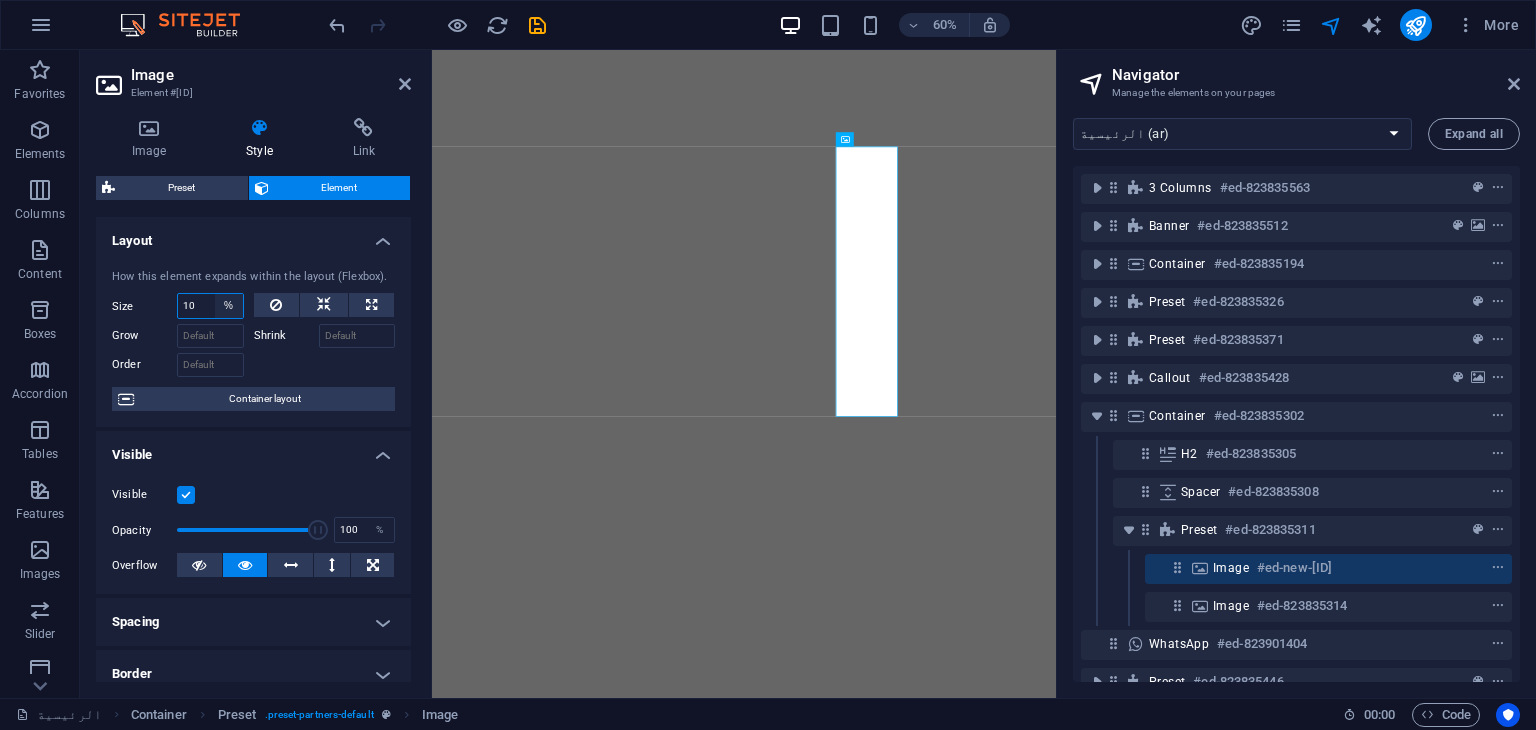 select on "1/1" 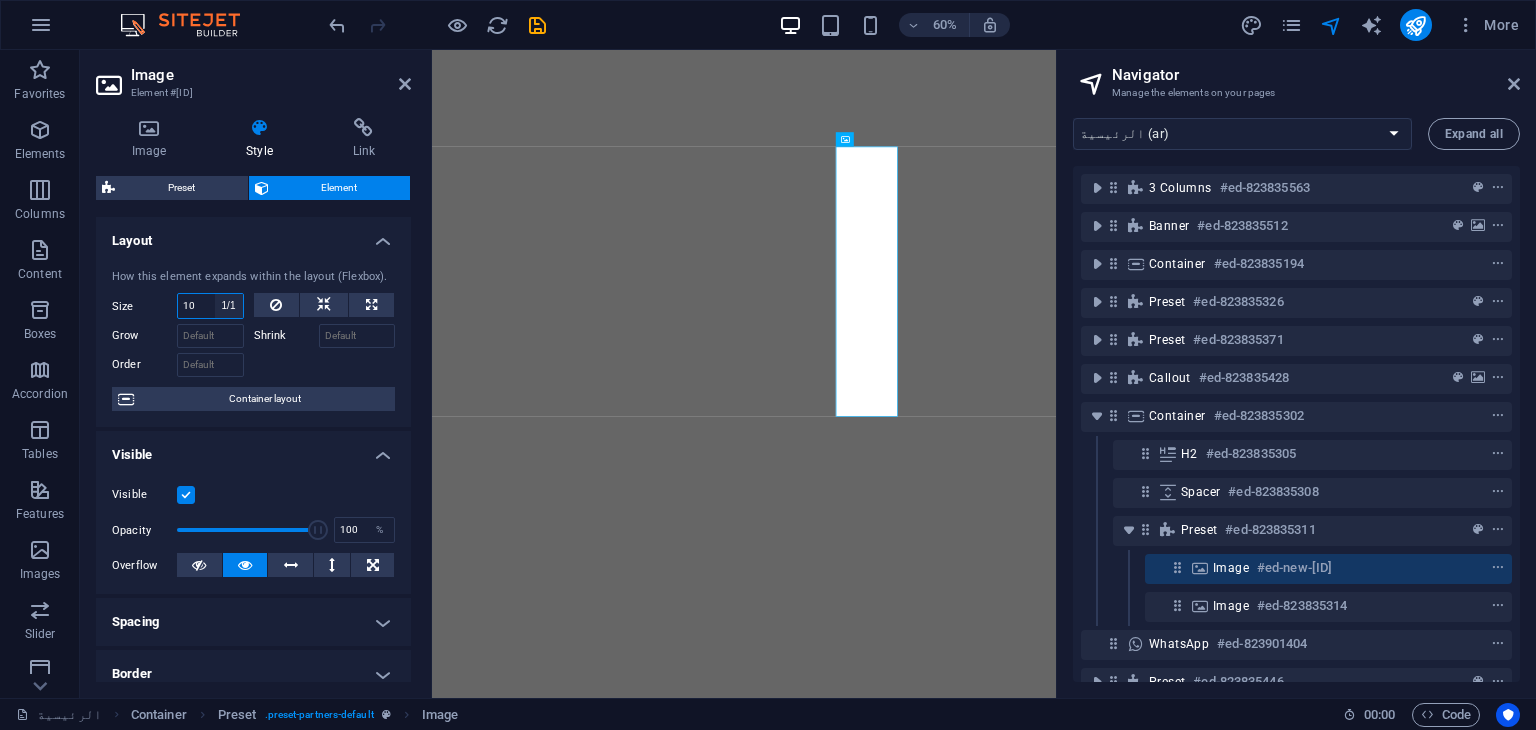 click on "Default auto px % 1/1 1/2 1/3 1/4 1/5 1/6 1/7 1/8 1/9 1/10" at bounding box center (229, 306) 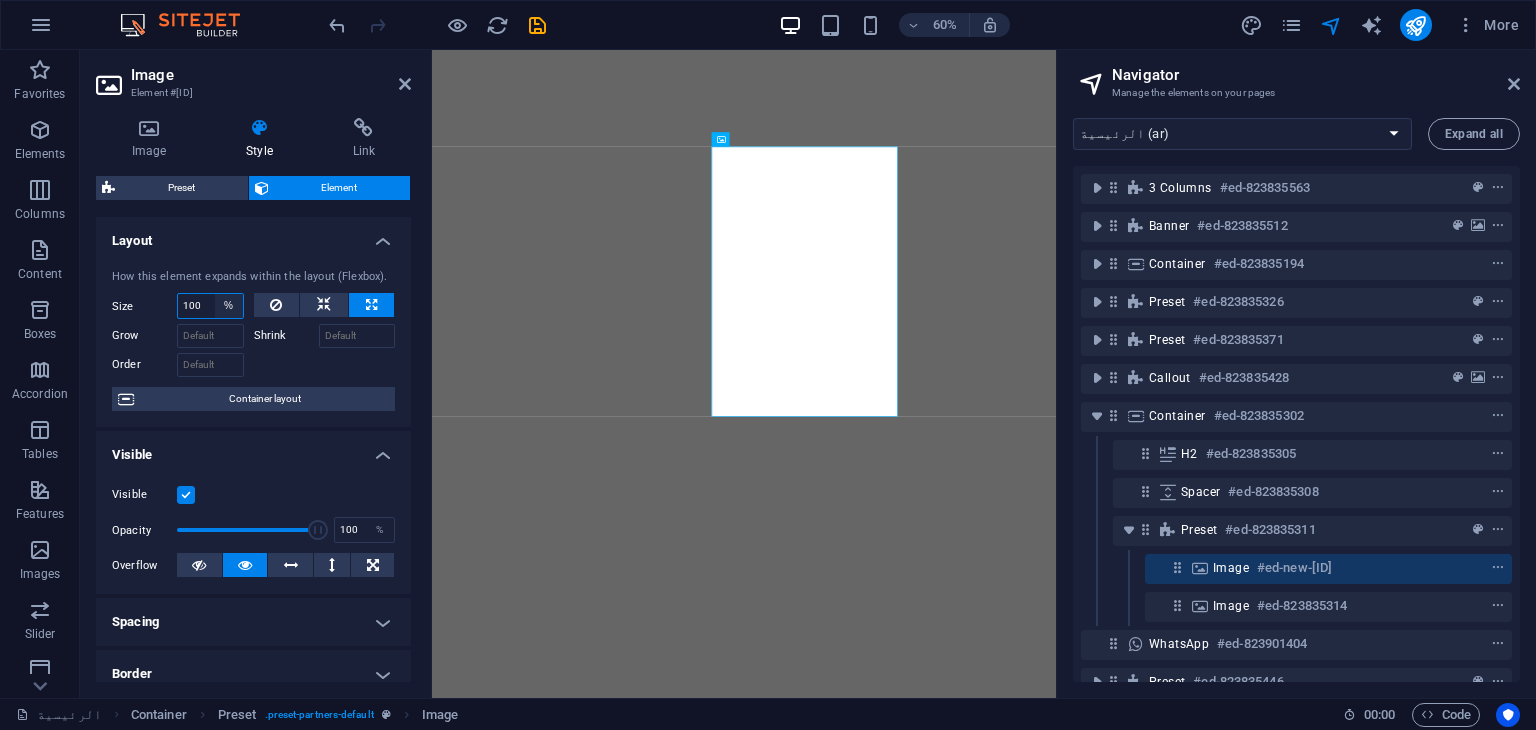 click on "Default auto px % 1/1 1/2 1/3 1/4 1/5 1/6 1/7 1/8 1/9 1/10" at bounding box center (229, 306) 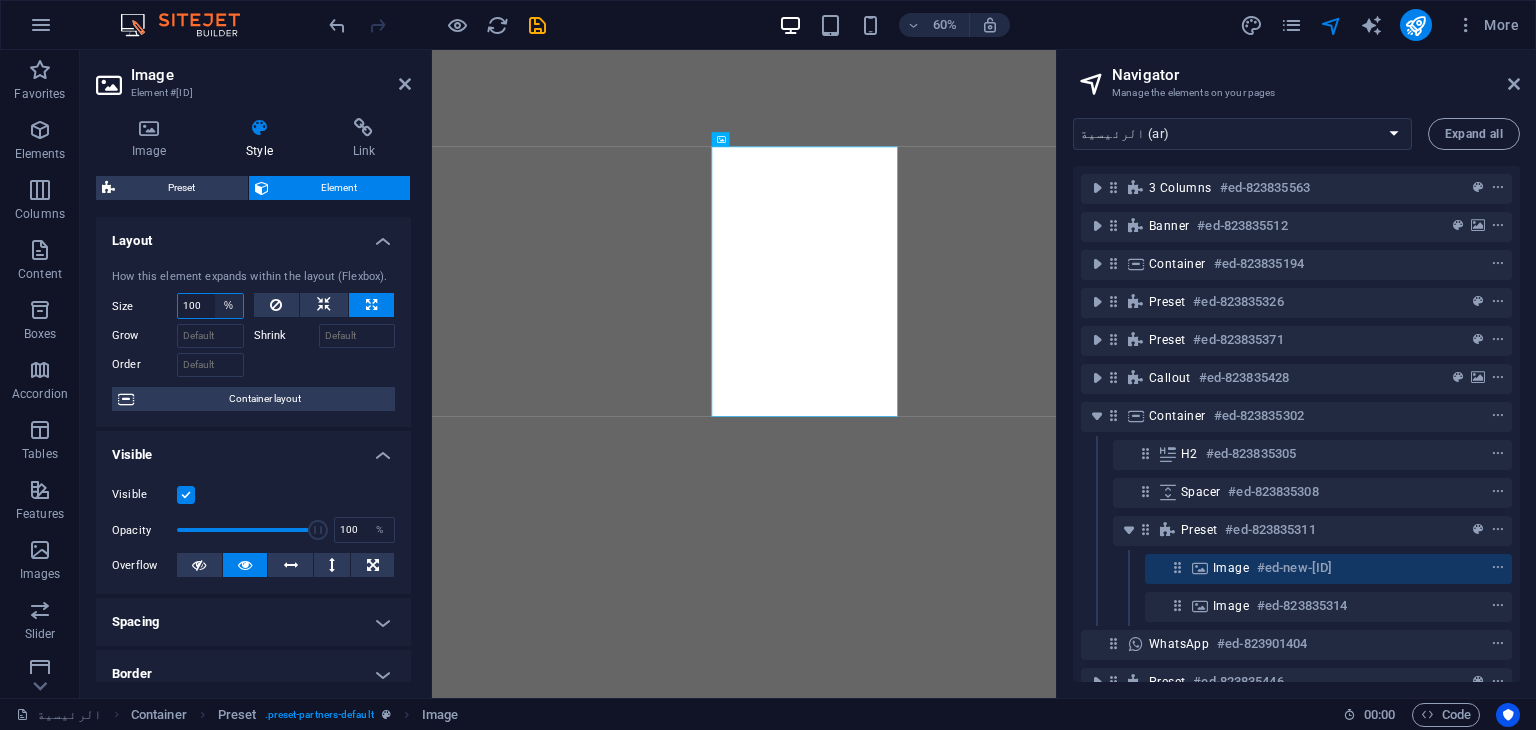 select on "1/3" 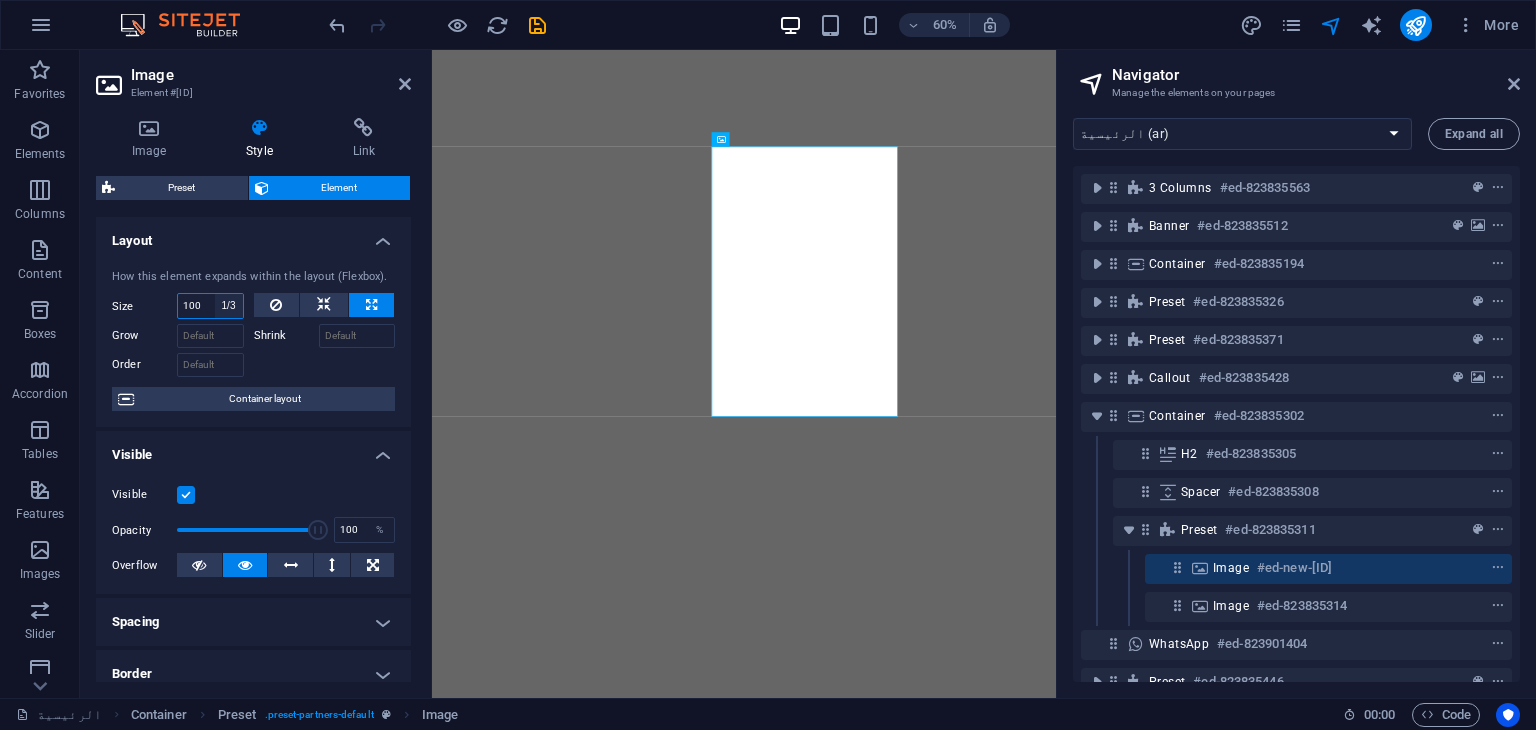 click on "Default auto px % 1/1 1/2 1/3 1/4 1/5 1/6 1/7 1/8 1/9 1/10" at bounding box center (229, 306) 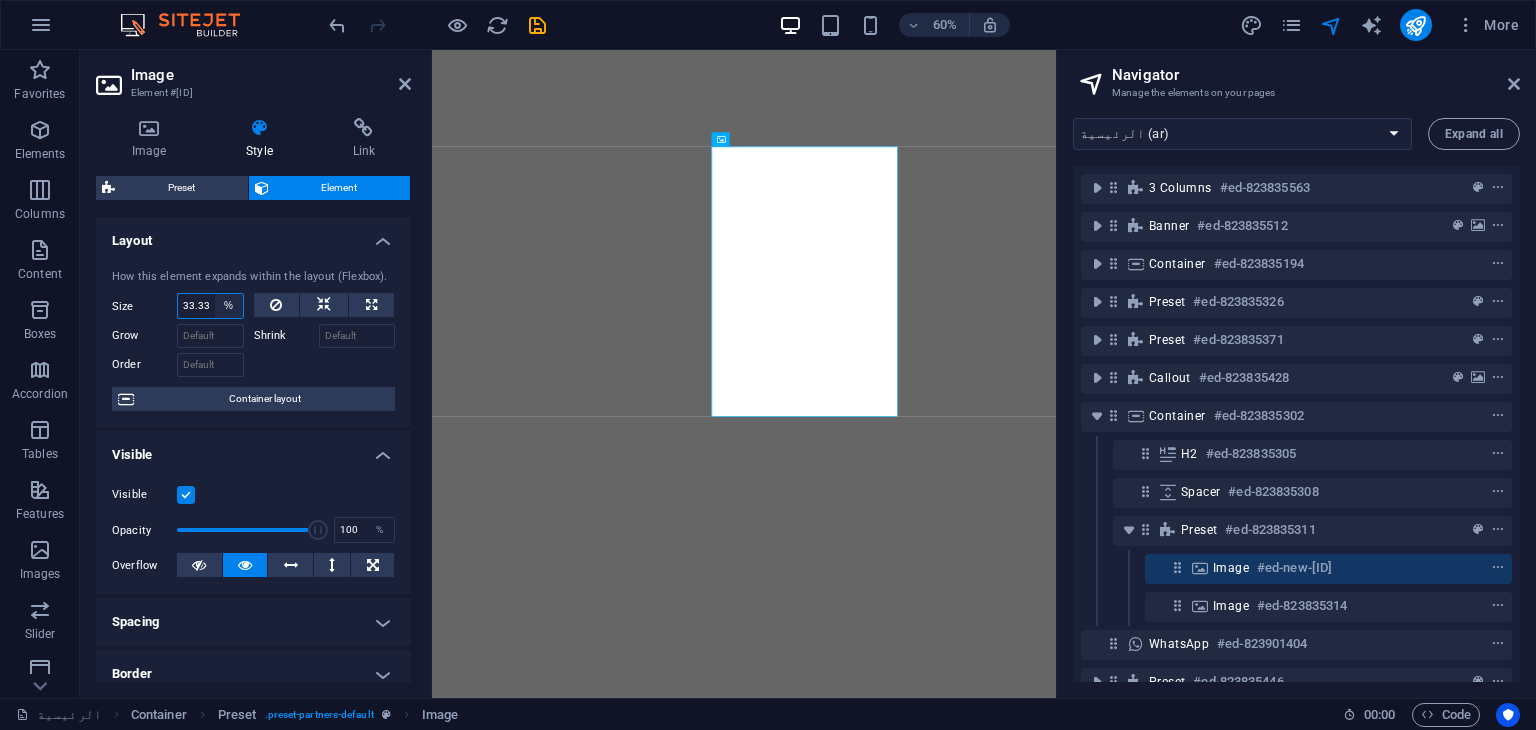 click on "Default auto px % 1/1 1/2 1/3 1/4 1/5 1/6 1/7 1/8 1/9 1/10" at bounding box center (229, 306) 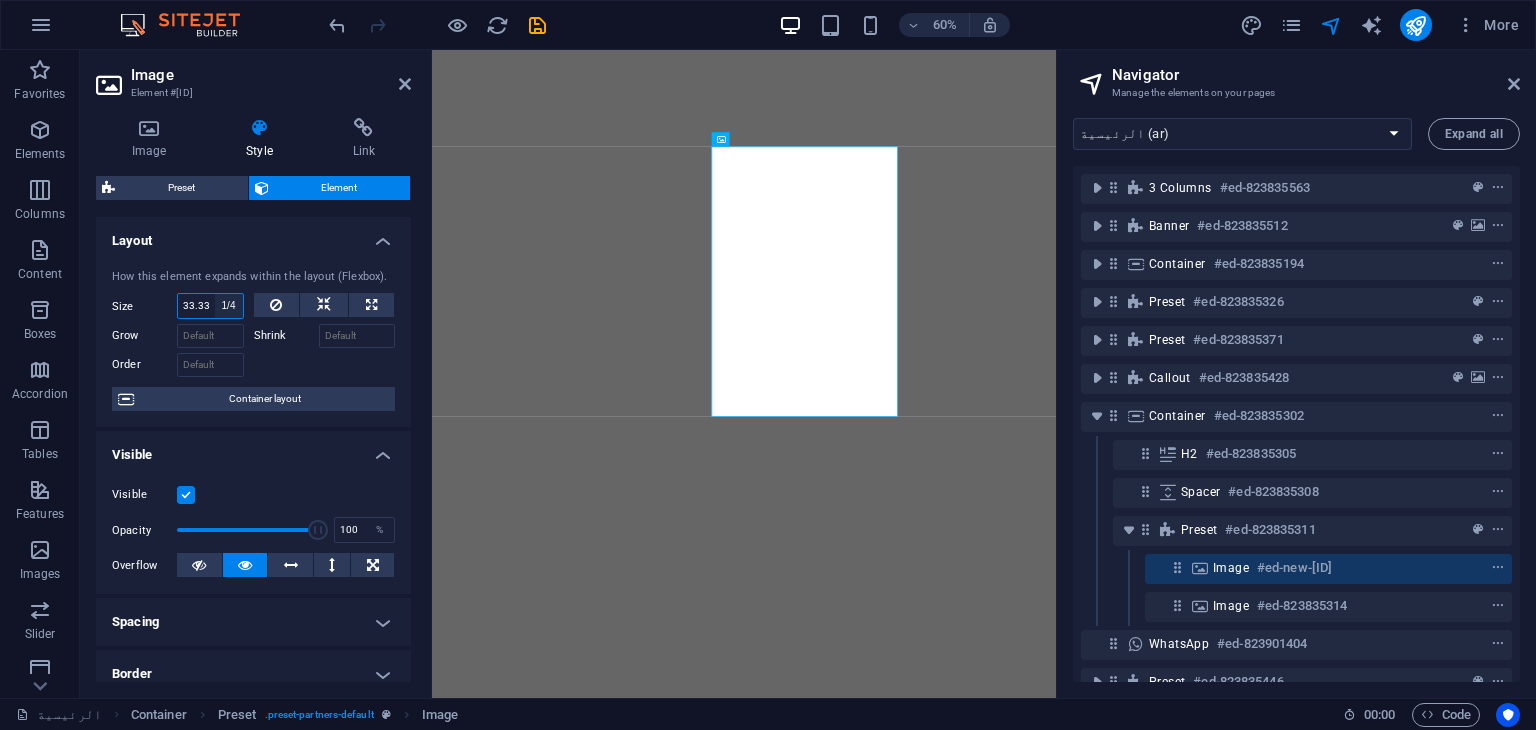click on "Default auto px % 1/1 1/2 1/3 1/4 1/5 1/6 1/7 1/8 1/9 1/10" at bounding box center [229, 306] 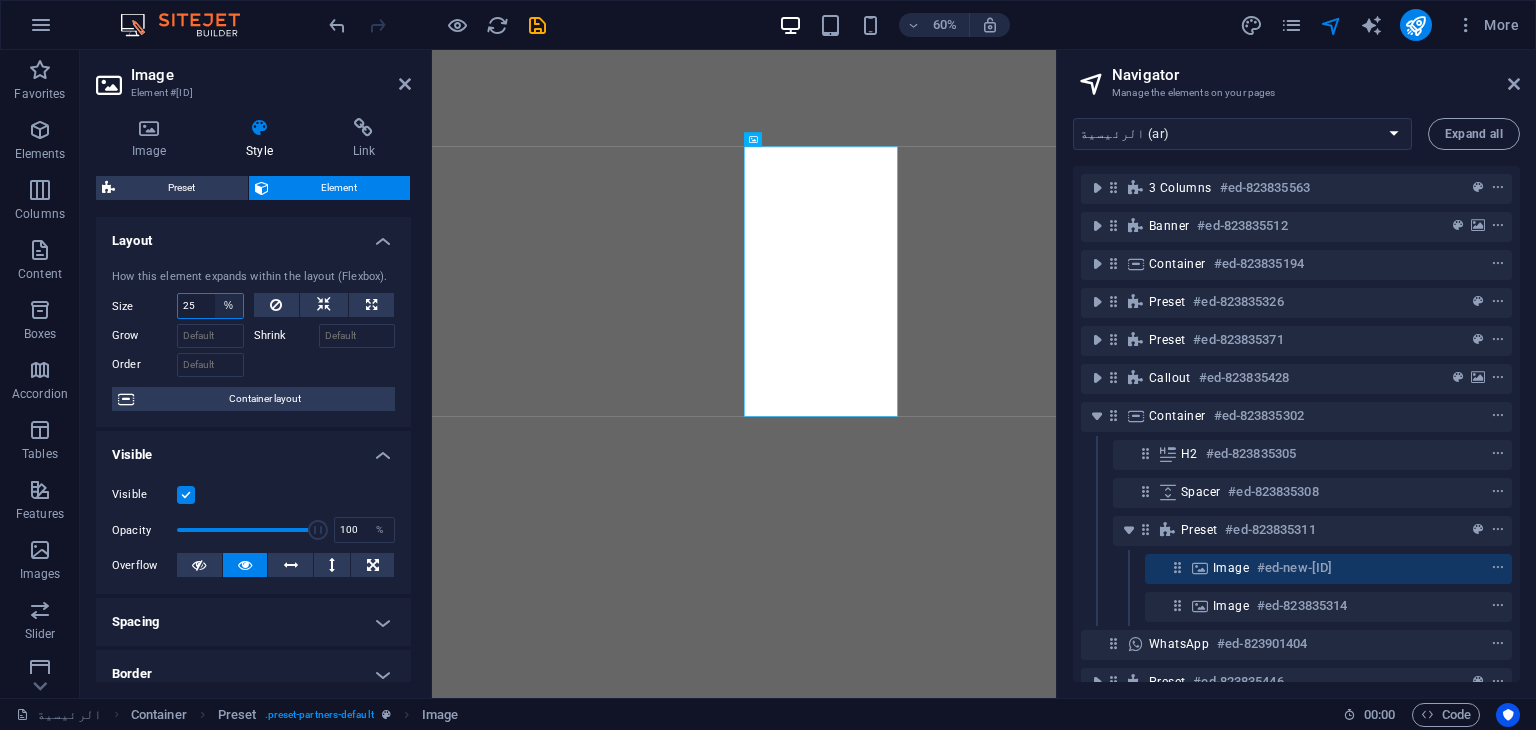 click on "Default auto px % 1/1 1/2 1/3 1/4 1/5 1/6 1/7 1/8 1/9 1/10" at bounding box center (229, 306) 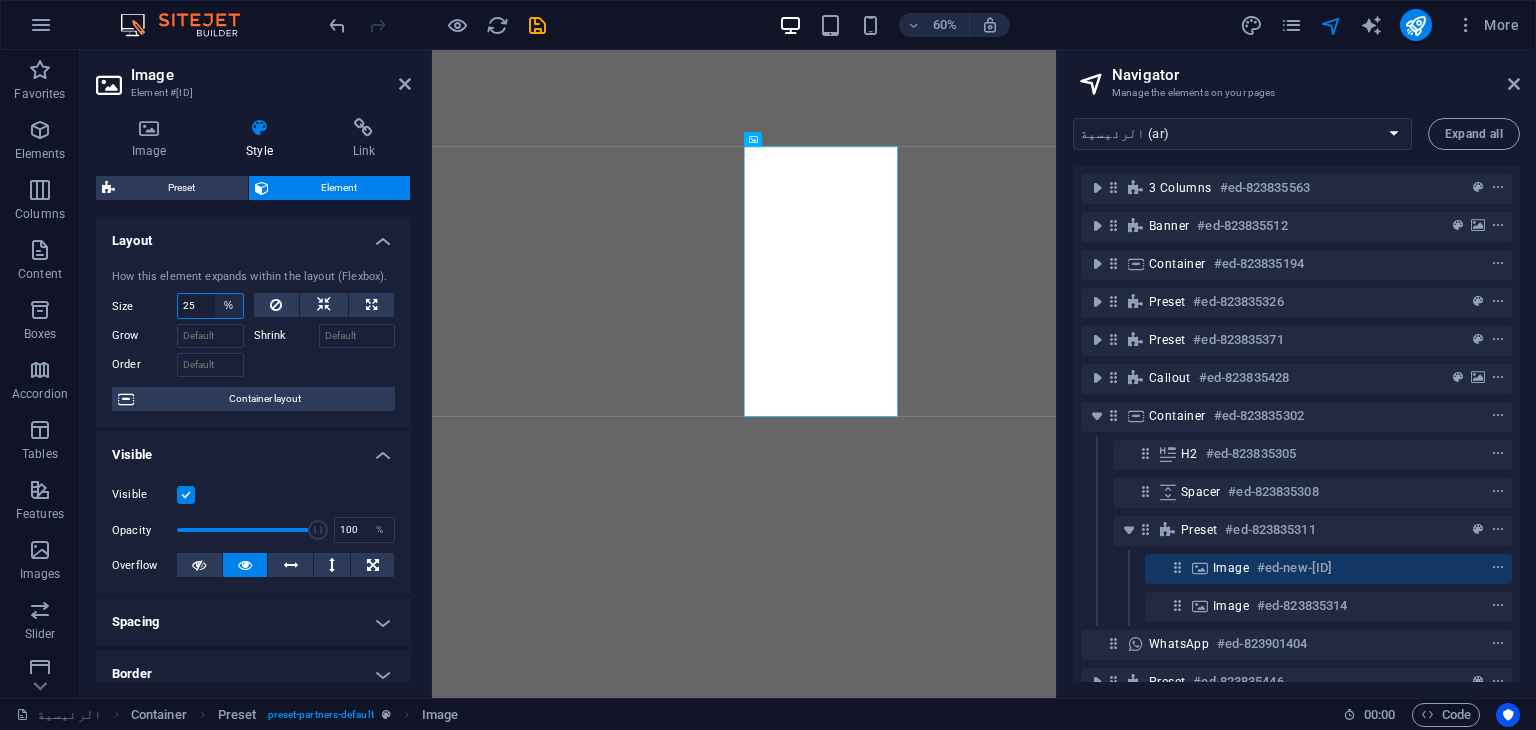 select on "1/5" 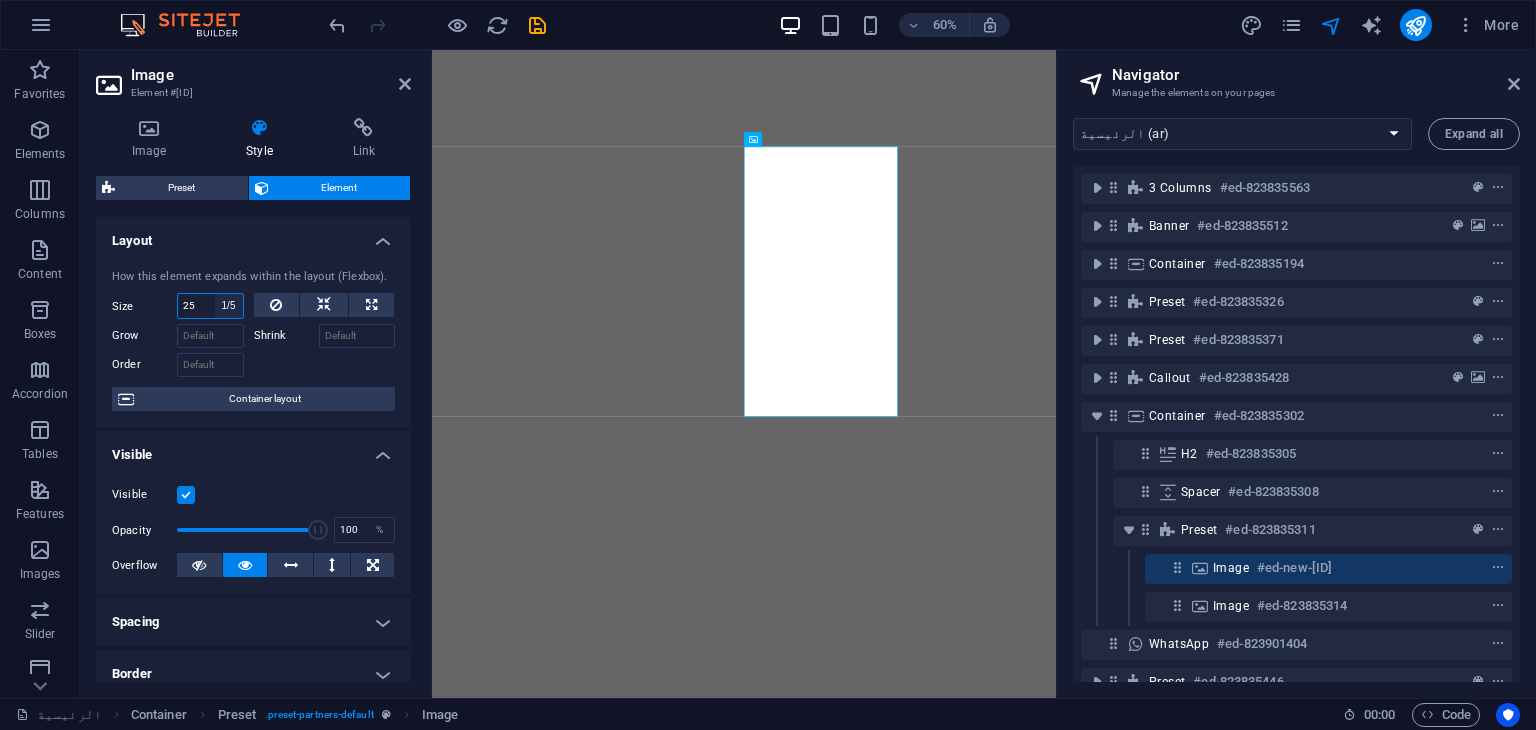 click on "Default auto px % 1/1 1/2 1/3 1/4 1/5 1/6 1/7 1/8 1/9 1/10" at bounding box center [229, 306] 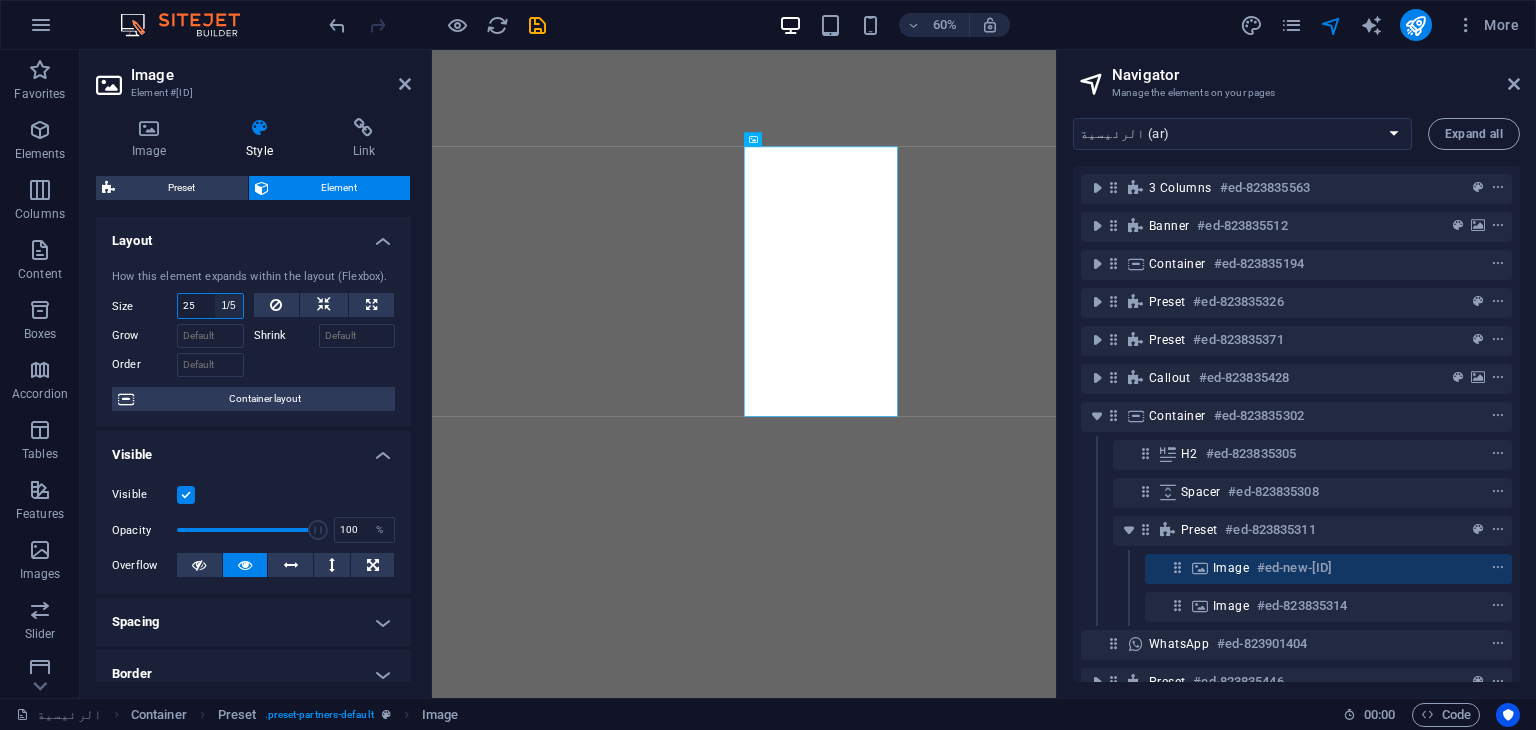 type on "20" 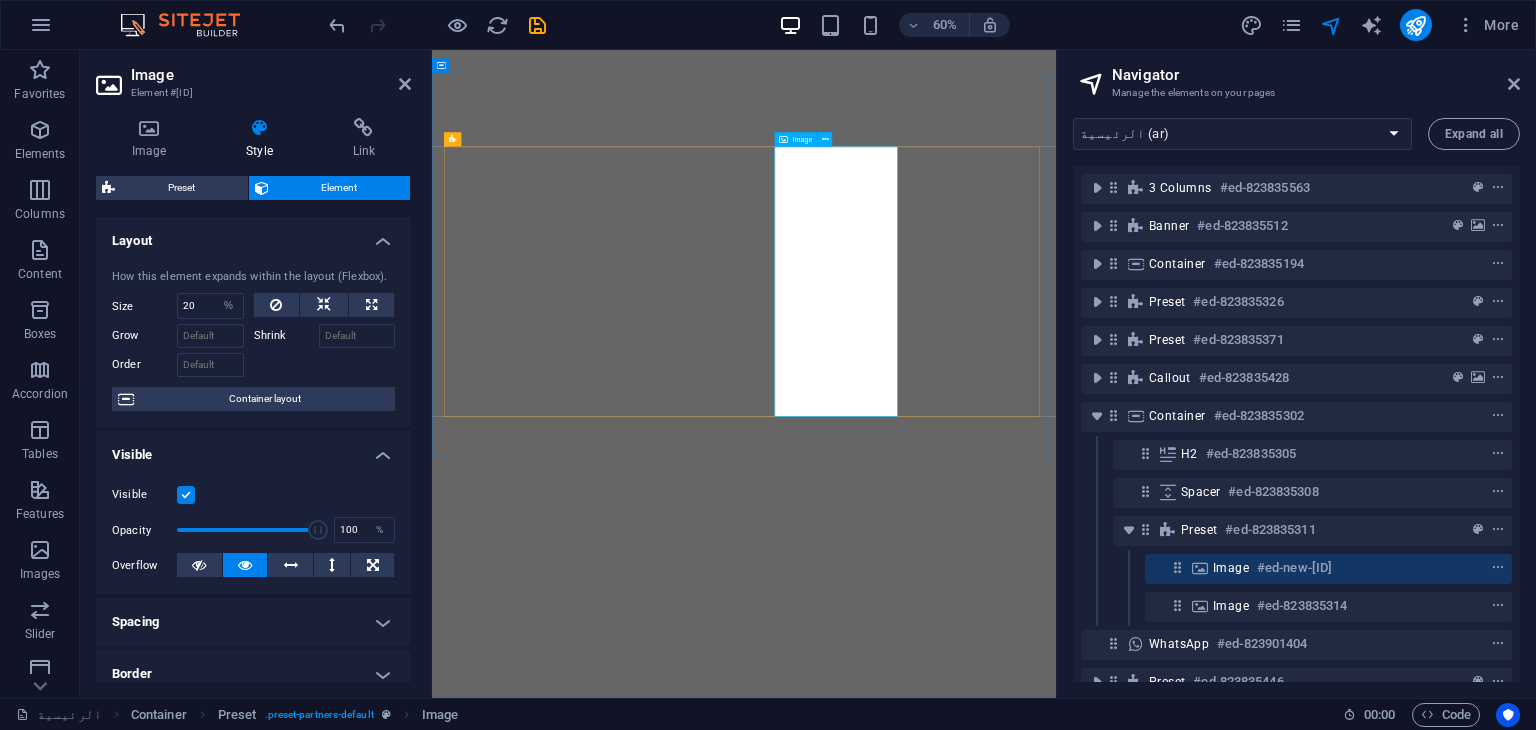 click on "Image" at bounding box center (1231, 568) 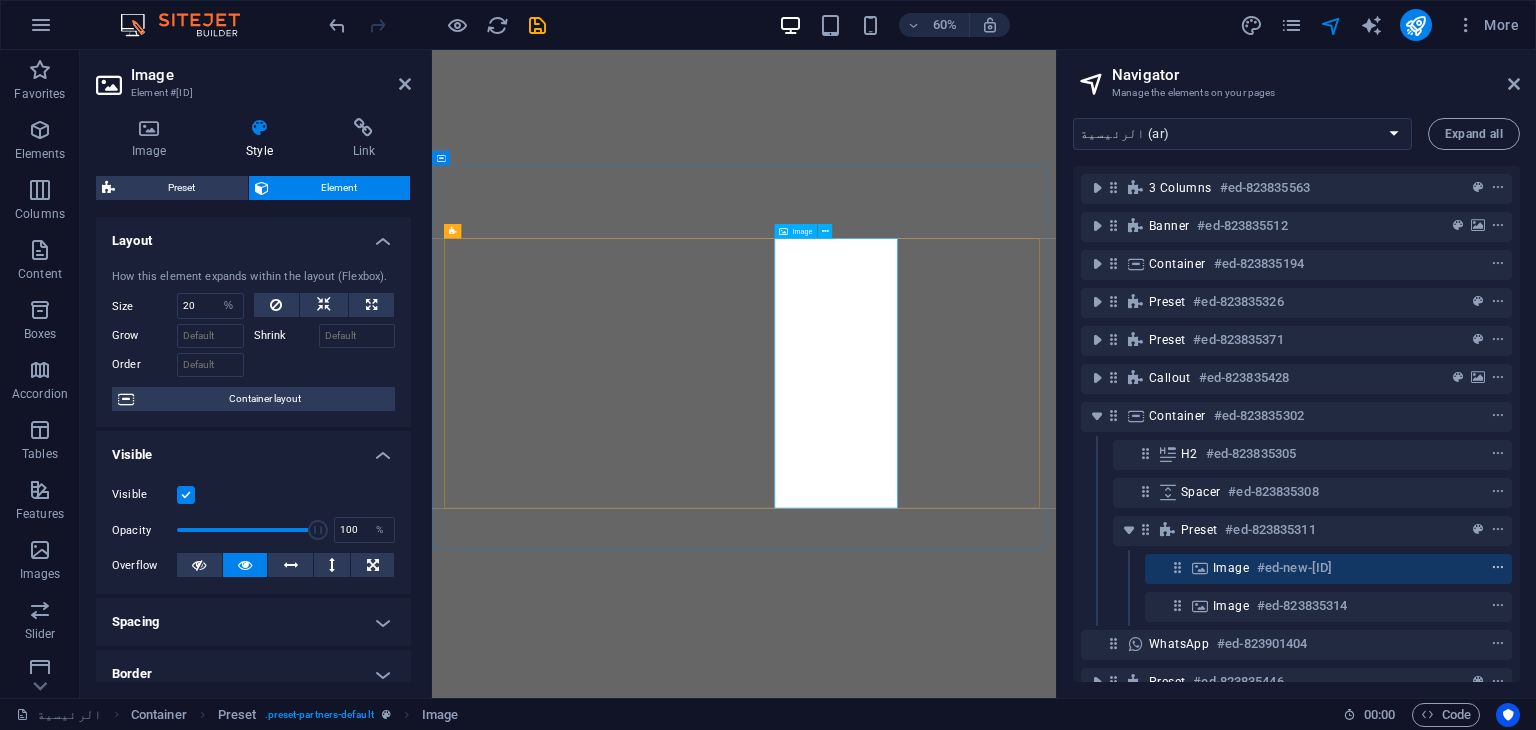 click at bounding box center (1498, 568) 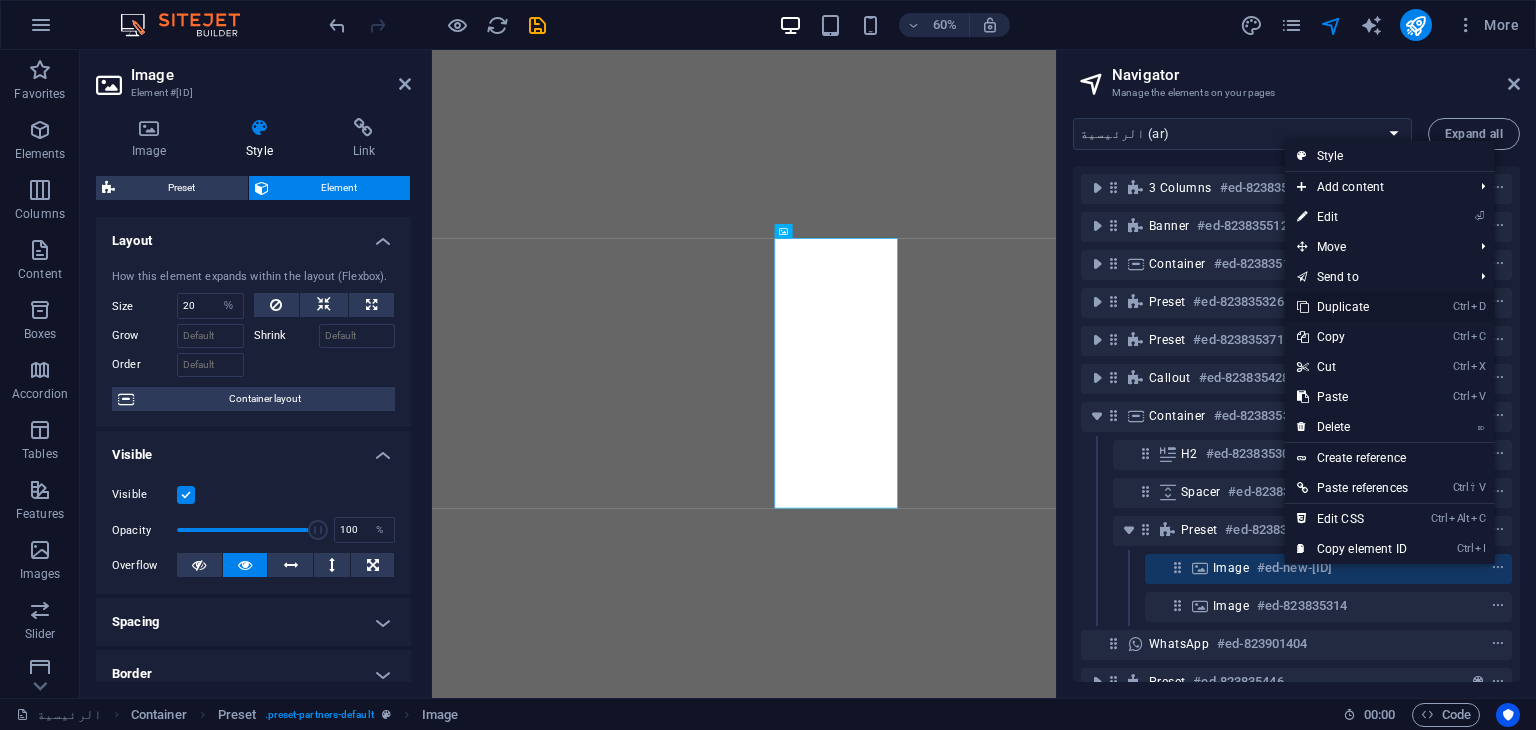 click on "Ctrl D  Duplicate" at bounding box center [1352, 307] 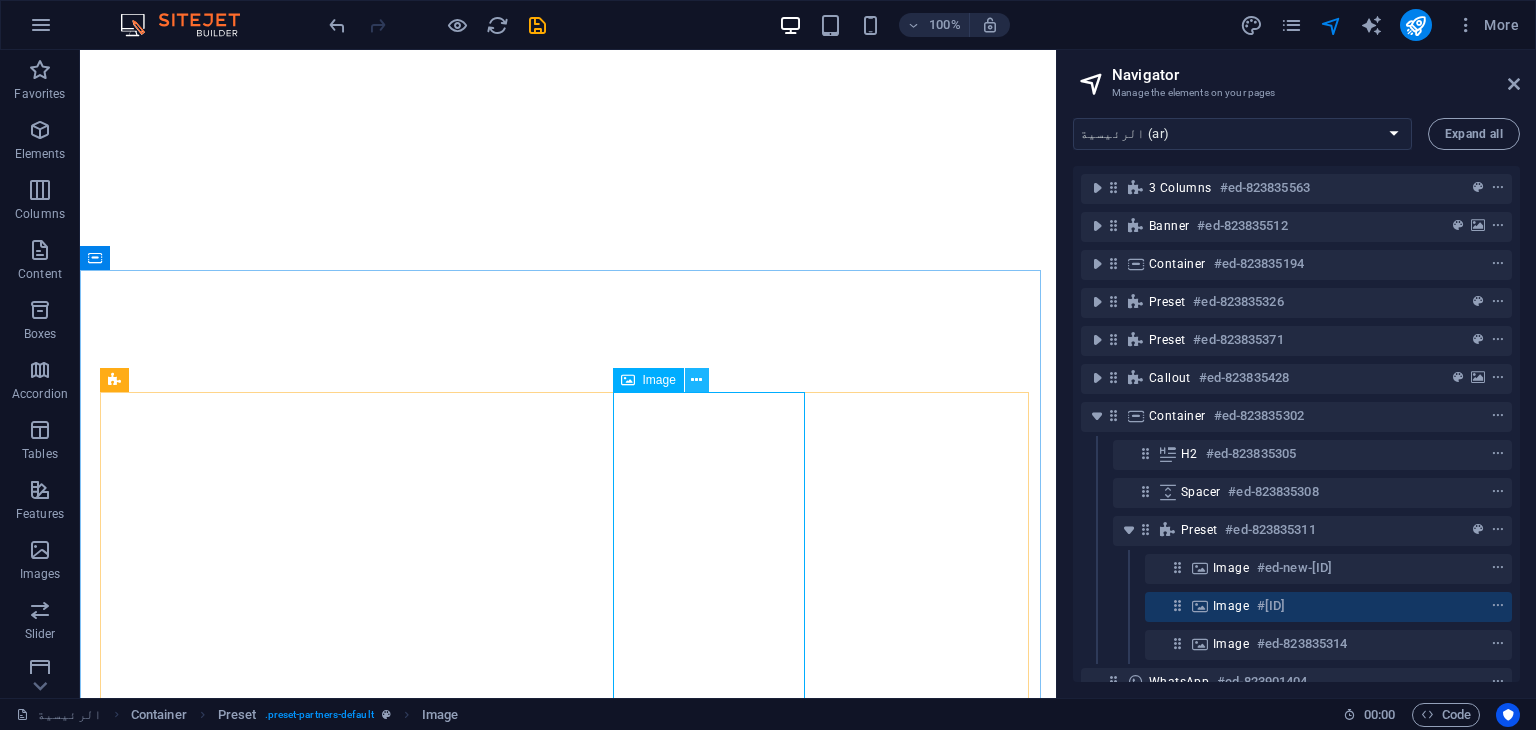 click at bounding box center (696, 380) 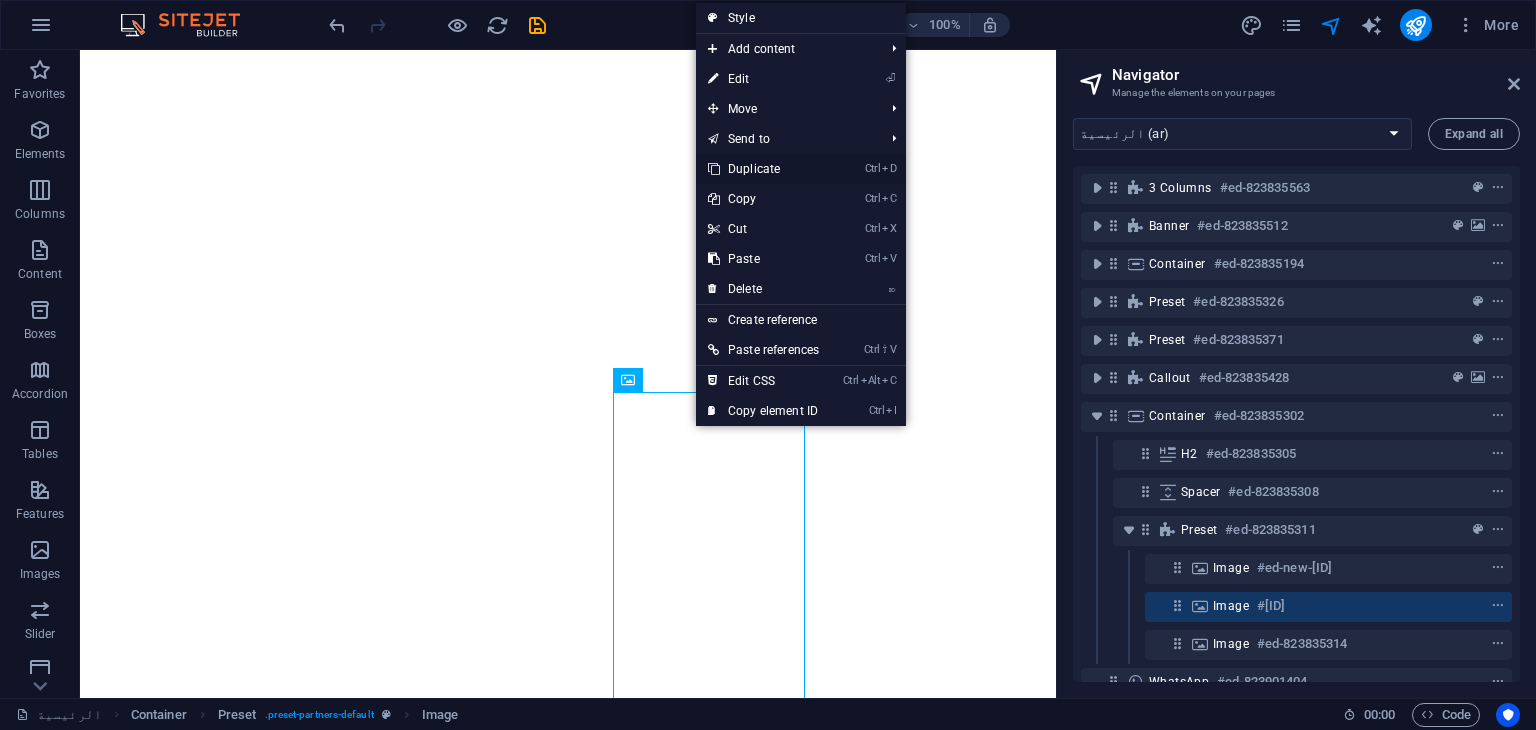 click on "Ctrl D  Duplicate" at bounding box center [763, 169] 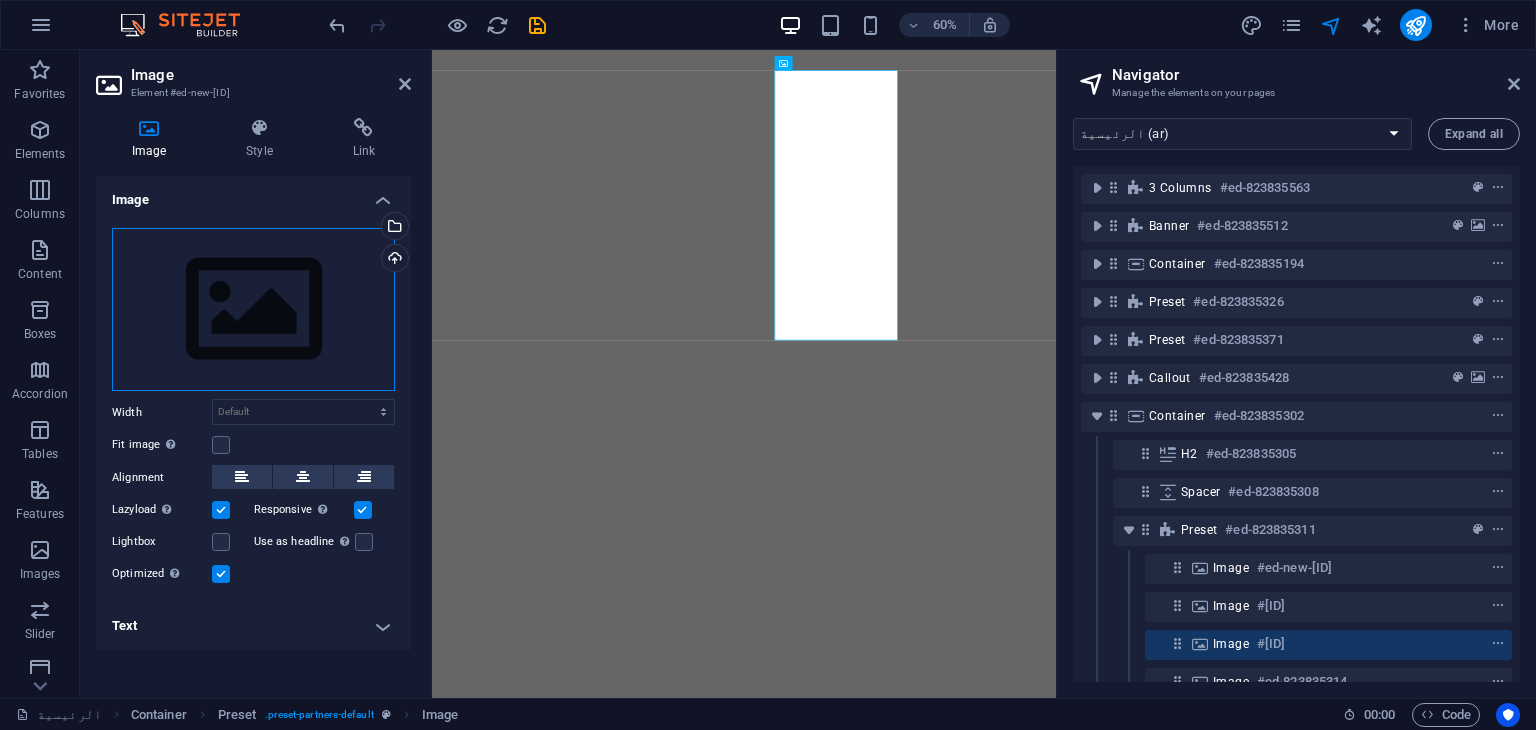 click on "Drag files here, click to choose files or select files from Files or our free stock photos & videos" at bounding box center (253, 310) 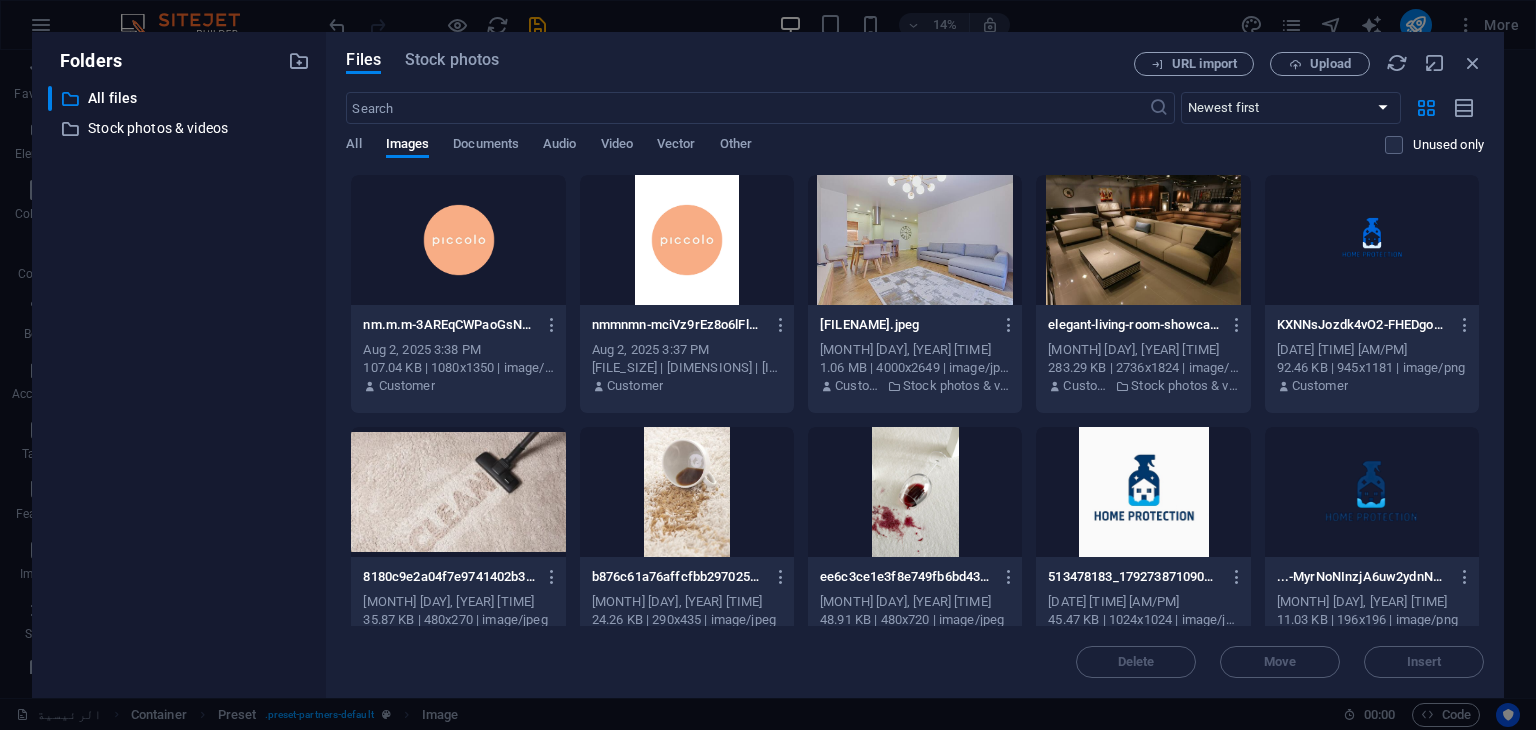 click at bounding box center (458, 240) 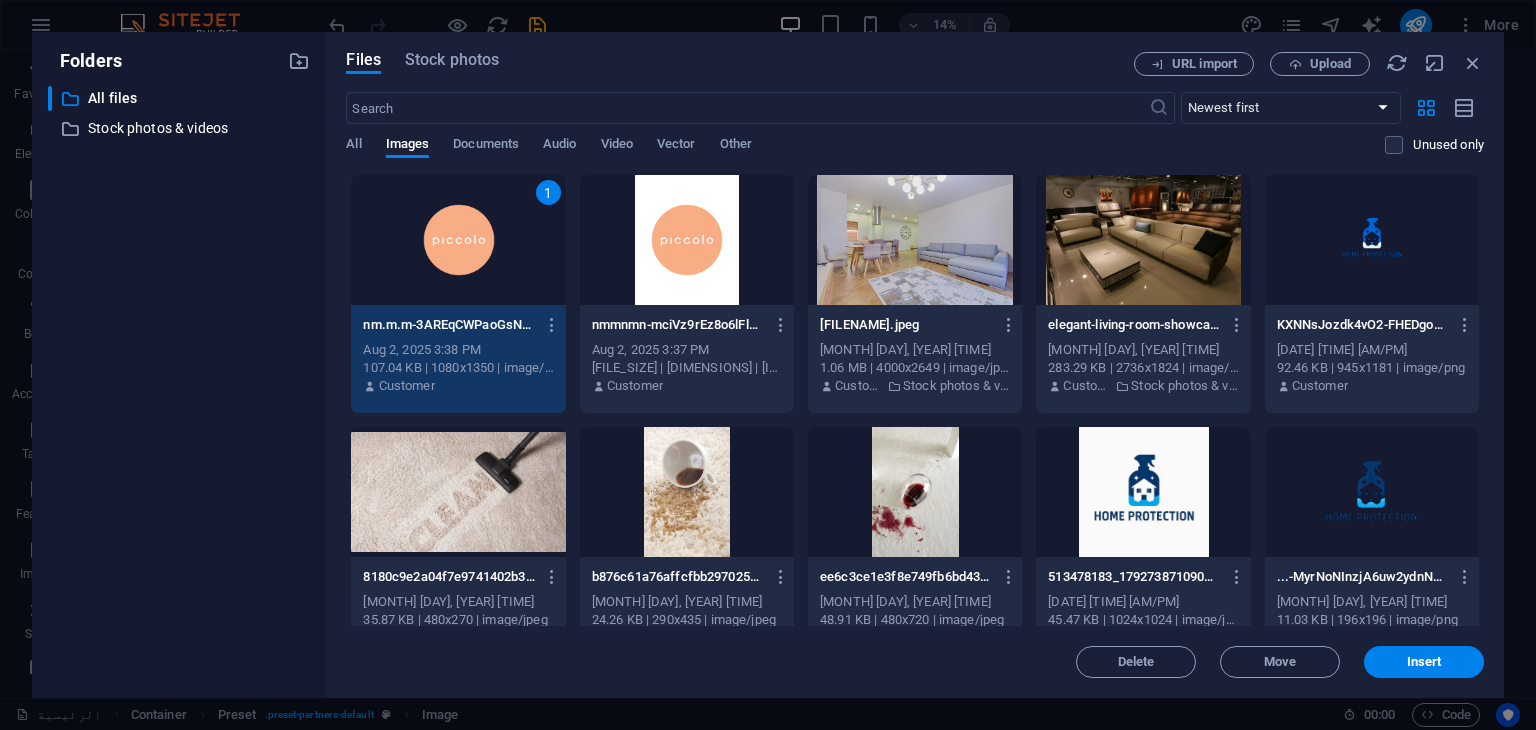 click on "1" at bounding box center [458, 240] 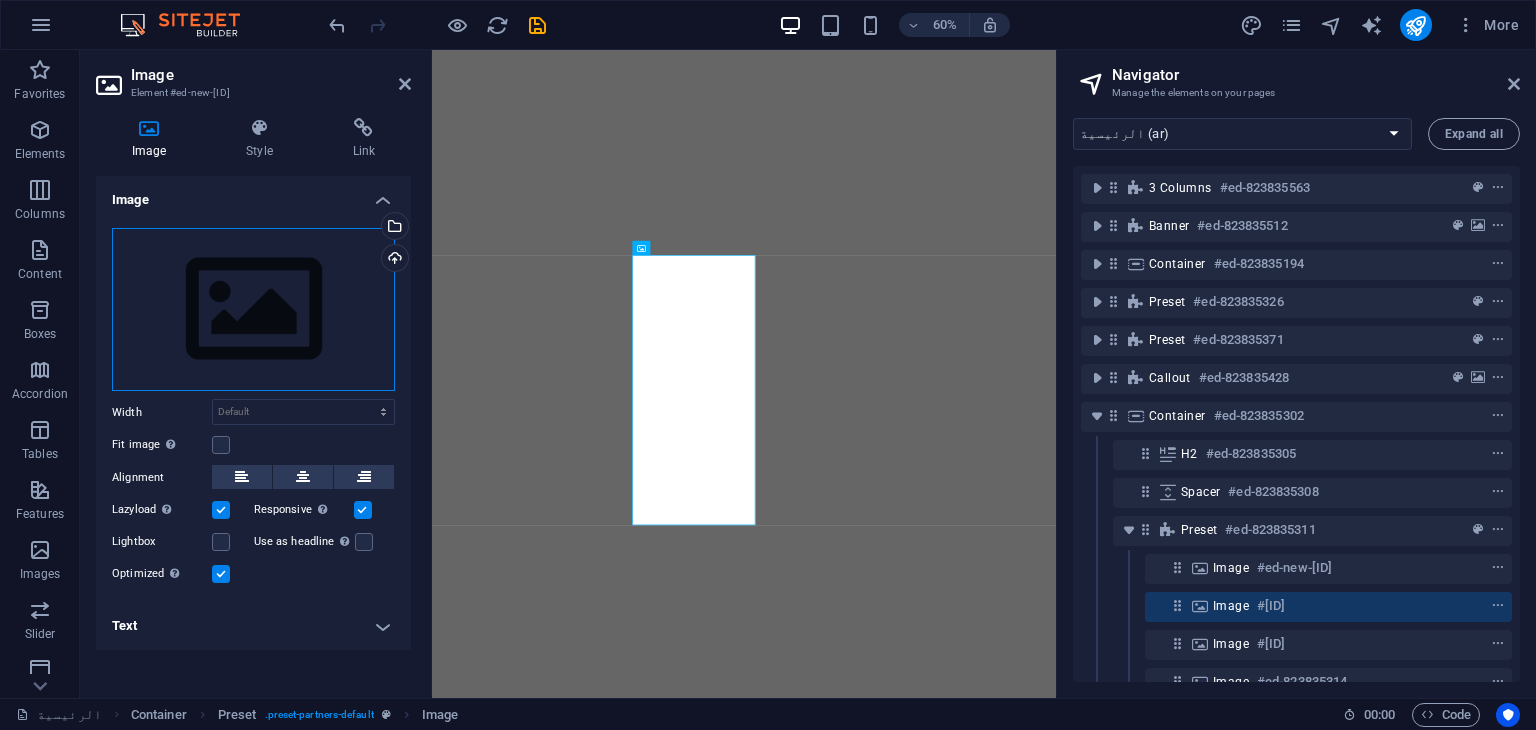 click on "Drag files here, click to choose files or select files from Files or our free stock photos & videos" at bounding box center [253, 310] 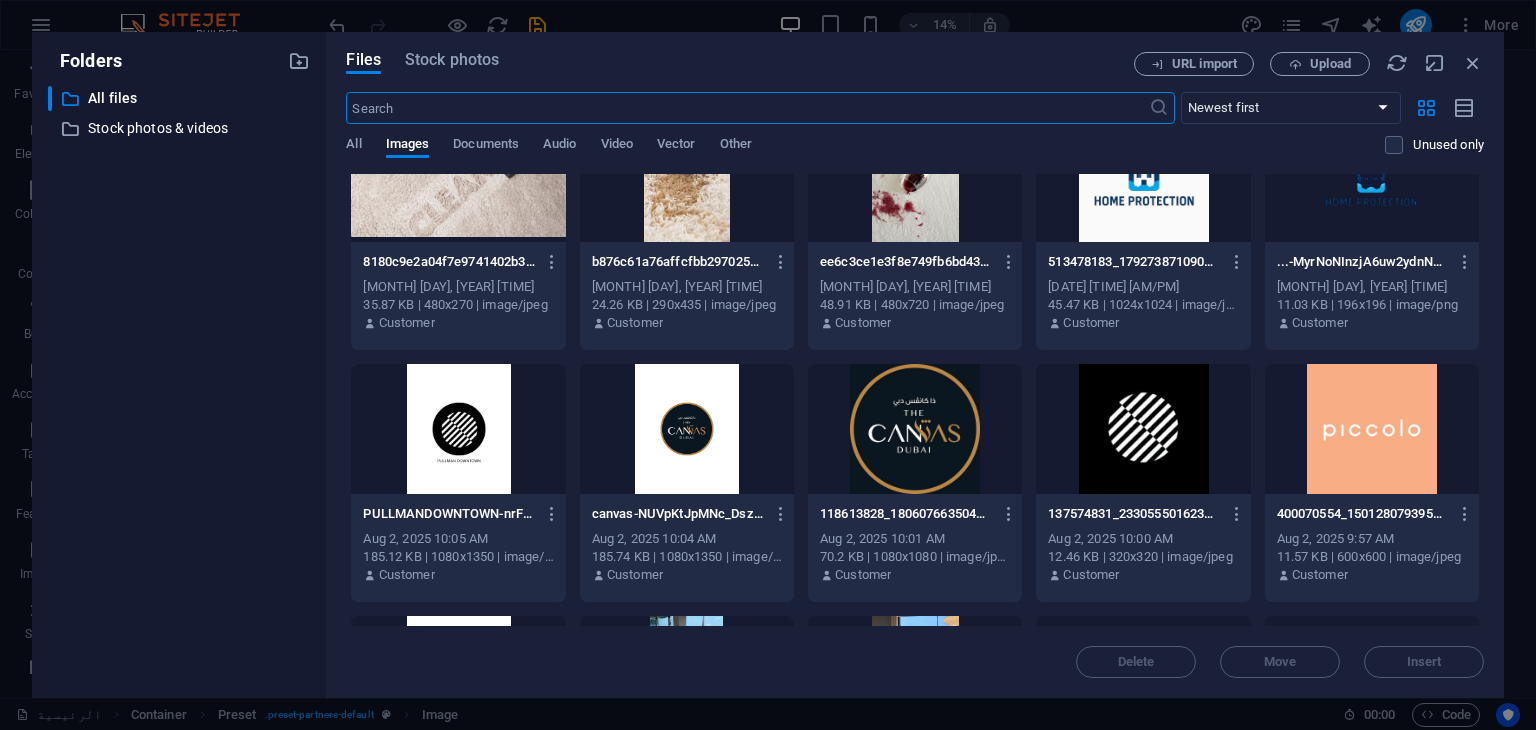 scroll, scrollTop: 182, scrollLeft: 0, axis: vertical 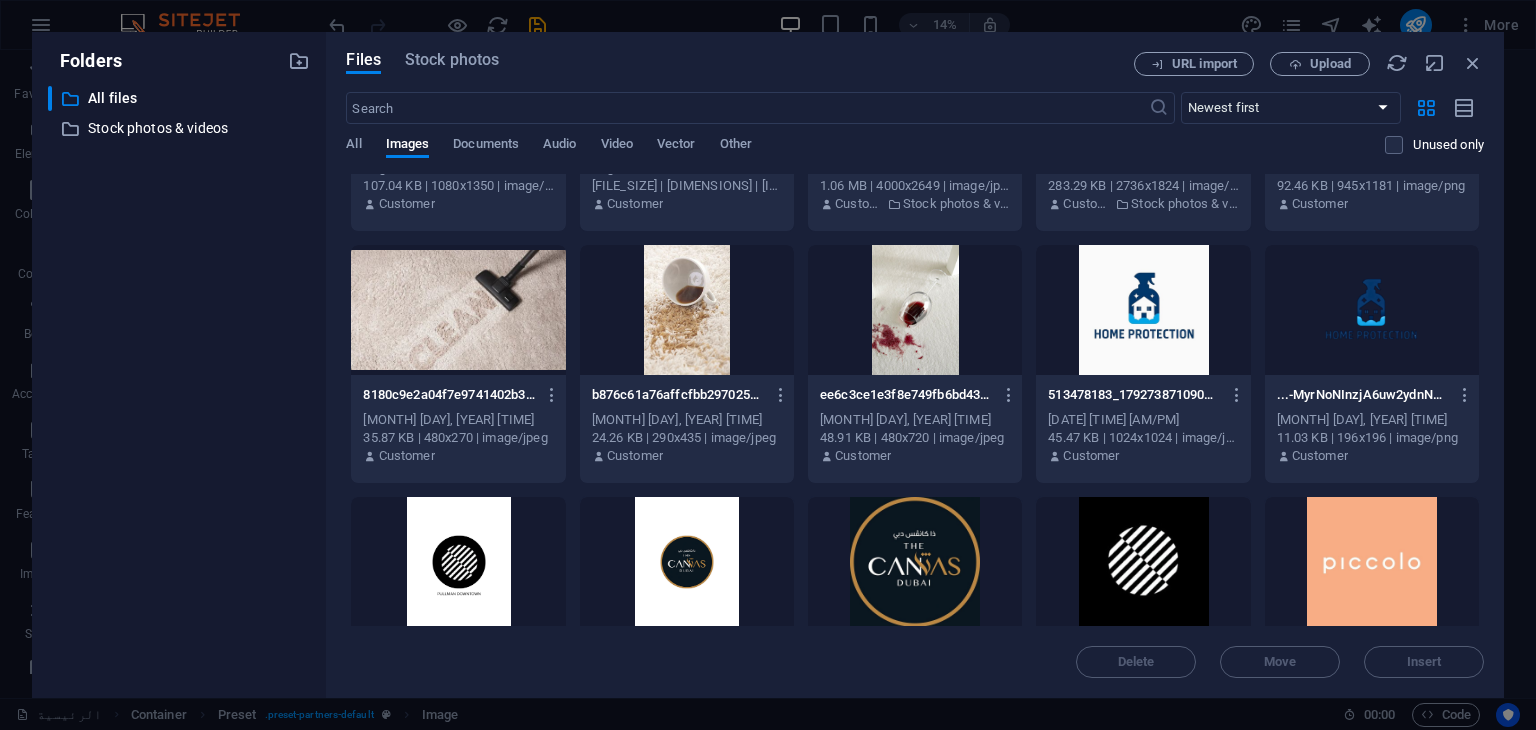 click at bounding box center [687, 562] 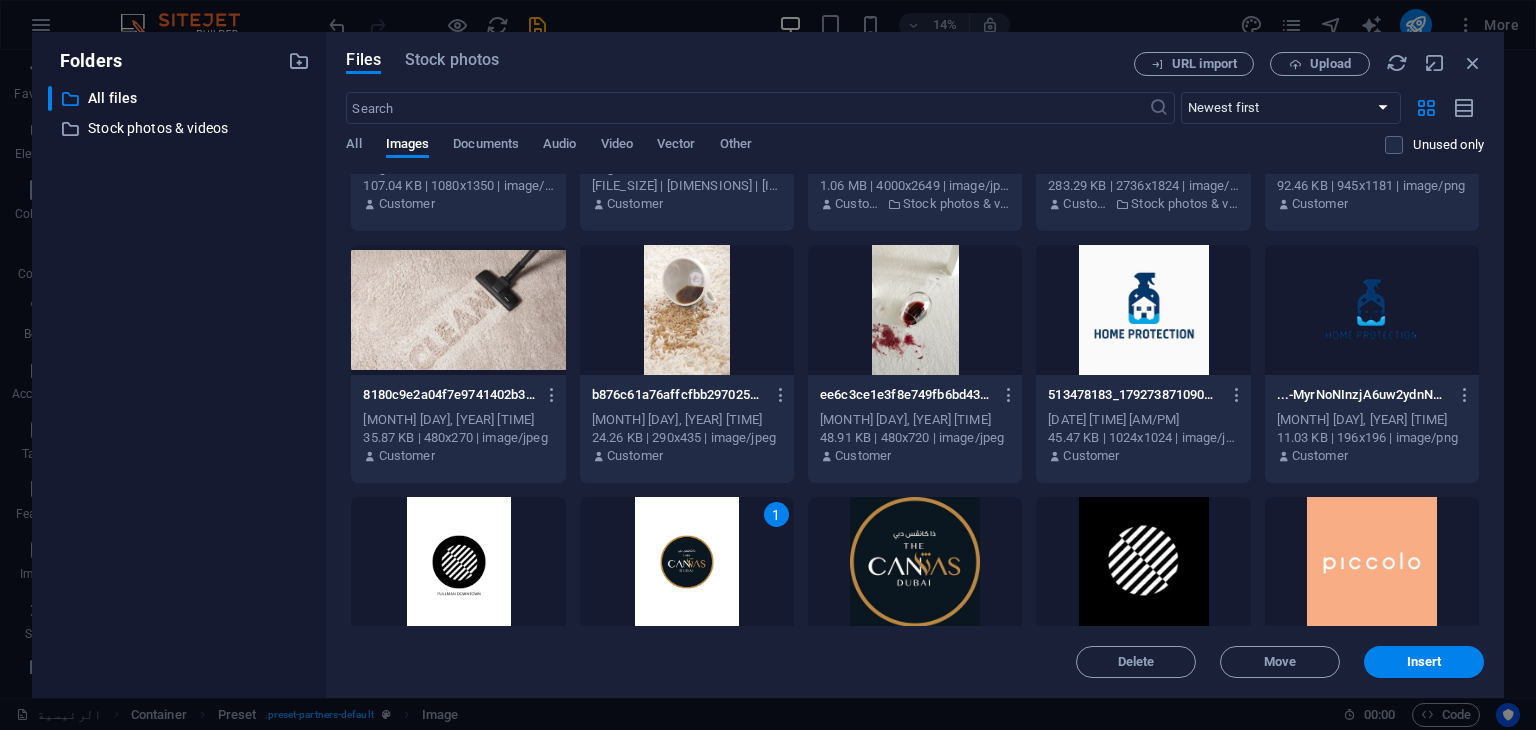 click on "1" at bounding box center [687, 562] 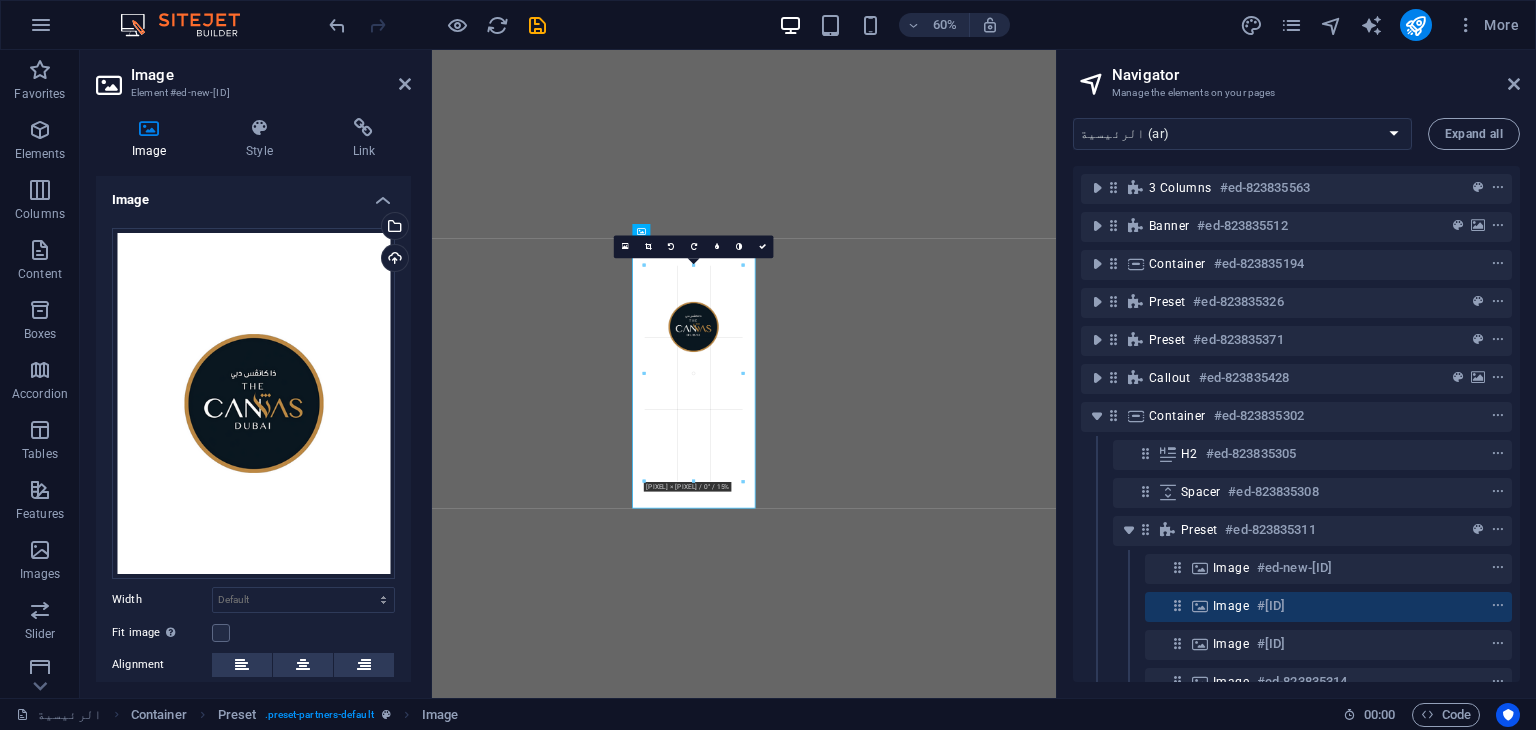 drag, startPoint x: 630, startPoint y: 450, endPoint x: 676, endPoint y: 385, distance: 79.630394 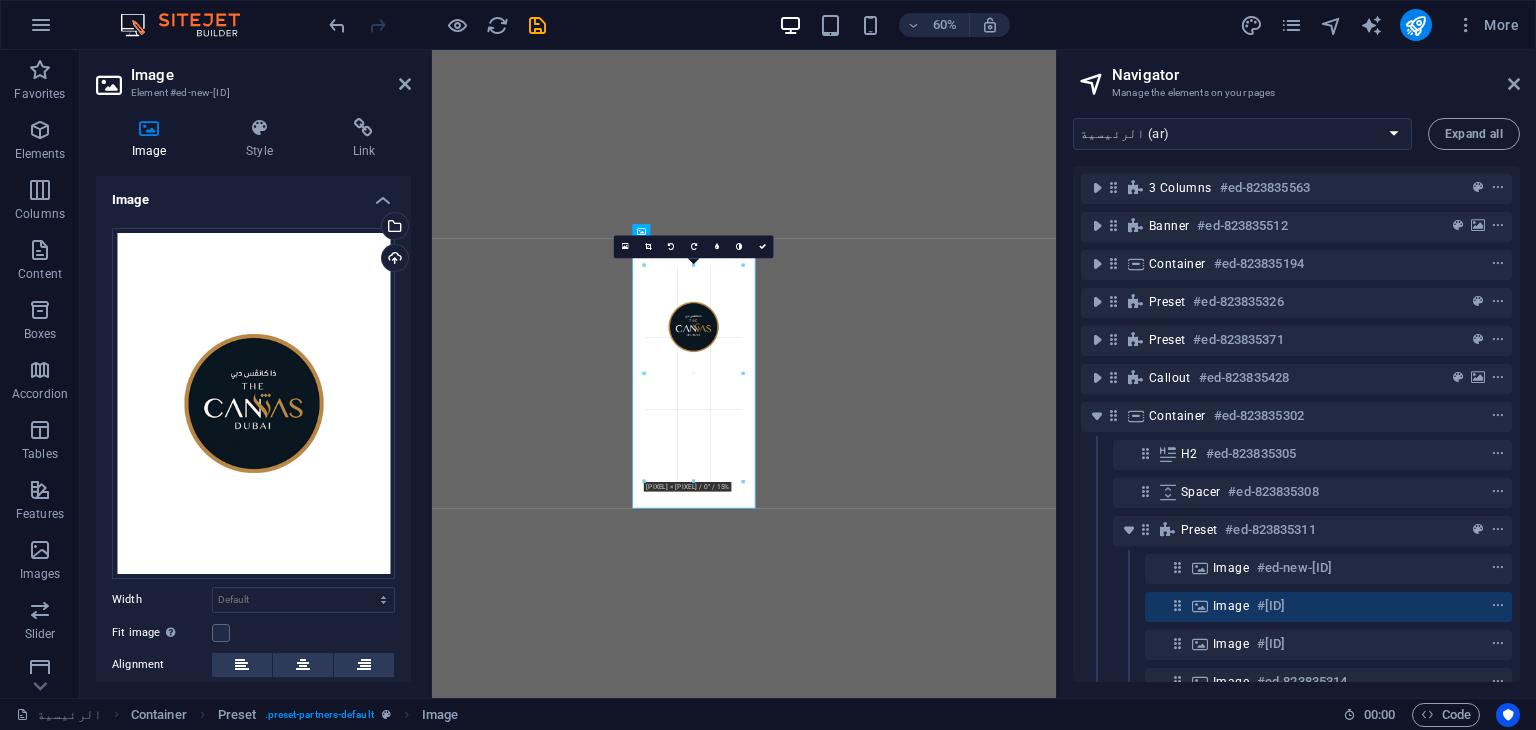 type on "164" 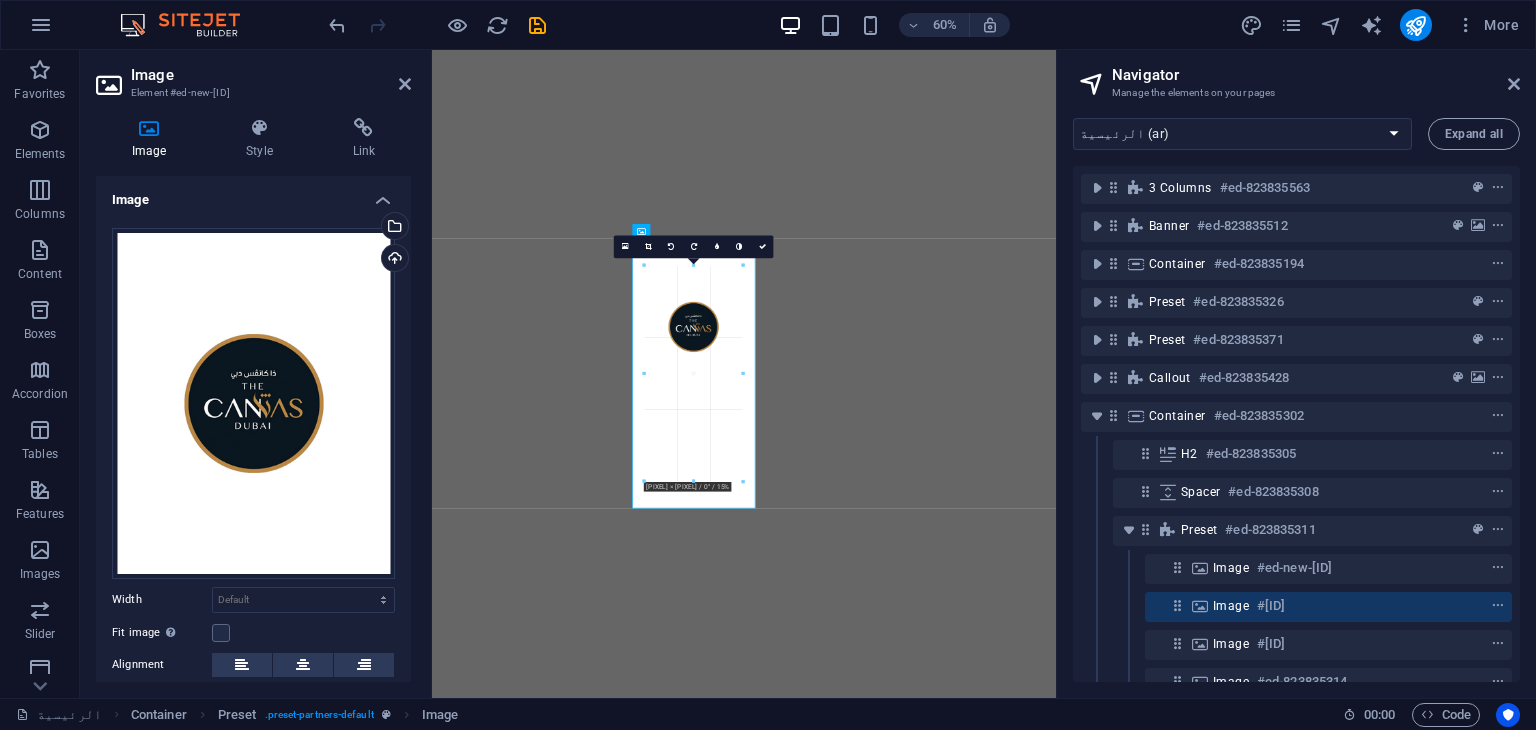 select on "px" 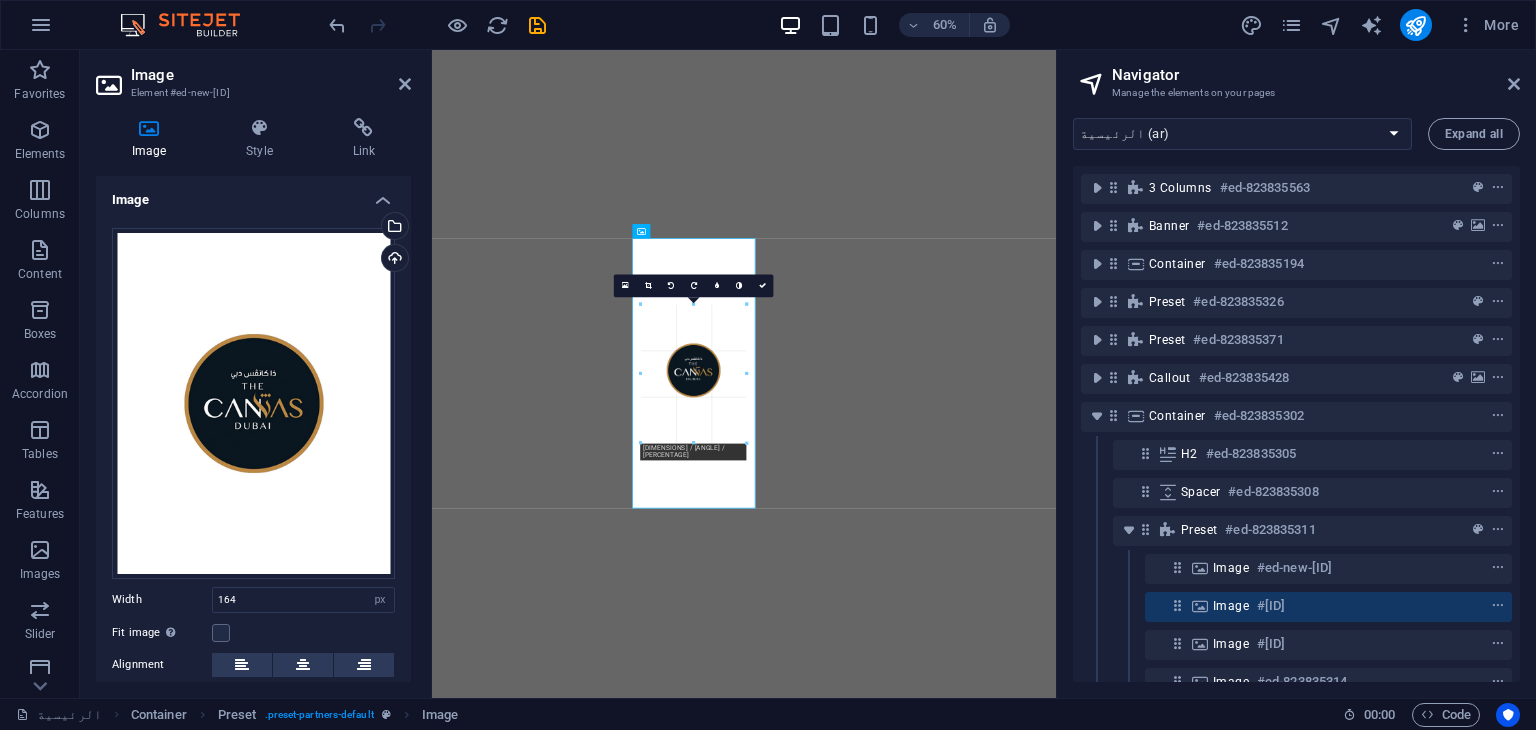drag, startPoint x: 644, startPoint y: 434, endPoint x: 630, endPoint y: 441, distance: 15.652476 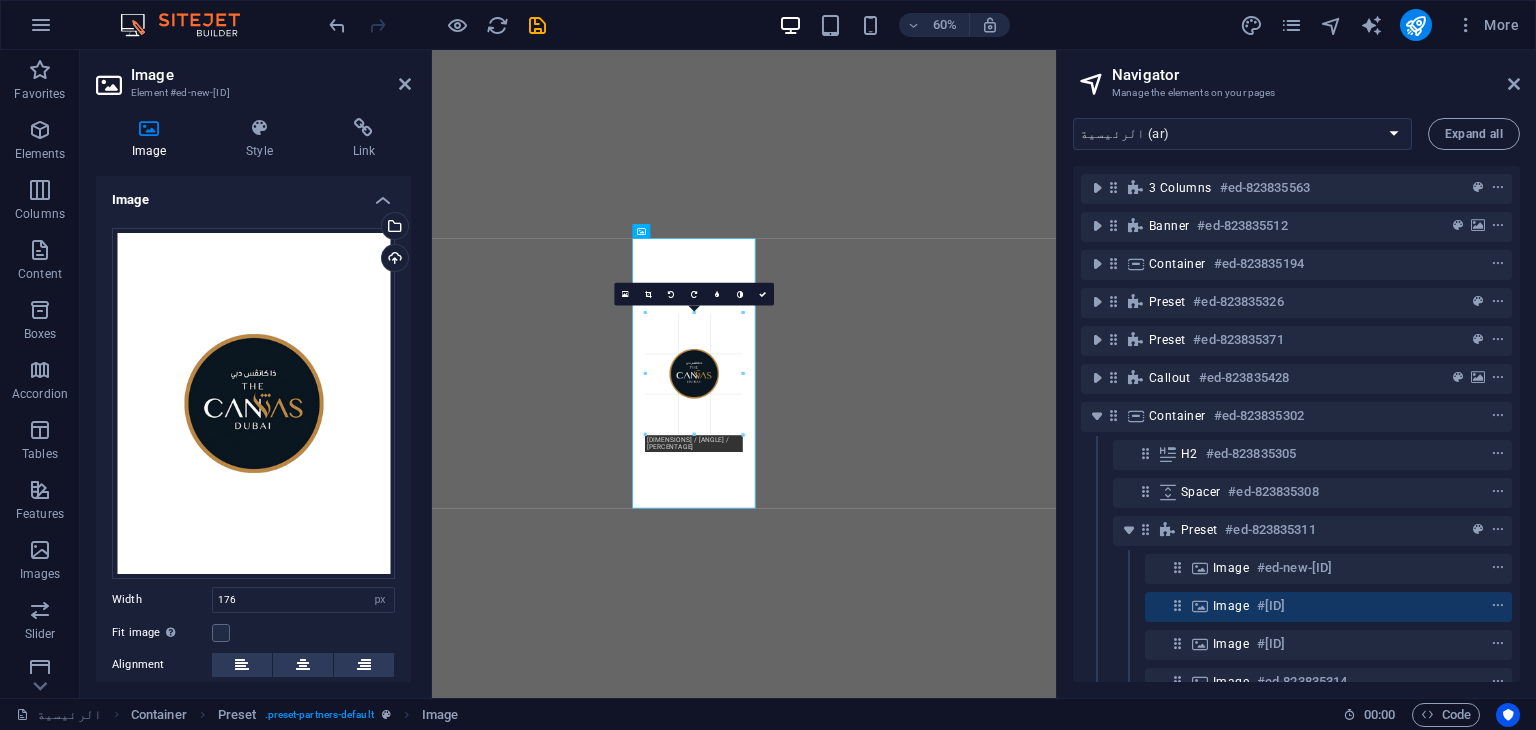 drag, startPoint x: 693, startPoint y: 439, endPoint x: 693, endPoint y: 421, distance: 18 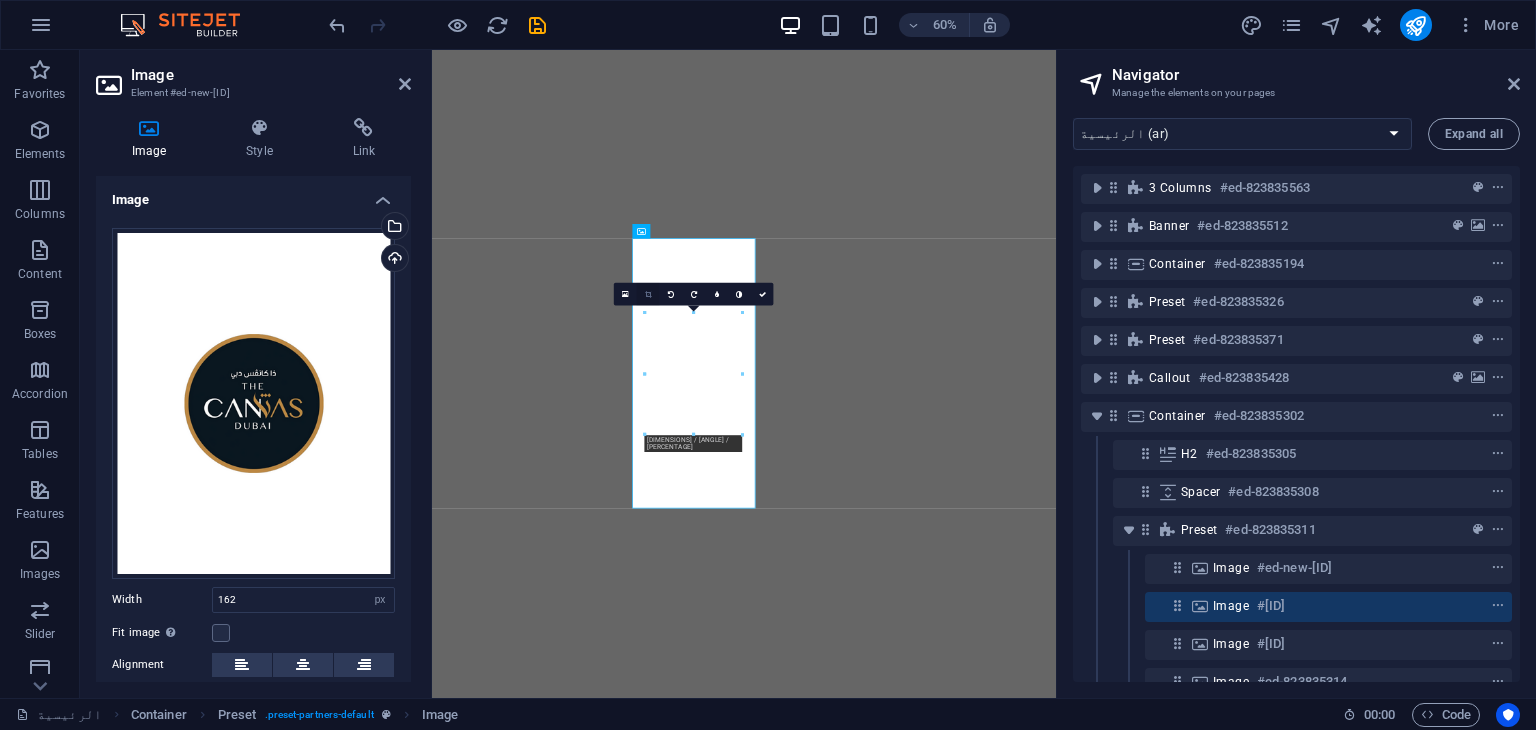 click at bounding box center [648, 294] 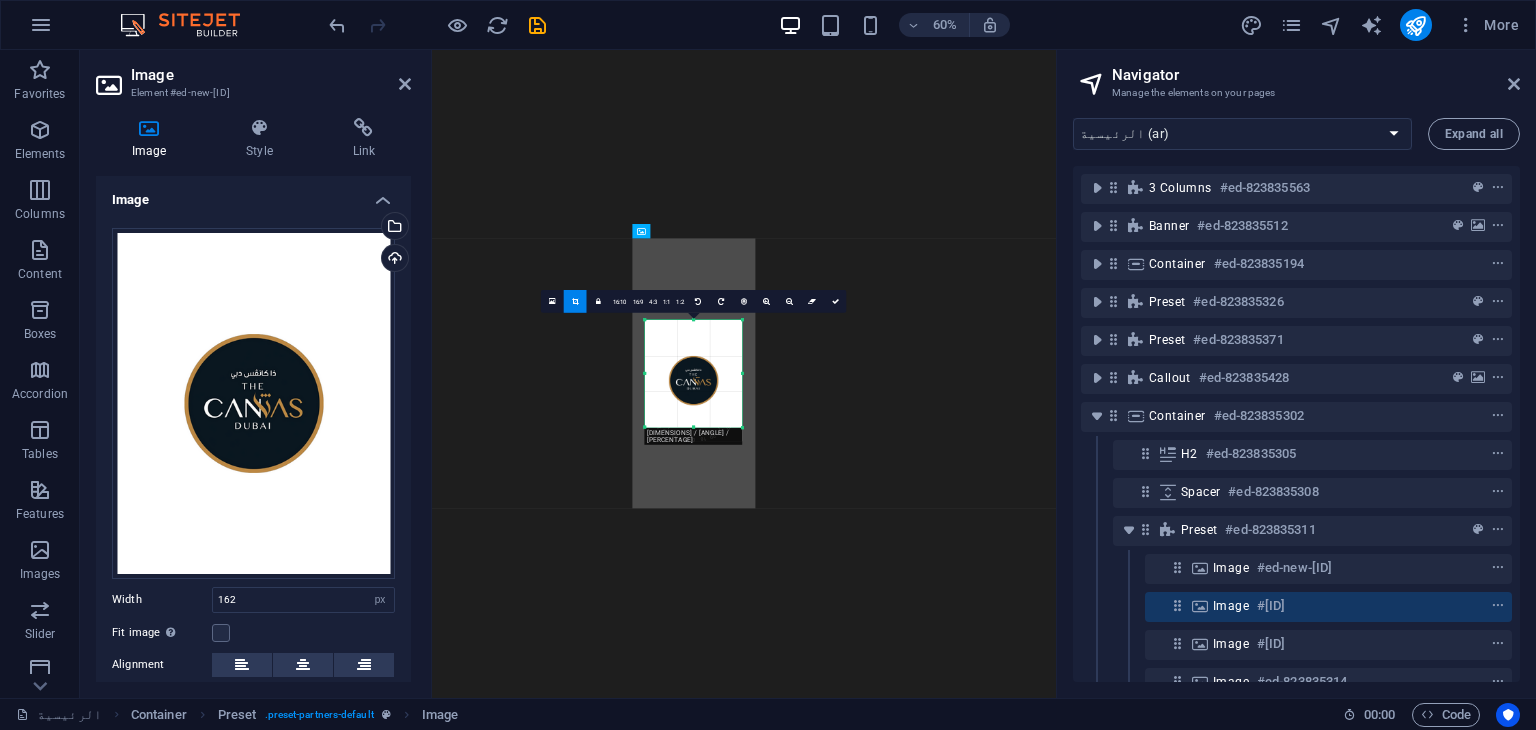 drag, startPoint x: 704, startPoint y: 435, endPoint x: 704, endPoint y: 411, distance: 24 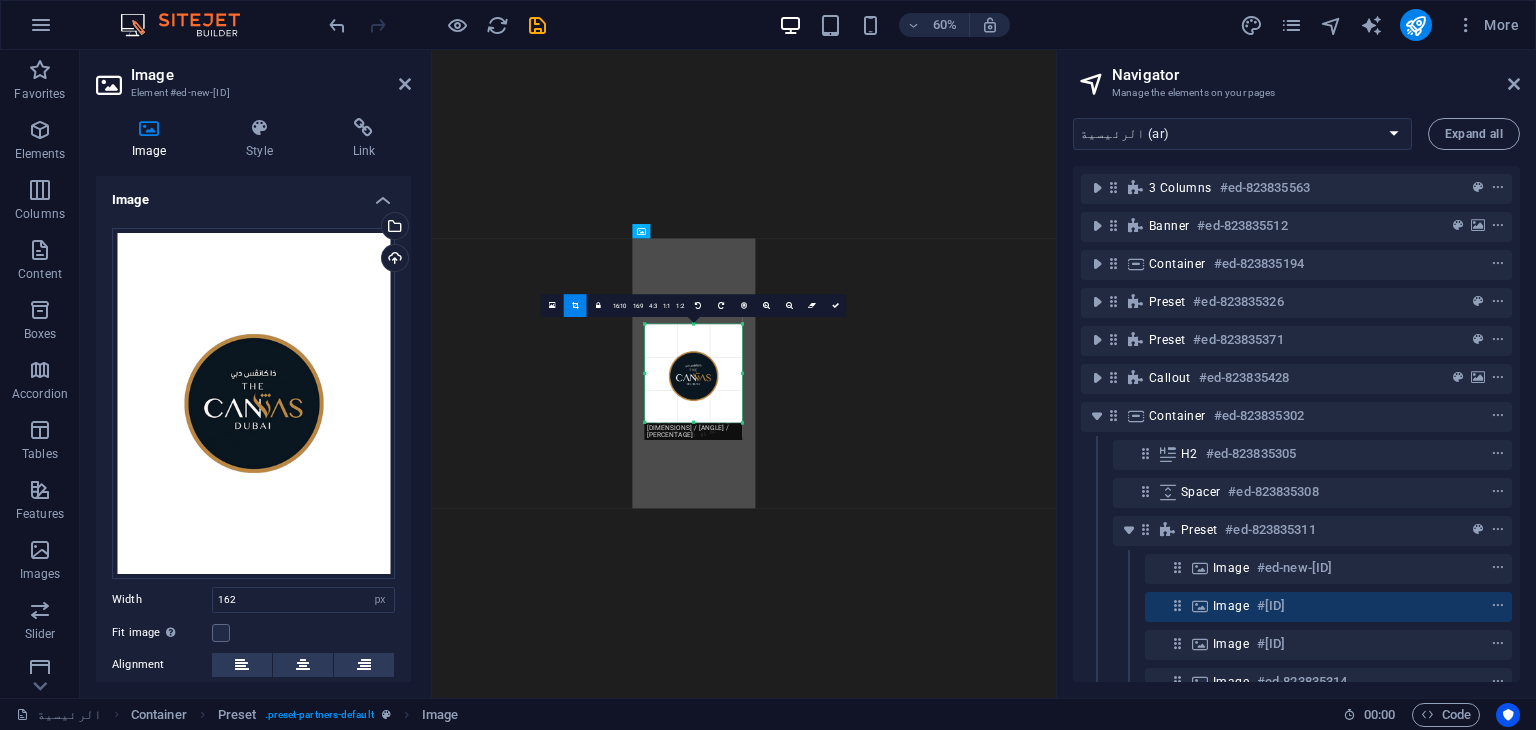 drag, startPoint x: 695, startPoint y: 318, endPoint x: 696, endPoint y: 333, distance: 15.033297 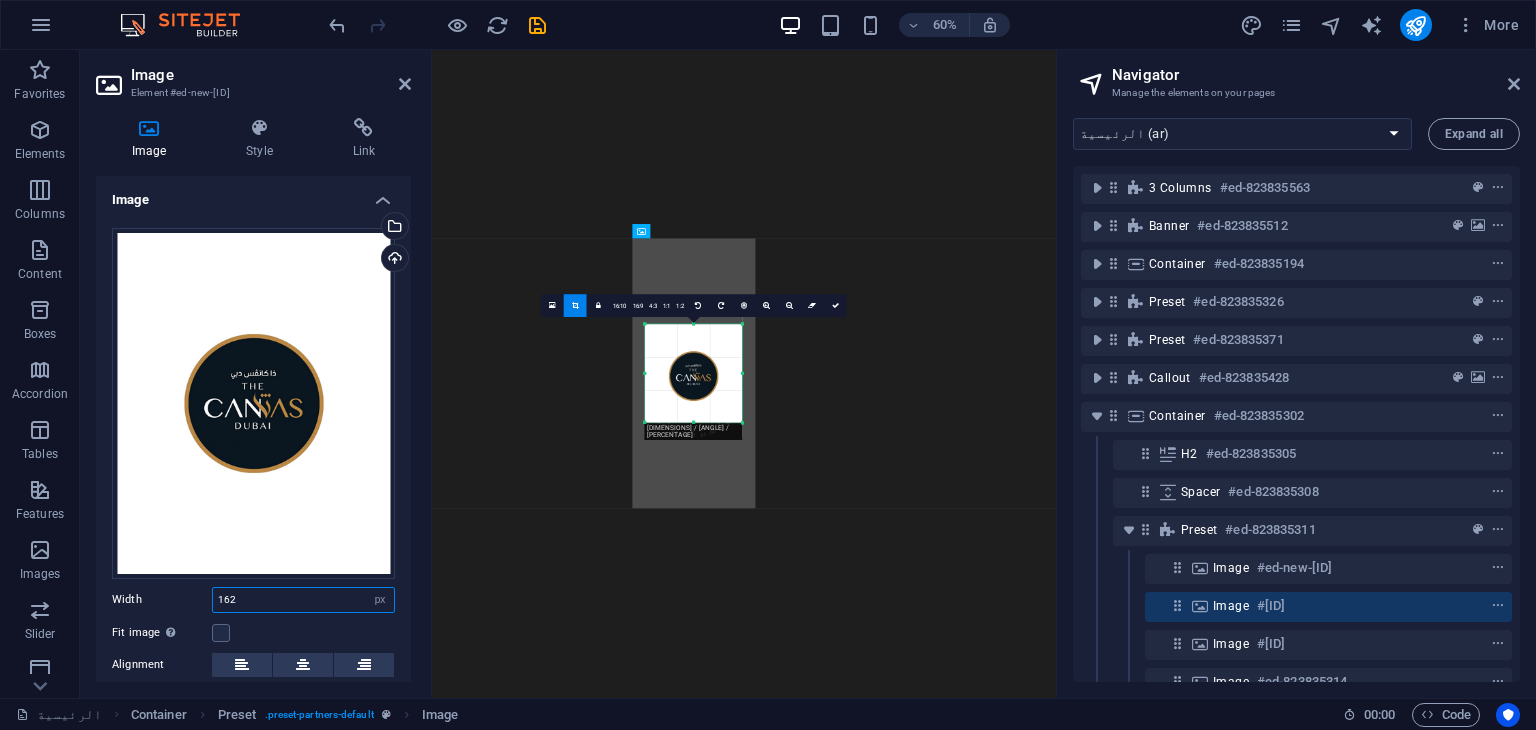 click on "162" at bounding box center (303, 600) 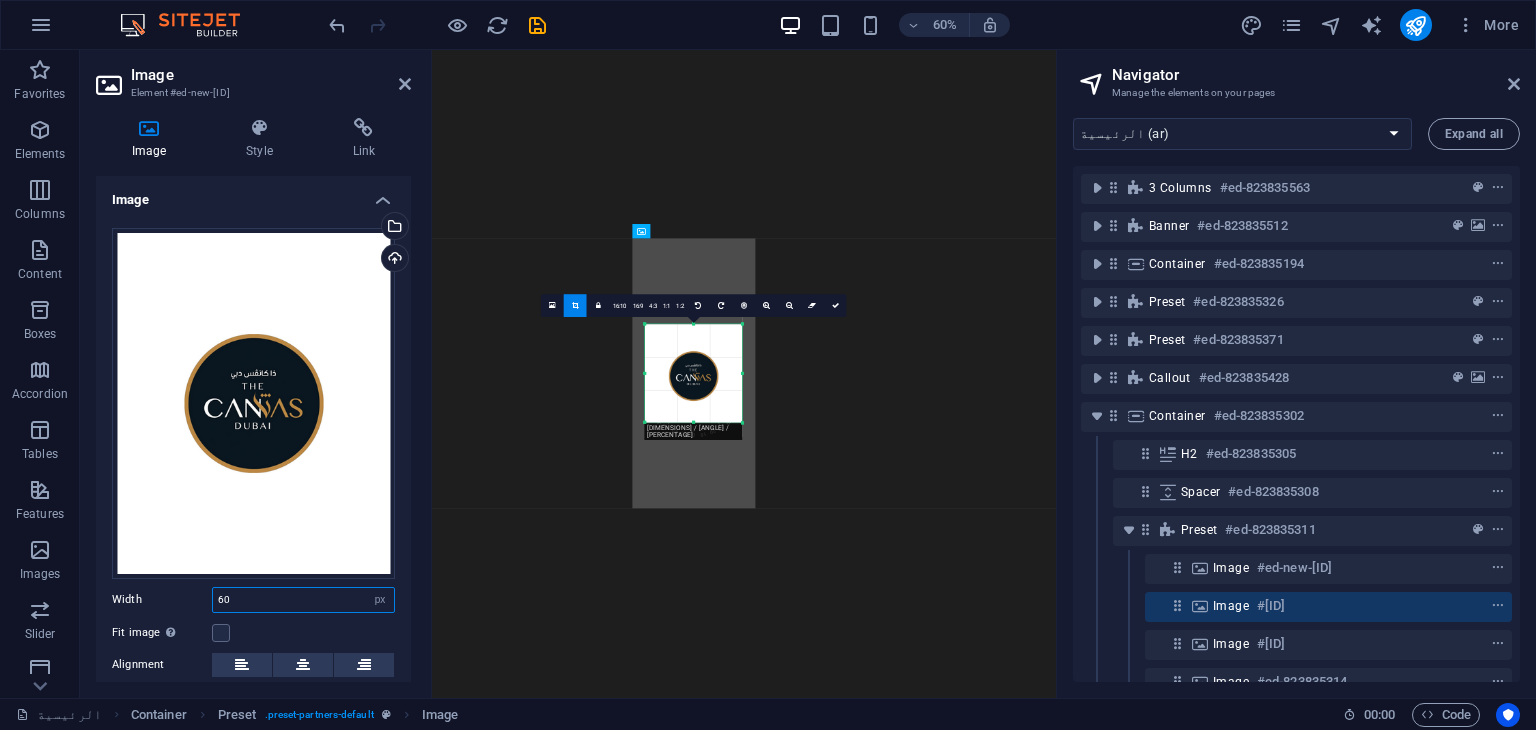 type on "60" 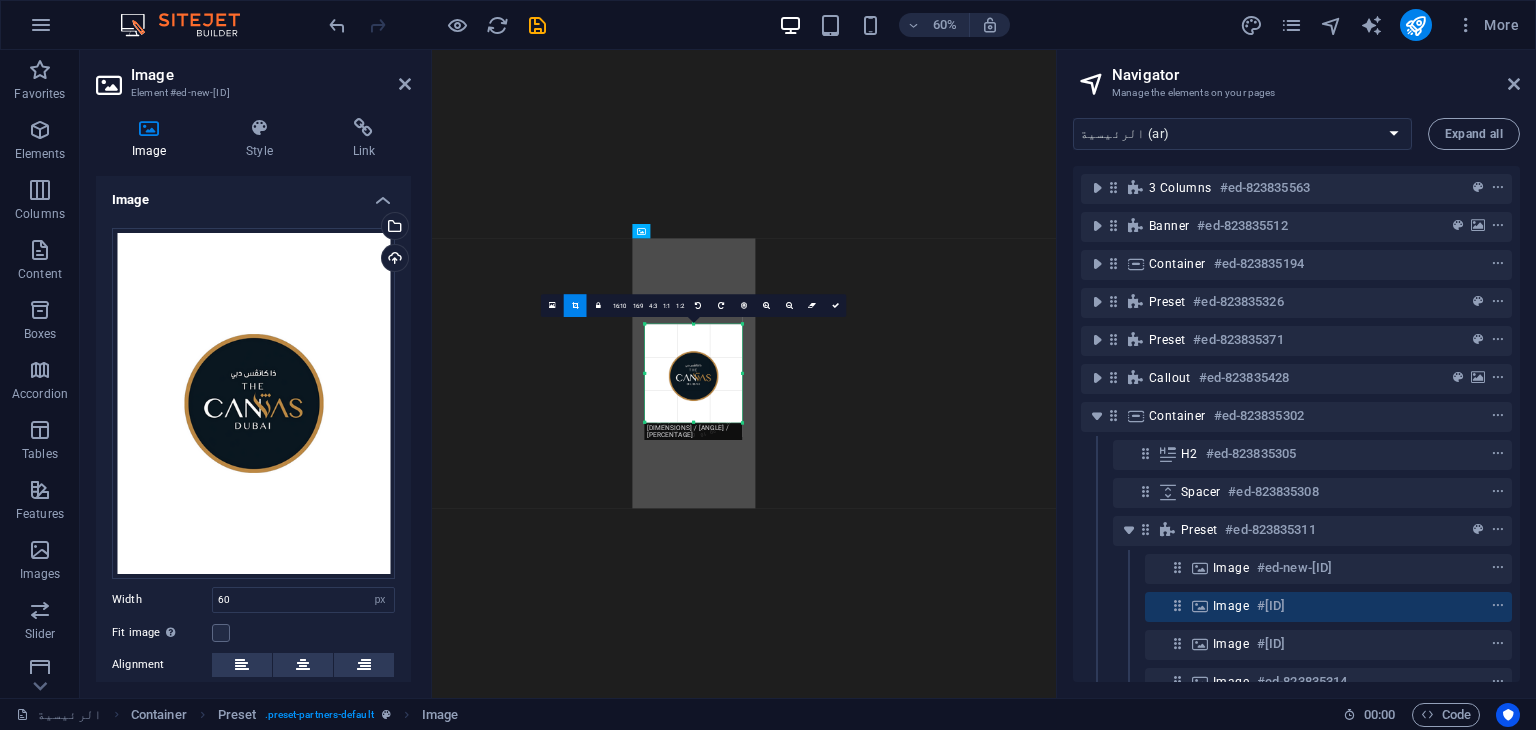 click on "Drag files here, click to choose files or select files from Files or our free stock photos & videos Select files from the file manager, stock photos, or upload file(s) Upload Width 60 Default auto px rem % em vh vw Fit image Automatically fit image to a fixed width and height Height Default auto px Alignment Lazyload Loading images after the page loads improves page speed. Responsive Automatically load retina image and smartphone optimized sizes. Lightbox Use as headline The image will be wrapped in an H1 headline tag. Useful for giving alternative text the weight of an H1 headline, e.g. for the logo. Leave unchecked if uncertain. Optimized Images are compressed to improve page speed. Position Direction Custom X offset 50 px rem % vh vw Y offset 50 px rem % vh vw" at bounding box center (253, 501) 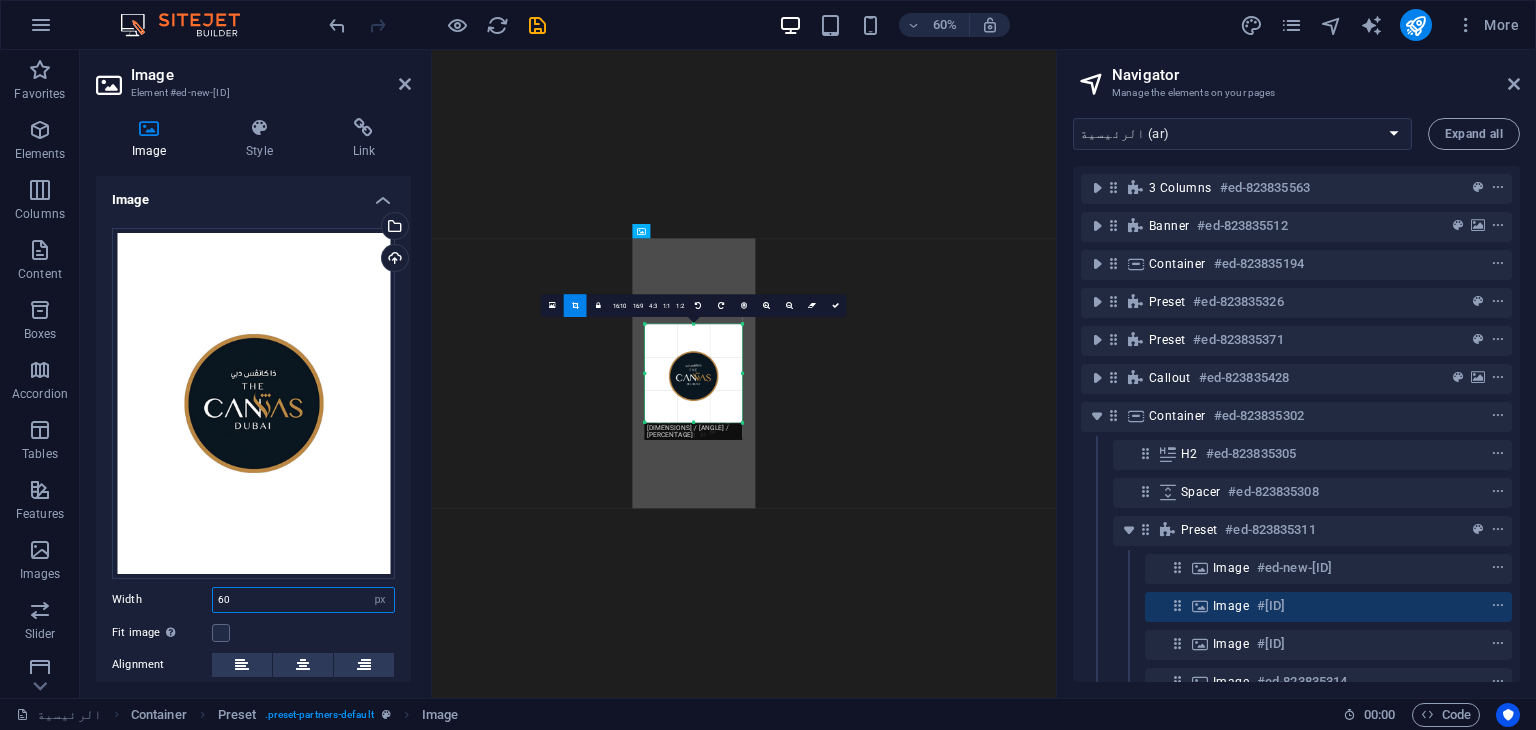 click on "60" at bounding box center (303, 600) 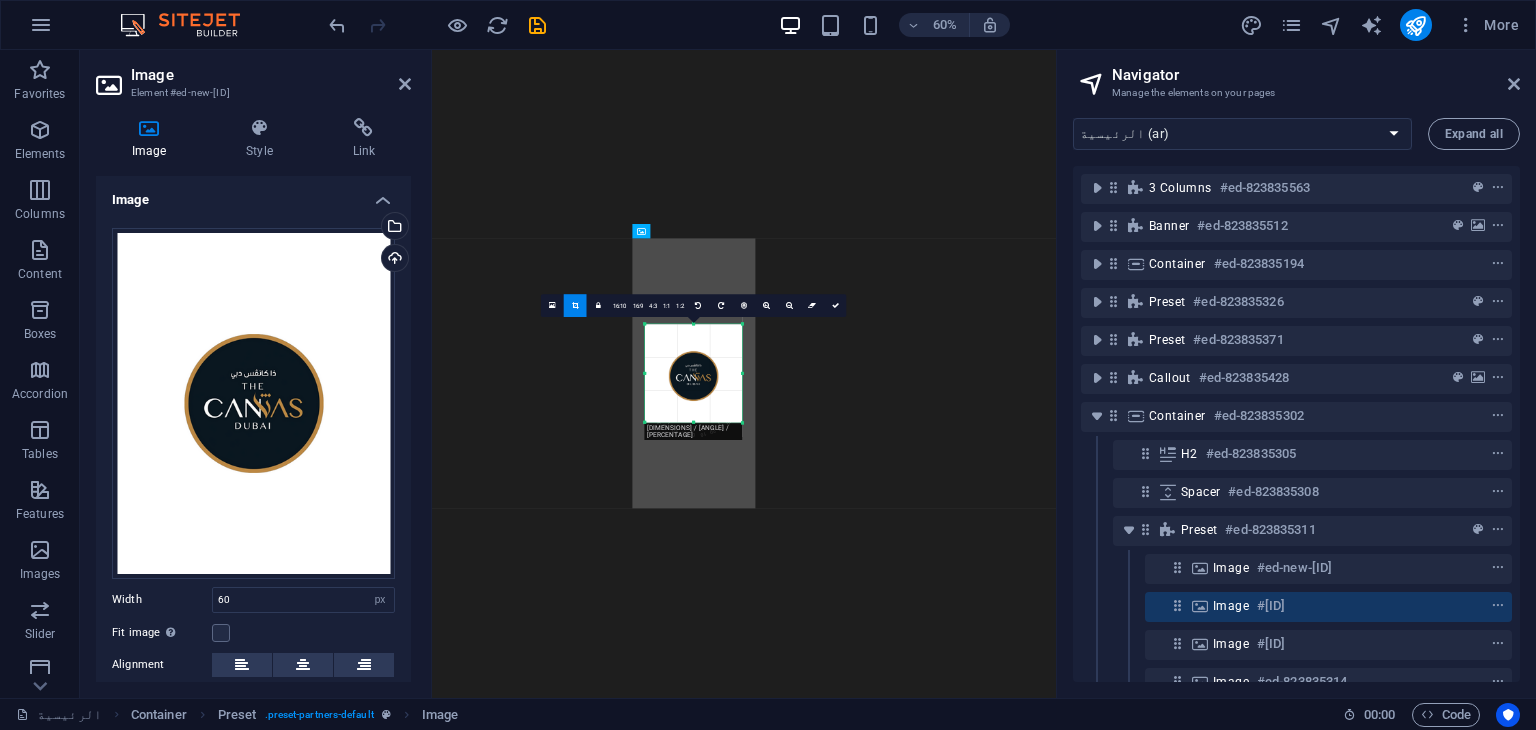 click on "Fit image Automatically fit image to a fixed width and height" at bounding box center [253, 633] 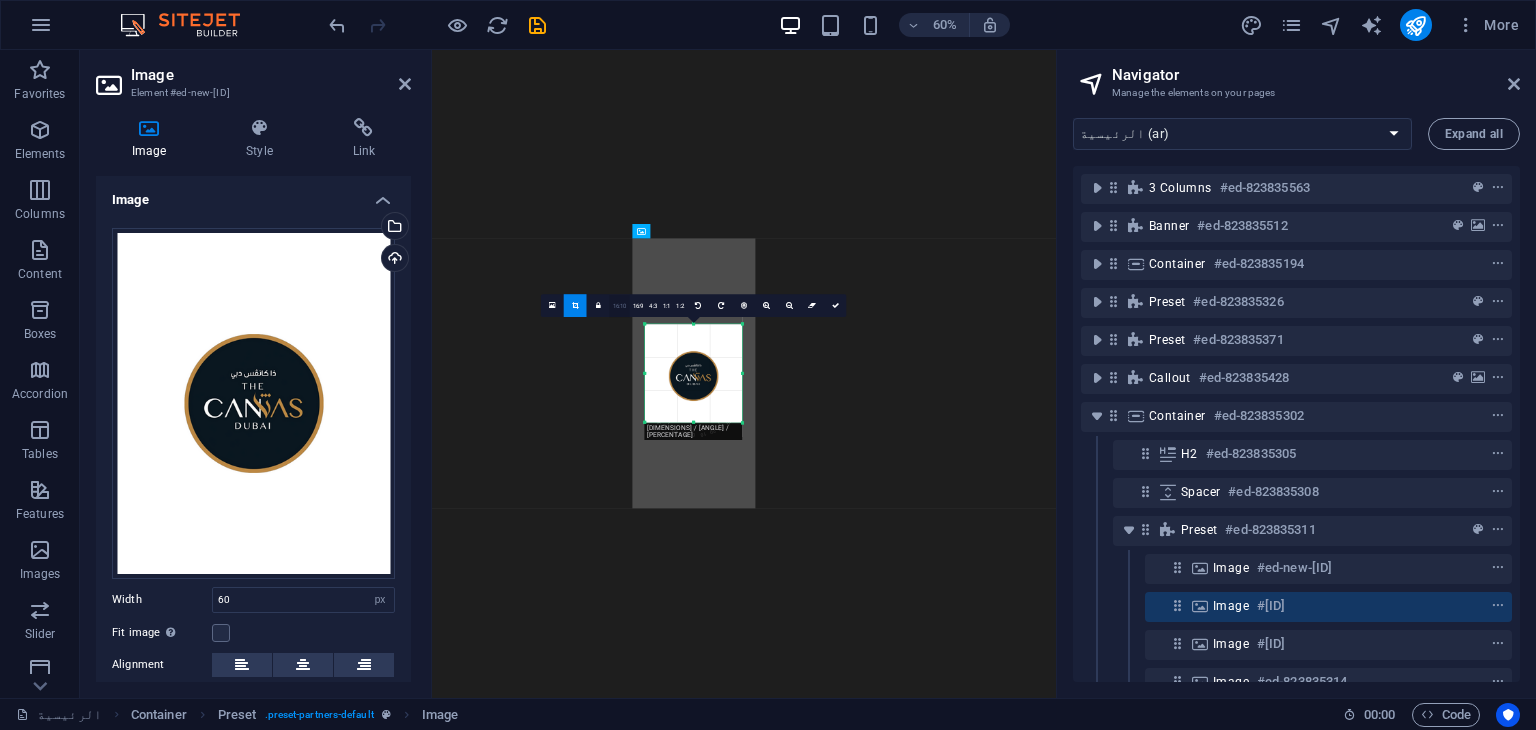click on "16:10" at bounding box center (620, 306) 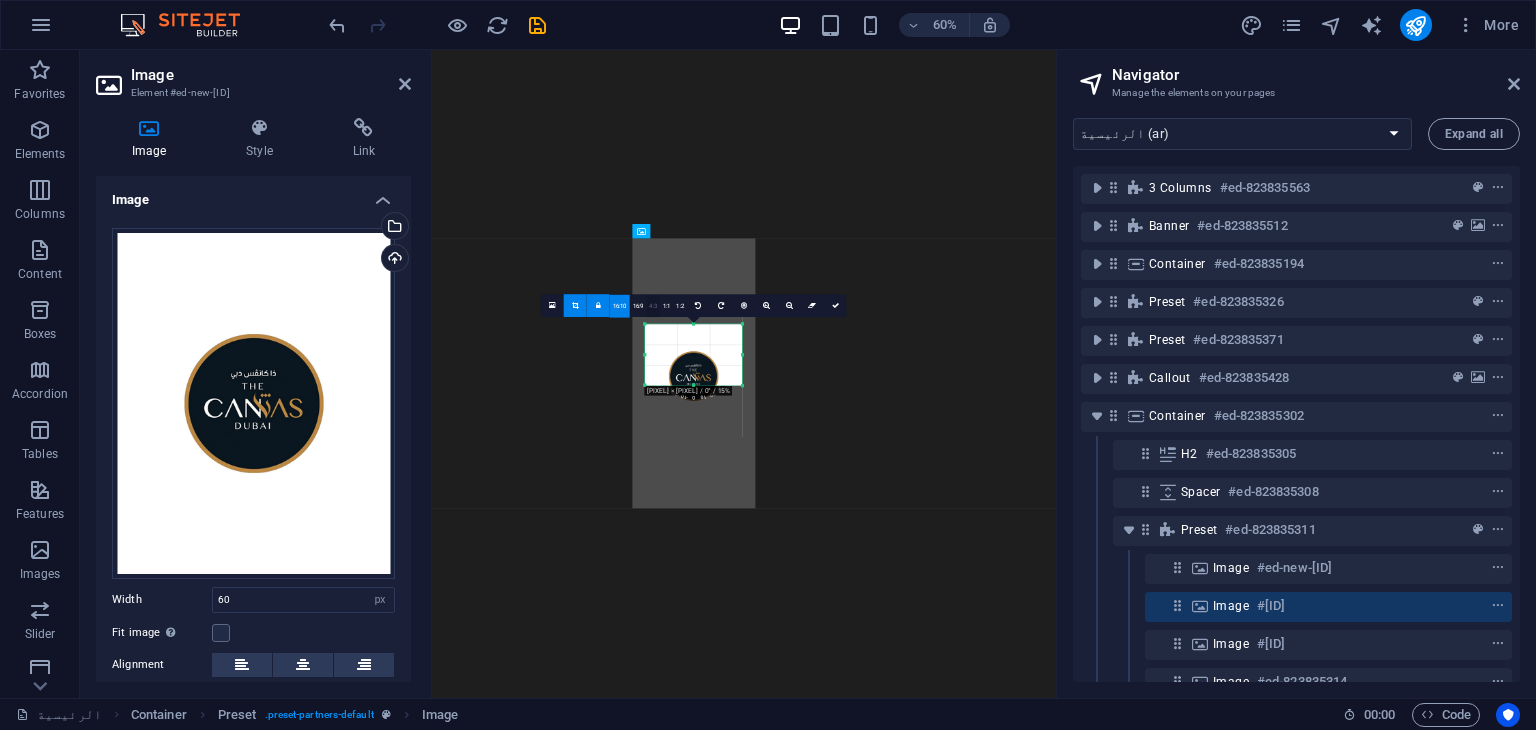 click on "4:3" at bounding box center [653, 306] 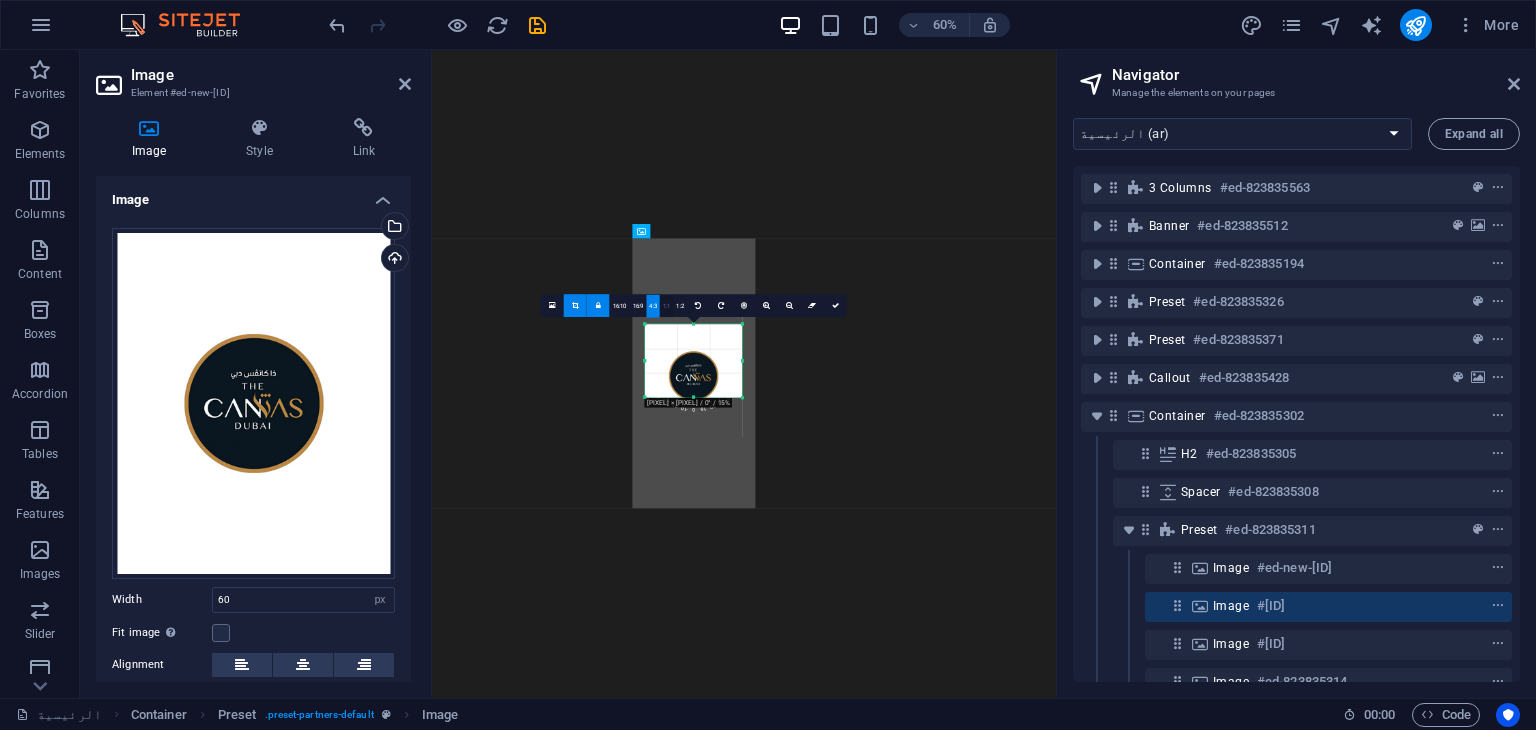 click on "1:1" at bounding box center [667, 306] 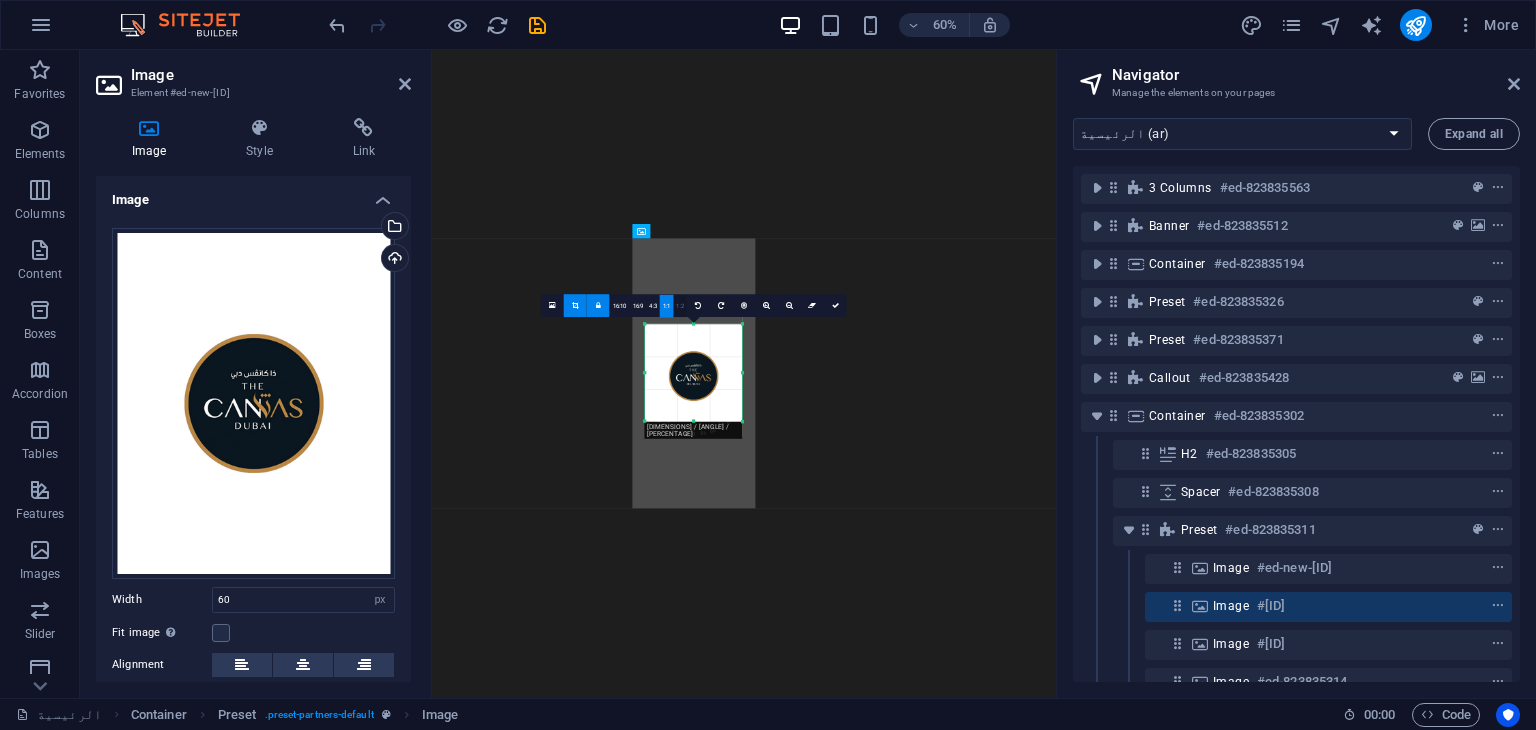 click on "1:2" at bounding box center [680, 306] 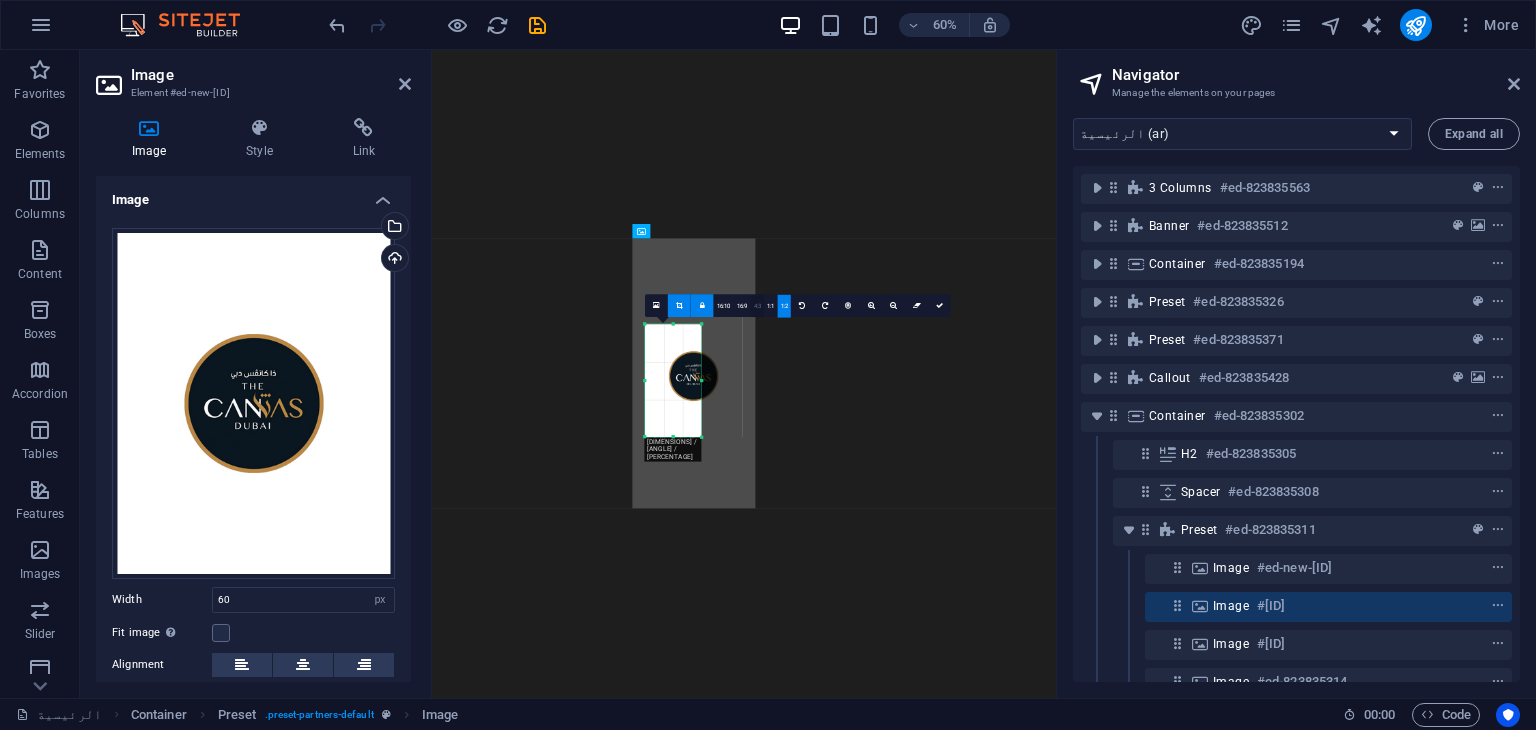 click on "4:3" at bounding box center [758, 306] 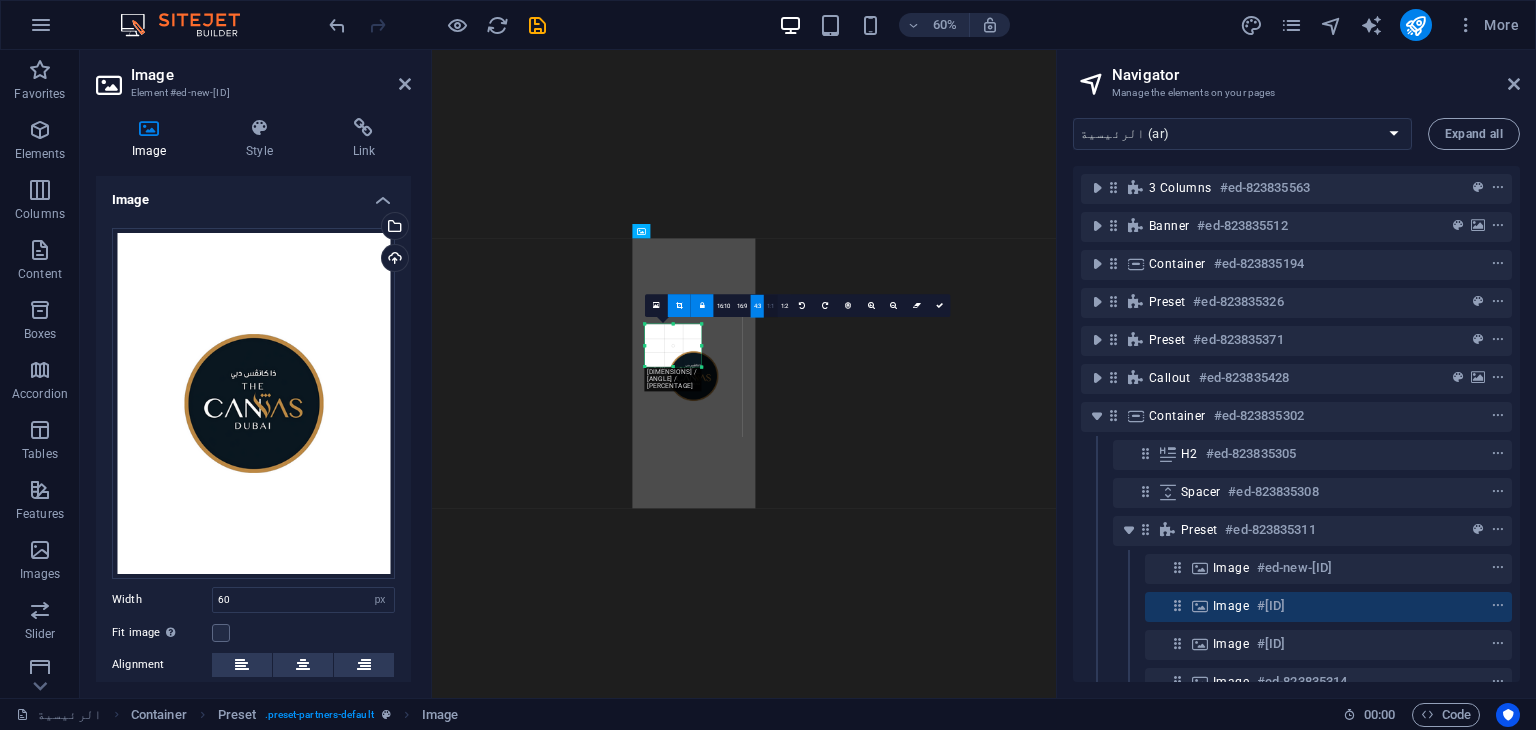 click on "1:1" at bounding box center (771, 306) 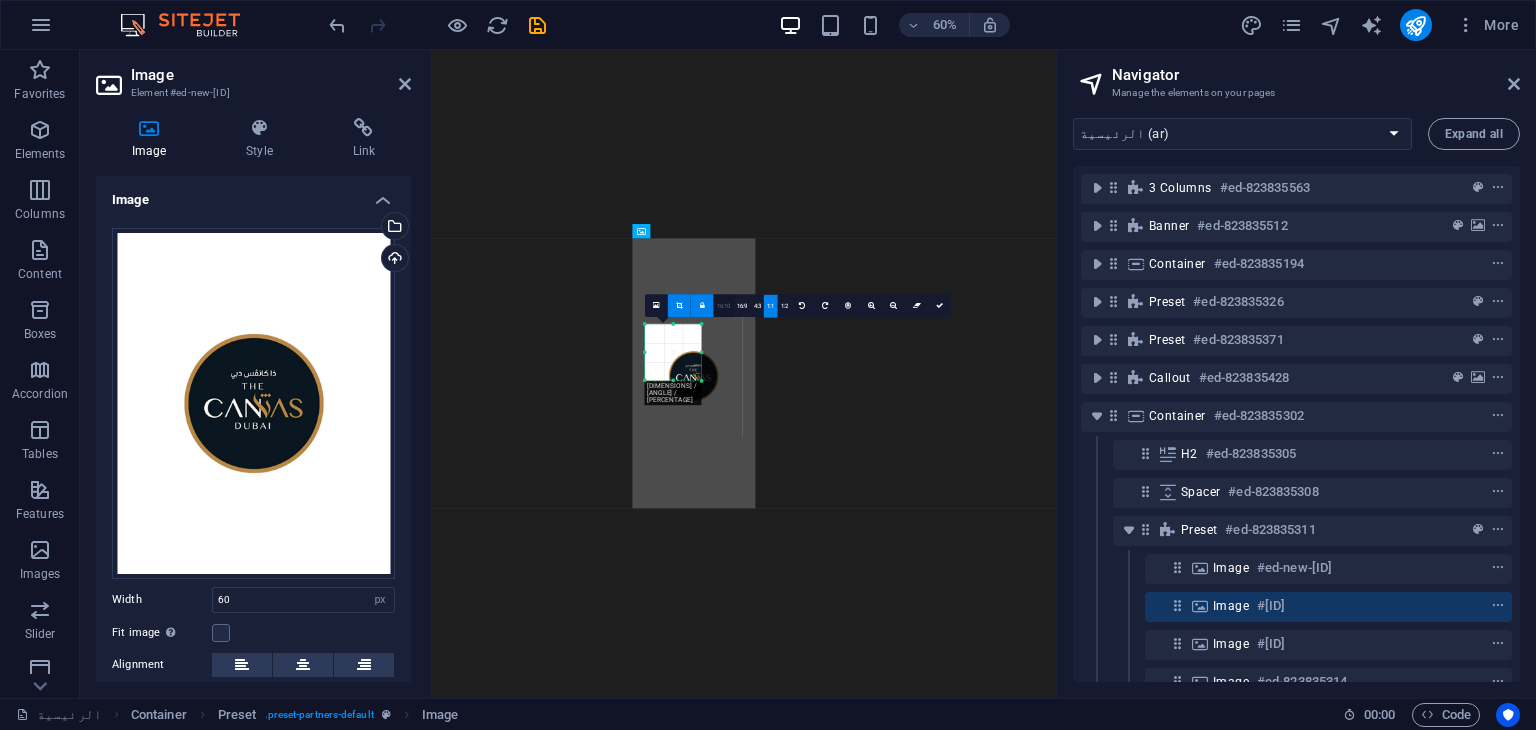 click on "16:10" at bounding box center [724, 306] 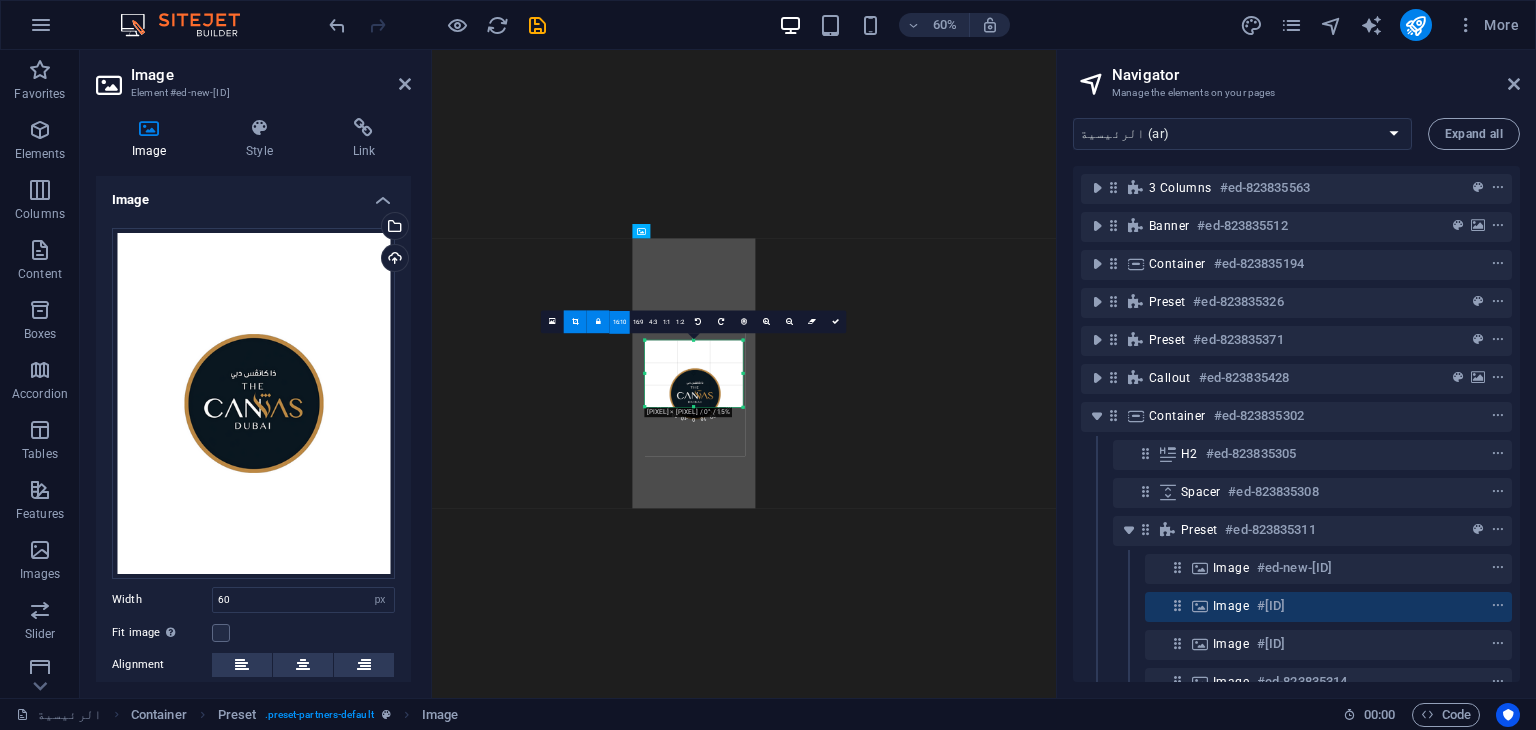 drag, startPoint x: 704, startPoint y: 358, endPoint x: 725, endPoint y: 410, distance: 56.0803 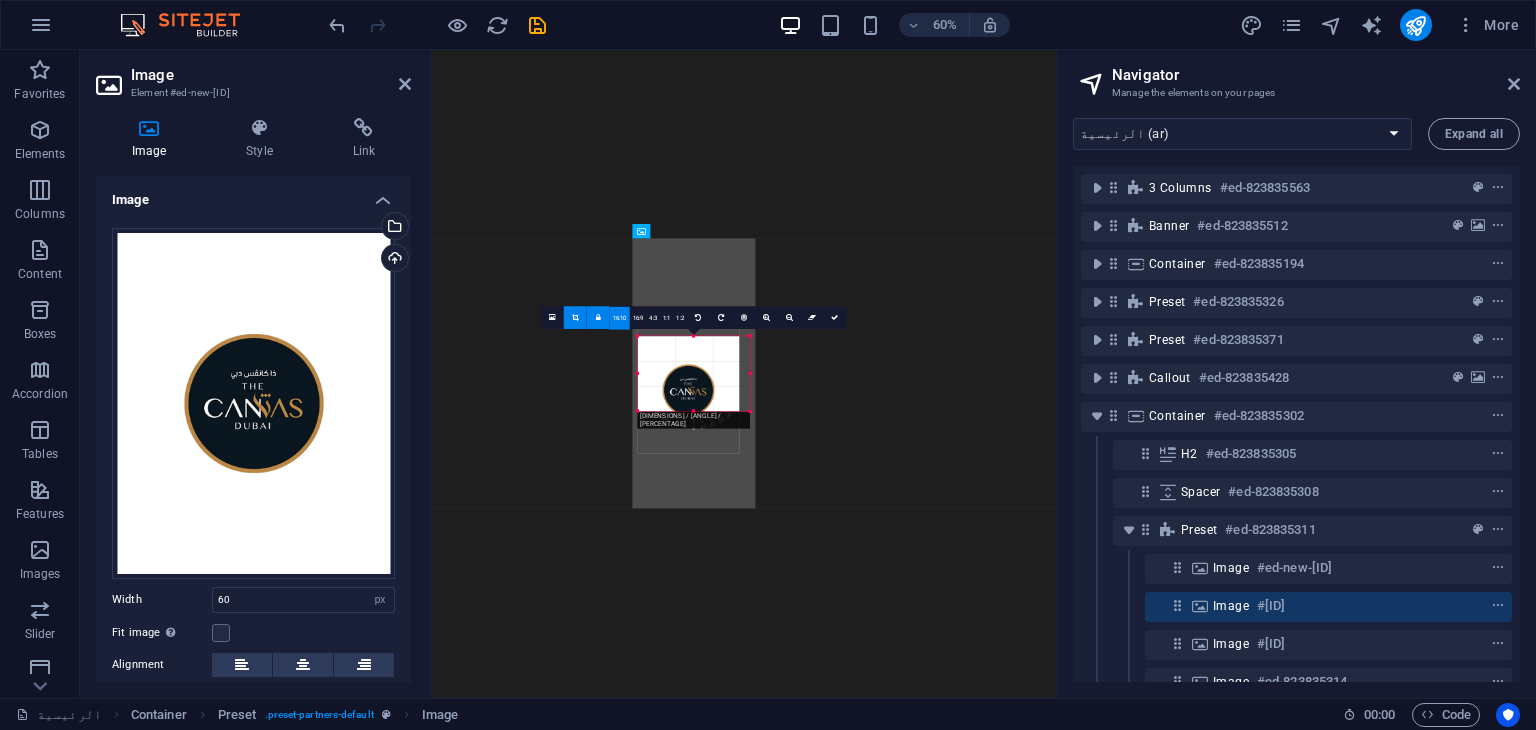 click on "180 170 160 150 140 130 120 110 100 90 80 70 60 50 40 30 20 10 0 -10 -20 -30 -40 -50 -60 -70 -80 -90 -100 -110 -120 -130 -140 -150 -160 -170 [PIXEL] × [PIXEL] / 0° / 15% 16:10 16:9 4:3 1:1 1:2 0" at bounding box center (694, 373) 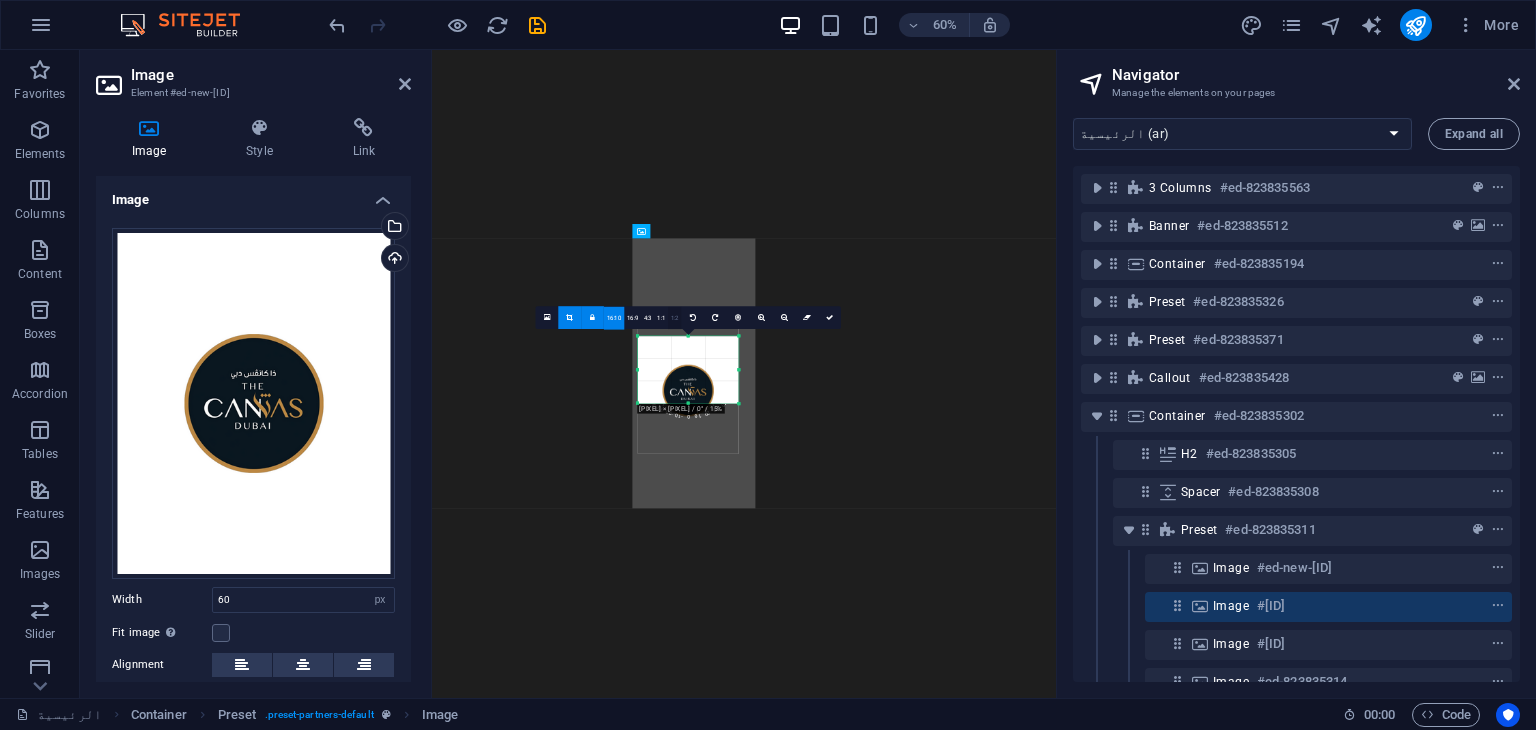 click on "1:2" at bounding box center [675, 318] 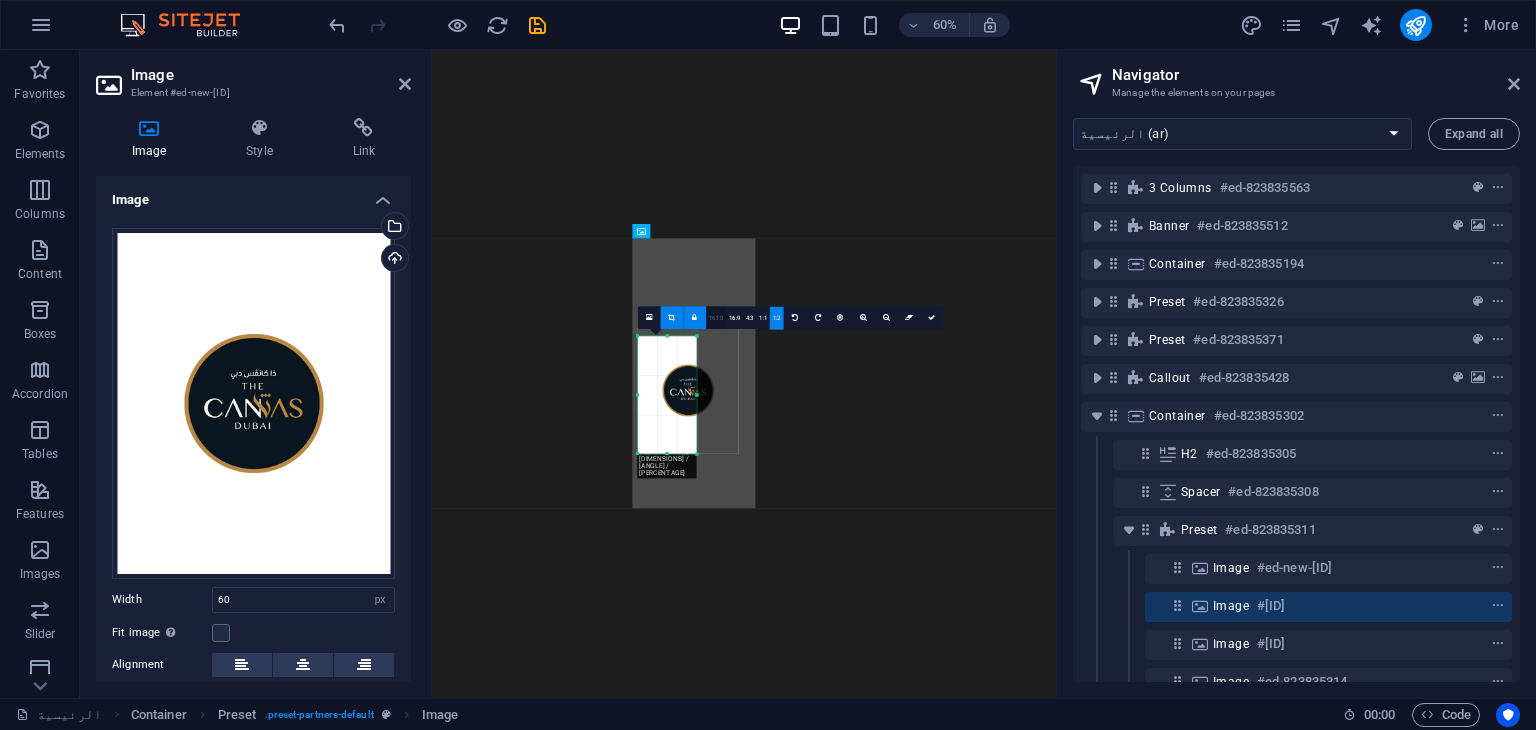click on "16:10" at bounding box center (716, 318) 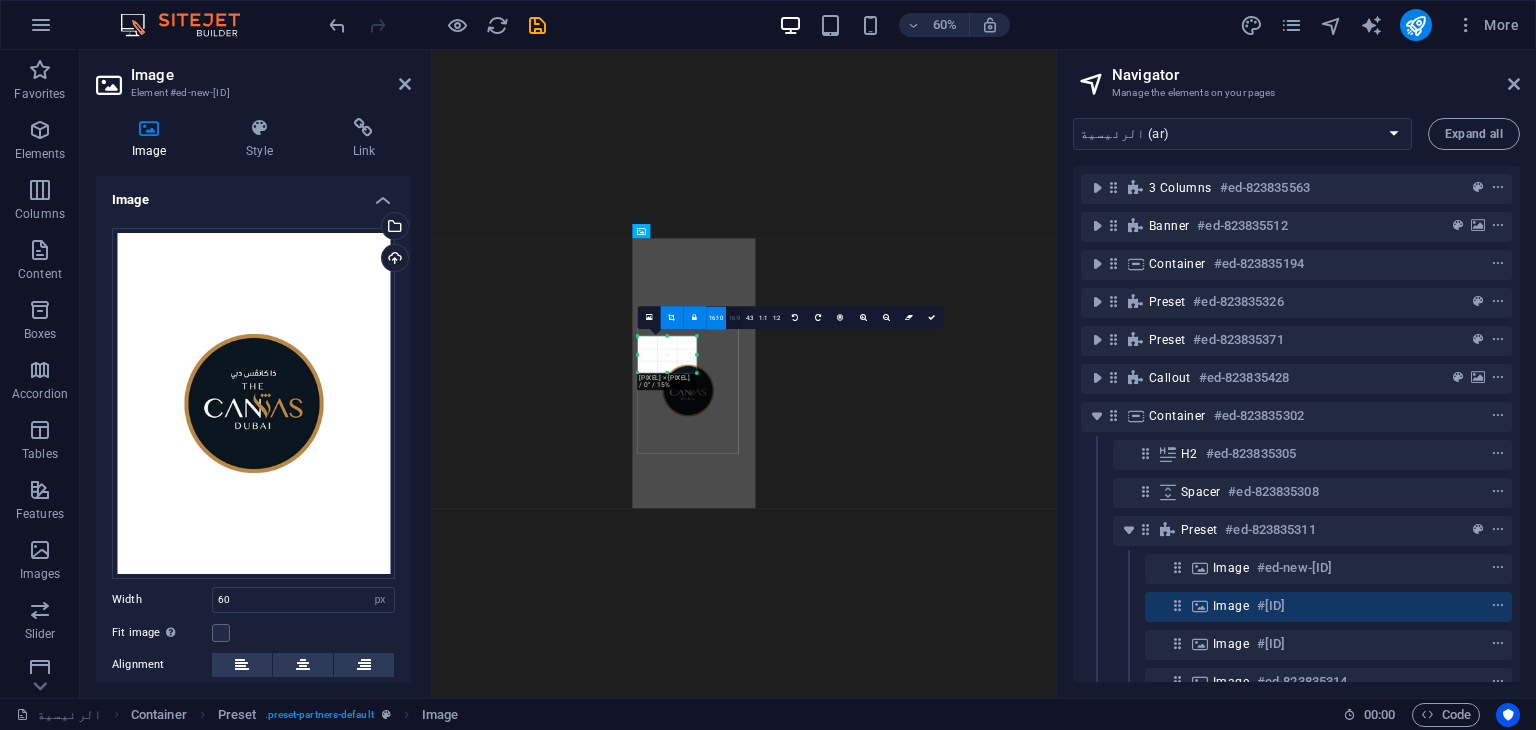 click on "16:9" at bounding box center (734, 318) 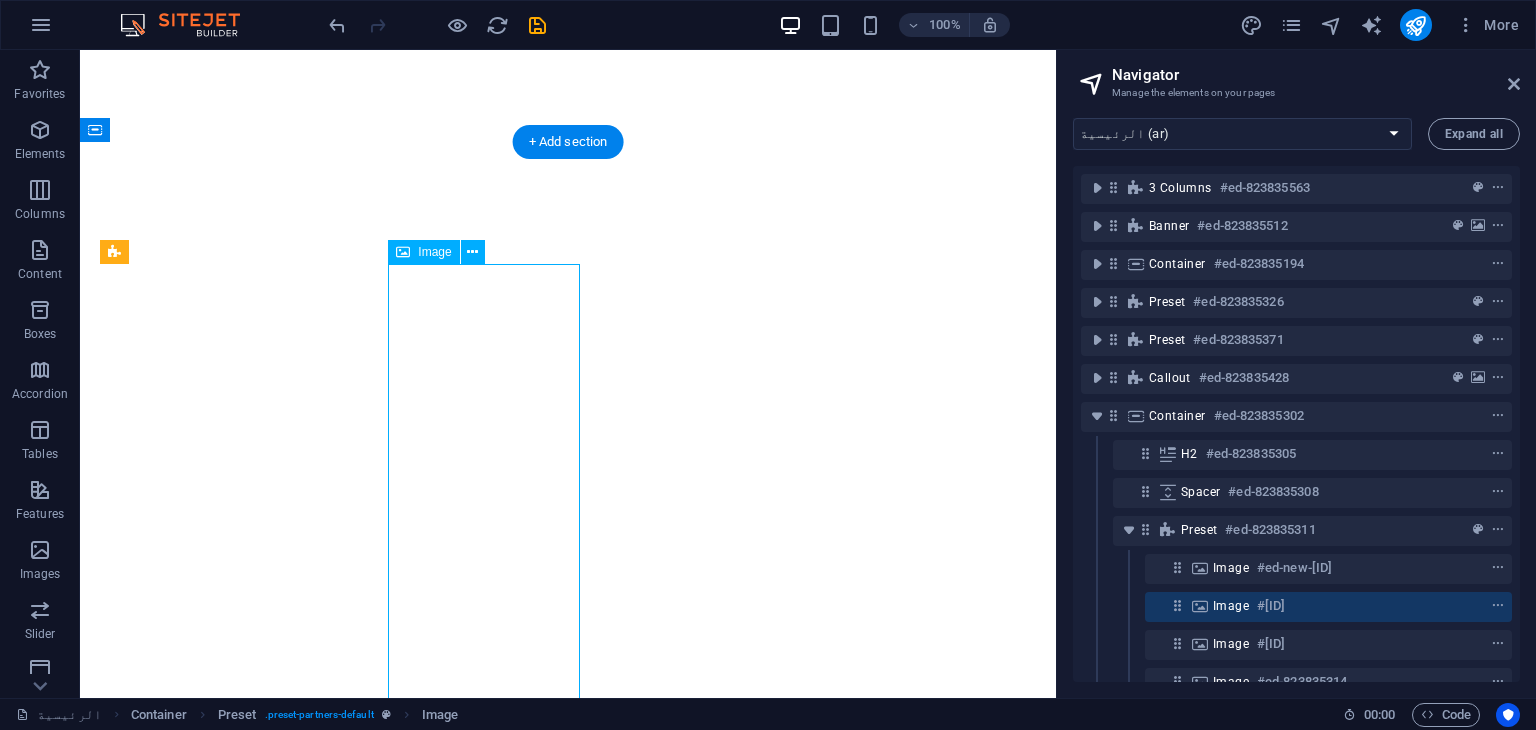 select on "px" 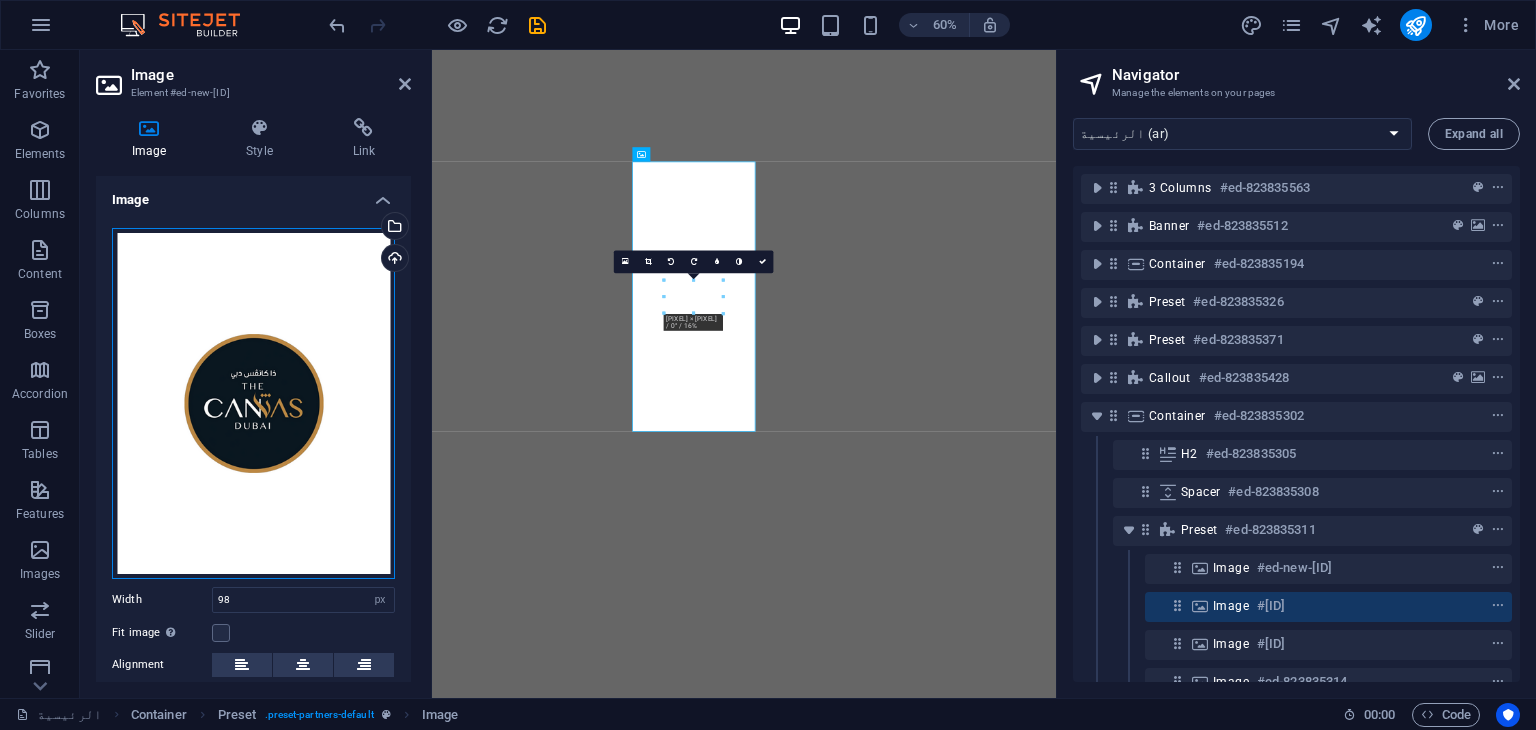 click on "Drag files here, click to choose files or select files from Files or our free stock photos & videos" at bounding box center [253, 403] 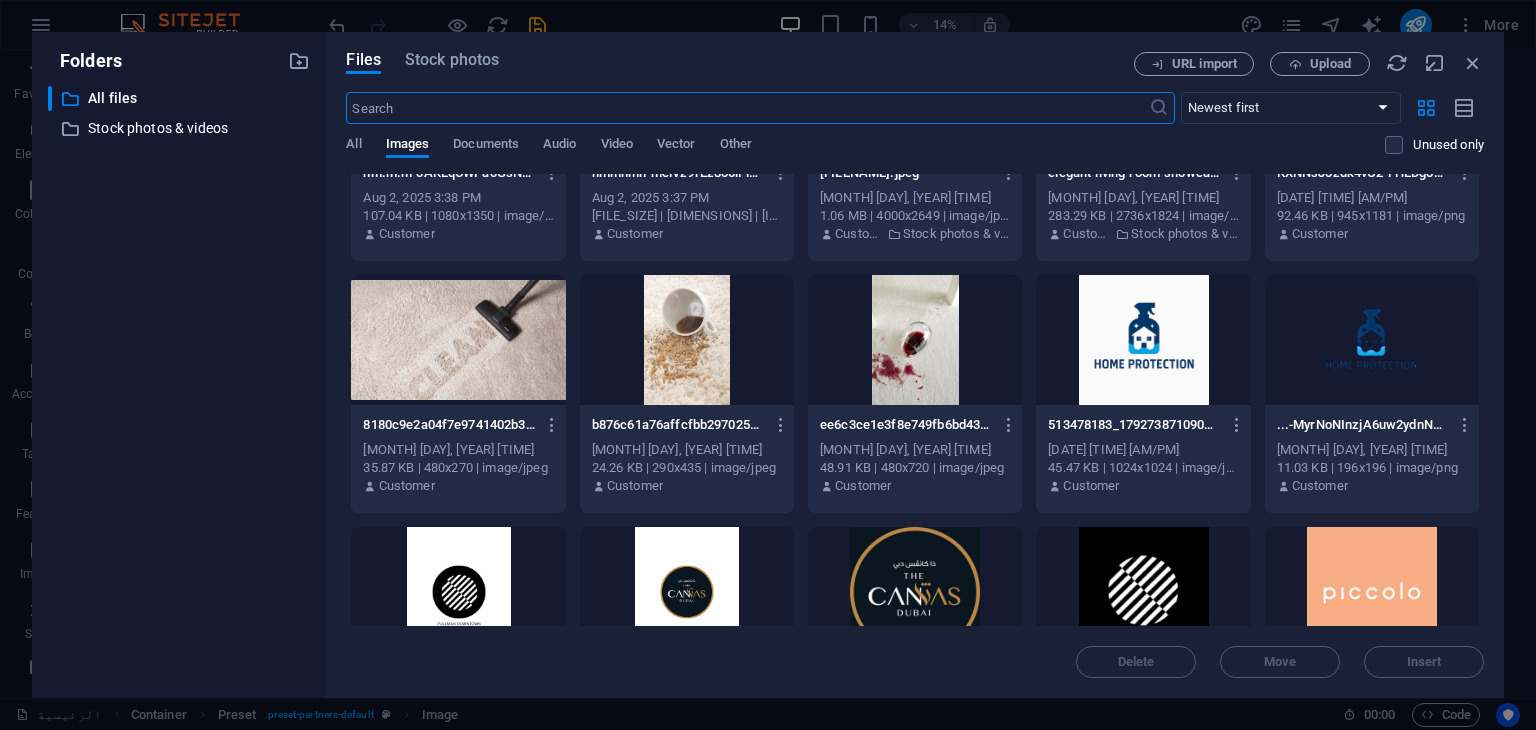 scroll, scrollTop: 154, scrollLeft: 0, axis: vertical 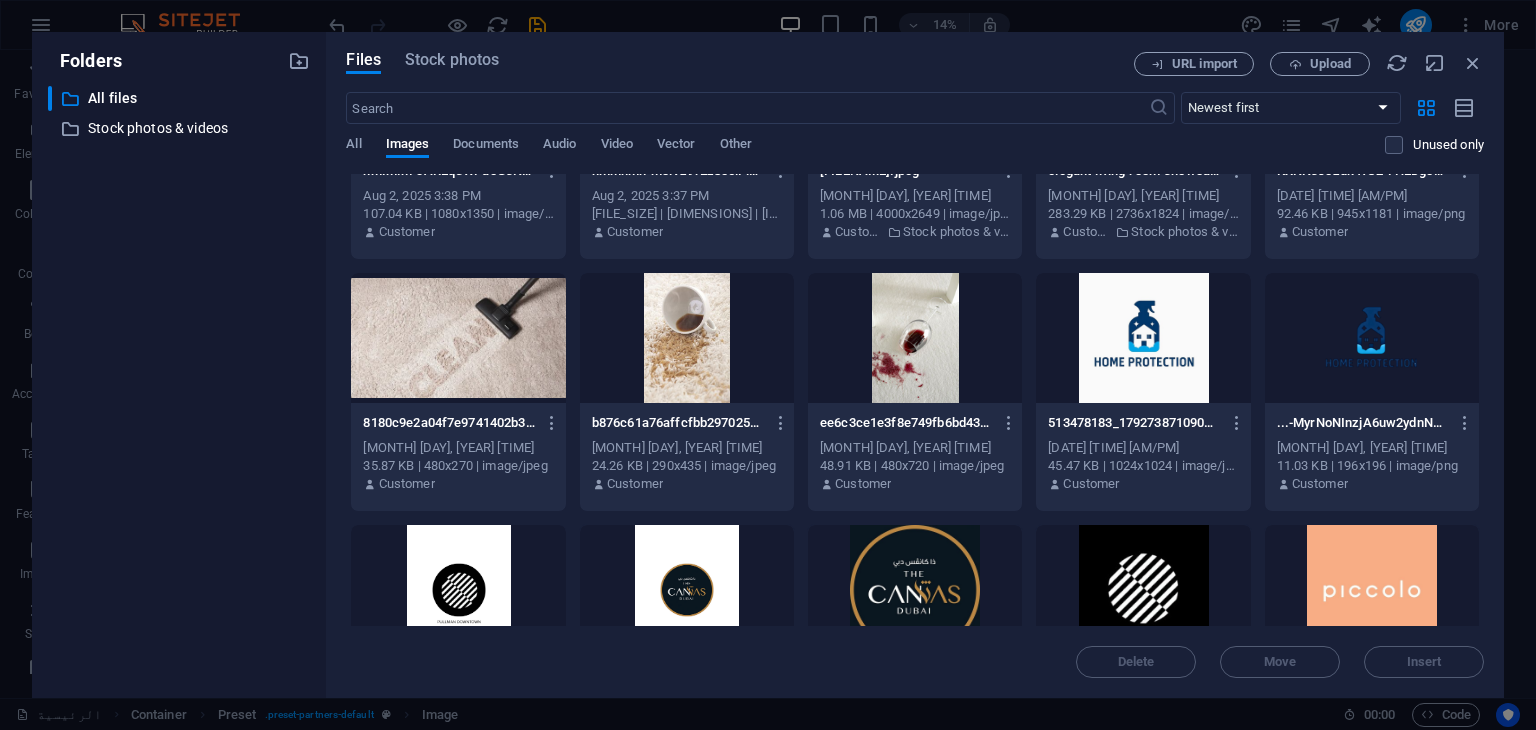 click at bounding box center (687, 590) 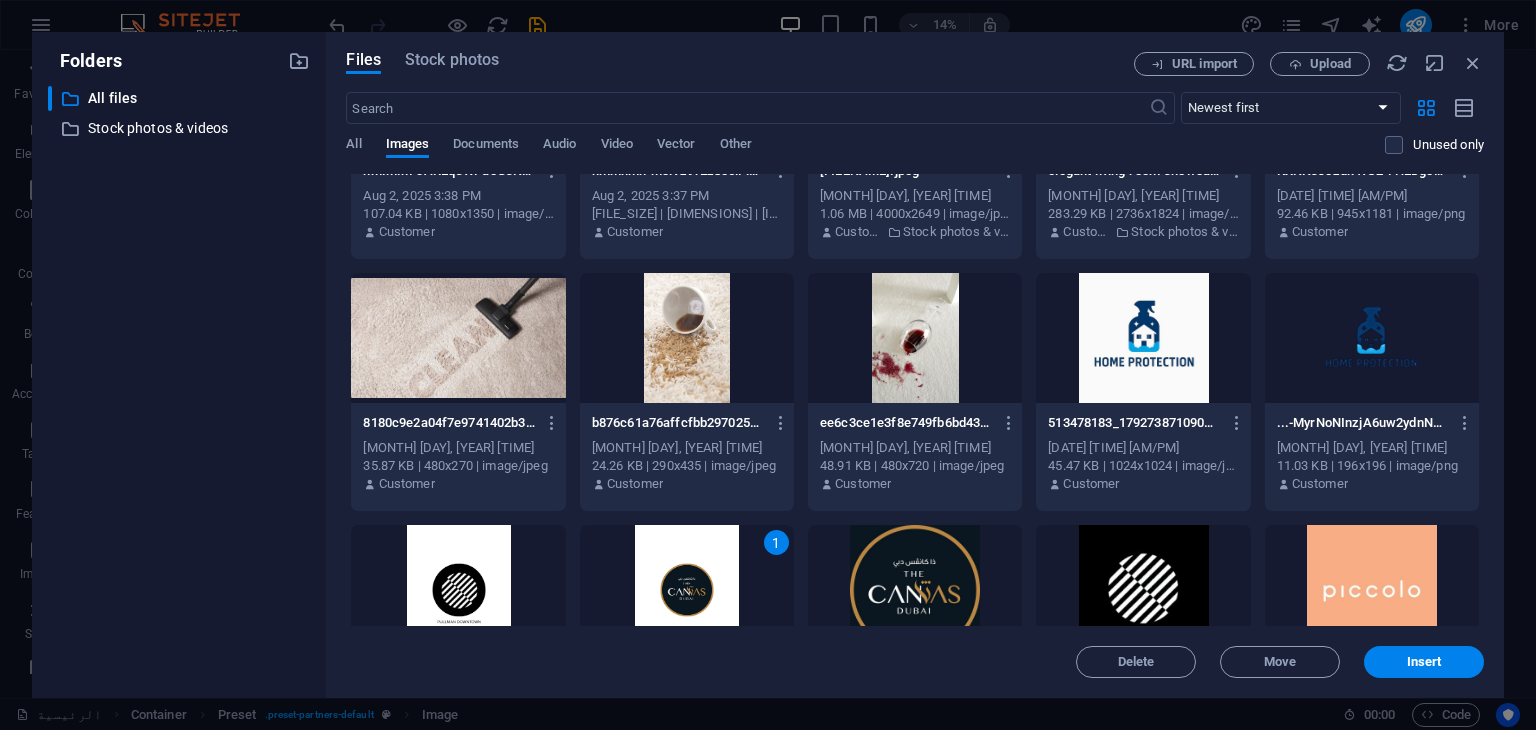 click on "1" at bounding box center [687, 590] 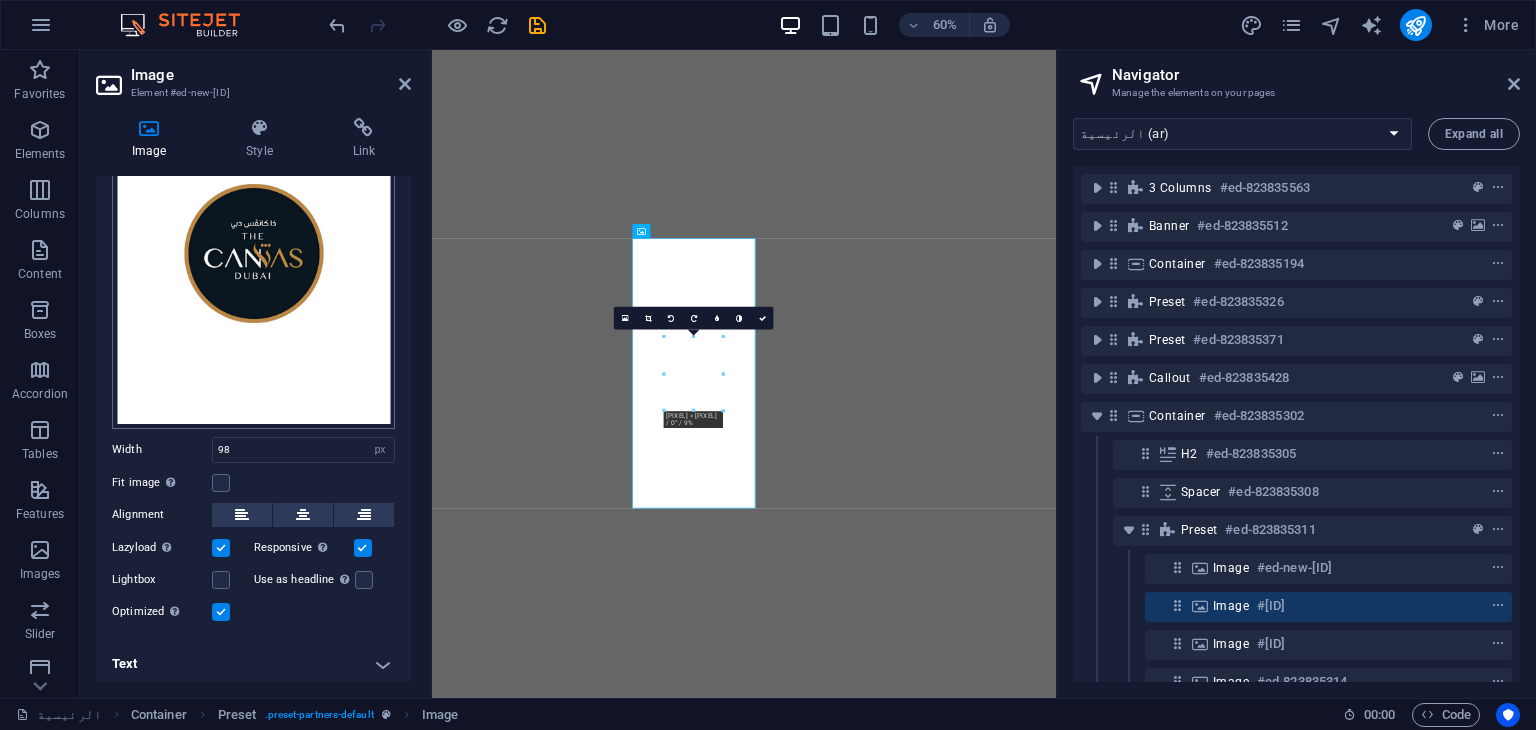 scroll, scrollTop: 0, scrollLeft: 0, axis: both 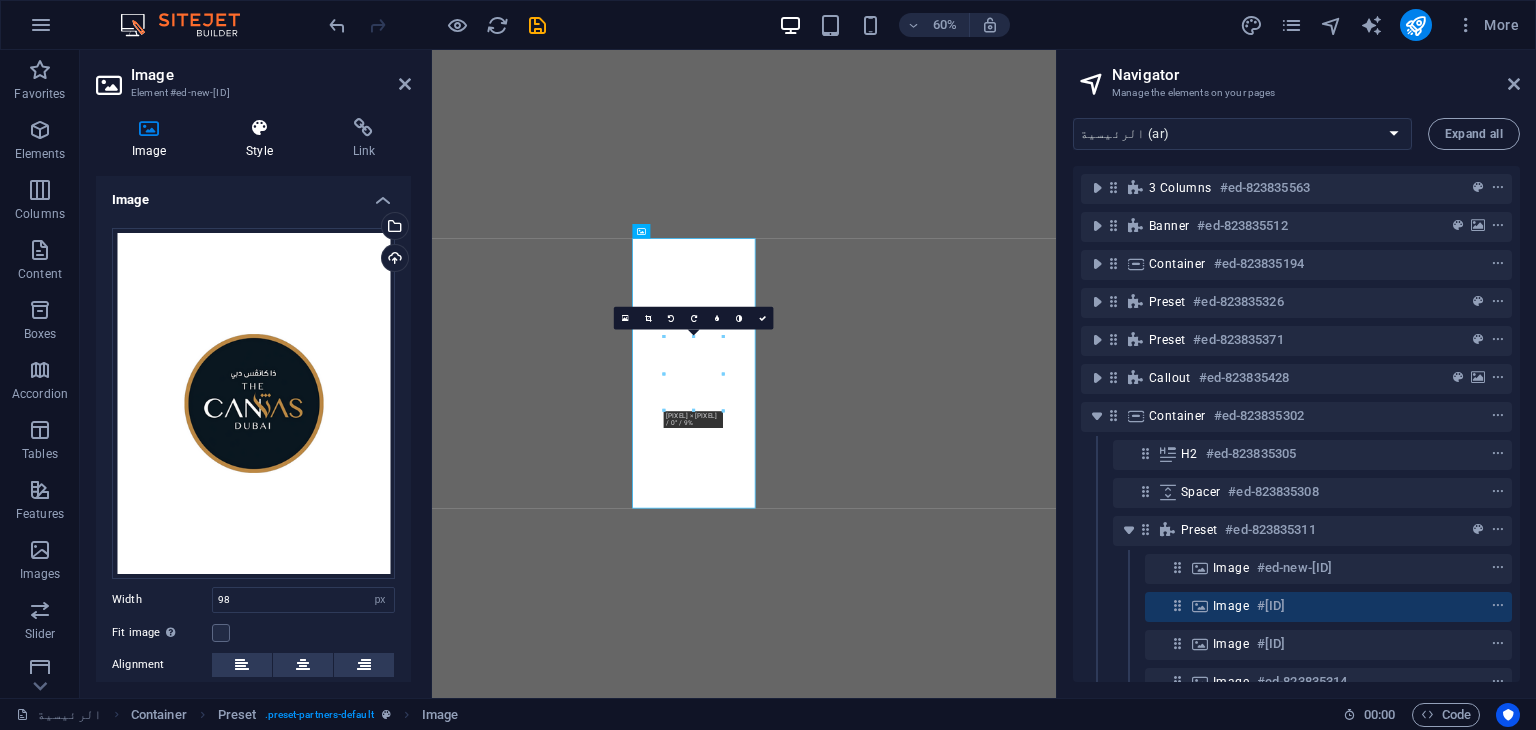 click at bounding box center (259, 128) 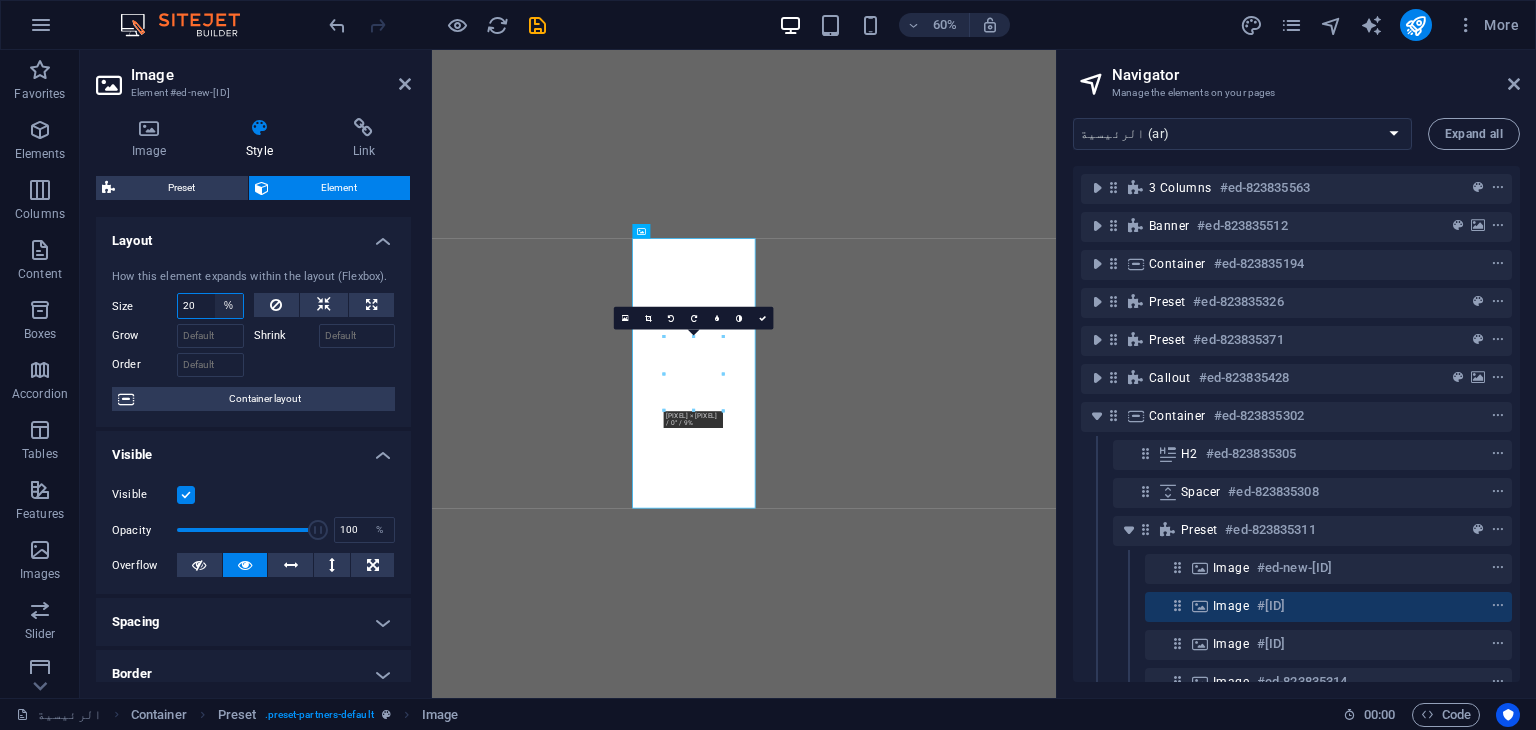 click on "Default auto px % 1/1 1/2 1/3 1/4 1/5 1/6 1/7 1/8 1/9 1/10" at bounding box center (229, 306) 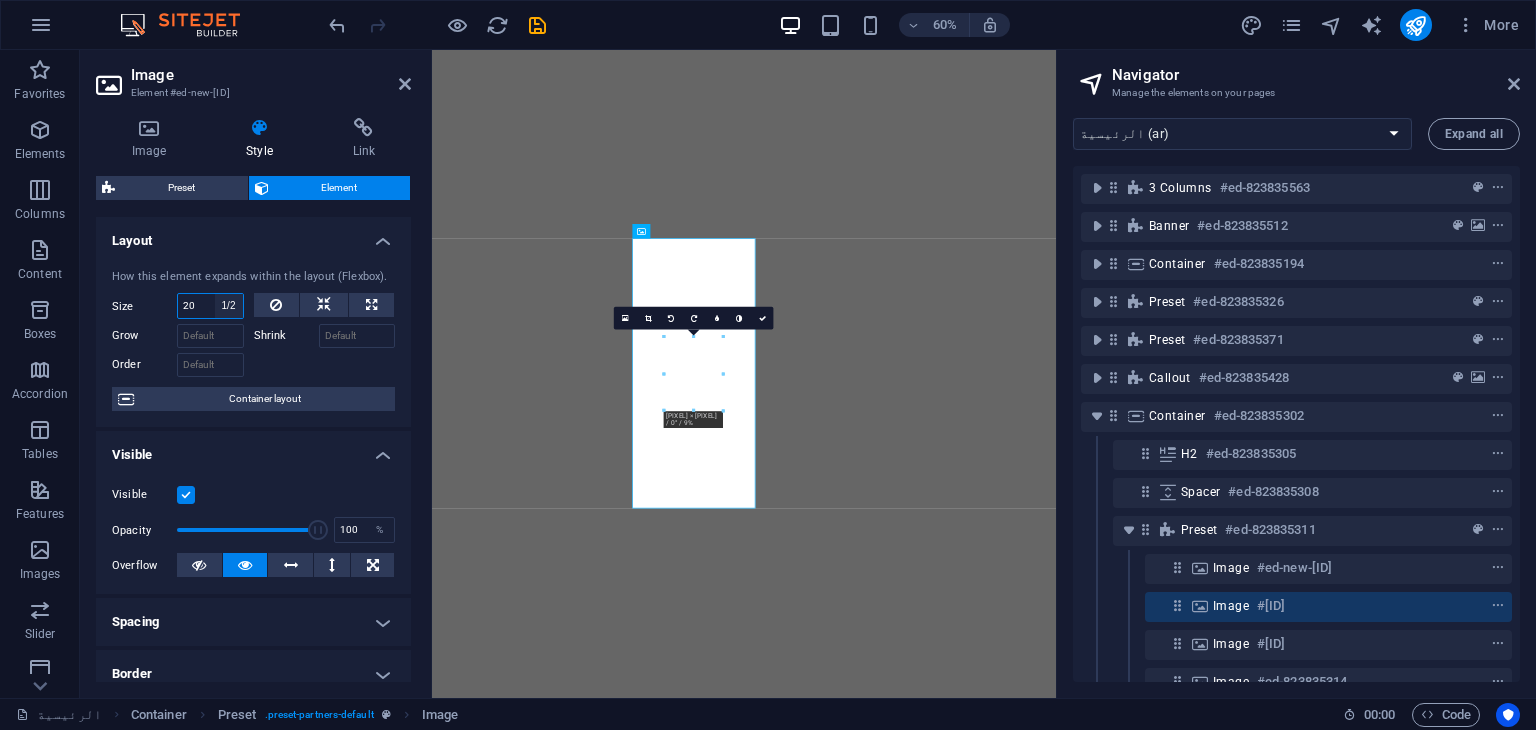 click on "Default auto px % 1/1 1/2 1/3 1/4 1/5 1/6 1/7 1/8 1/9 1/10" at bounding box center [229, 306] 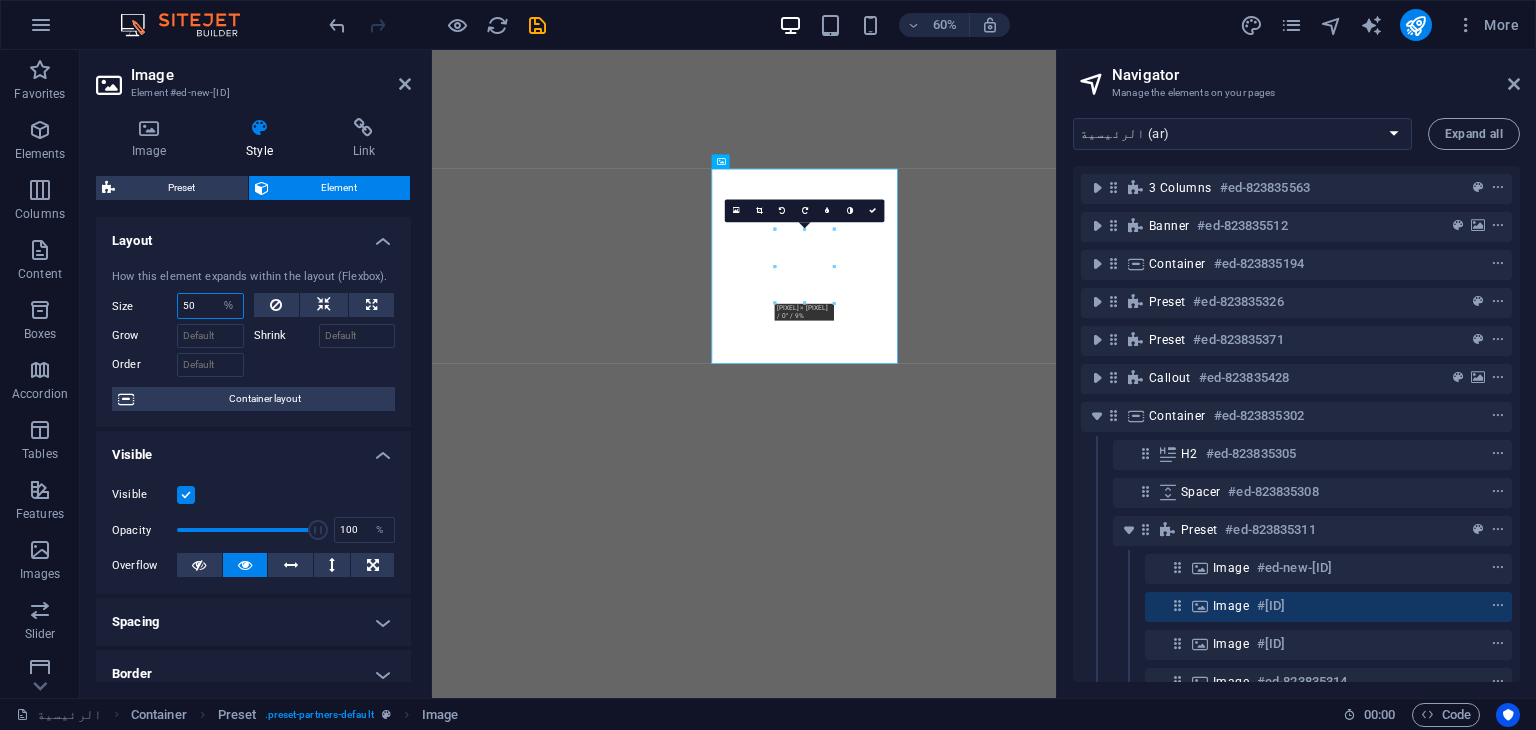 type on "20" 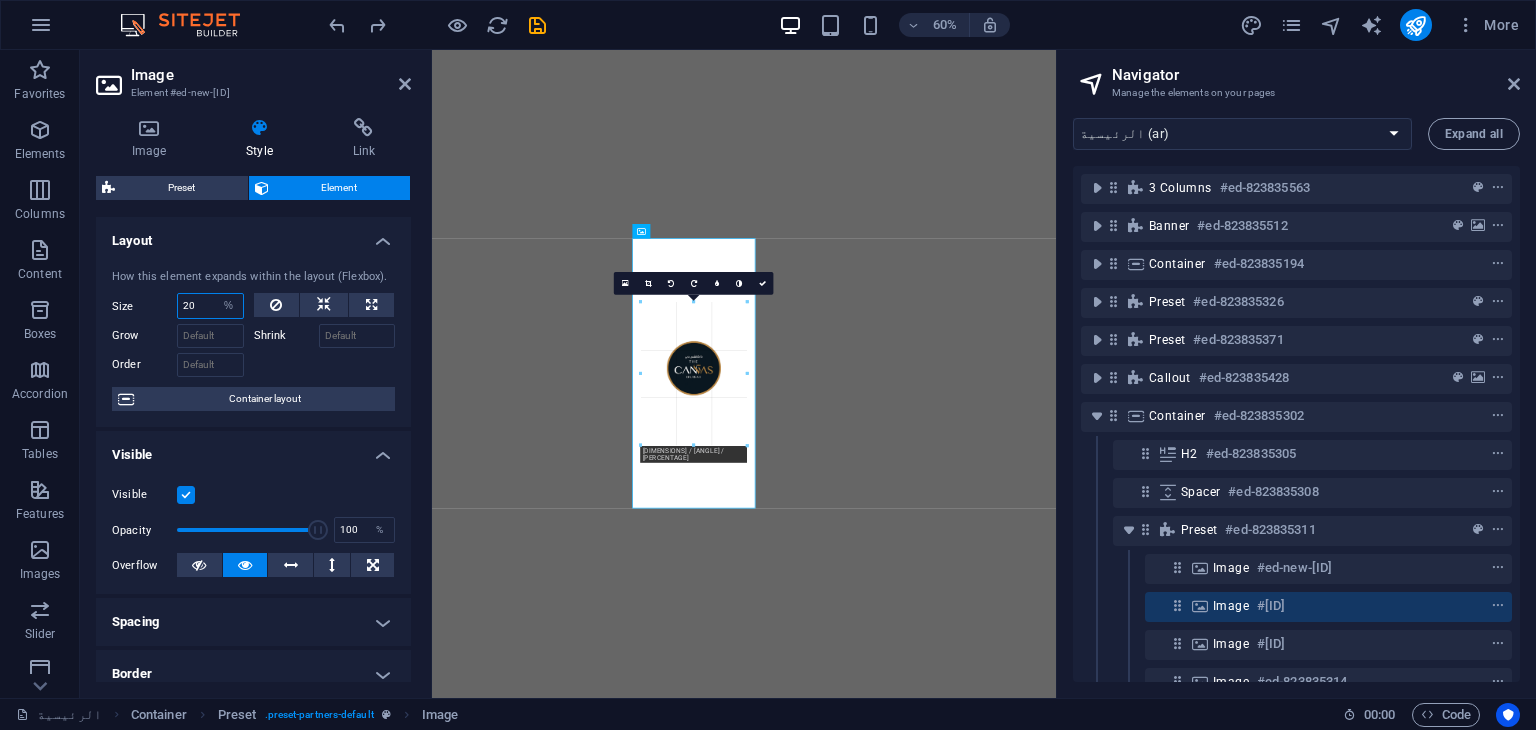 drag, startPoint x: 664, startPoint y: 410, endPoint x: 583, endPoint y: 509, distance: 127.91403 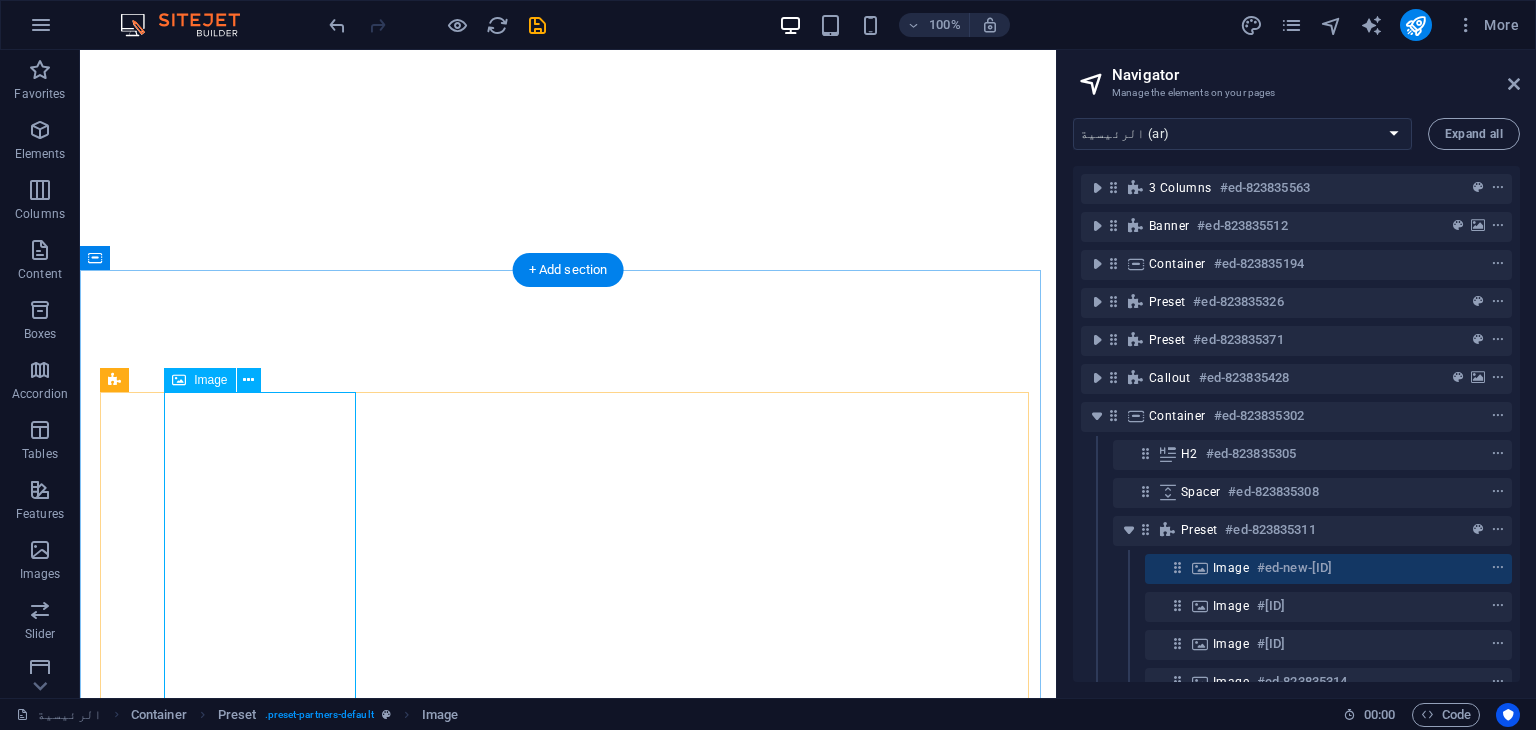 select on "%" 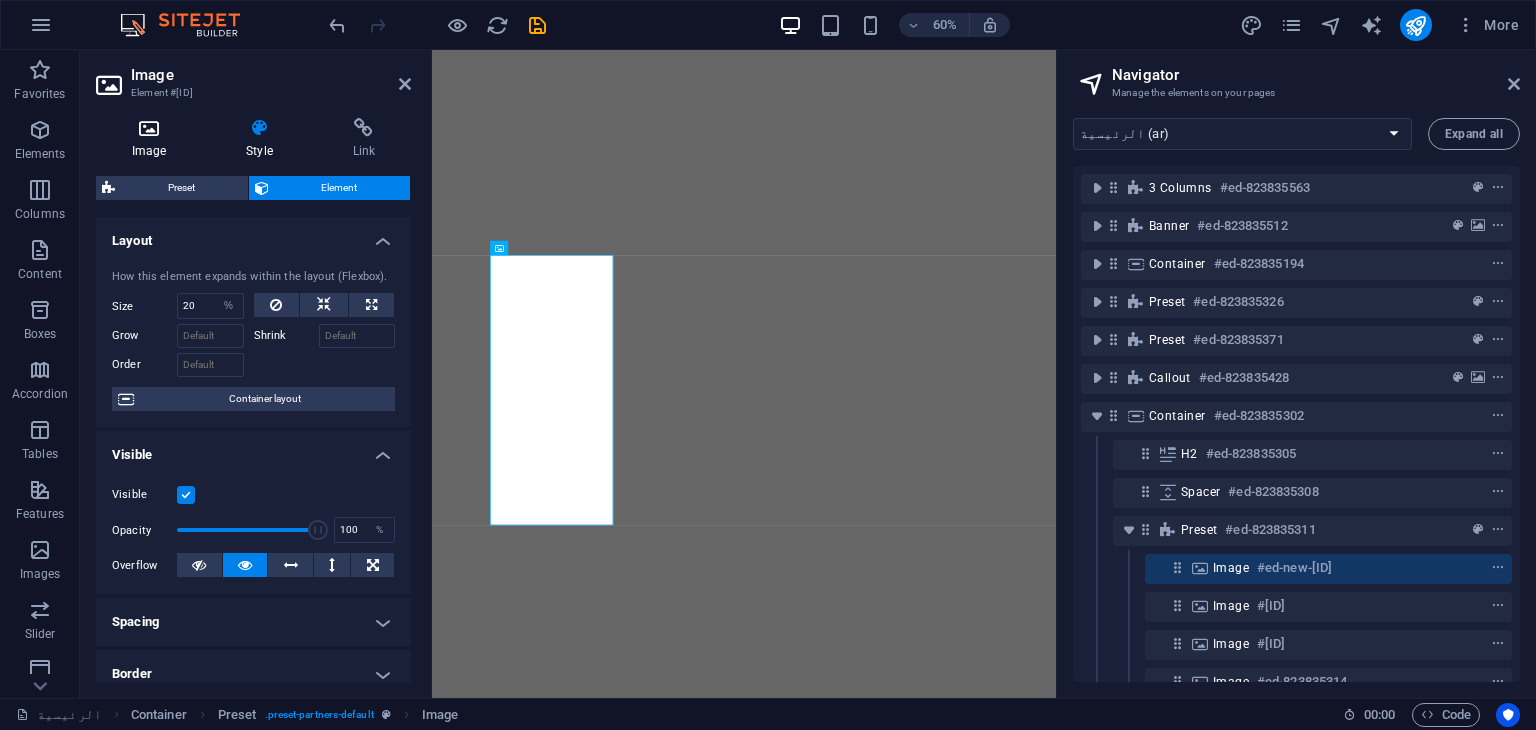 click at bounding box center (149, 128) 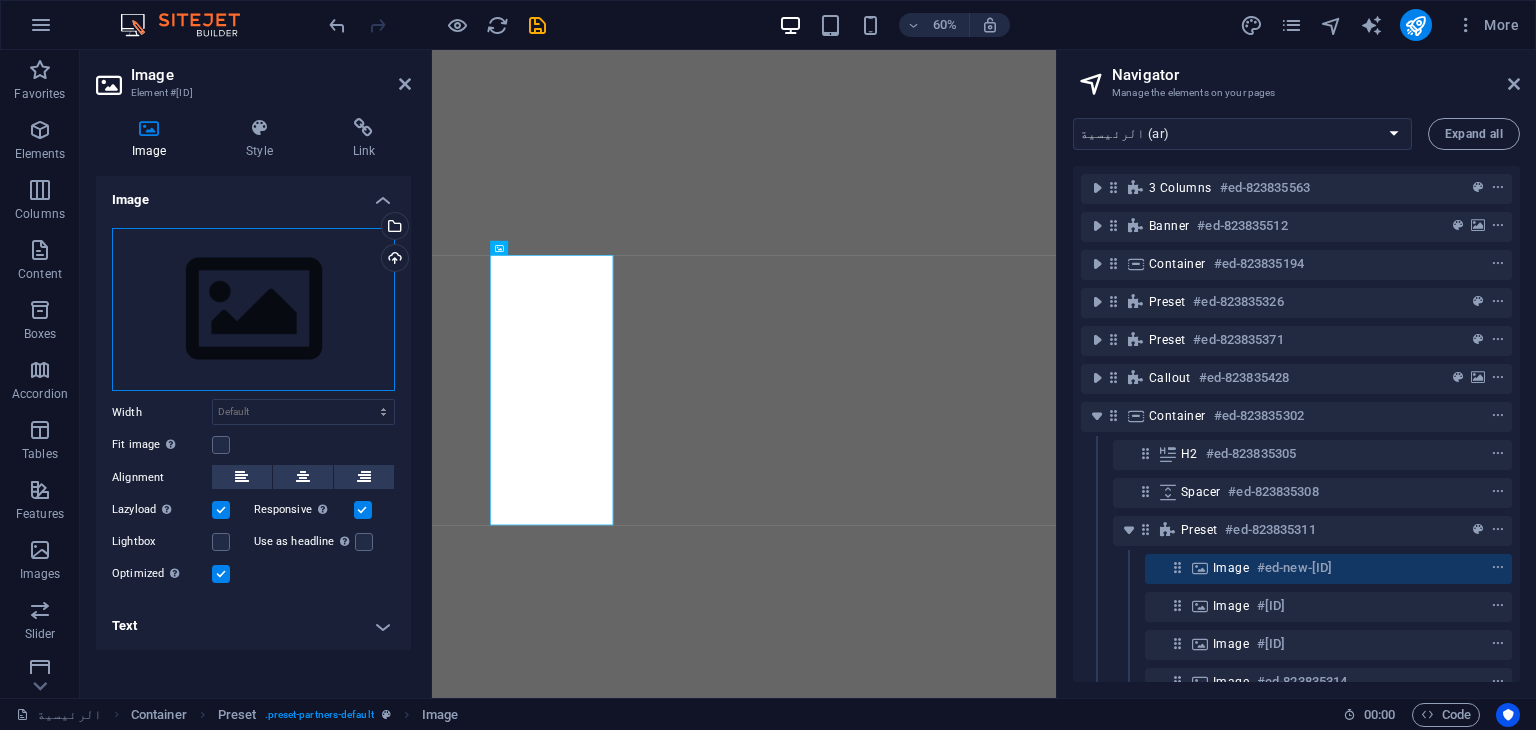 click on "Drag files here, click to choose files or select files from Files or our free stock photos & videos" at bounding box center [253, 310] 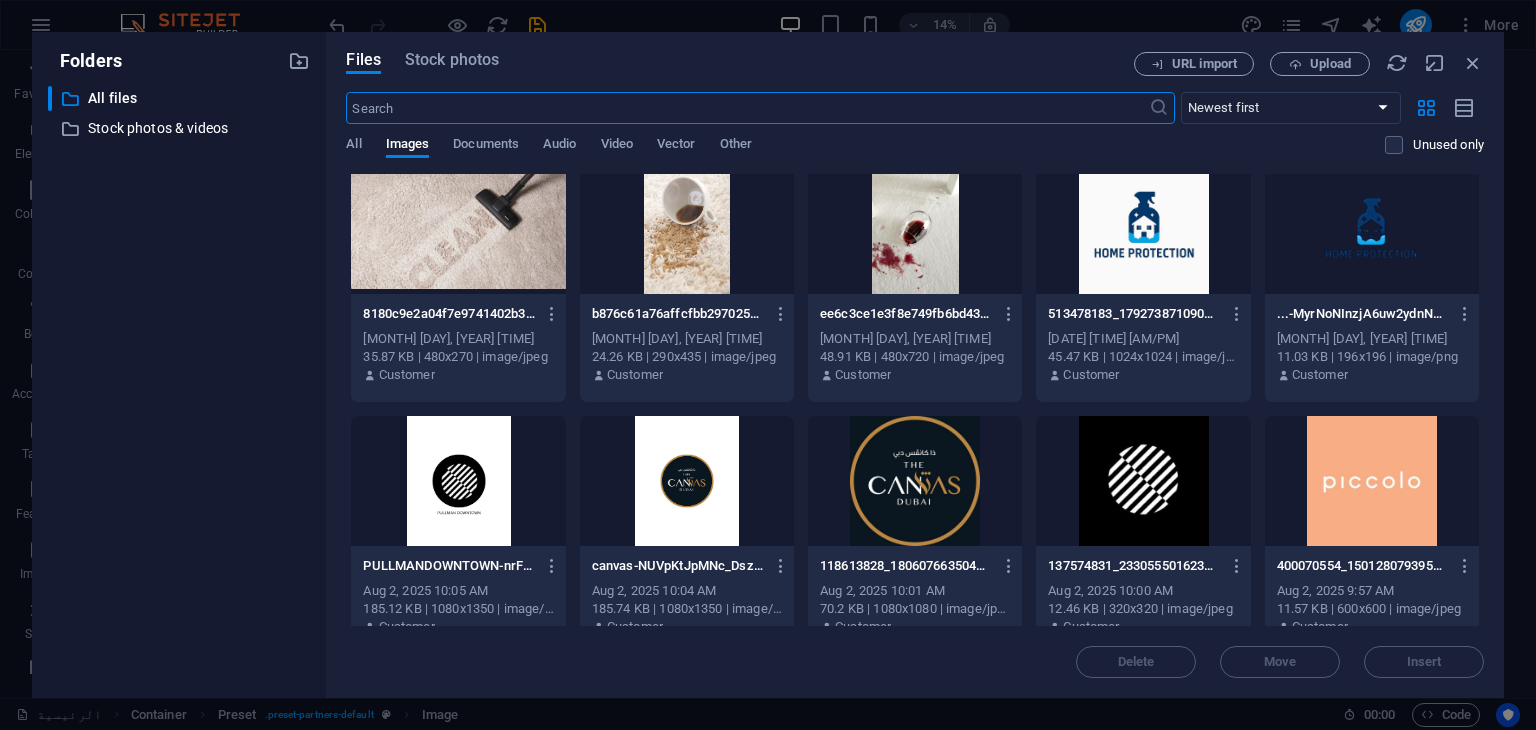 scroll, scrollTop: 266, scrollLeft: 0, axis: vertical 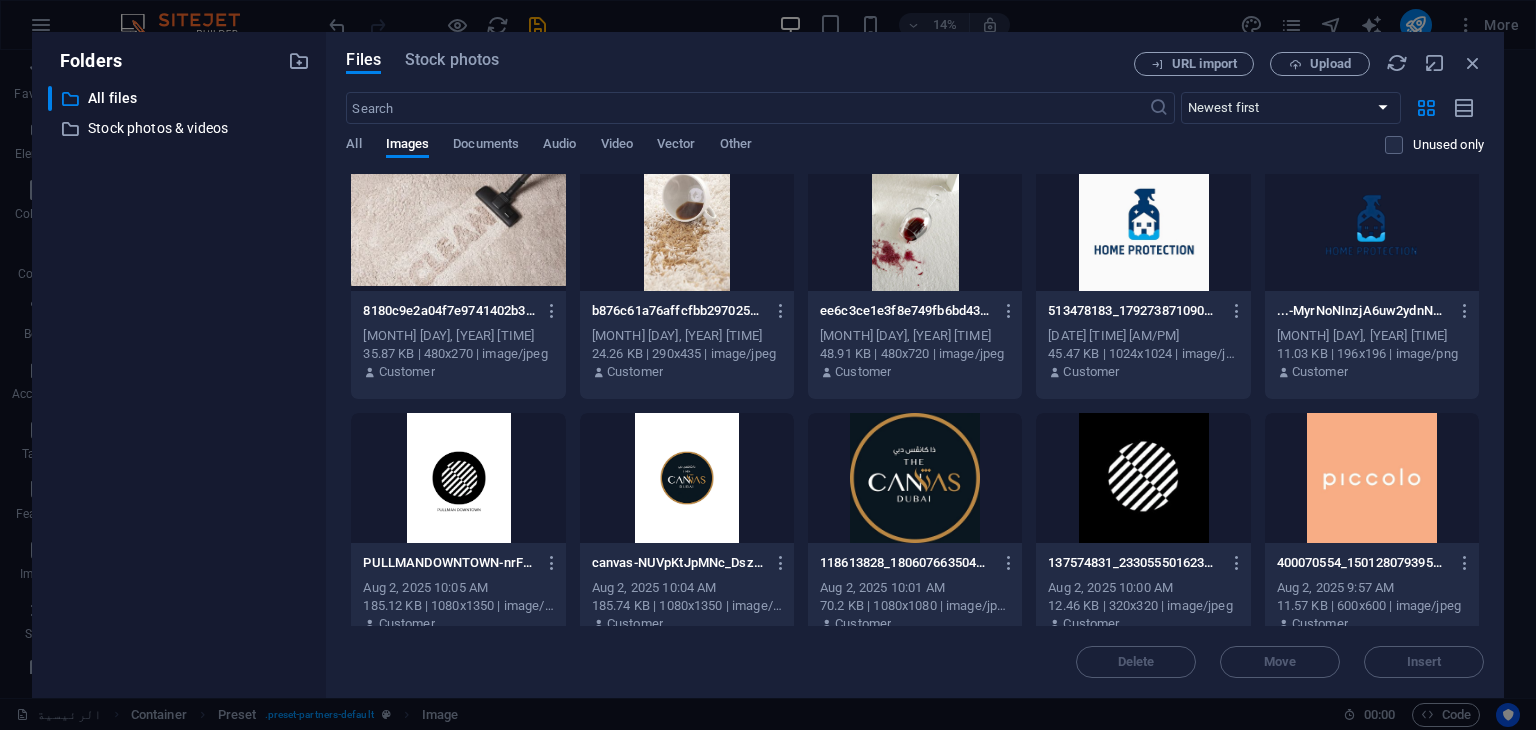 click at bounding box center (458, 478) 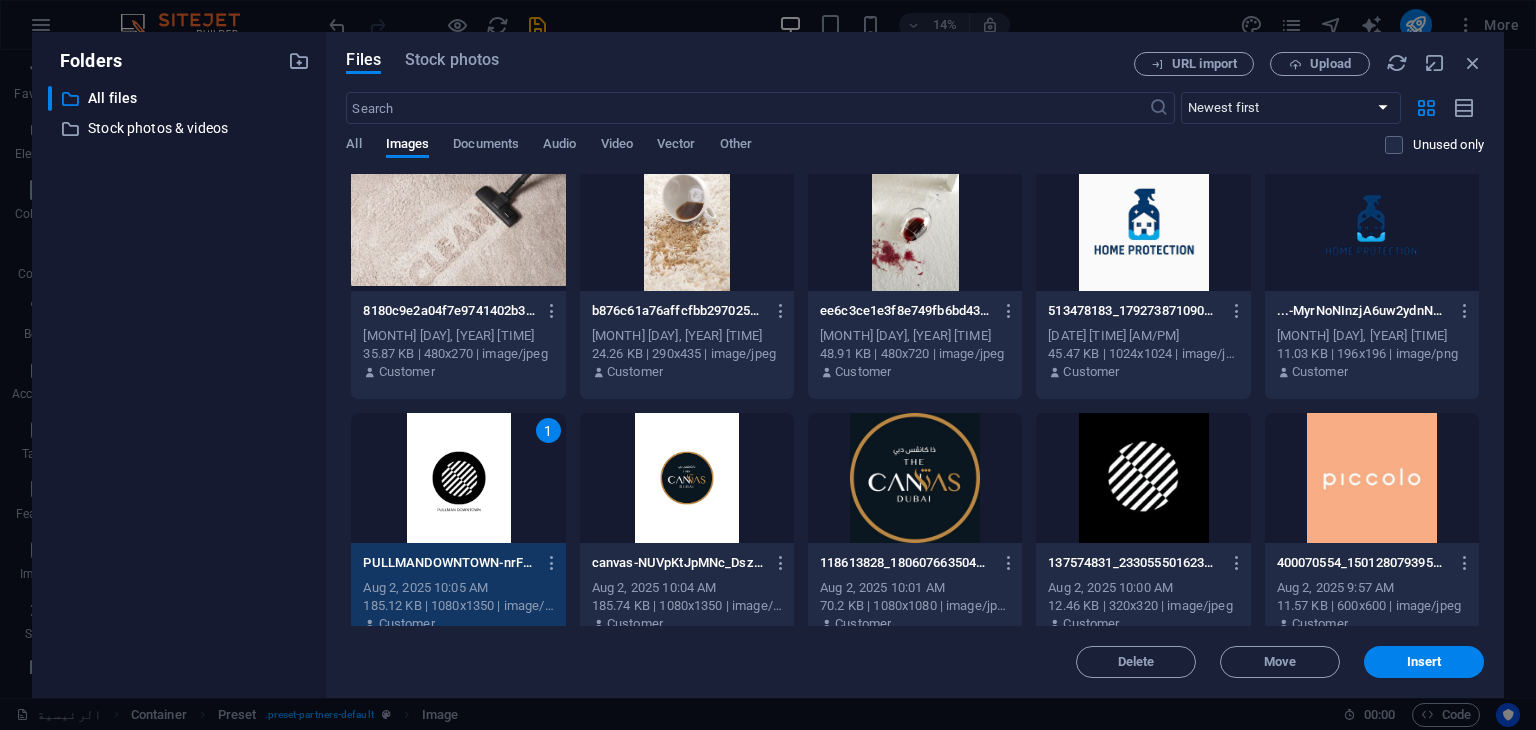 click on "1" at bounding box center (458, 478) 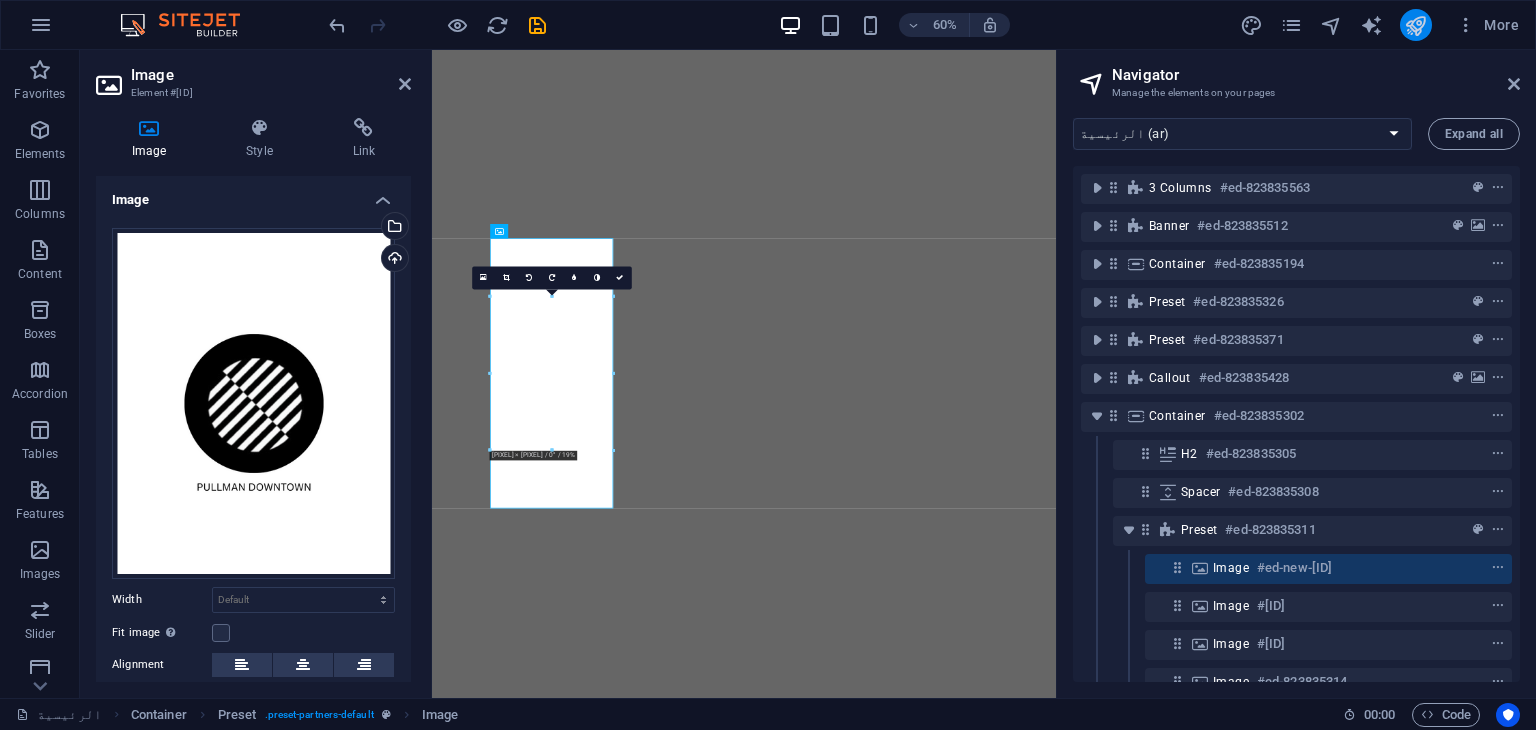click at bounding box center (1416, 25) 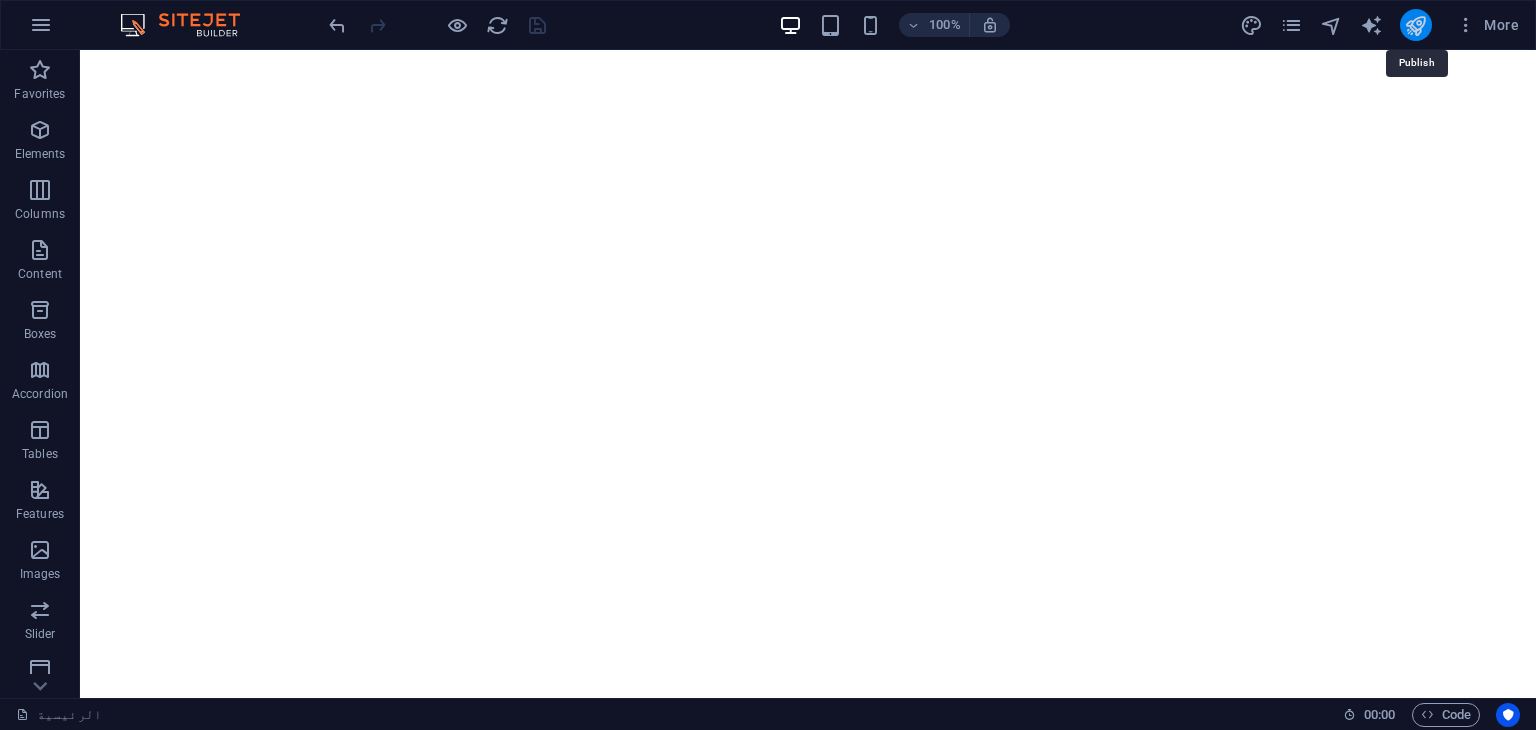 click at bounding box center (1415, 25) 